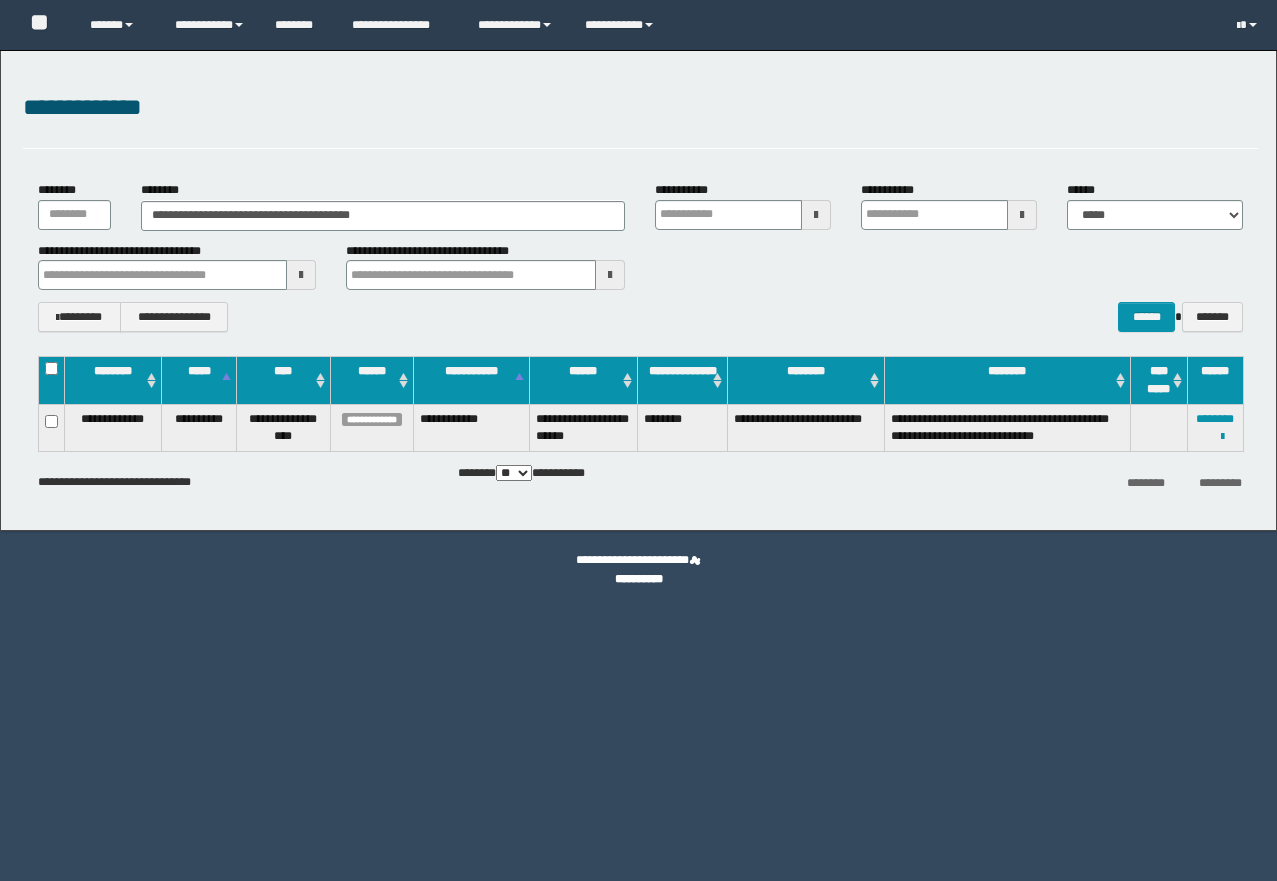 scroll, scrollTop: 0, scrollLeft: 0, axis: both 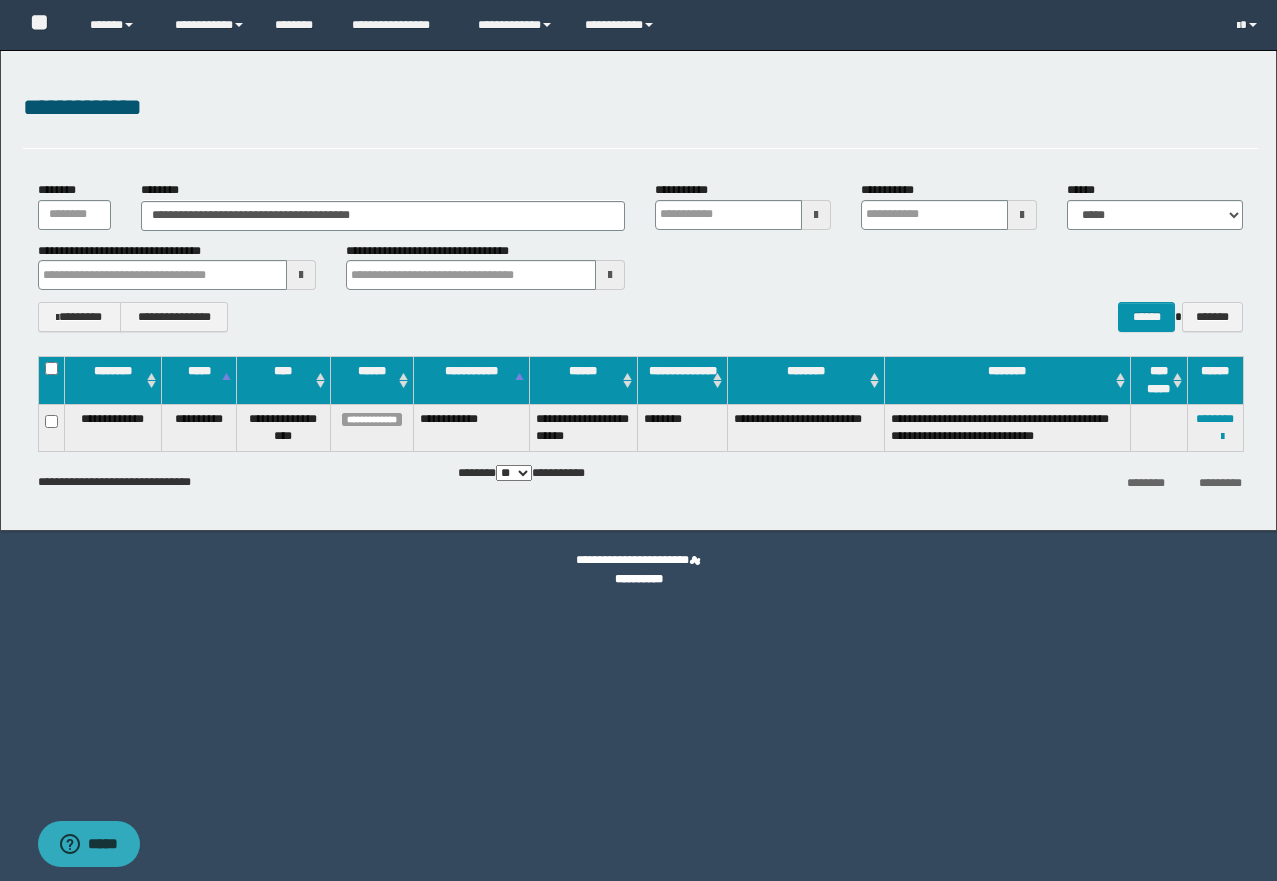 click on "**********" at bounding box center (383, 216) 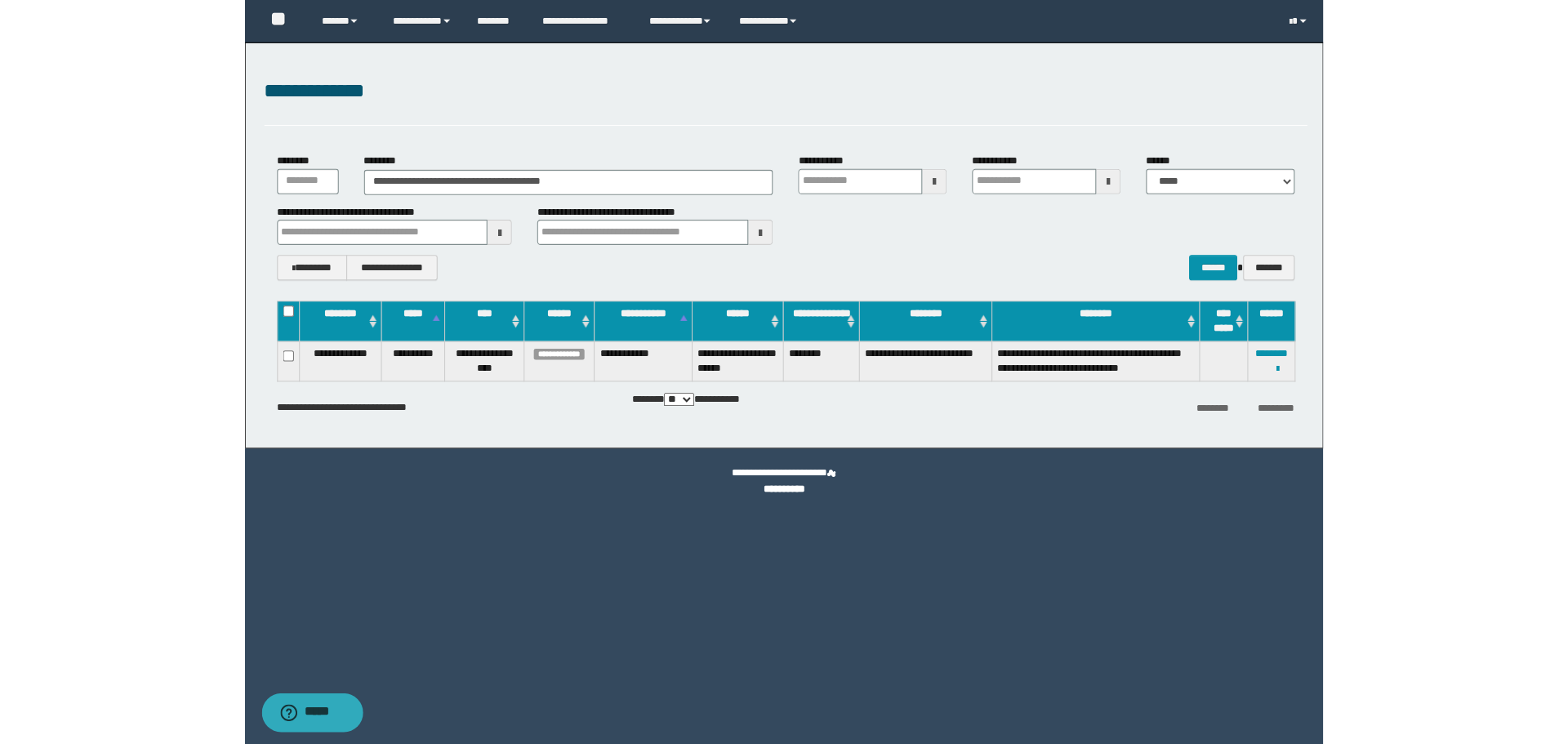 scroll, scrollTop: 0, scrollLeft: 0, axis: both 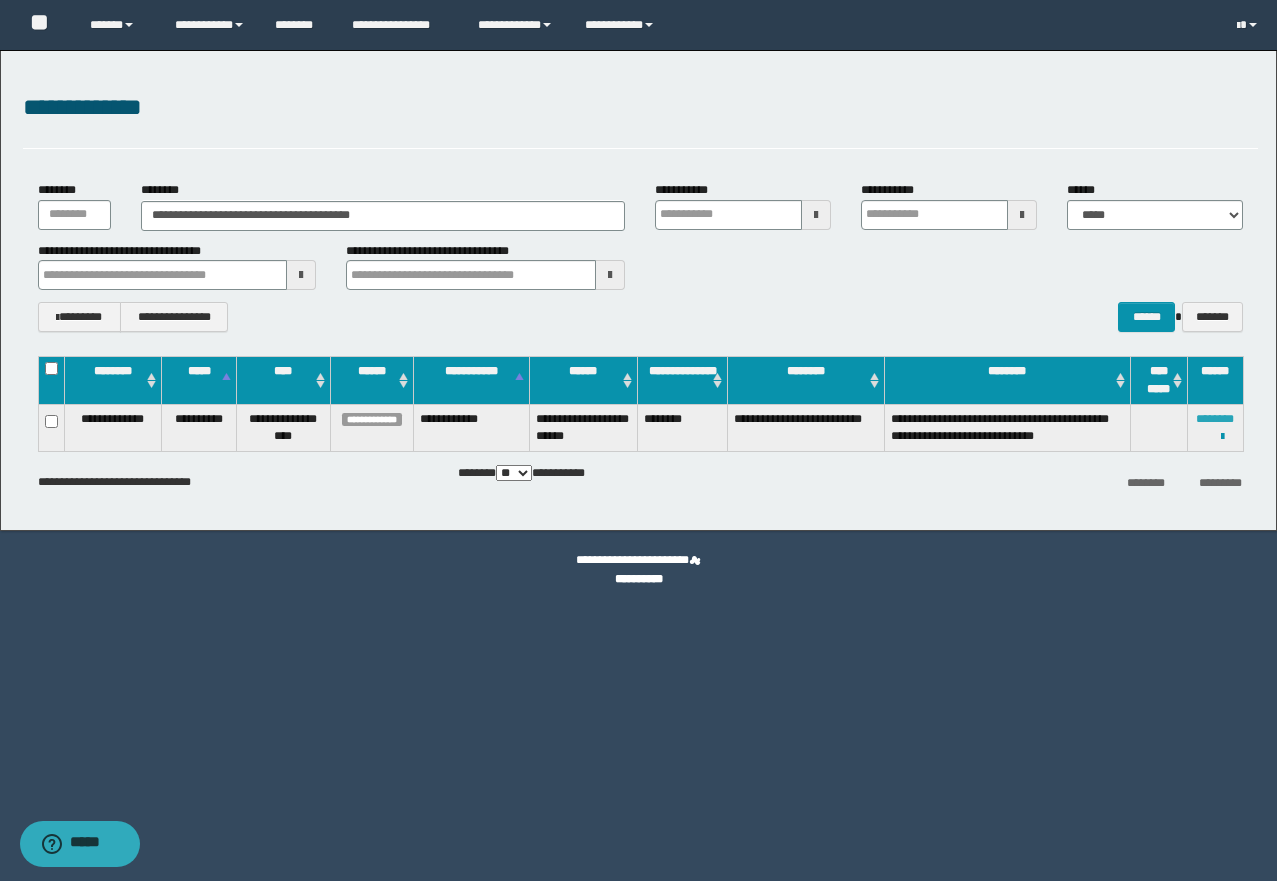 click on "********" at bounding box center [1215, 419] 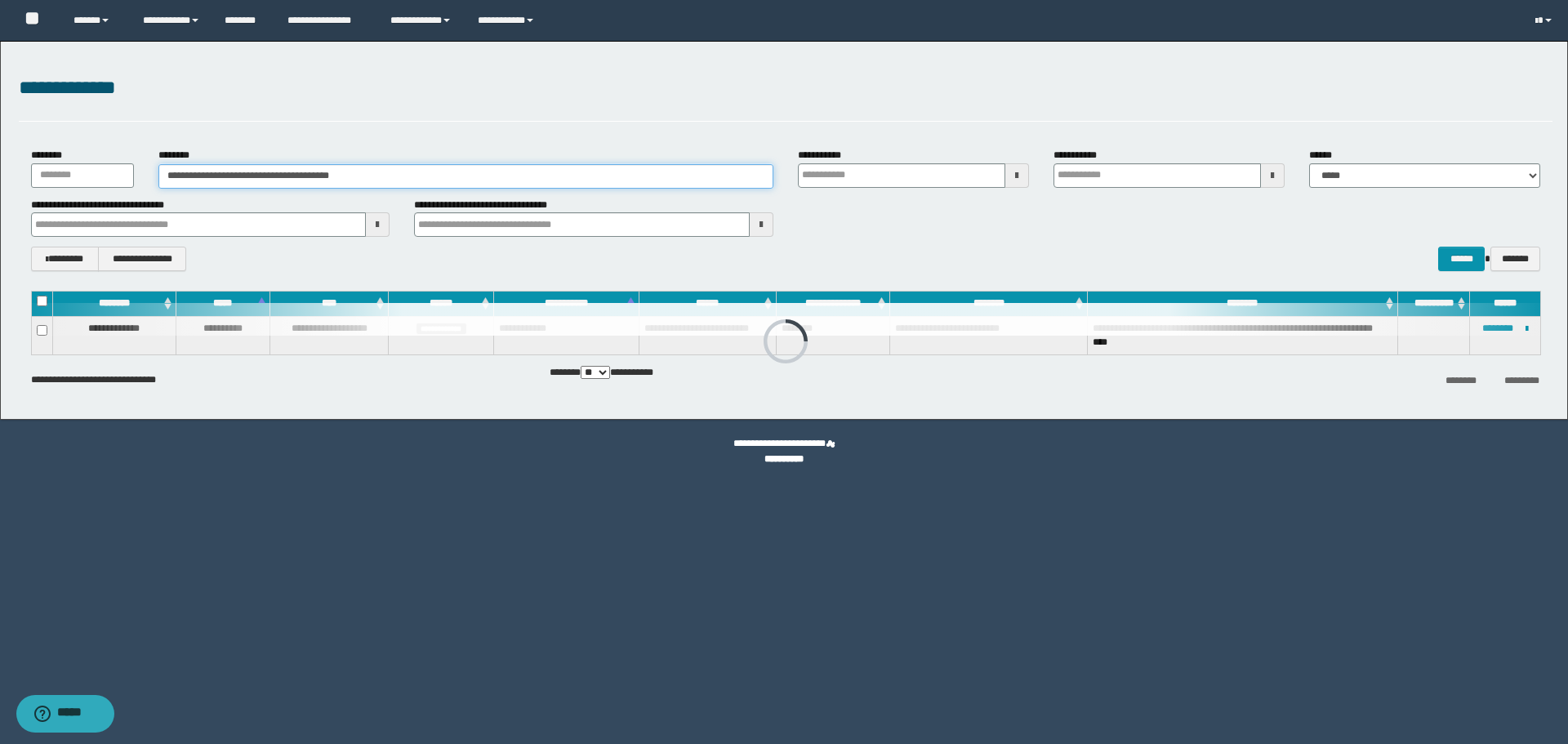 click on "**********" at bounding box center [466, 176] 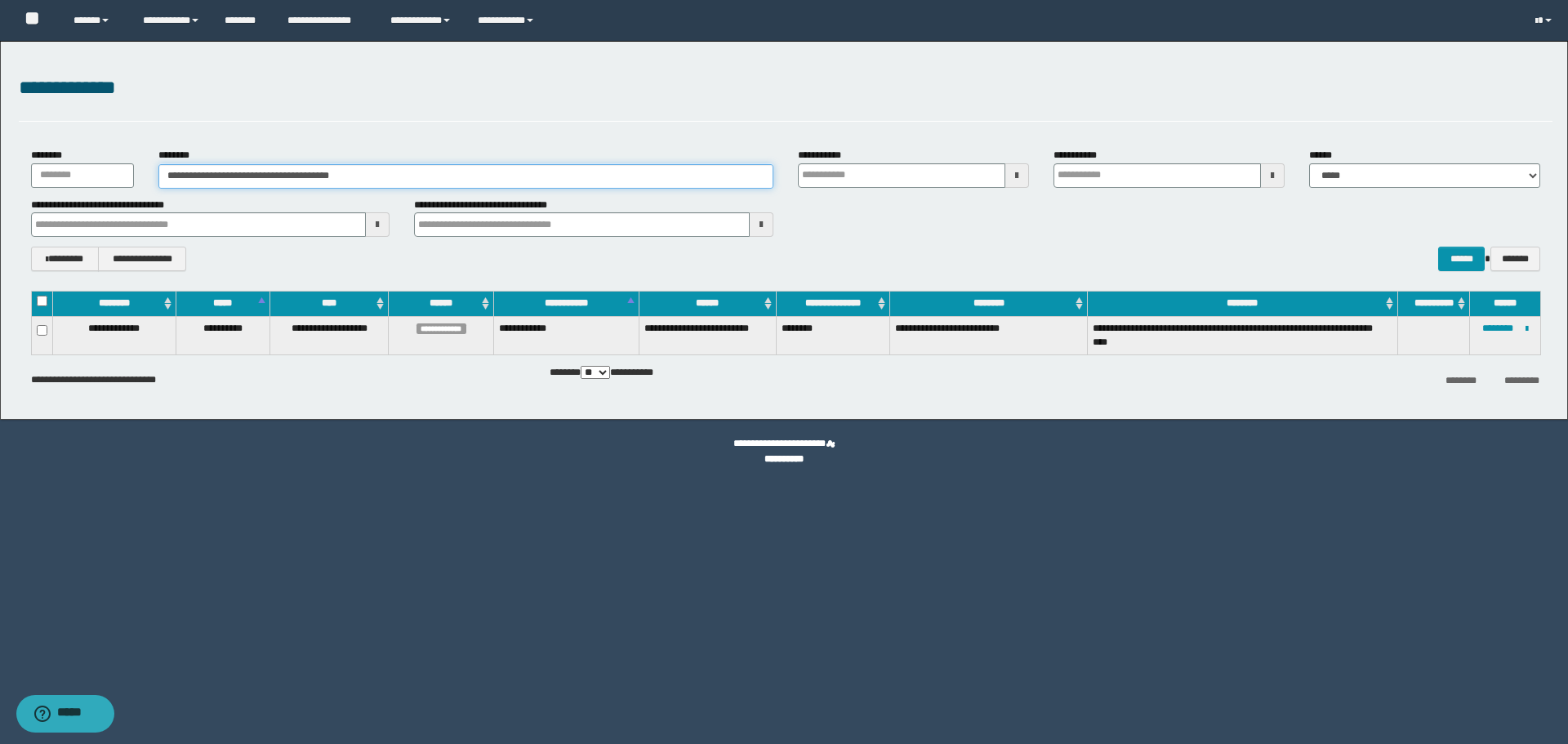 drag, startPoint x: 412, startPoint y: 177, endPoint x: 24, endPoint y: 173, distance: 388.02062 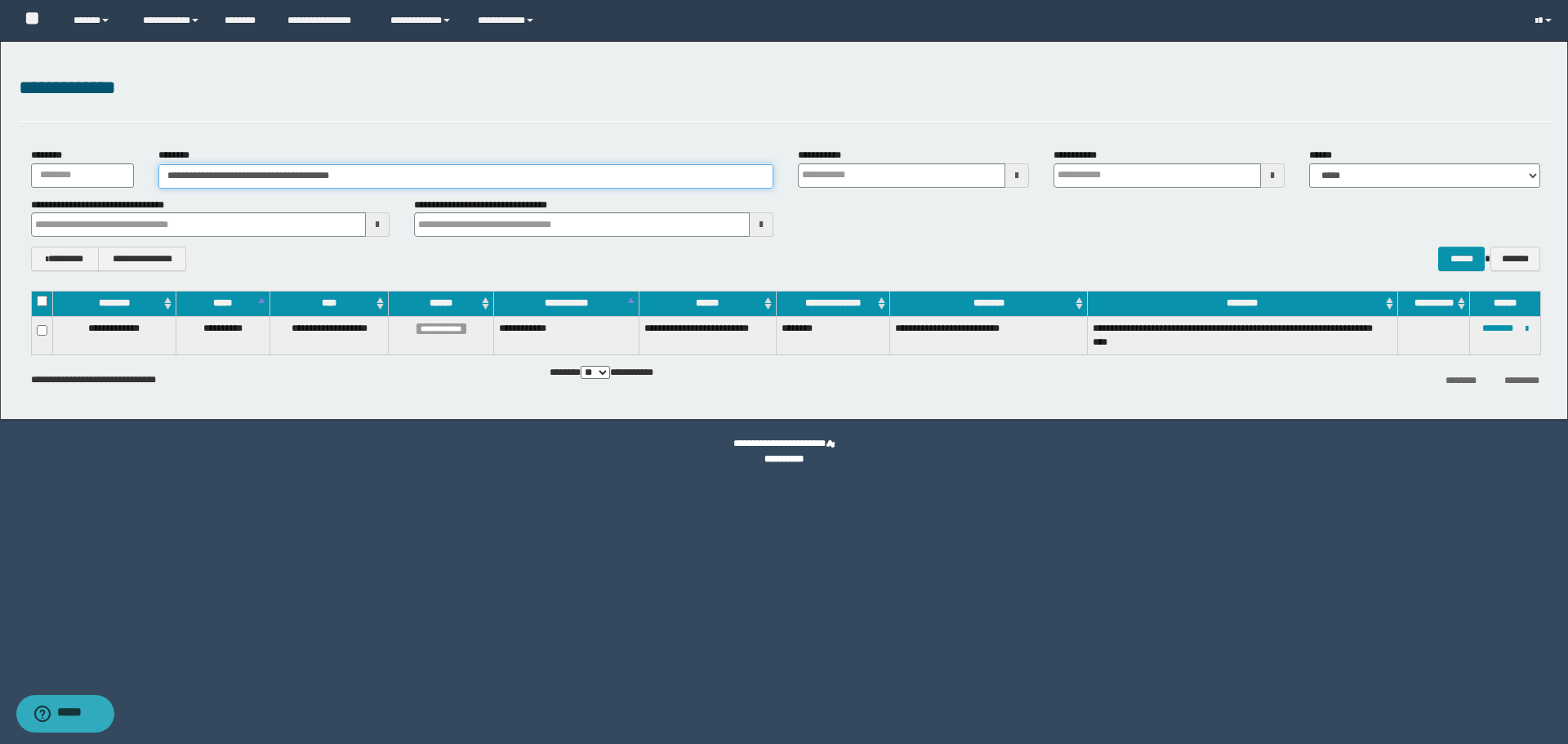click on "**********" at bounding box center (466, 176) 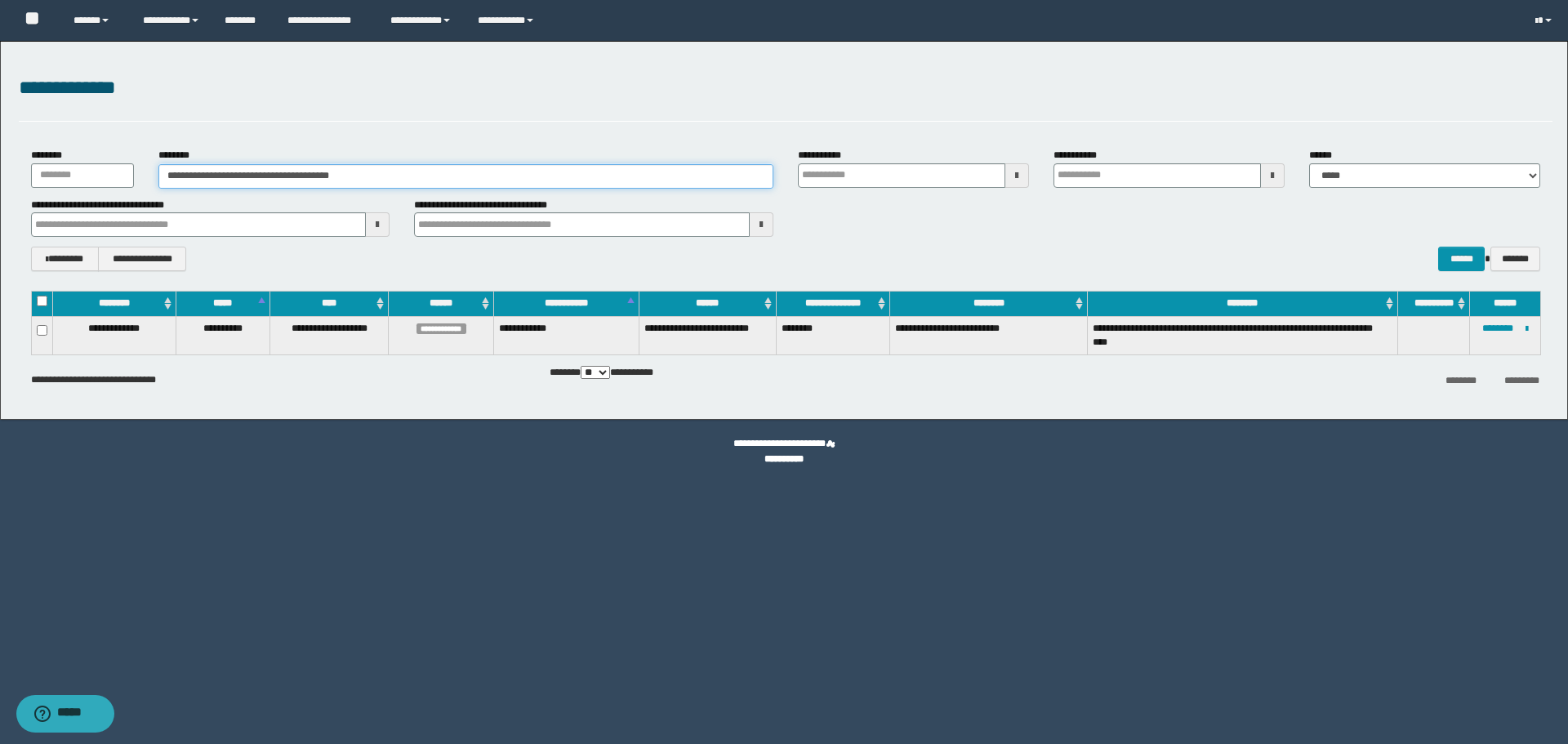 drag, startPoint x: 285, startPoint y: 168, endPoint x: 67, endPoint y: 171, distance: 218.02064 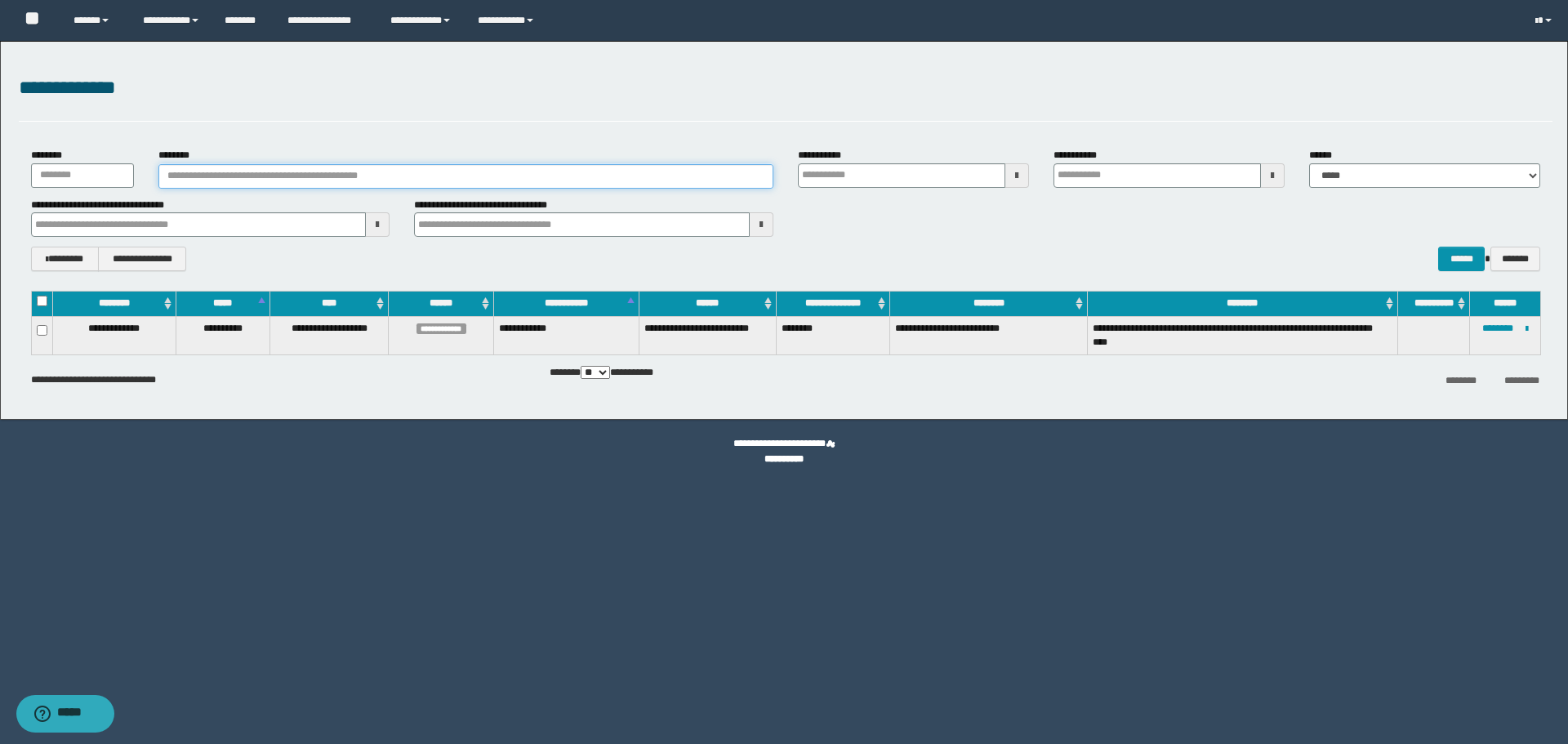 paste on "********" 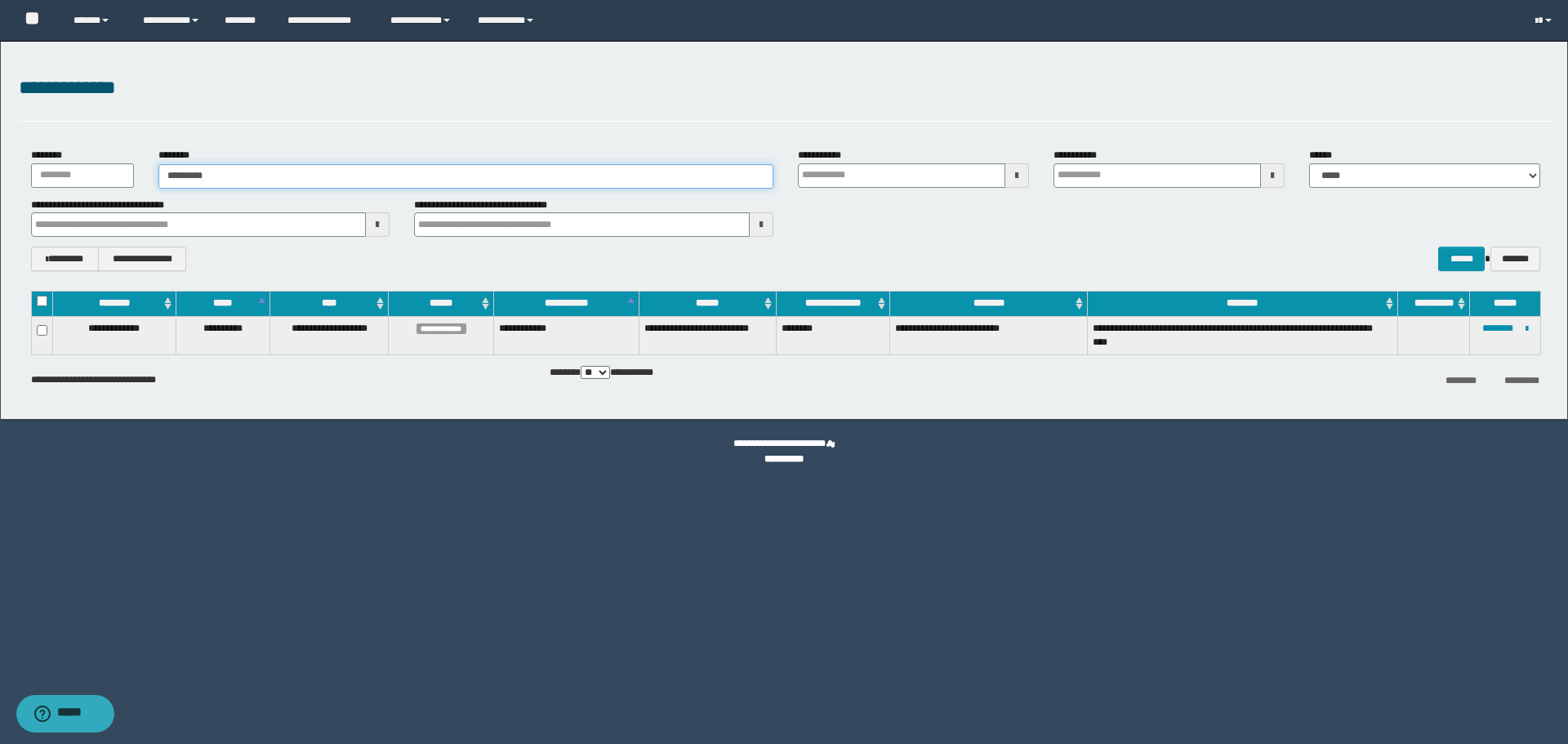 type on "********" 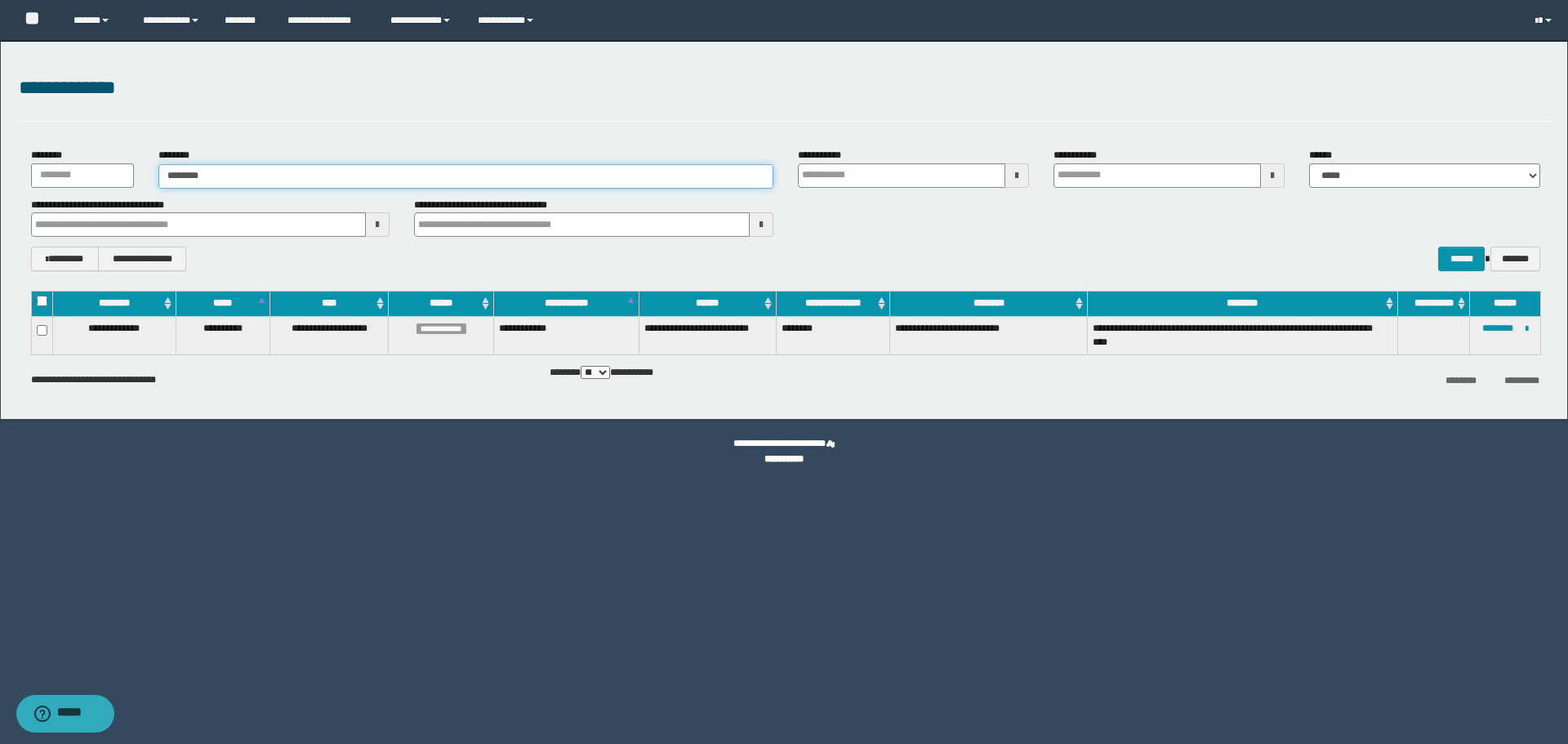 type on "********" 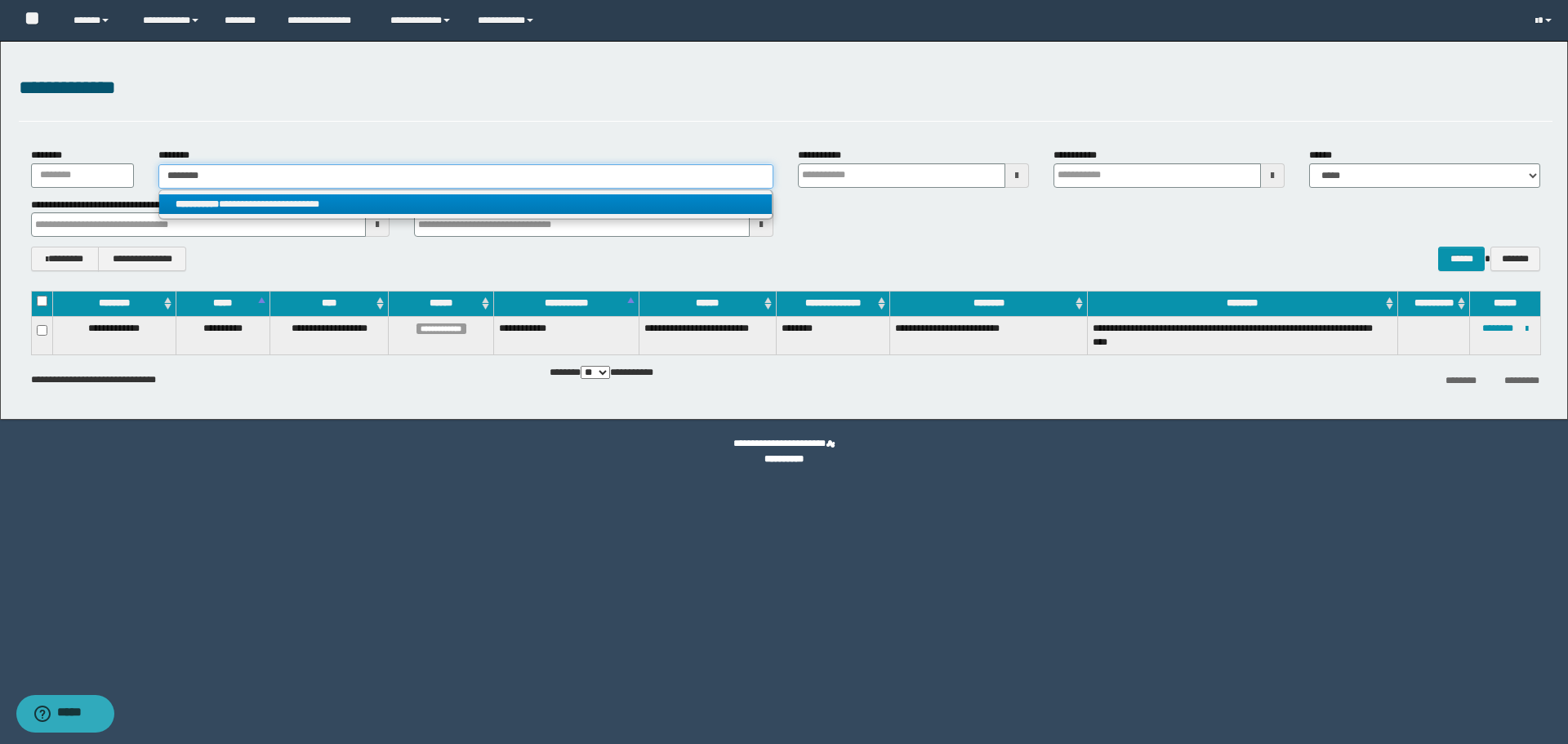 type on "********" 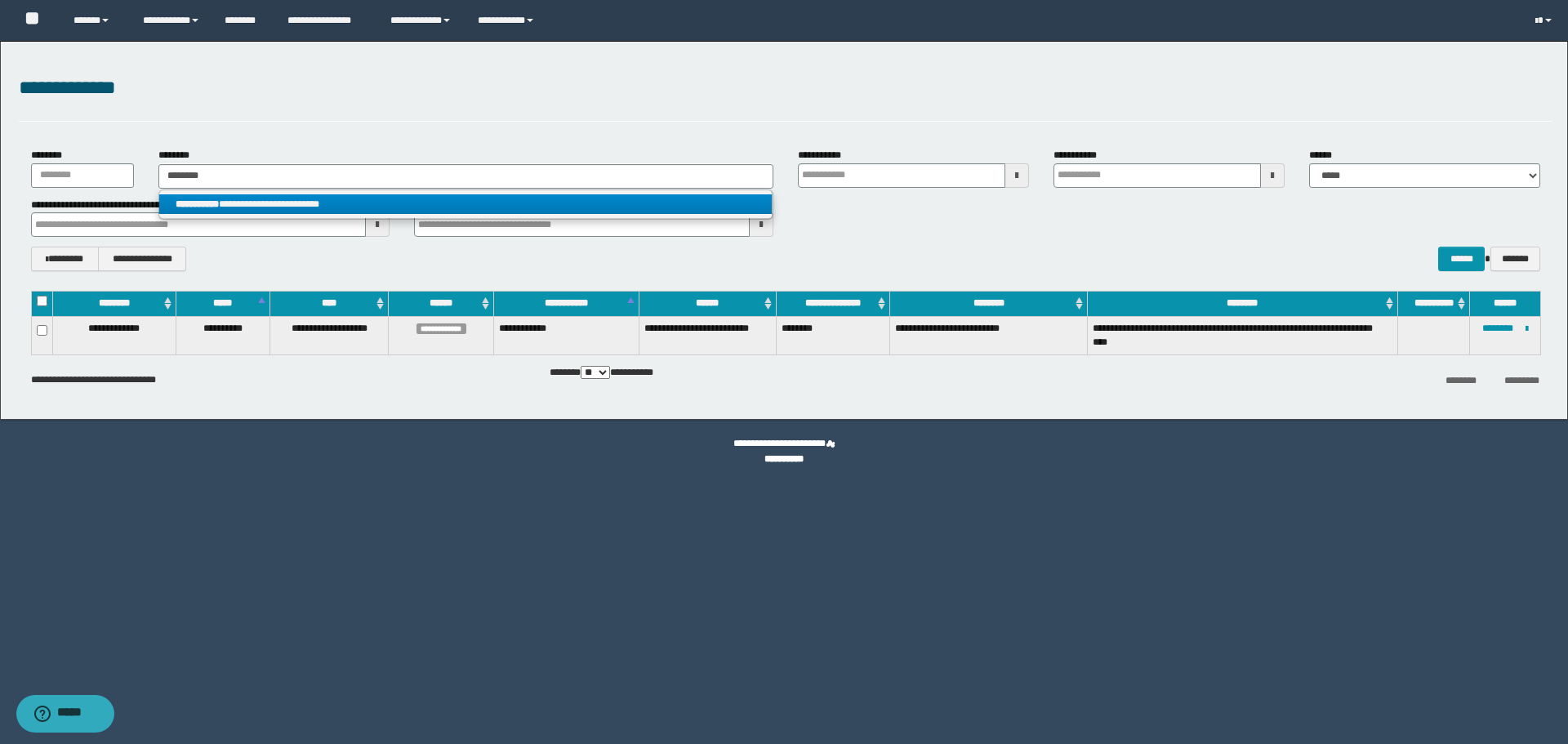 click on "**********" at bounding box center [466, 204] 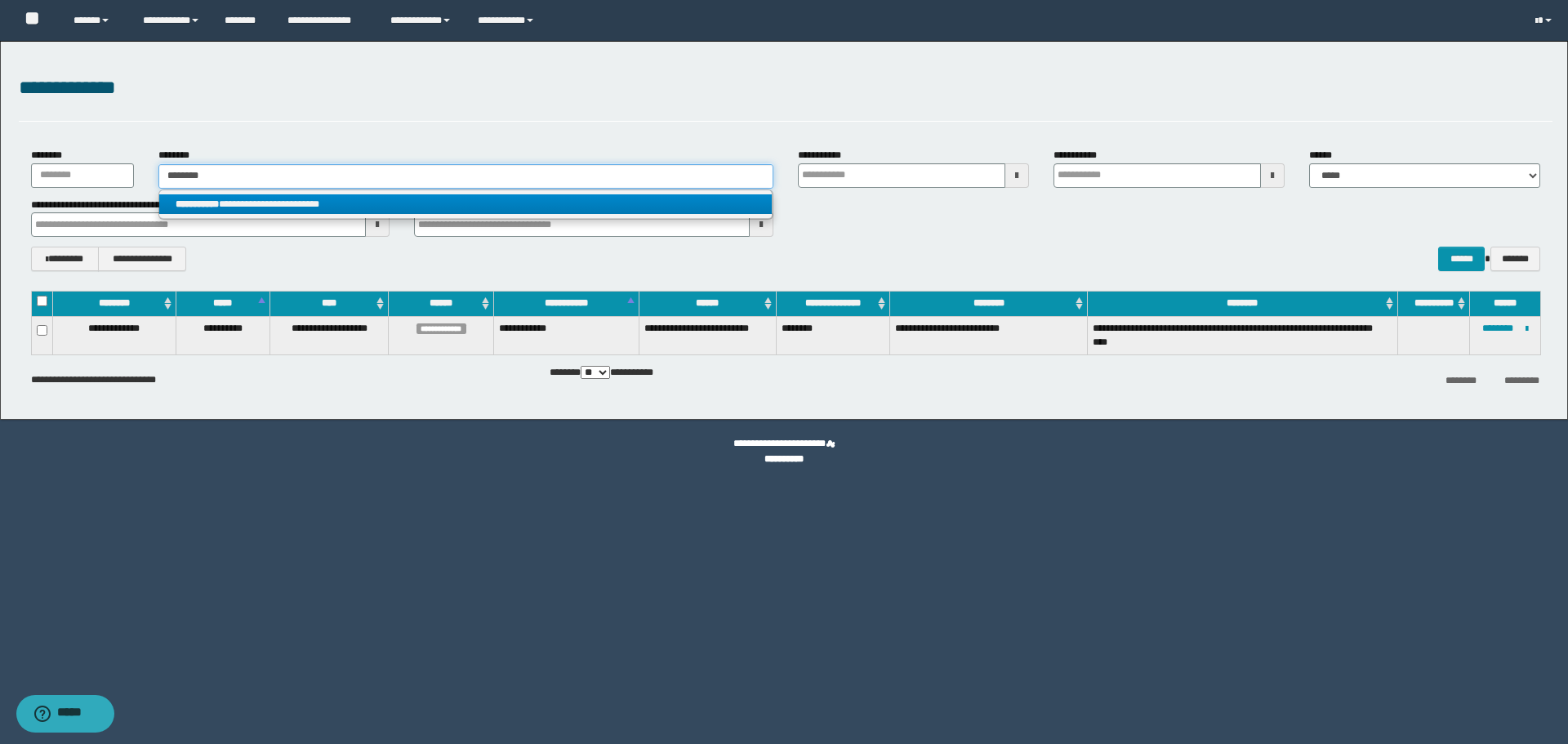 type 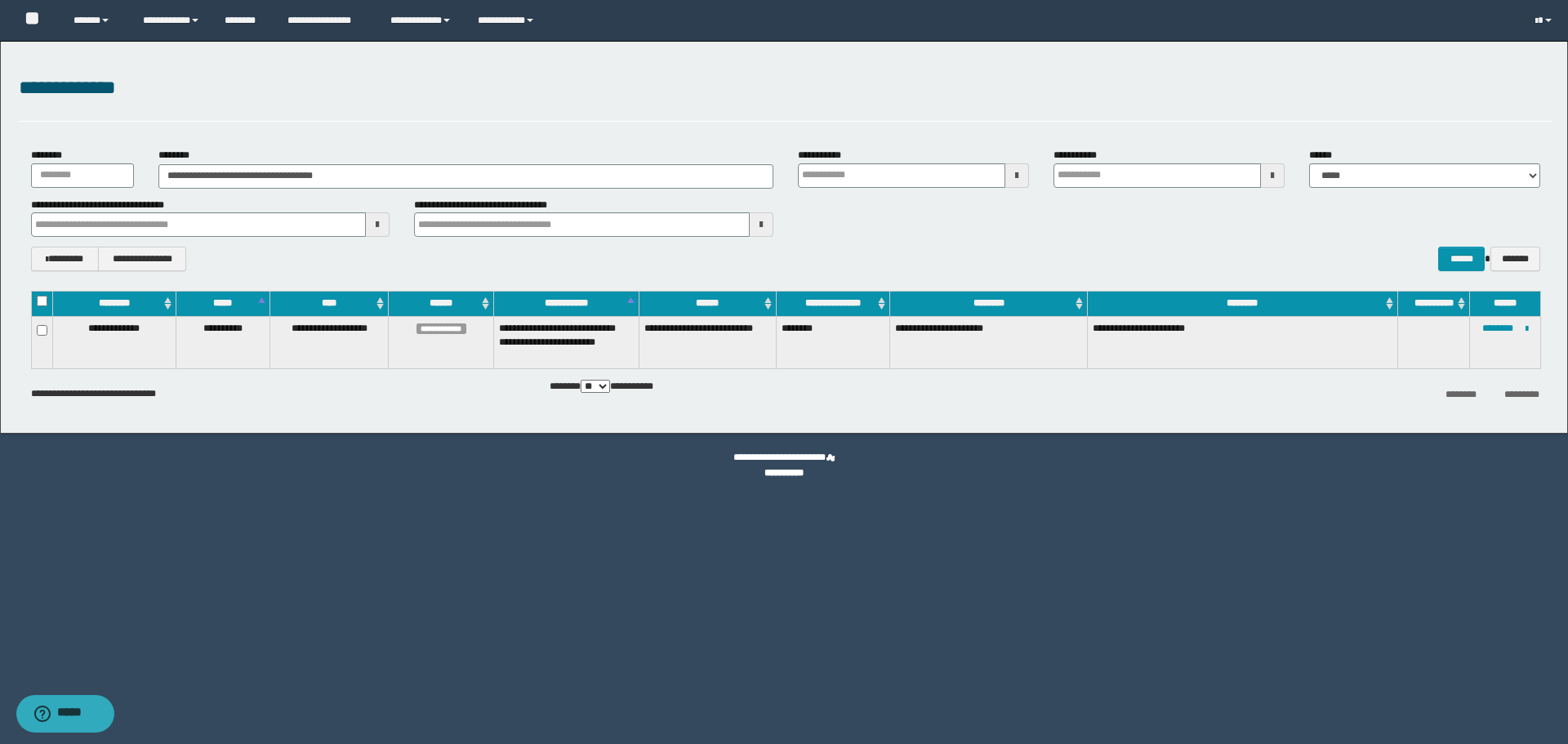 click on "**********" at bounding box center [1505, 342] 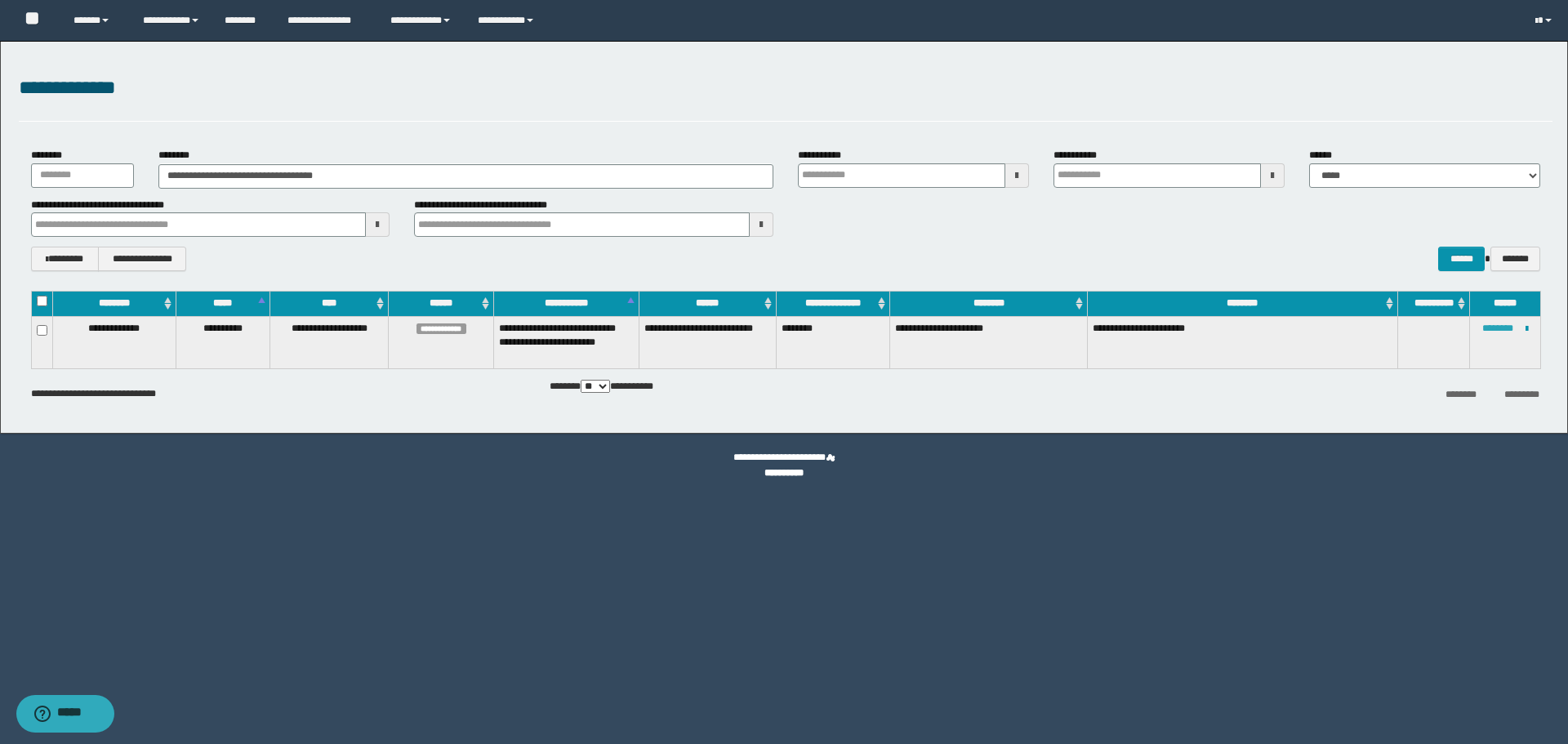 click on "********" at bounding box center [1498, 328] 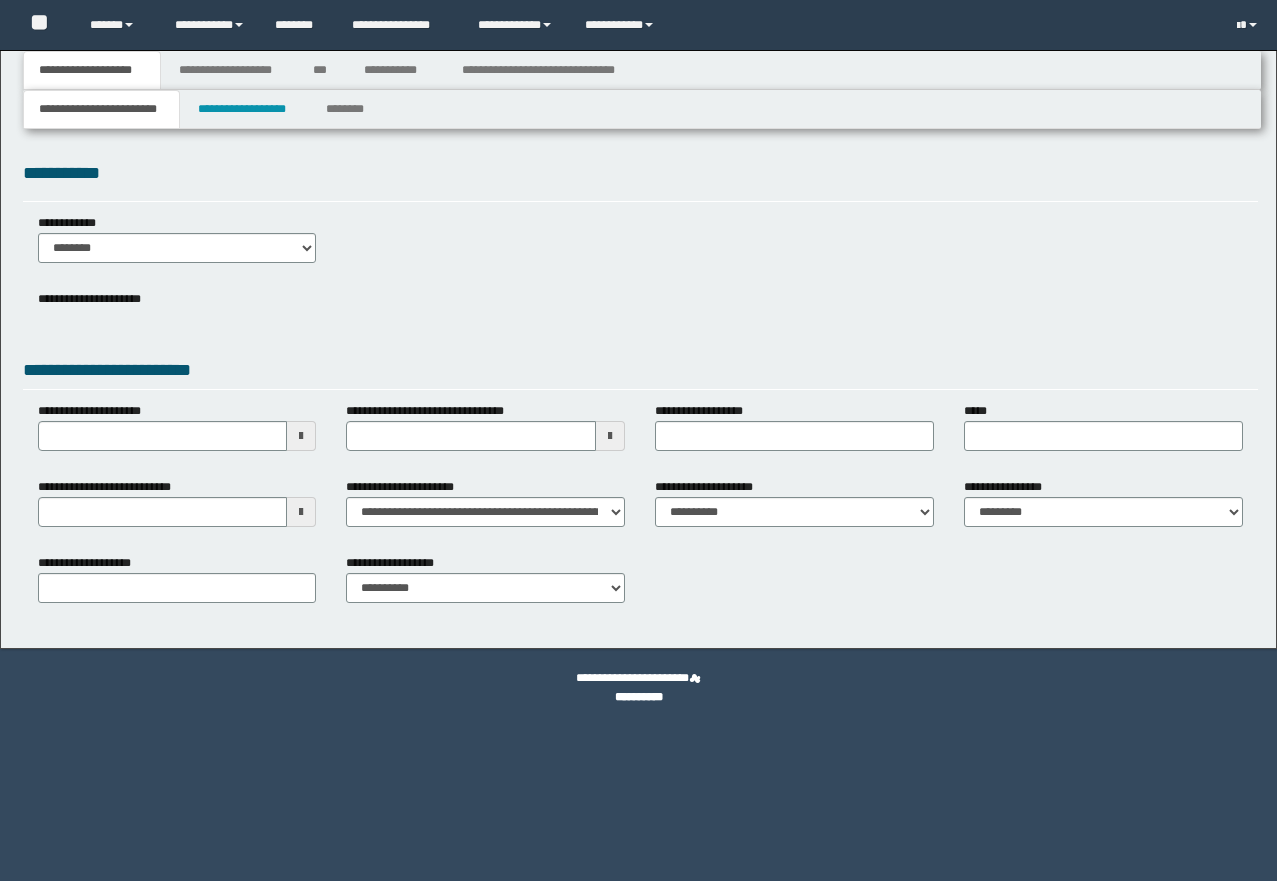 scroll, scrollTop: 0, scrollLeft: 0, axis: both 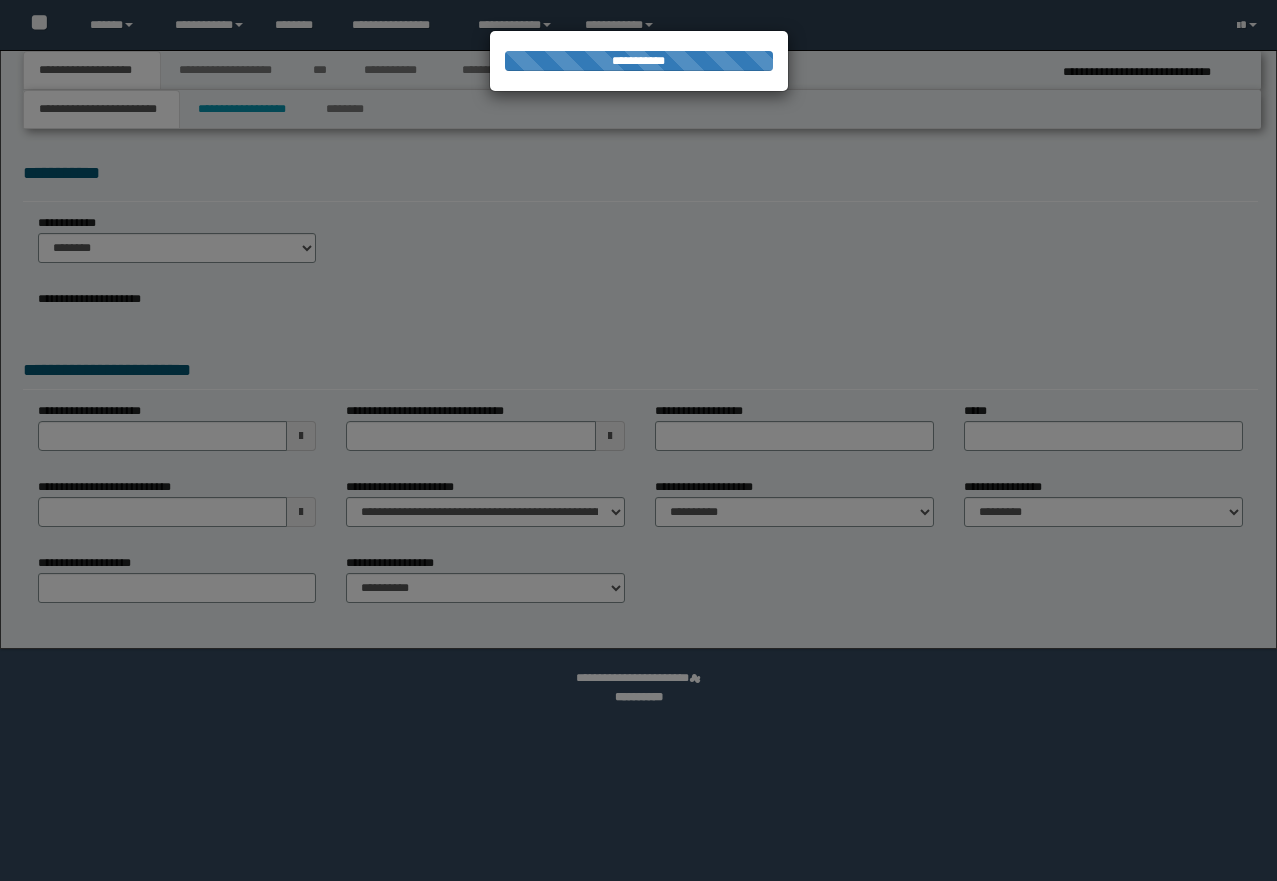 select on "*" 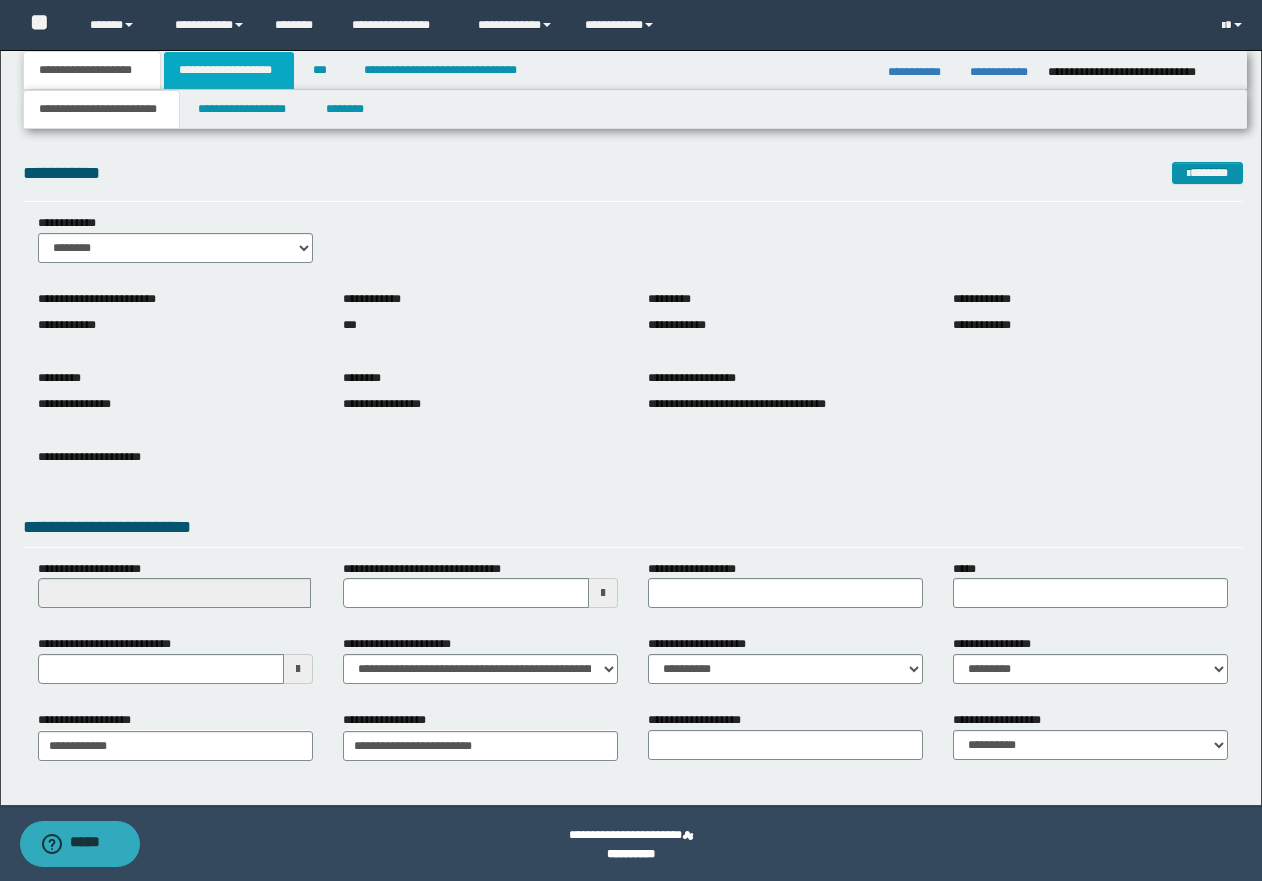click on "**********" at bounding box center [229, 70] 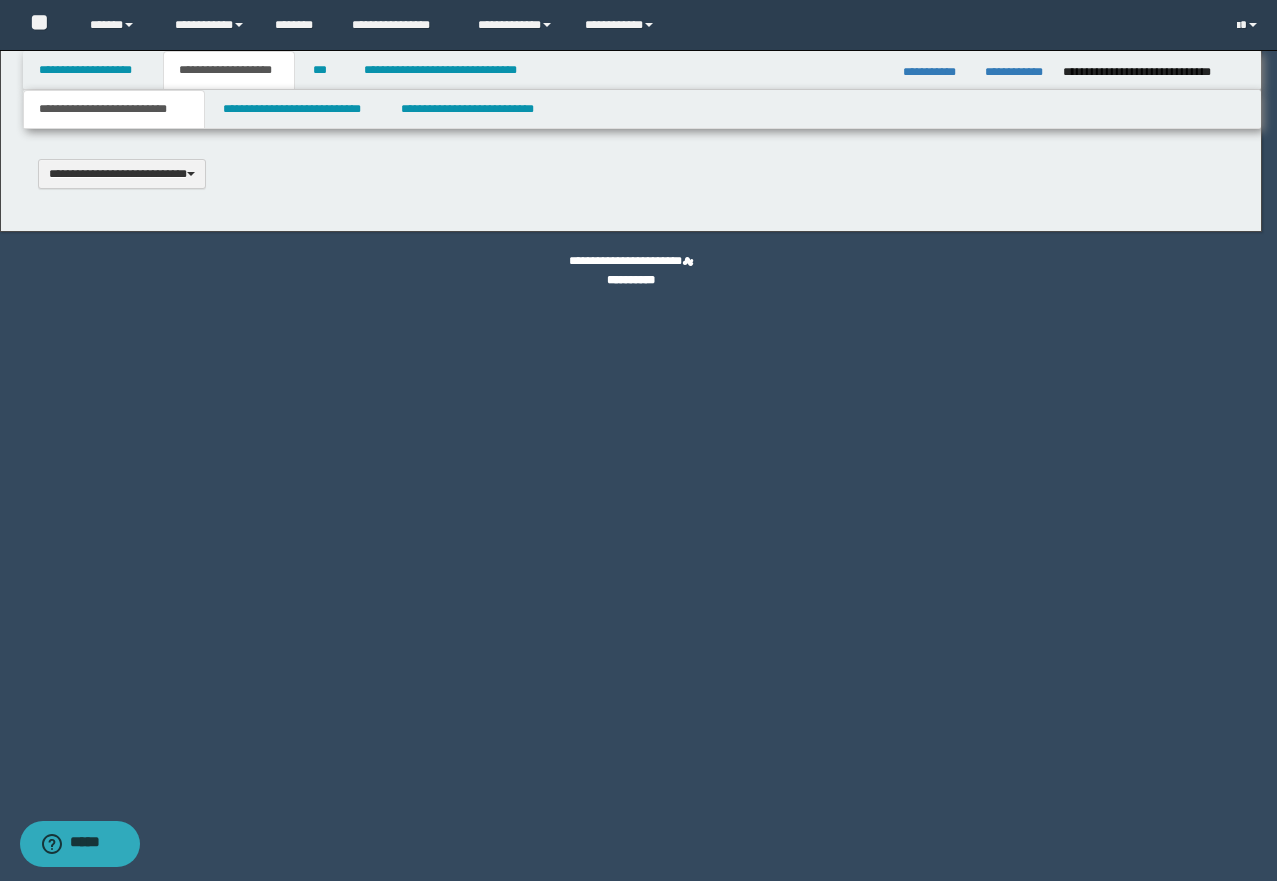 type 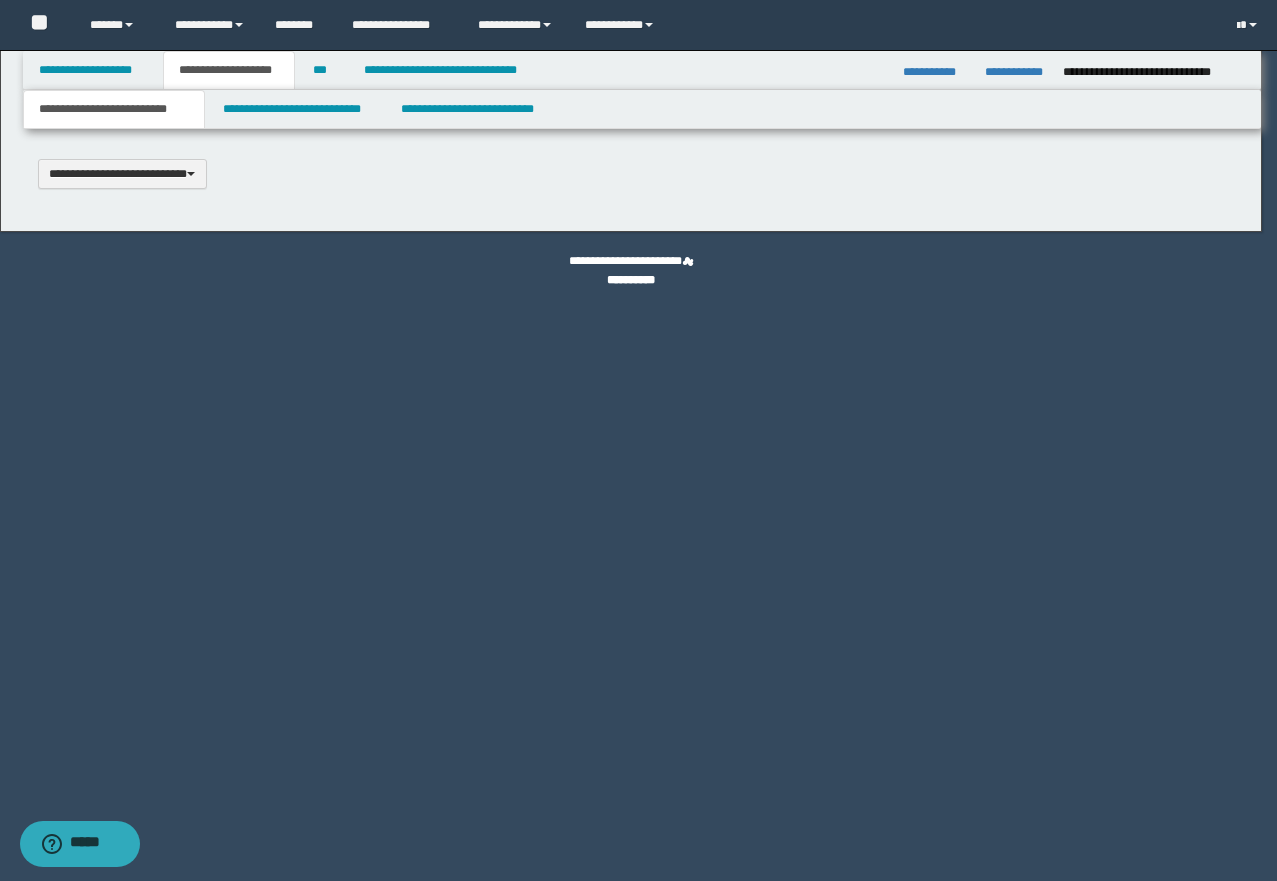 scroll, scrollTop: 0, scrollLeft: 0, axis: both 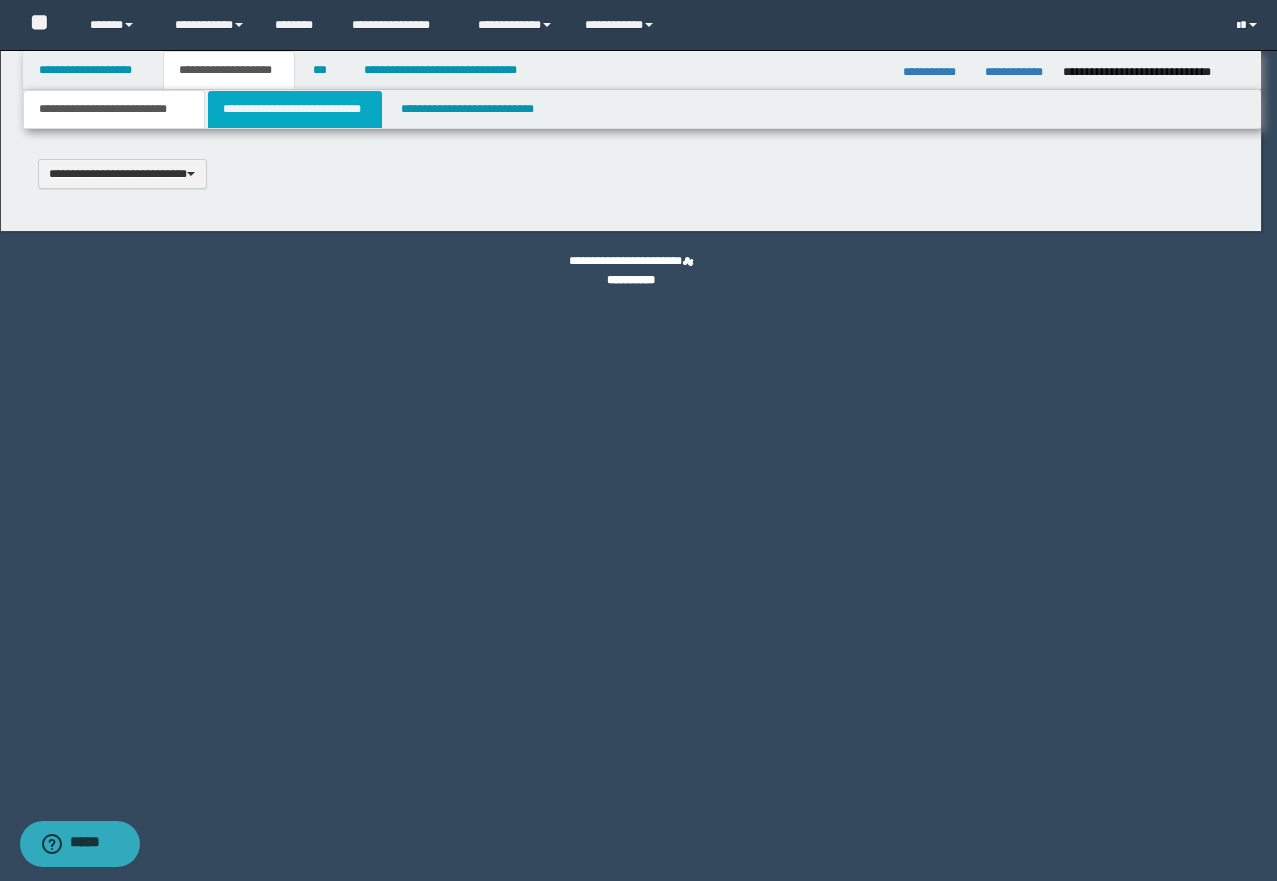 type on "**********" 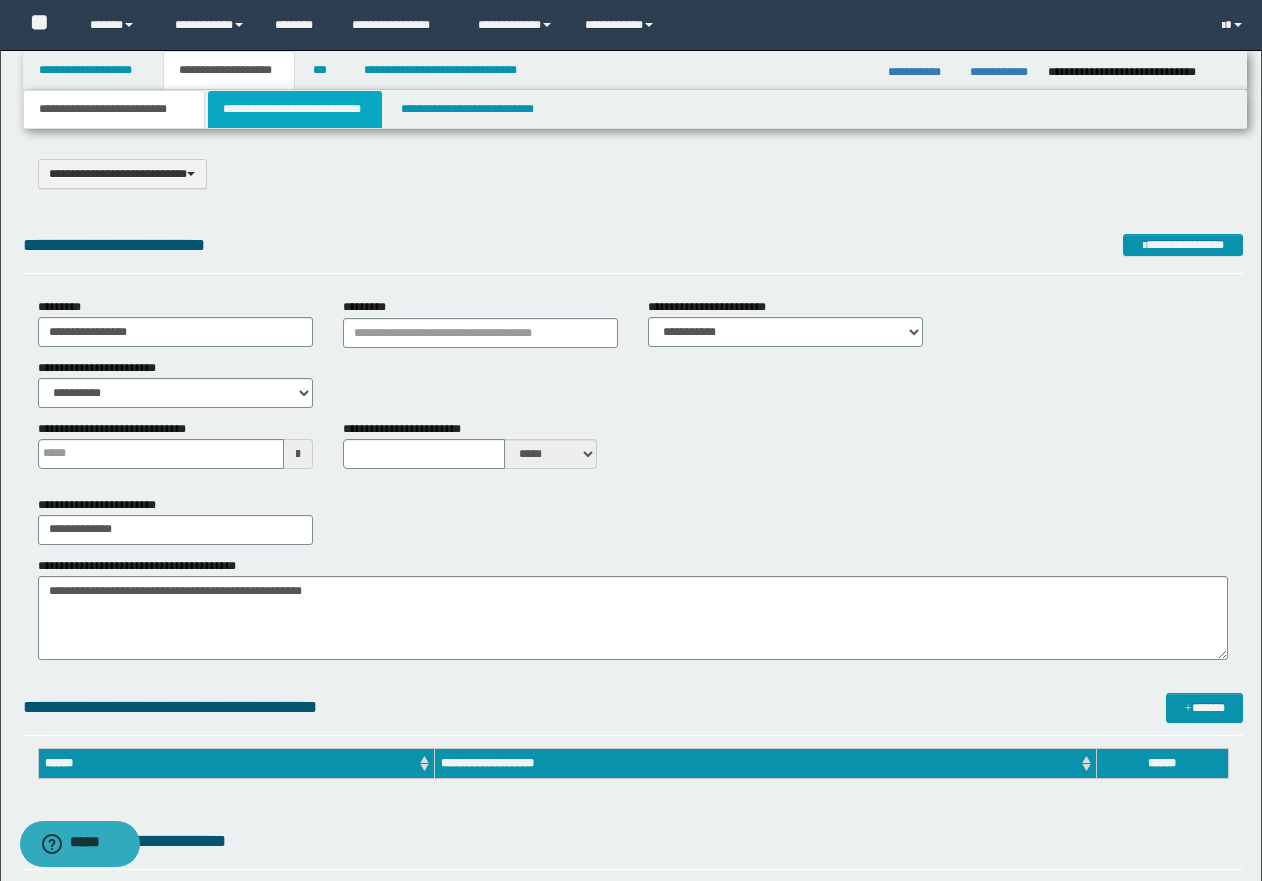 click on "**********" at bounding box center (295, 109) 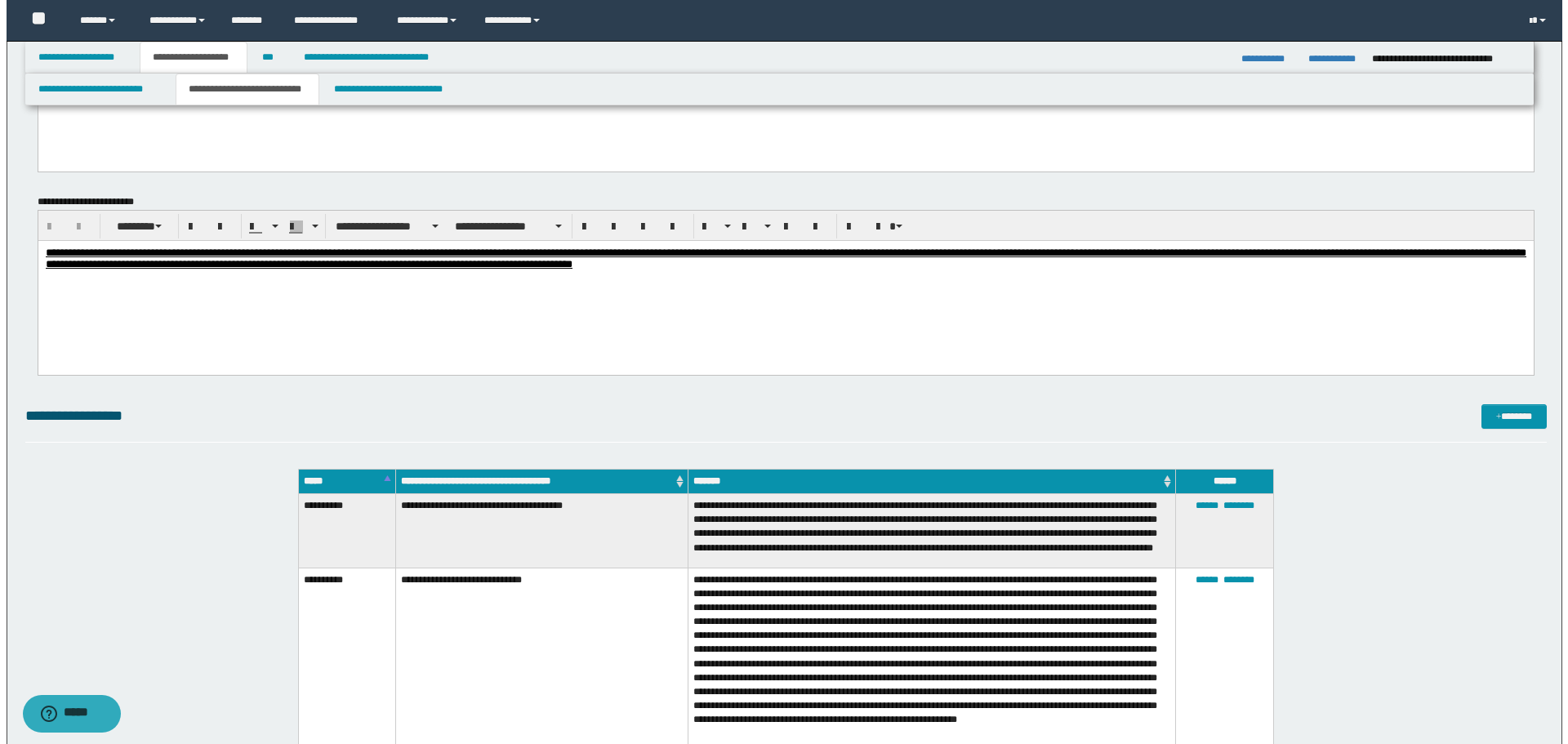 scroll, scrollTop: 1960, scrollLeft: 0, axis: vertical 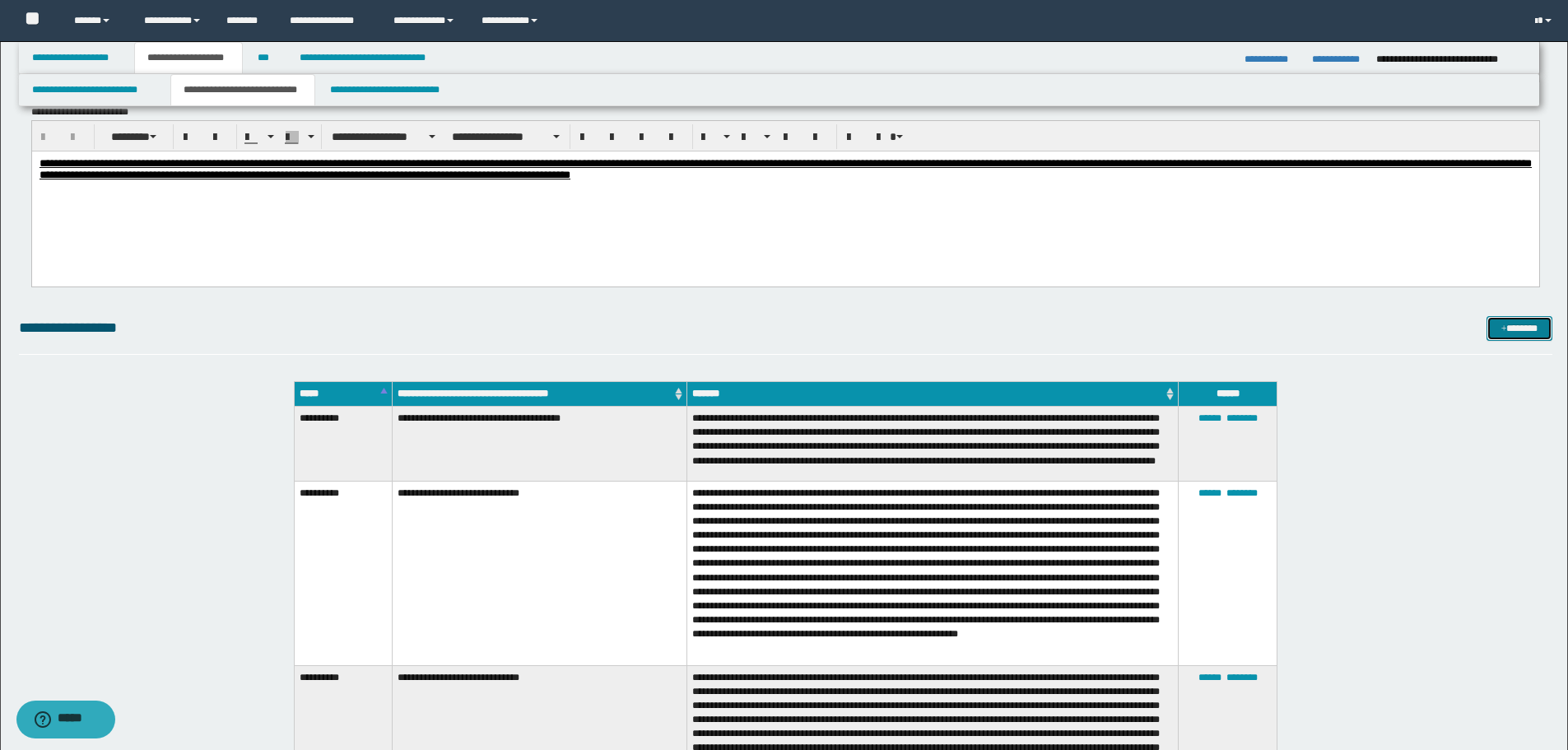 click on "*******" at bounding box center (1519, 328) 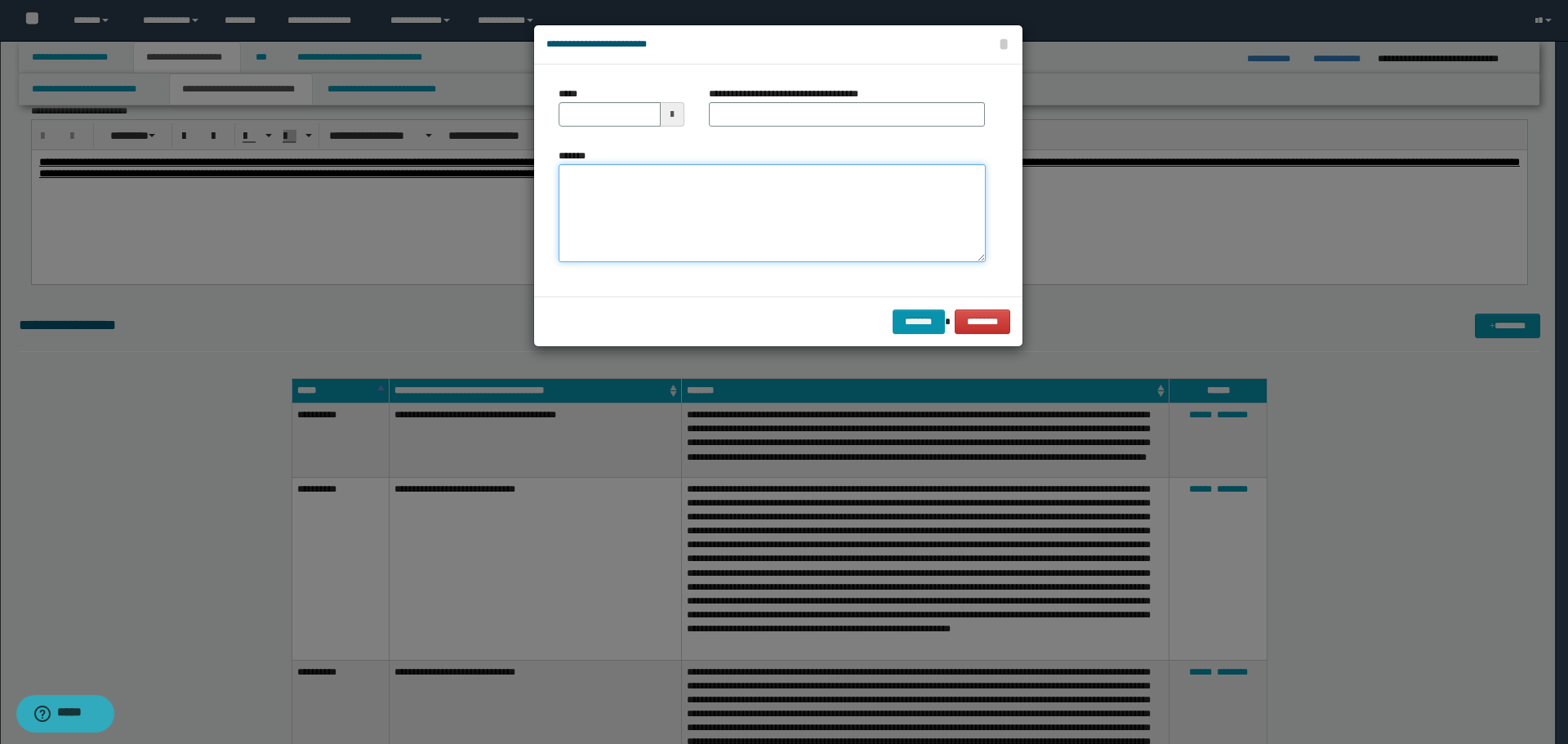 click on "*******" at bounding box center (772, 213) 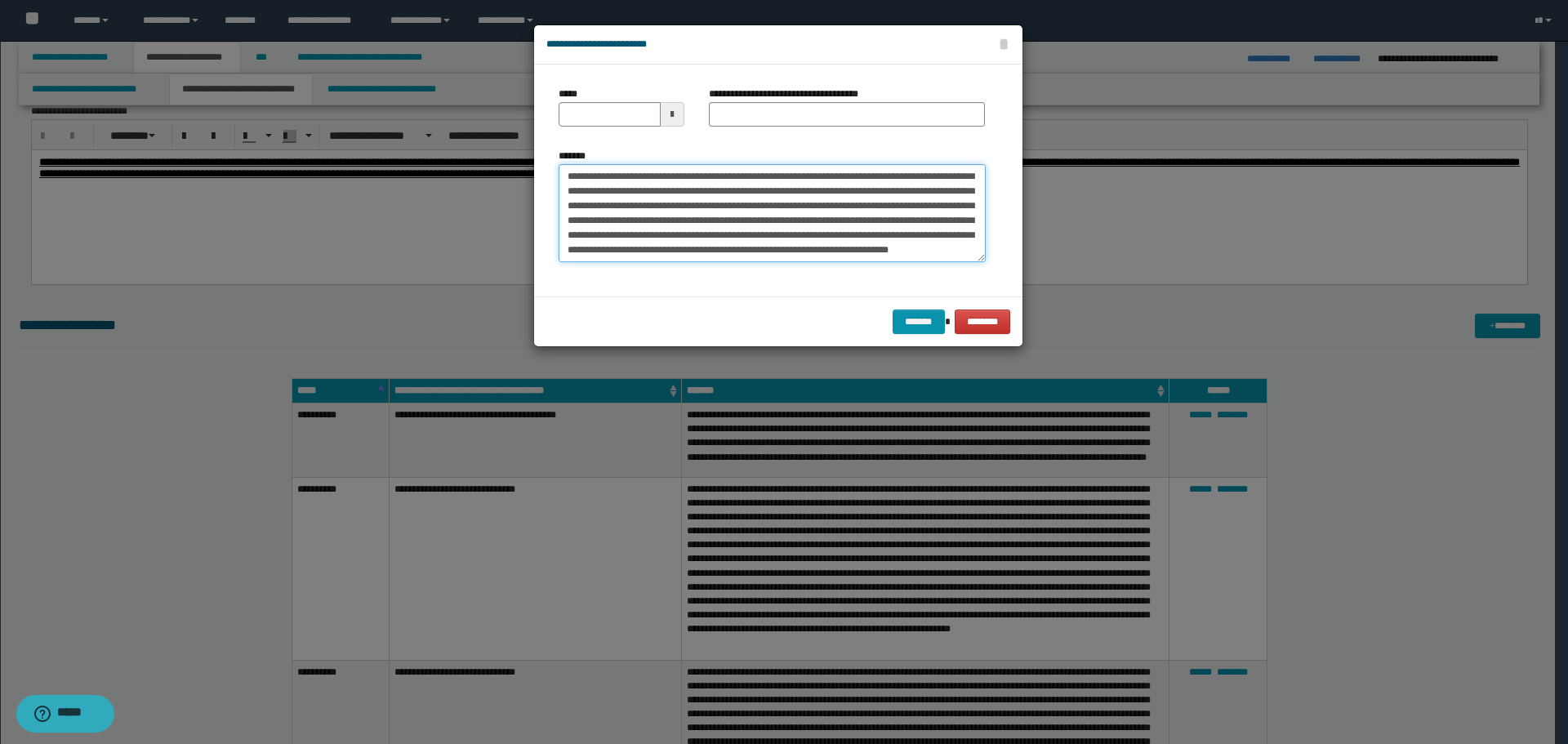 scroll, scrollTop: 0, scrollLeft: 0, axis: both 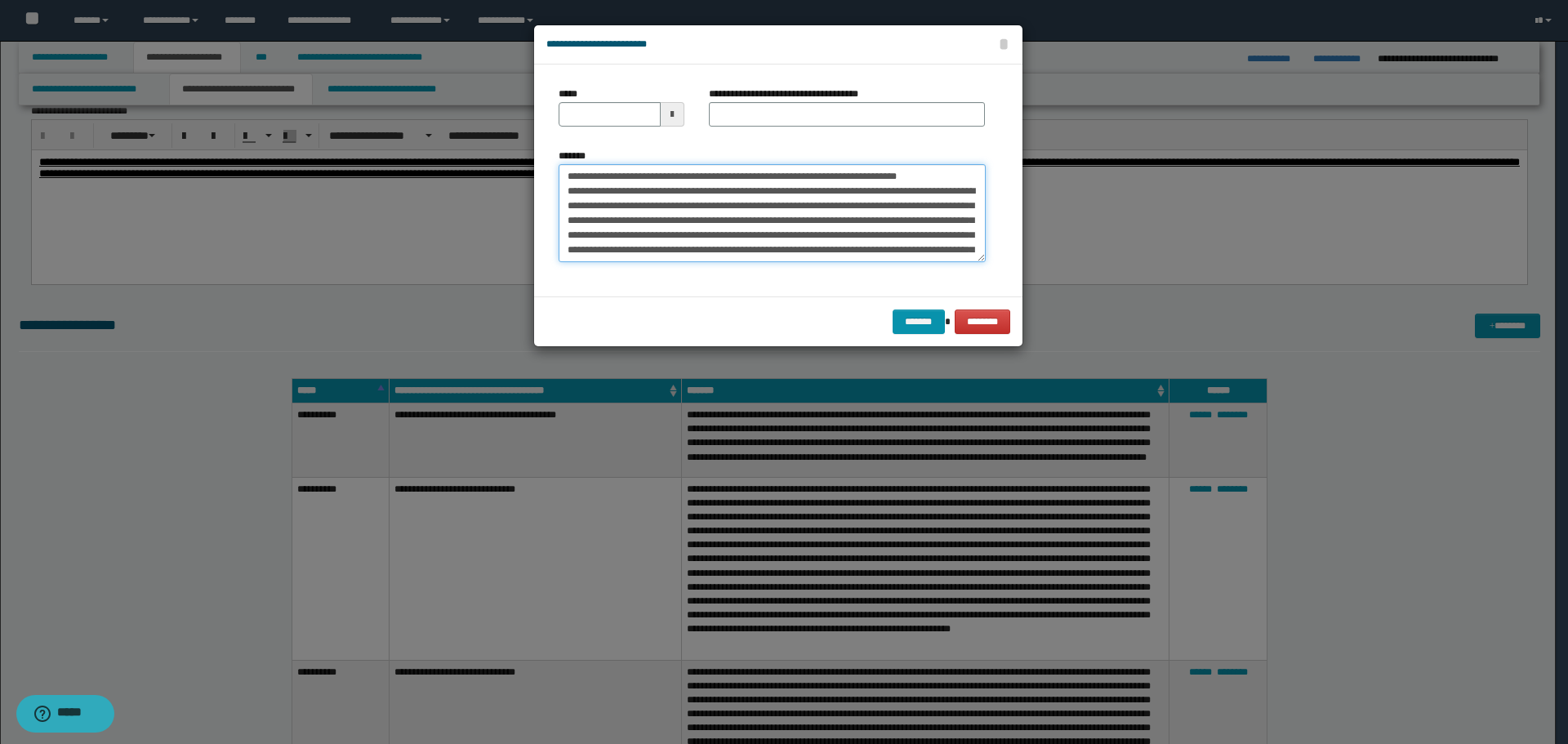 drag, startPoint x: 616, startPoint y: 175, endPoint x: 547, endPoint y: 174, distance: 69.00725 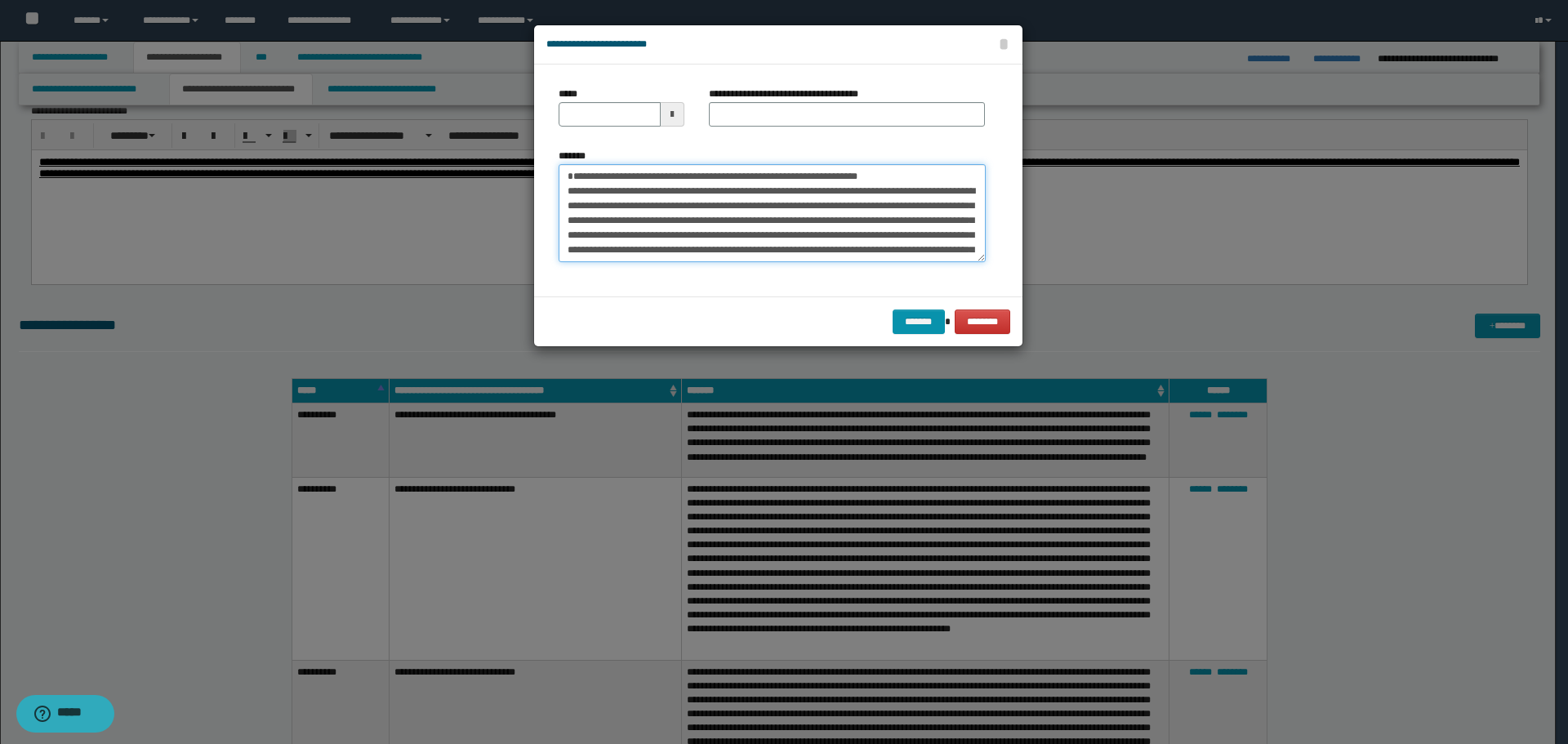 type 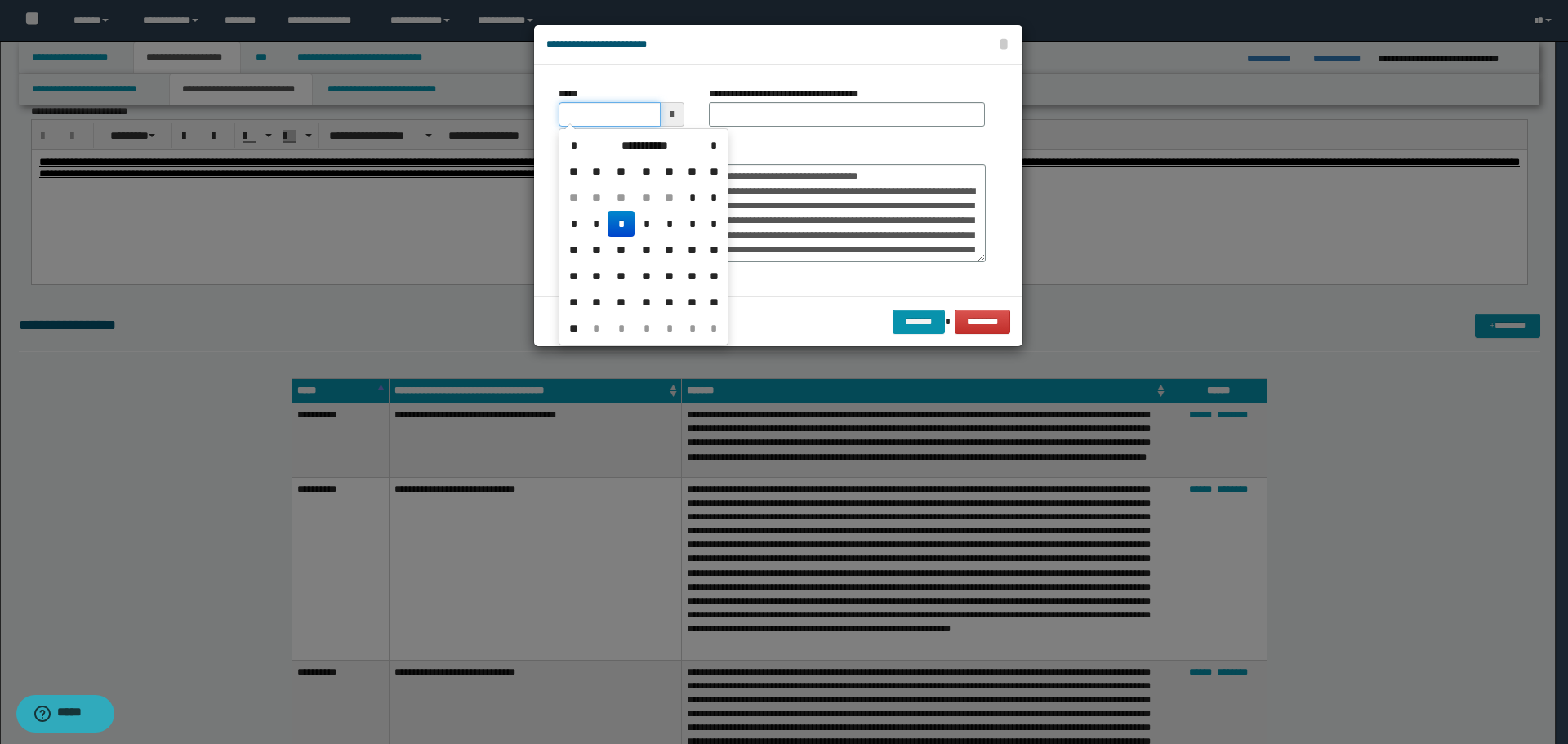 click on "*****" at bounding box center [609, 114] 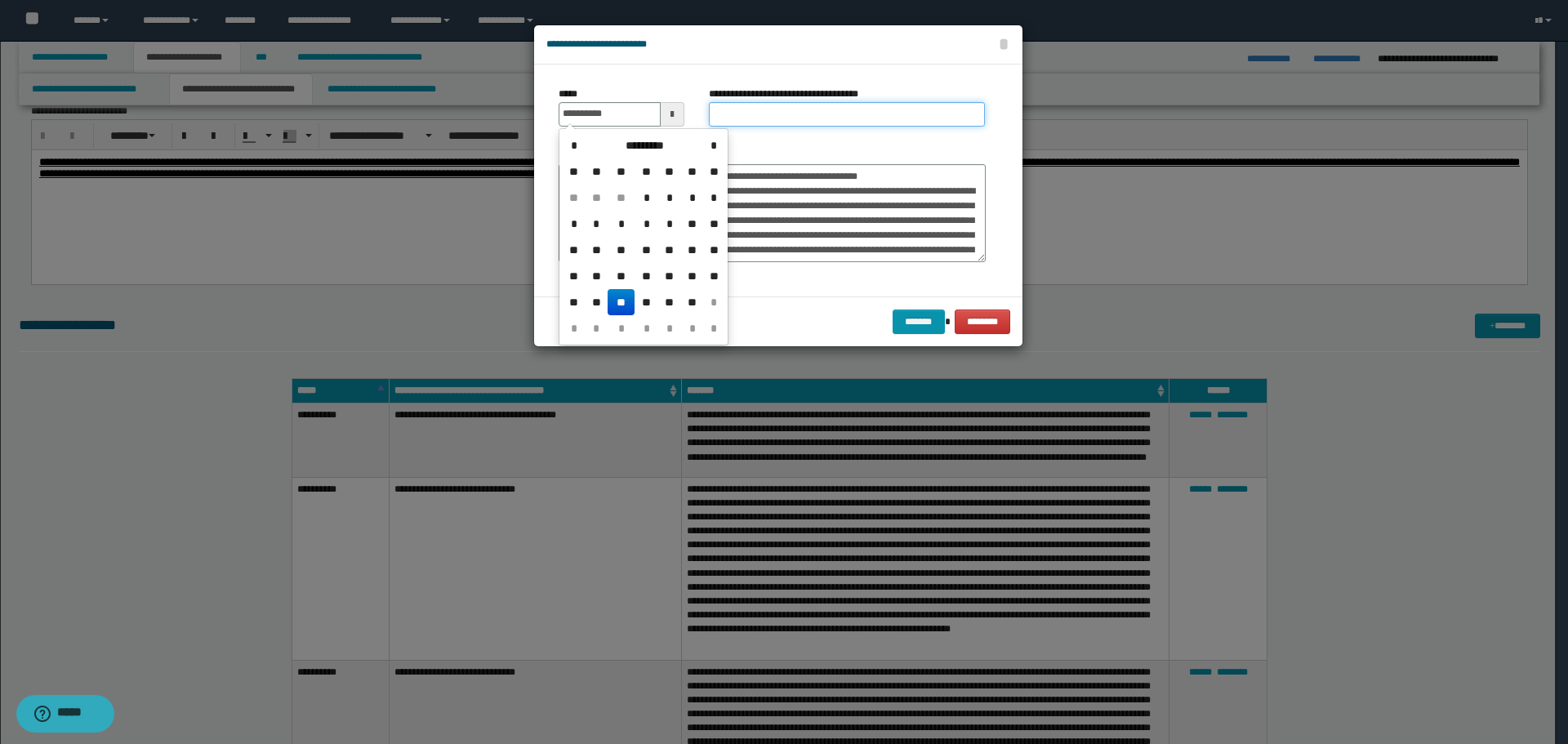 type on "**********" 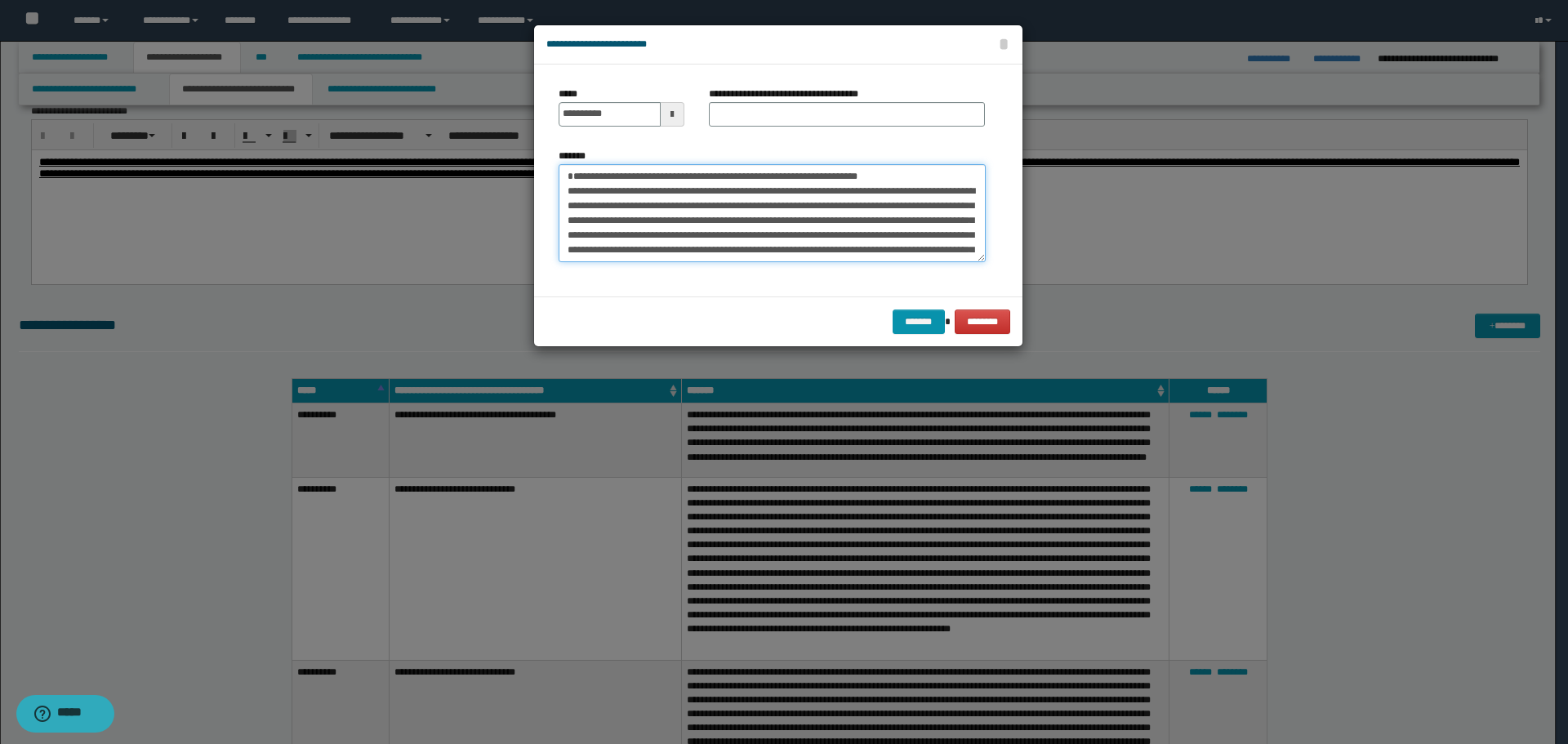 drag, startPoint x: 571, startPoint y: 177, endPoint x: 866, endPoint y: 176, distance: 295.00169 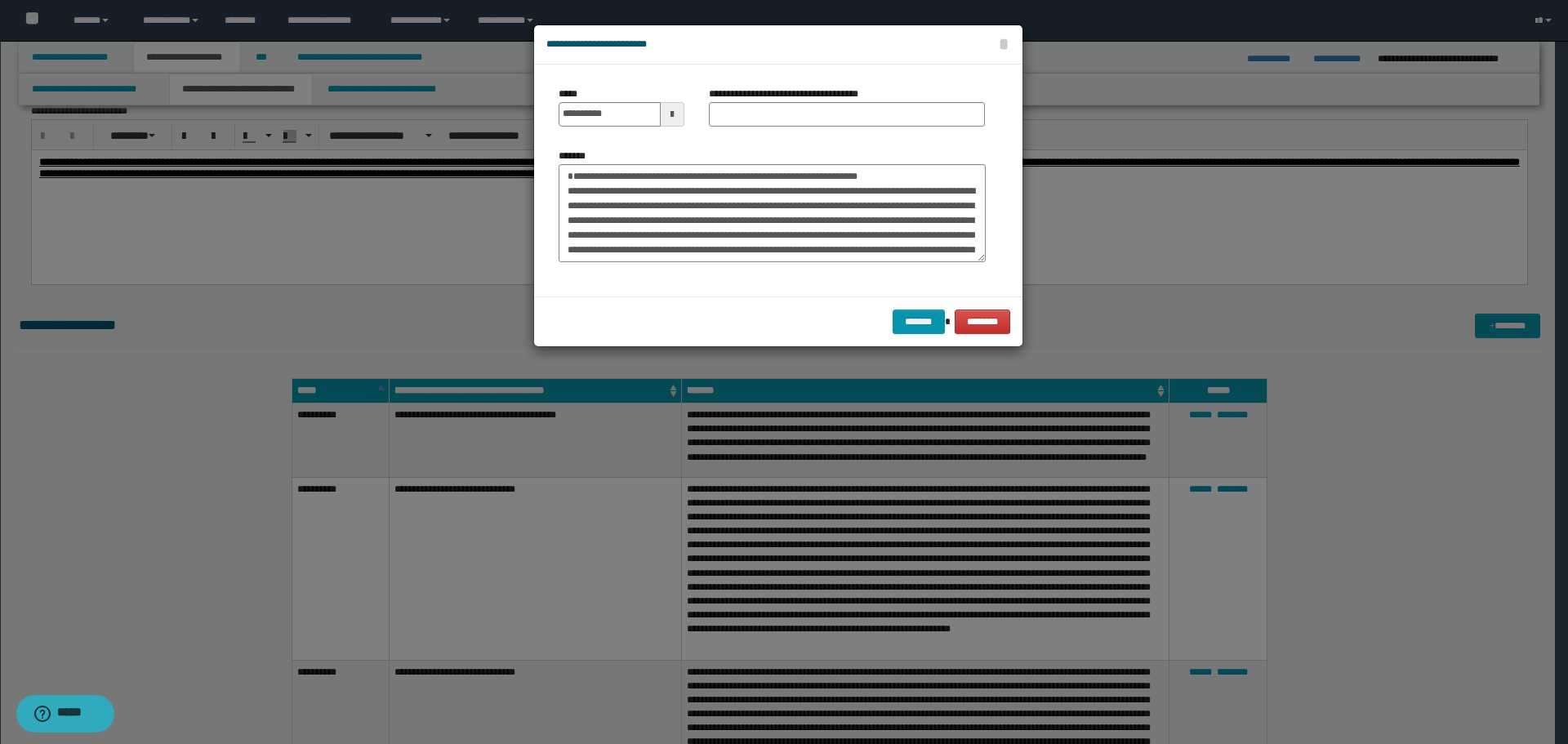 click on "**********" at bounding box center [778, 45] 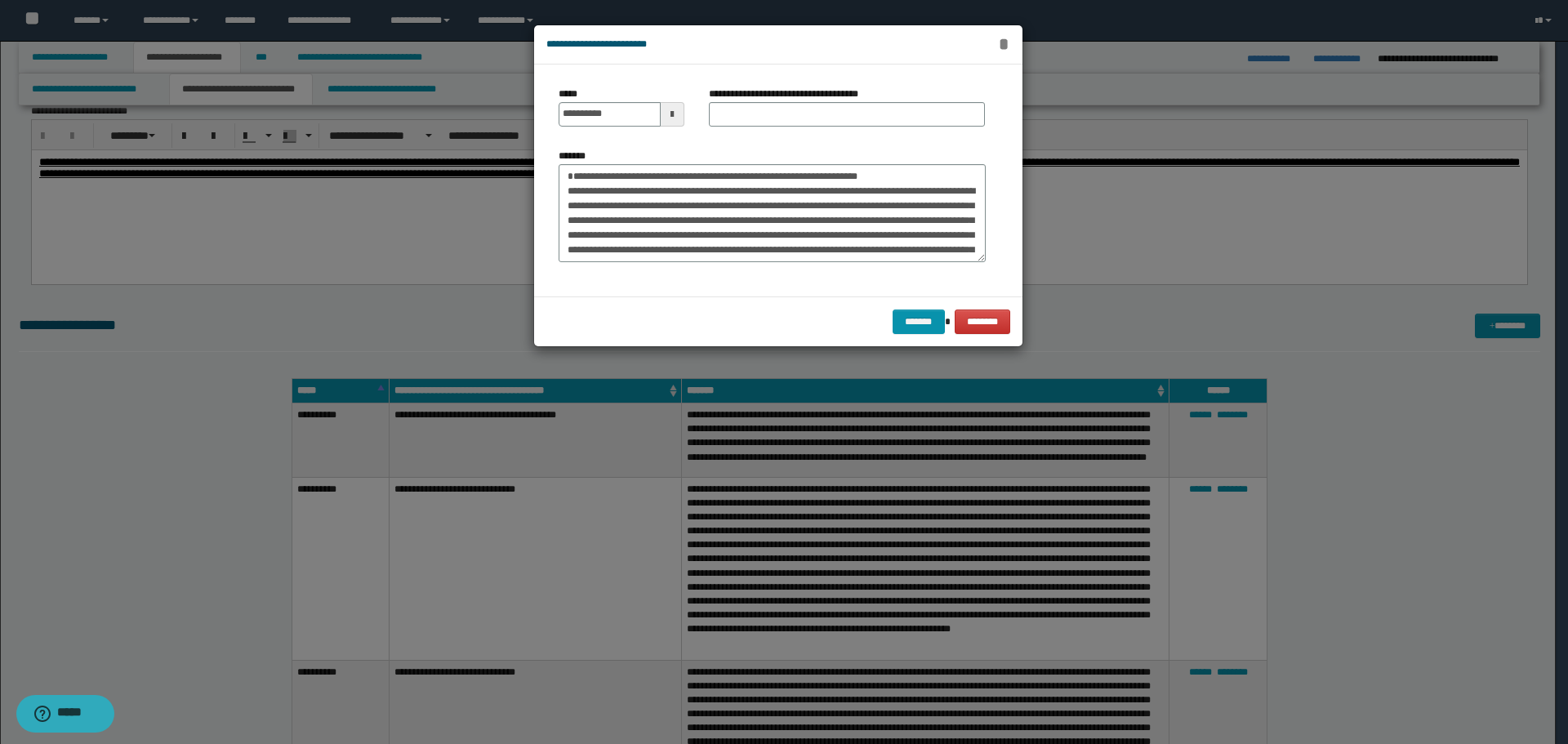click on "*" at bounding box center (1004, 44) 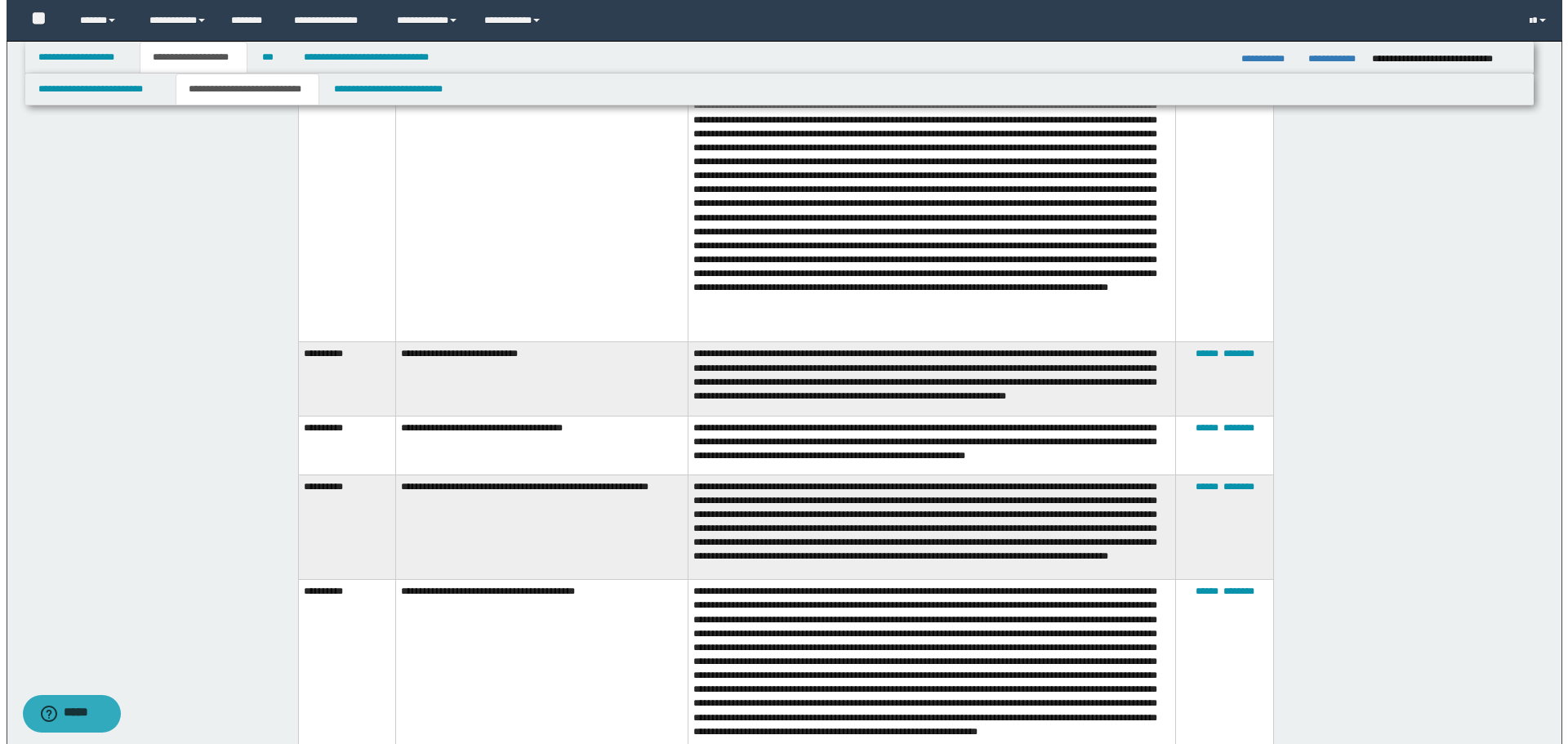 scroll, scrollTop: 3512, scrollLeft: 0, axis: vertical 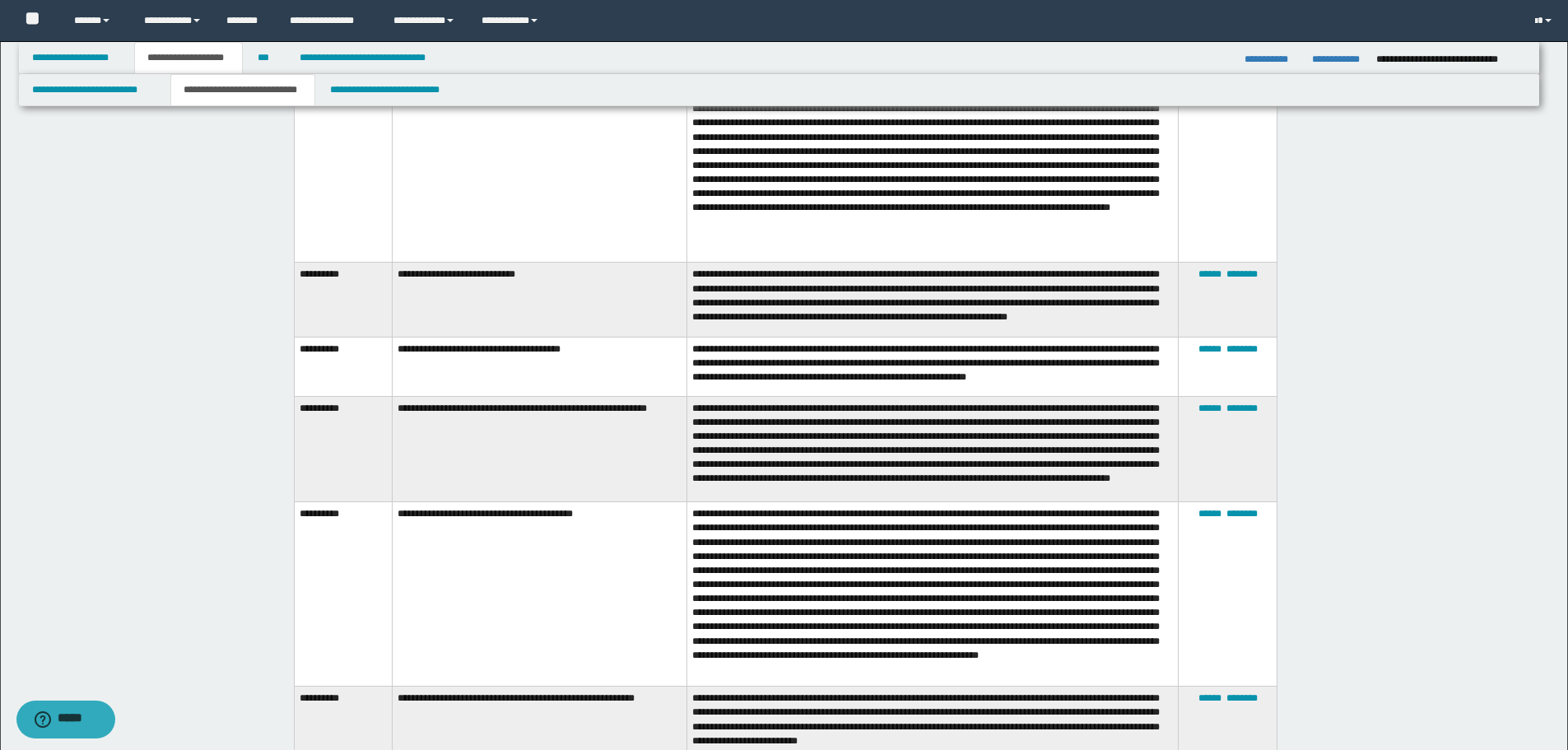 click at bounding box center (933, 594) 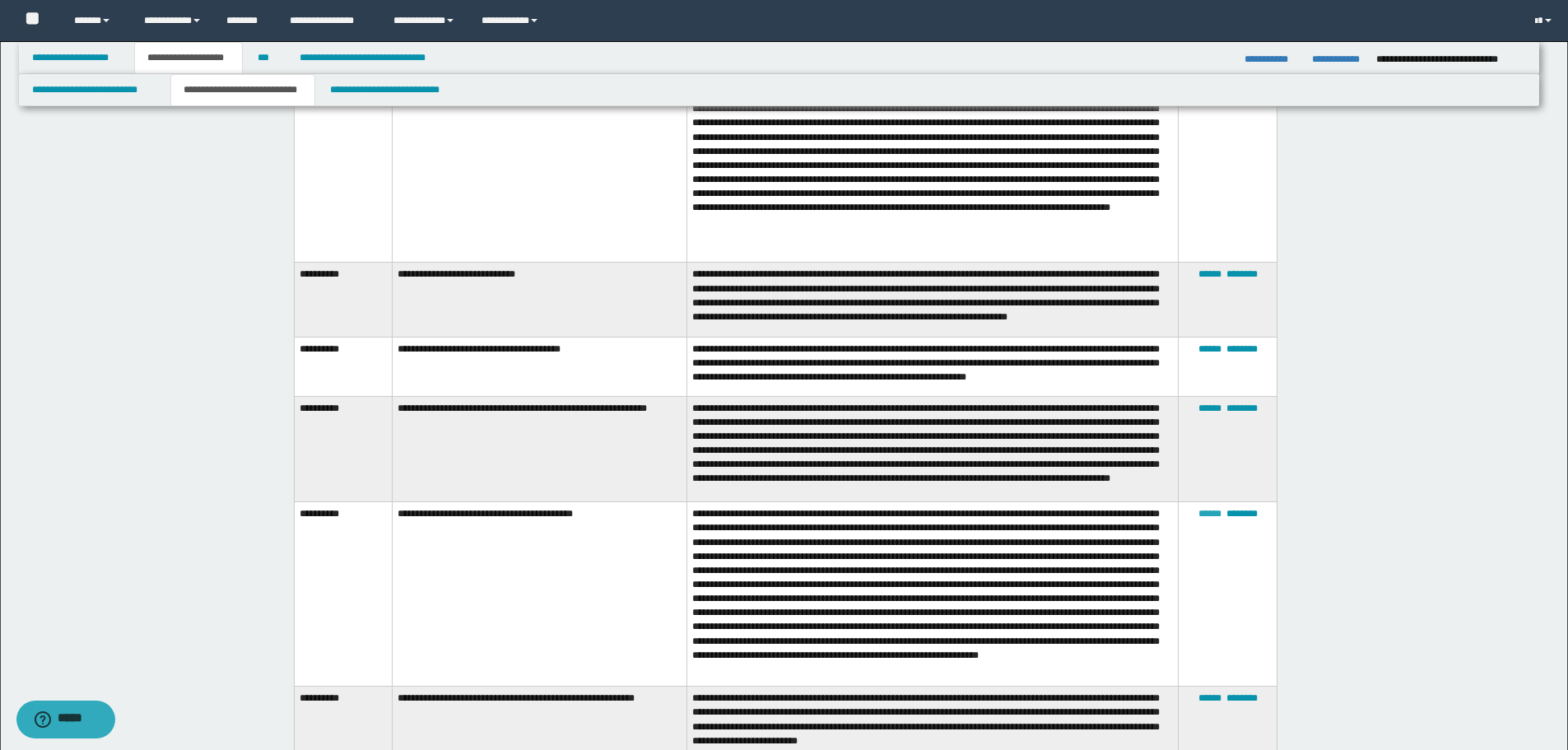 click on "******" at bounding box center [1210, 514] 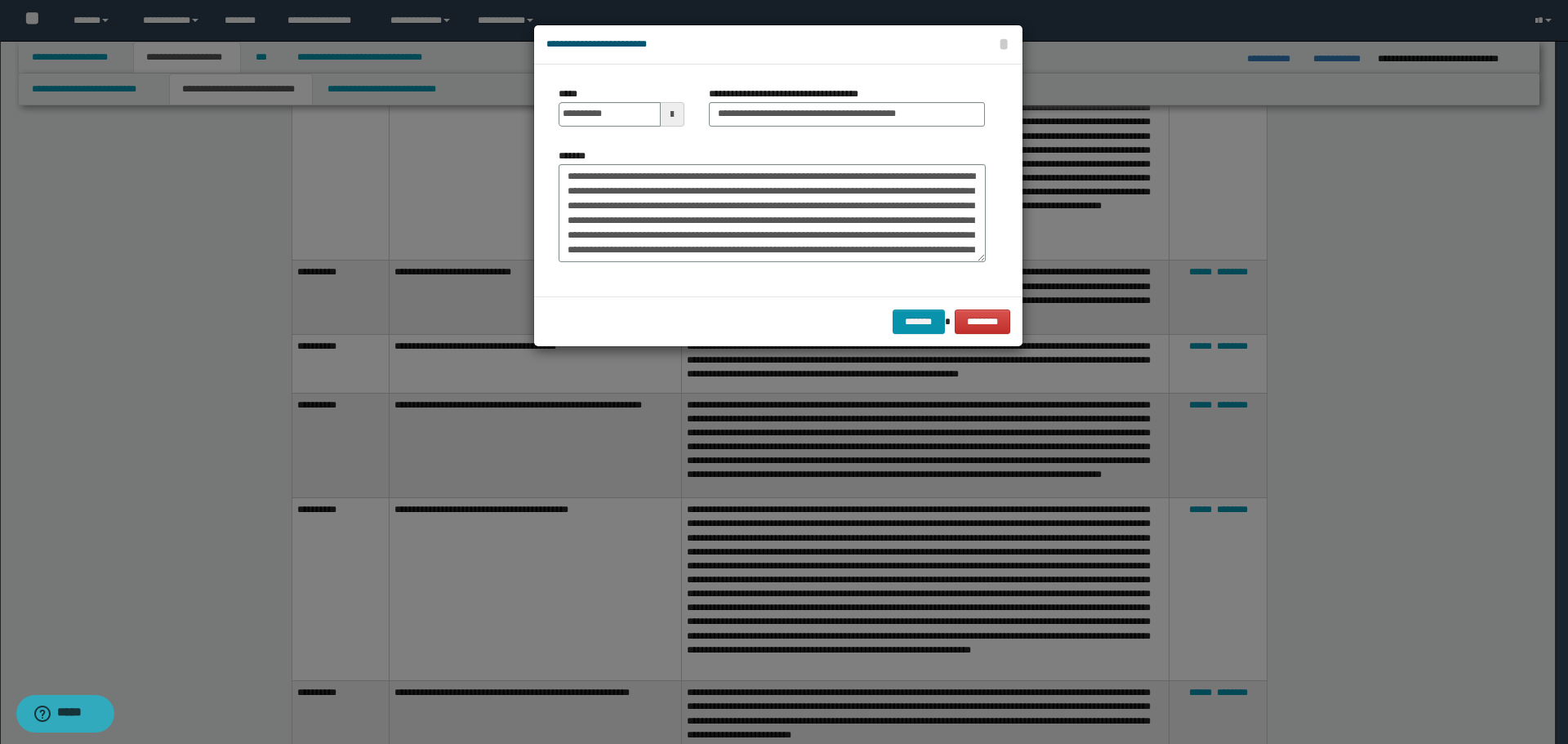 scroll, scrollTop: 132, scrollLeft: 0, axis: vertical 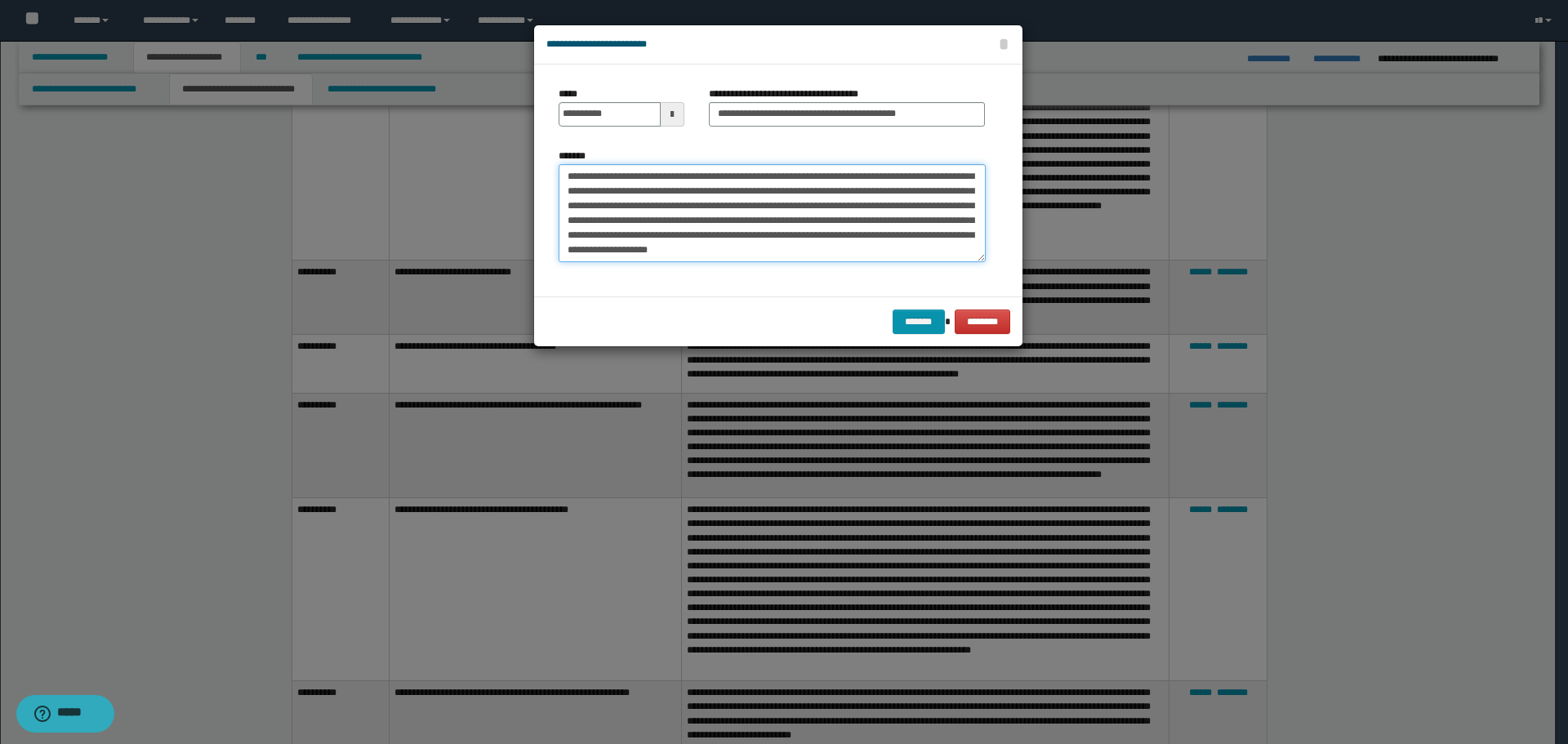 click on "*******" at bounding box center (772, 213) 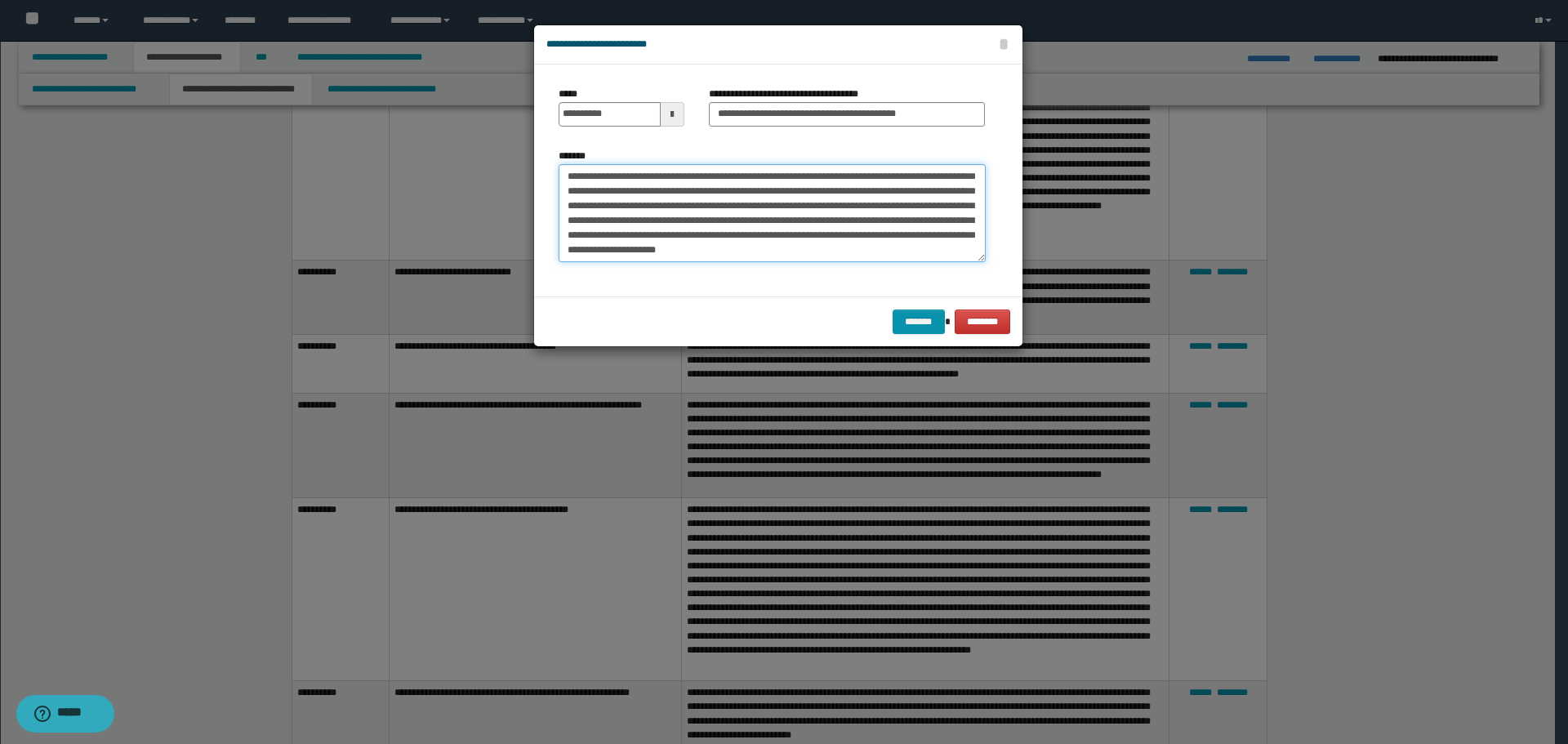 paste on "**********" 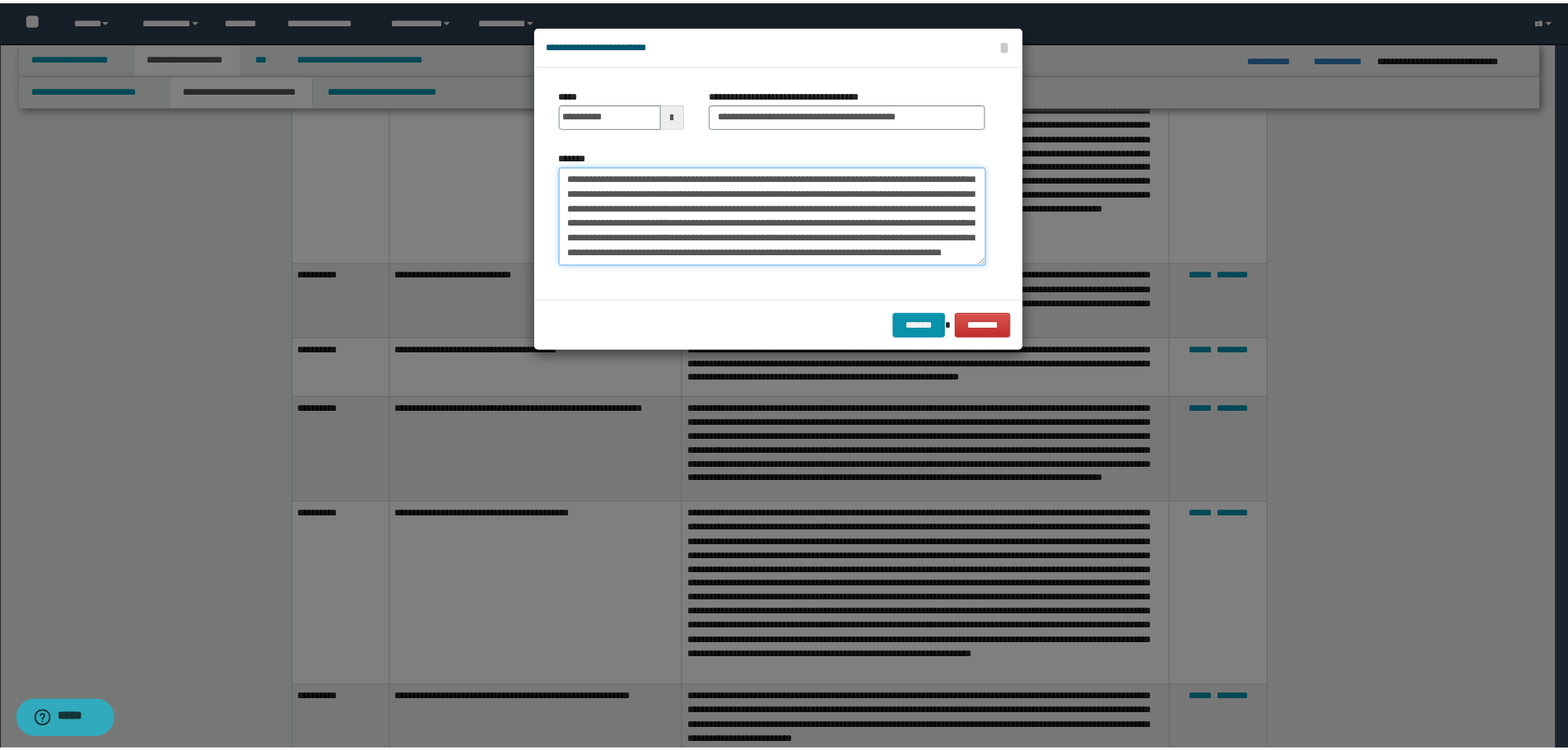 scroll, scrollTop: 143, scrollLeft: 0, axis: vertical 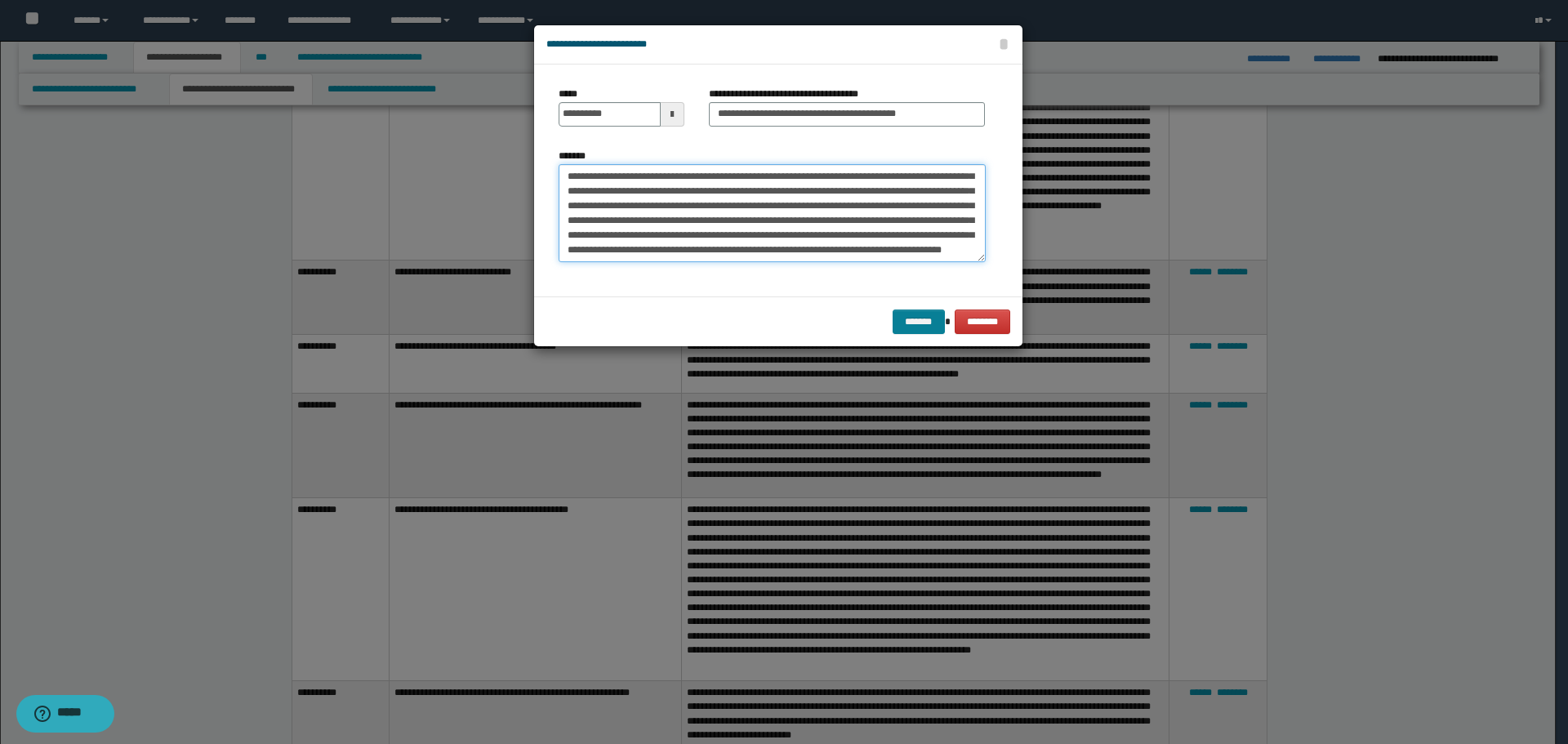 type on "**********" 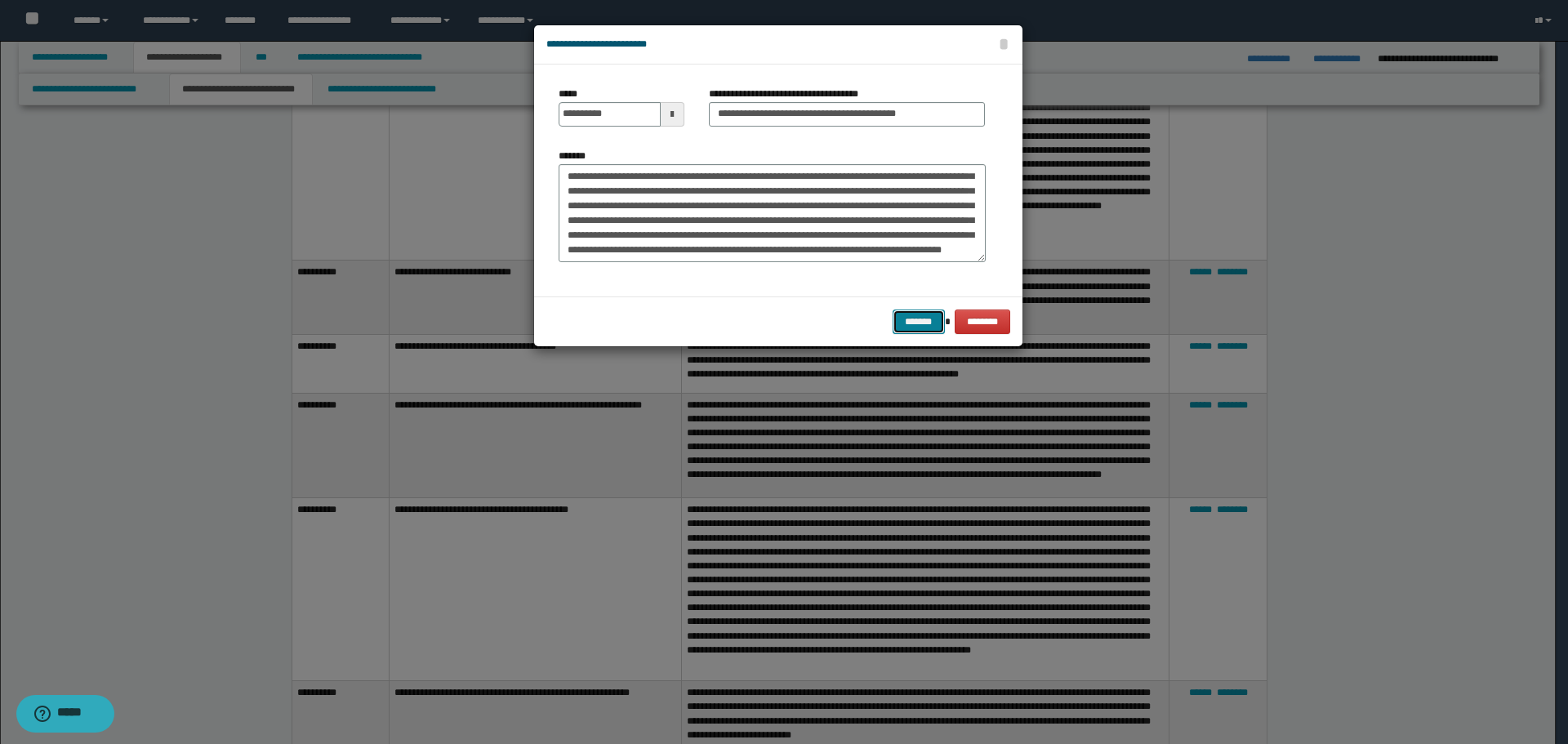 click on "*******" at bounding box center [919, 322] 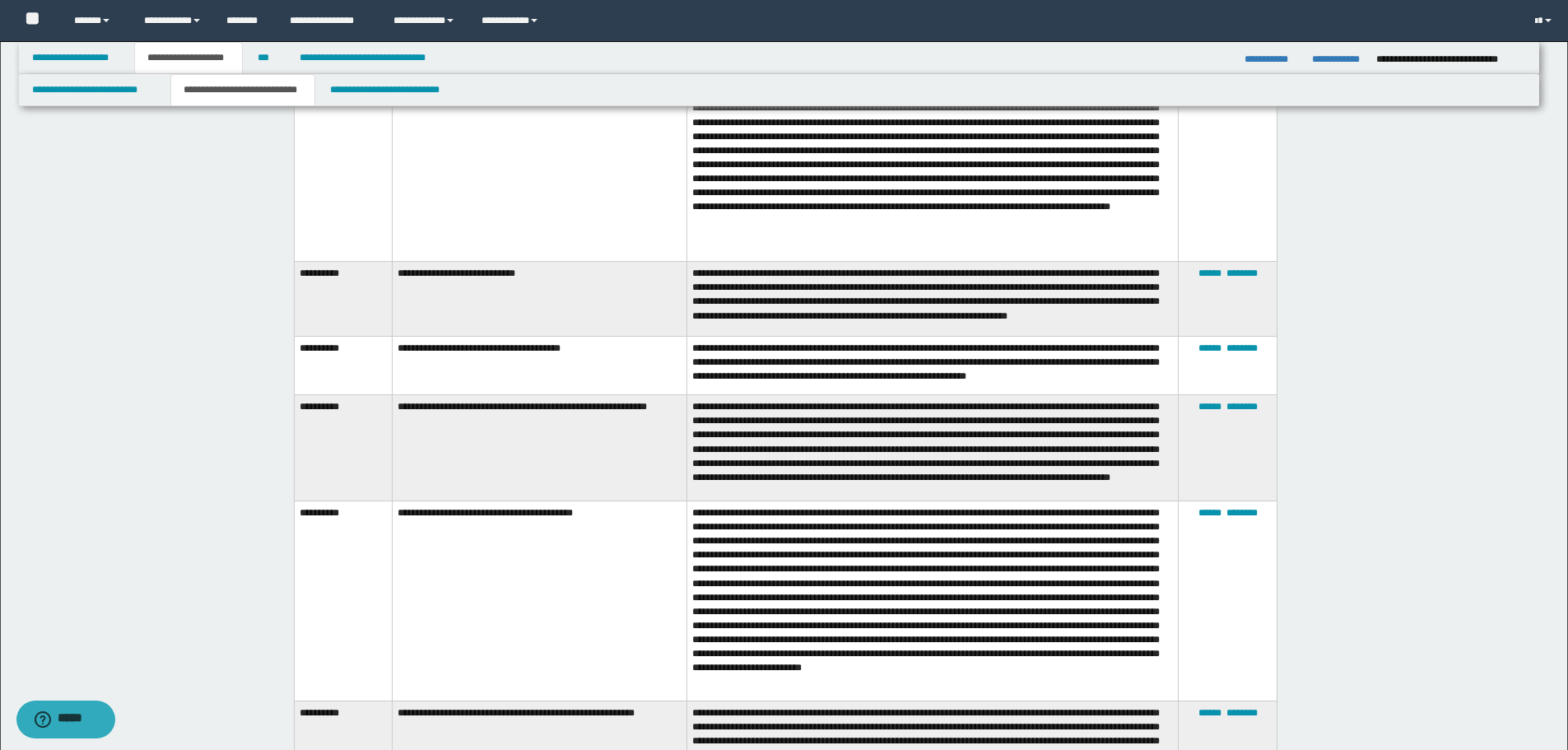 click at bounding box center (933, 600) 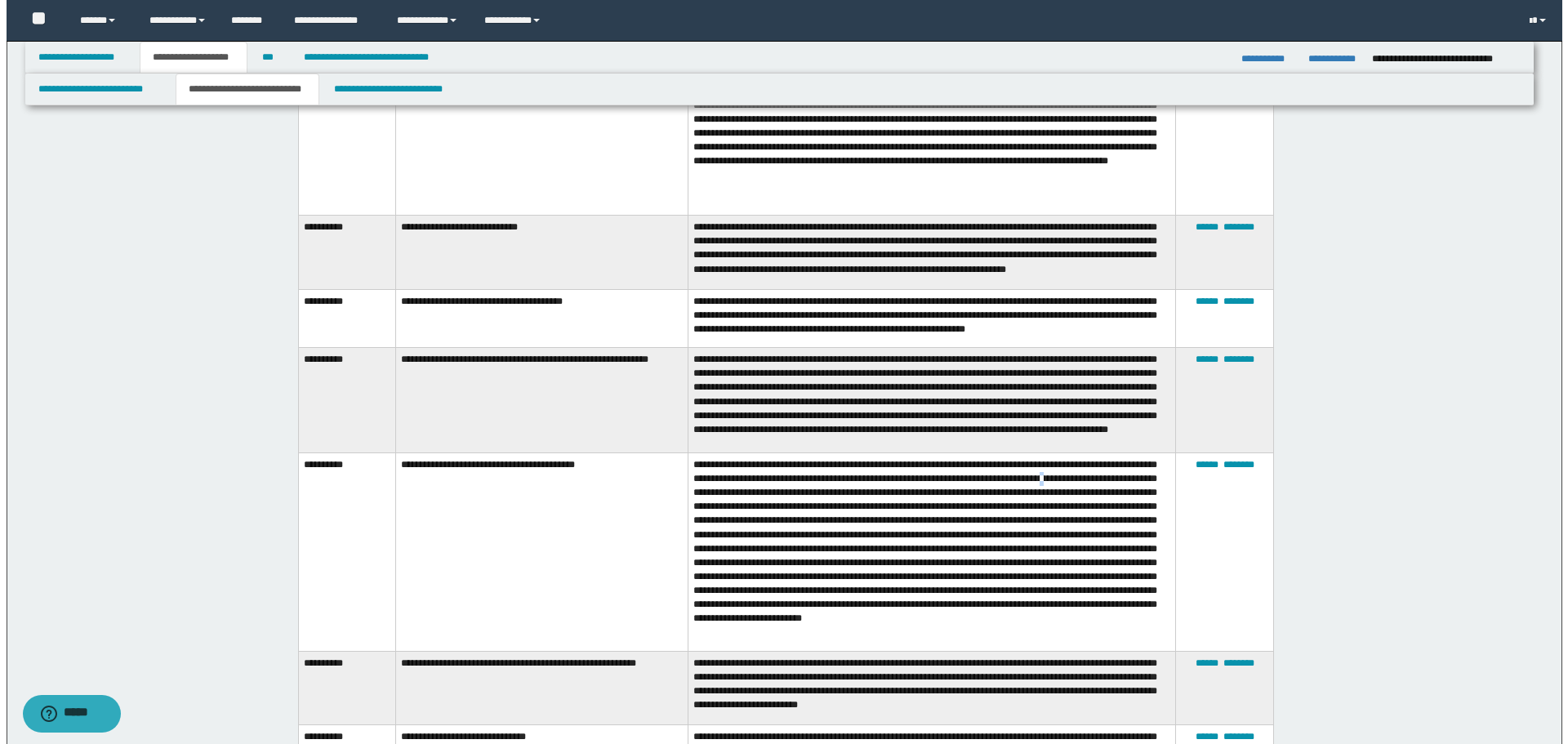 scroll, scrollTop: 3593, scrollLeft: 0, axis: vertical 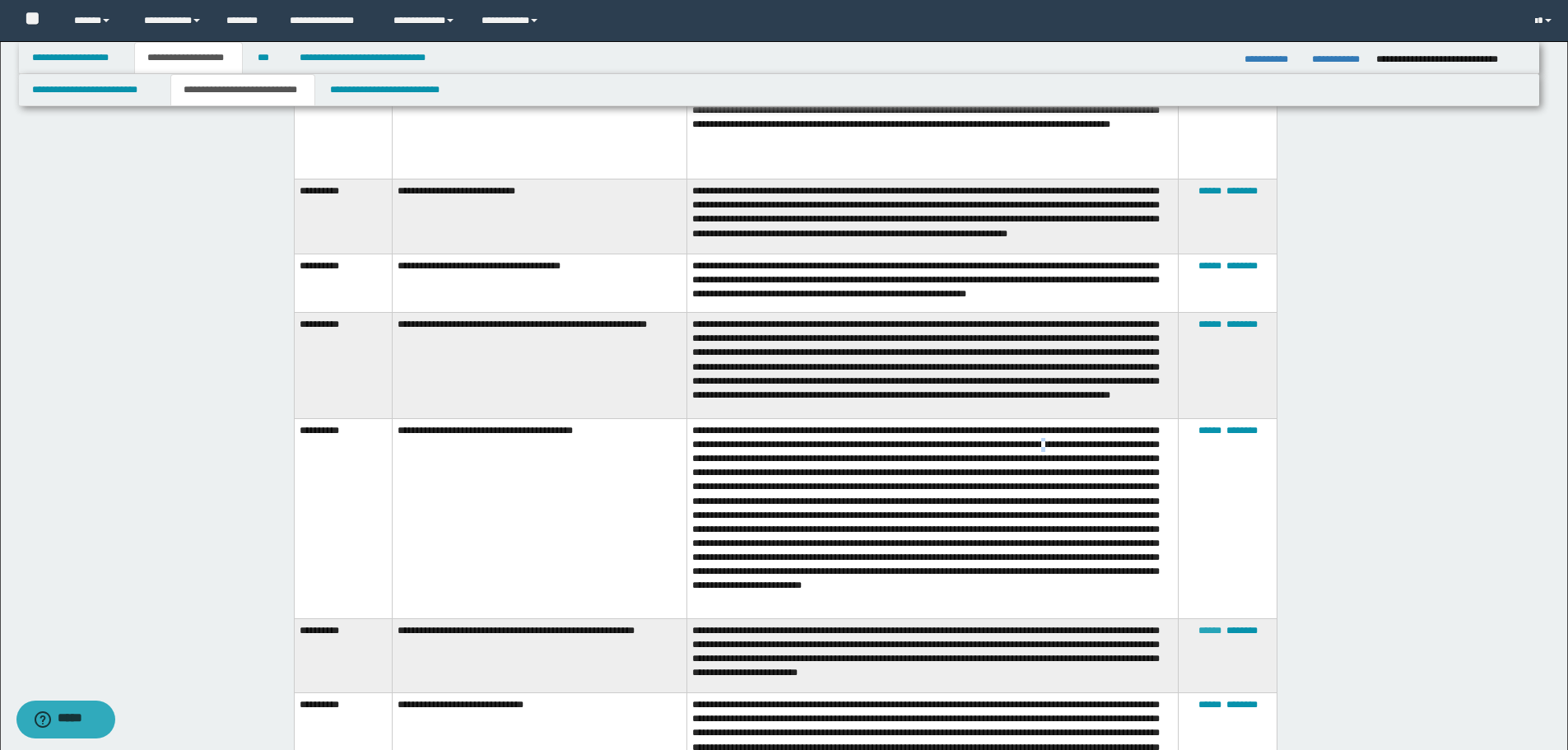 click on "******" at bounding box center [1210, 631] 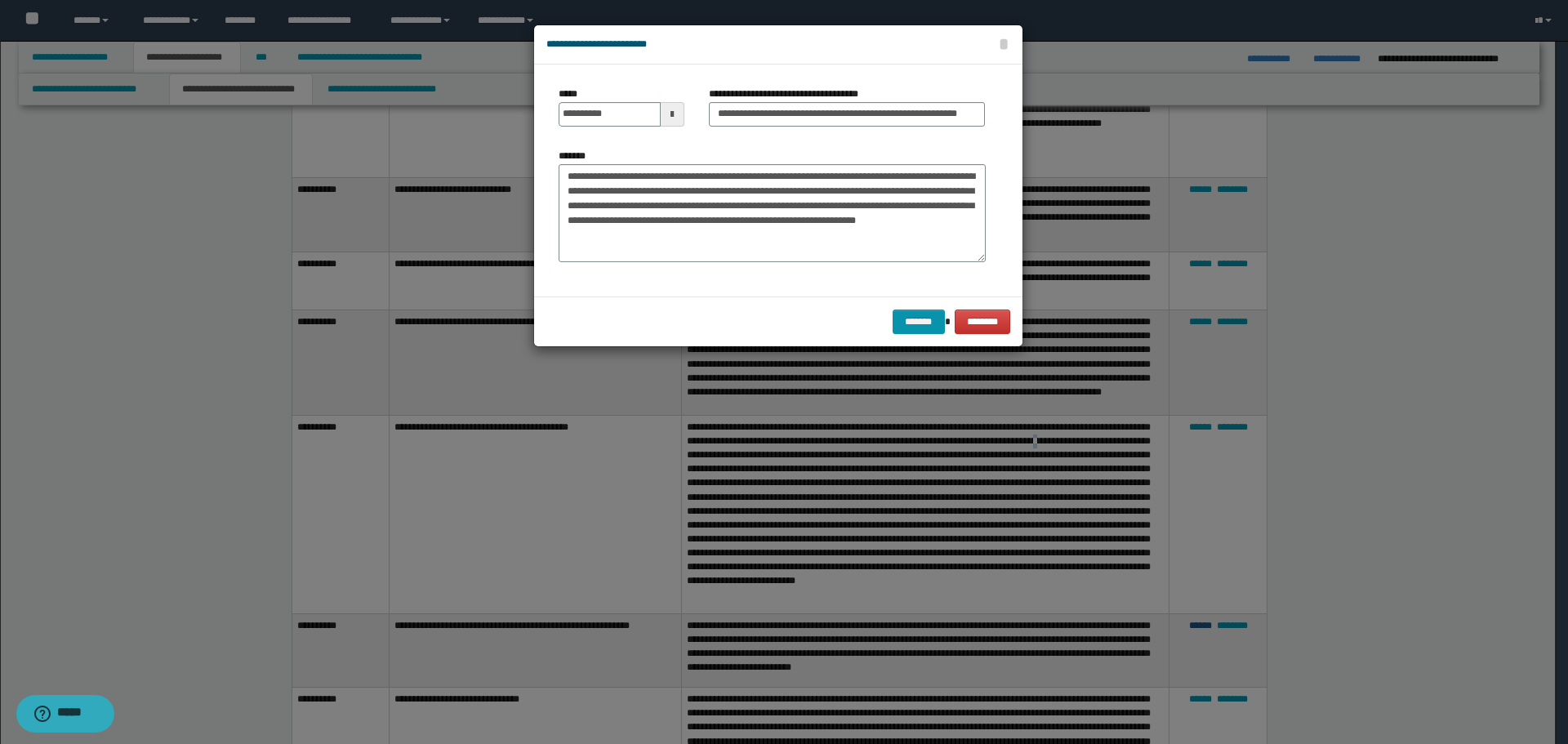 scroll, scrollTop: 0, scrollLeft: 0, axis: both 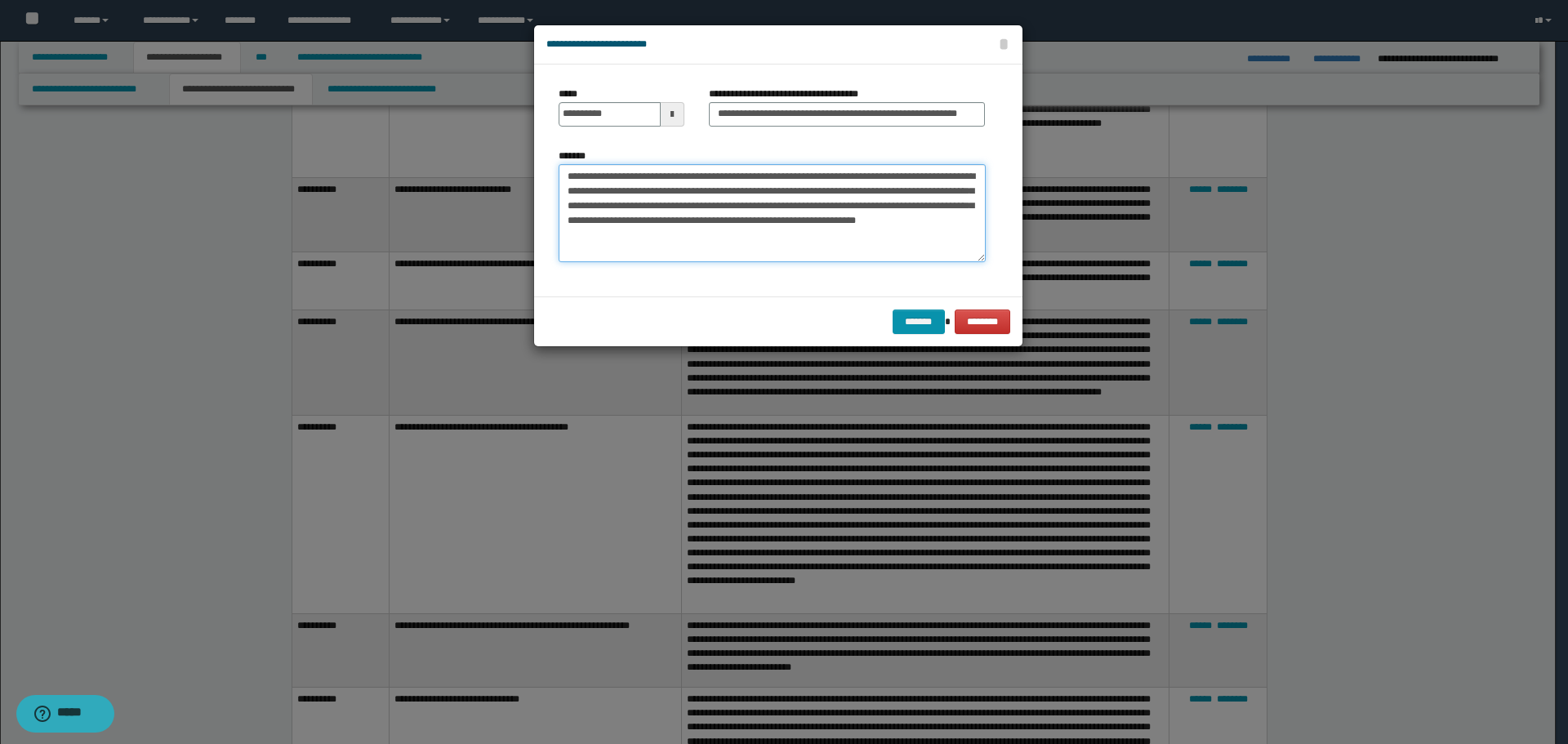 click on "**********" at bounding box center (772, 213) 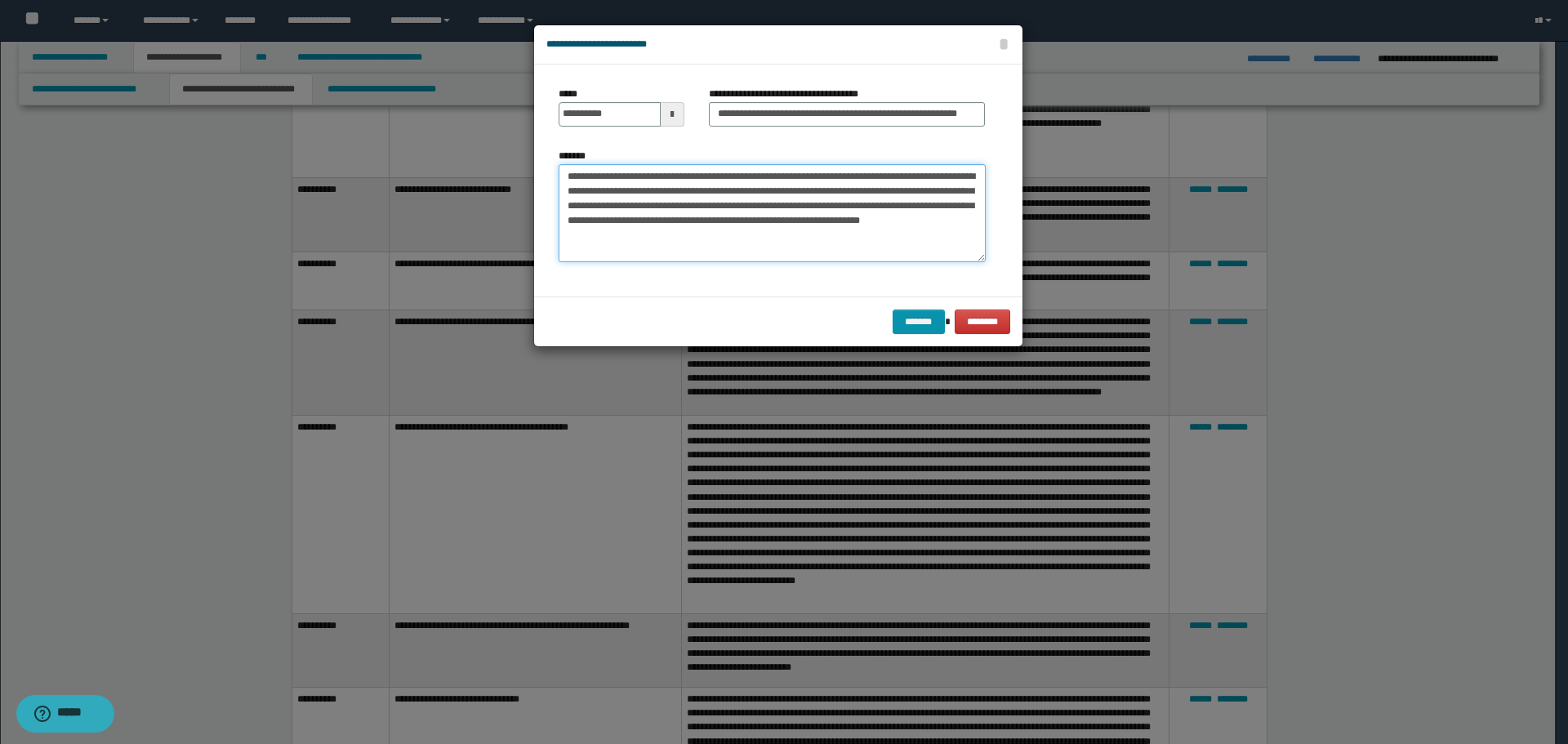 paste on "**********" 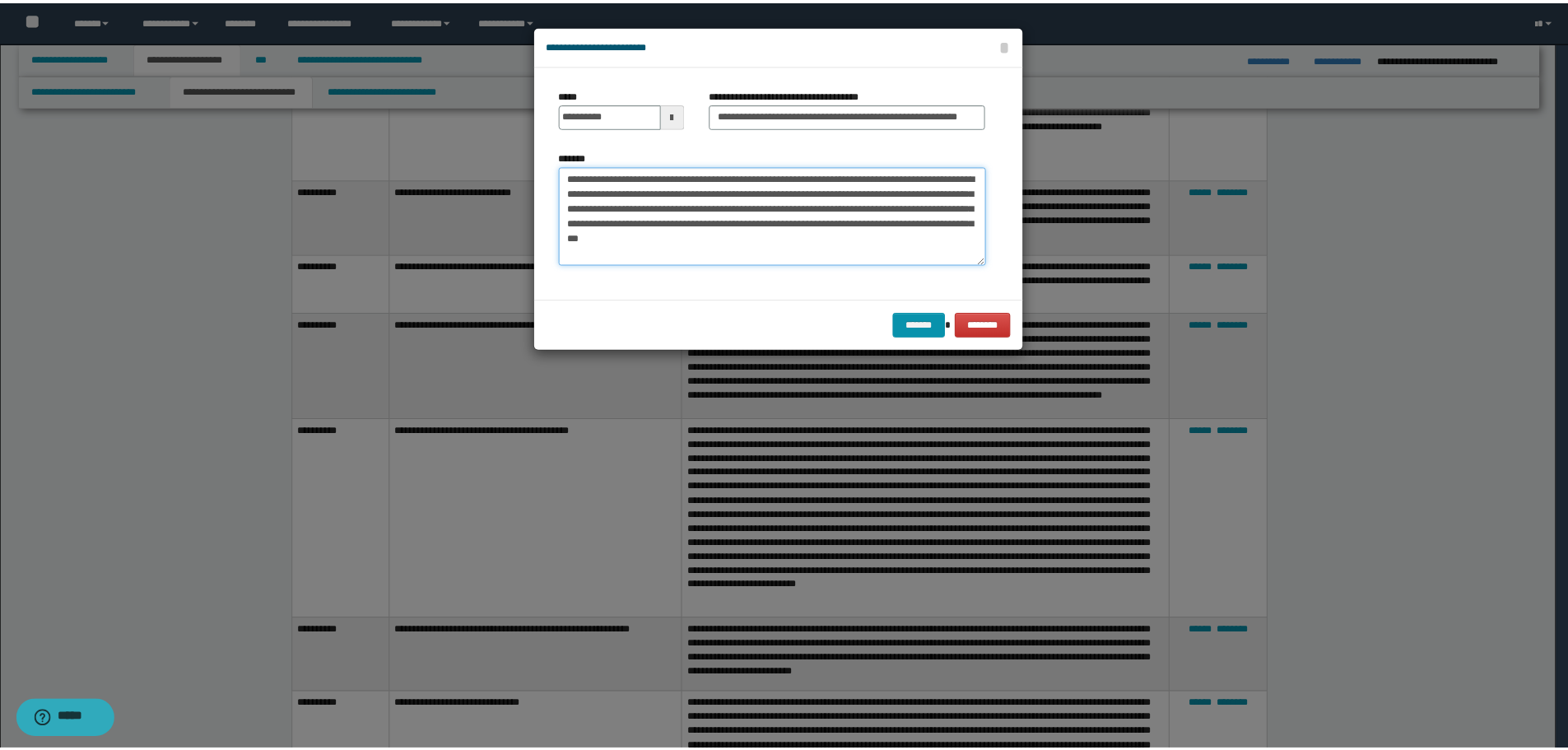 scroll, scrollTop: 10, scrollLeft: 0, axis: vertical 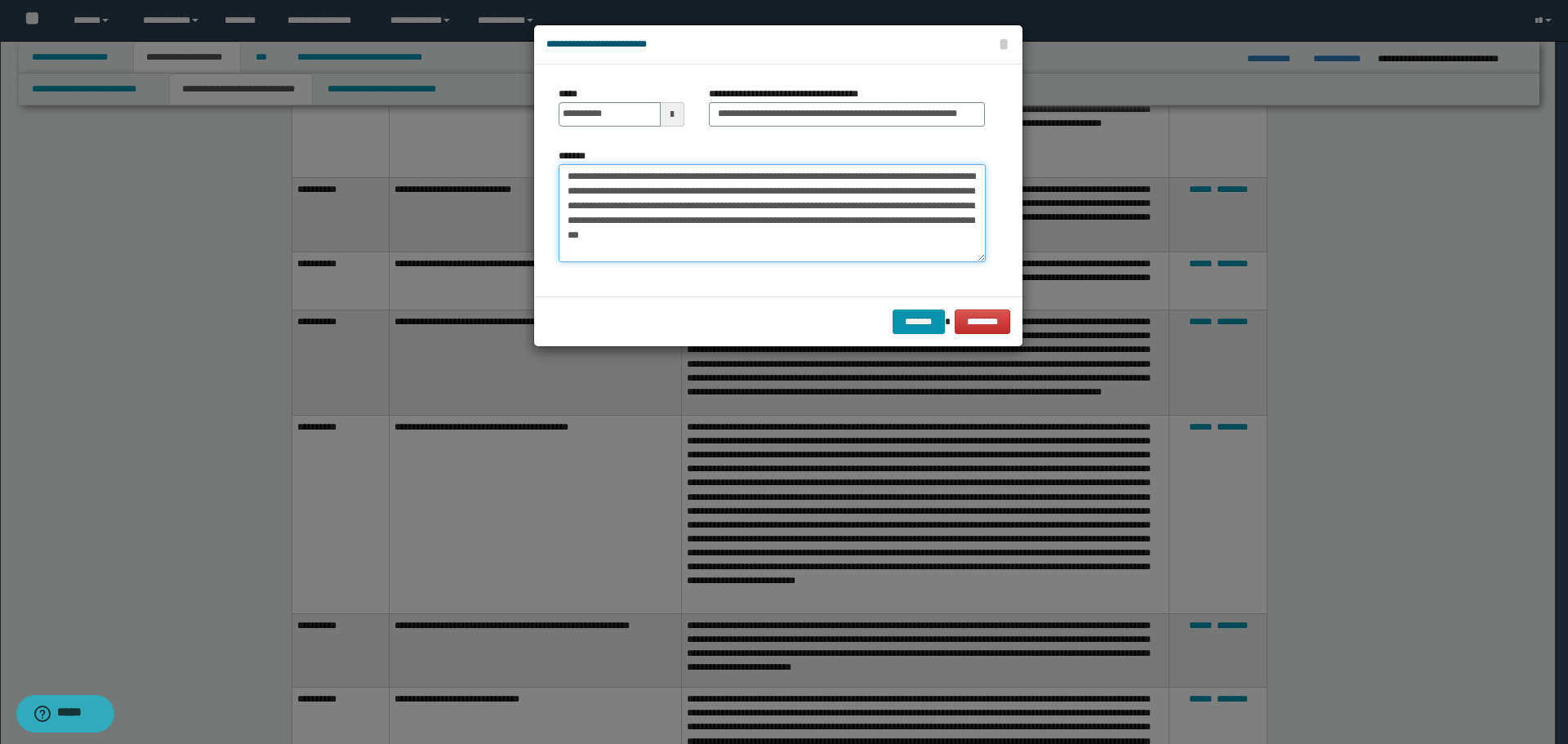 click on "**********" at bounding box center (772, 213) 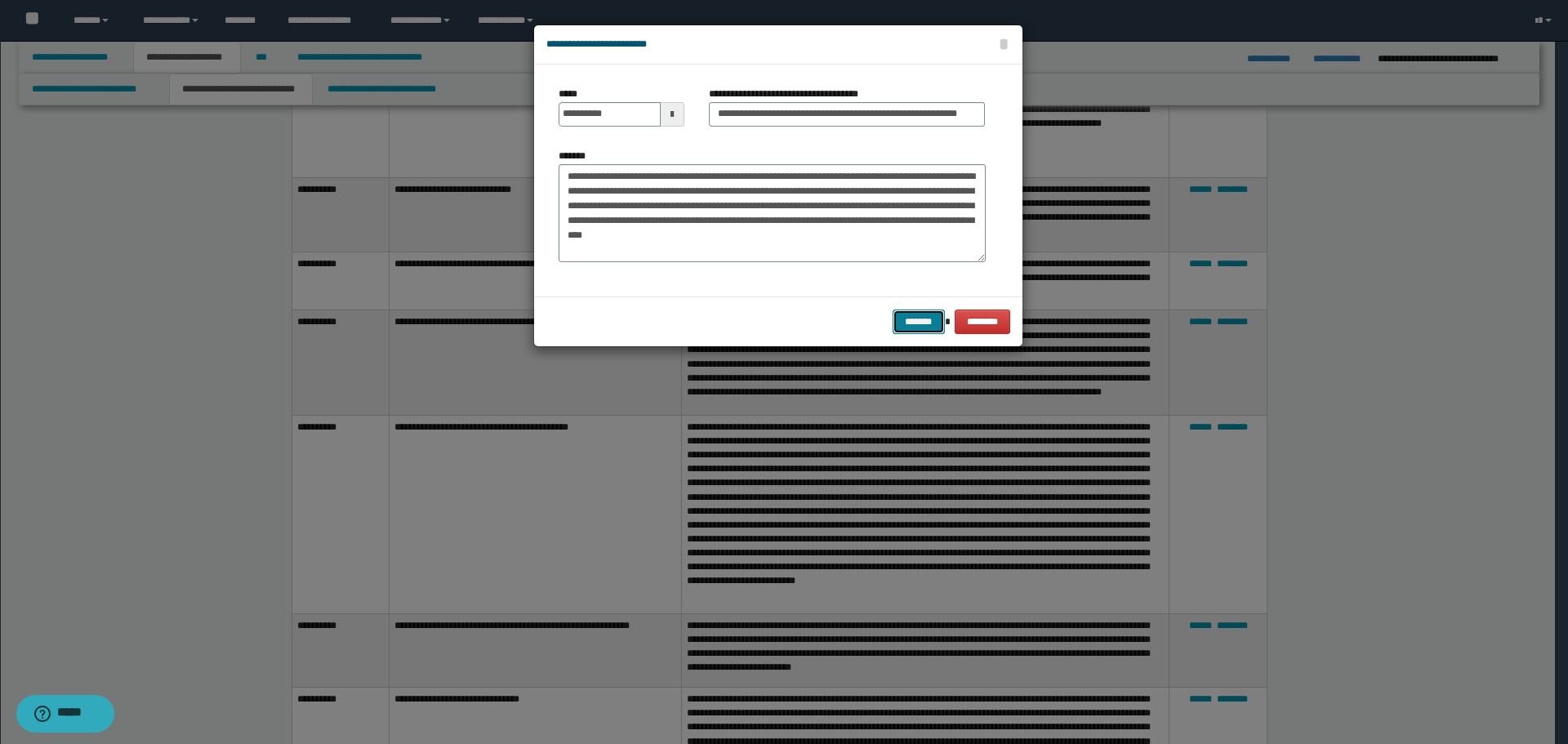 click on "*******" at bounding box center [919, 322] 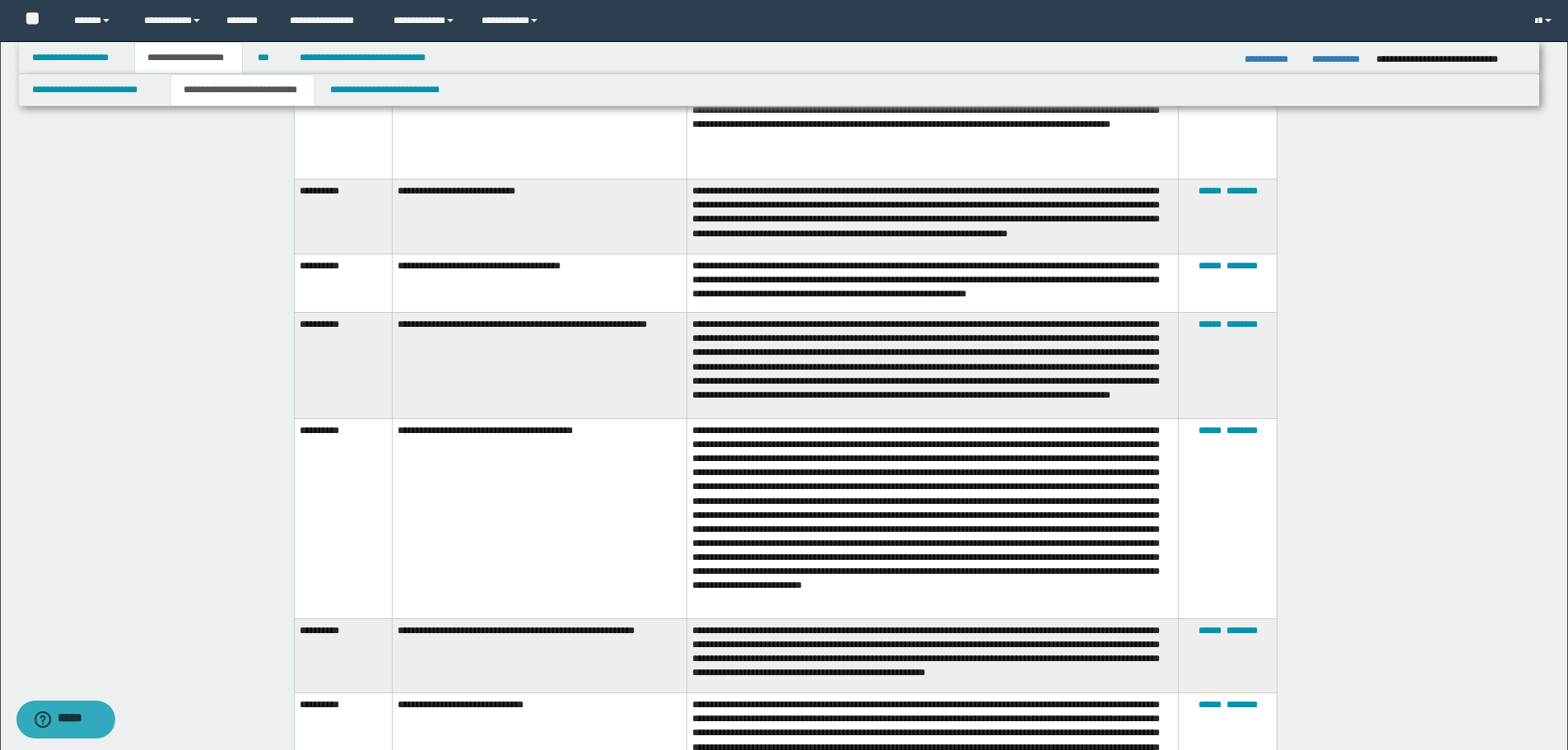 click on "**********" at bounding box center [785, -188] 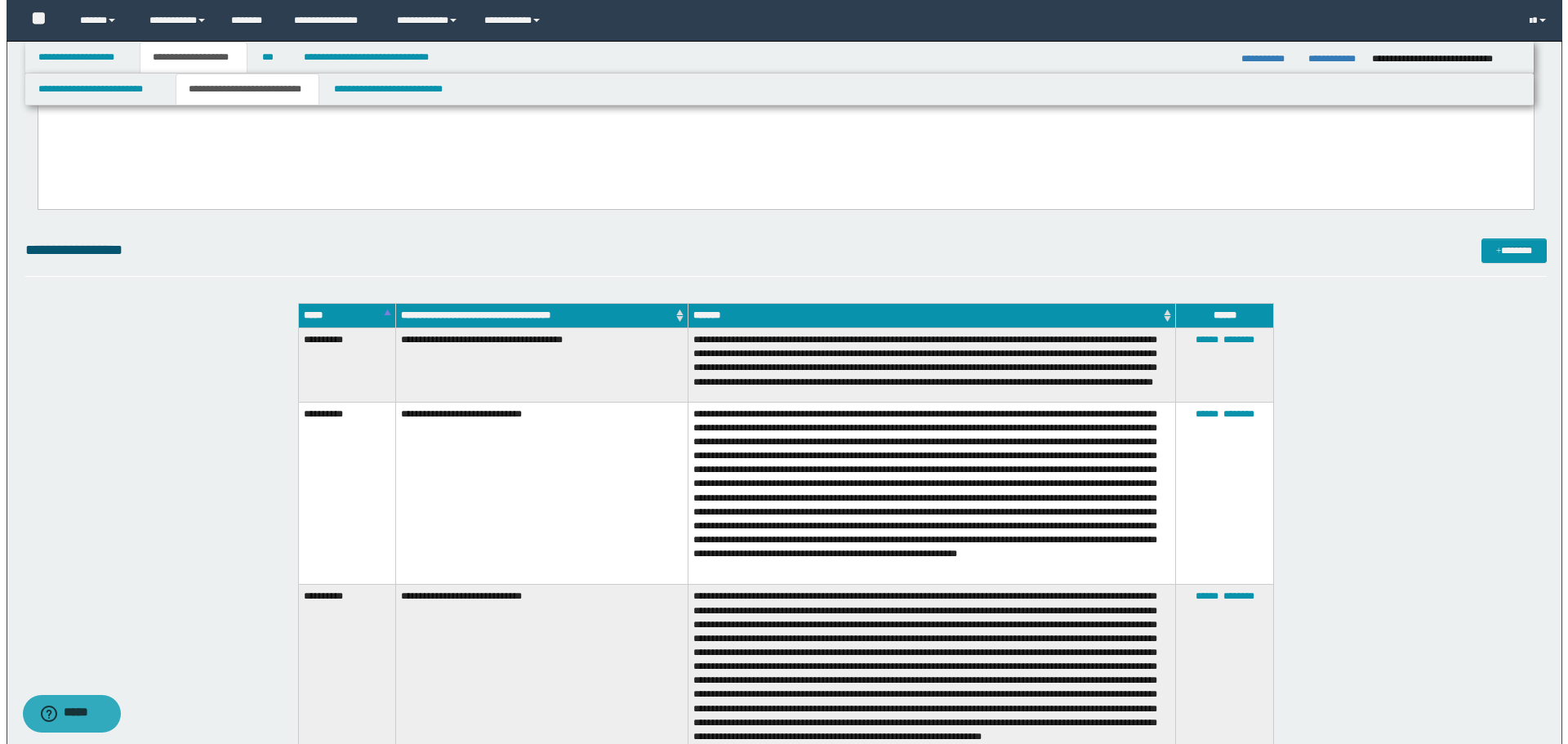 scroll, scrollTop: 1878, scrollLeft: 0, axis: vertical 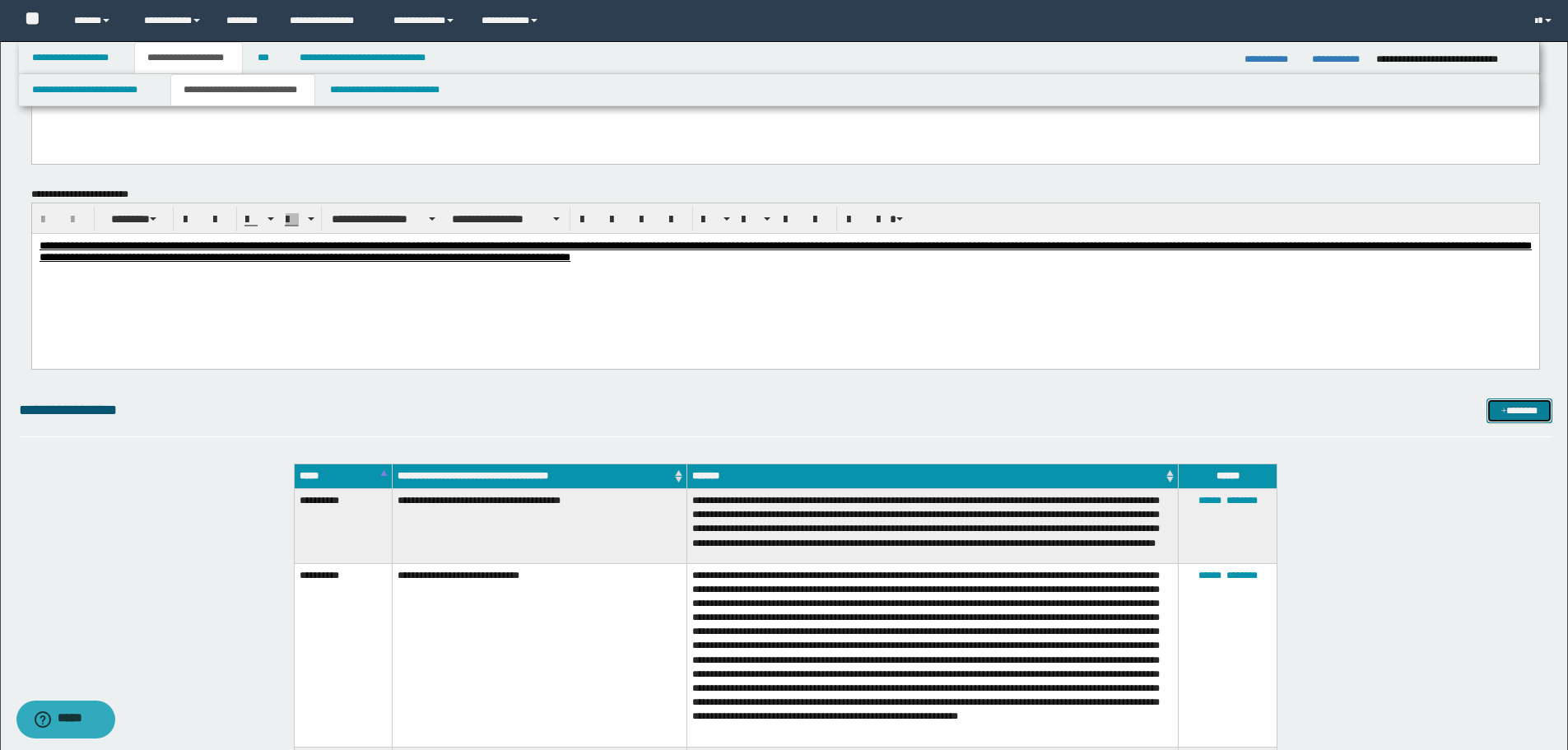 click on "*******" at bounding box center (1519, 411) 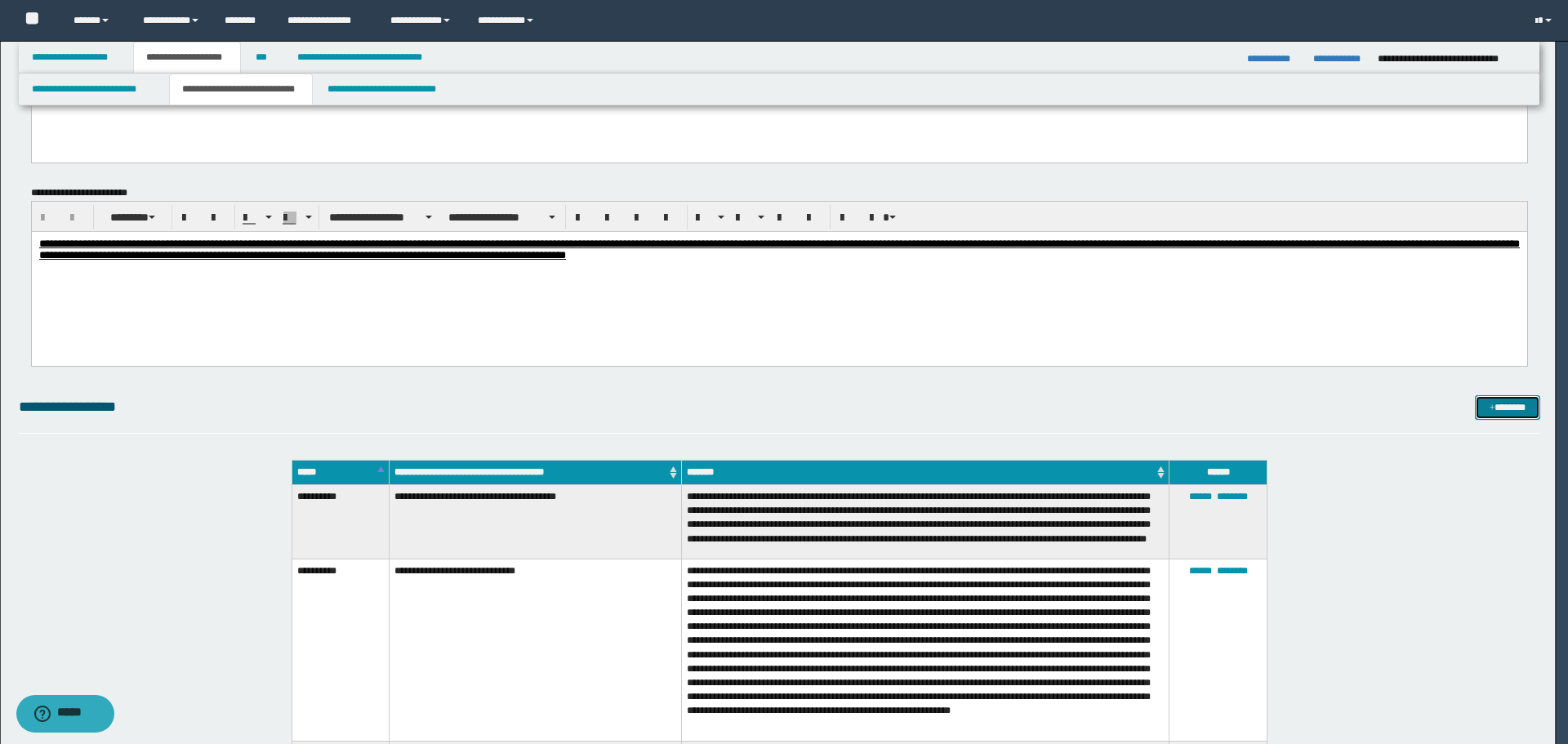 scroll, scrollTop: 0, scrollLeft: 0, axis: both 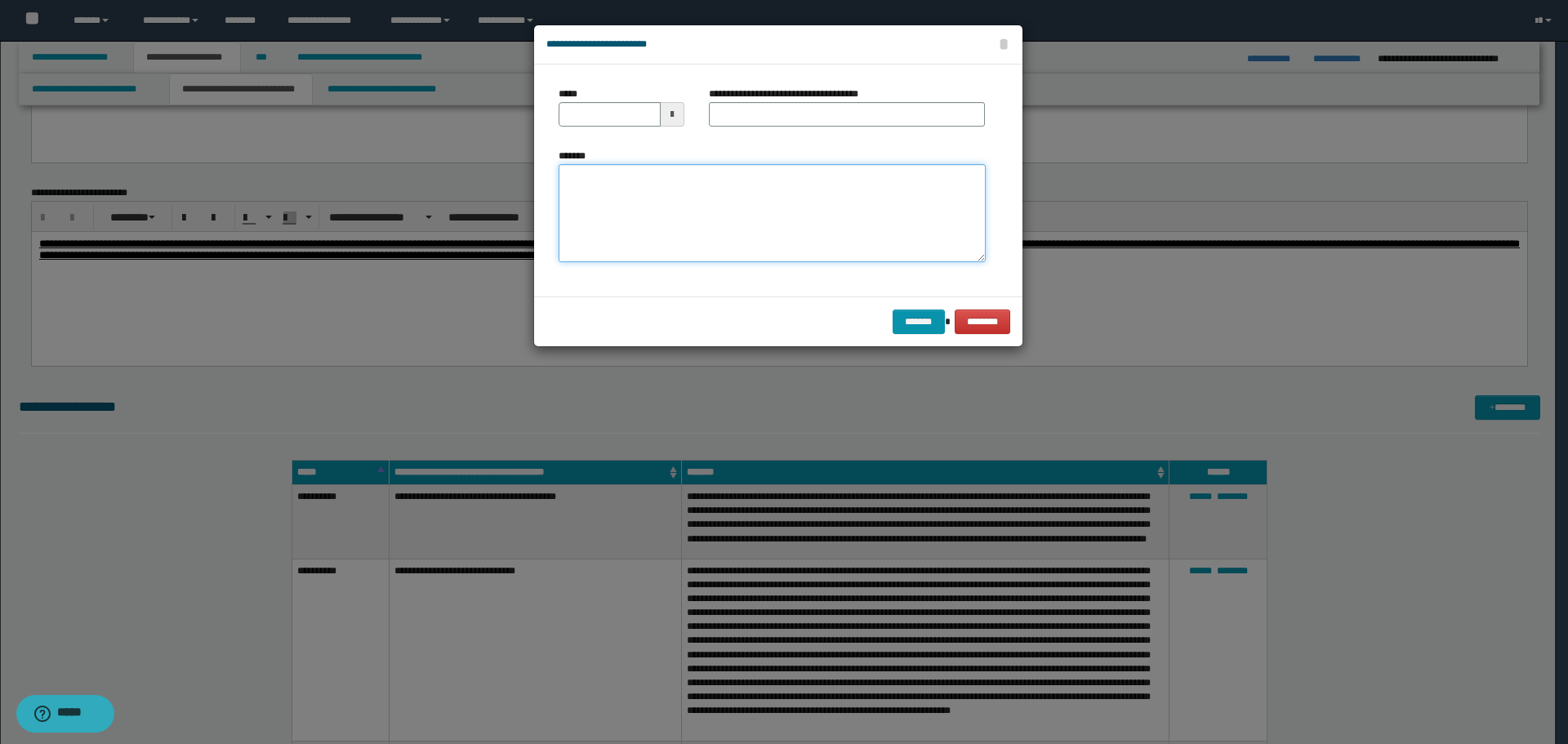 click on "*******" at bounding box center [772, 213] 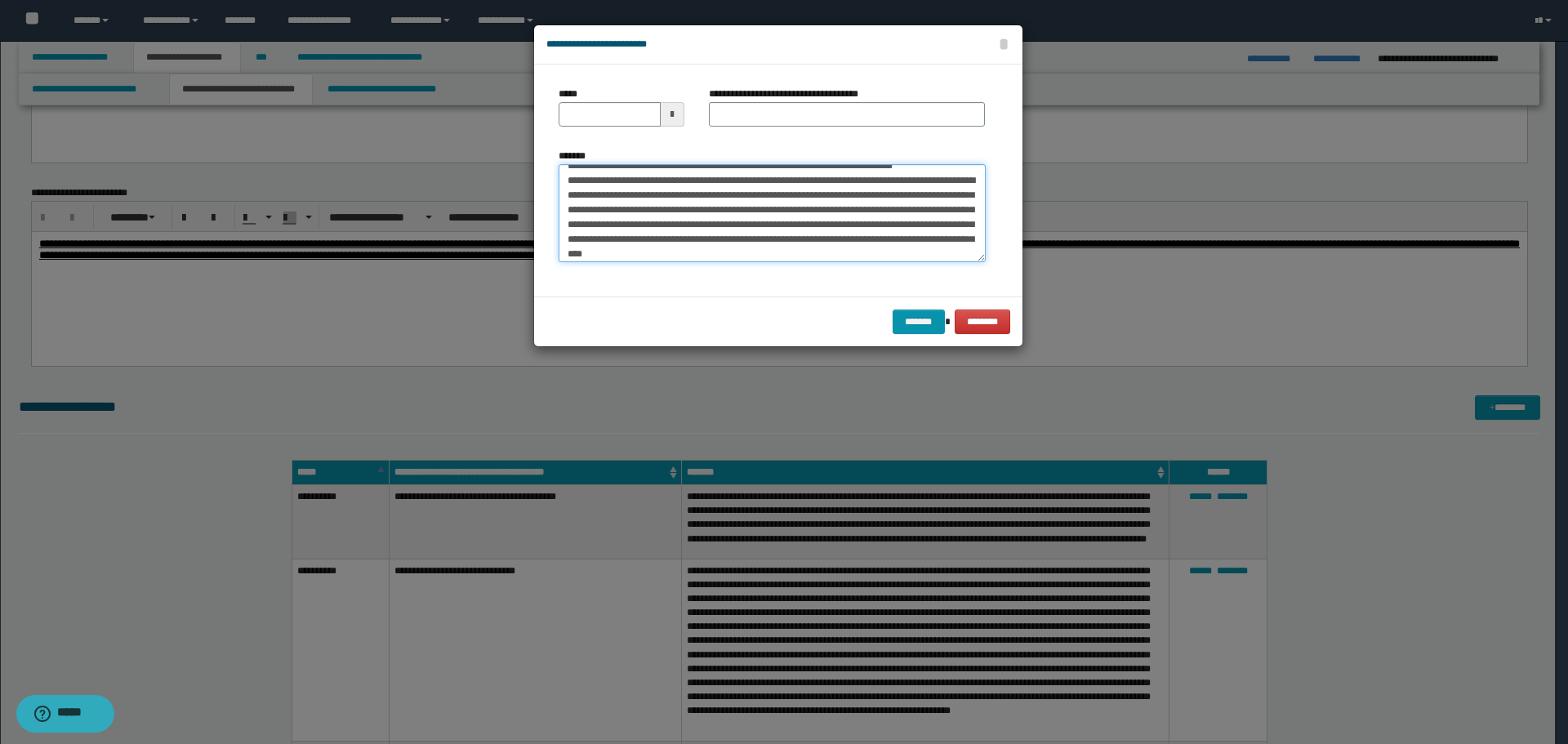 scroll, scrollTop: 0, scrollLeft: 0, axis: both 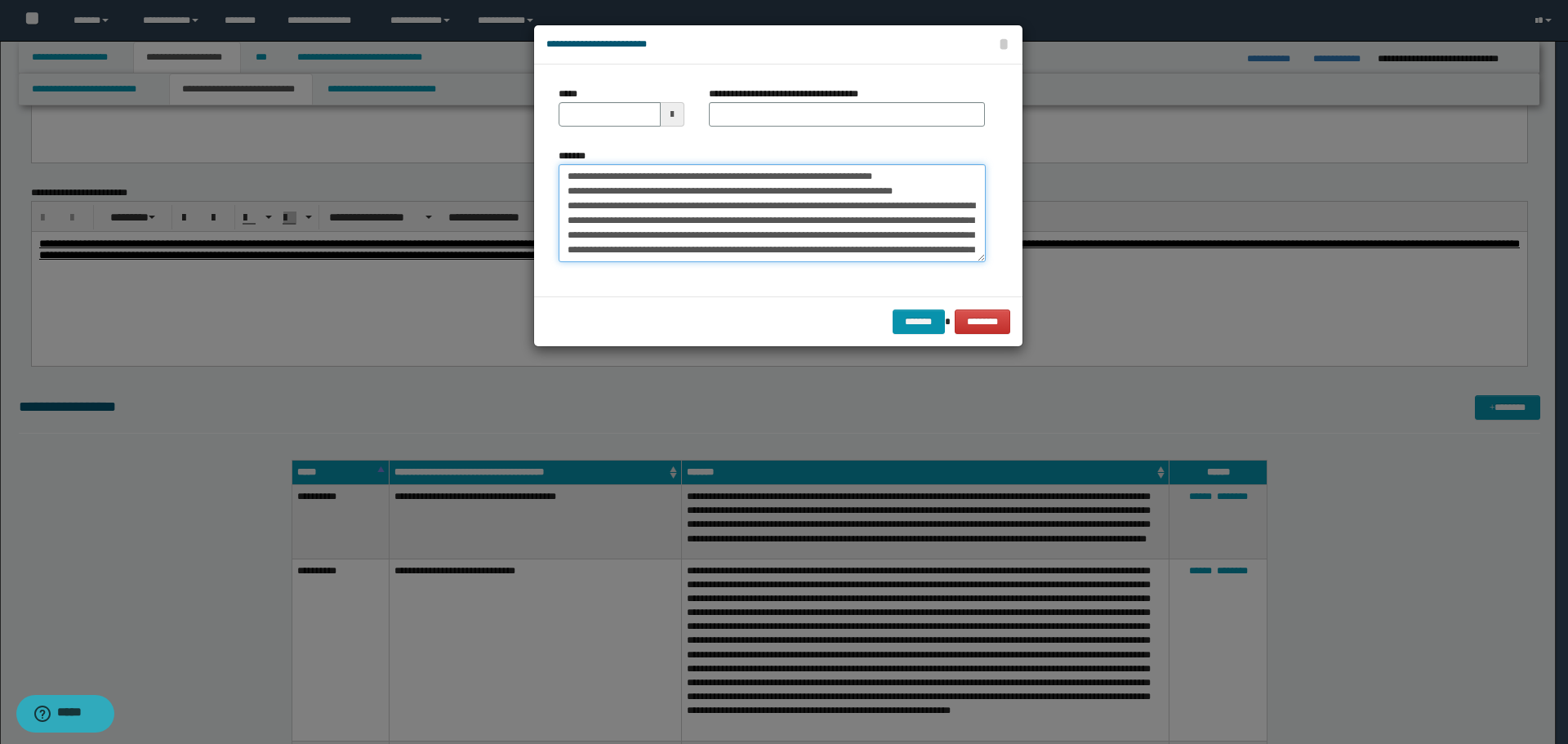 drag, startPoint x: 617, startPoint y: 176, endPoint x: 510, endPoint y: 168, distance: 107.29865 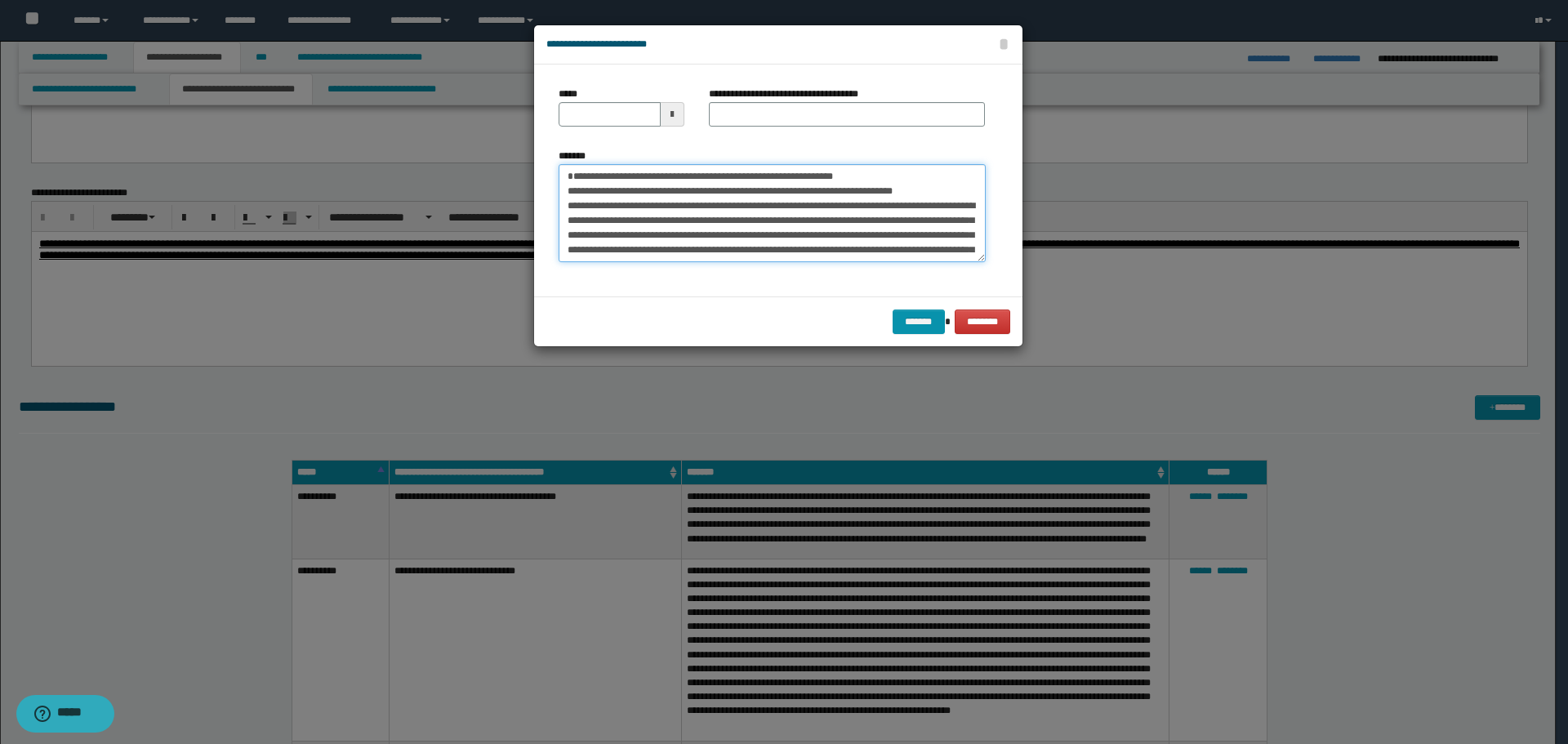 type 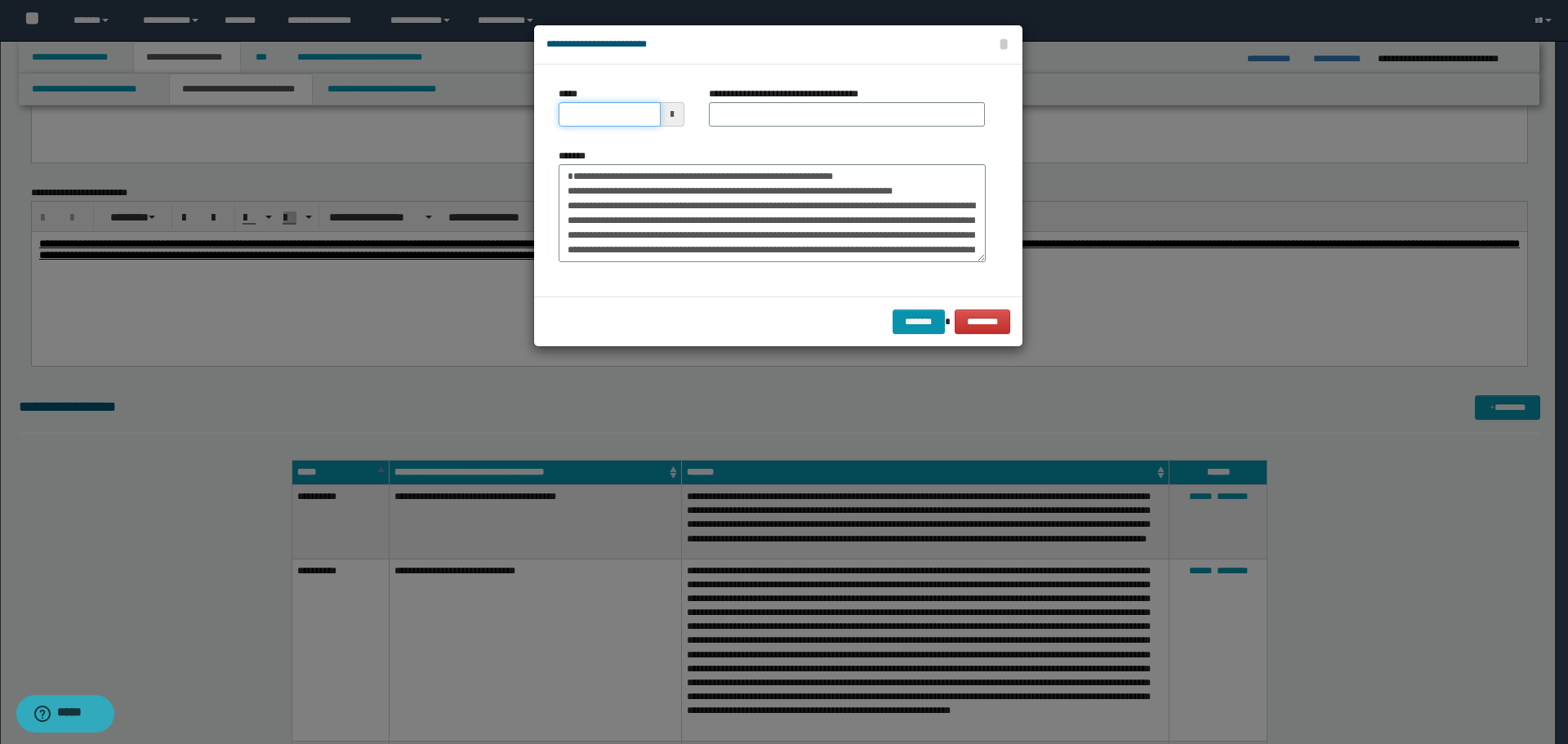 click on "*****" at bounding box center (609, 114) 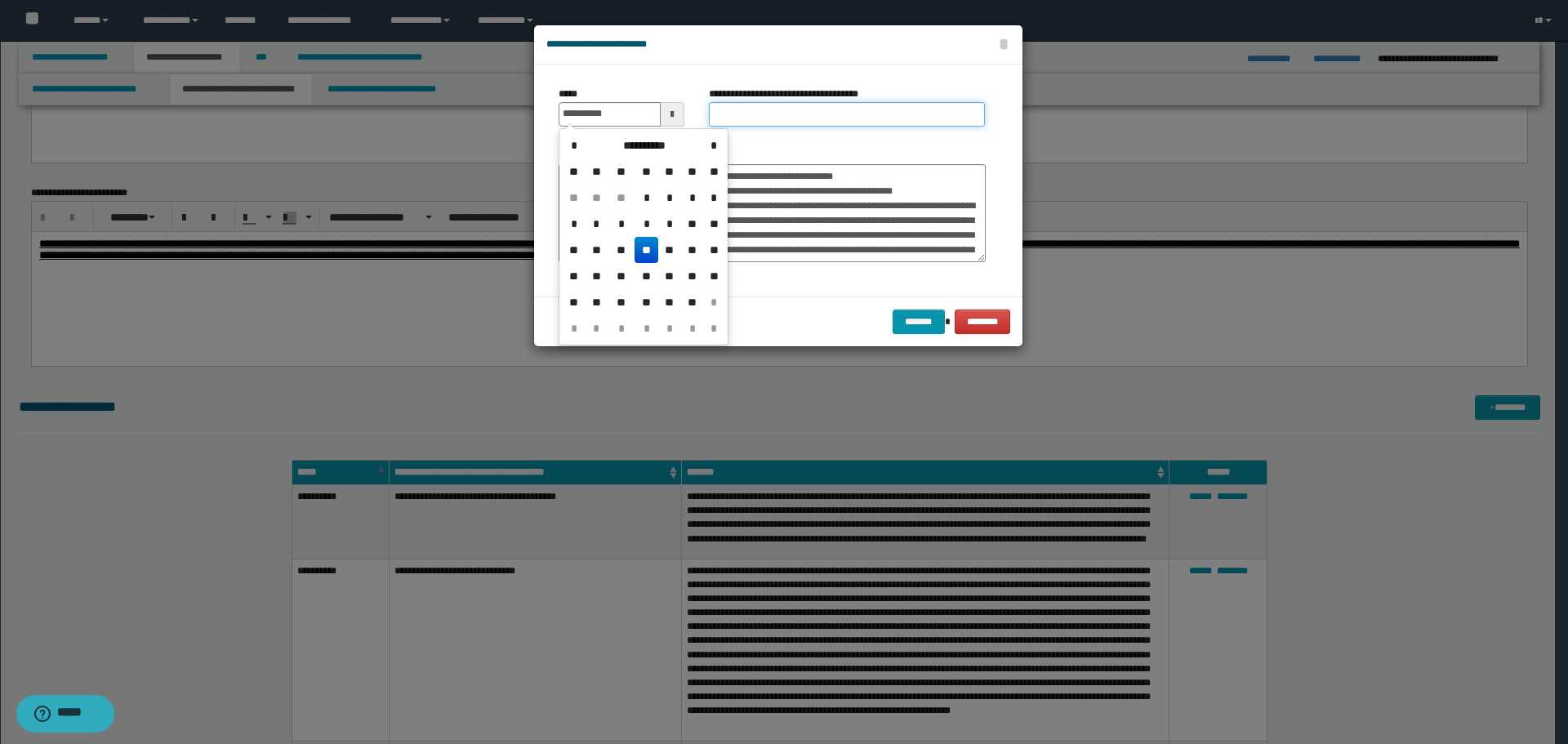 type on "**********" 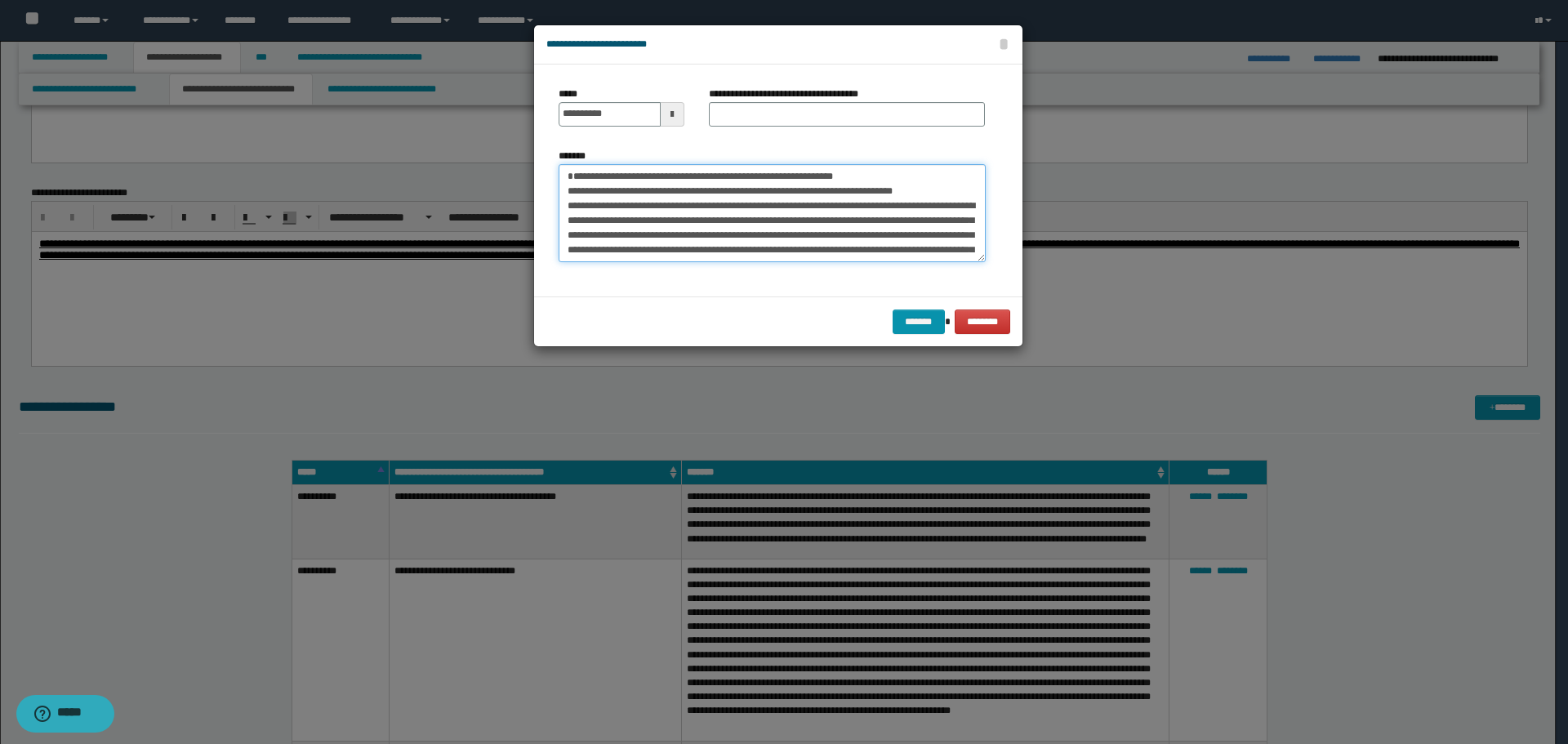 drag, startPoint x: 571, startPoint y: 177, endPoint x: 867, endPoint y: 173, distance: 296.02703 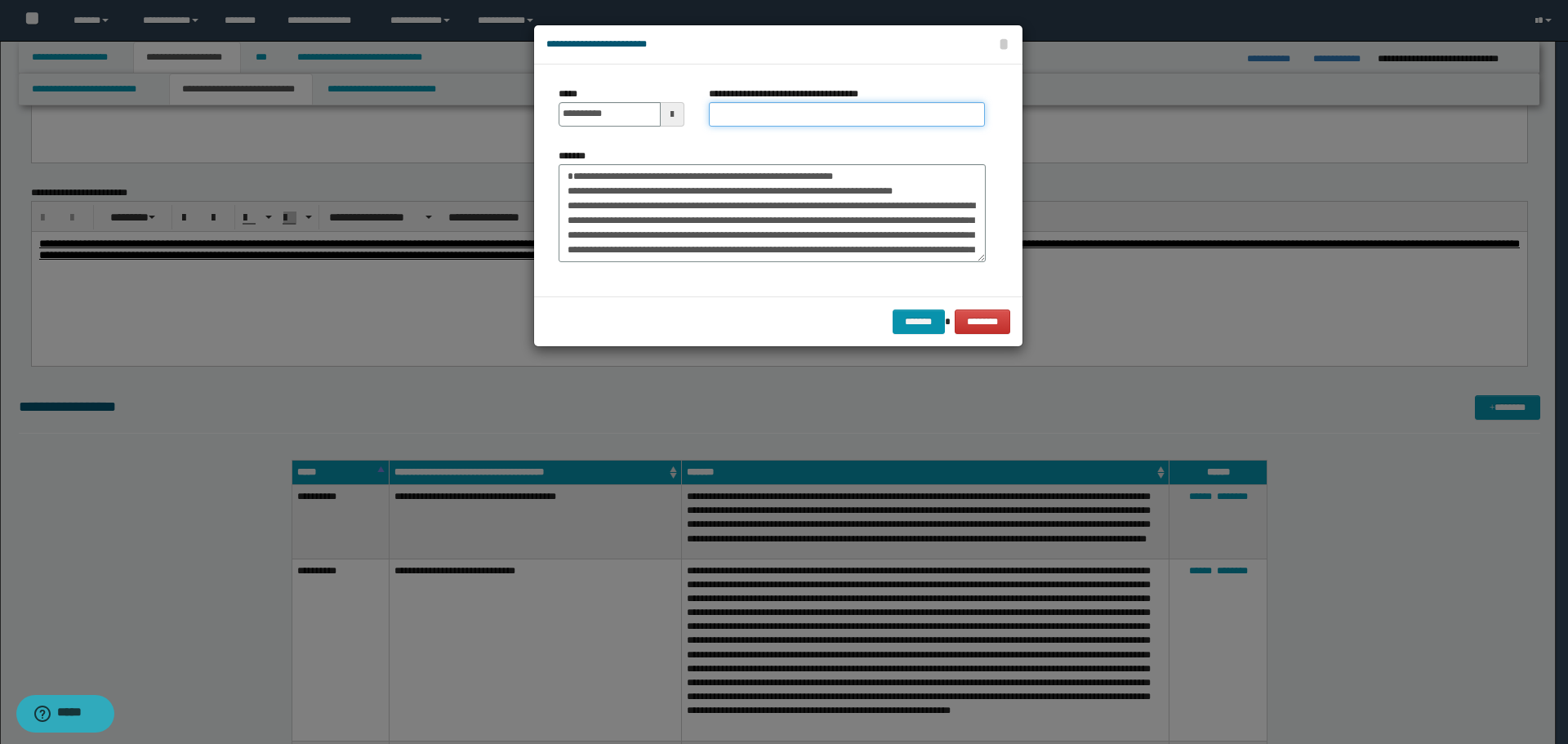 click on "**********" at bounding box center (847, 114) 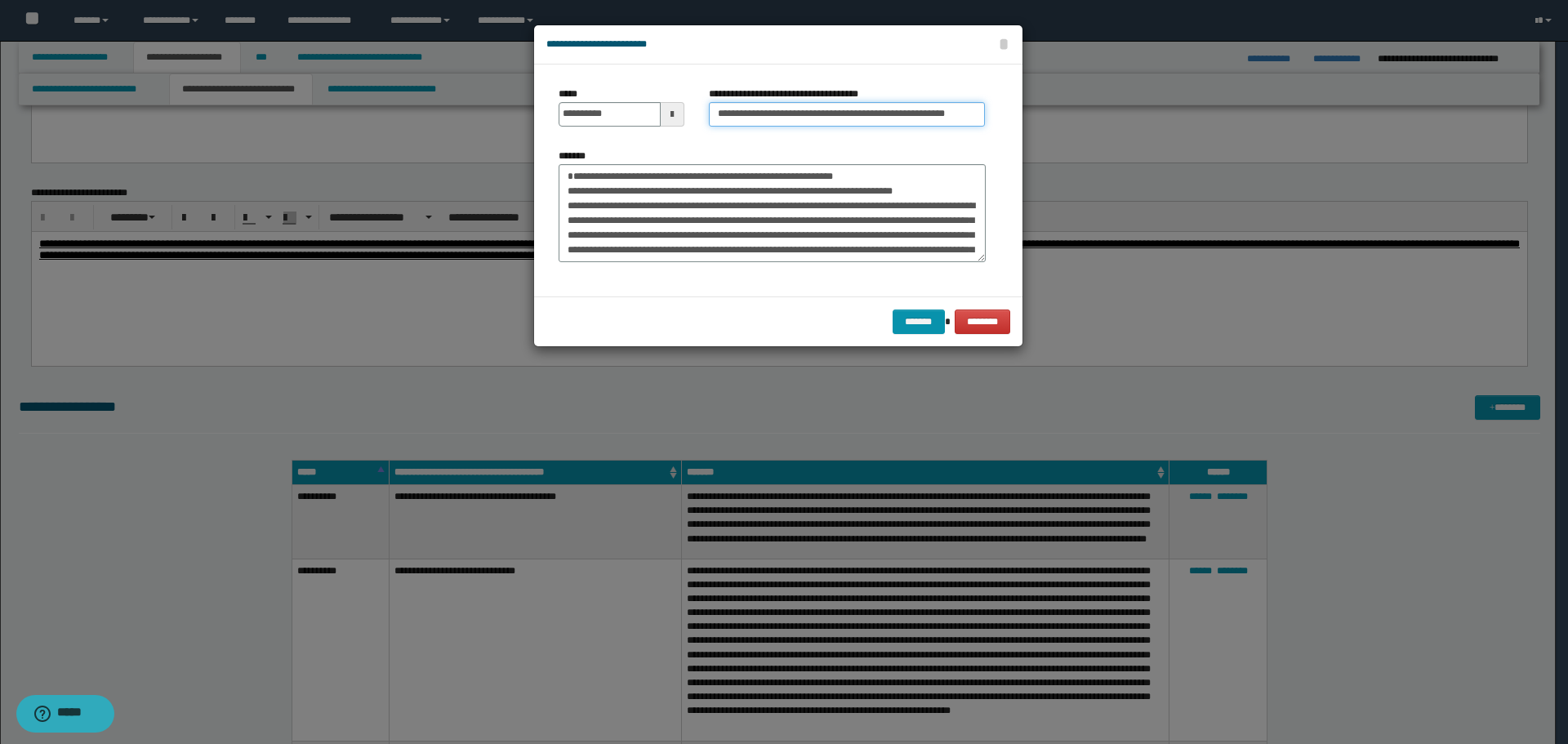 scroll, scrollTop: 0, scrollLeft: 38, axis: horizontal 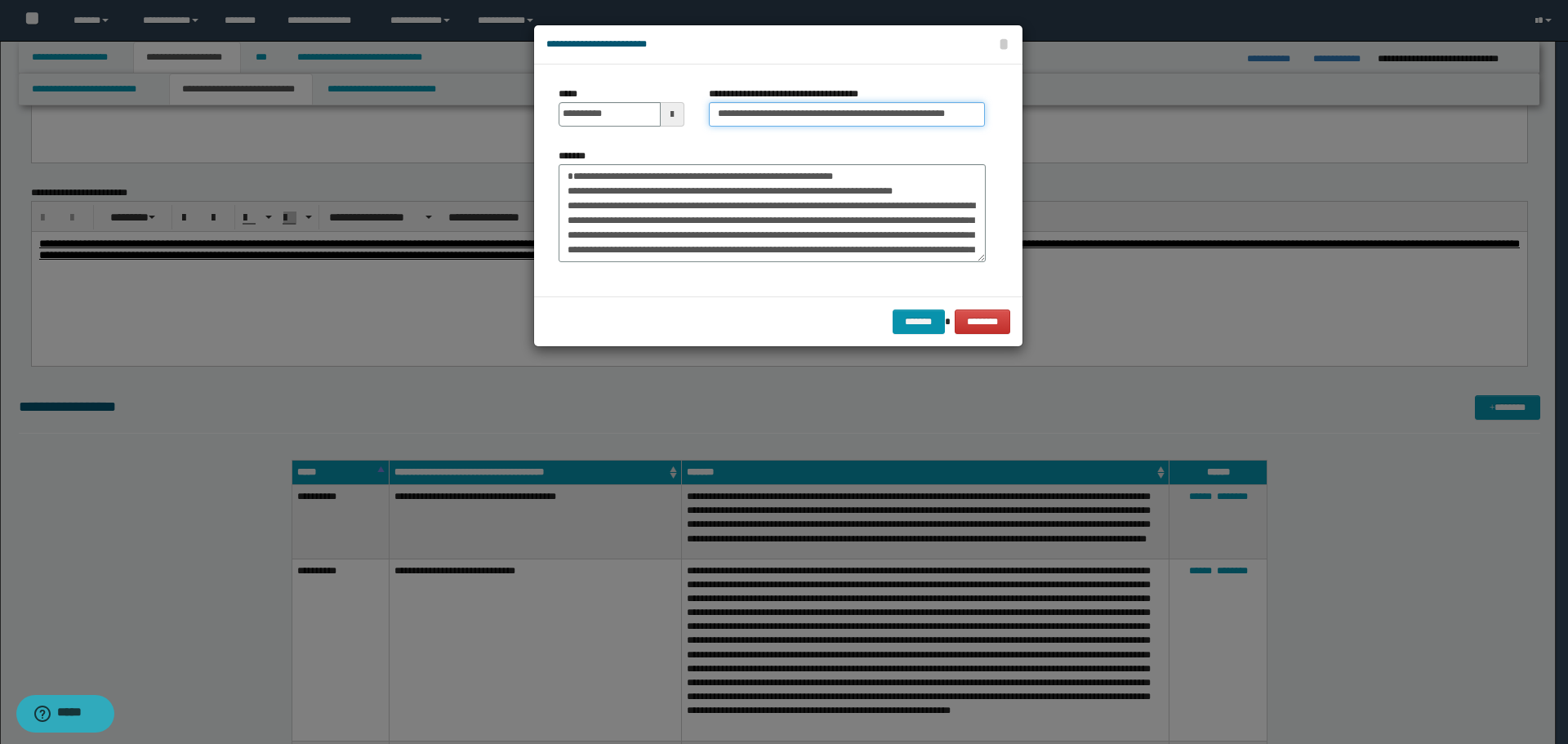type on "**********" 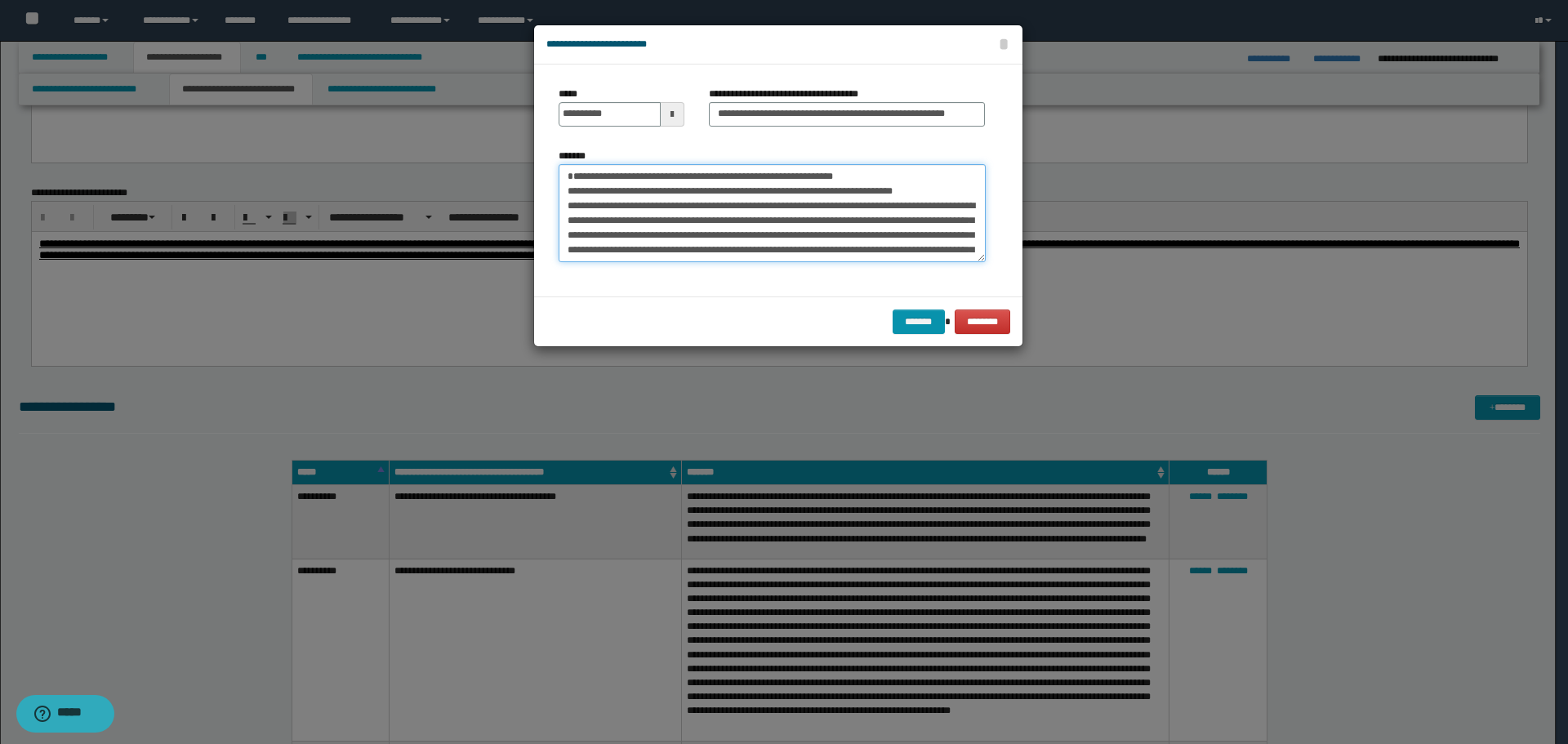 scroll, scrollTop: 0, scrollLeft: 0, axis: both 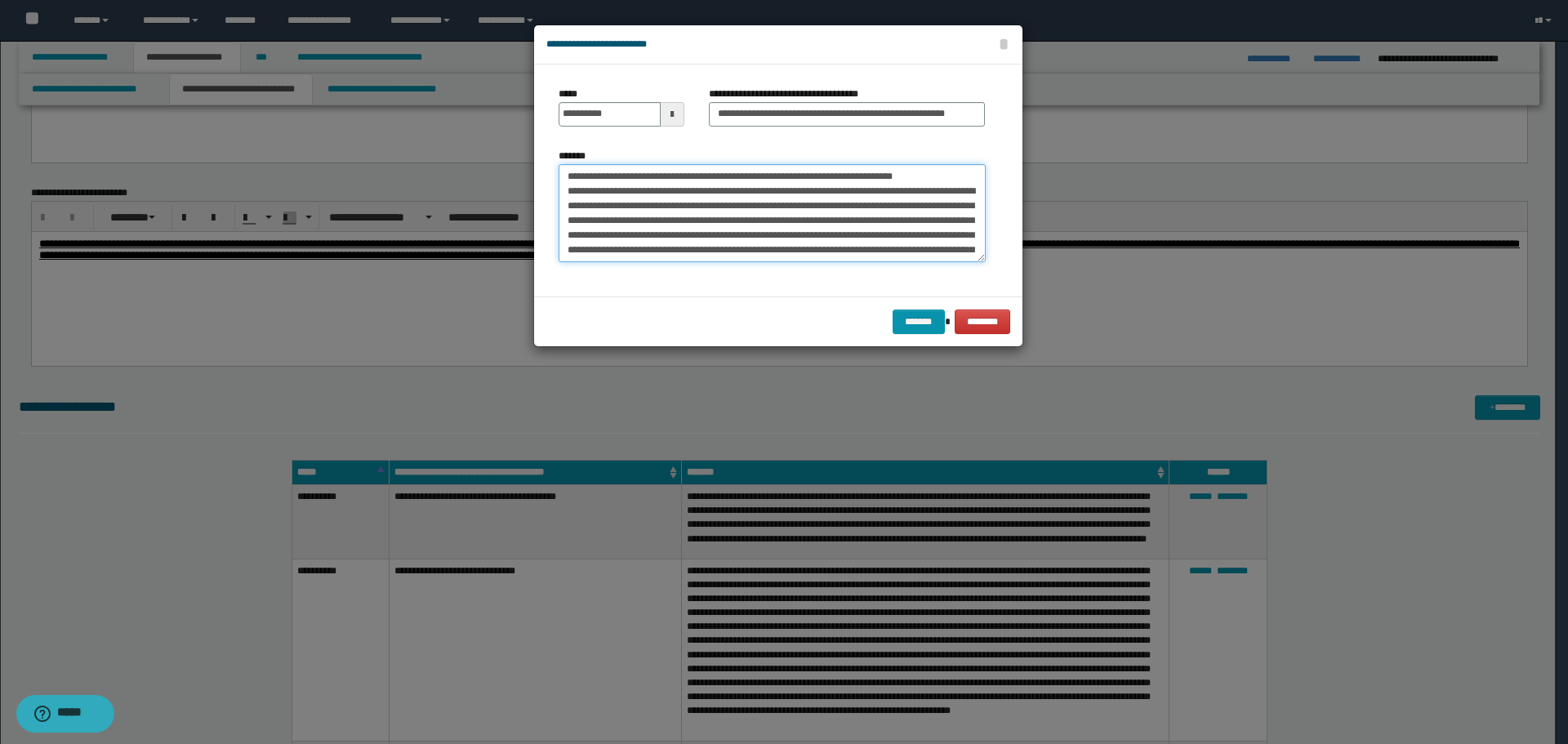 click on "**********" at bounding box center [772, 213] 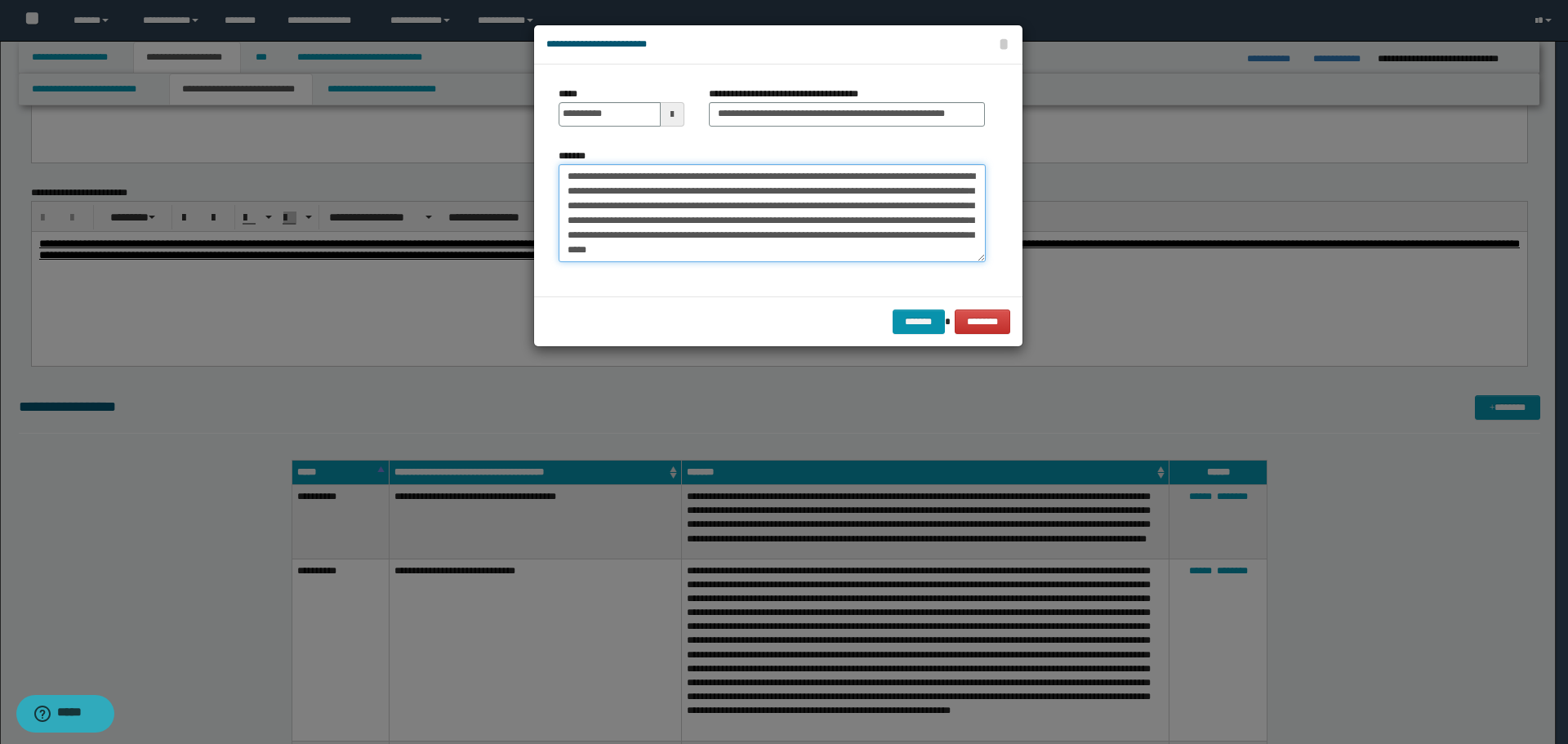 scroll, scrollTop: 44, scrollLeft: 0, axis: vertical 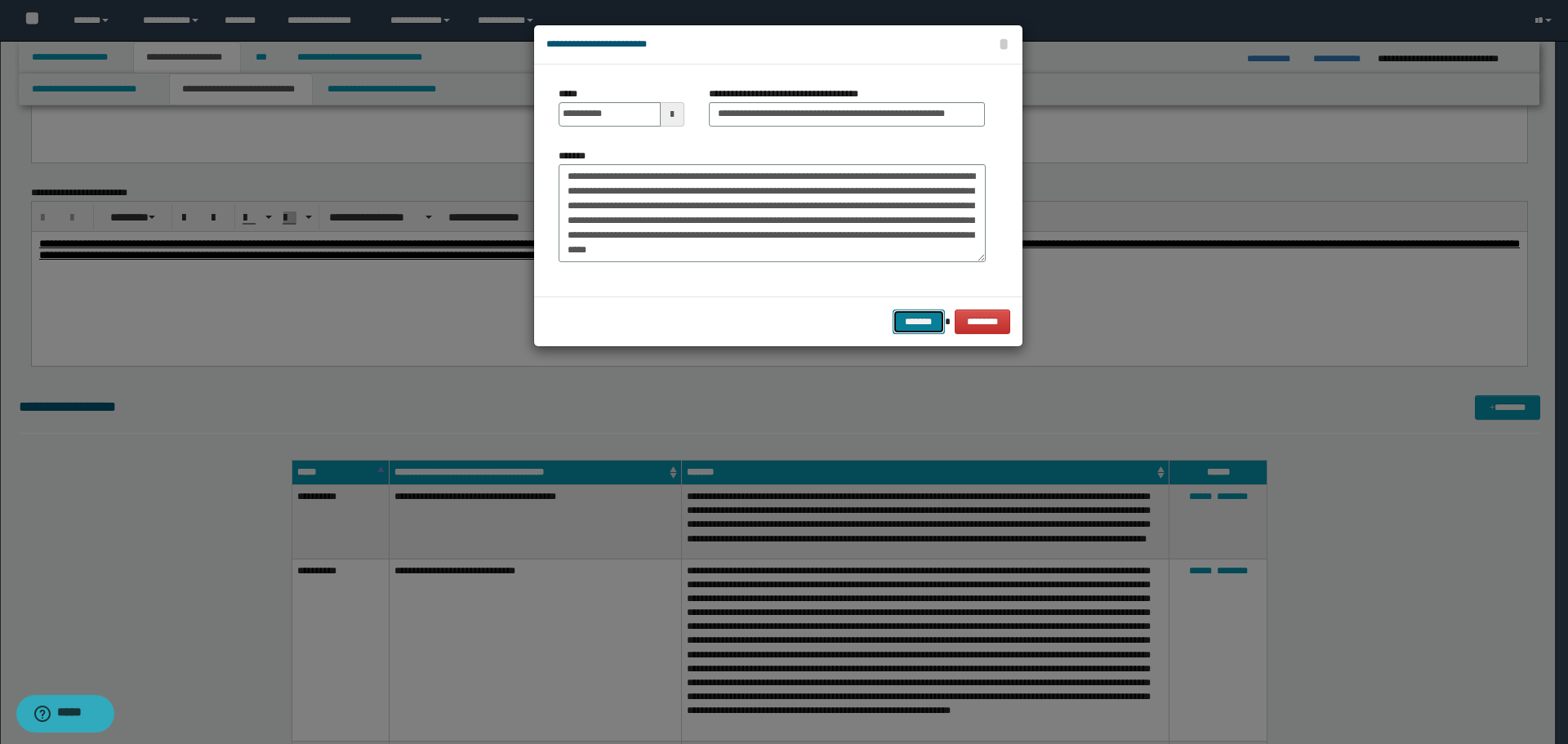 click on "*******" at bounding box center [919, 322] 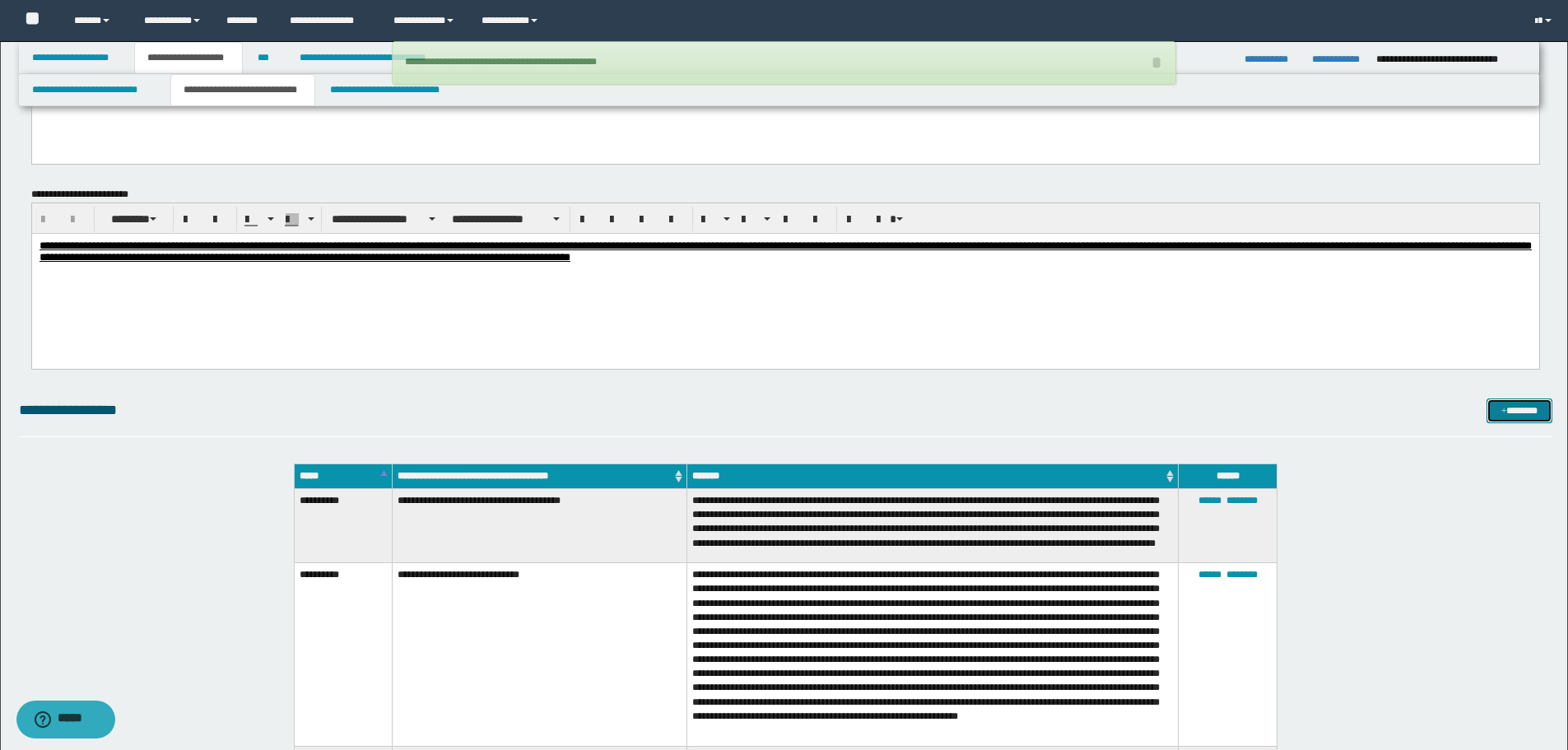 click on "*******" at bounding box center [1519, 411] 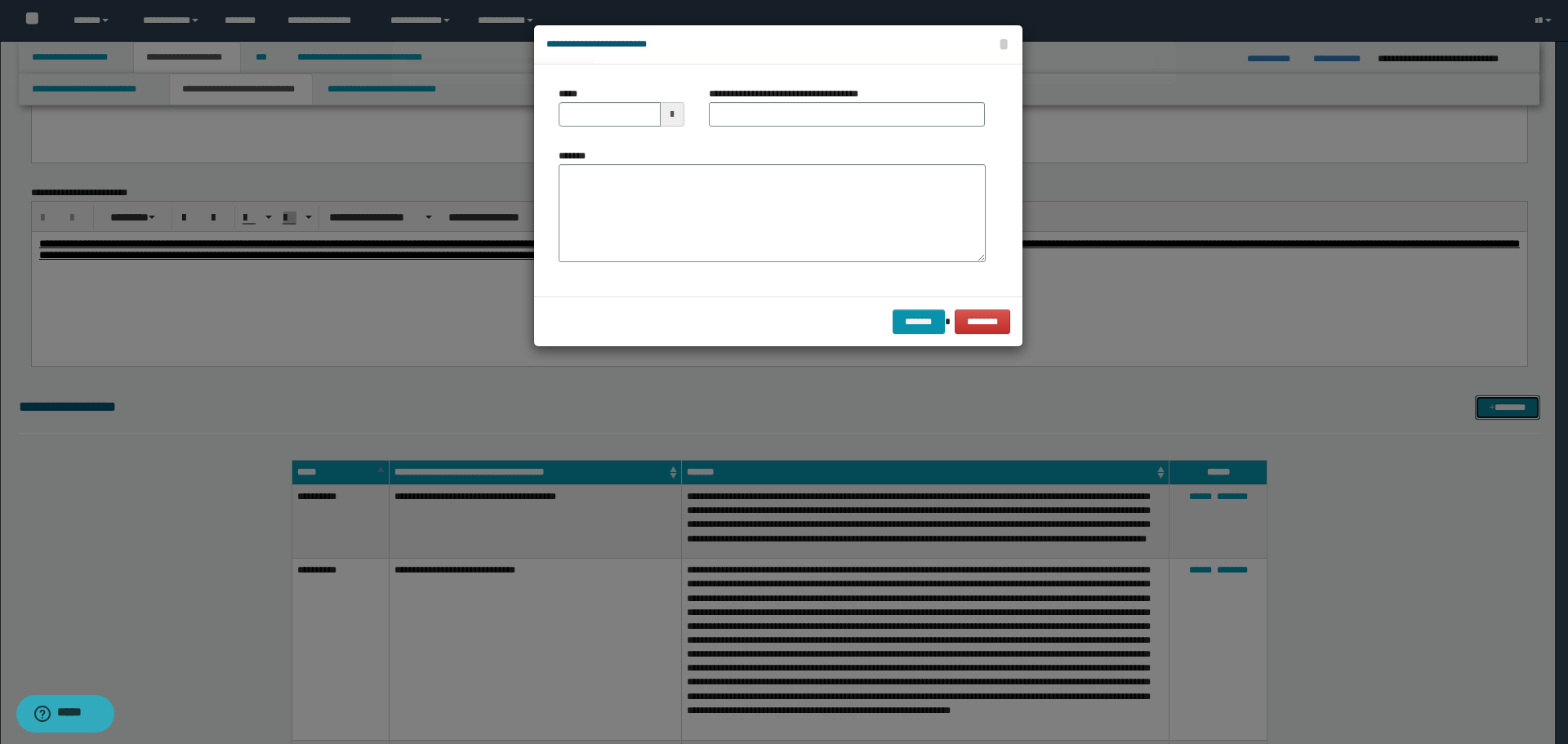 scroll, scrollTop: 0, scrollLeft: 0, axis: both 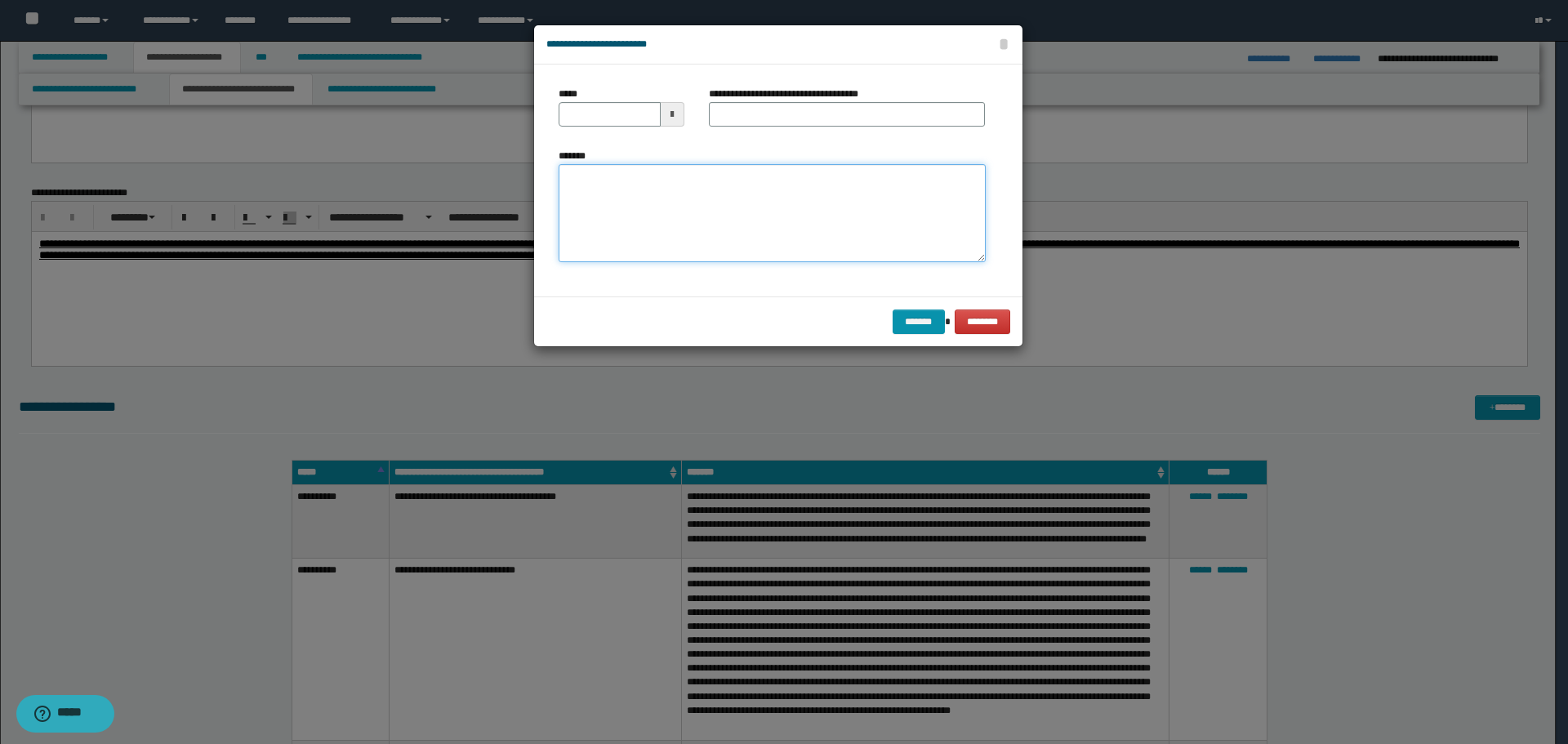 drag, startPoint x: 817, startPoint y: 188, endPoint x: 783, endPoint y: 188, distance: 34 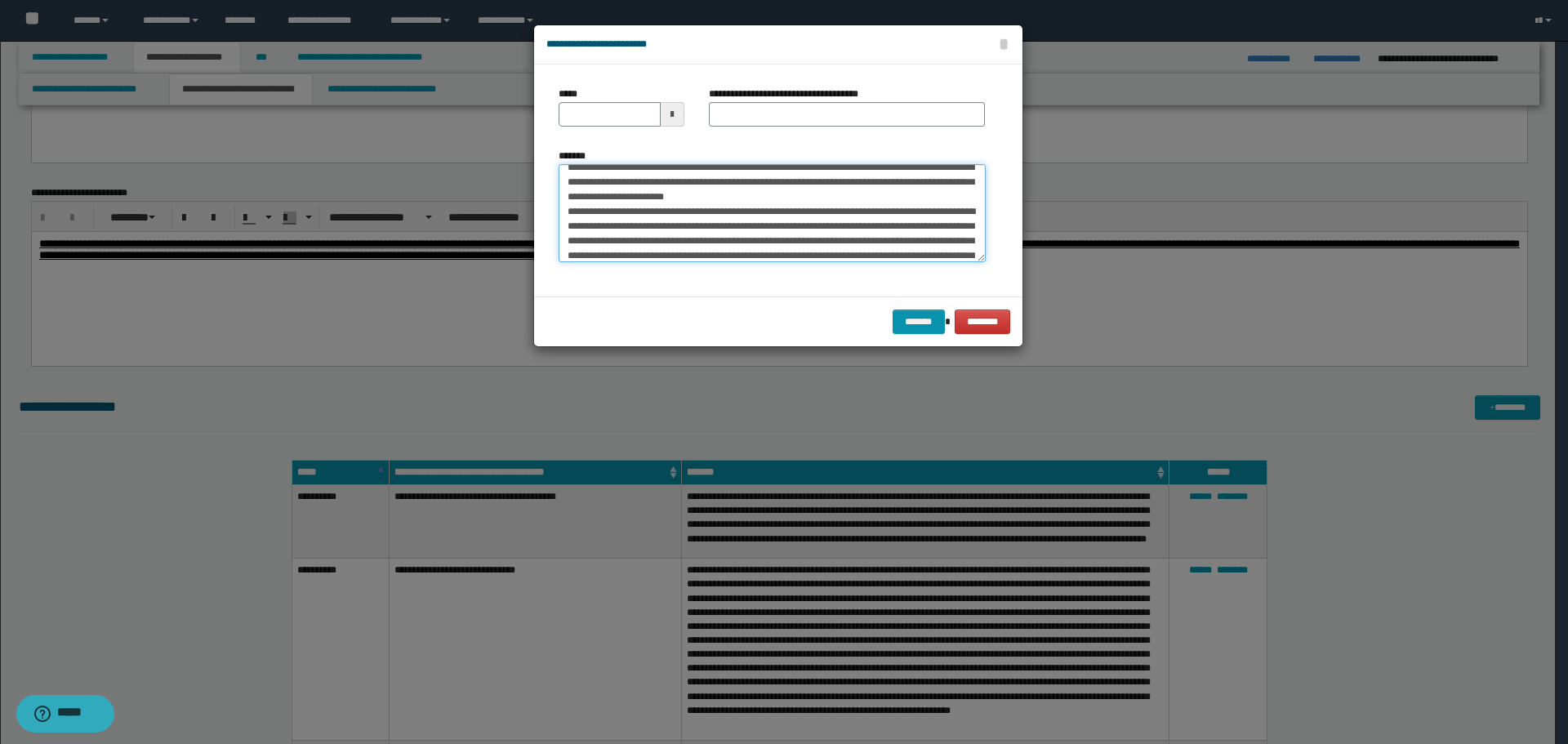 scroll, scrollTop: 0, scrollLeft: 0, axis: both 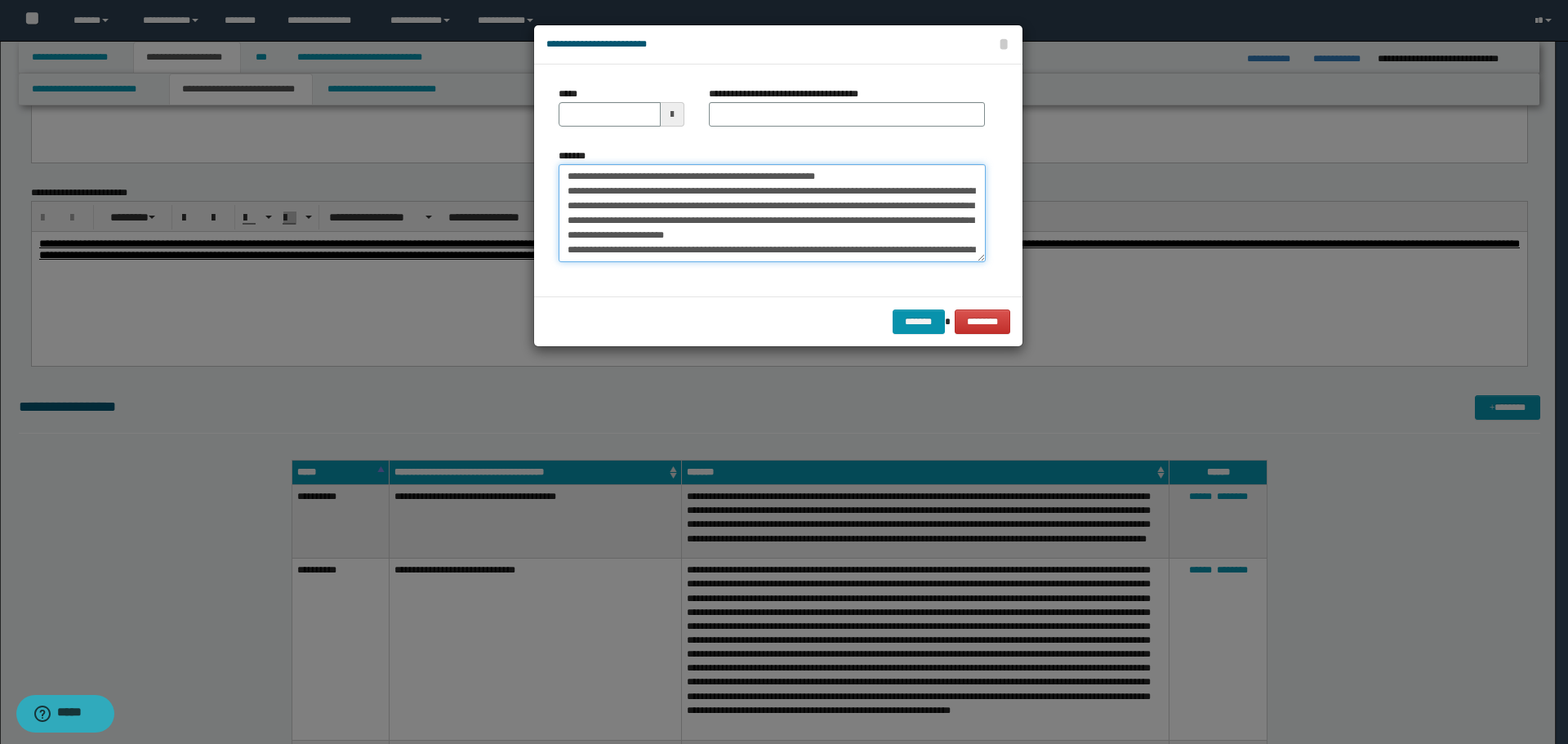 drag, startPoint x: 616, startPoint y: 177, endPoint x: 502, endPoint y: 168, distance: 114.35471 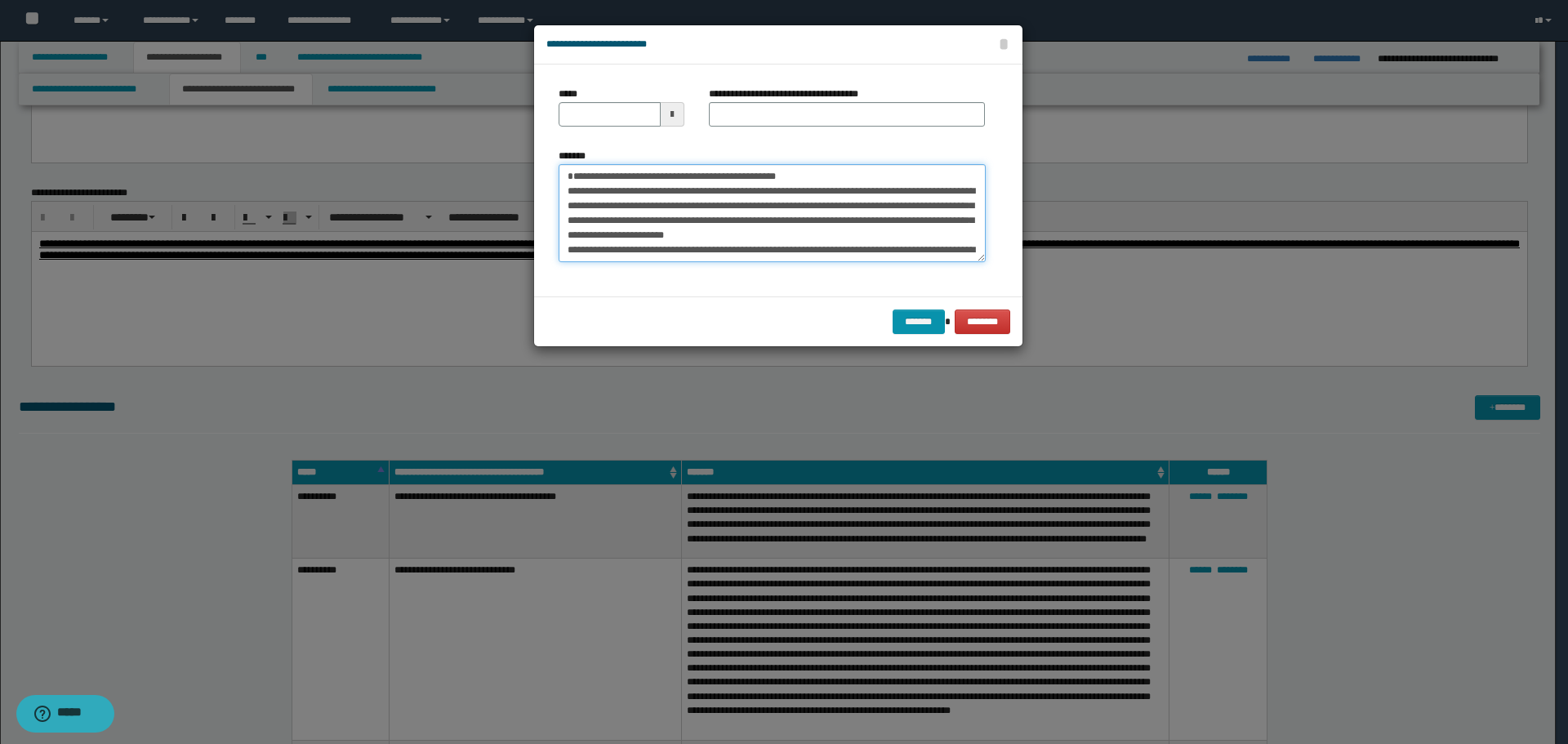 type 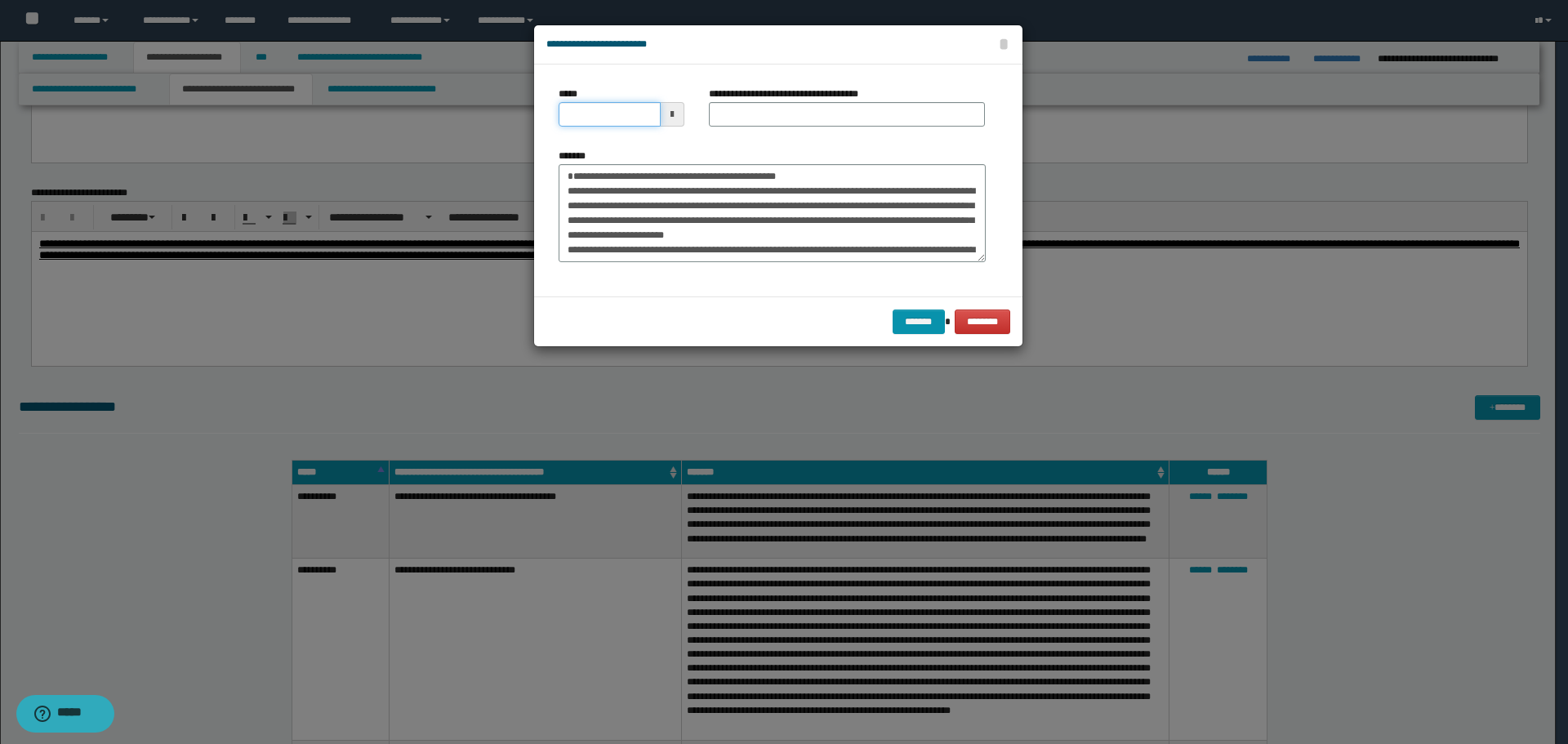 click on "*****" at bounding box center [609, 114] 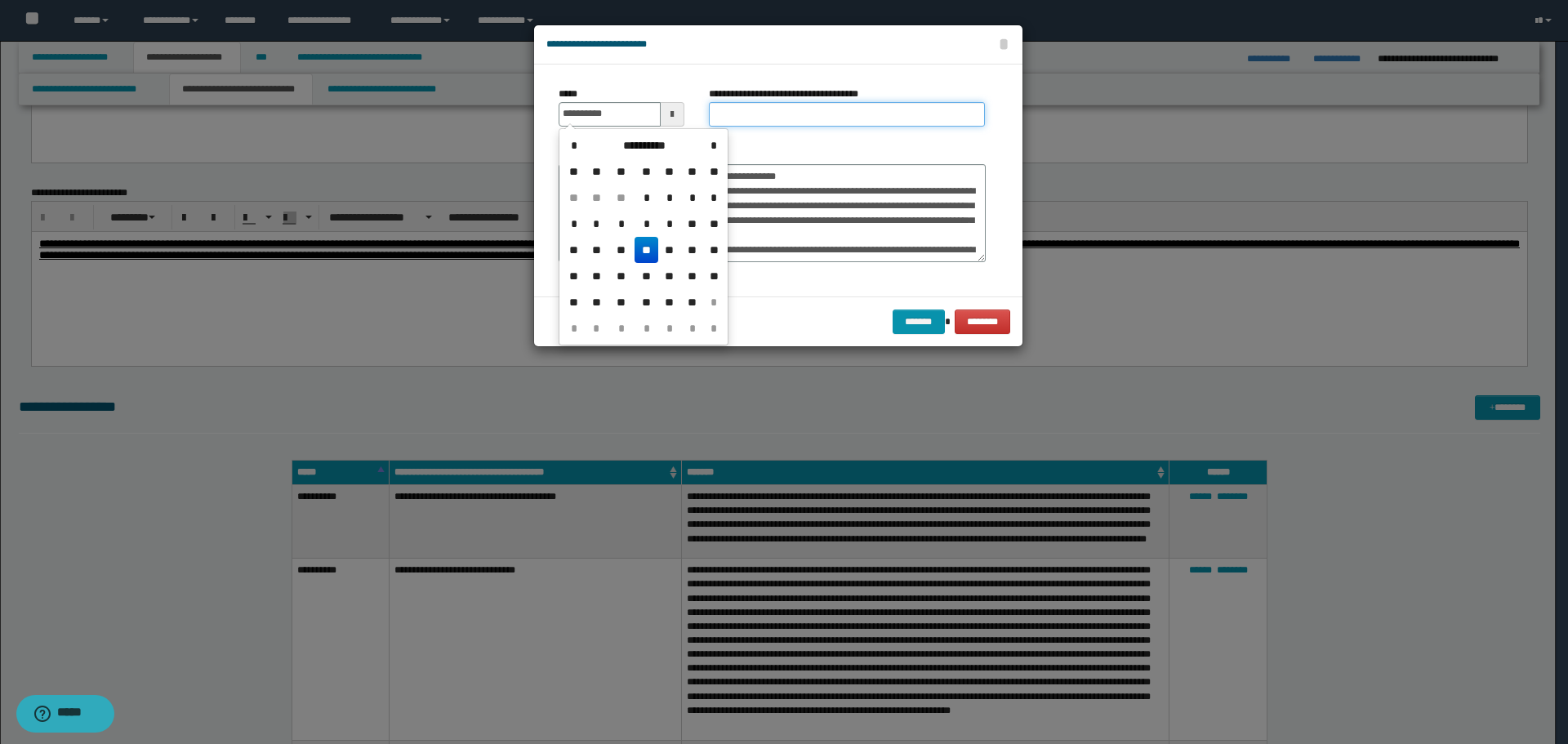 type on "**********" 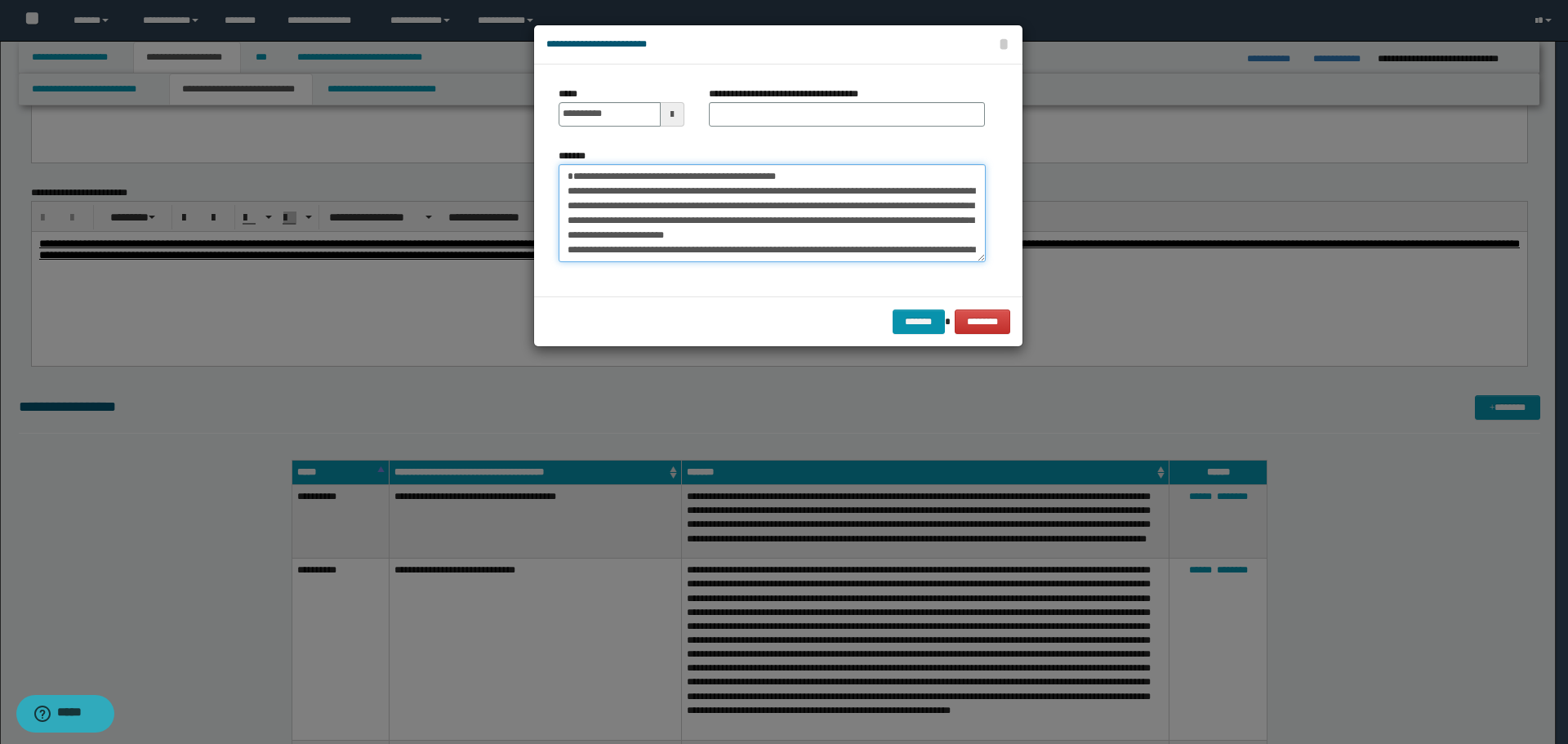 drag, startPoint x: 570, startPoint y: 175, endPoint x: 778, endPoint y: 175, distance: 208 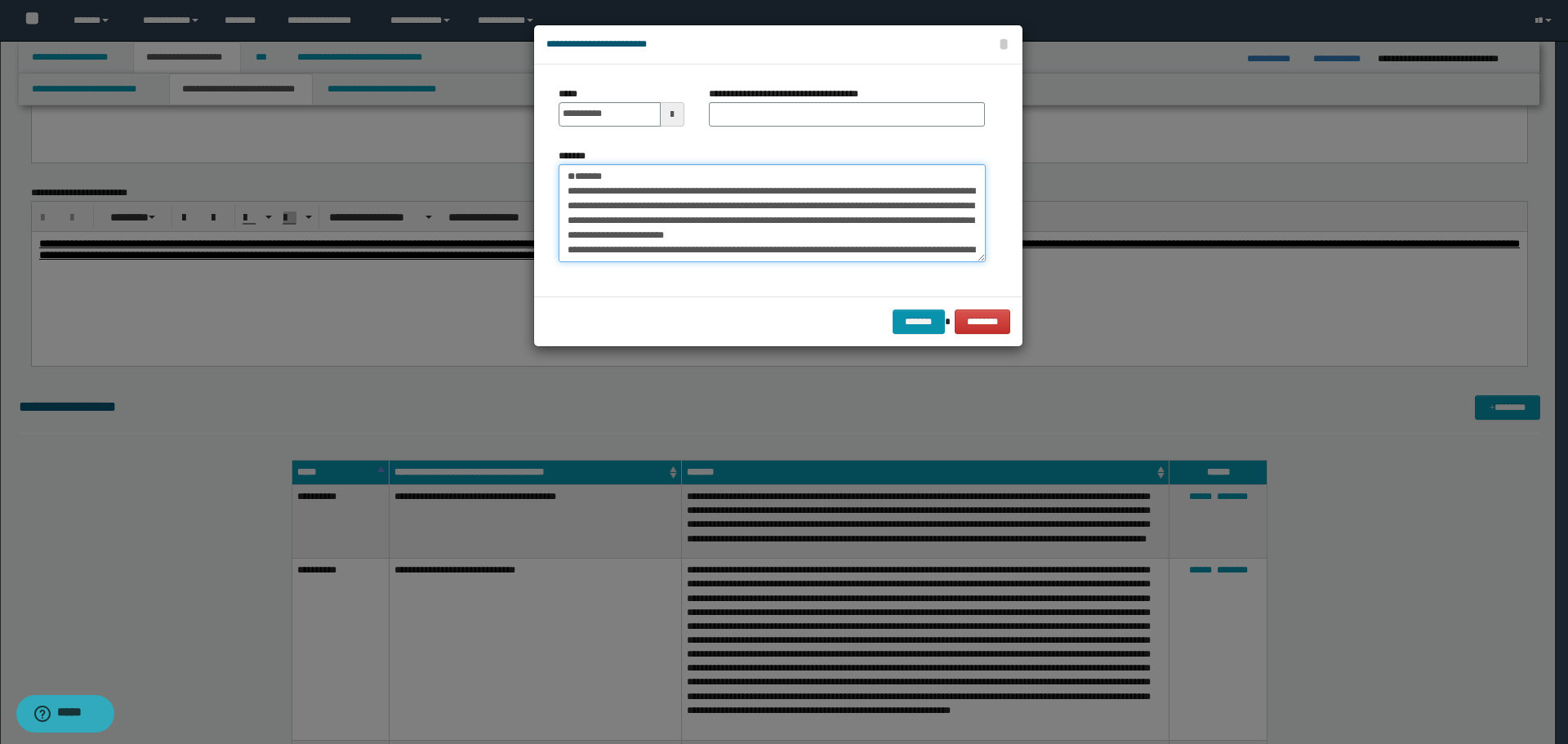 type on "**********" 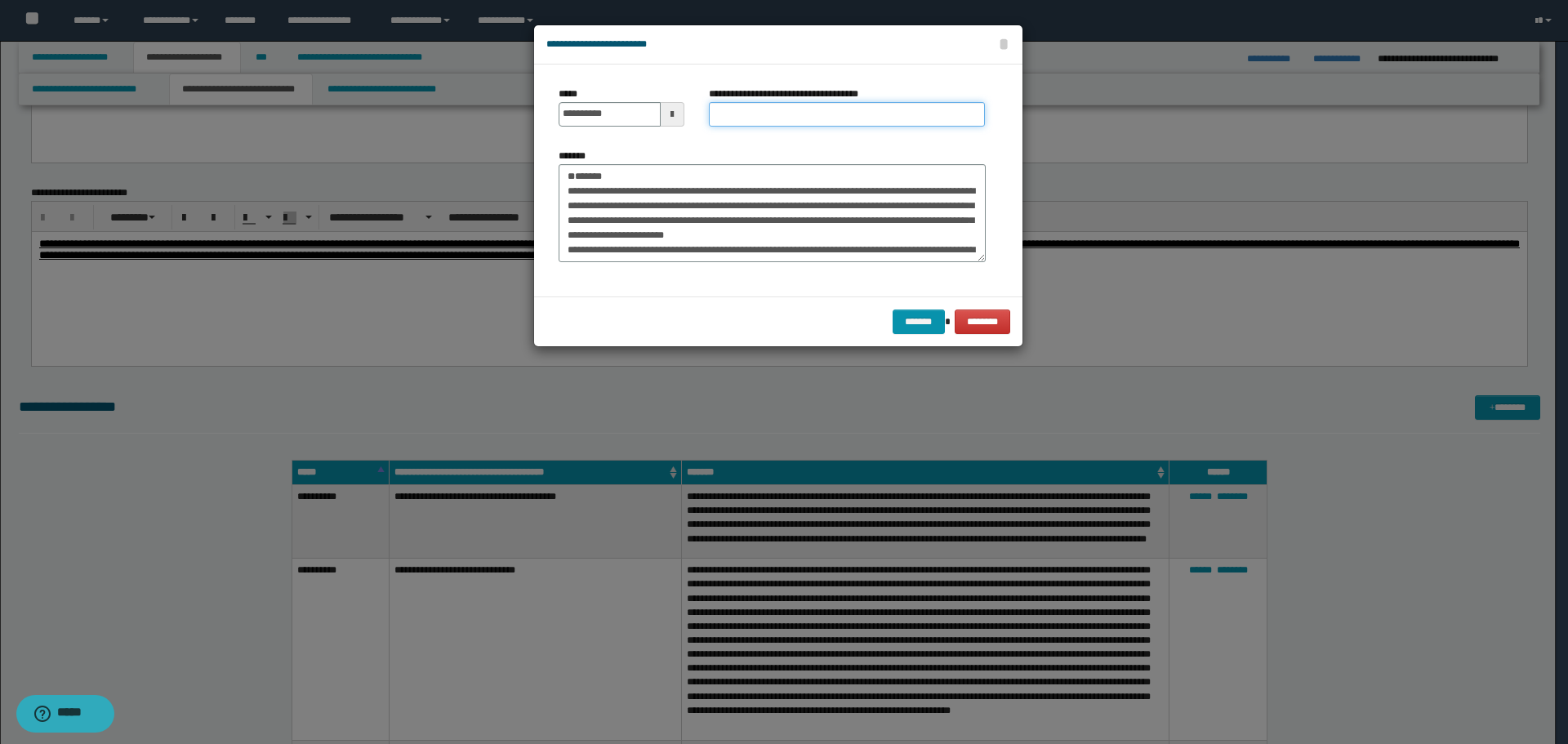click on "**********" at bounding box center (847, 114) 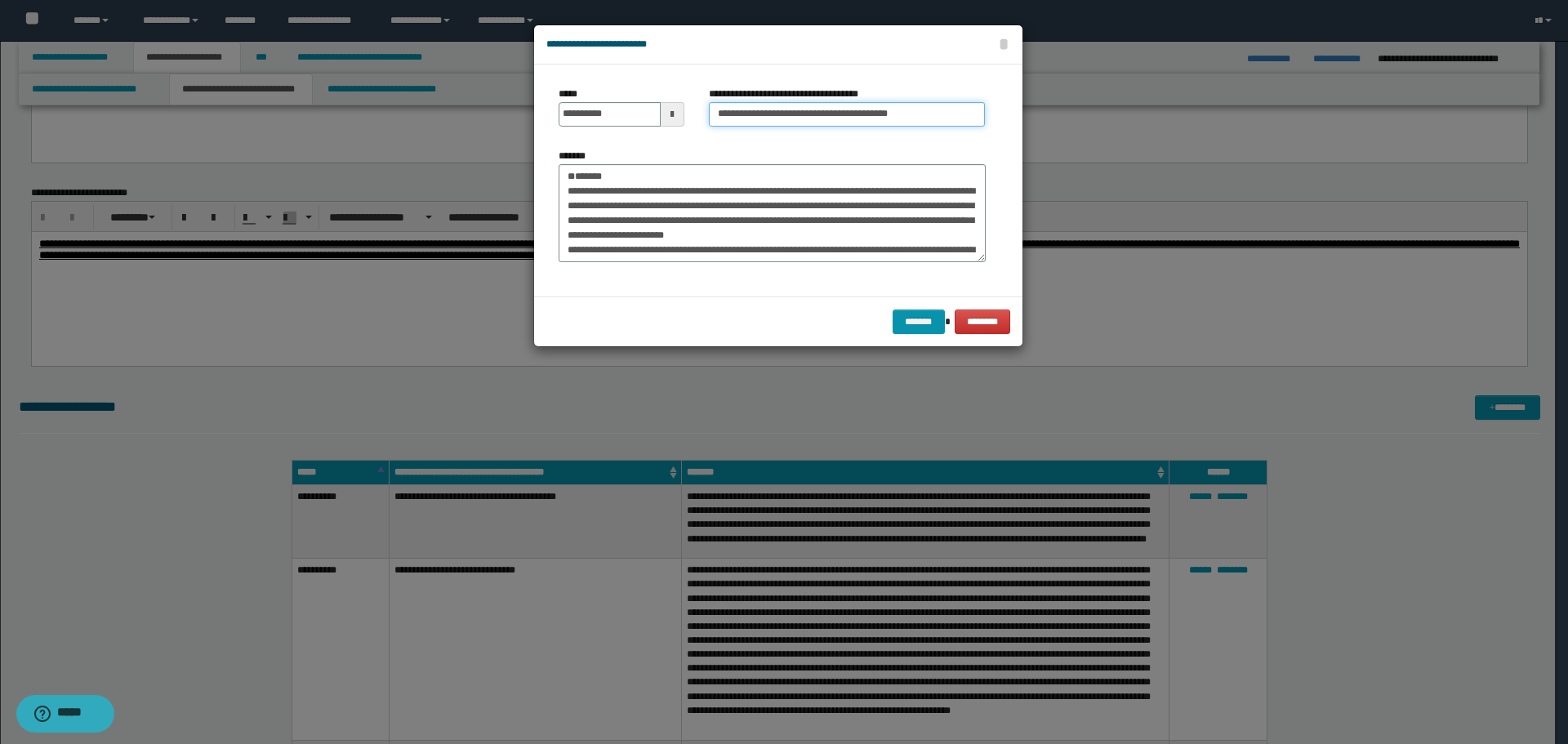 type on "**********" 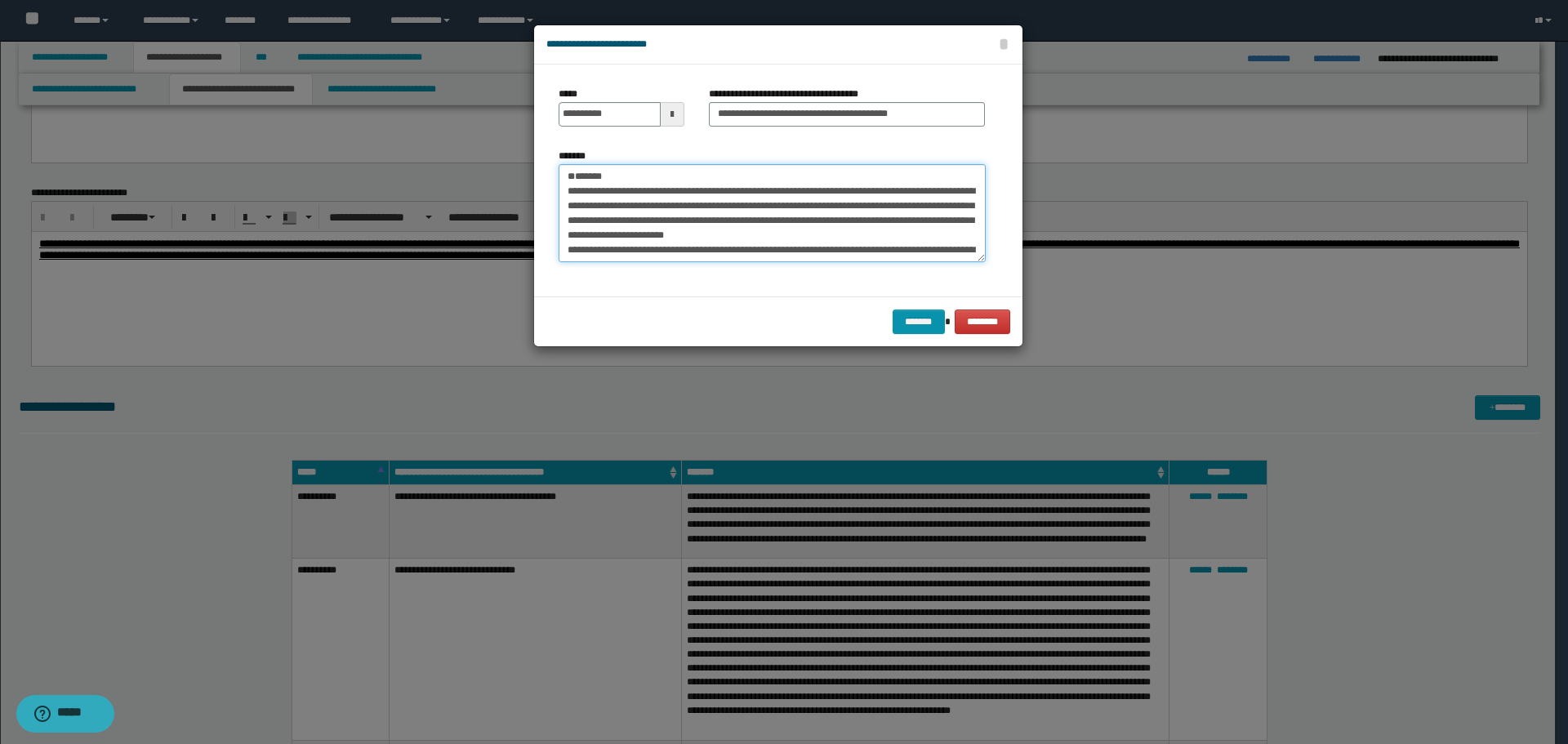 drag, startPoint x: 599, startPoint y: 175, endPoint x: 510, endPoint y: 172, distance: 89.0505 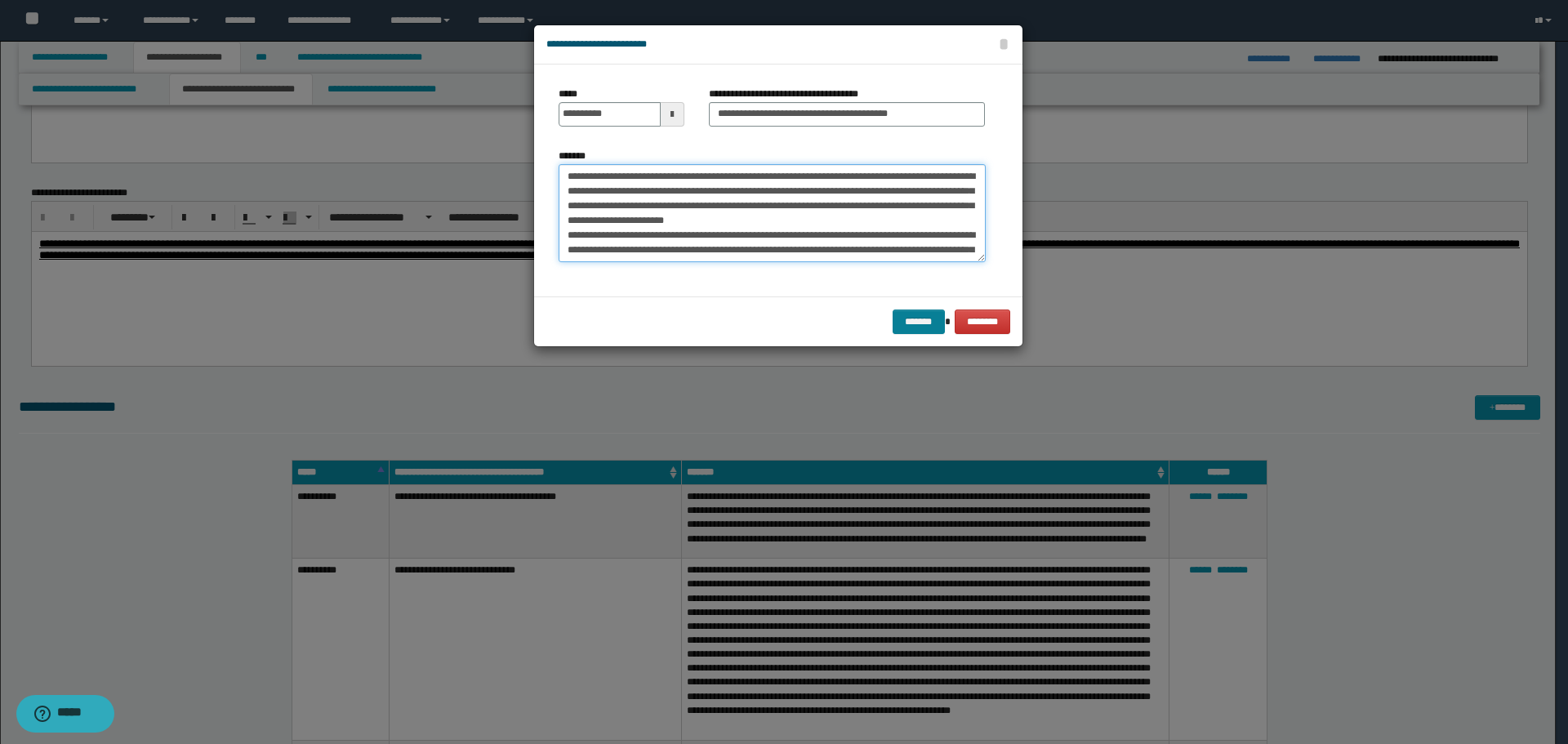 type on "**********" 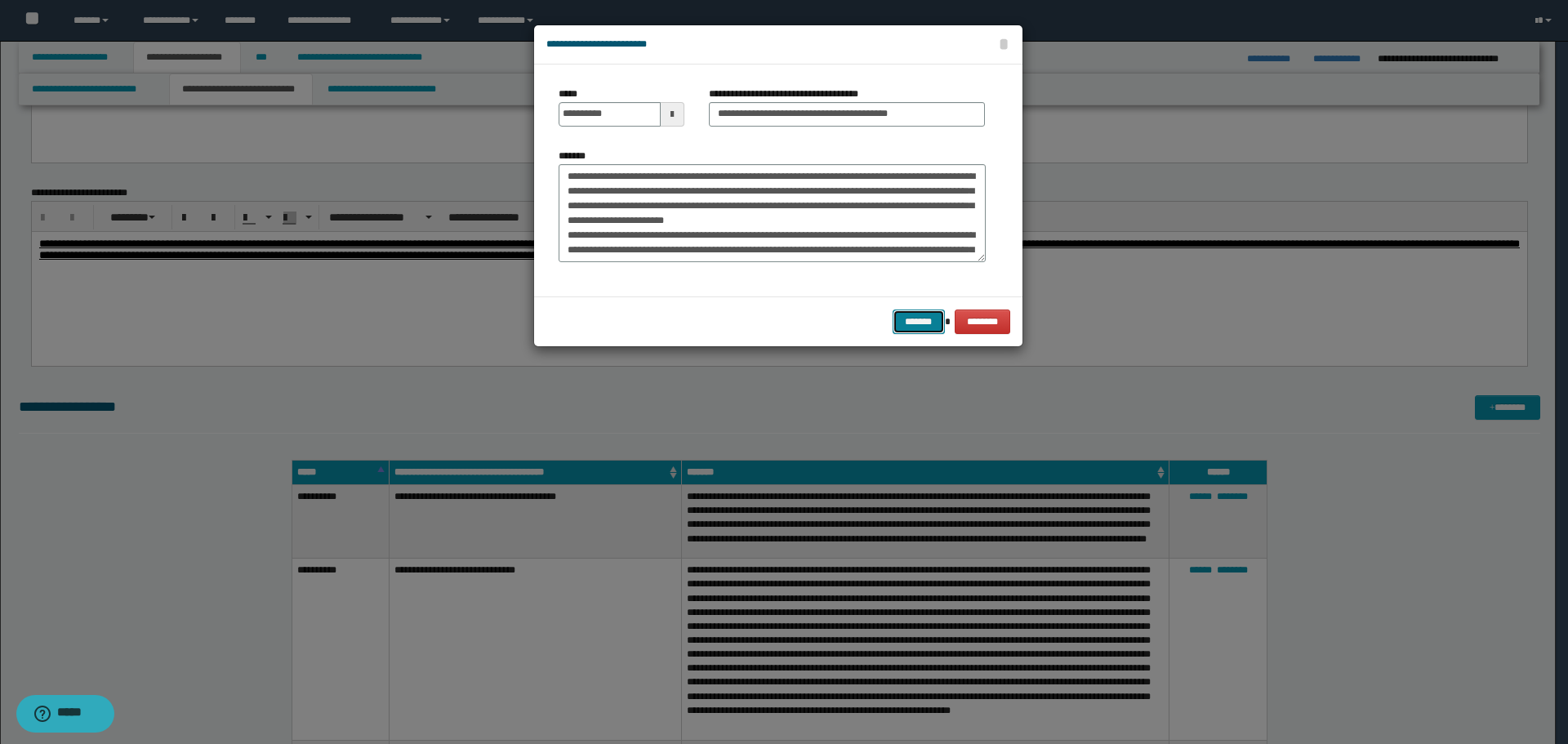 click on "*******" at bounding box center [919, 322] 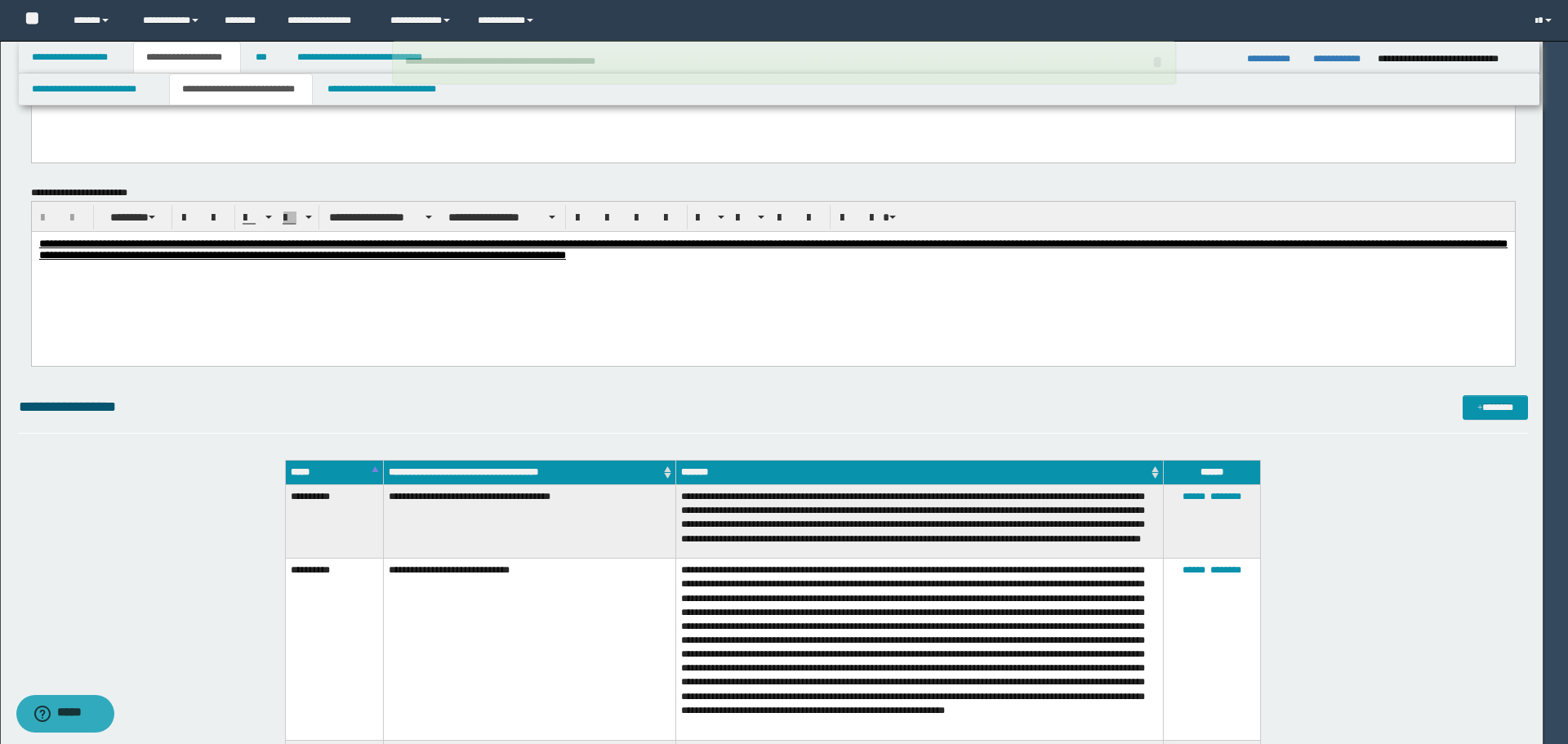 type 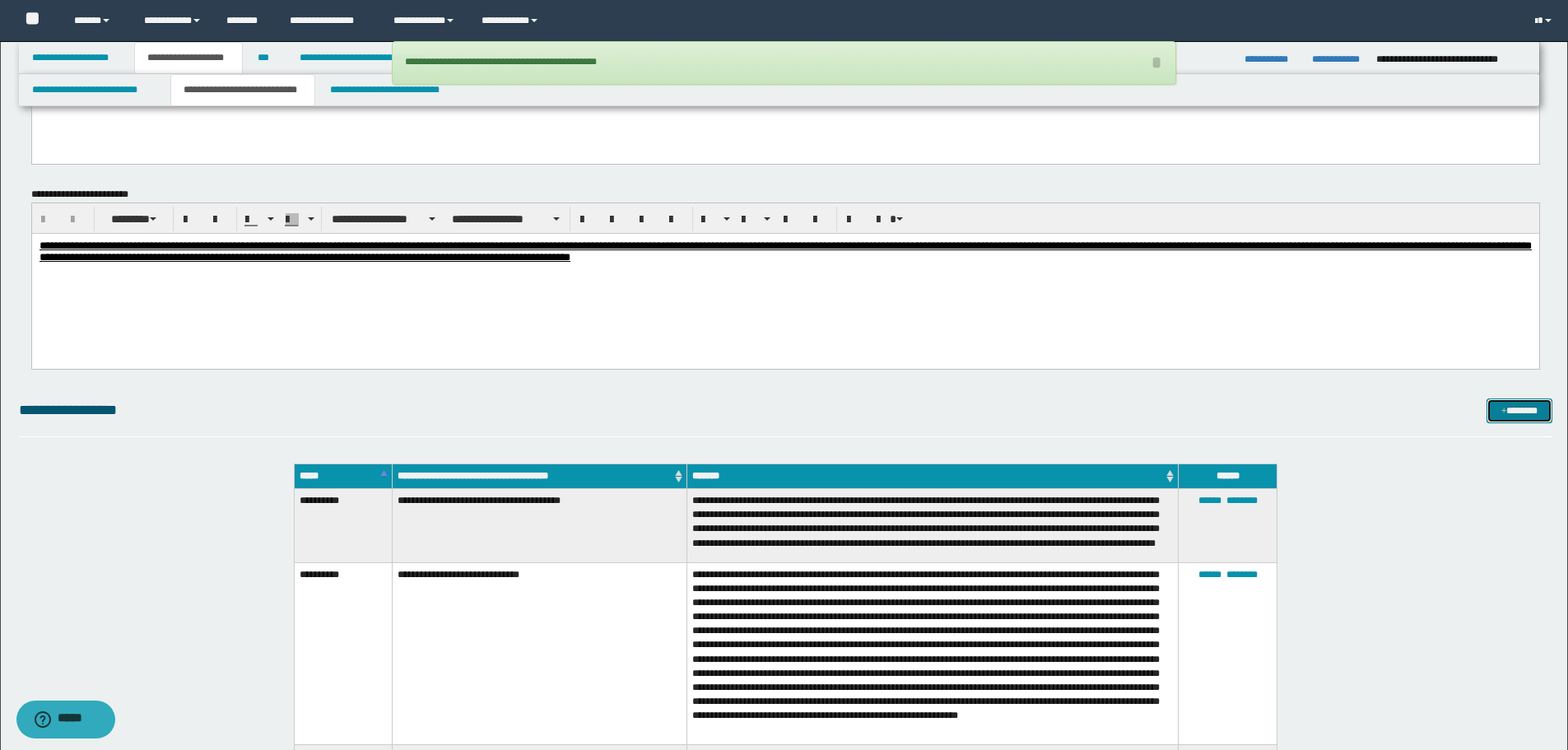 click on "*******" at bounding box center (1519, 411) 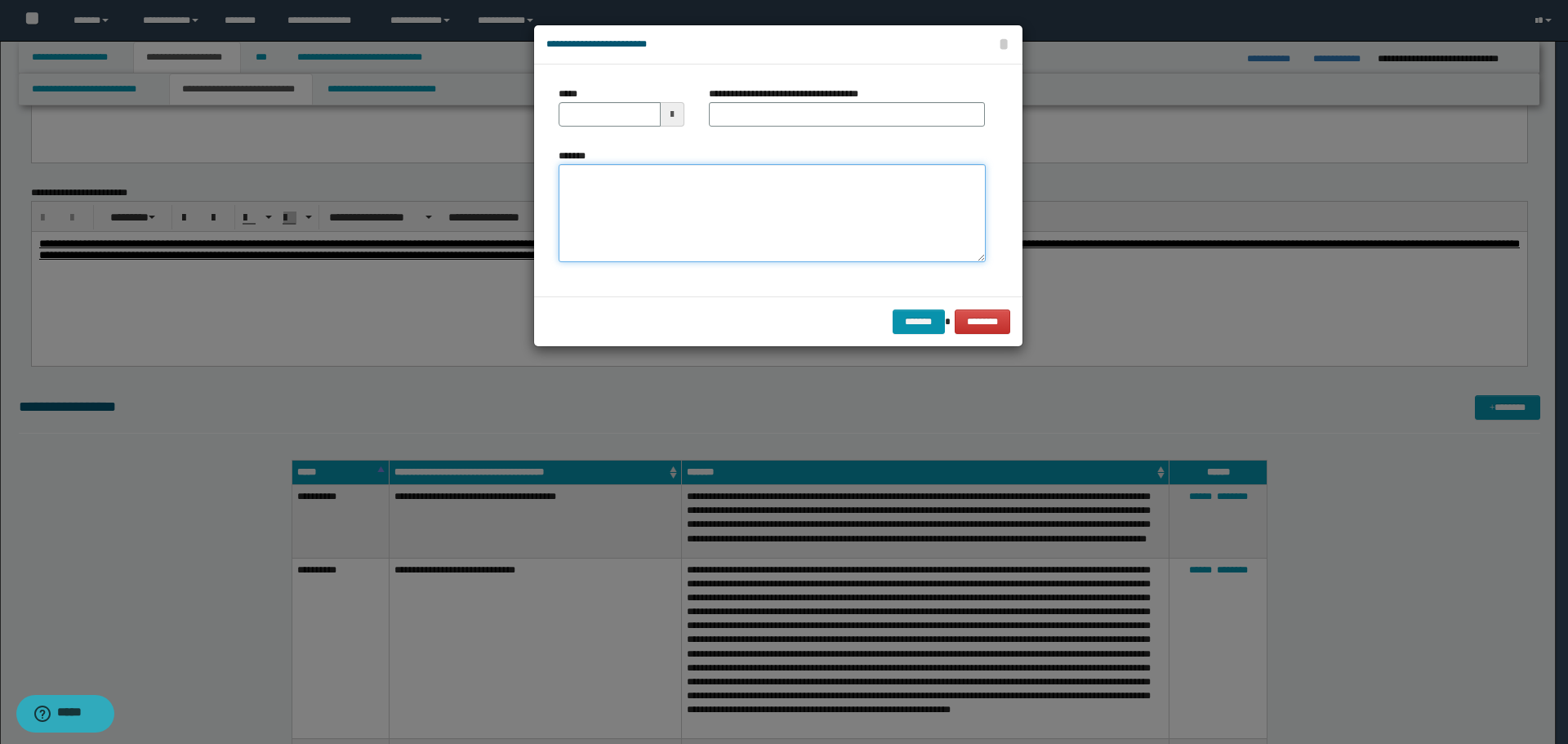 click on "*******" at bounding box center [772, 213] 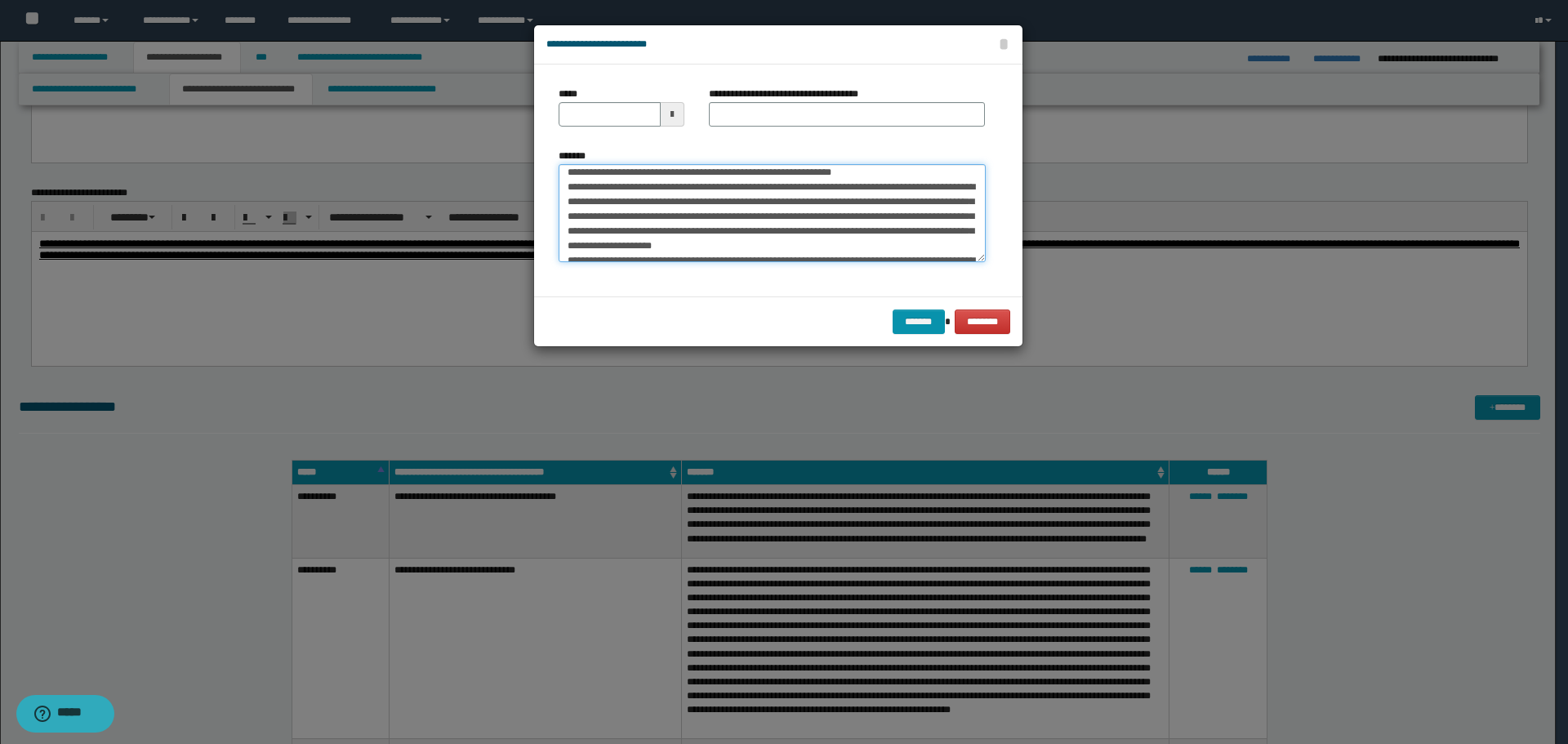scroll, scrollTop: 0, scrollLeft: 0, axis: both 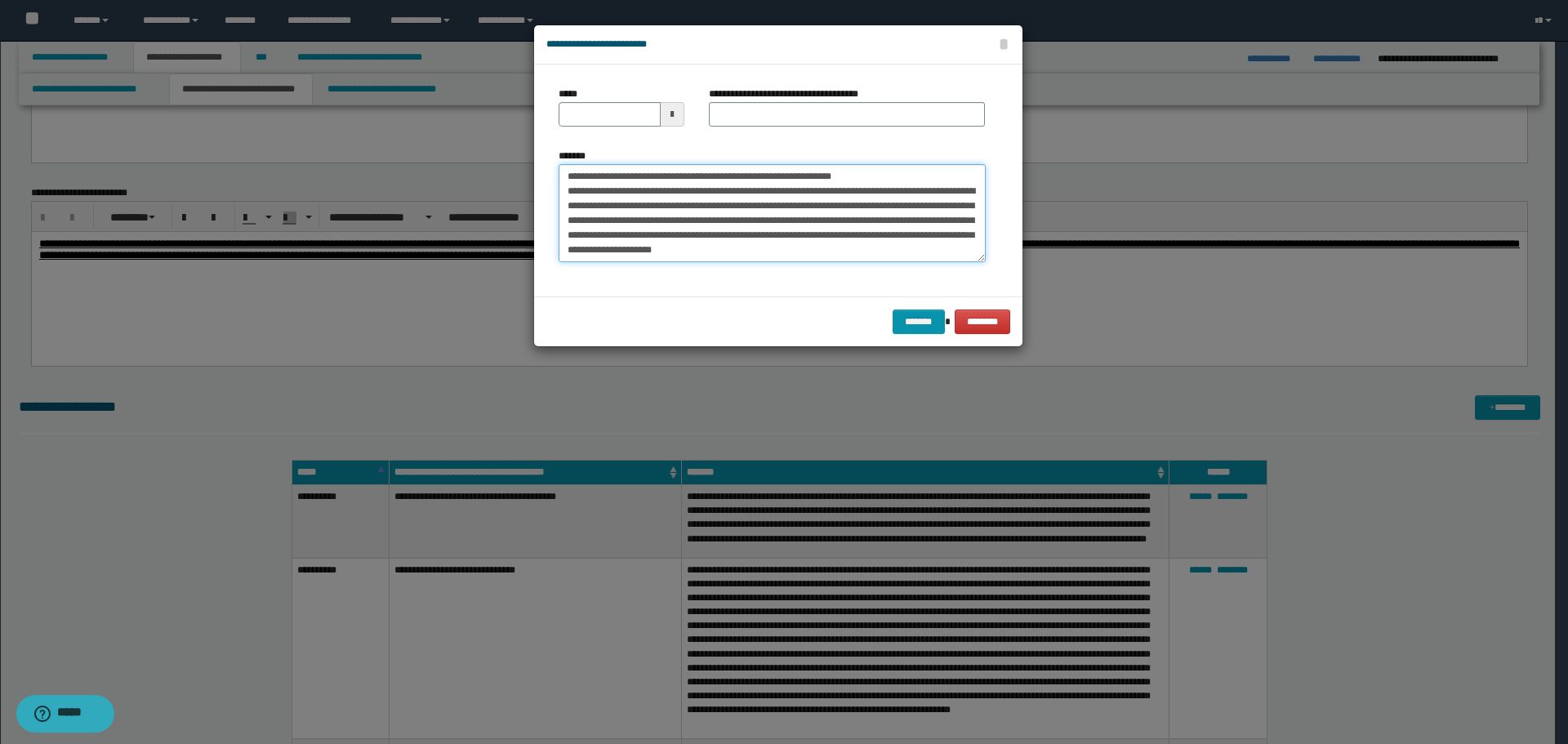drag, startPoint x: 619, startPoint y: 177, endPoint x: 513, endPoint y: 168, distance: 106.38139 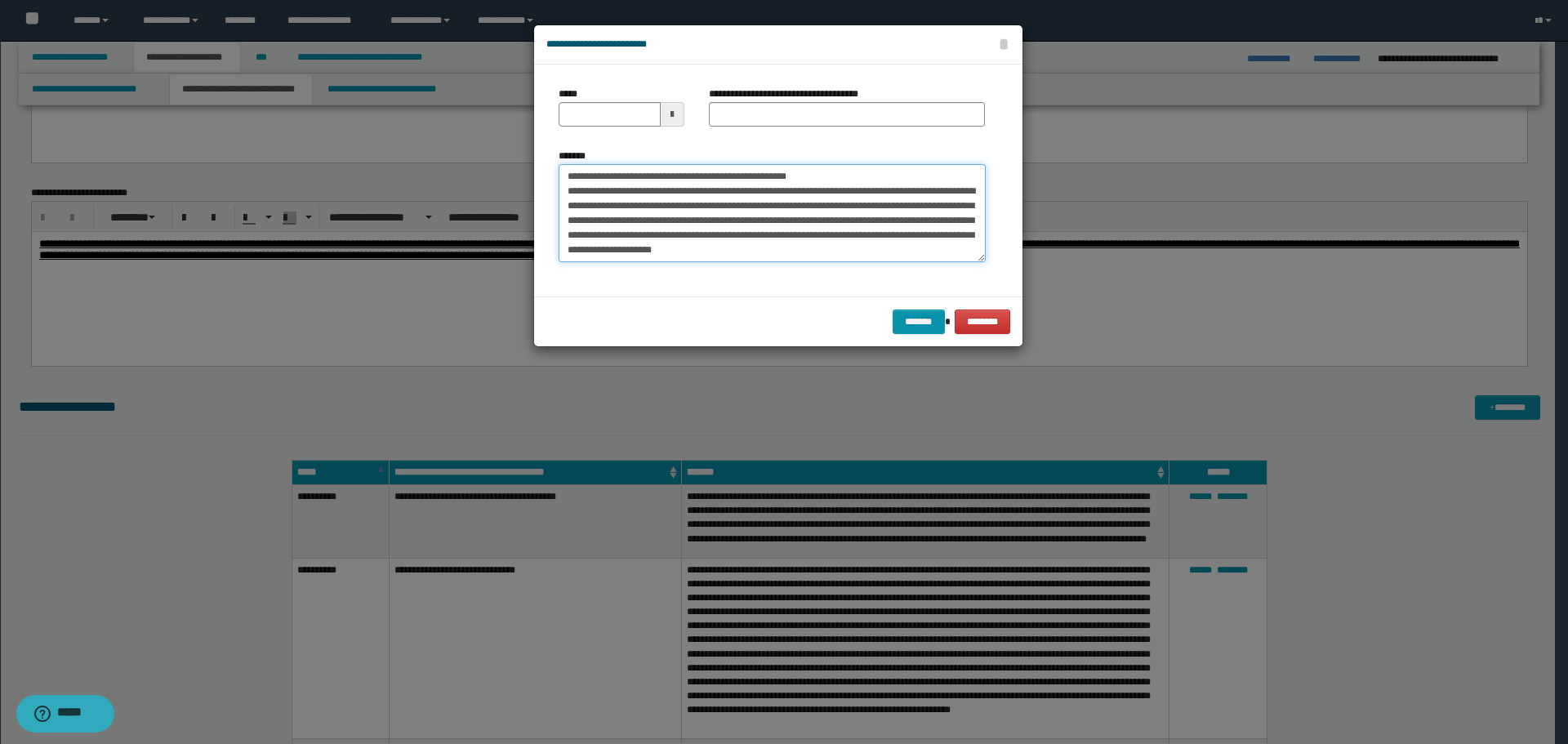 type 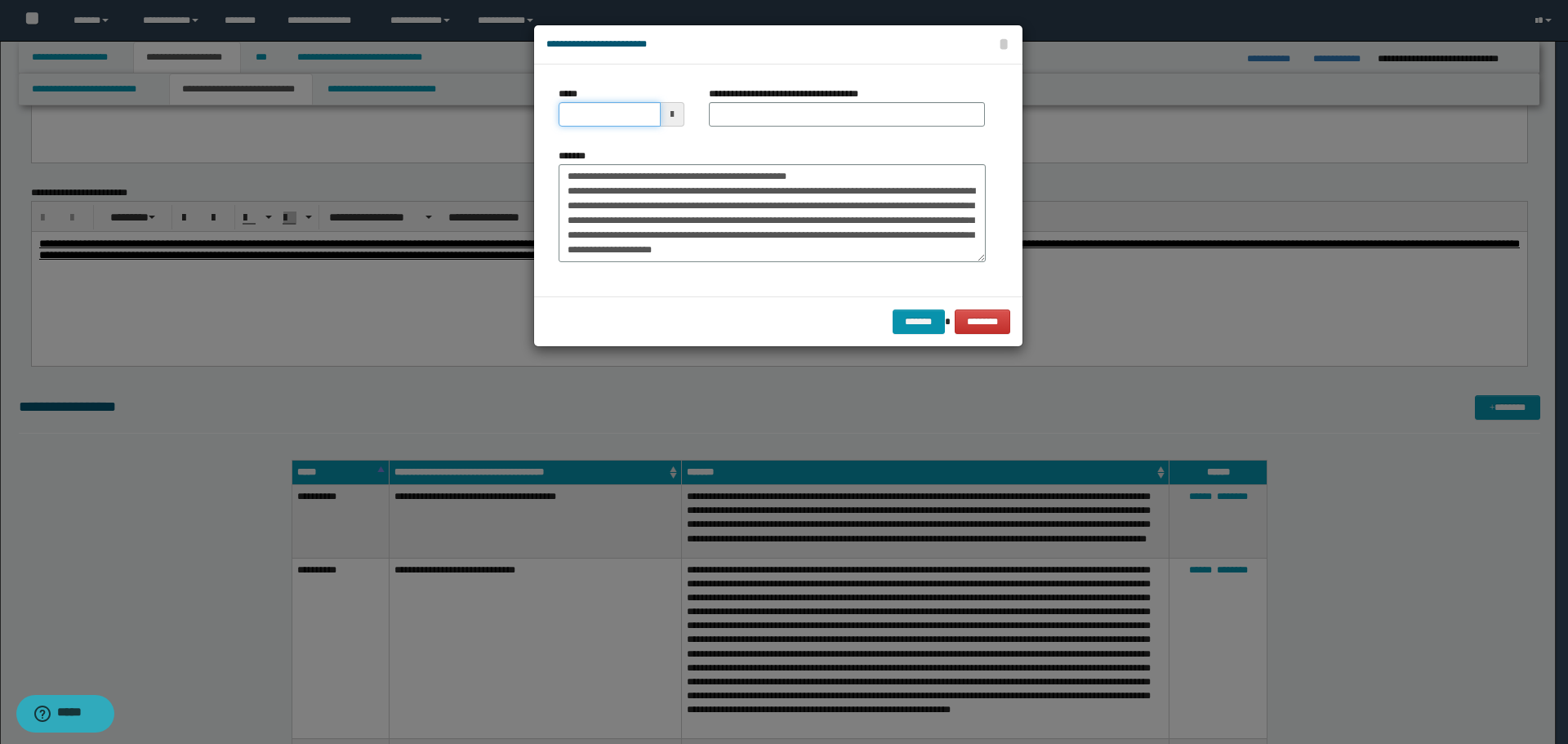 click on "*****" at bounding box center (609, 114) 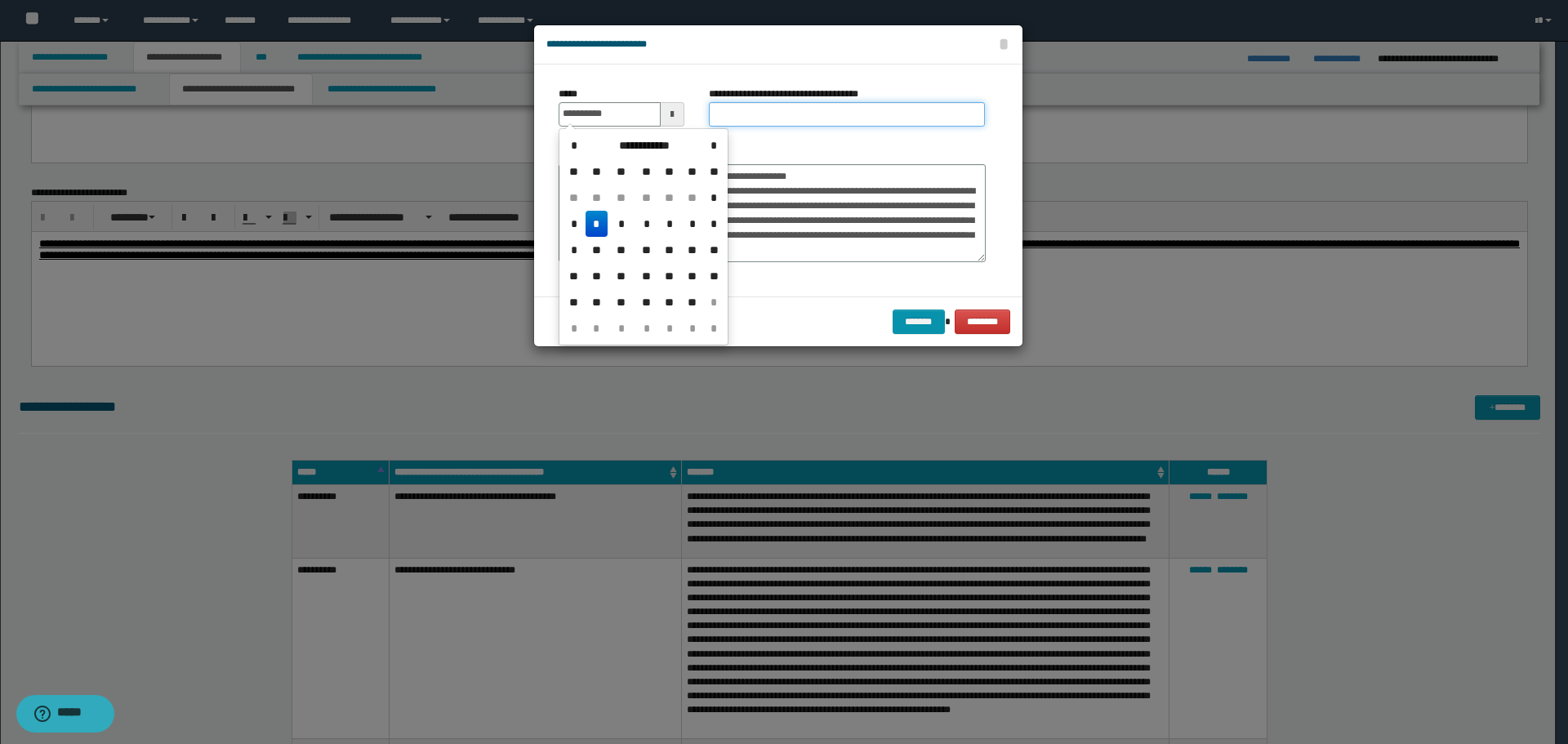 type on "**********" 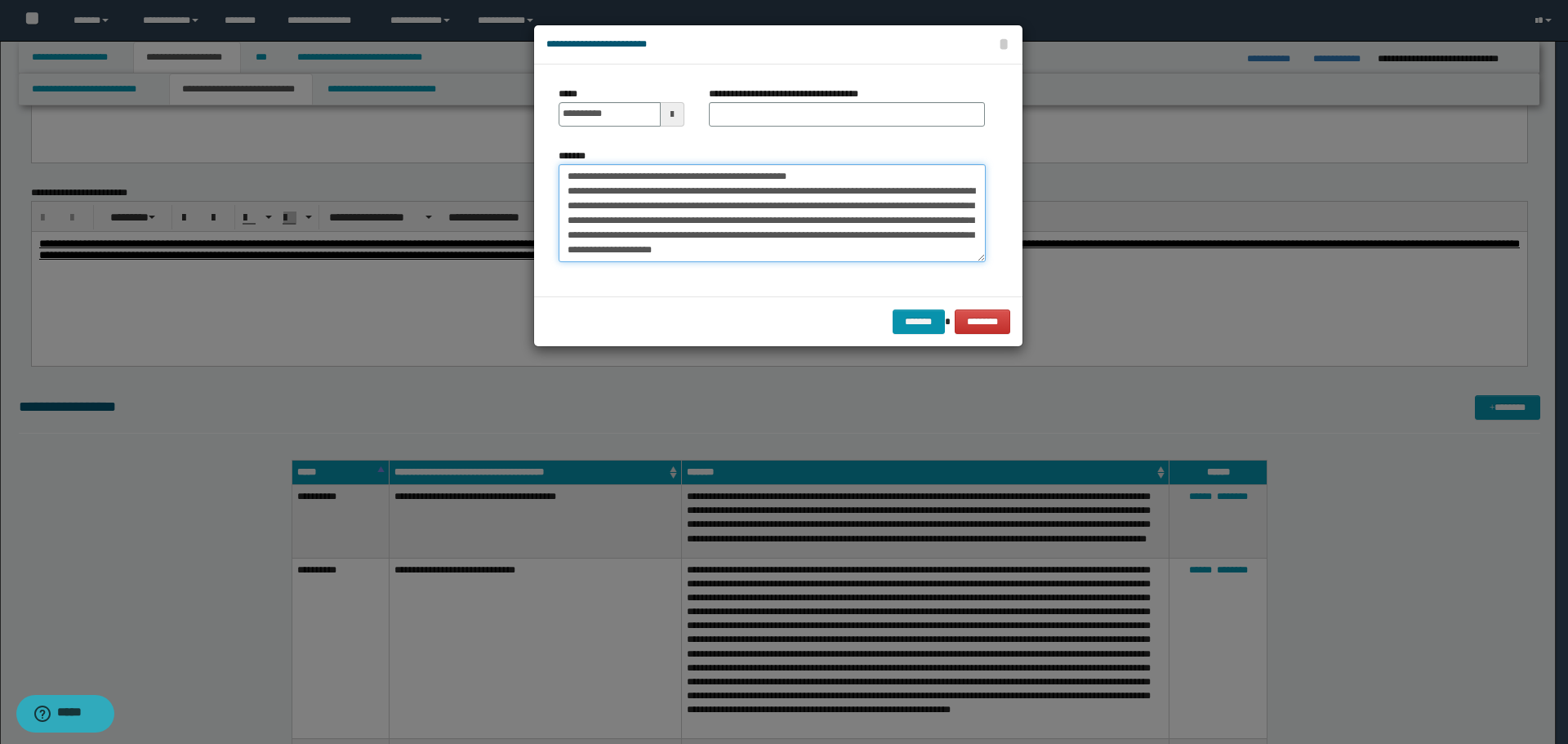 drag, startPoint x: 568, startPoint y: 174, endPoint x: 793, endPoint y: 176, distance: 225.00889 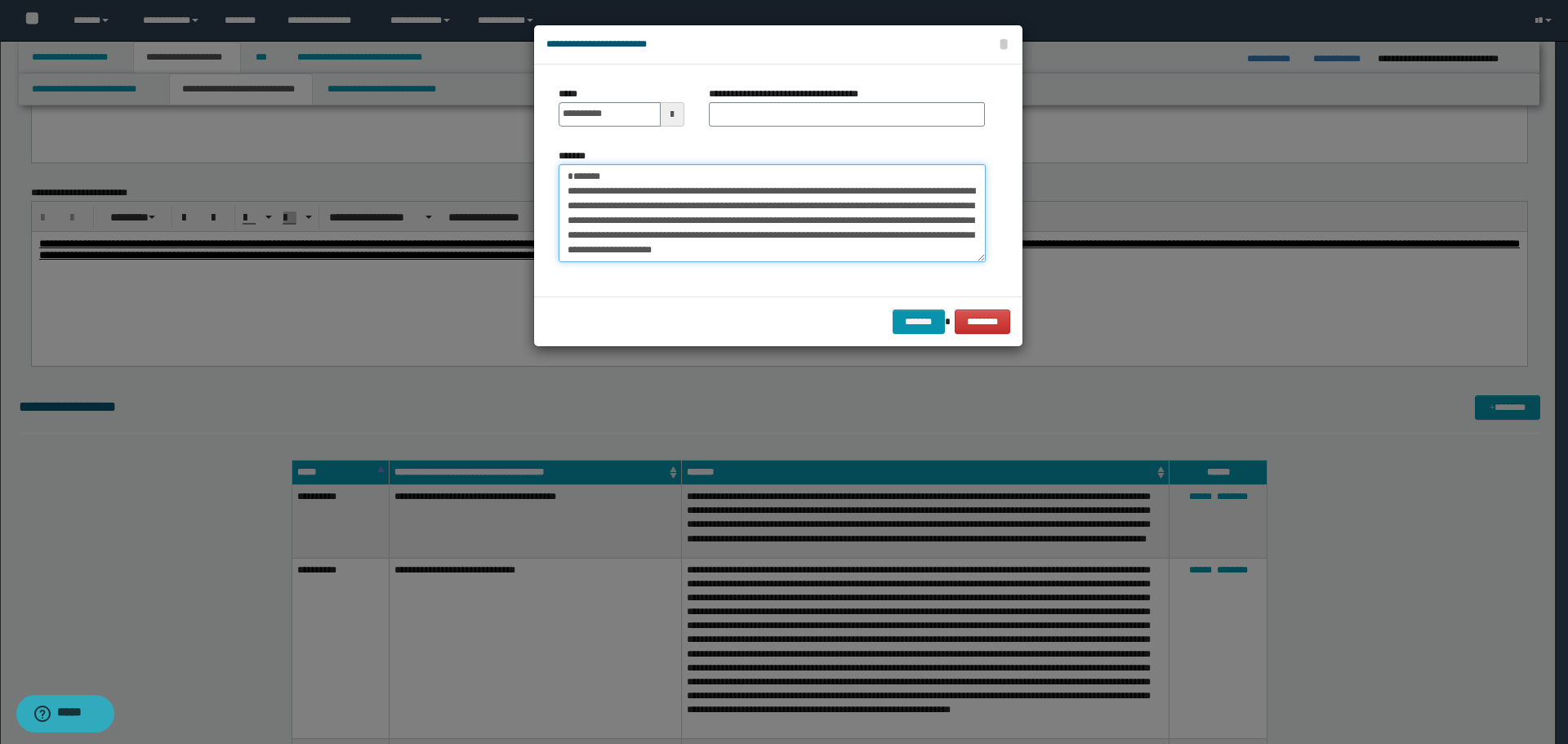 type on "**********" 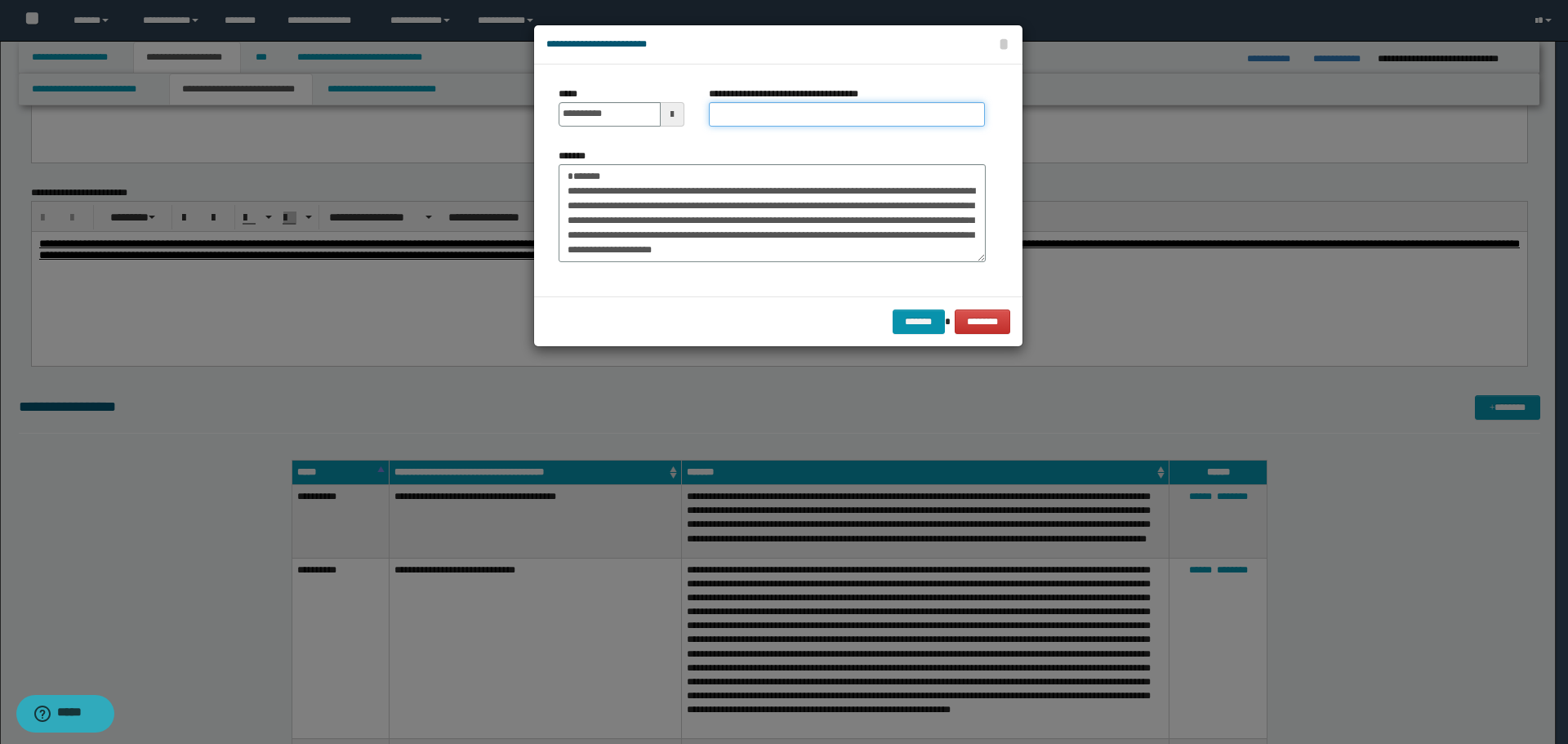 click on "**********" at bounding box center [847, 114] 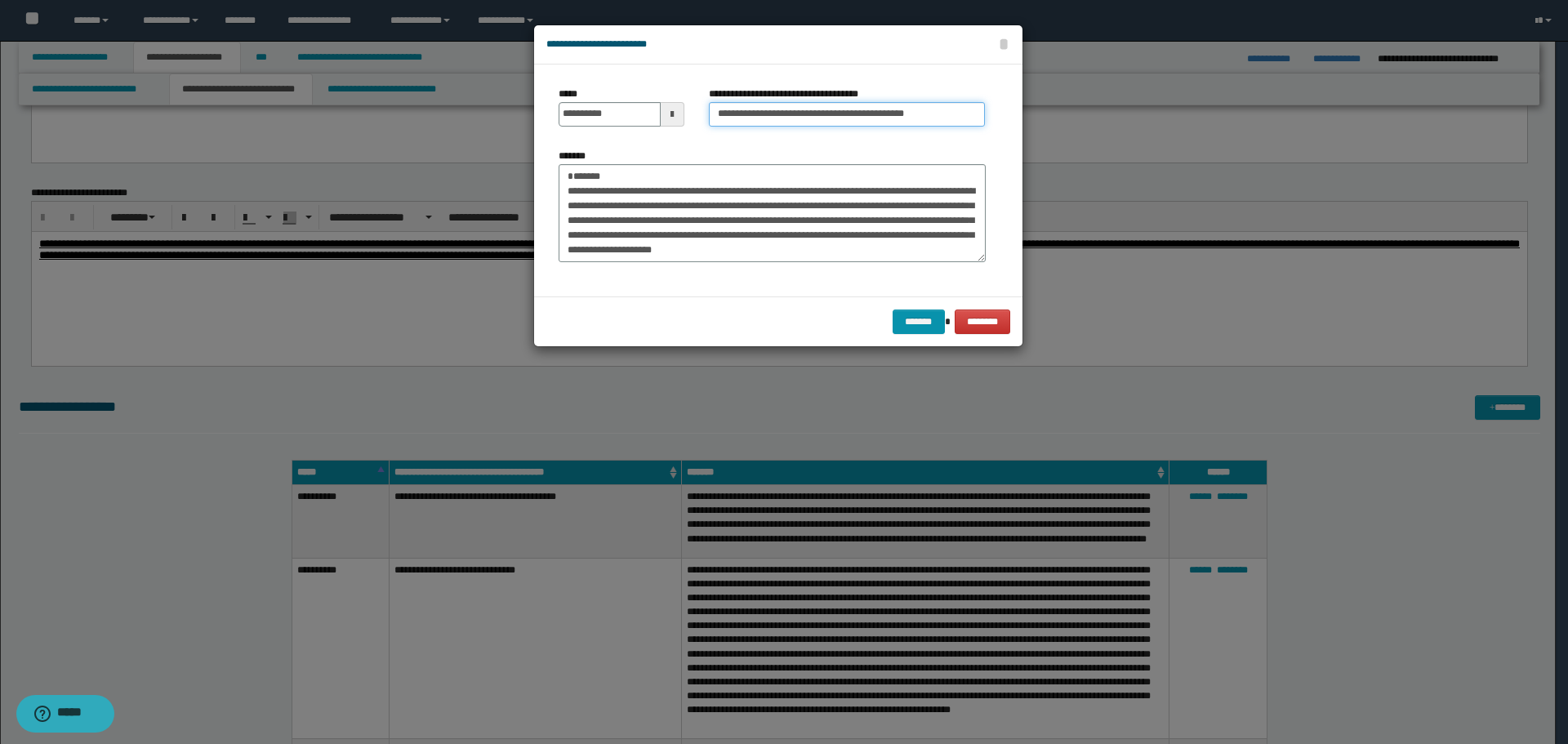 type on "**********" 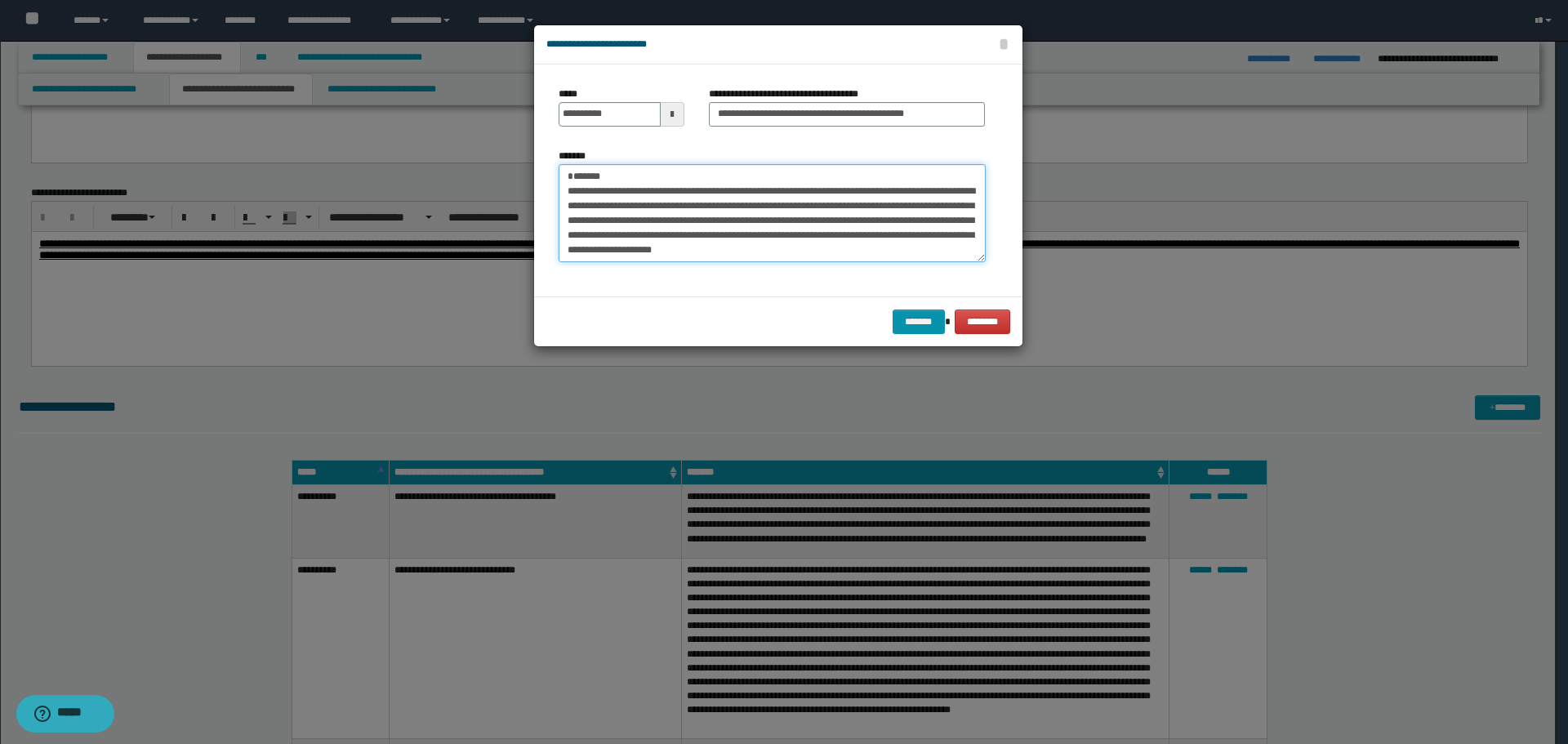 drag, startPoint x: 646, startPoint y: 180, endPoint x: 480, endPoint y: 167, distance: 166.50826 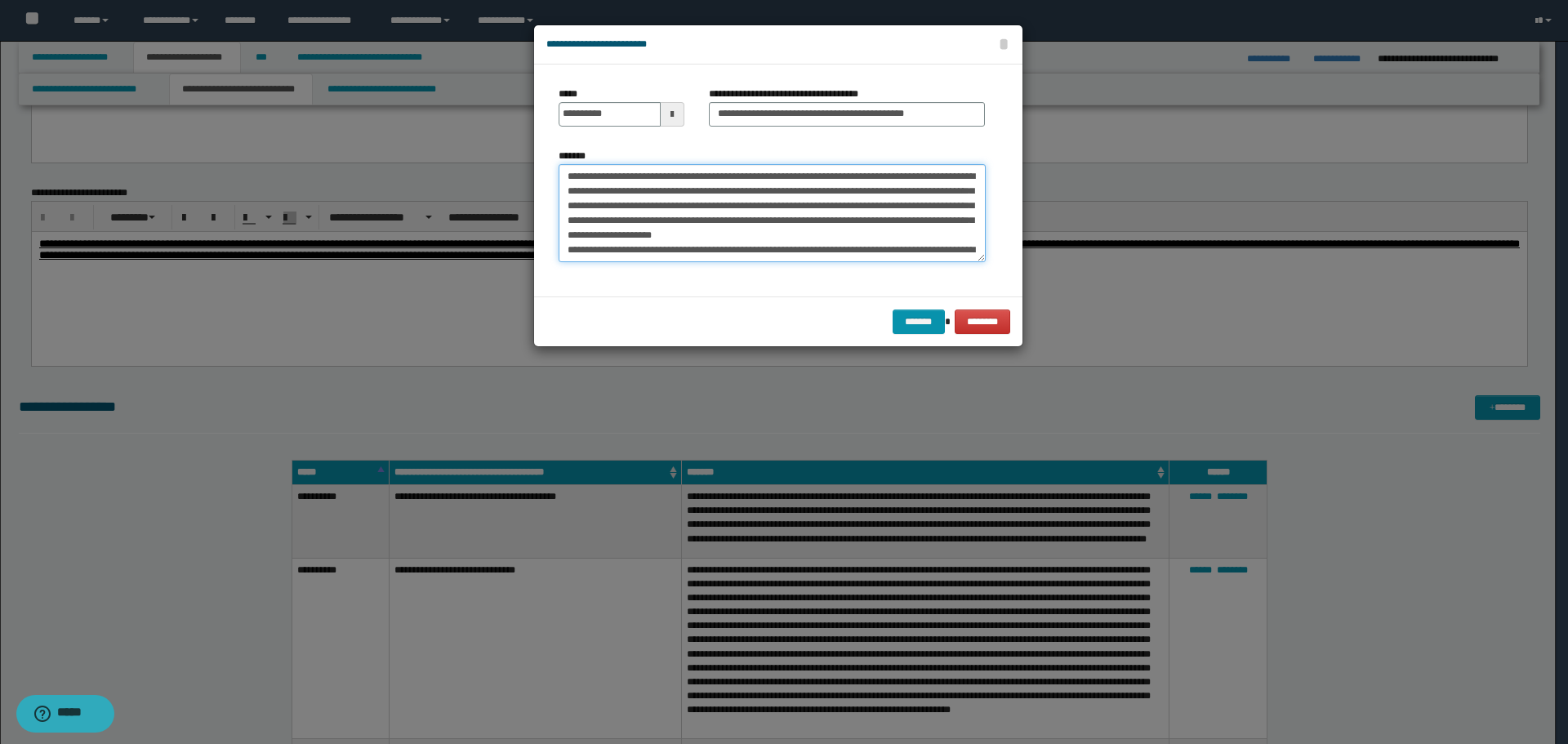 click on "**********" at bounding box center (772, 213) 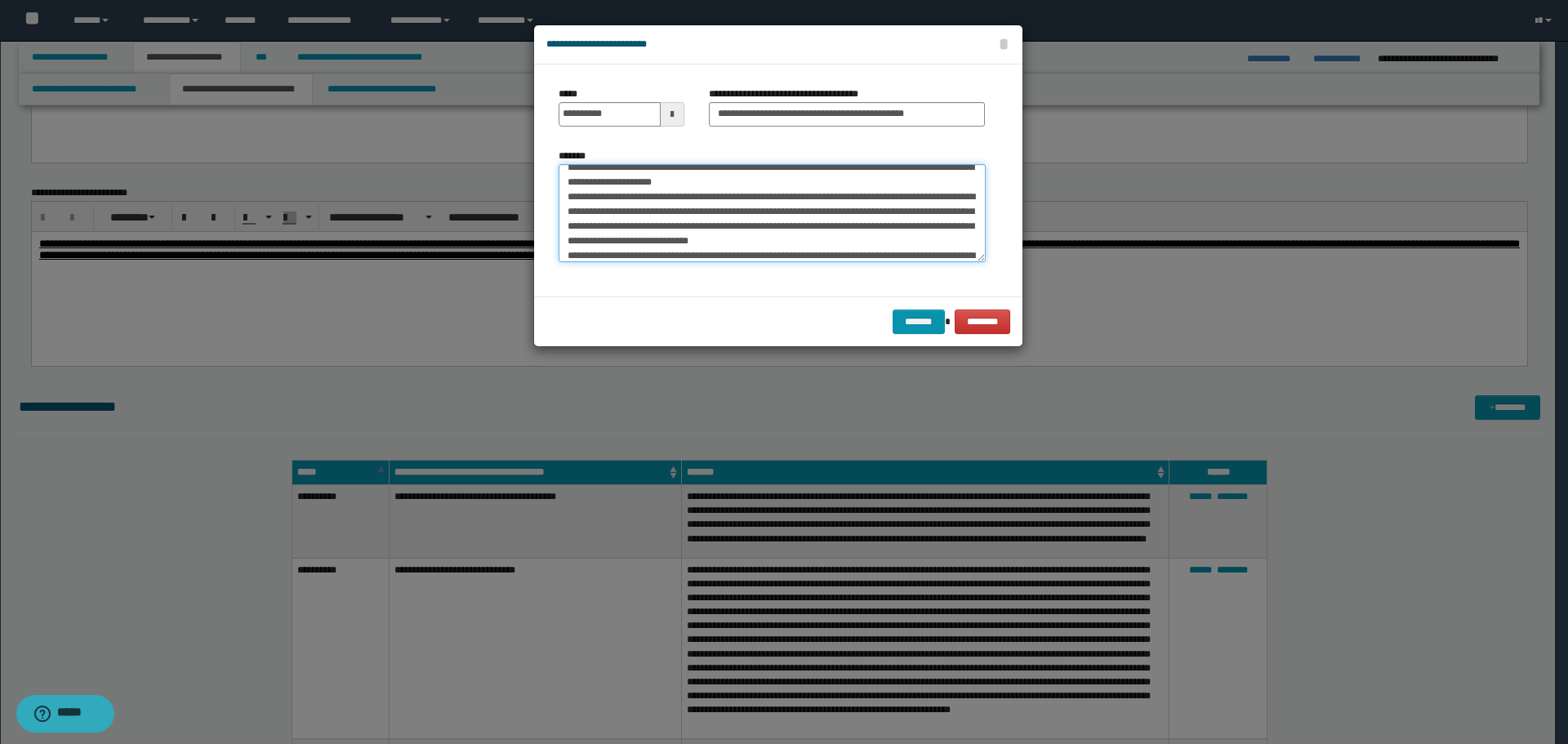 scroll, scrollTop: 103, scrollLeft: 0, axis: vertical 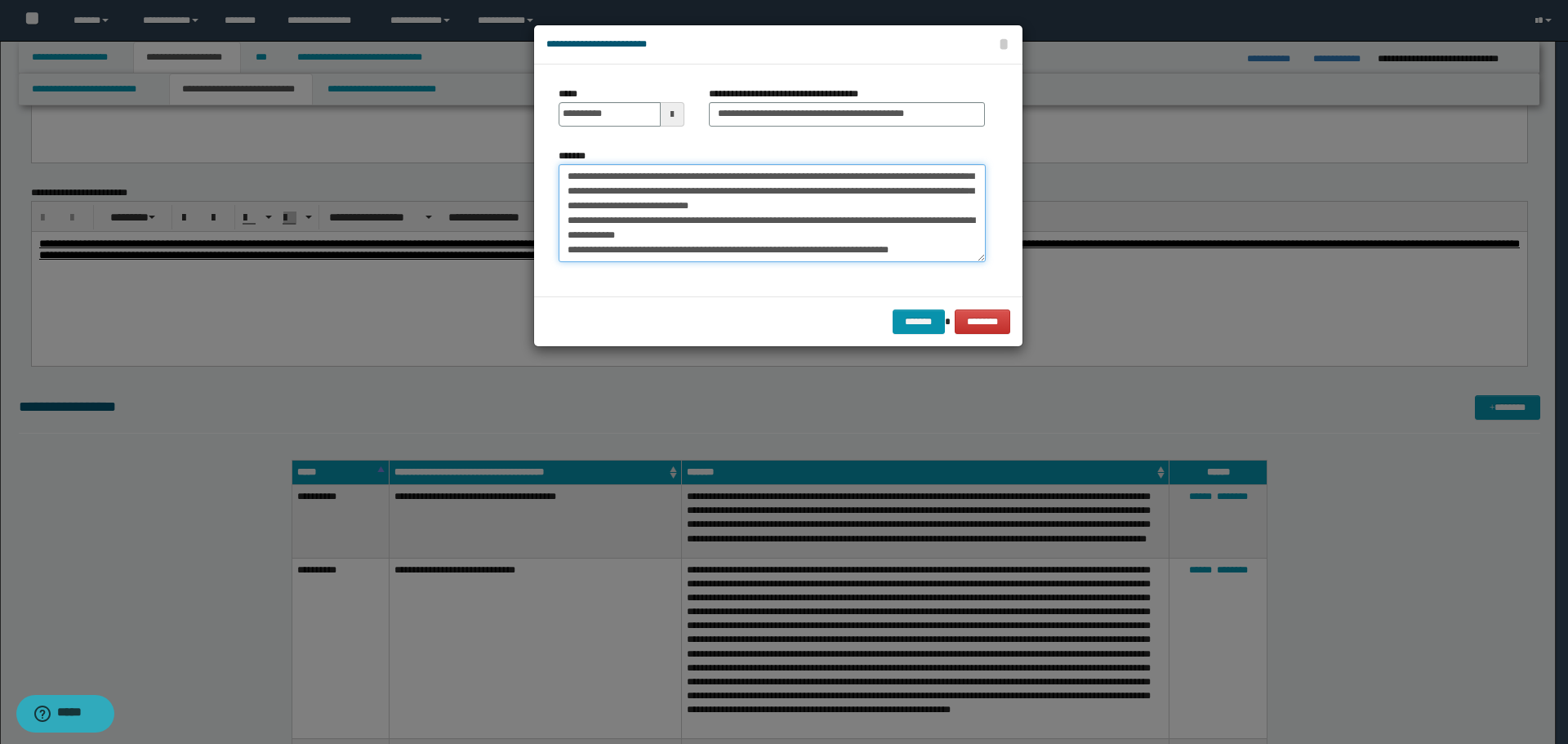 click on "**********" at bounding box center (772, 213) 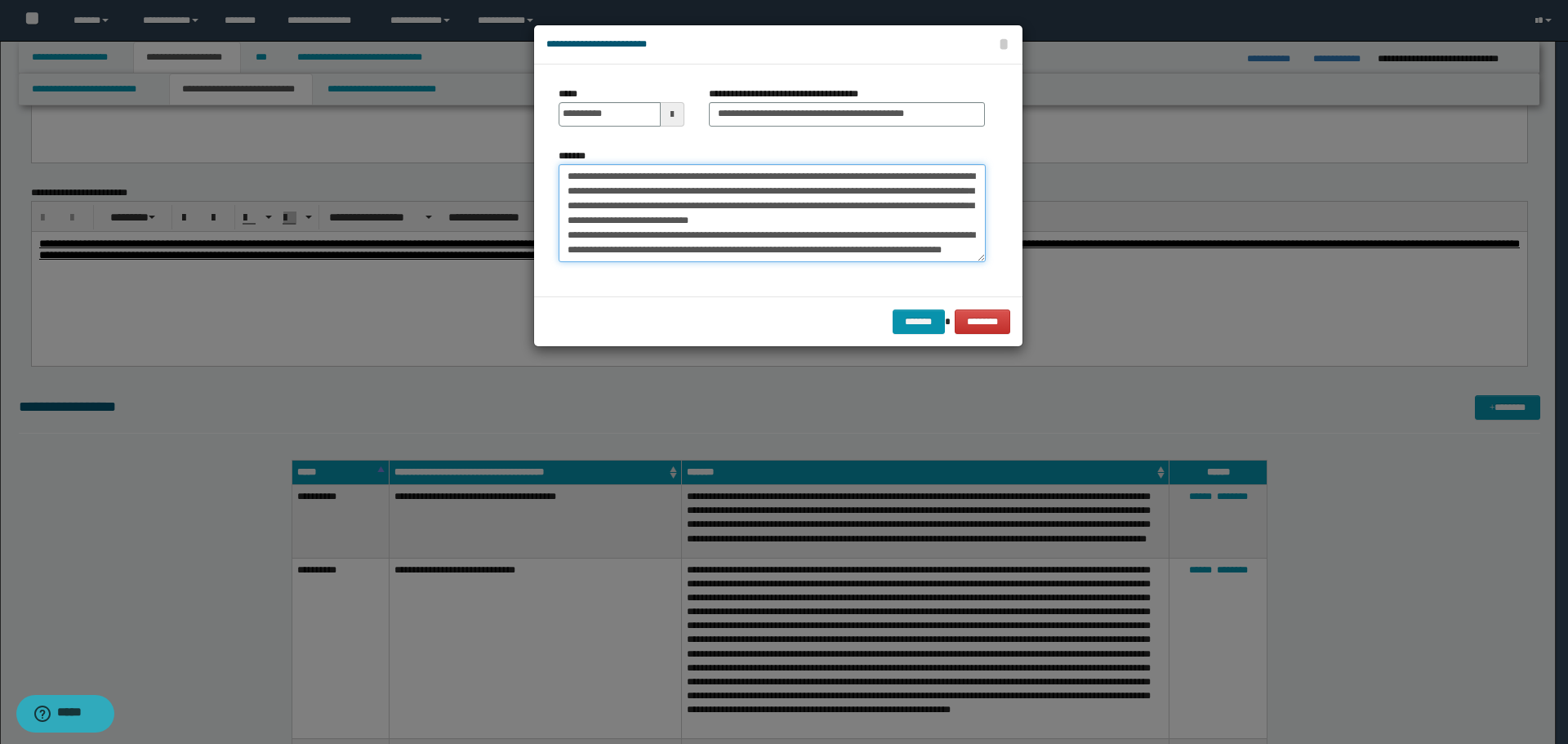click on "**********" at bounding box center (772, 213) 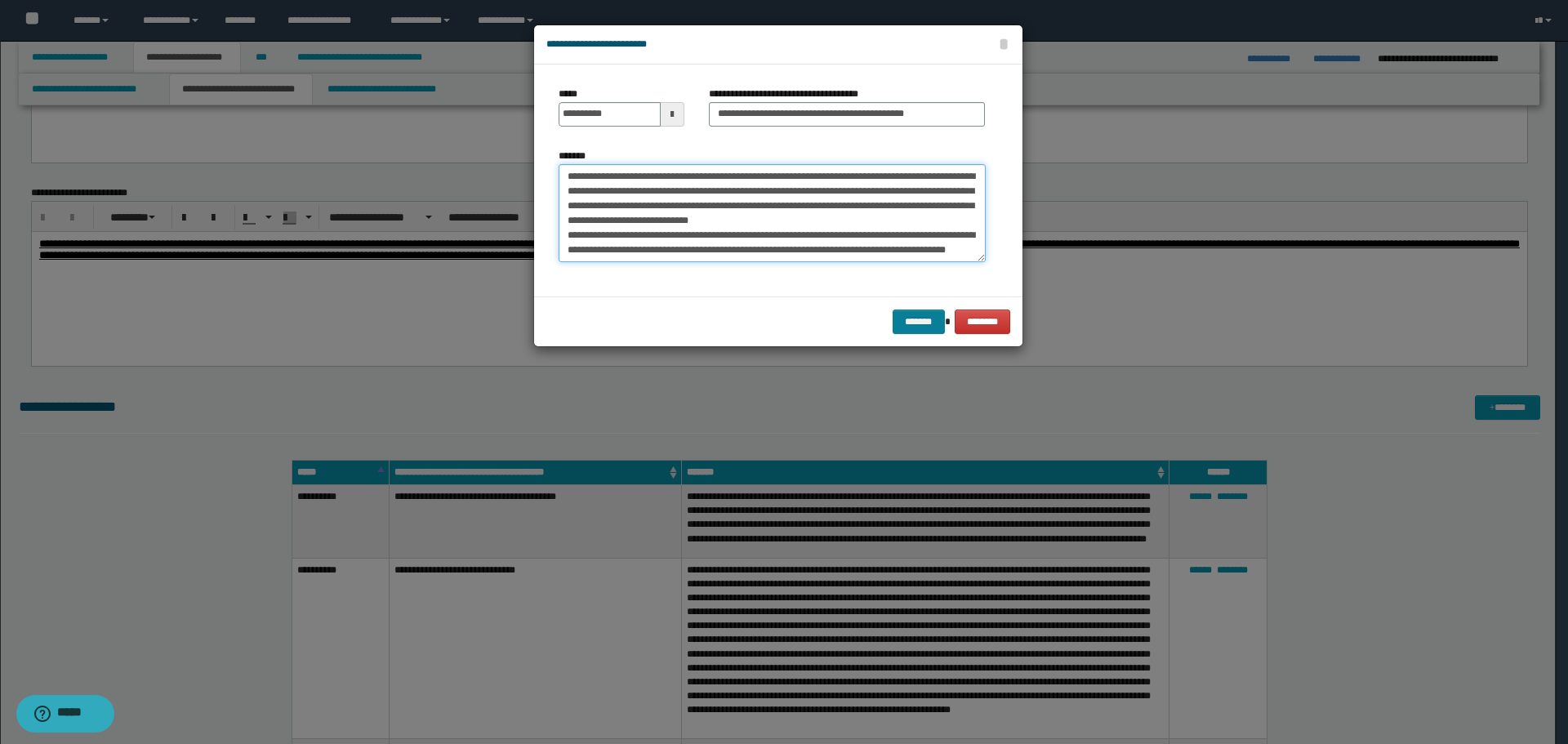type on "**********" 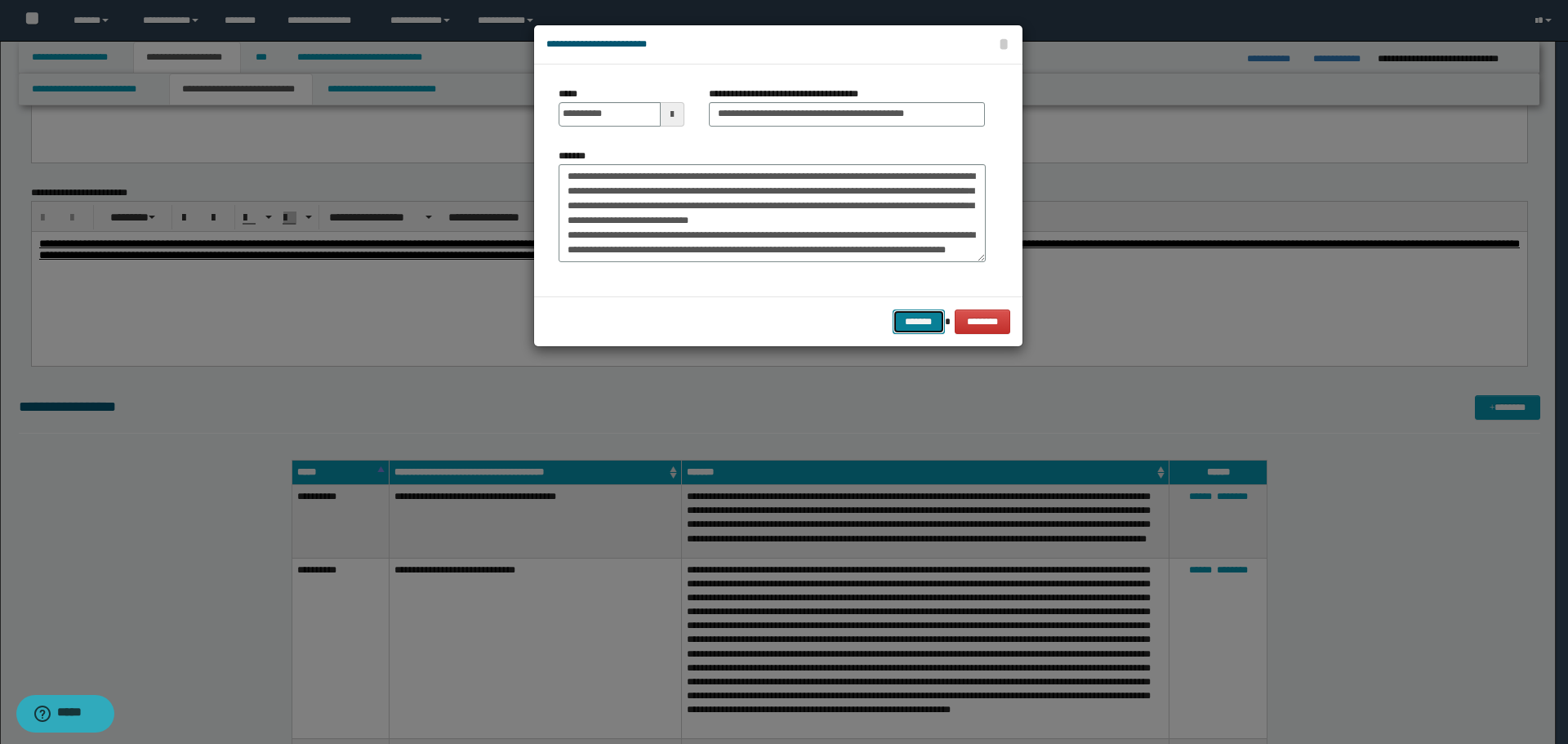 click on "*******" at bounding box center [919, 322] 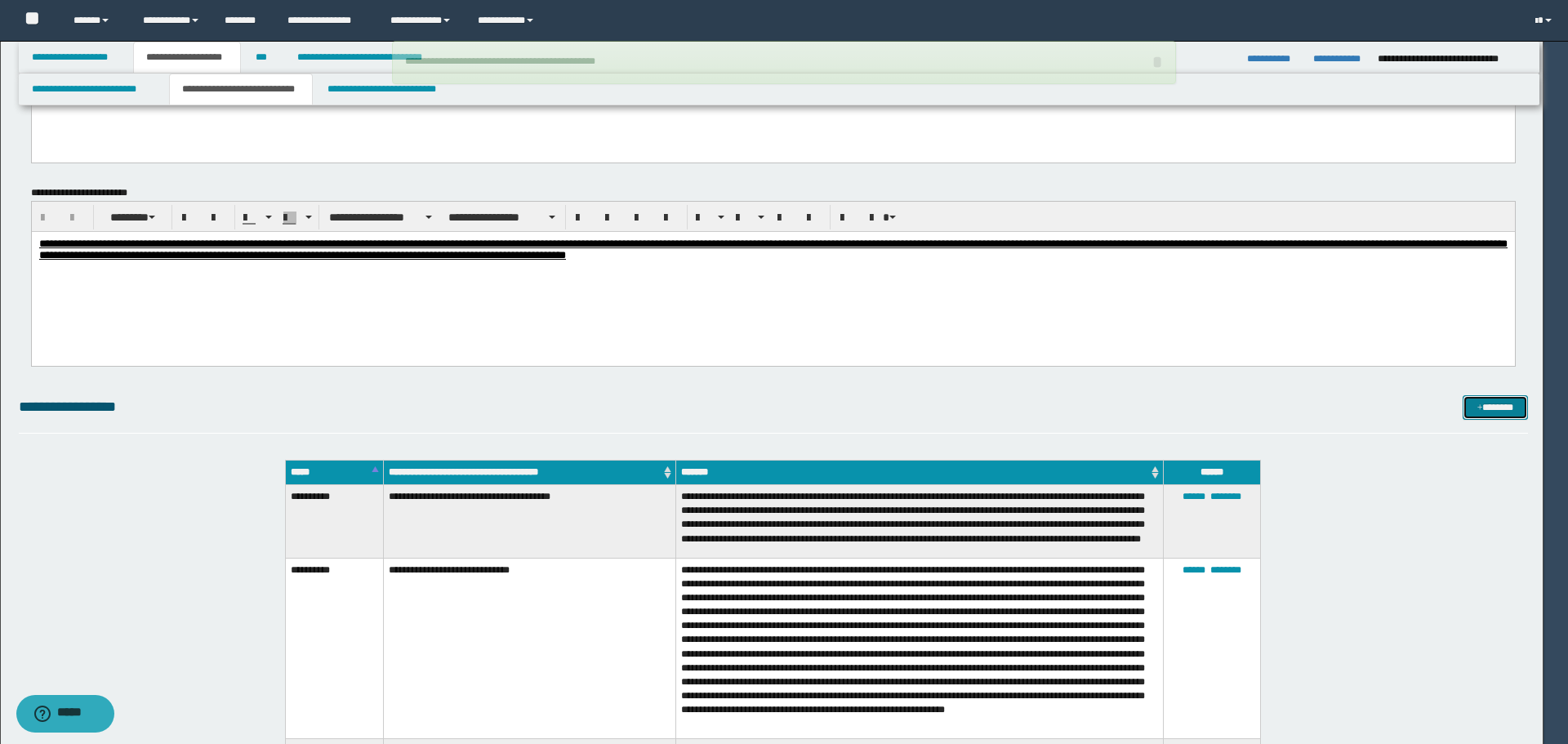 type 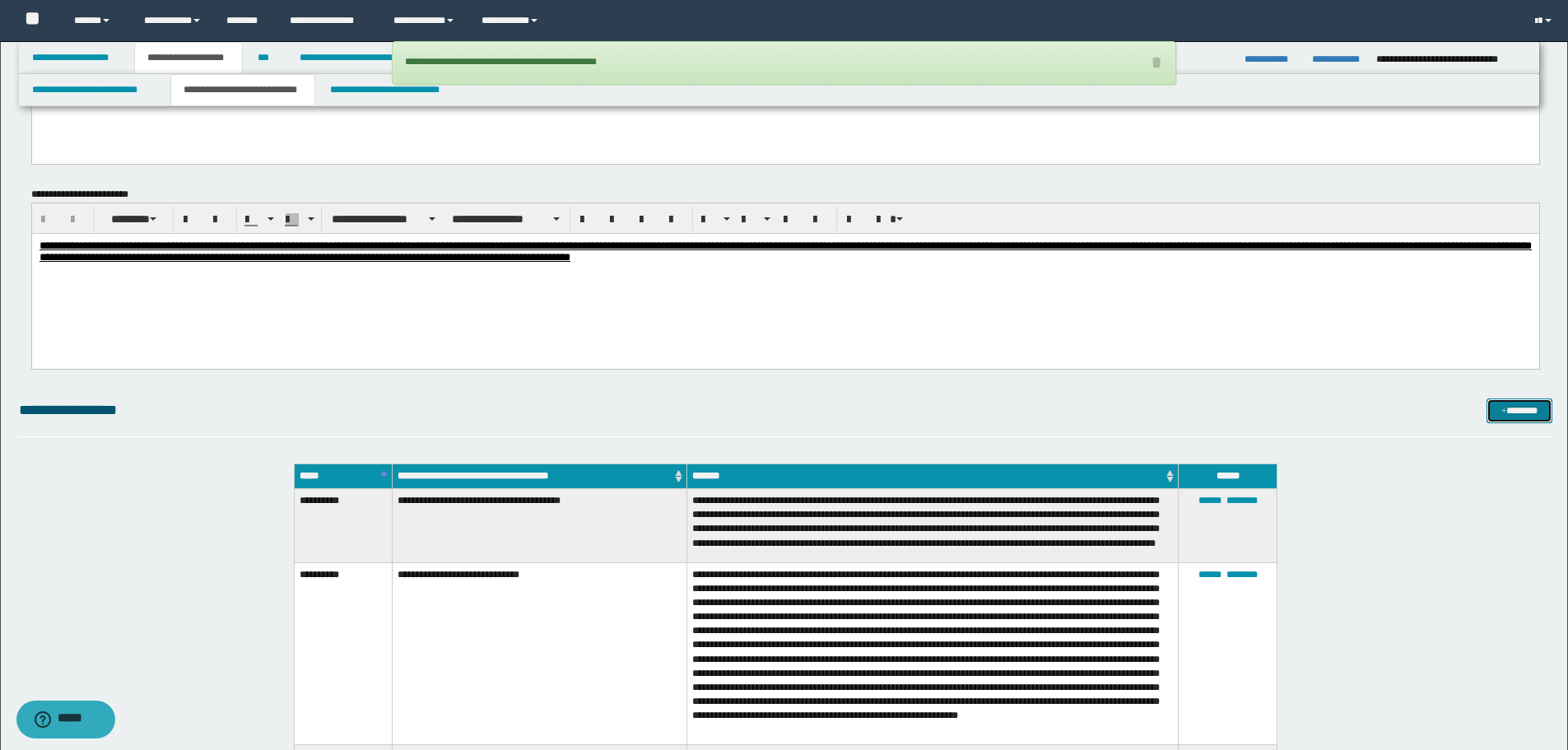 click on "*******" at bounding box center (1519, 411) 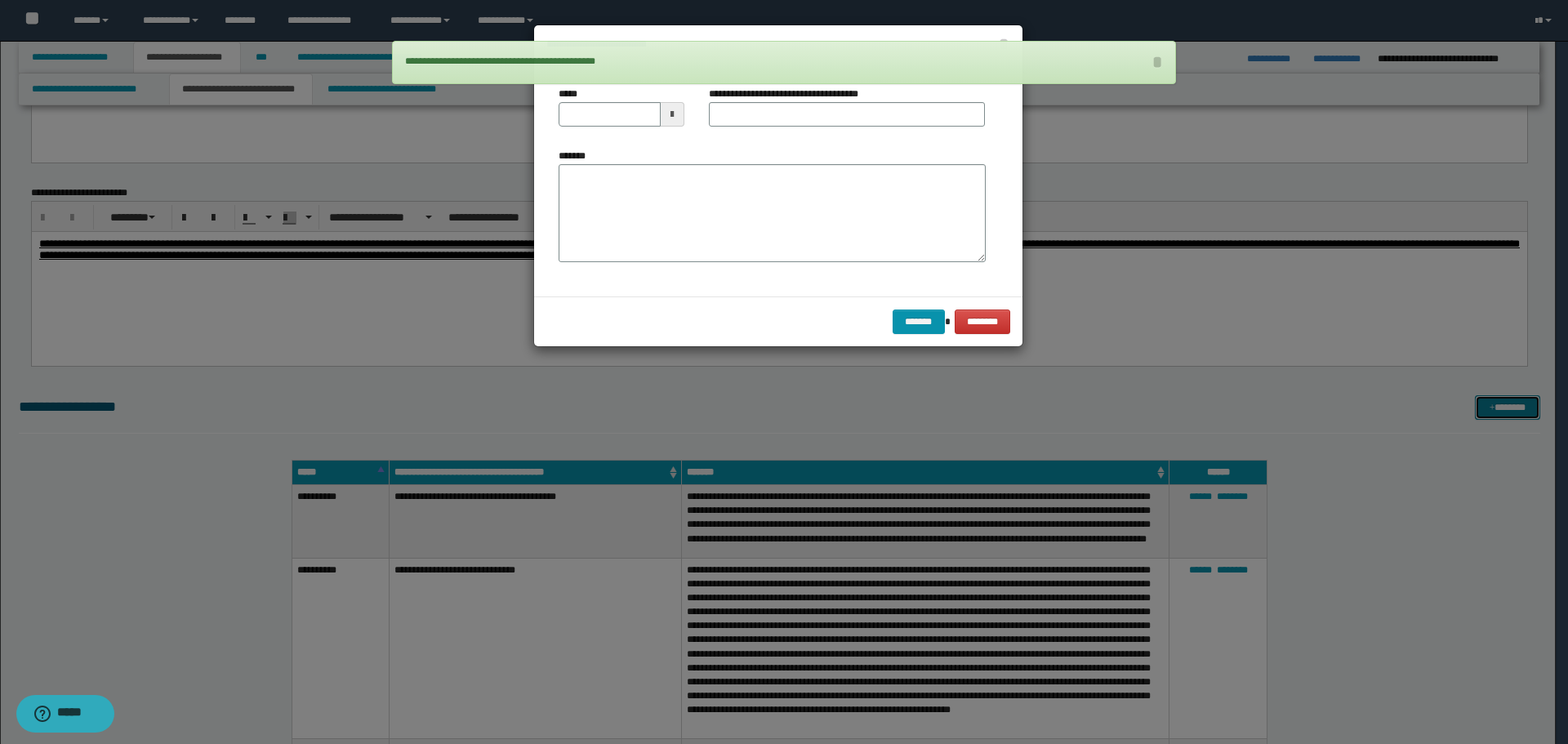 scroll, scrollTop: 0, scrollLeft: 0, axis: both 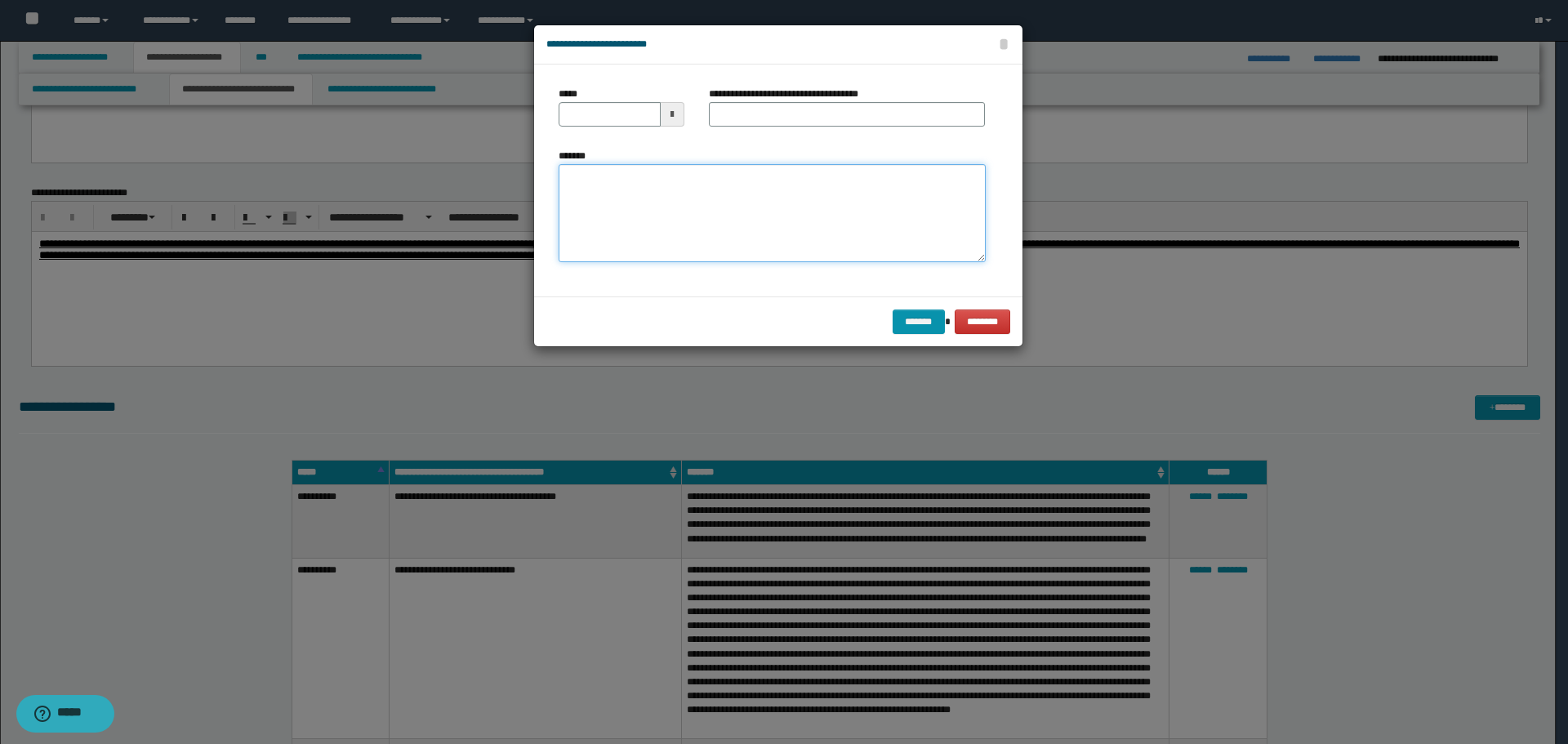 drag, startPoint x: 879, startPoint y: 231, endPoint x: 869, endPoint y: 224, distance: 12 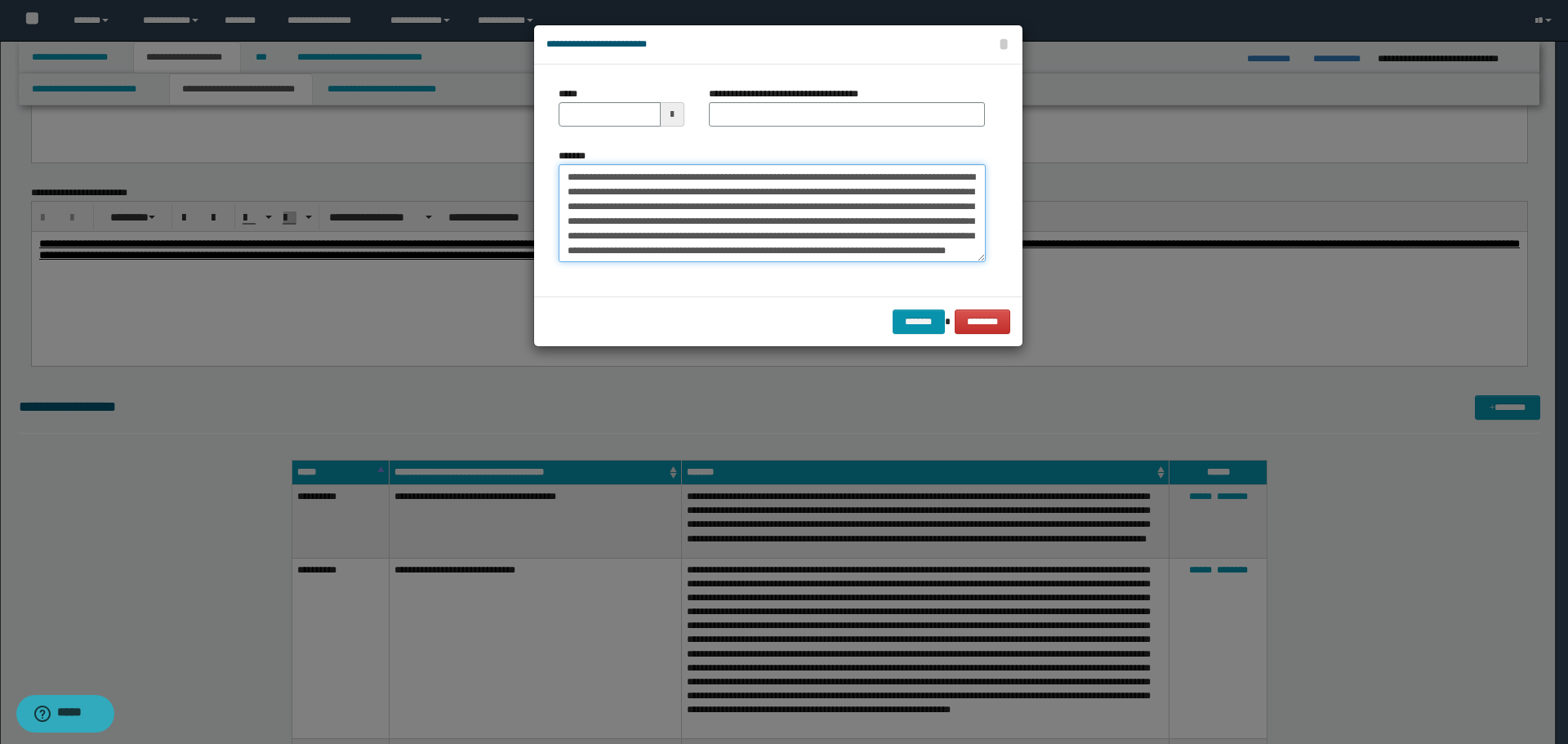 scroll, scrollTop: 0, scrollLeft: 0, axis: both 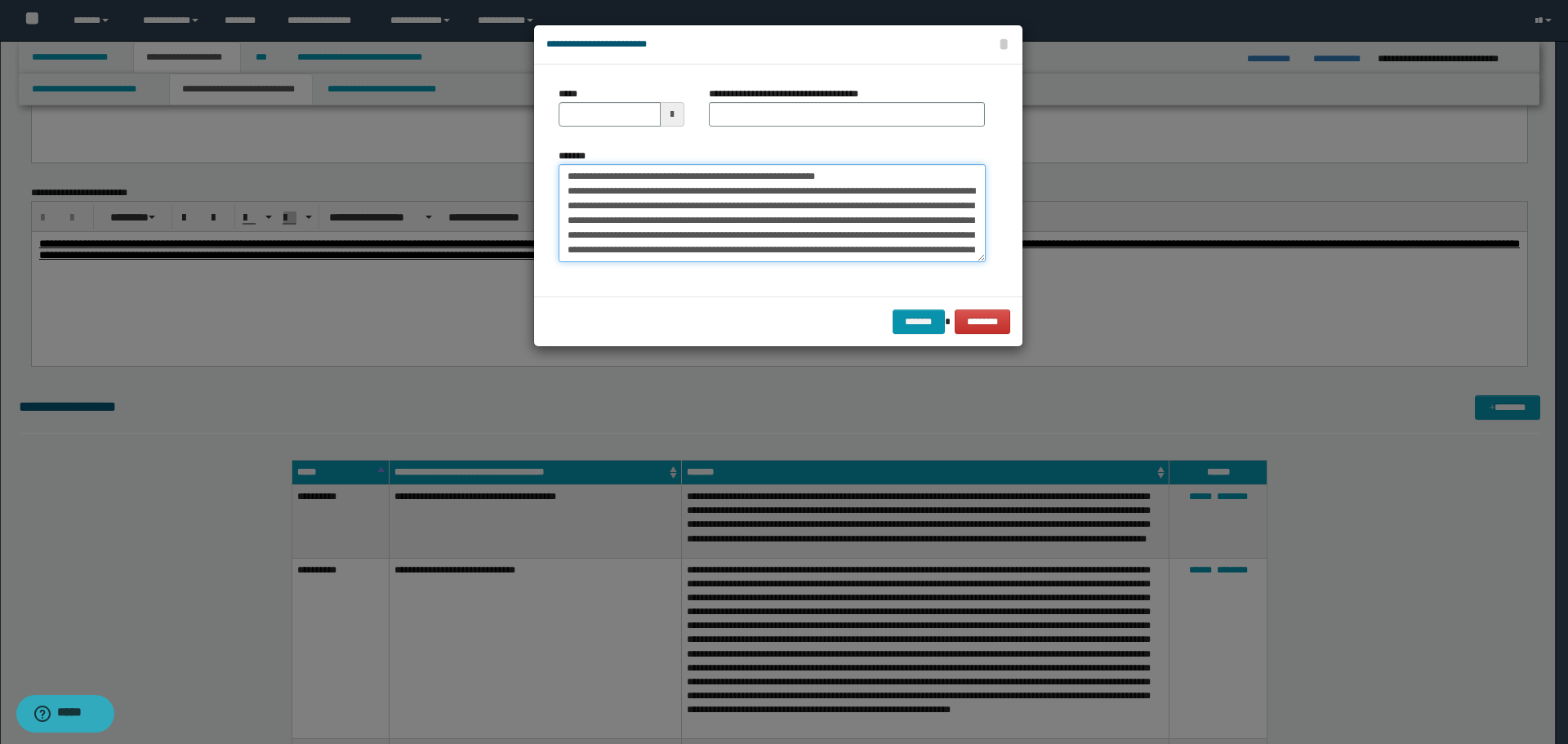 drag, startPoint x: 617, startPoint y: 180, endPoint x: 542, endPoint y: 178, distance: 75.026662 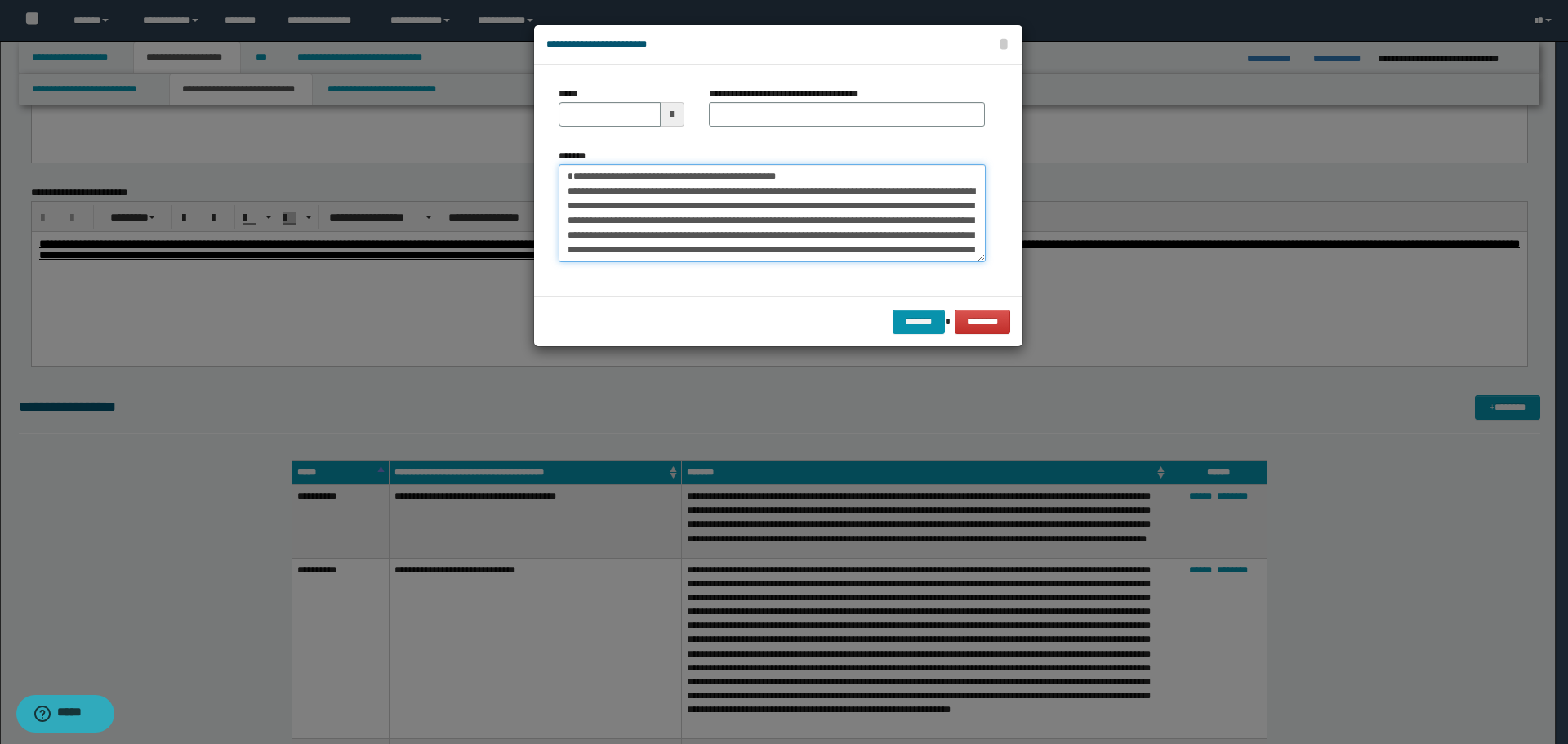 type 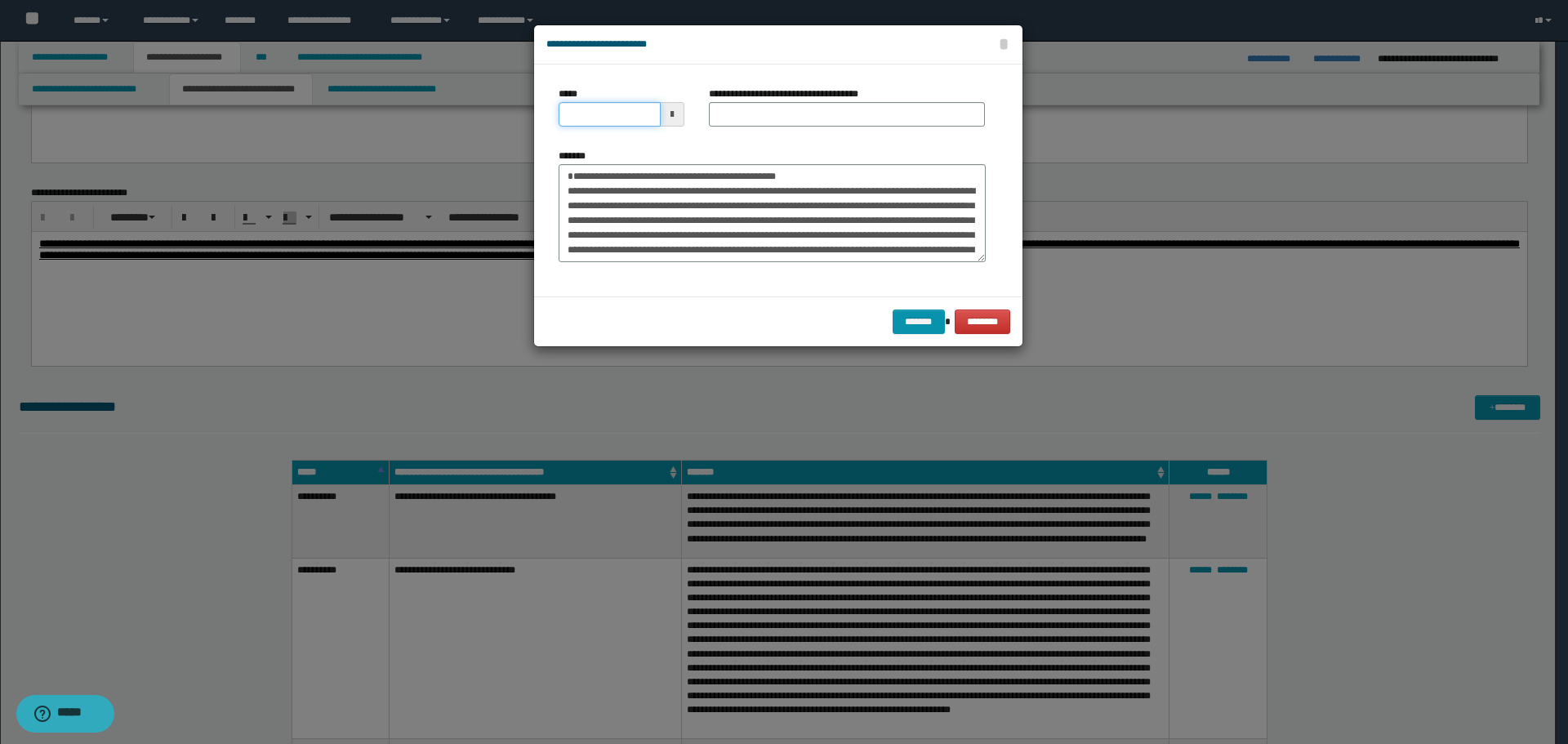 click on "*****" at bounding box center (609, 114) 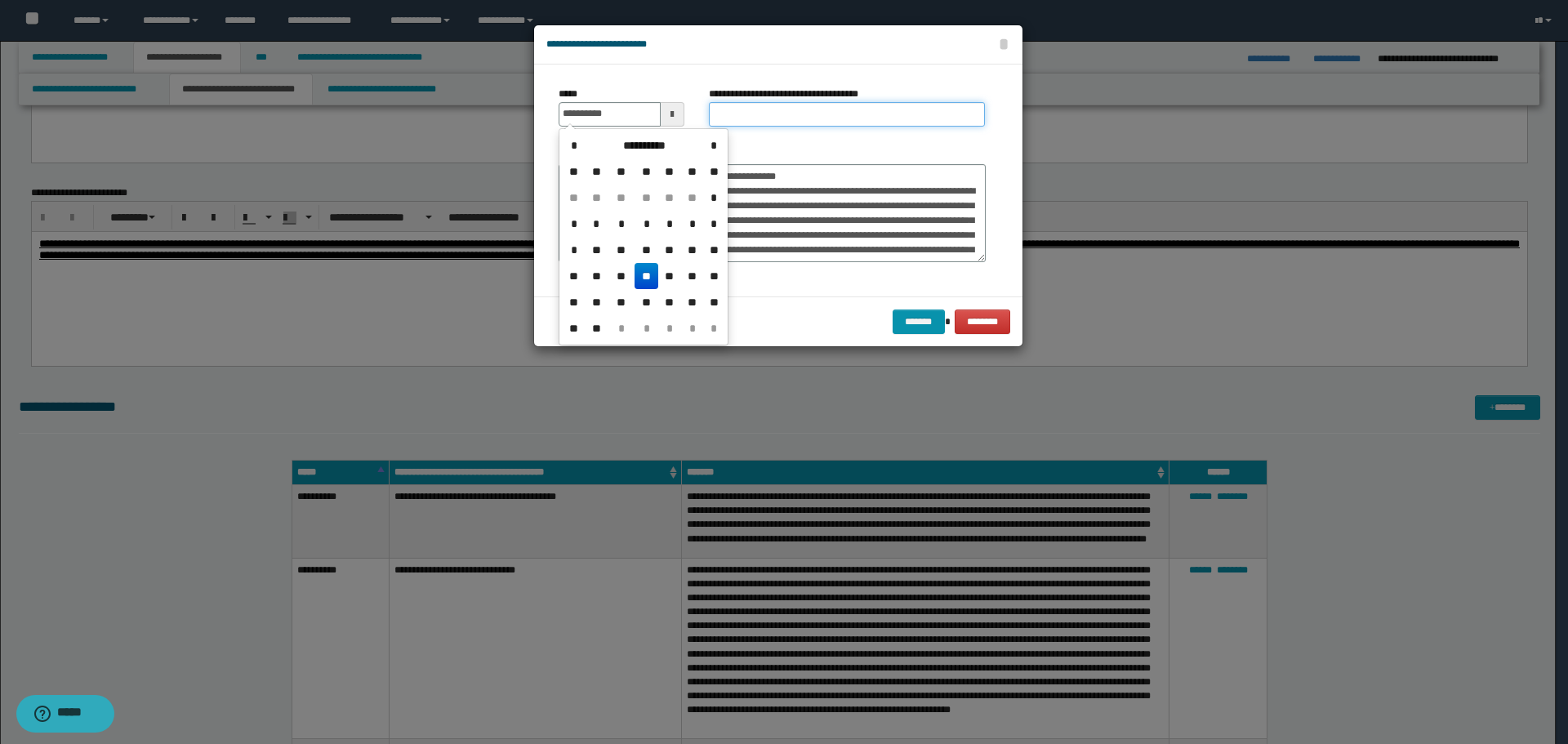 type on "**********" 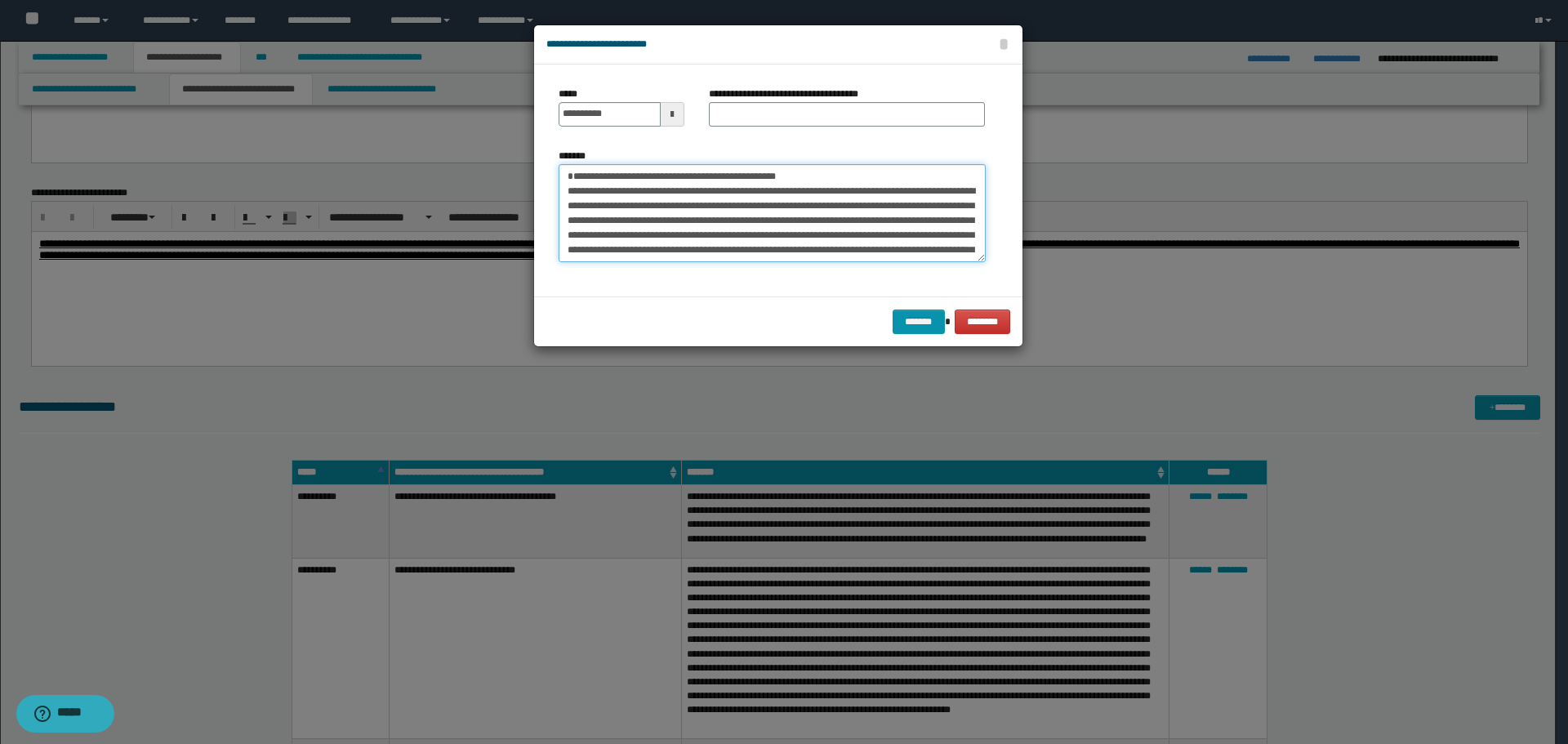 drag, startPoint x: 568, startPoint y: 178, endPoint x: 773, endPoint y: 176, distance: 205.00976 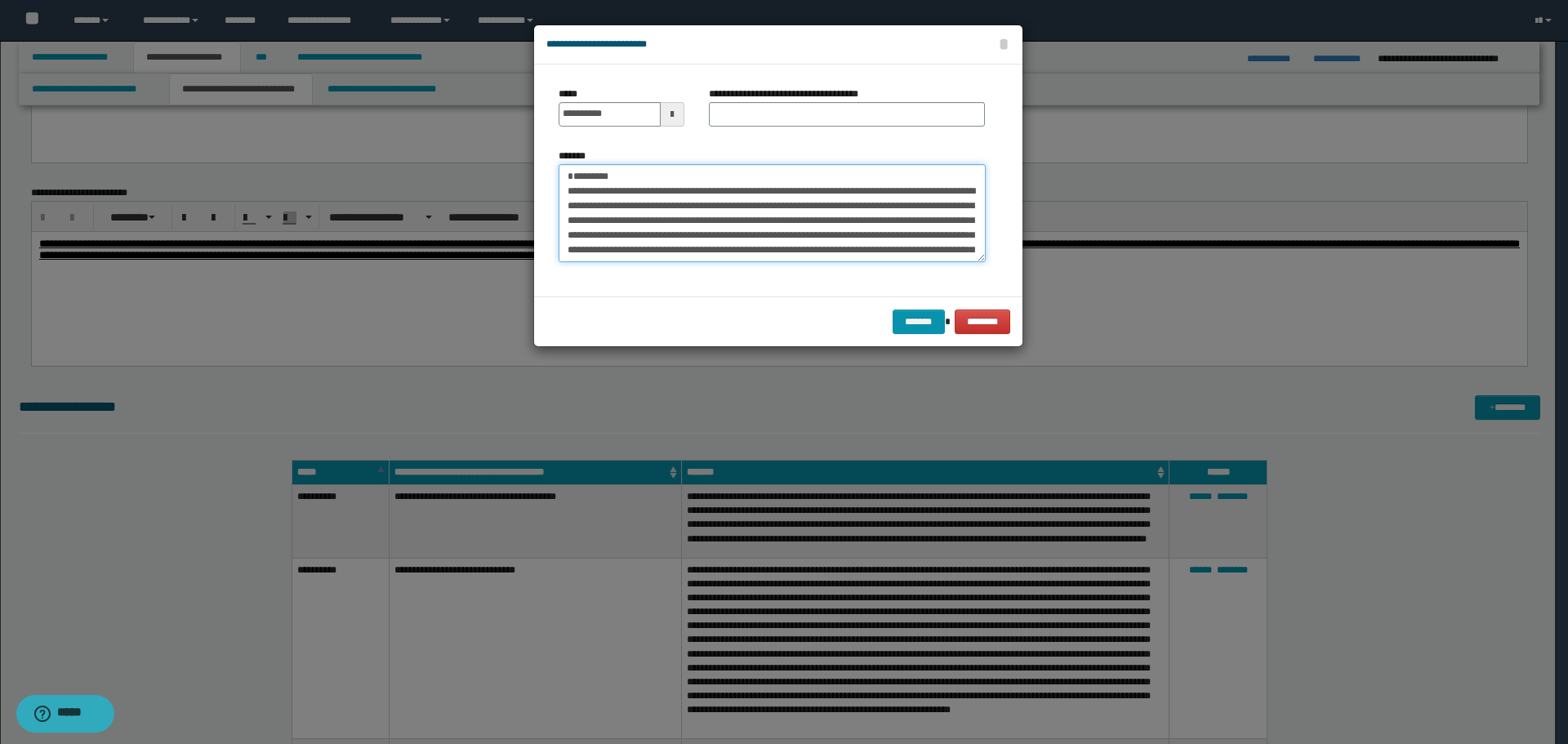 type on "**********" 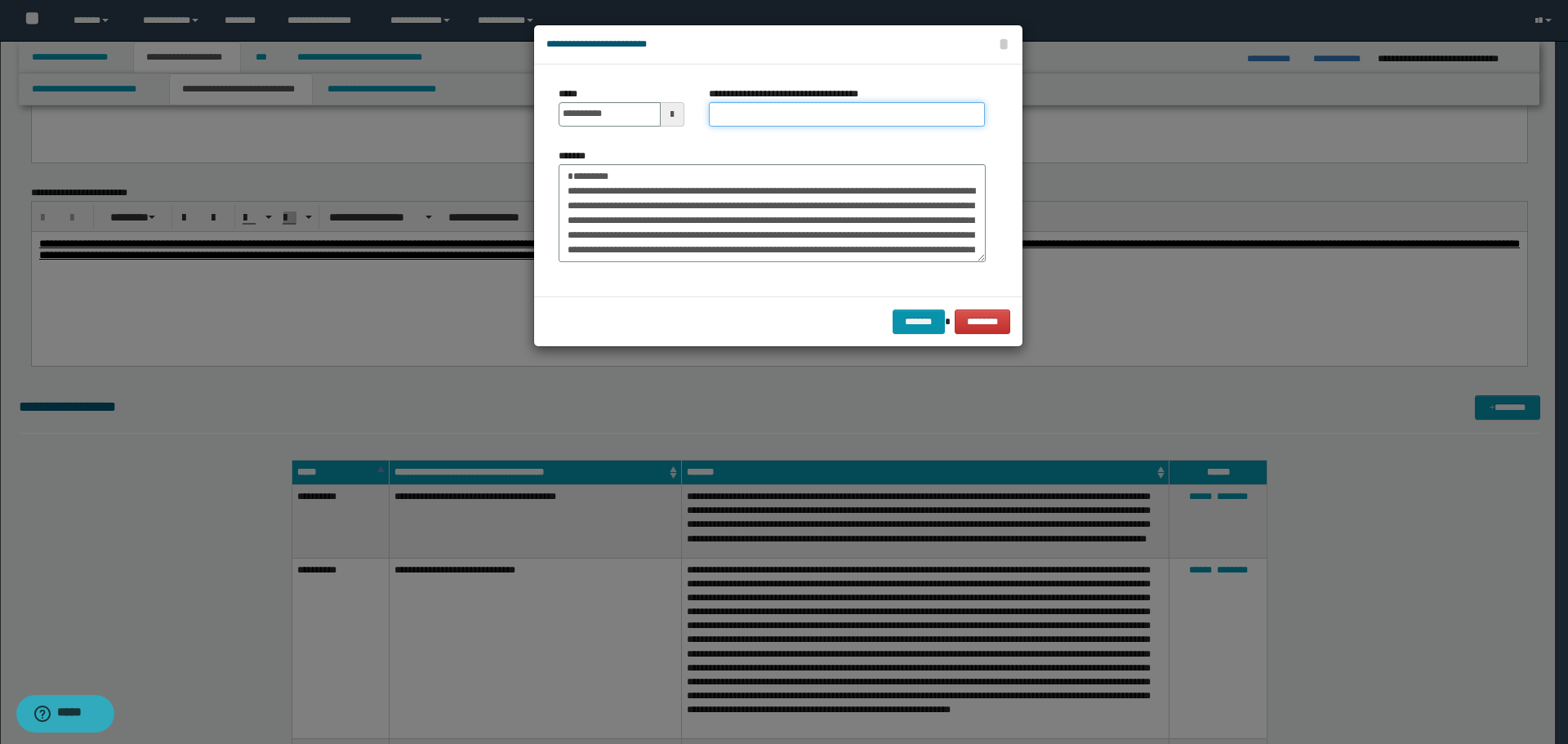 click on "**********" at bounding box center [847, 114] 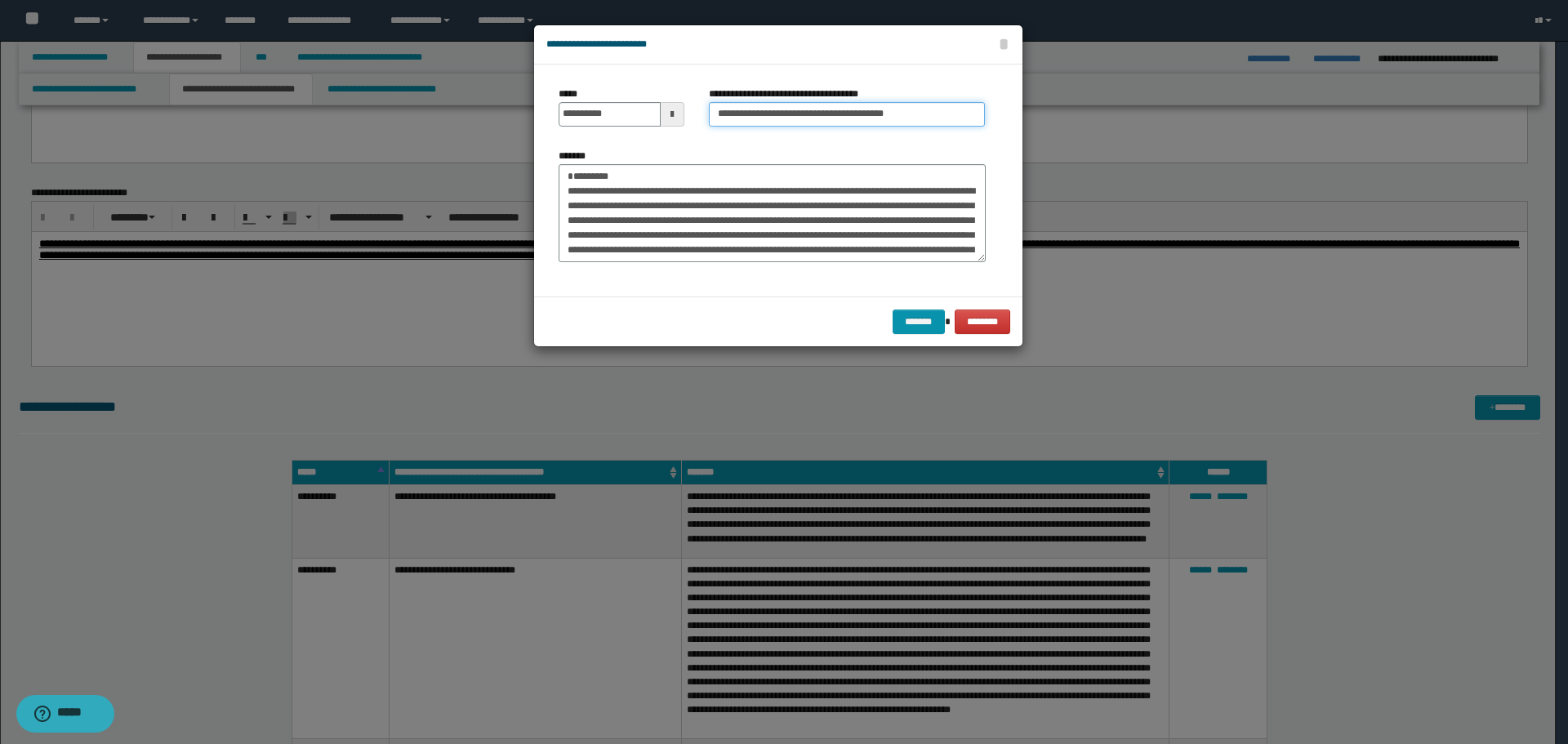 type on "**********" 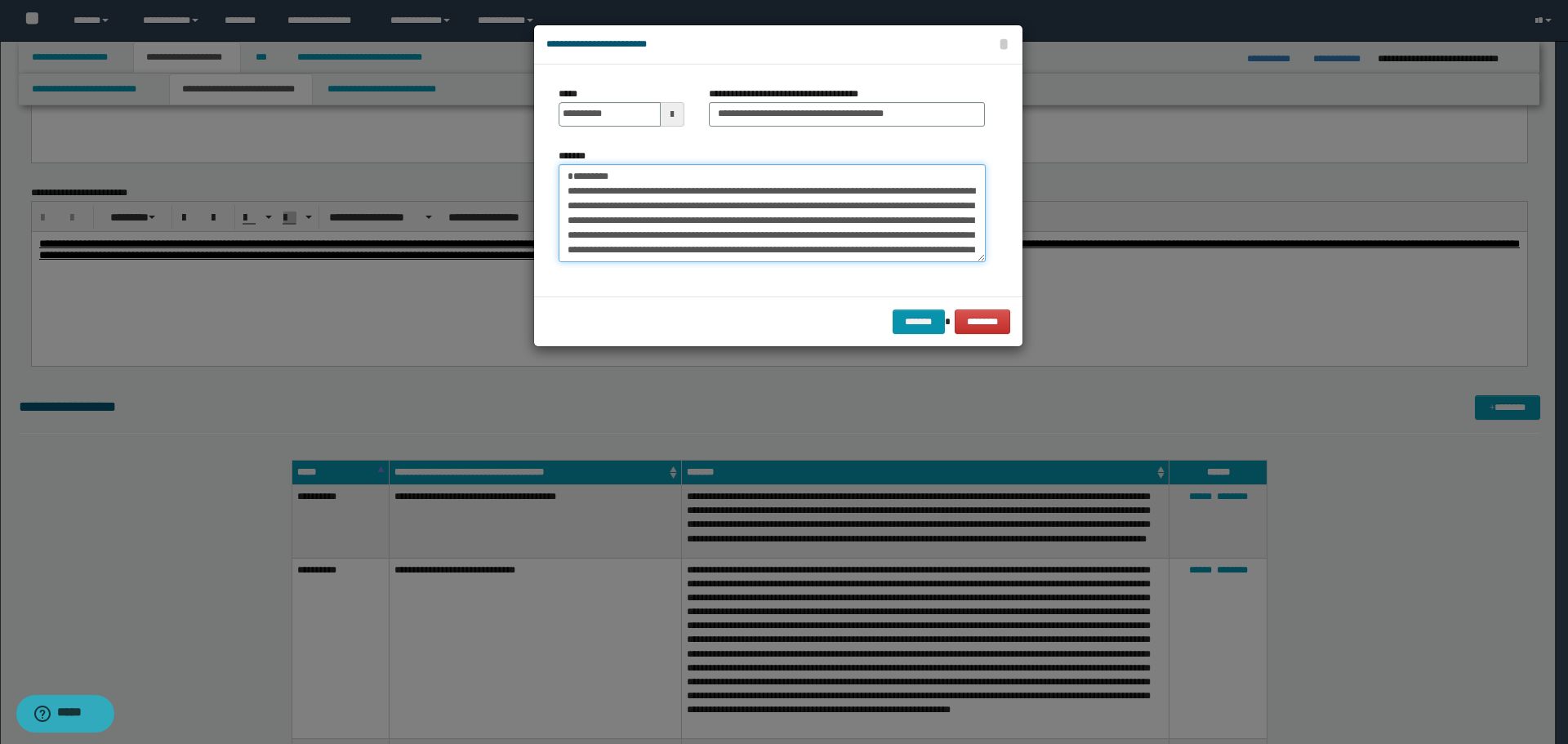 drag, startPoint x: 616, startPoint y: 175, endPoint x: 512, endPoint y: 175, distance: 104 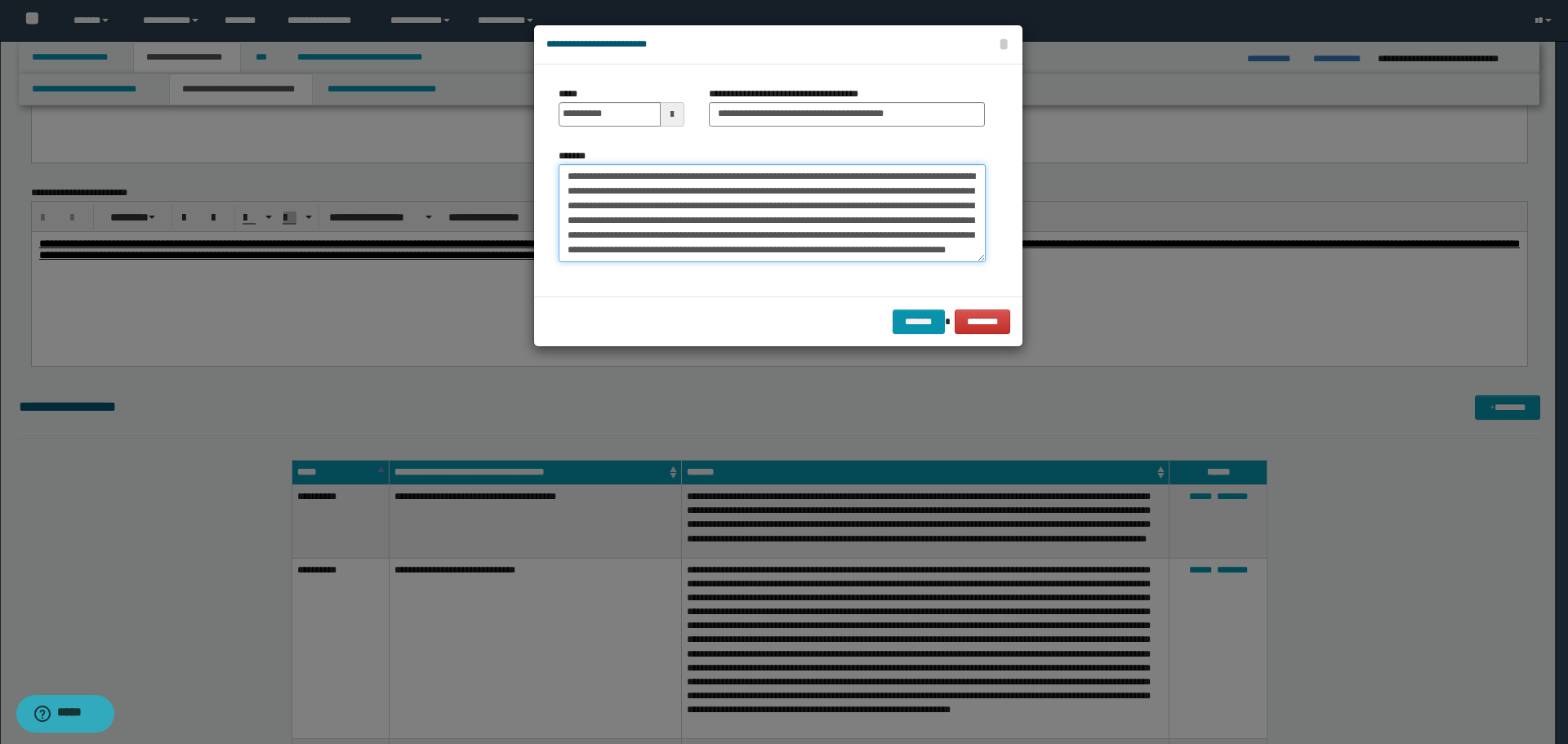 scroll, scrollTop: 29, scrollLeft: 0, axis: vertical 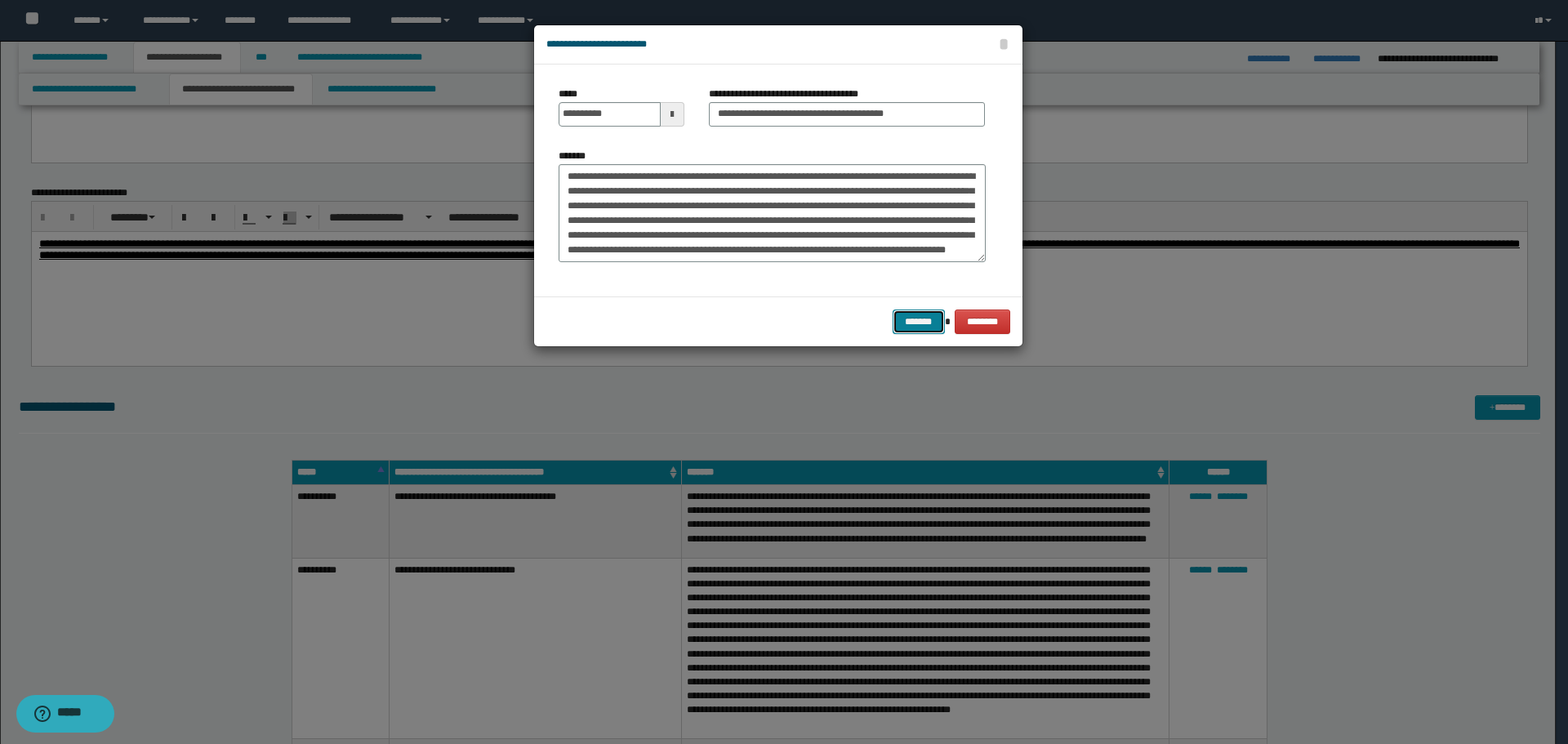 click on "*******" at bounding box center (919, 322) 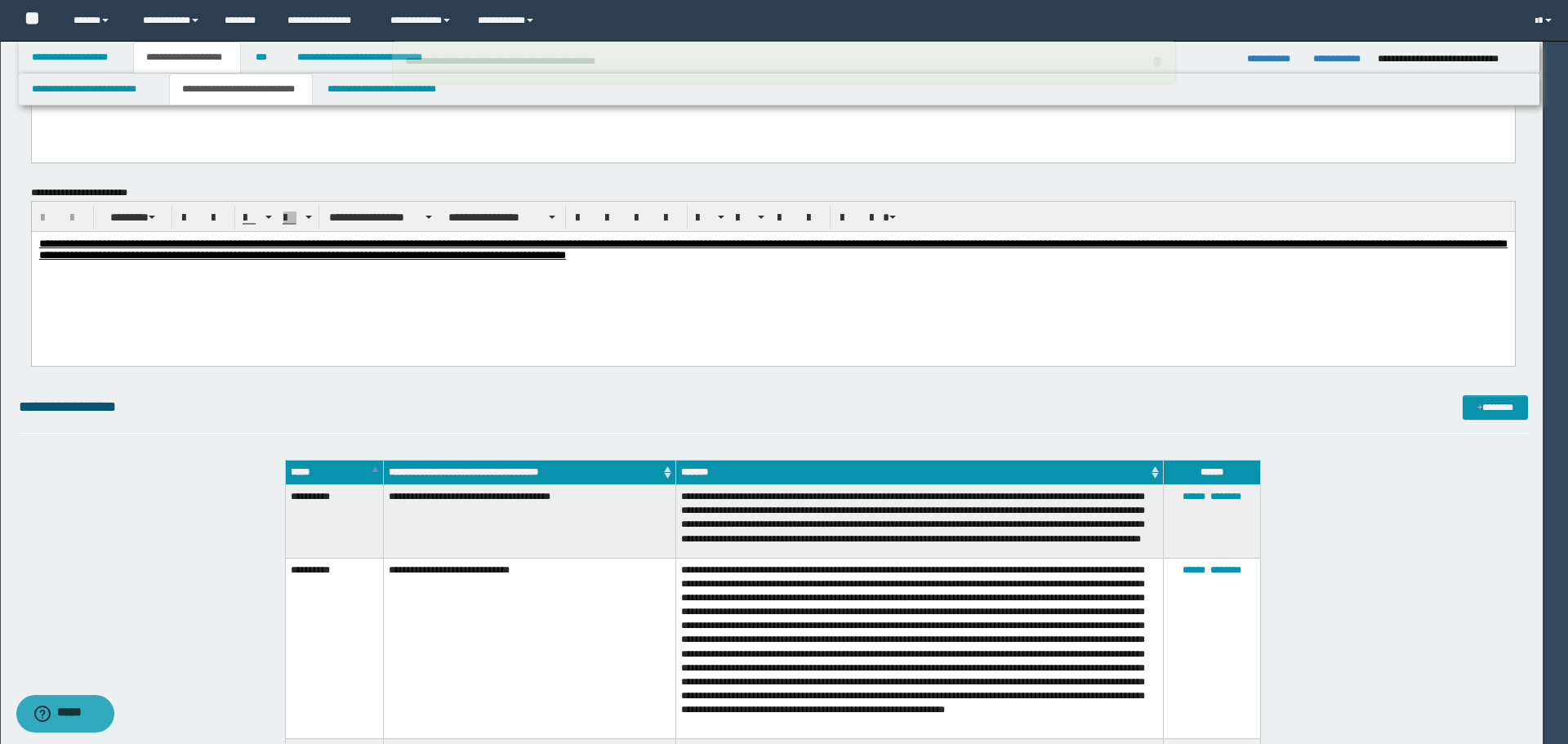 type 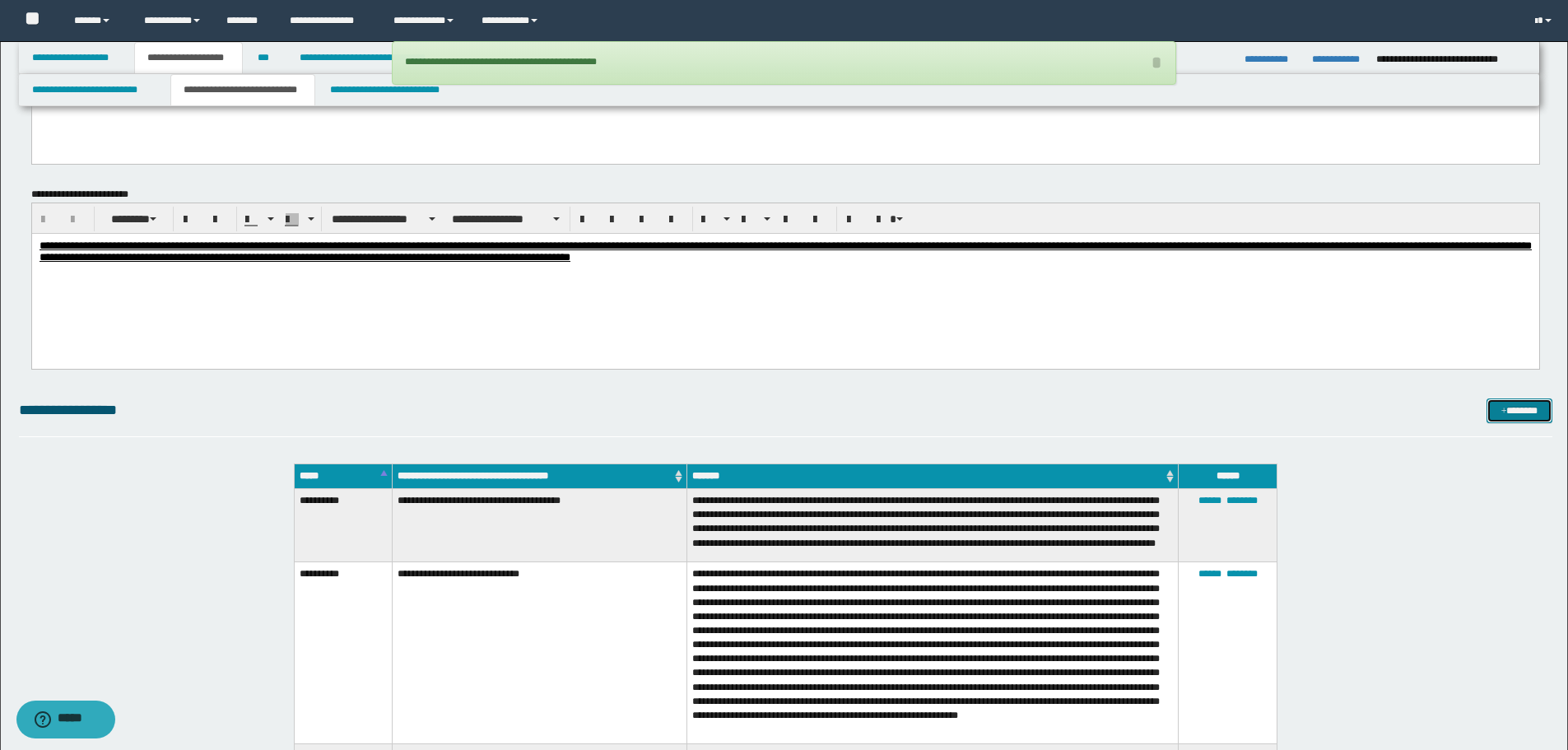 click on "*******" at bounding box center [1519, 411] 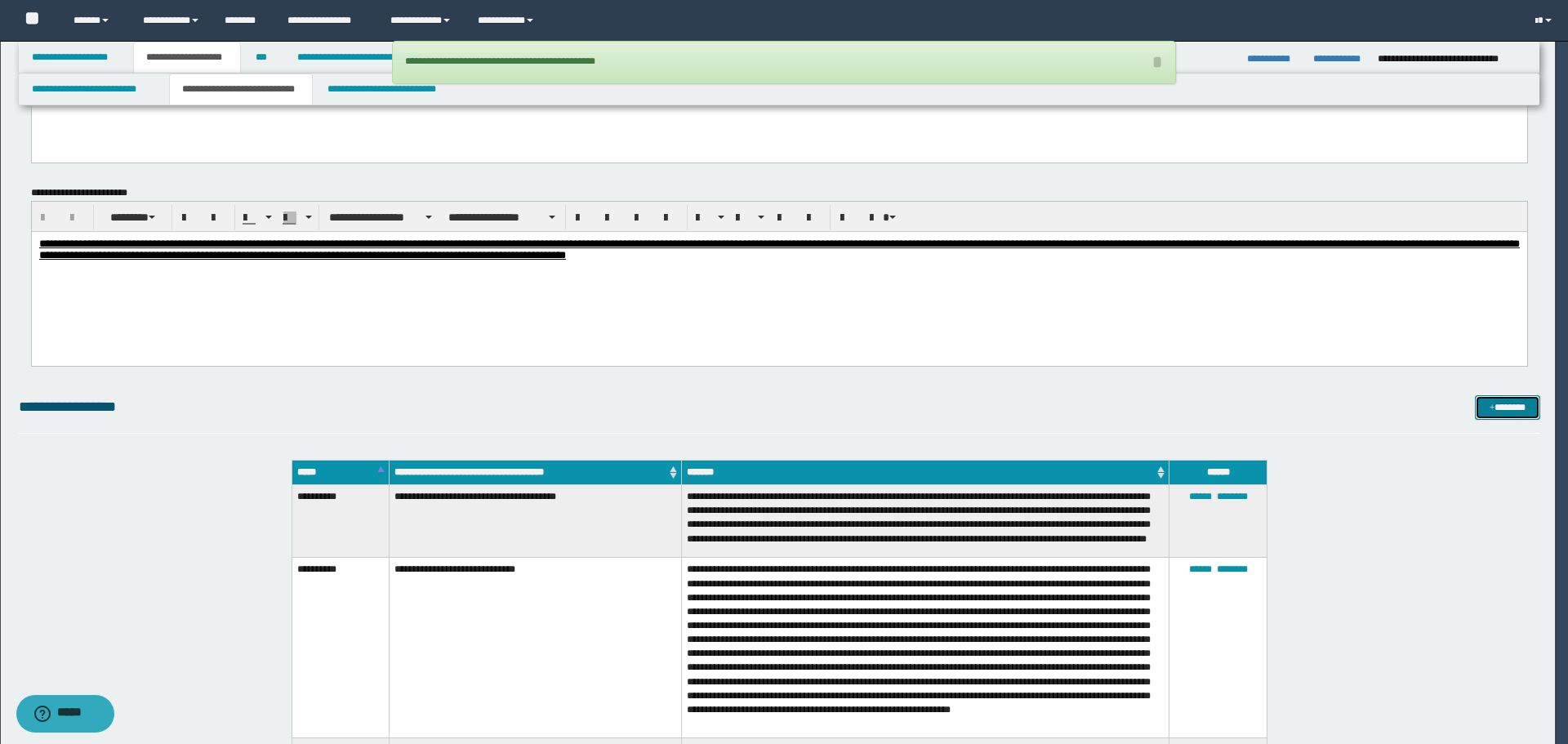 scroll, scrollTop: 0, scrollLeft: 0, axis: both 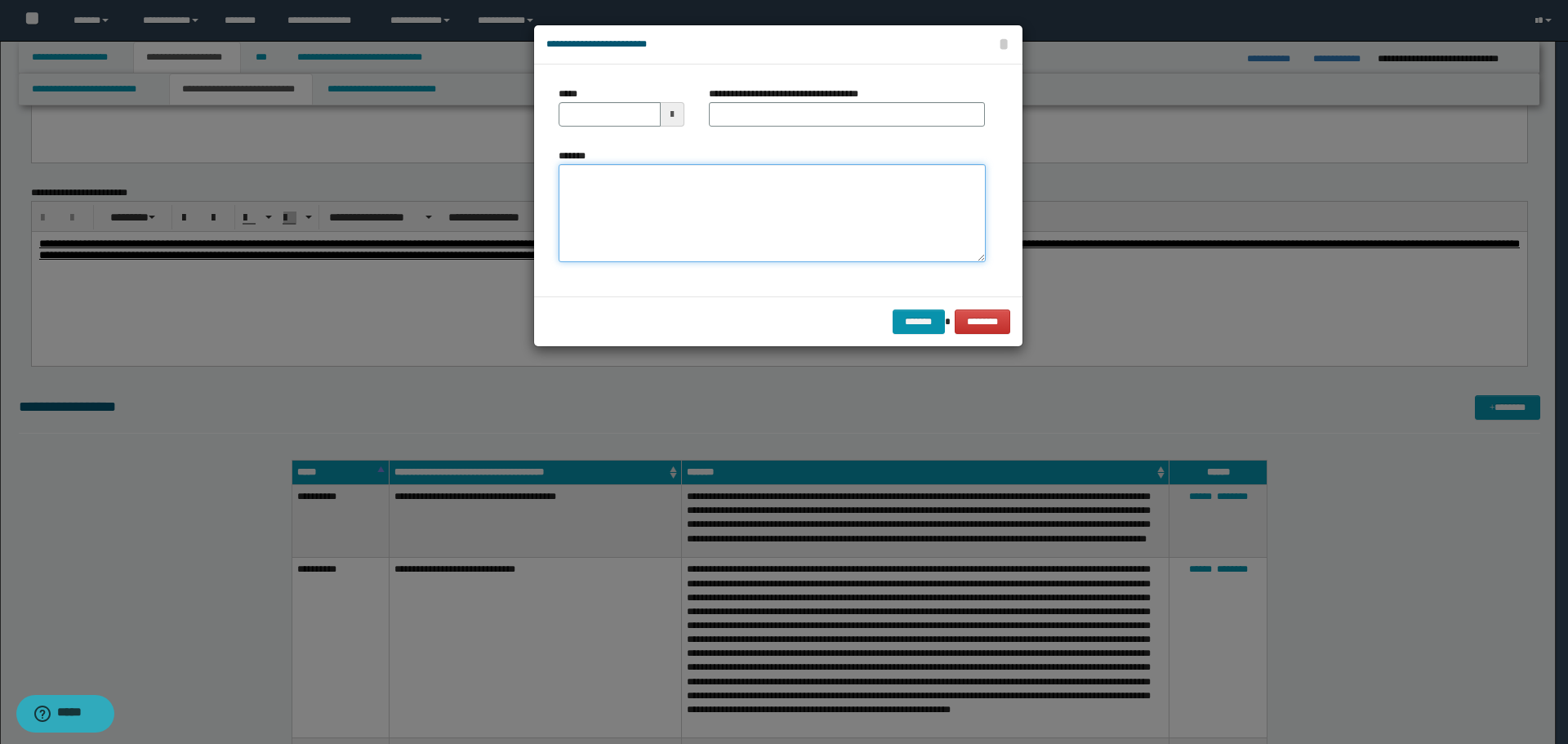 click on "*******" at bounding box center (772, 213) 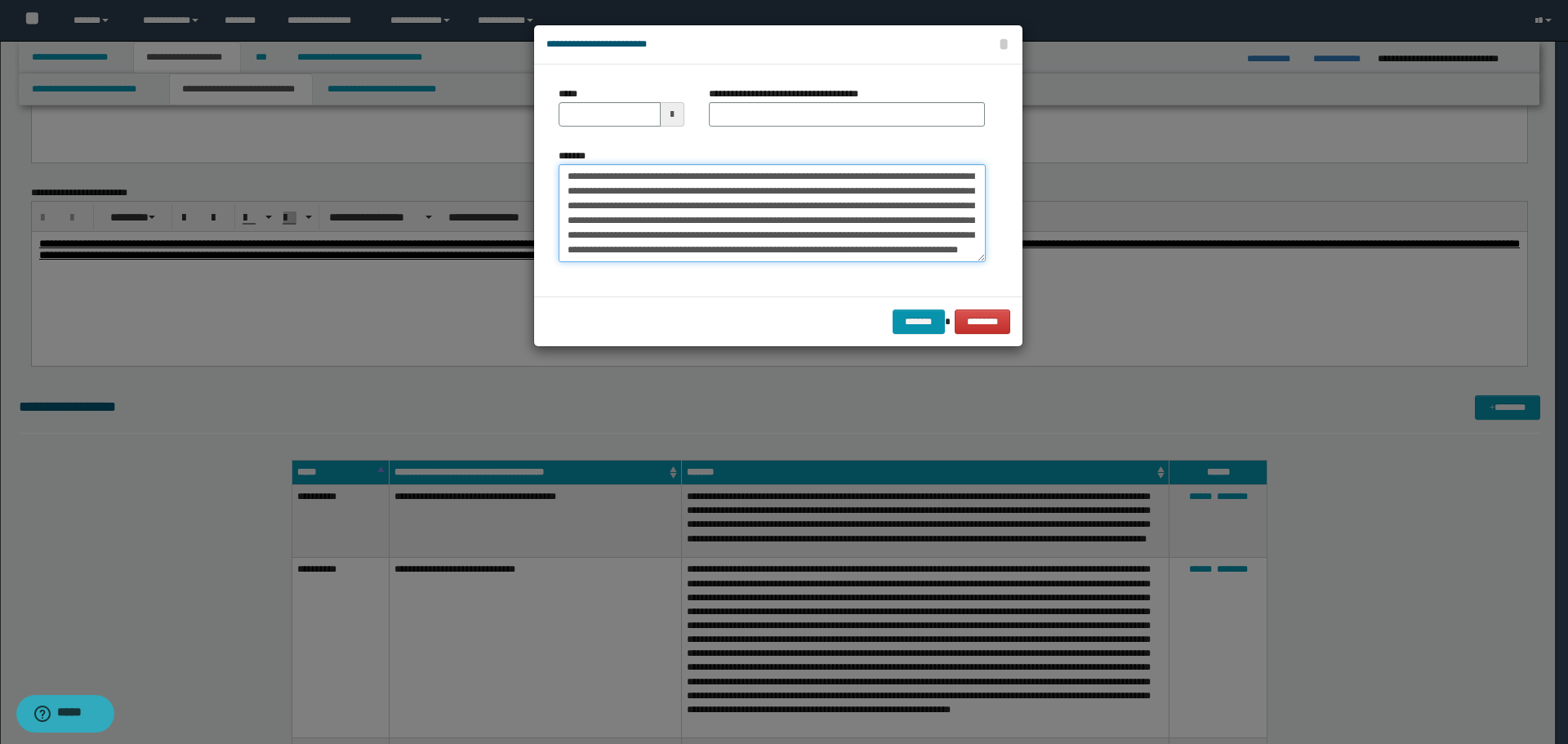 scroll, scrollTop: 0, scrollLeft: 0, axis: both 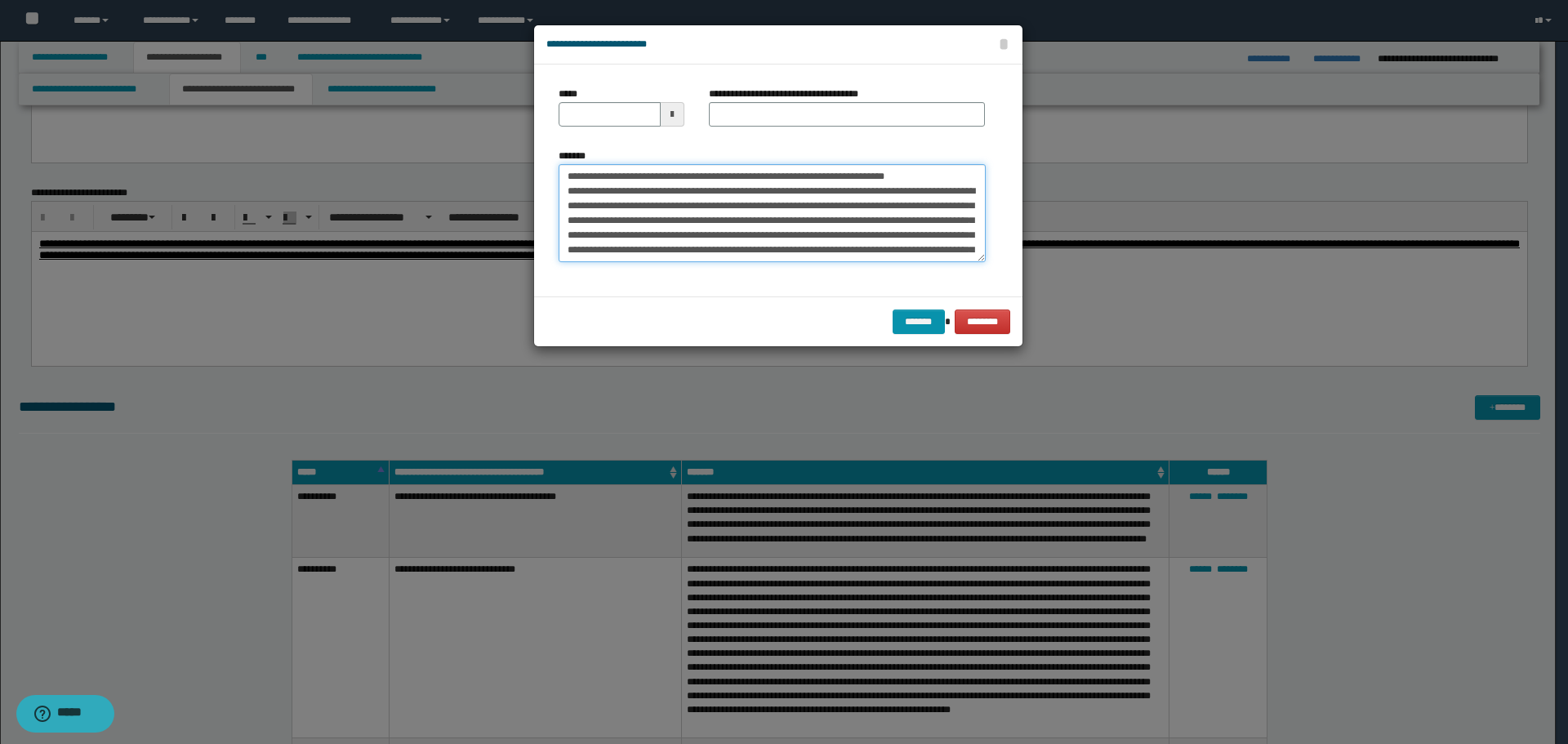 drag, startPoint x: 617, startPoint y: 176, endPoint x: 537, endPoint y: 177, distance: 80.00625 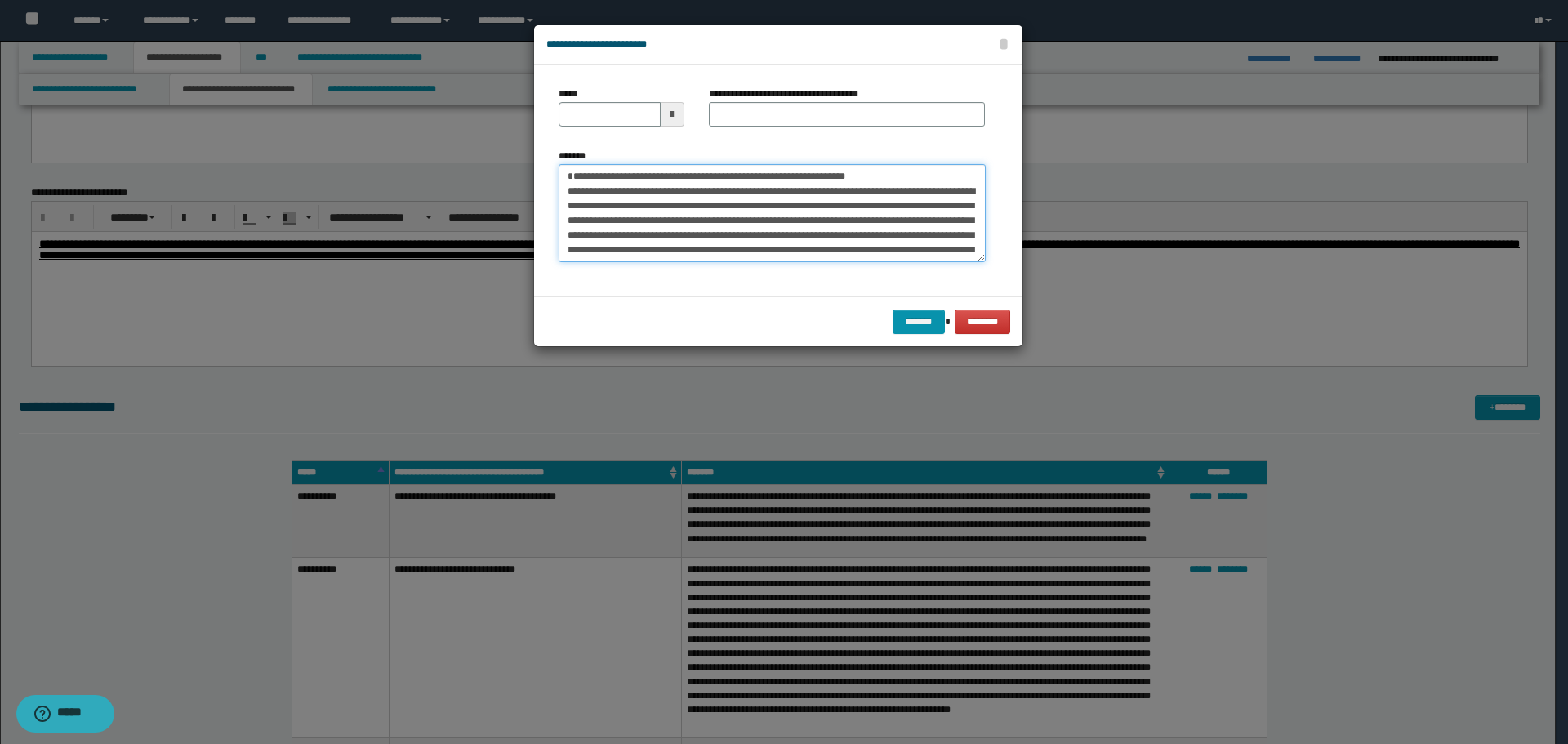 type 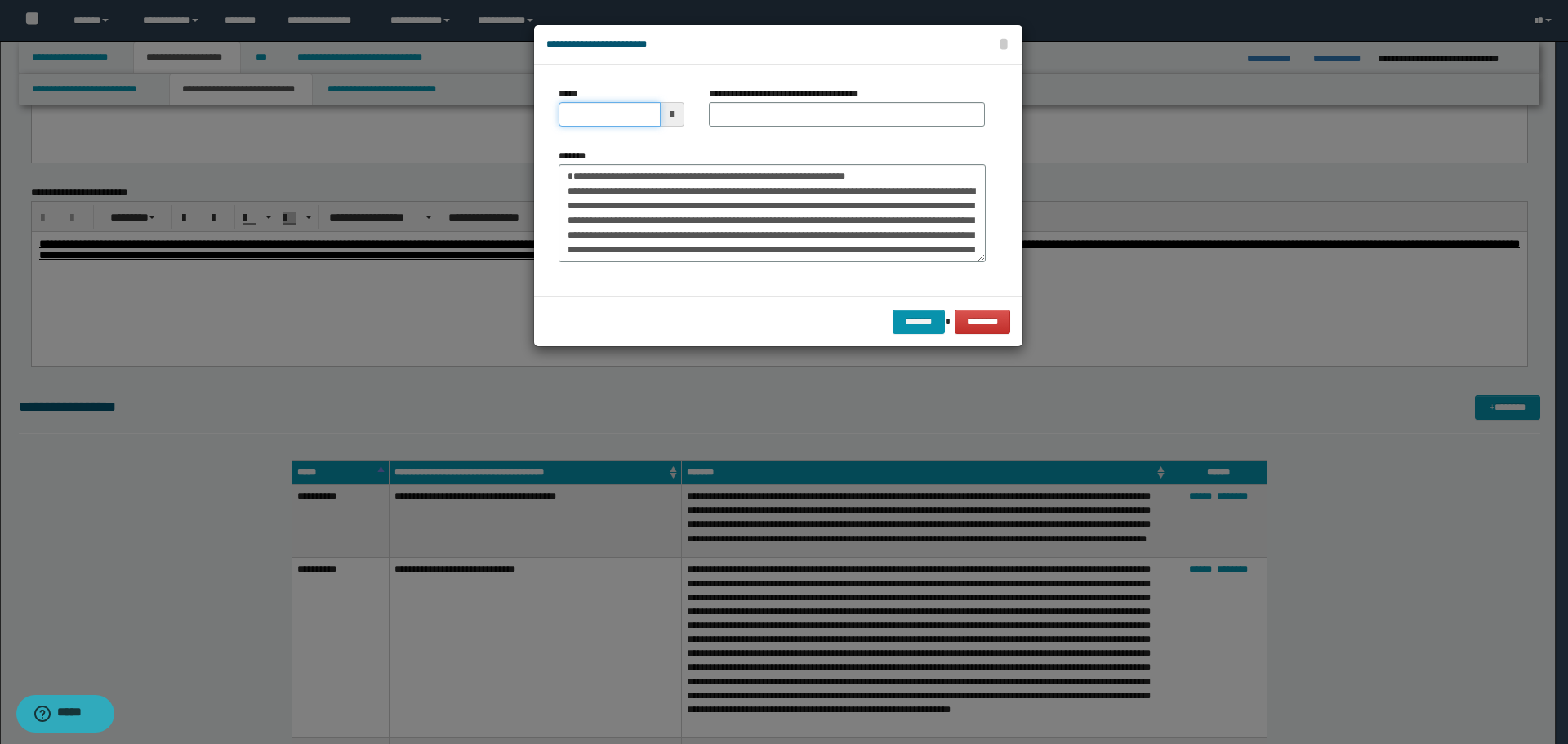 click on "*****" at bounding box center (609, 114) 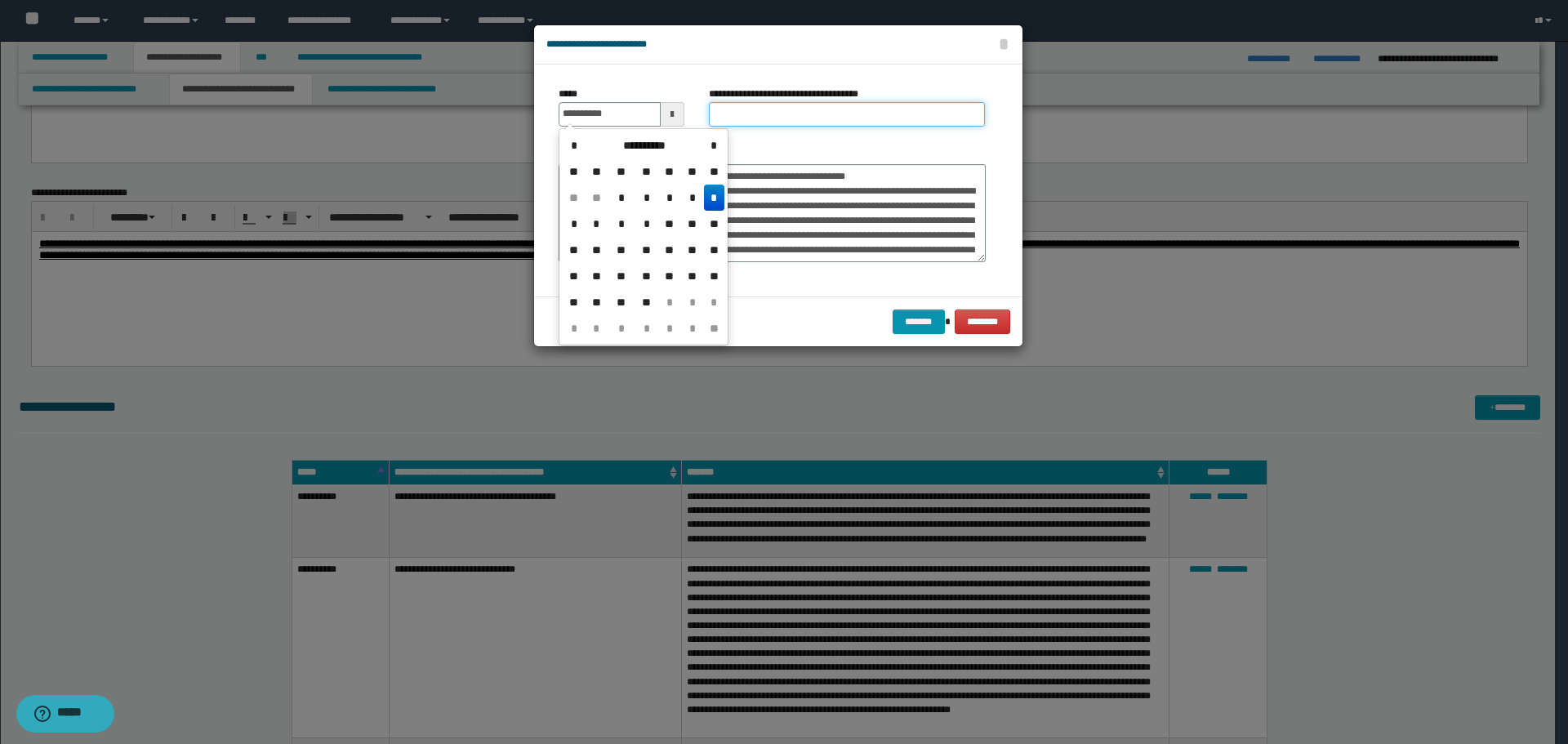 type on "**********" 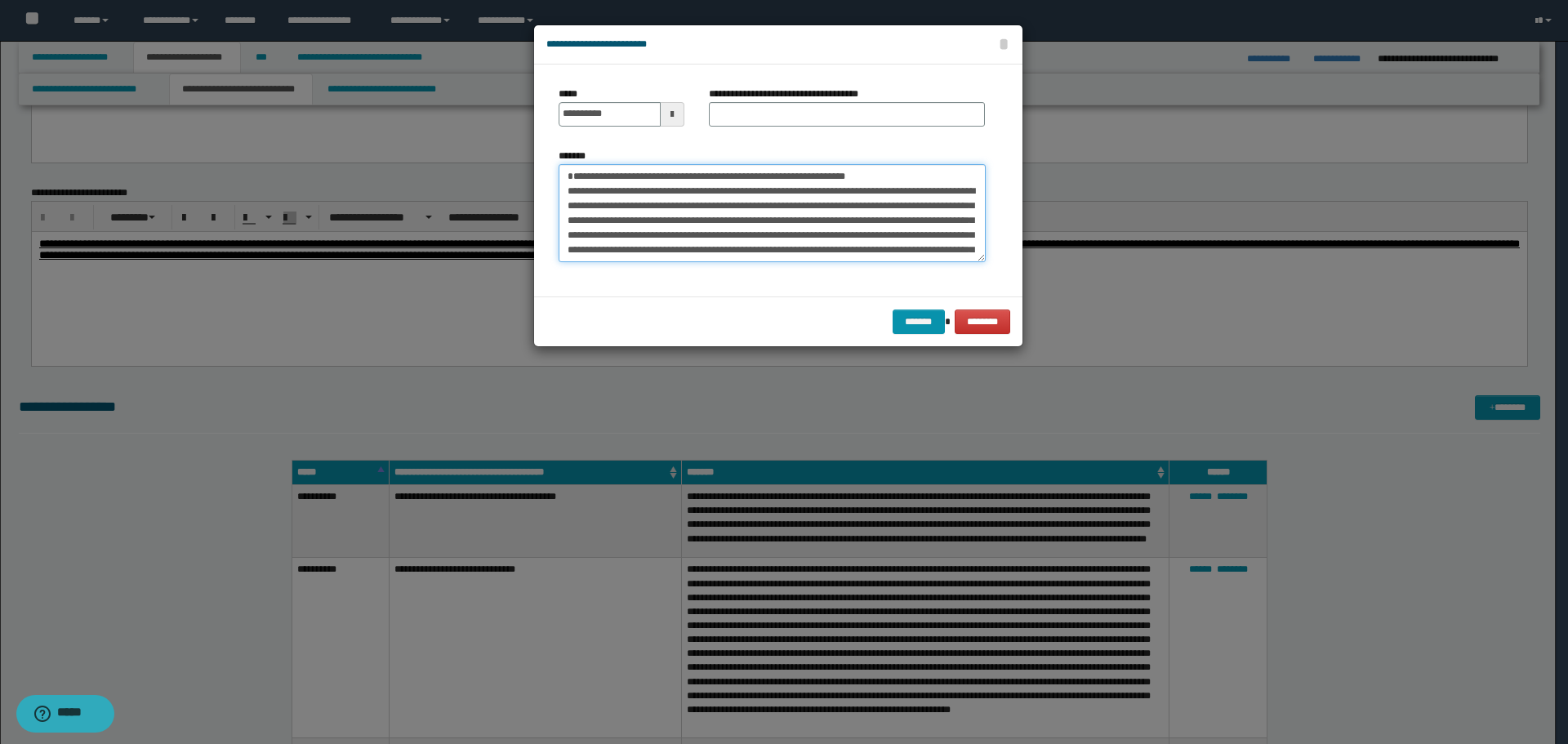 drag, startPoint x: 568, startPoint y: 178, endPoint x: 846, endPoint y: 179, distance: 278.0018 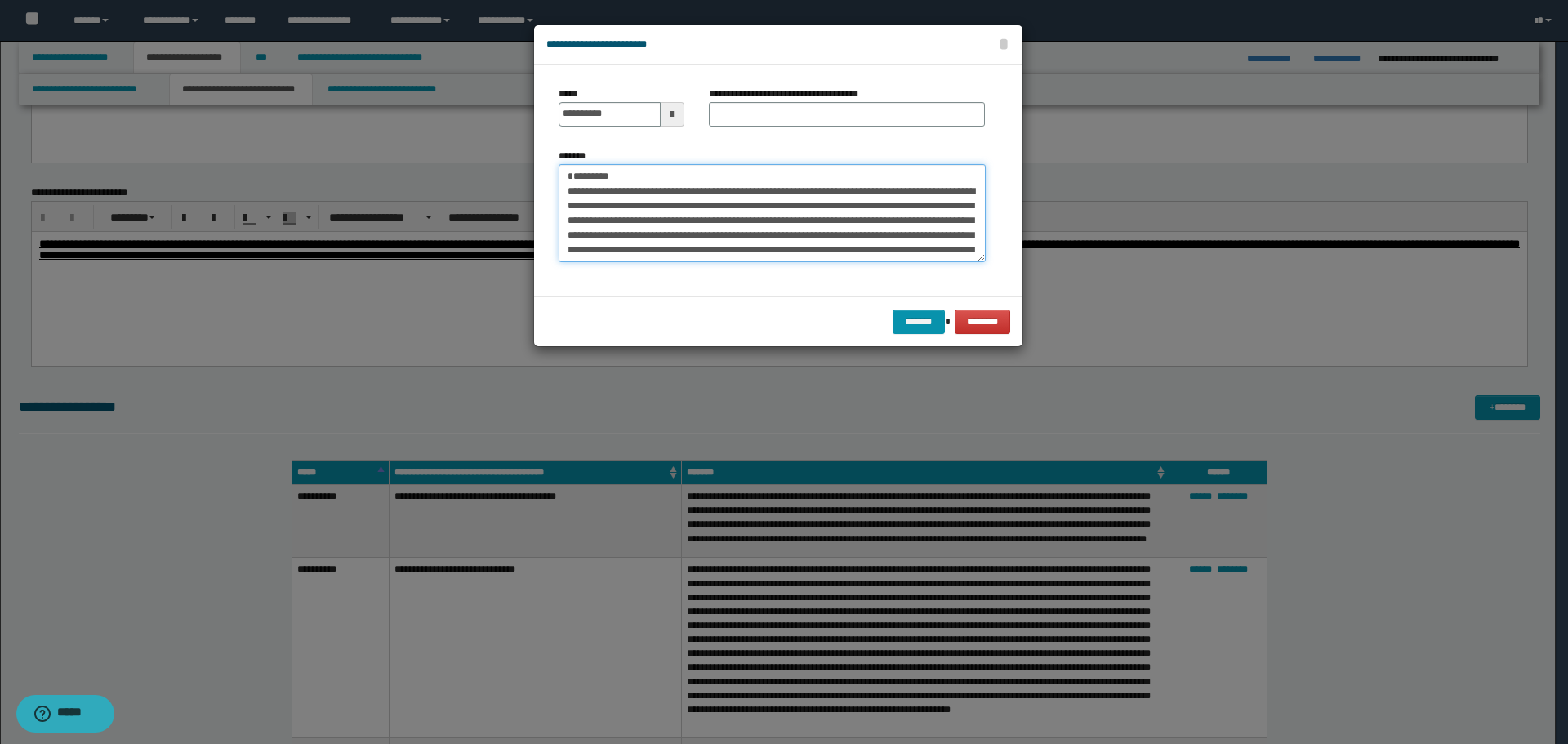 type on "**********" 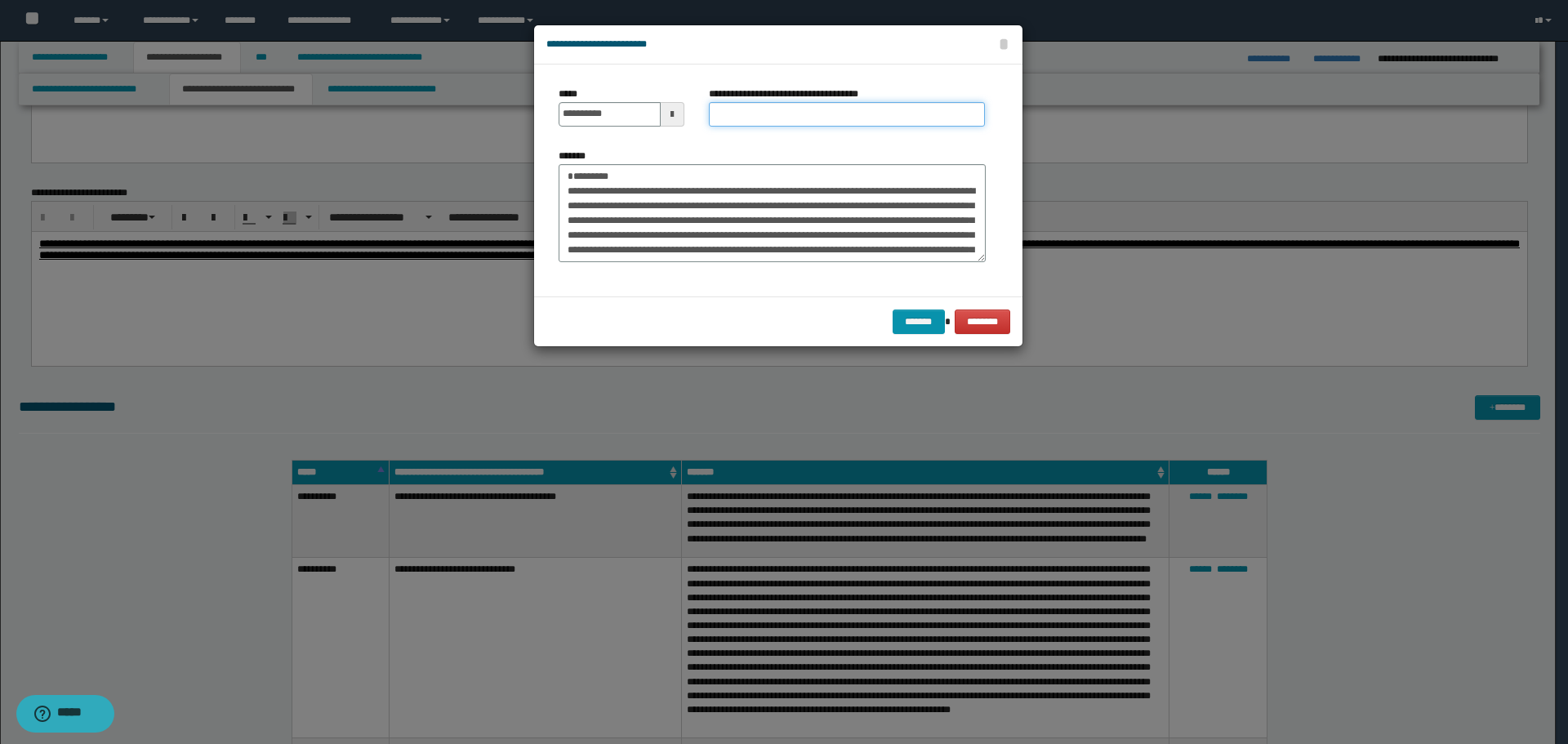 click on "**********" at bounding box center (847, 114) 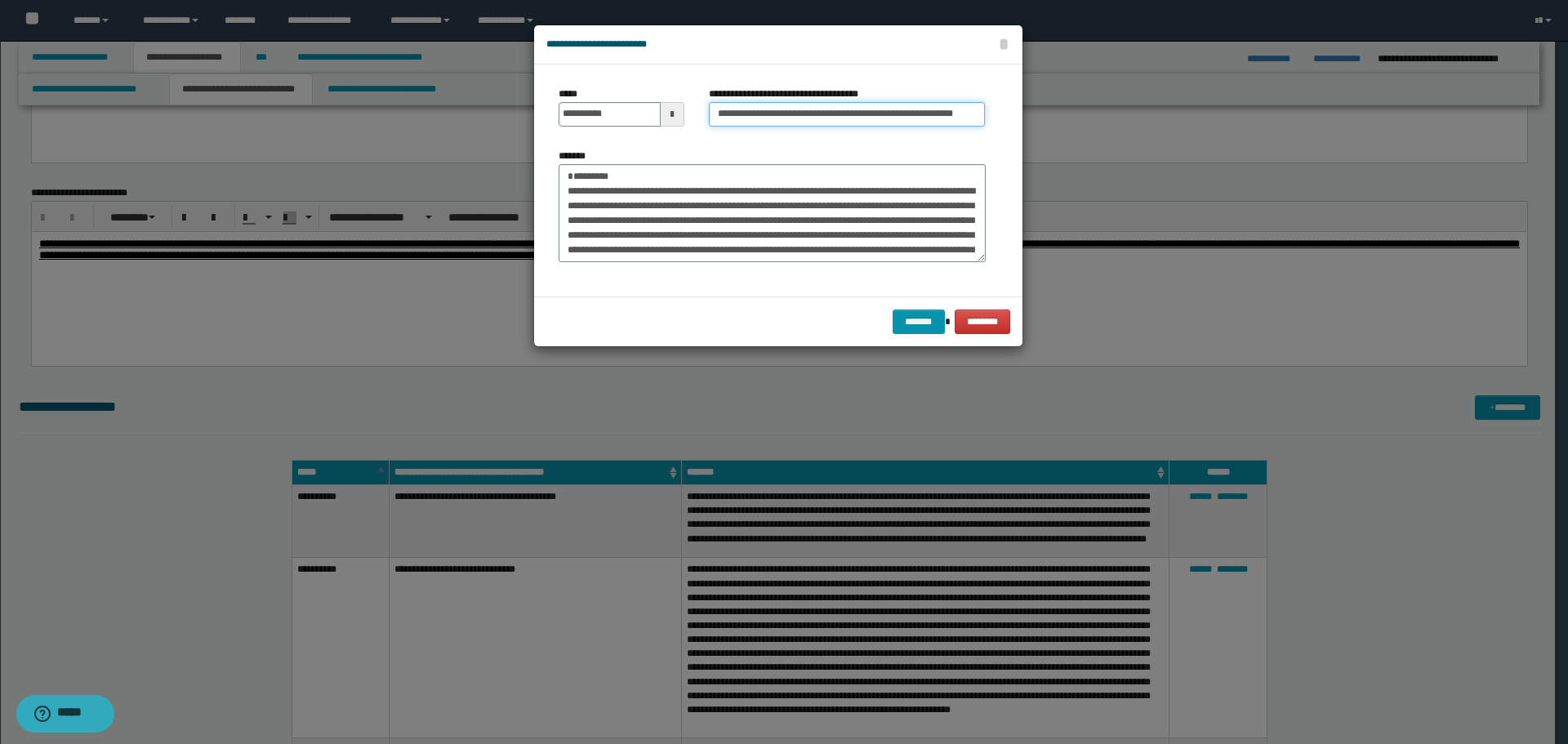 scroll, scrollTop: 0, scrollLeft: 20, axis: horizontal 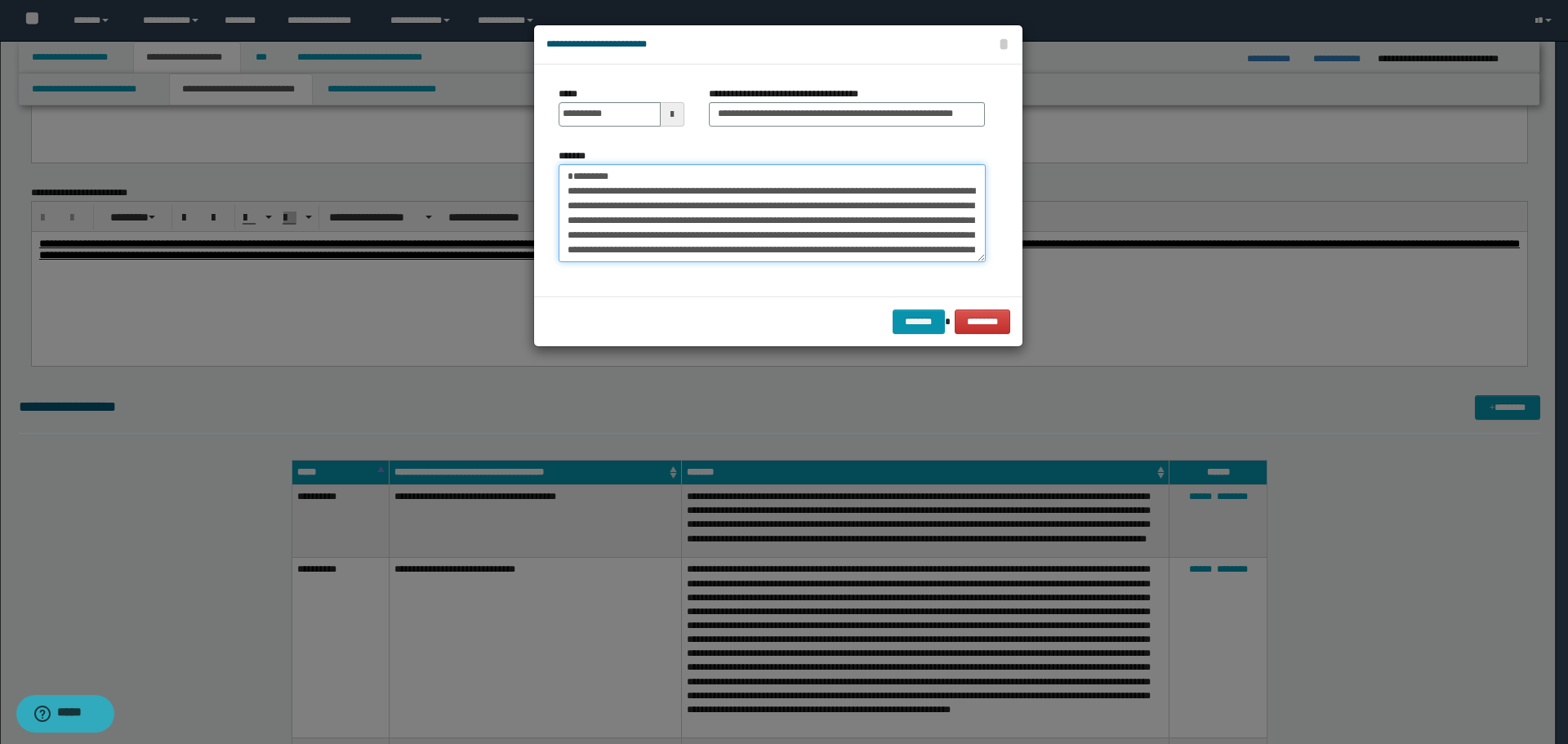 drag, startPoint x: 621, startPoint y: 172, endPoint x: 479, endPoint y: 162, distance: 142.3517 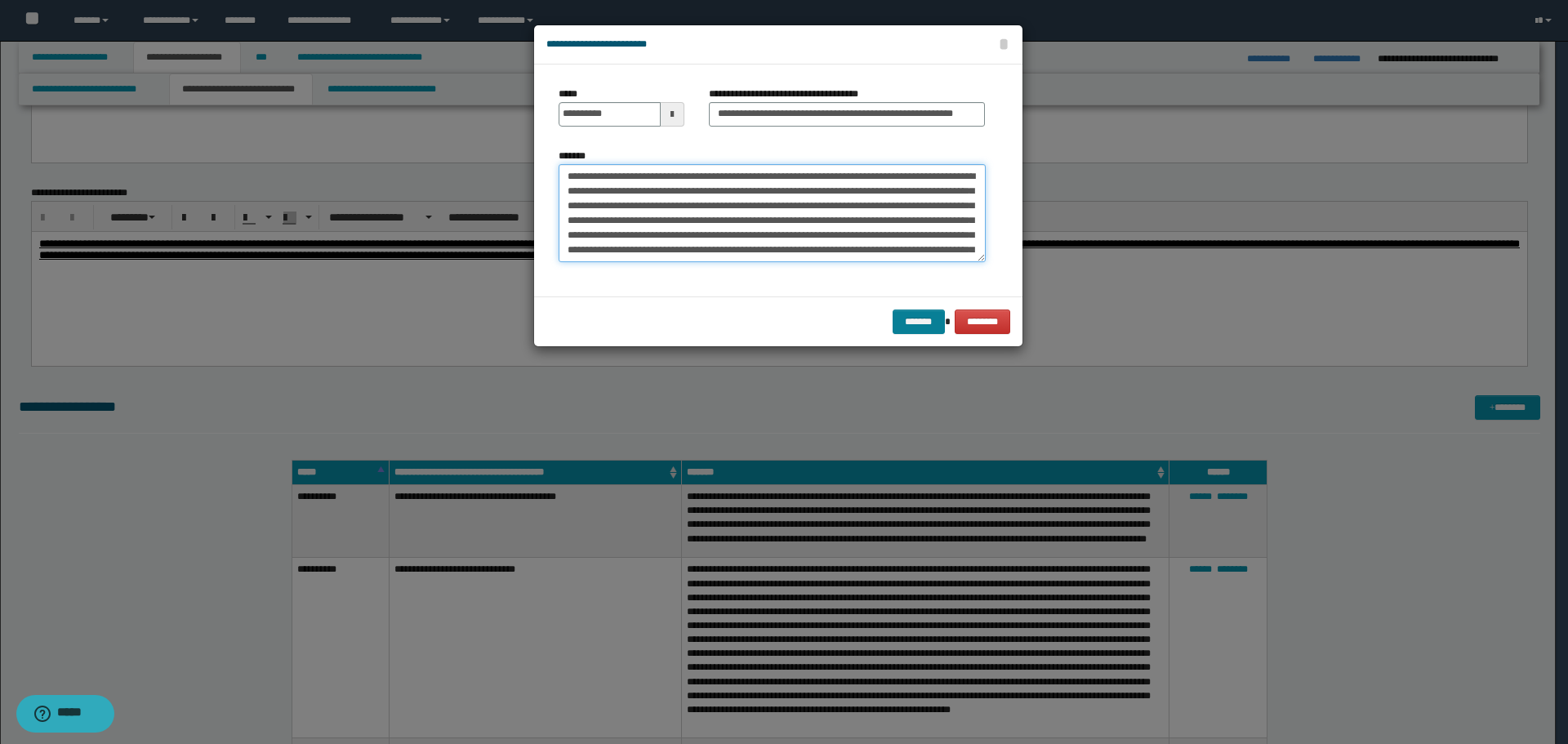 type on "**********" 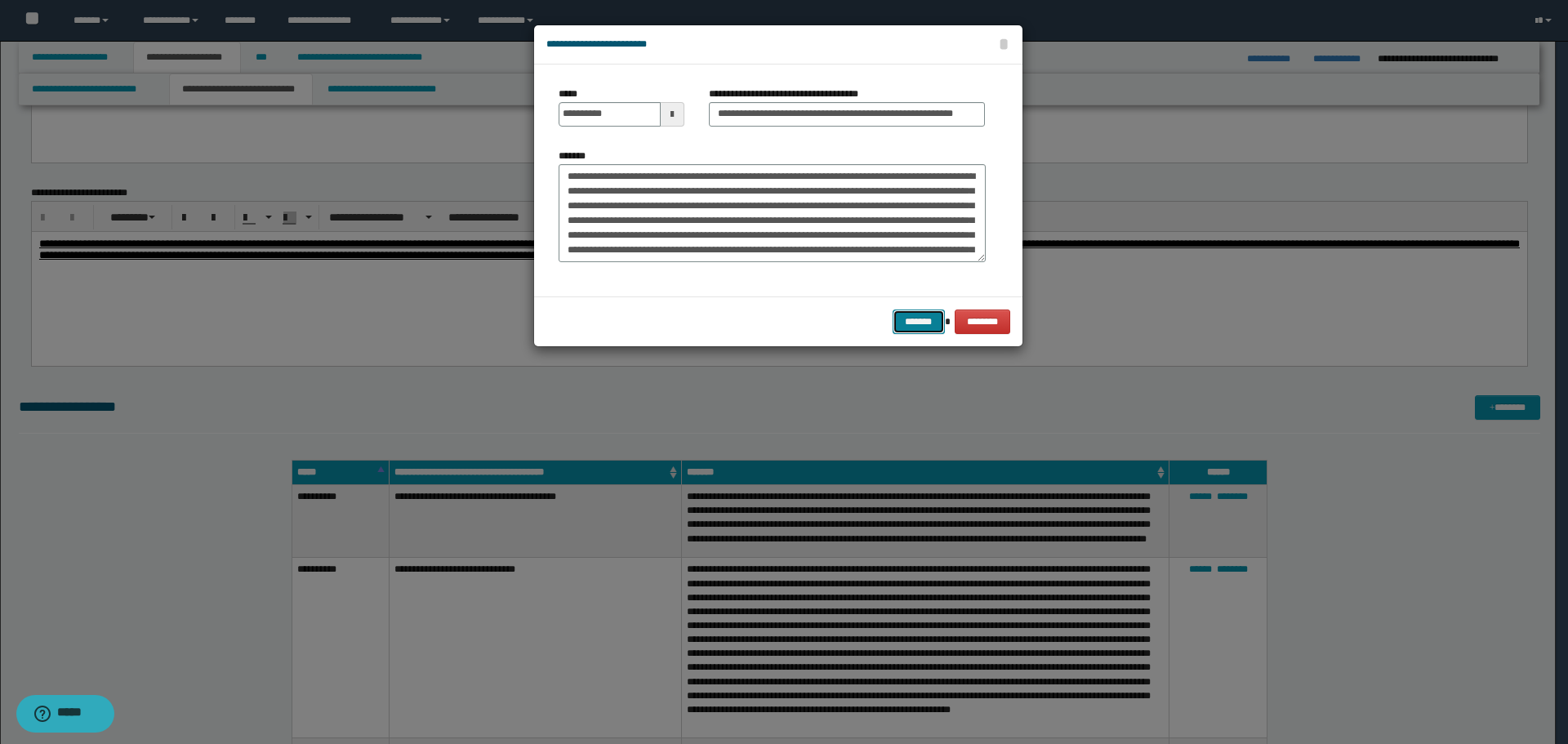 click on "*******" at bounding box center (919, 322) 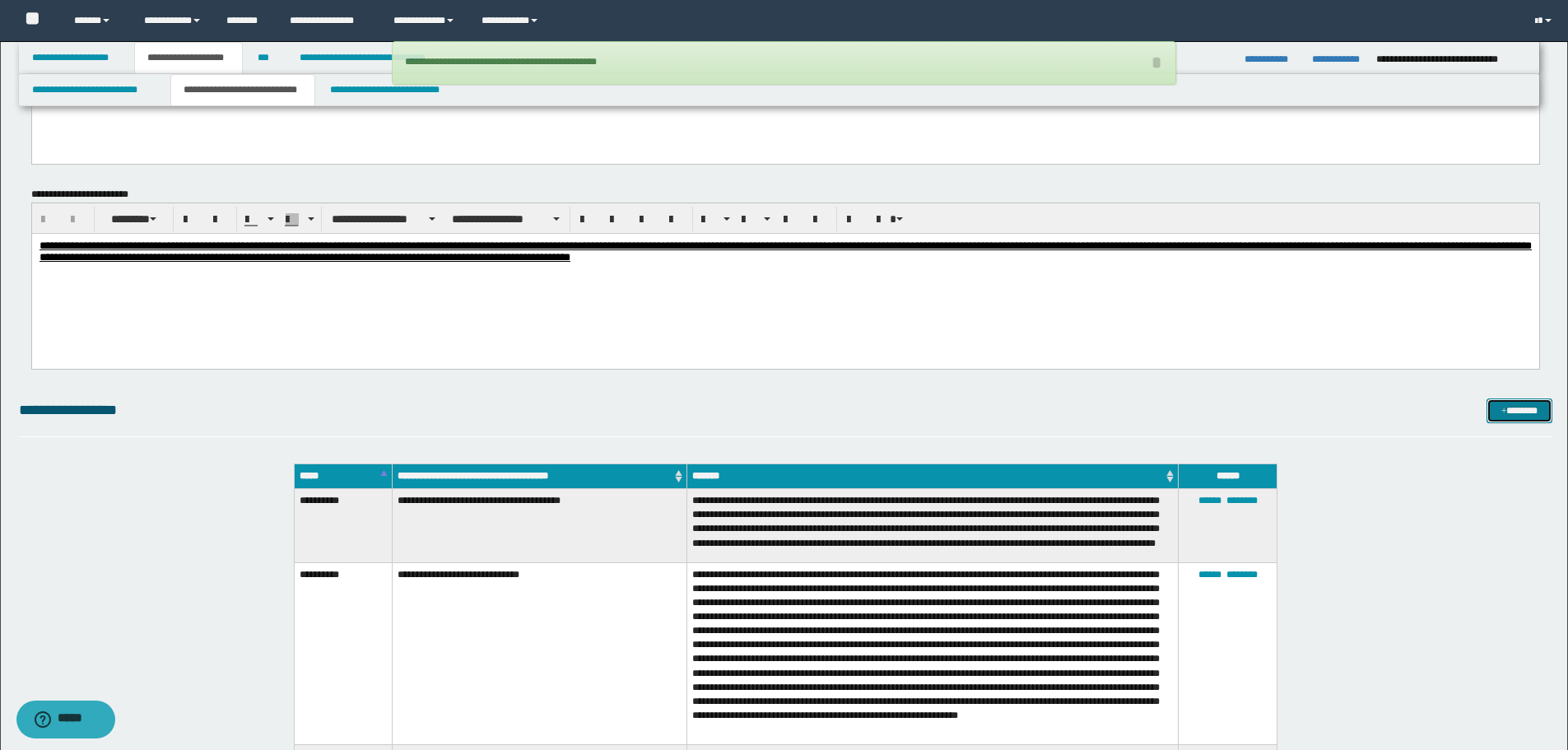type 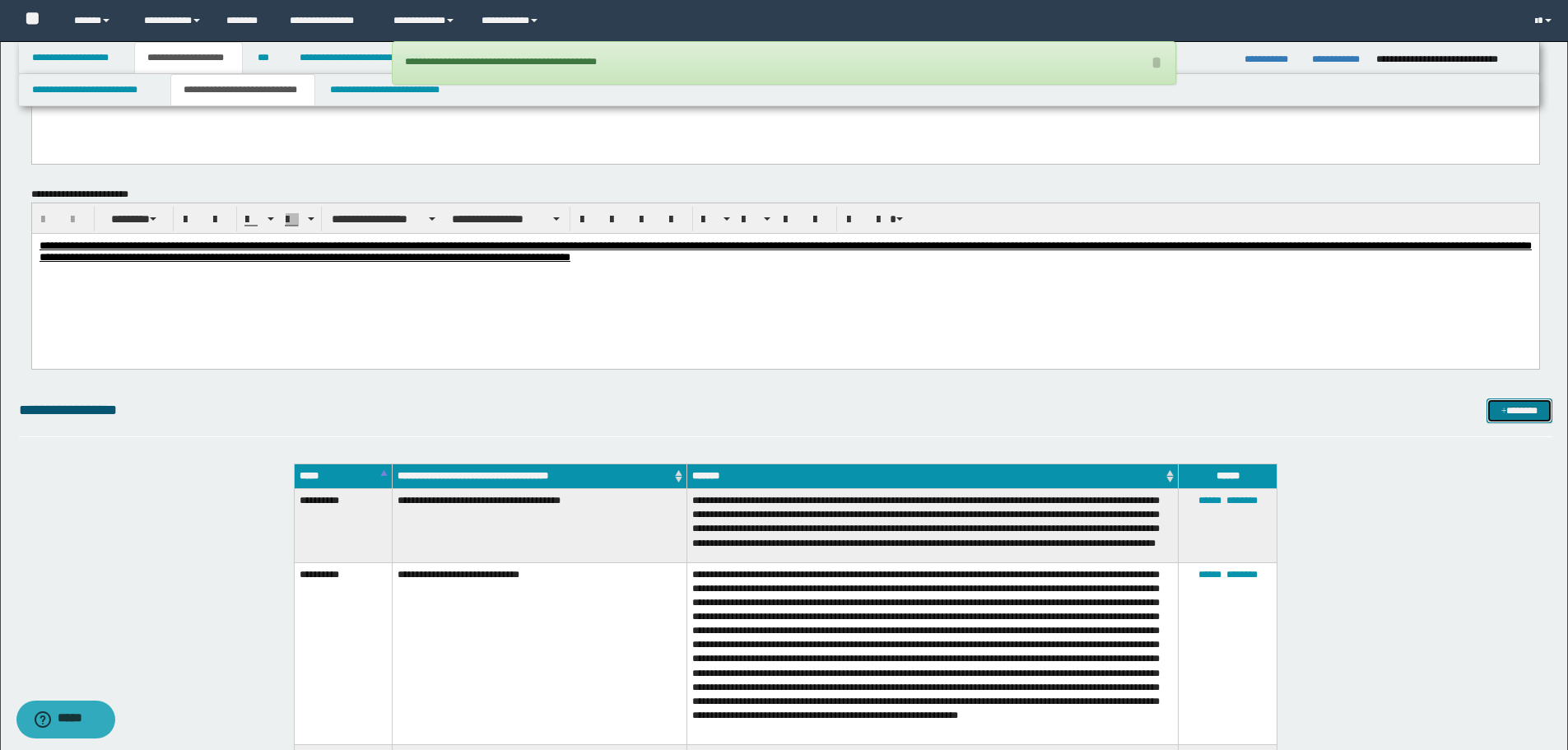 click on "*******" at bounding box center [1519, 411] 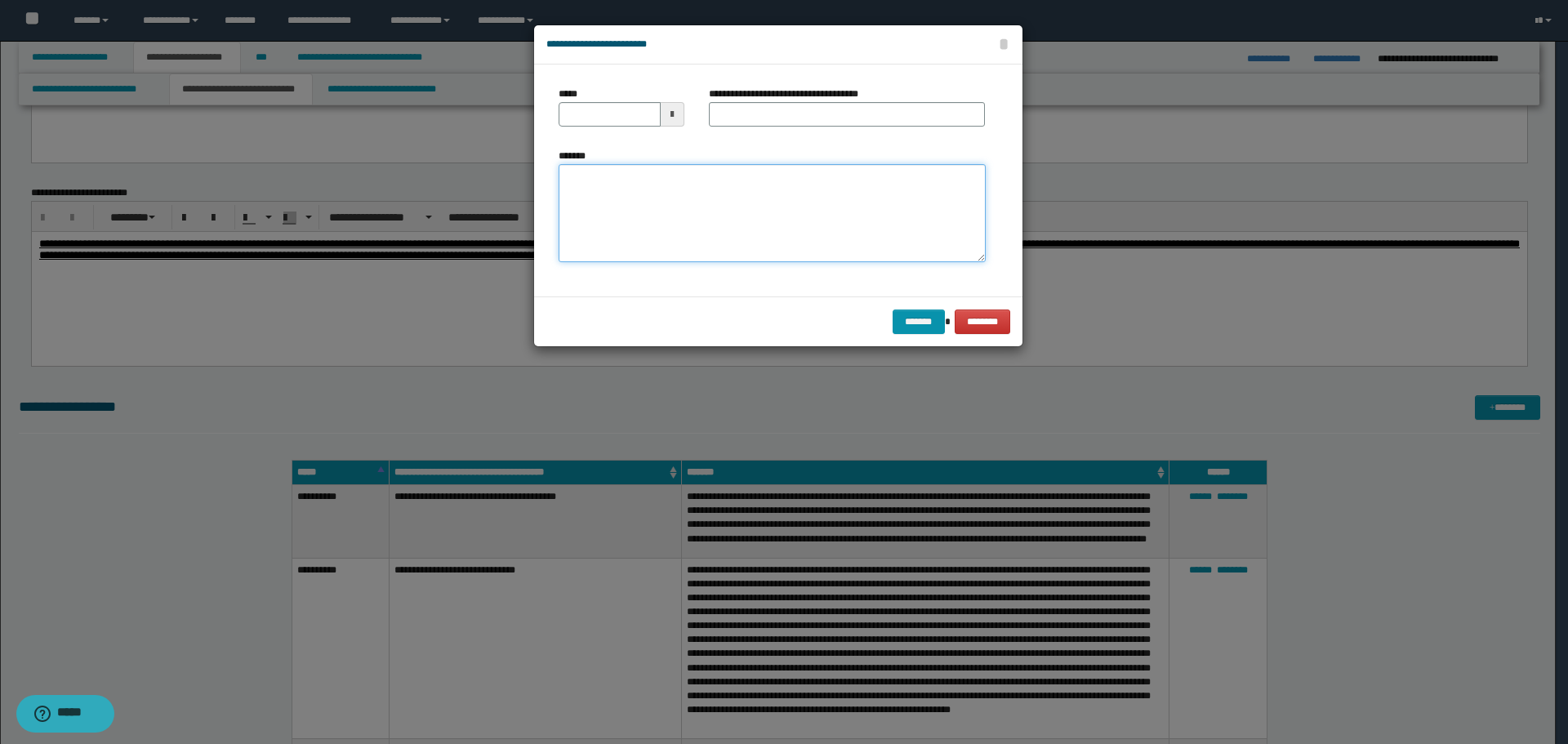 click on "*******" at bounding box center (772, 213) 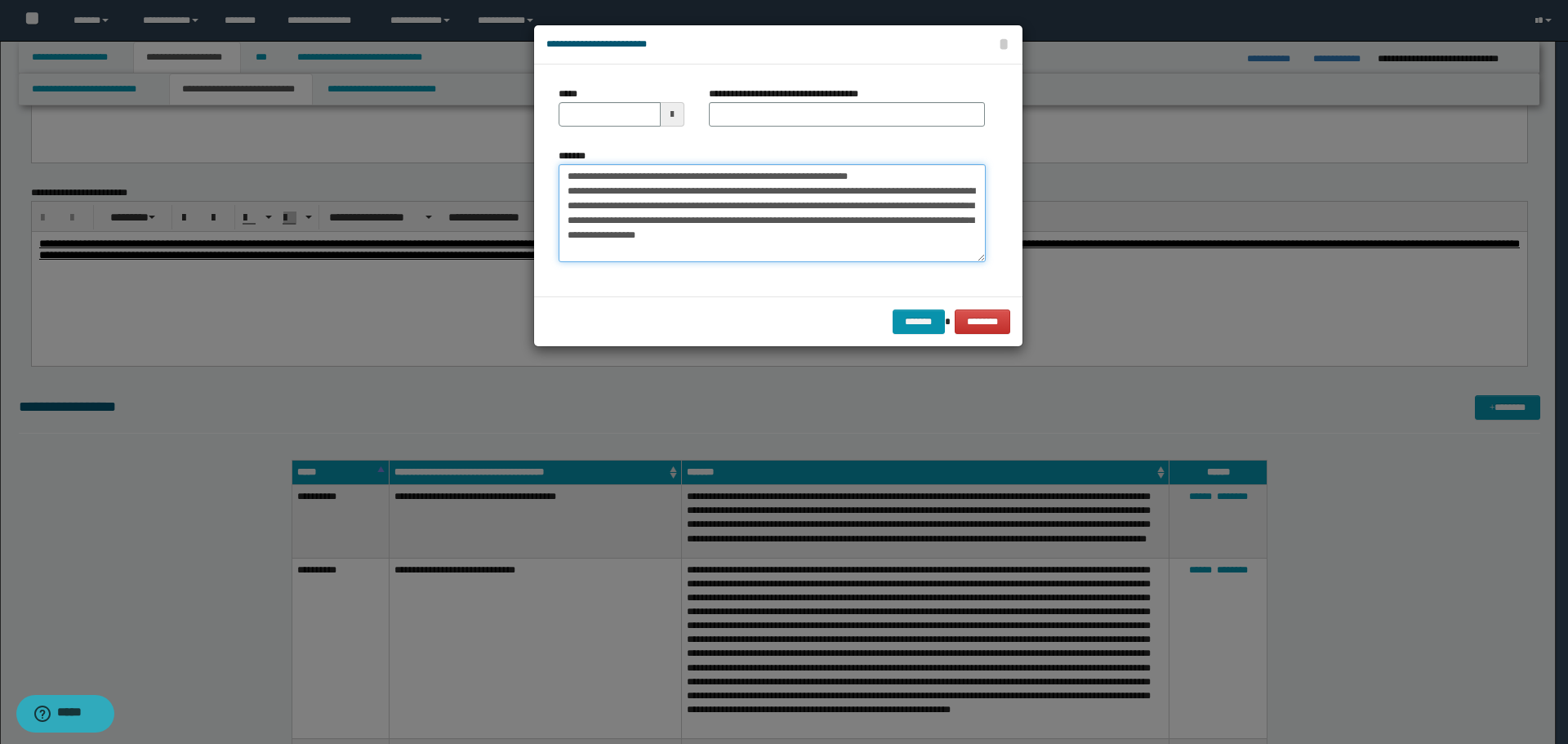 drag, startPoint x: 617, startPoint y: 172, endPoint x: 541, endPoint y: 177, distance: 76.1643 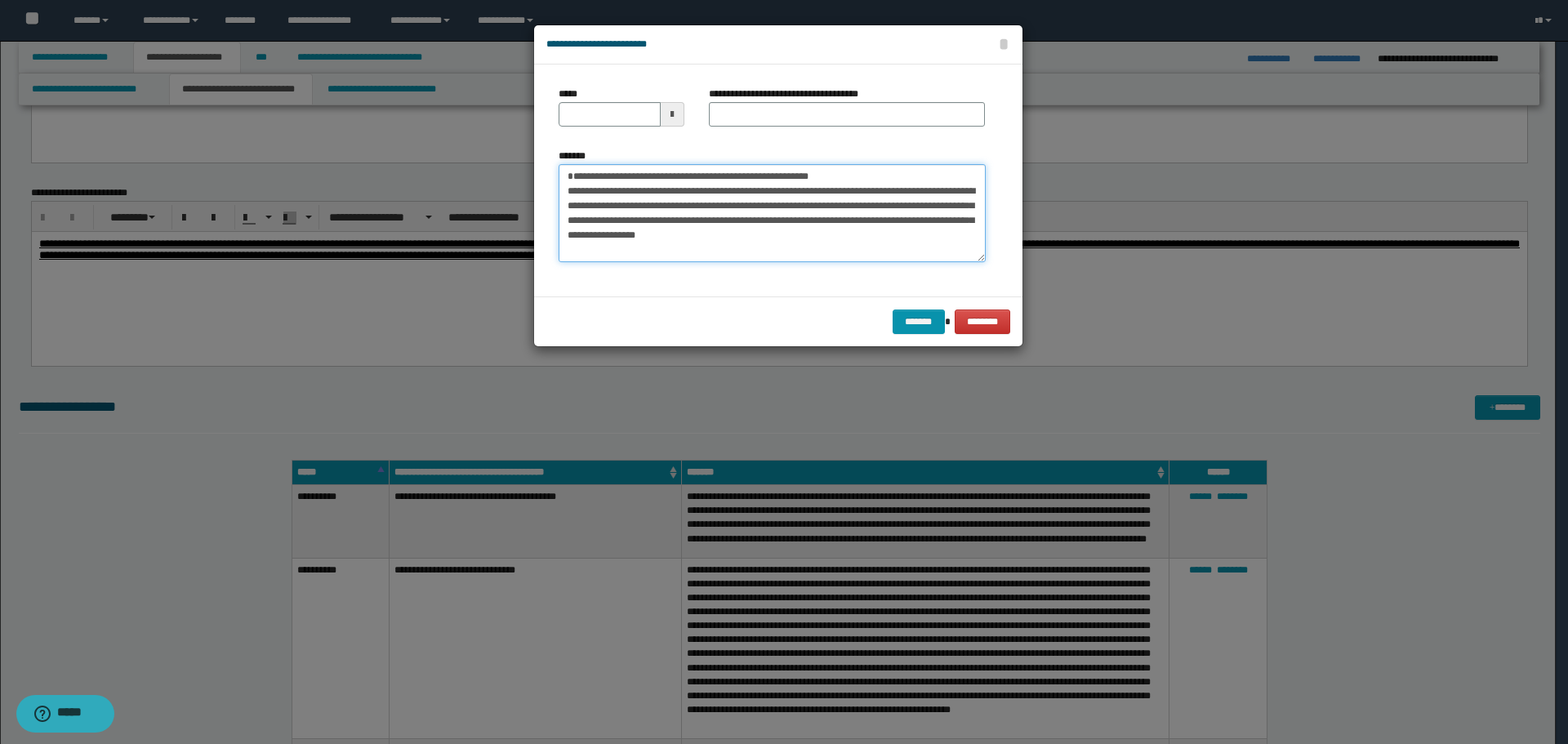 type 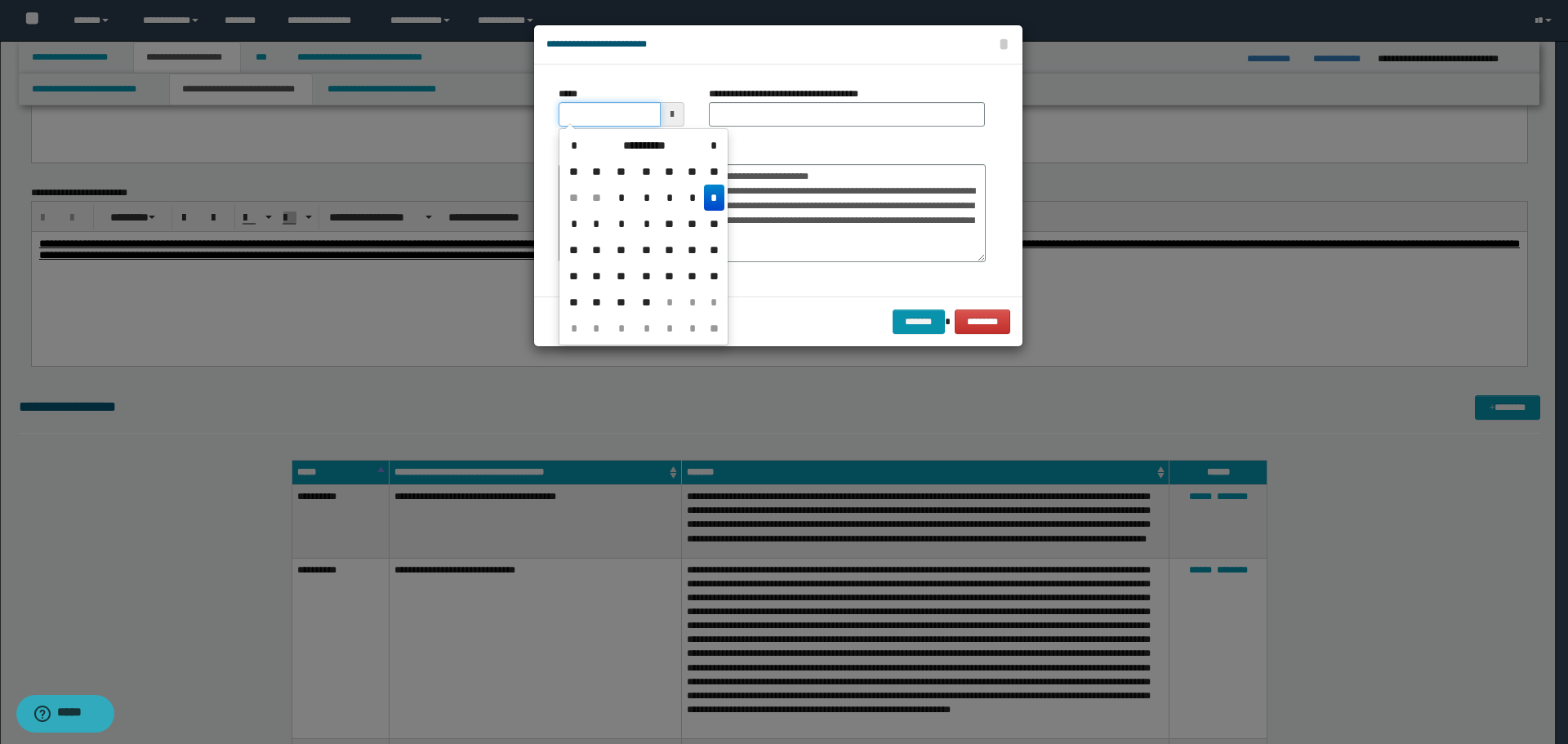click on "*****" at bounding box center (609, 114) 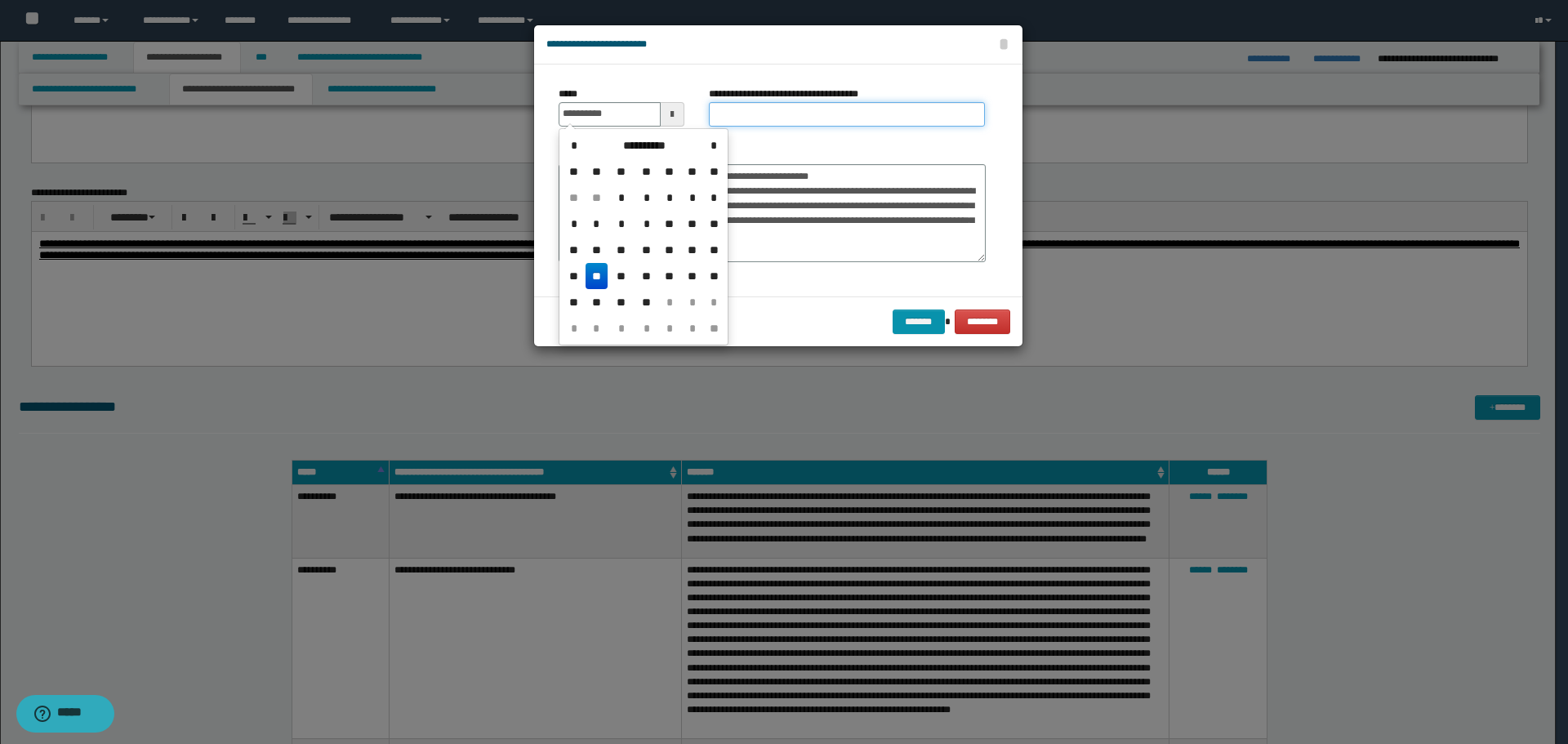 type on "**********" 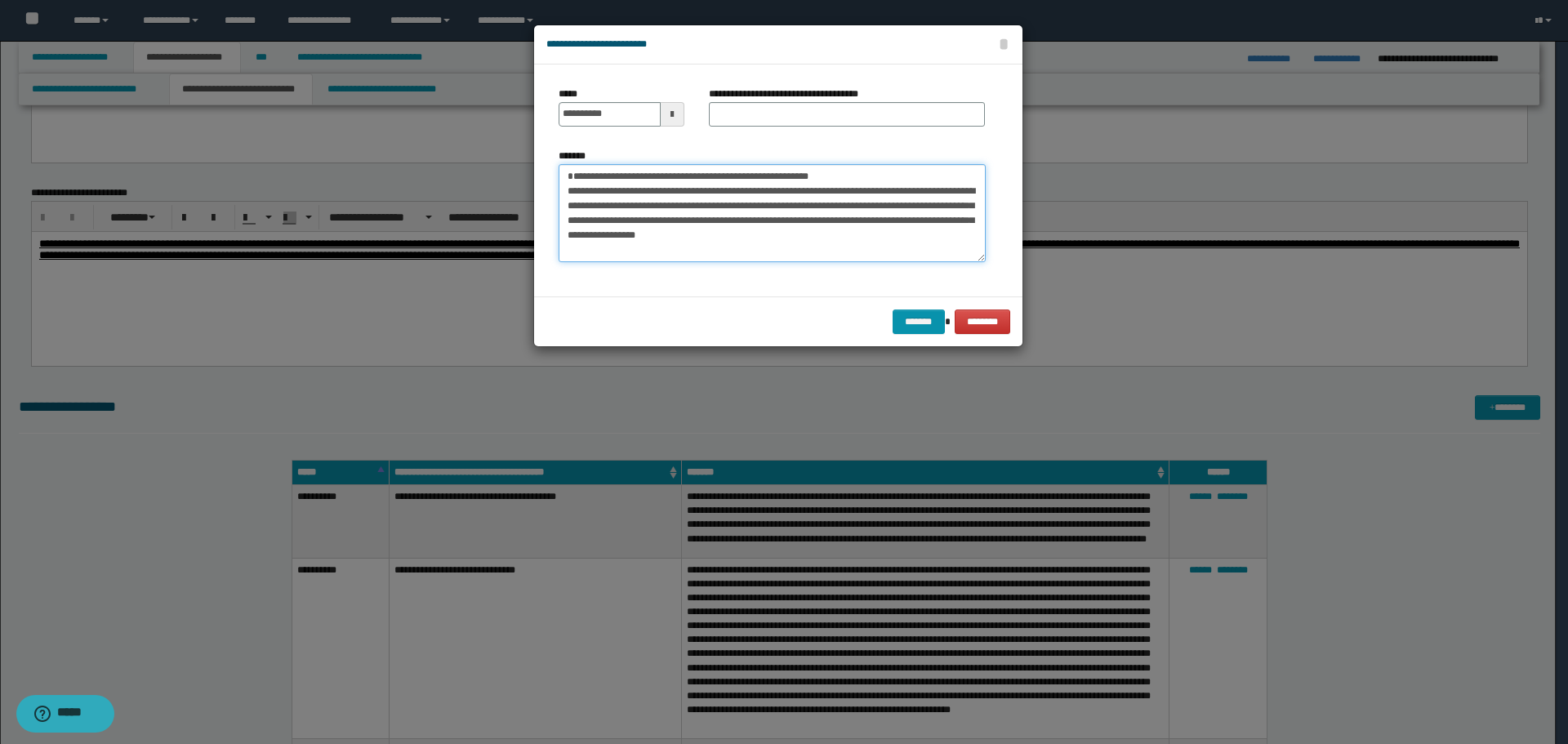 drag, startPoint x: 587, startPoint y: 175, endPoint x: 814, endPoint y: 180, distance: 227.0551 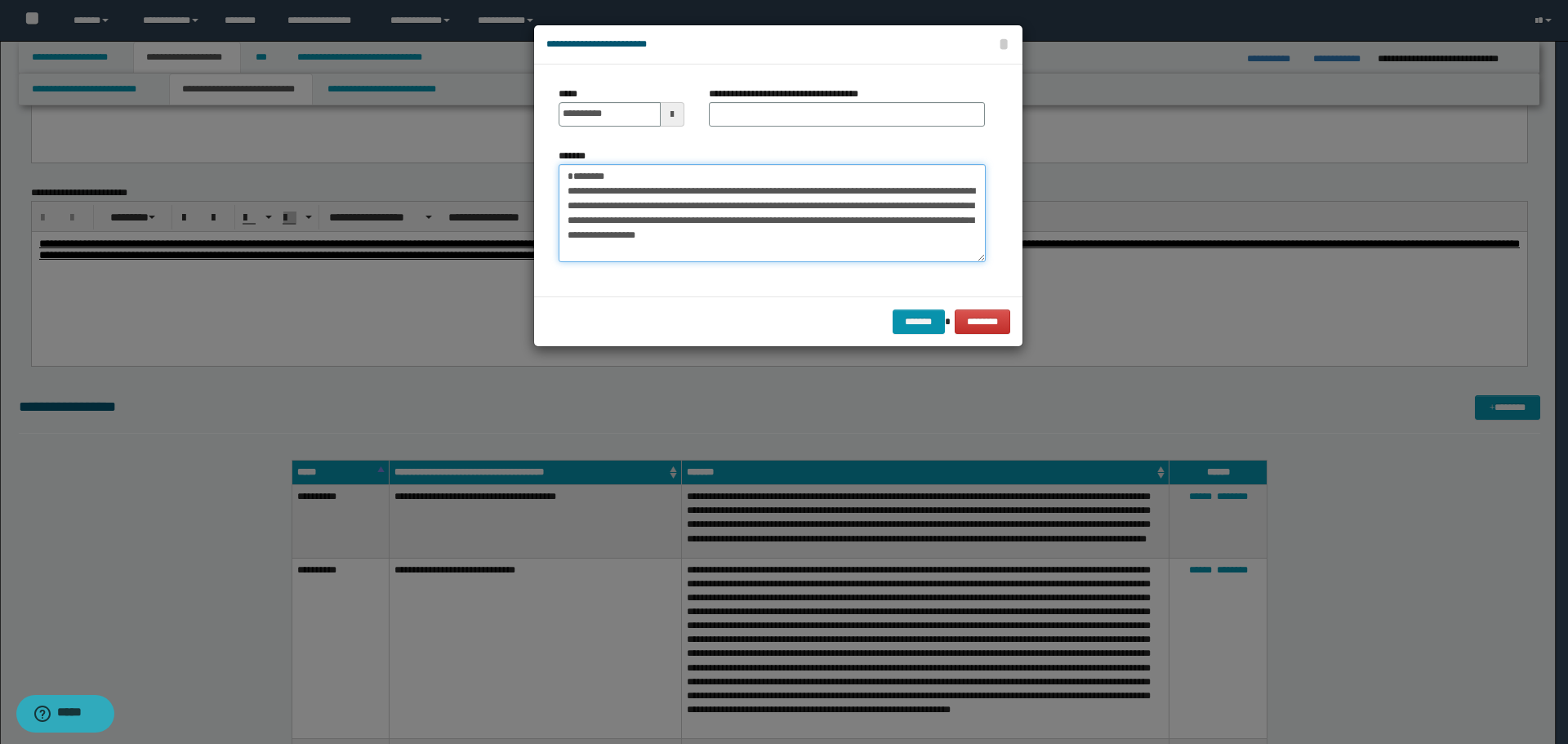 type on "**********" 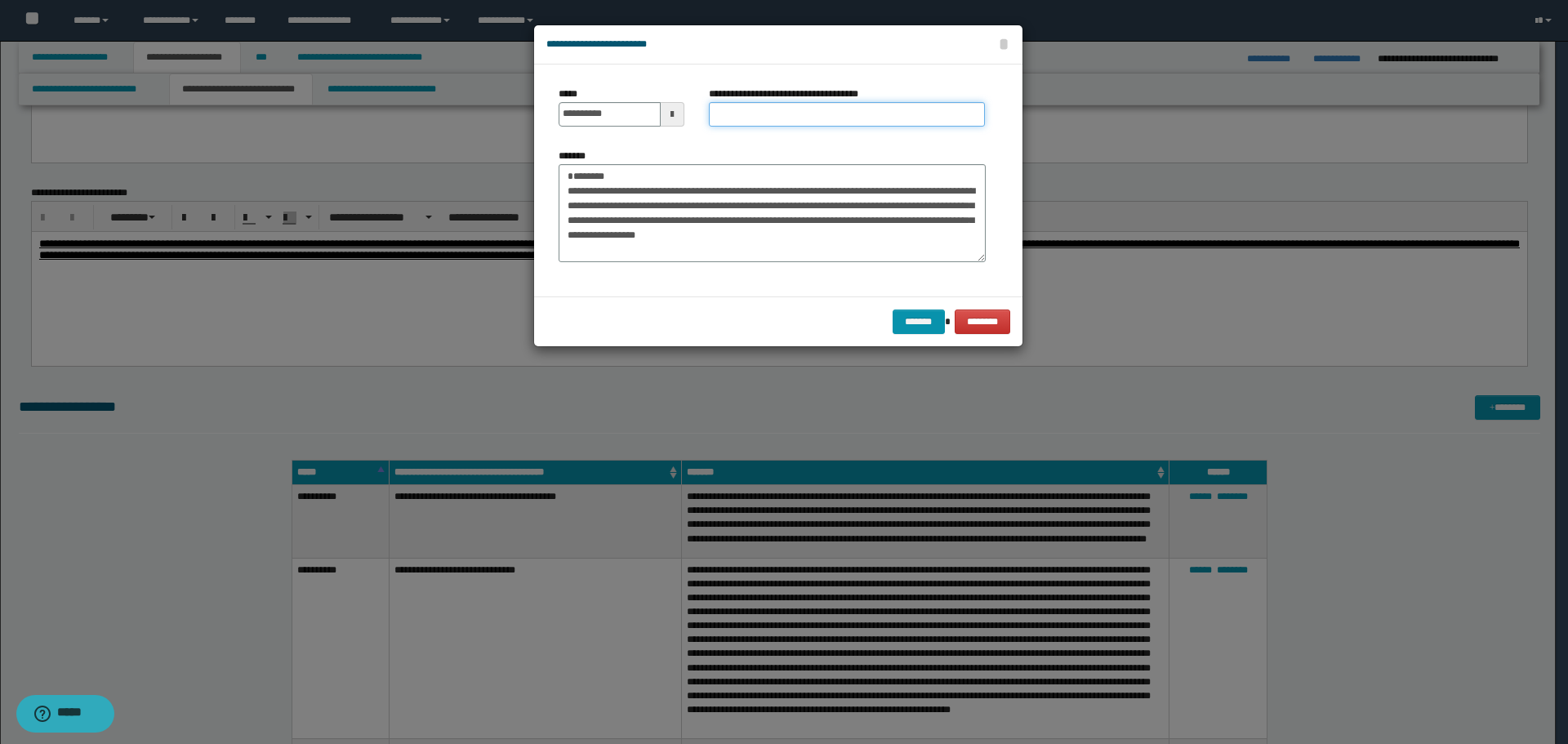 drag, startPoint x: 767, startPoint y: 109, endPoint x: 745, endPoint y: 120, distance: 24.596748 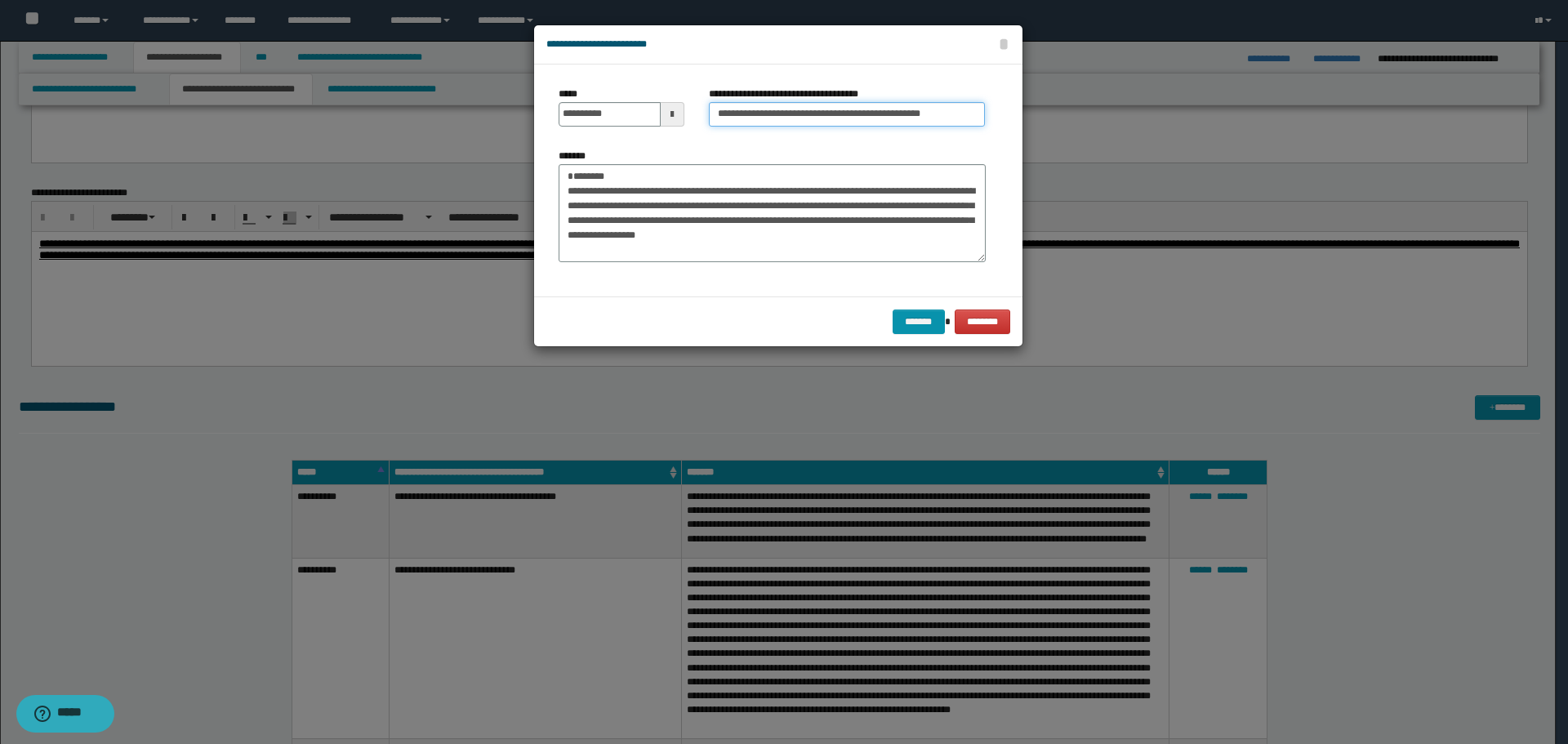 type on "**********" 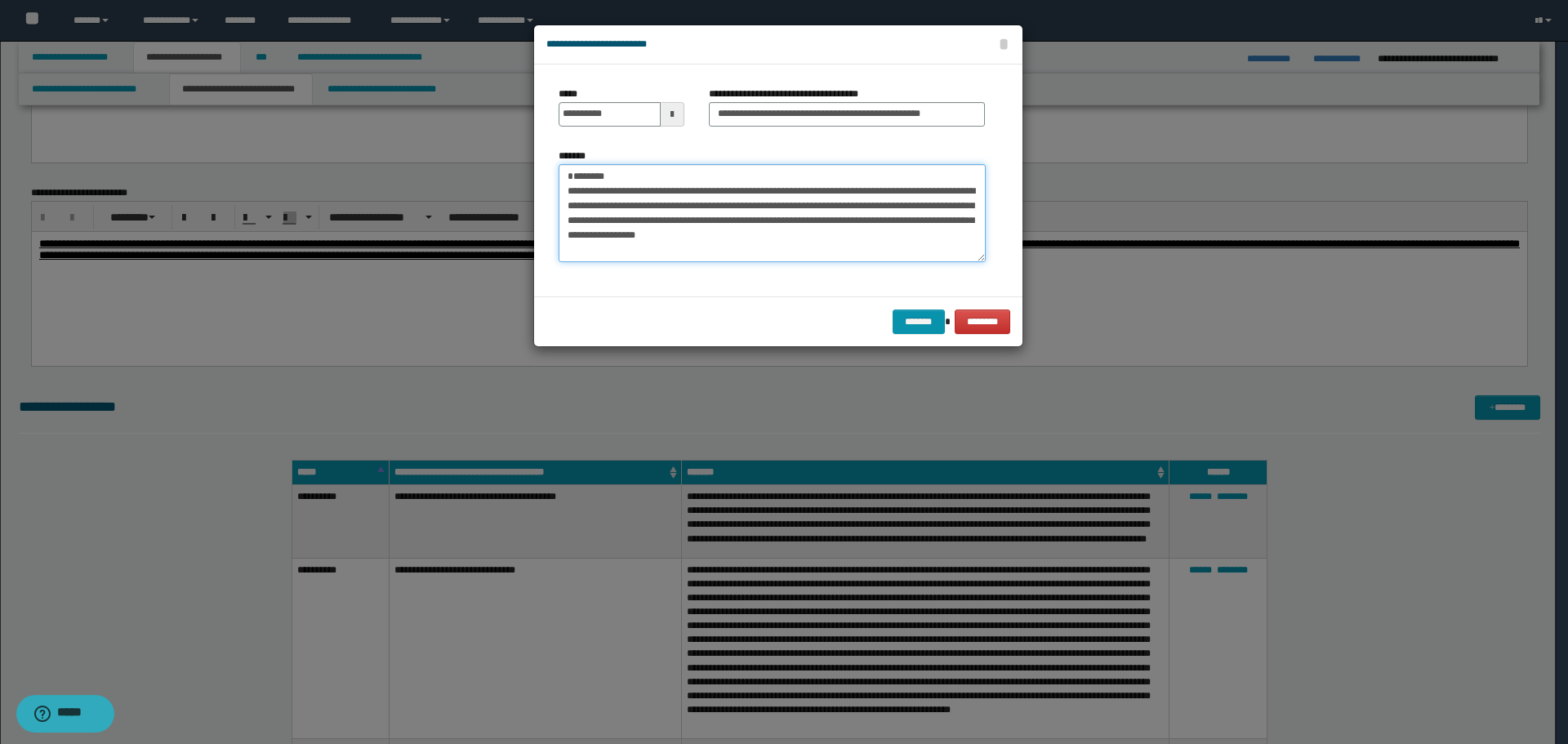 drag, startPoint x: 647, startPoint y: 176, endPoint x: 519, endPoint y: 167, distance: 128.31602 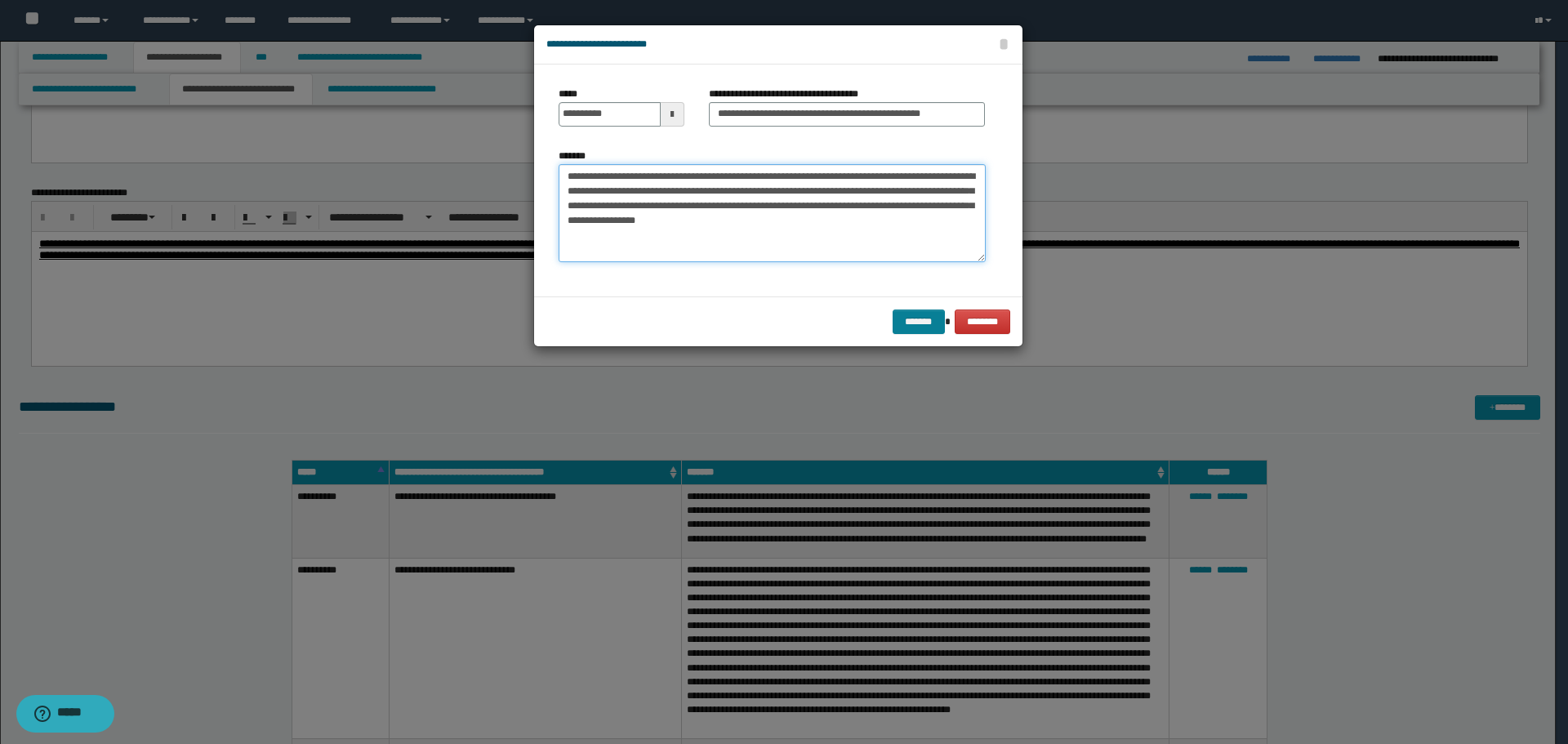 type on "**********" 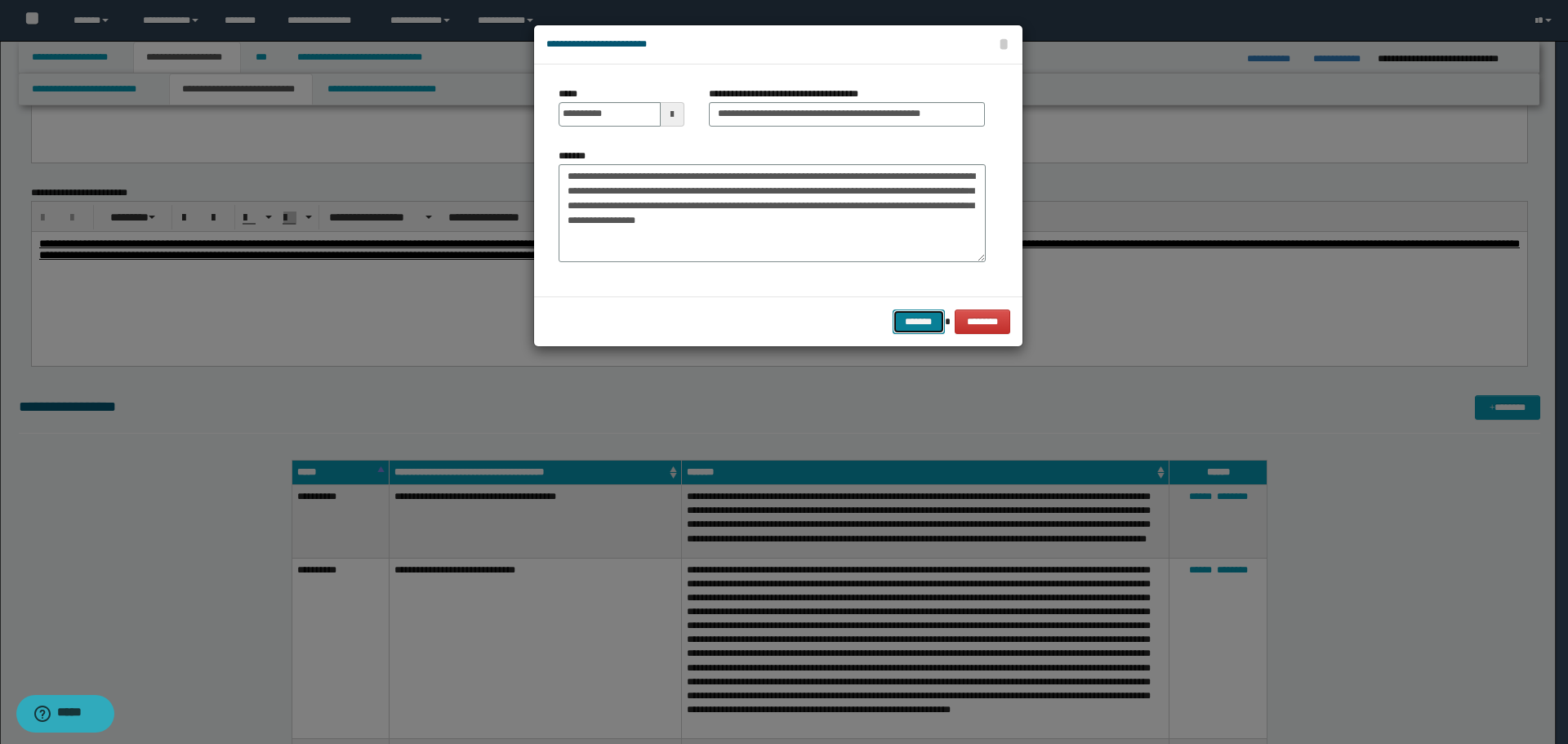 click on "*******" at bounding box center [919, 322] 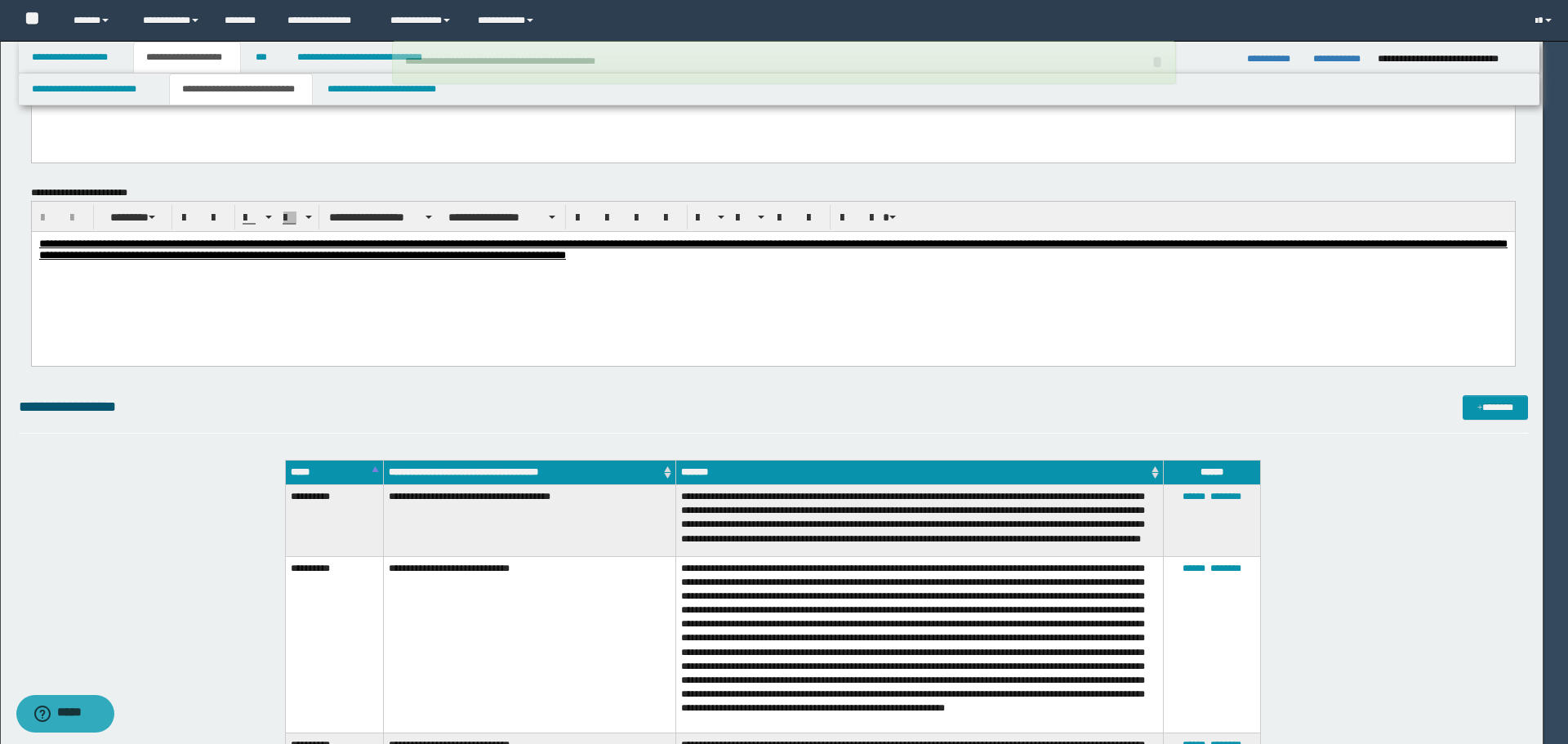 type 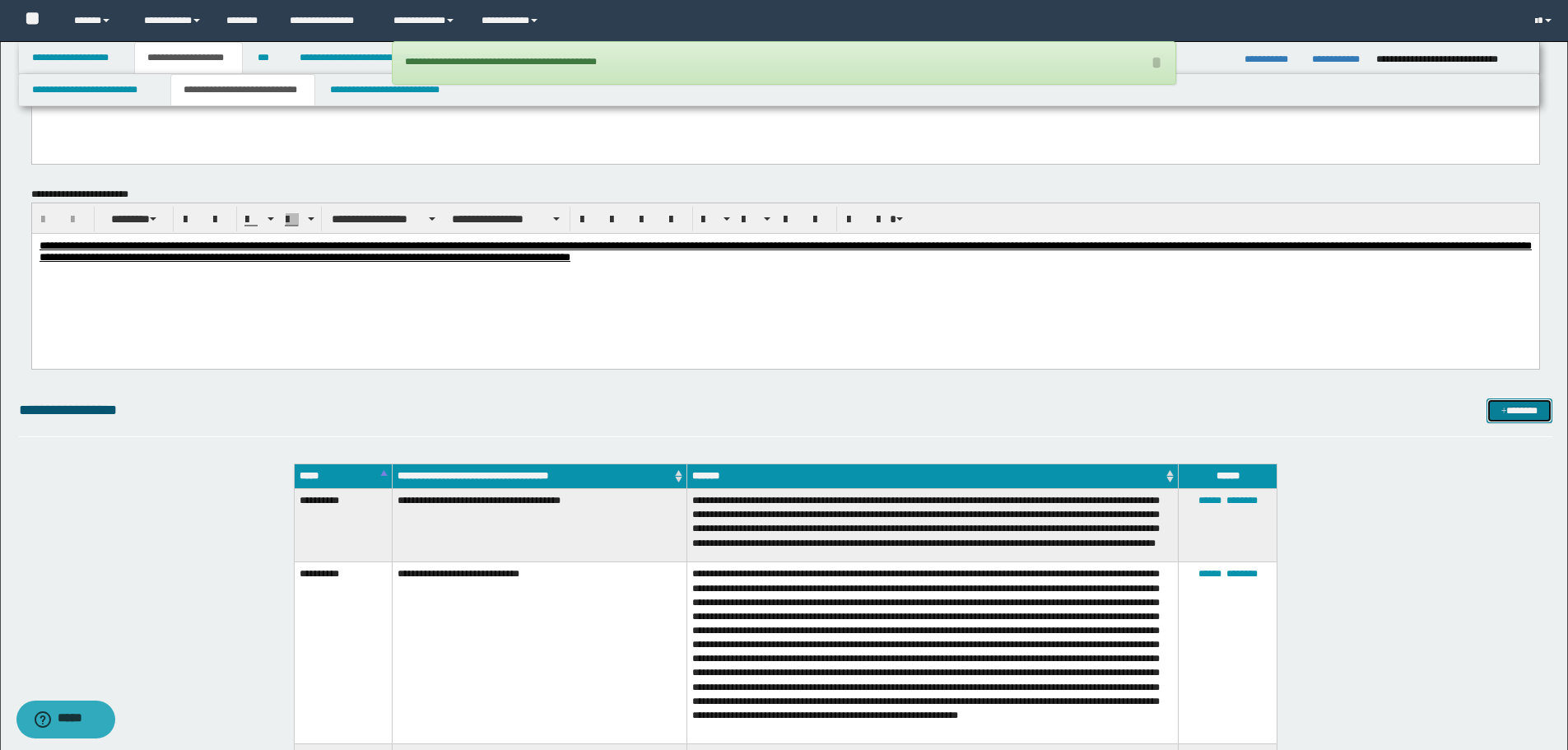 click on "*******" at bounding box center [1519, 411] 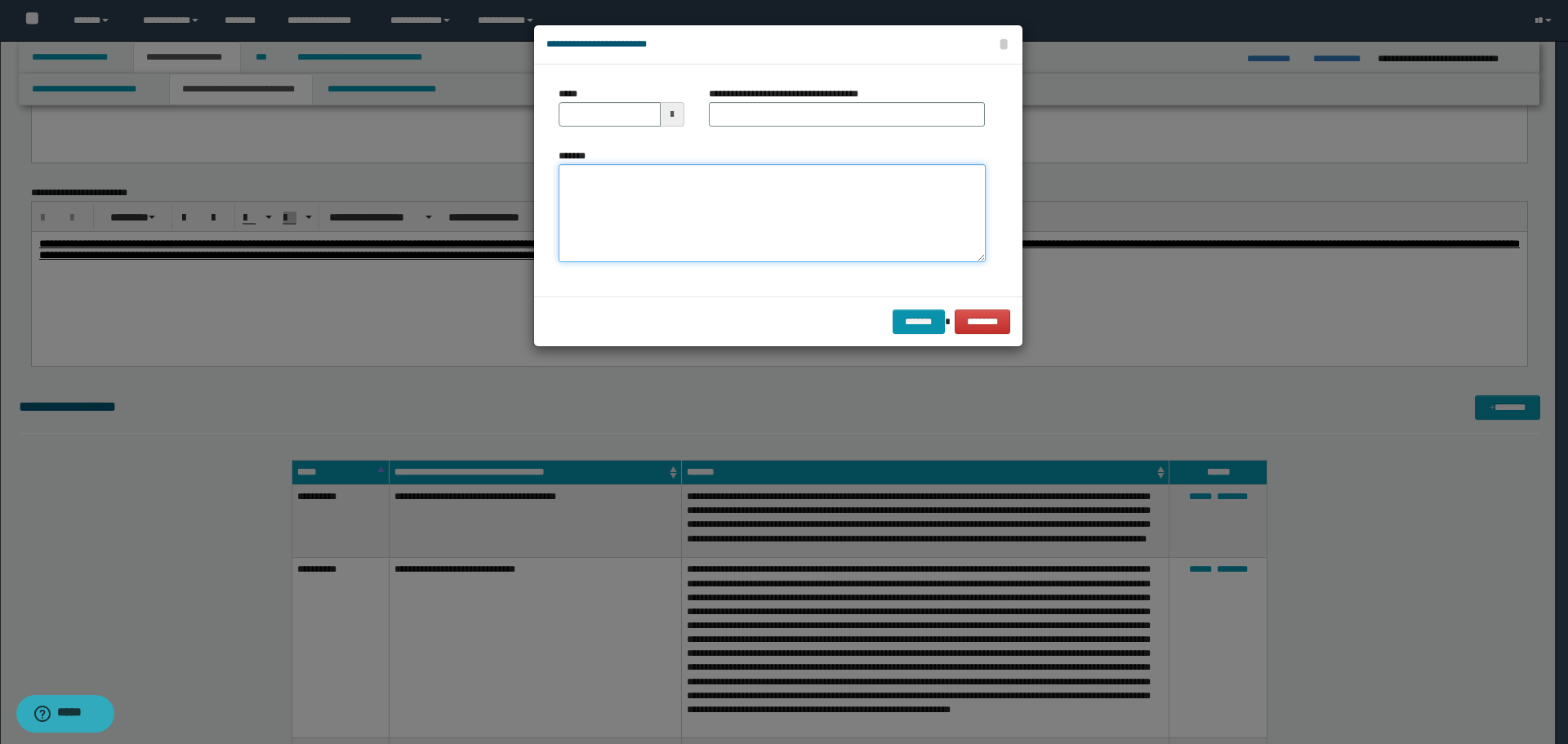 click on "*******" at bounding box center [772, 213] 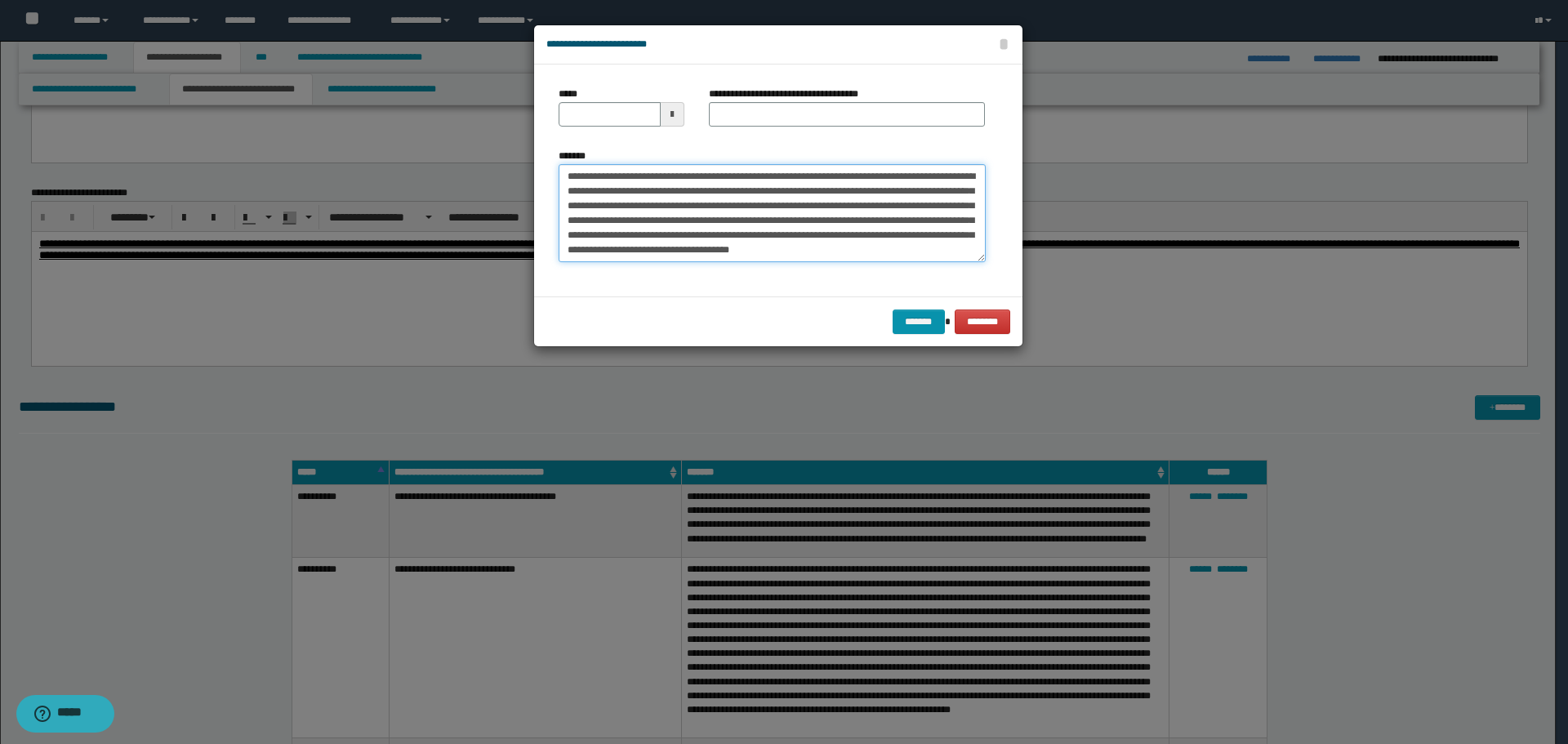 scroll, scrollTop: 0, scrollLeft: 0, axis: both 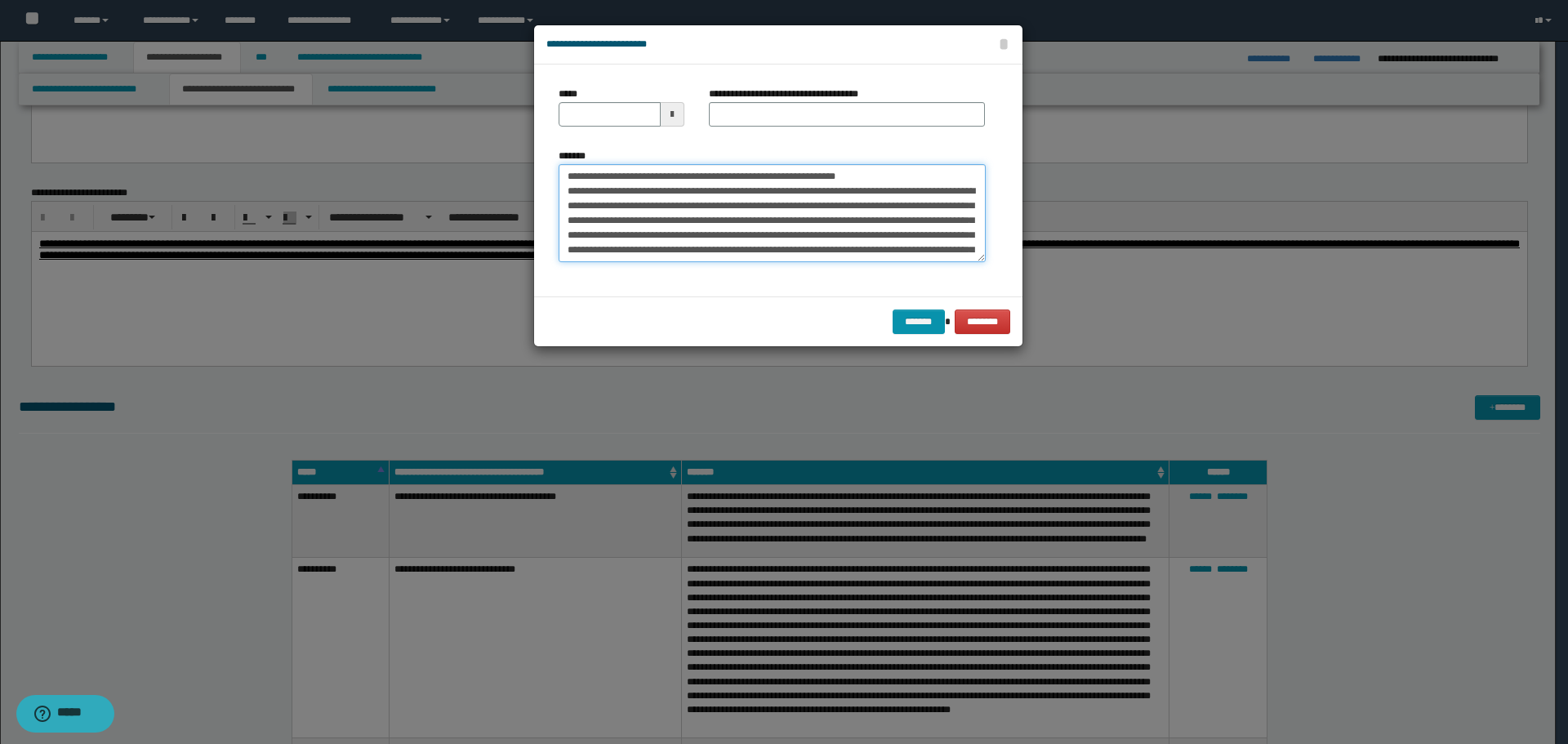 drag, startPoint x: 617, startPoint y: 176, endPoint x: 449, endPoint y: 176, distance: 168 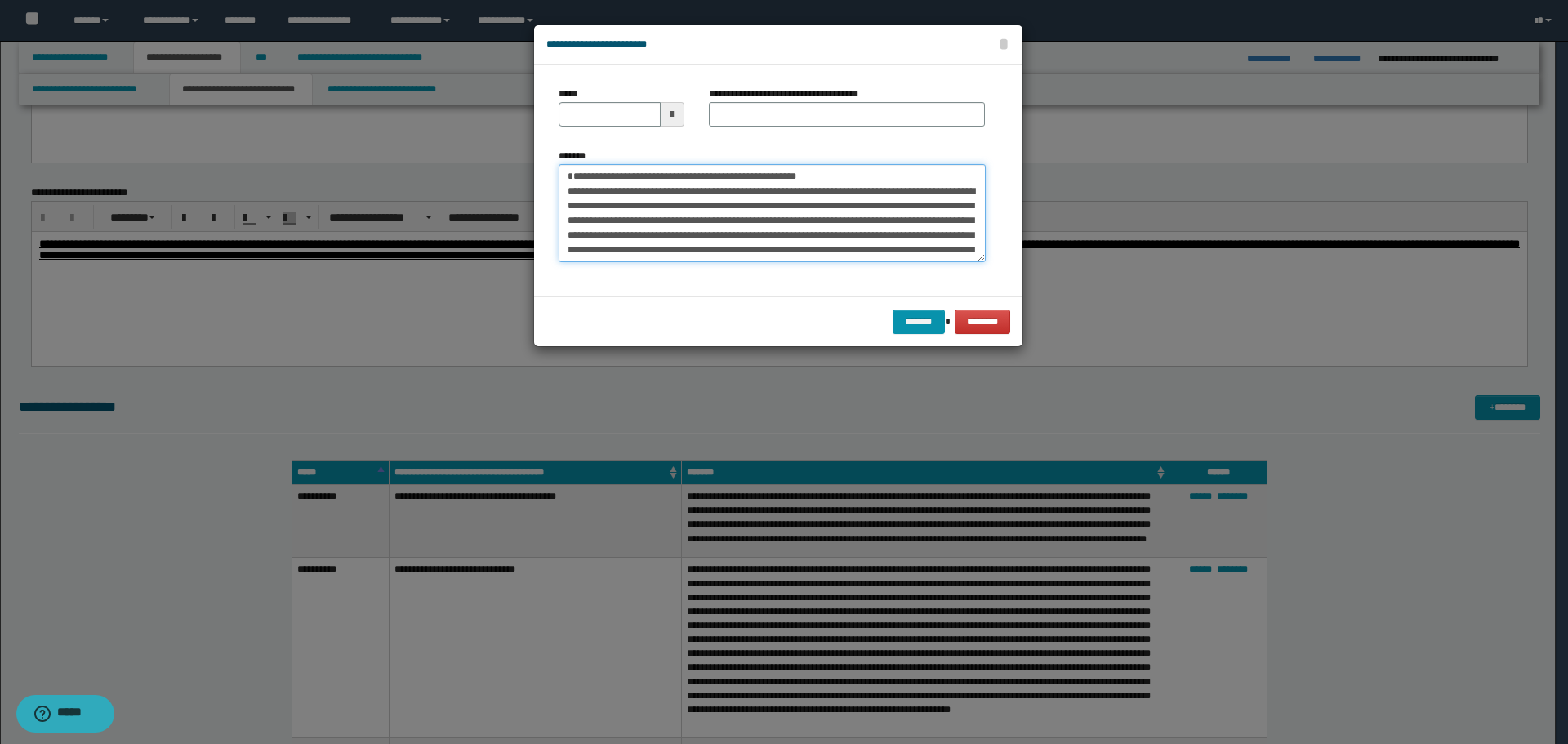 type 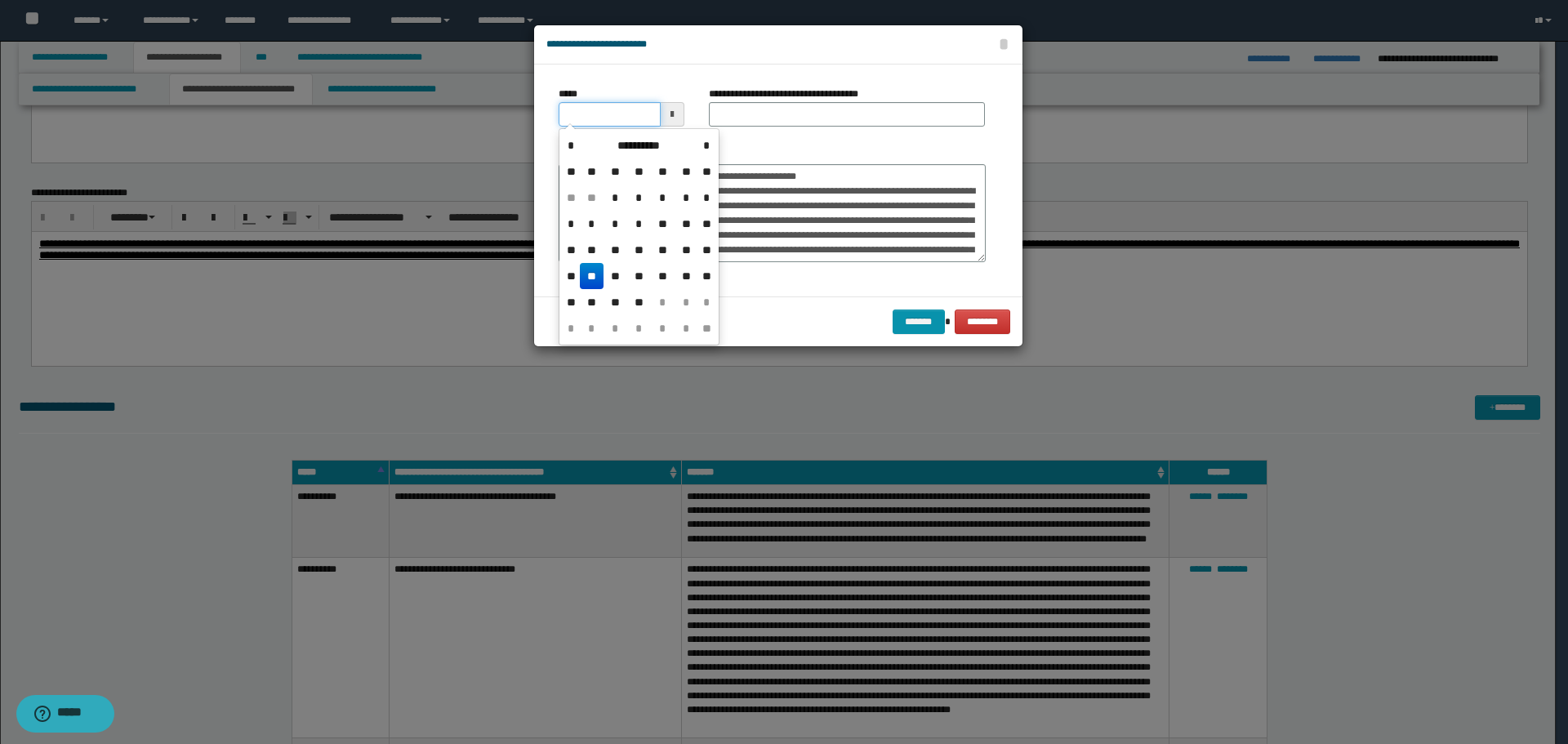 click on "*****" at bounding box center [609, 114] 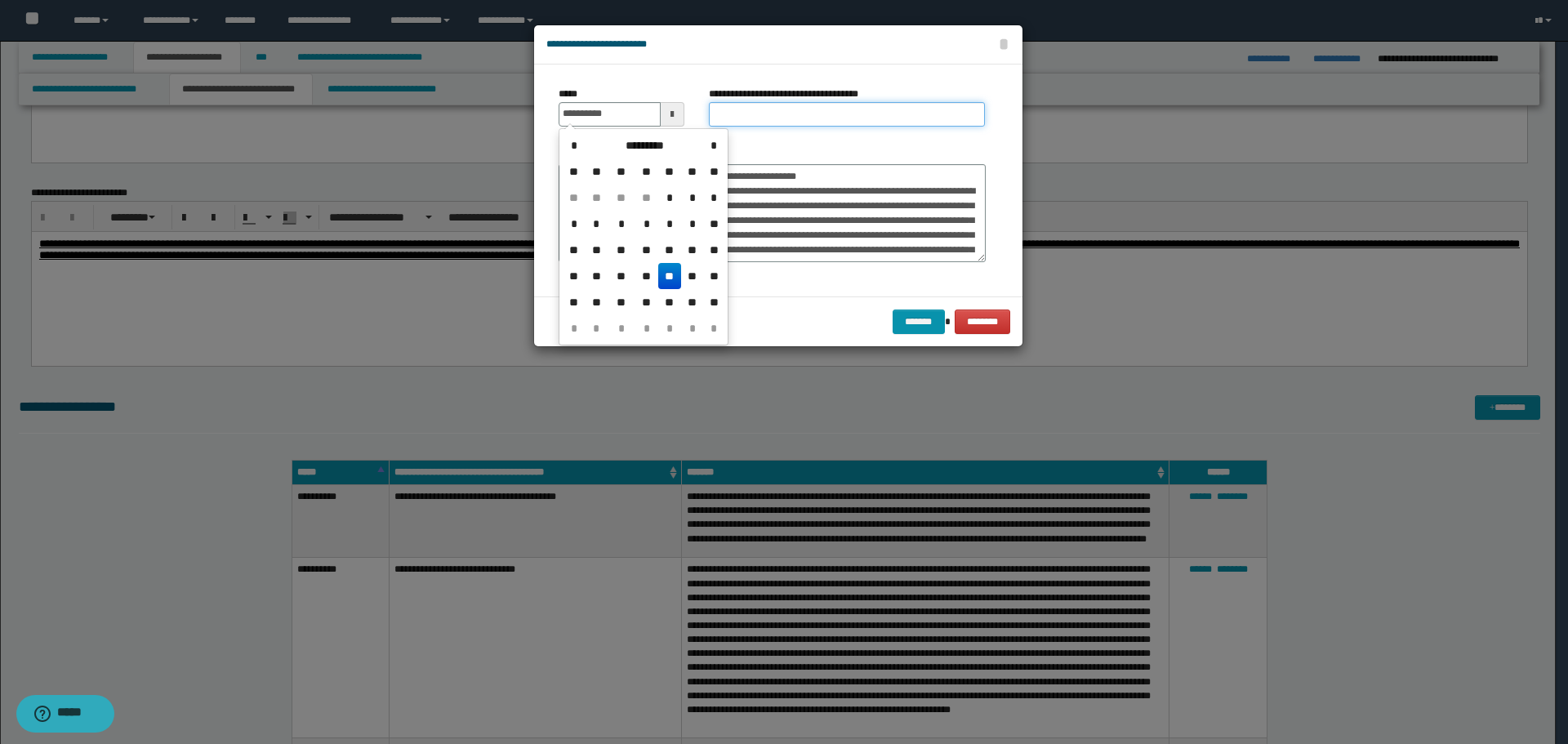 type on "**********" 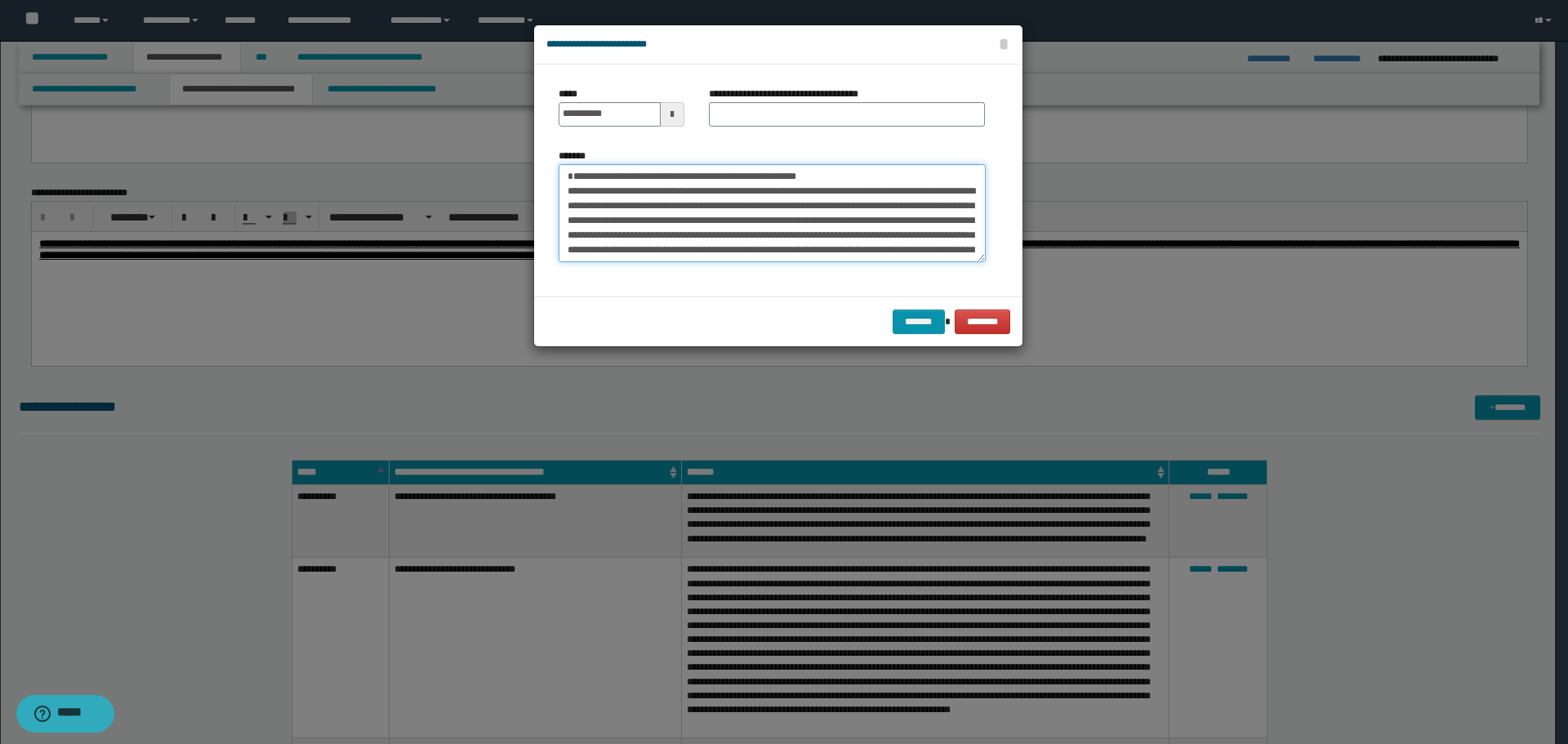 drag, startPoint x: 567, startPoint y: 175, endPoint x: 811, endPoint y: 174, distance: 244.00205 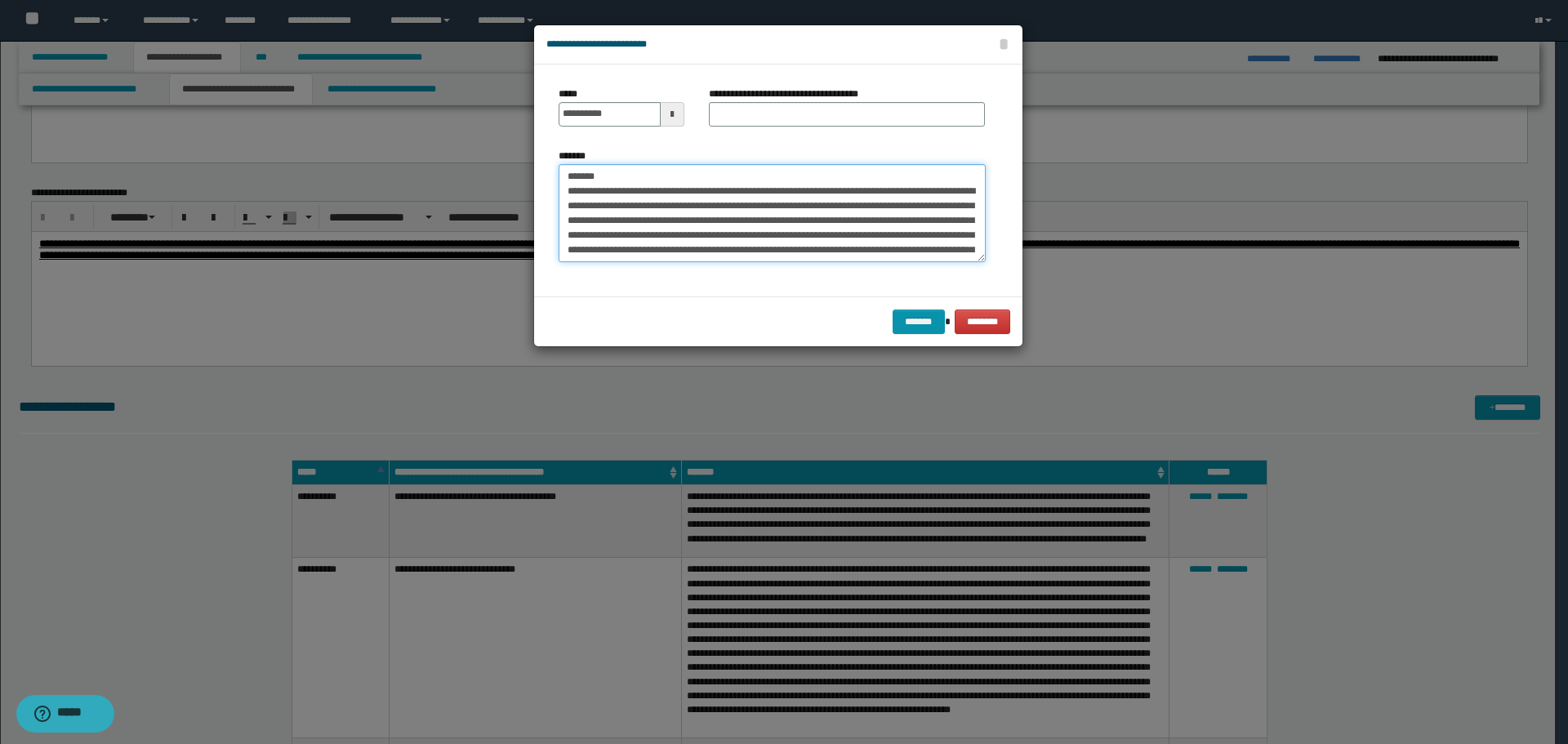 type on "**********" 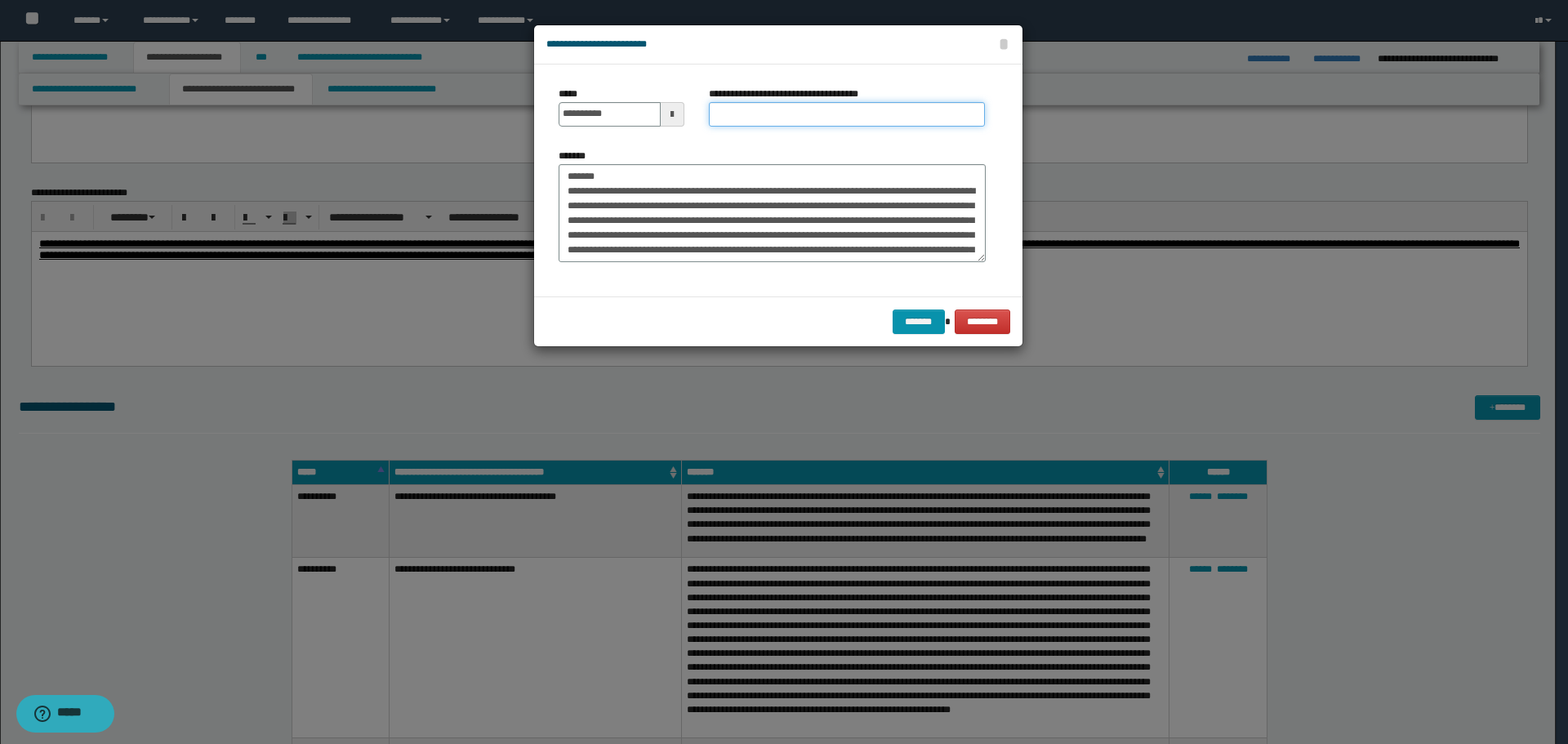 click on "**********" at bounding box center [847, 114] 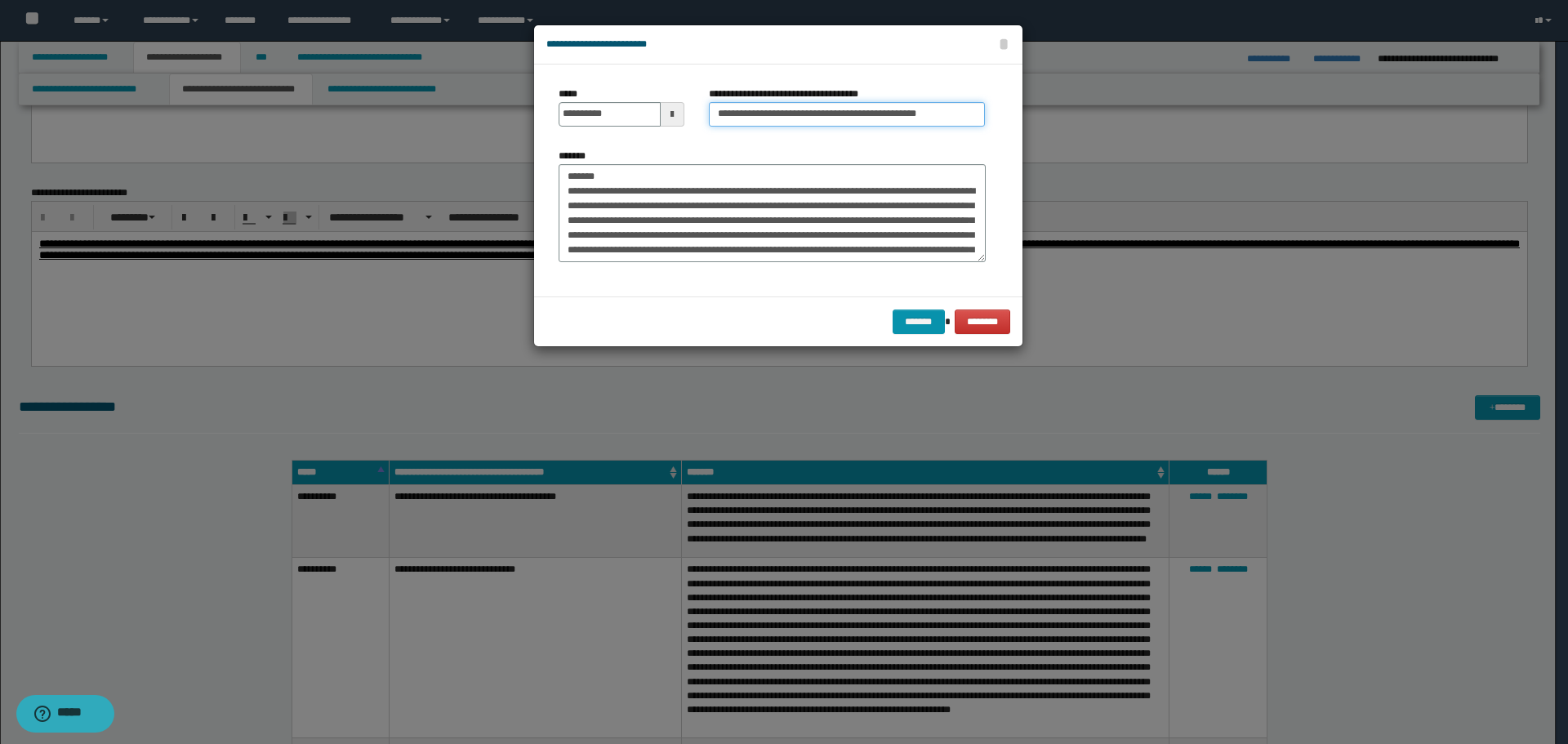 type on "**********" 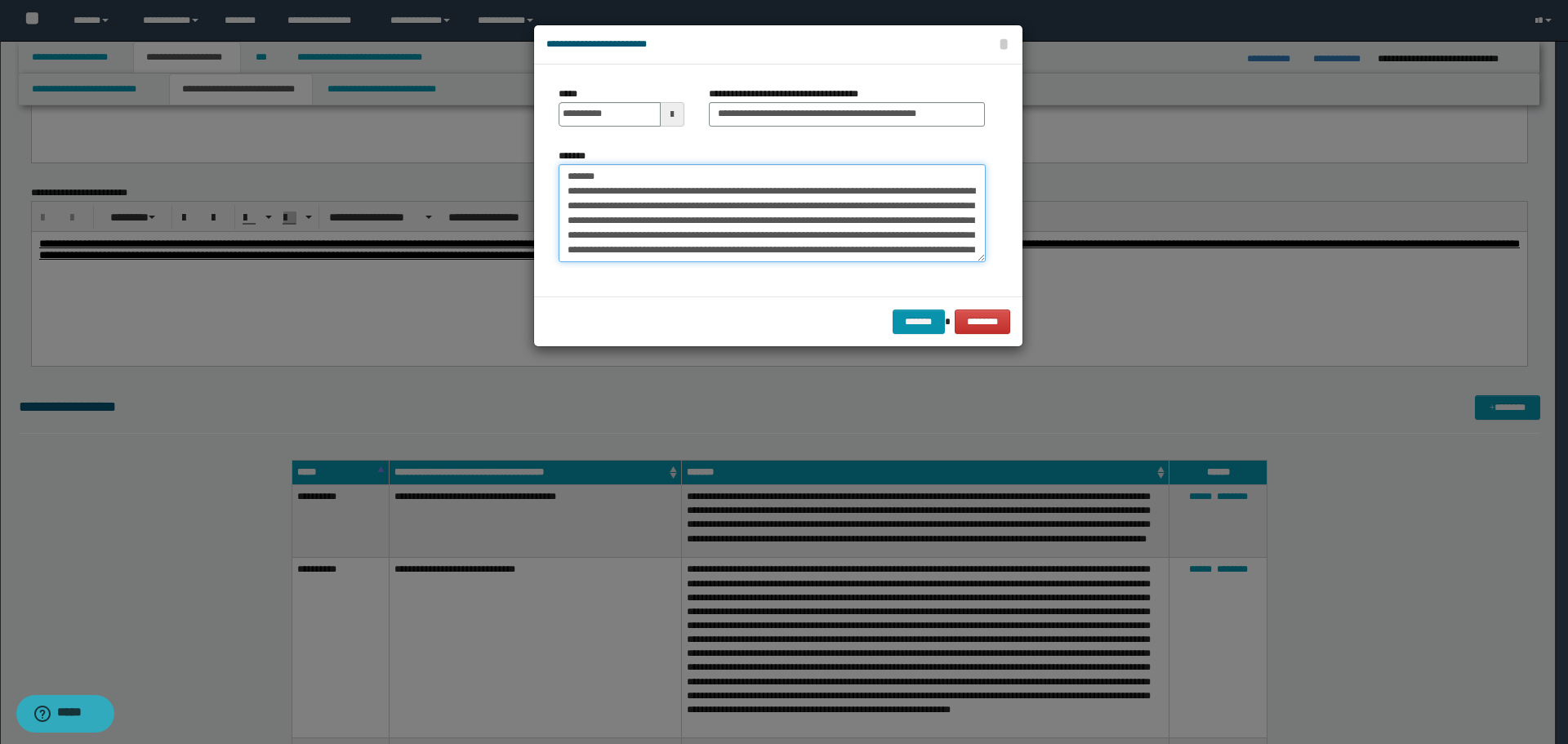 drag, startPoint x: 621, startPoint y: 171, endPoint x: 493, endPoint y: 186, distance: 128.87591 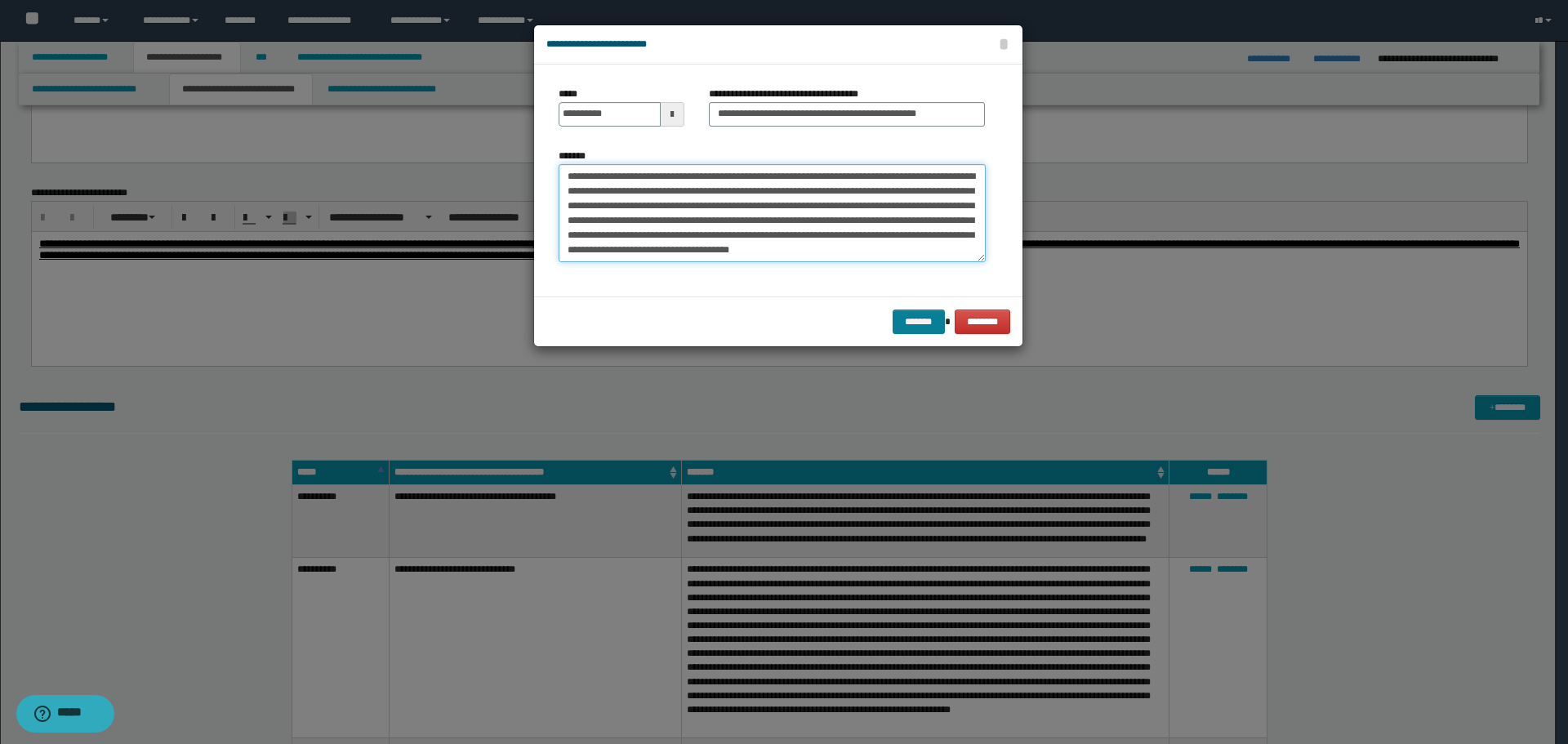 type on "**********" 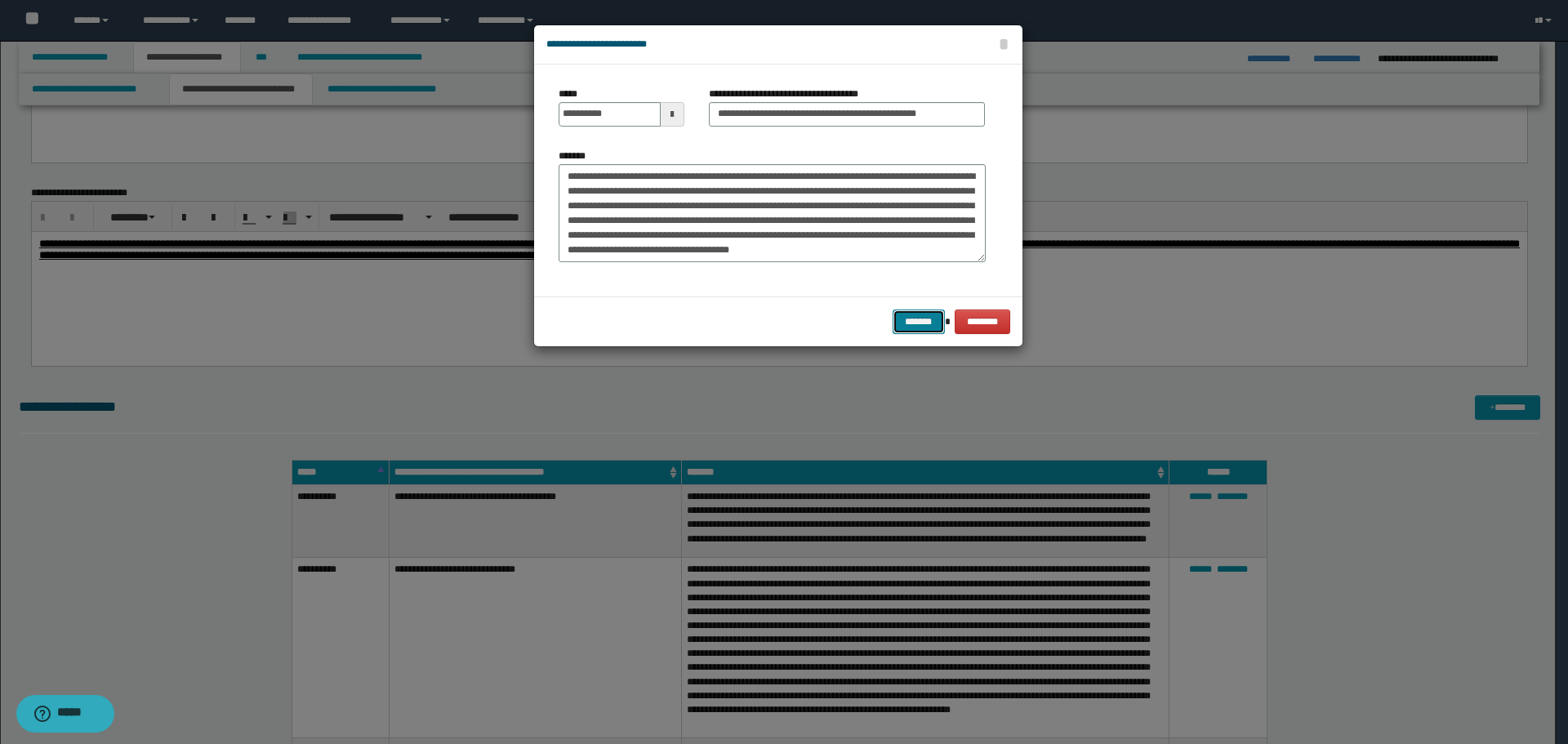 click on "*******" at bounding box center [919, 322] 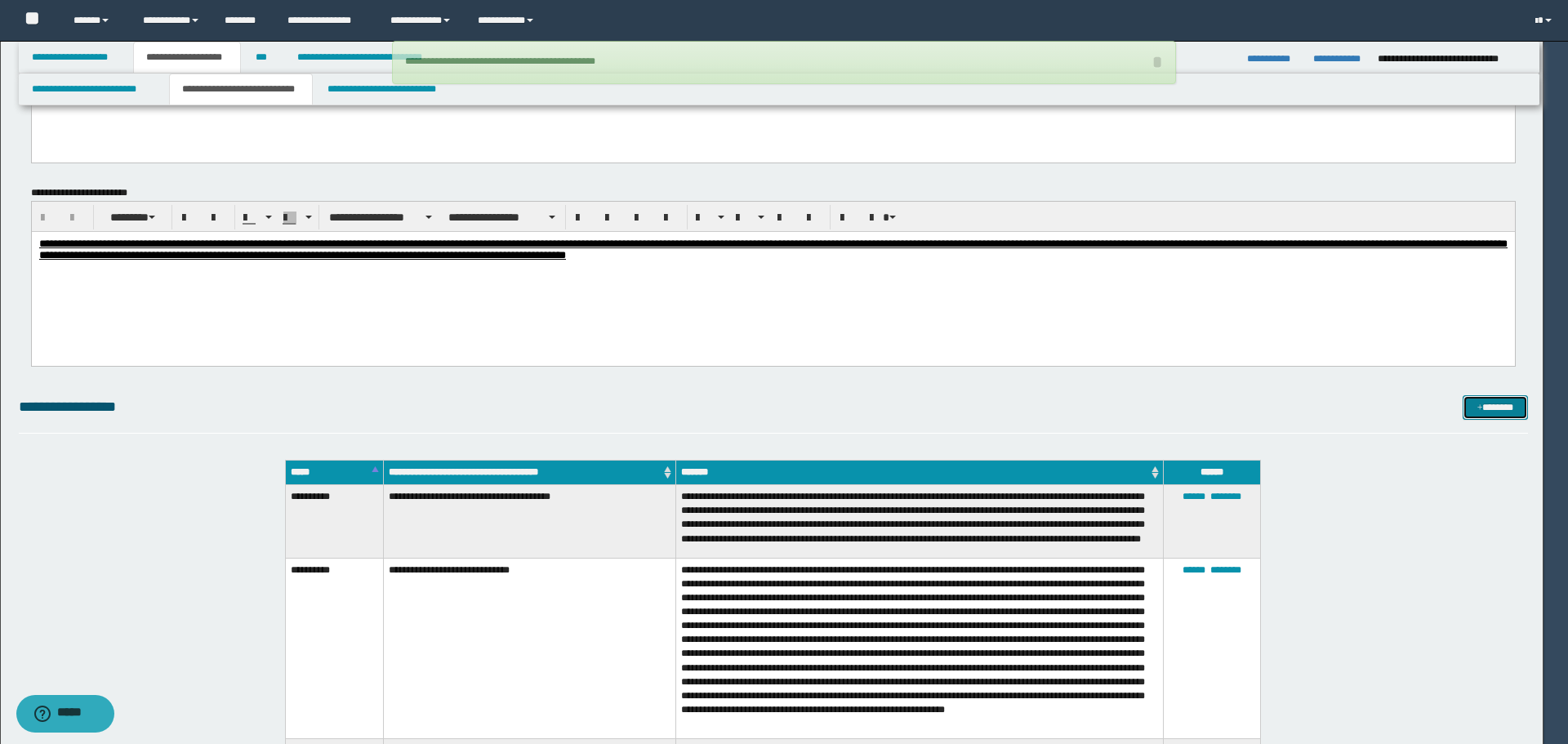 type 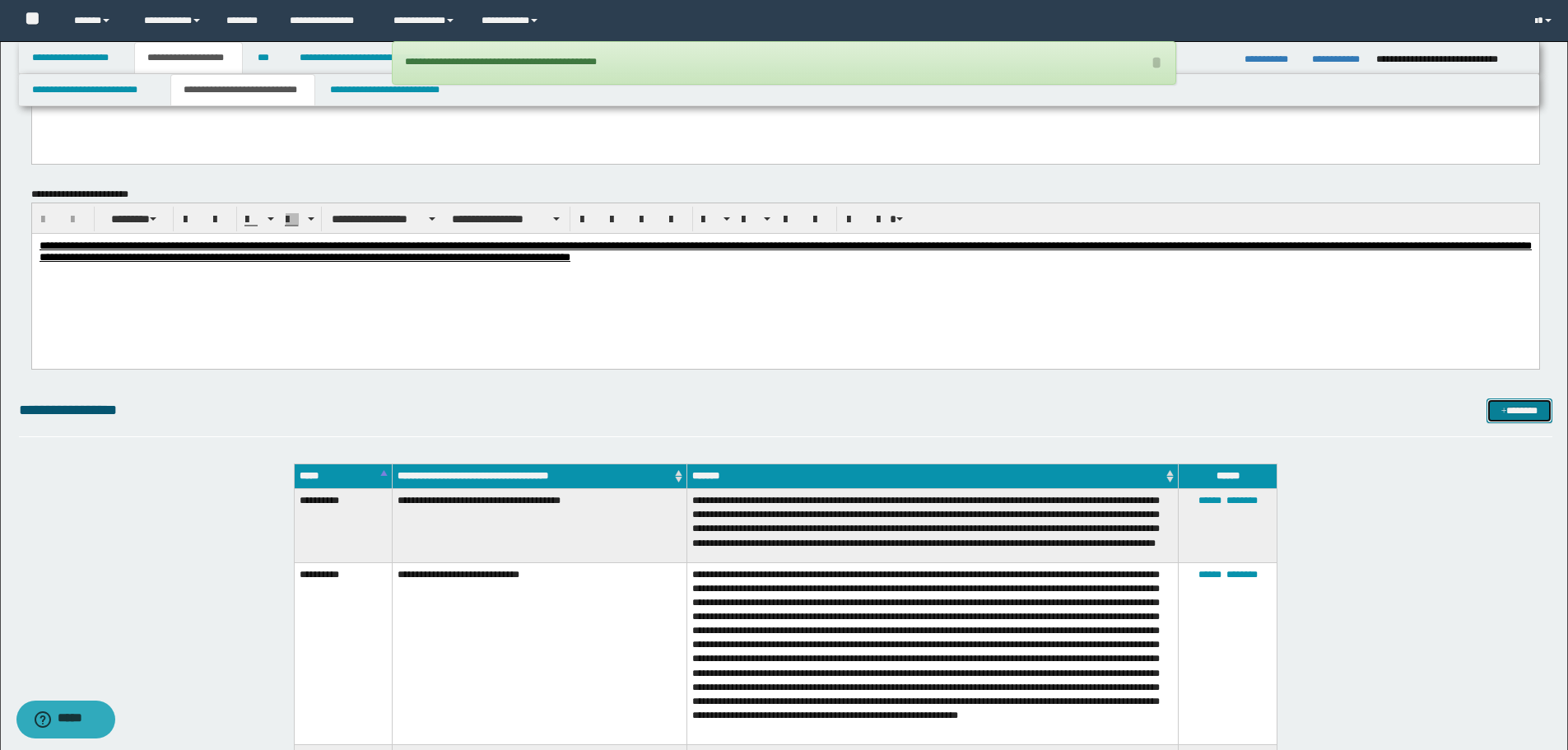 click on "*******" at bounding box center (1519, 411) 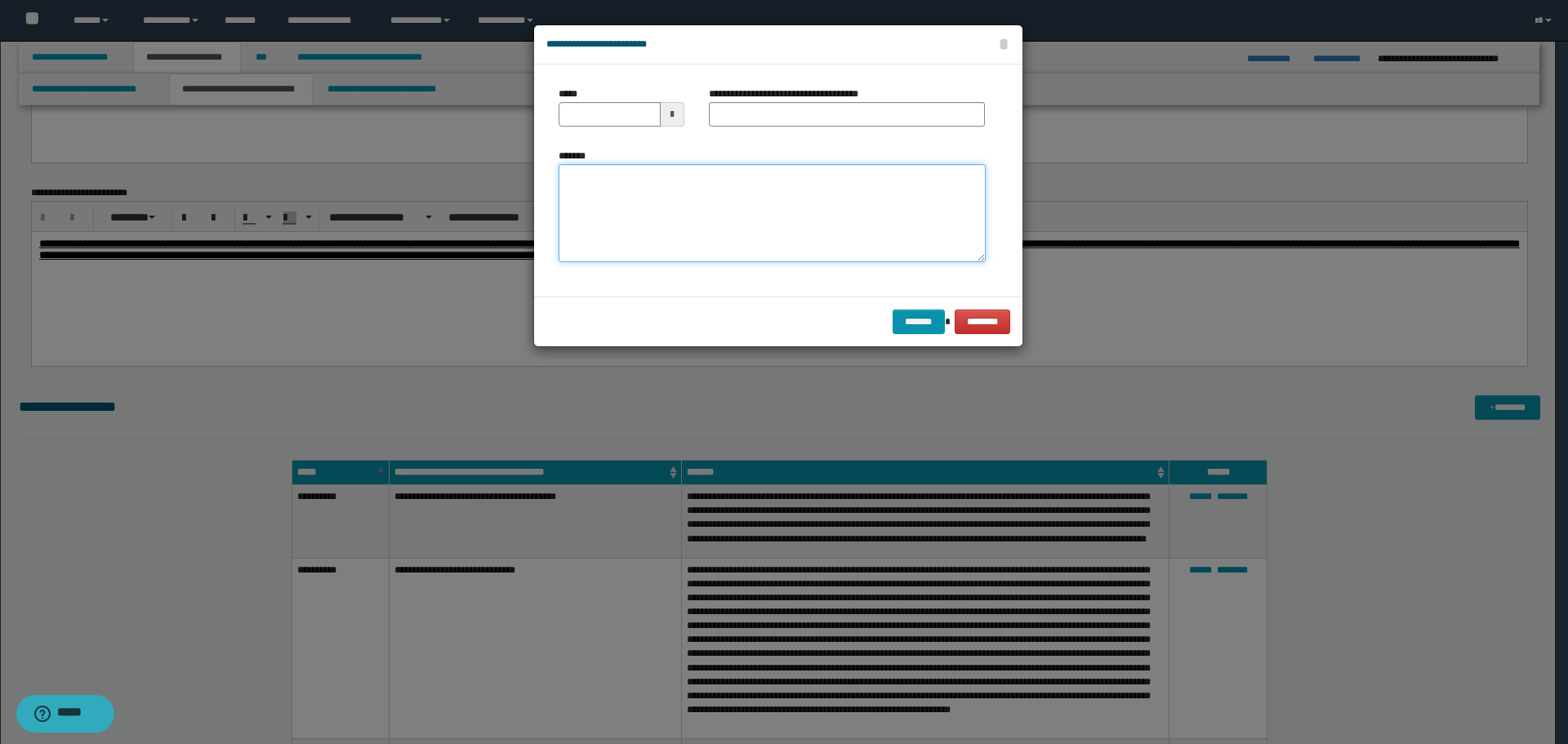 drag, startPoint x: 814, startPoint y: 211, endPoint x: 741, endPoint y: 193, distance: 75.18643 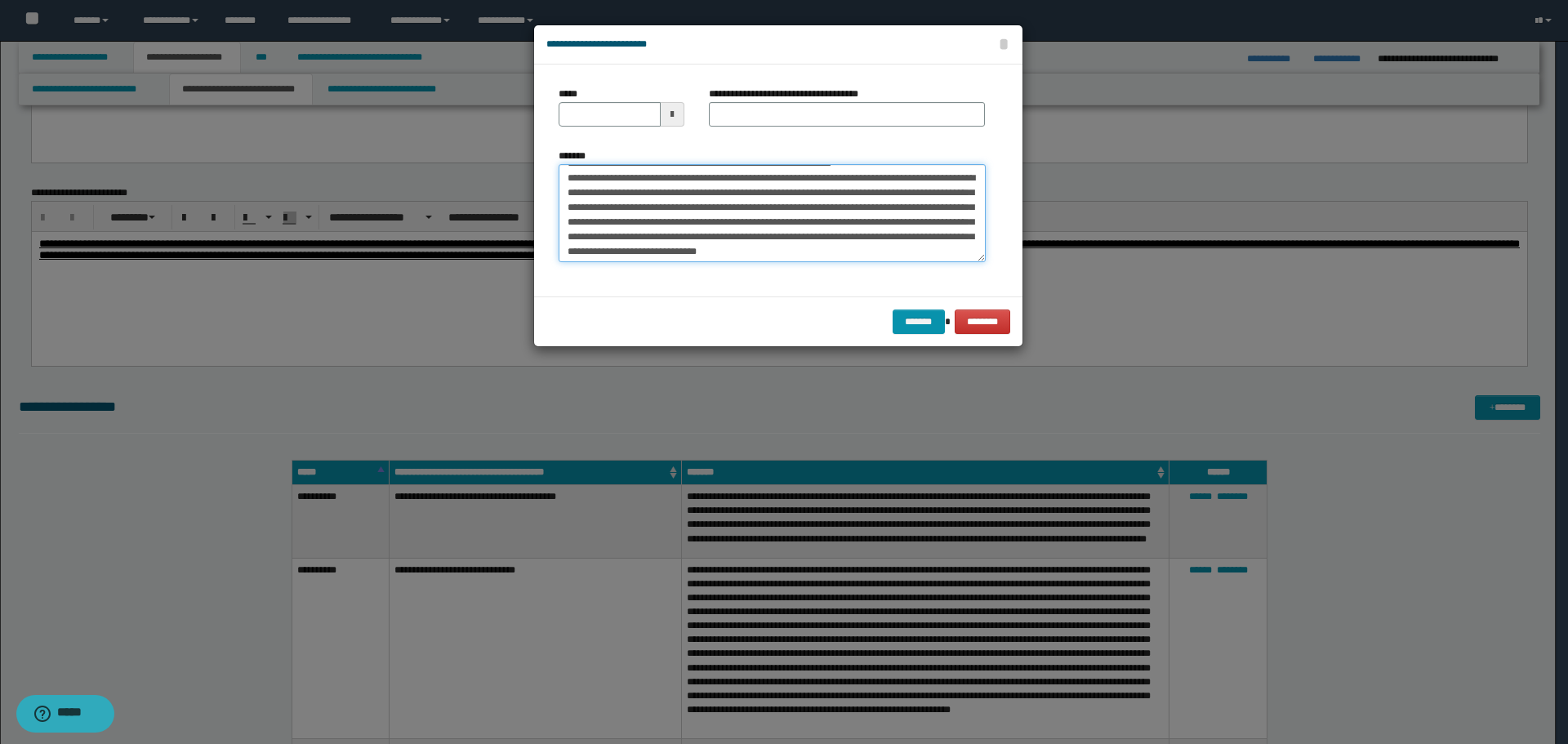 scroll, scrollTop: 0, scrollLeft: 0, axis: both 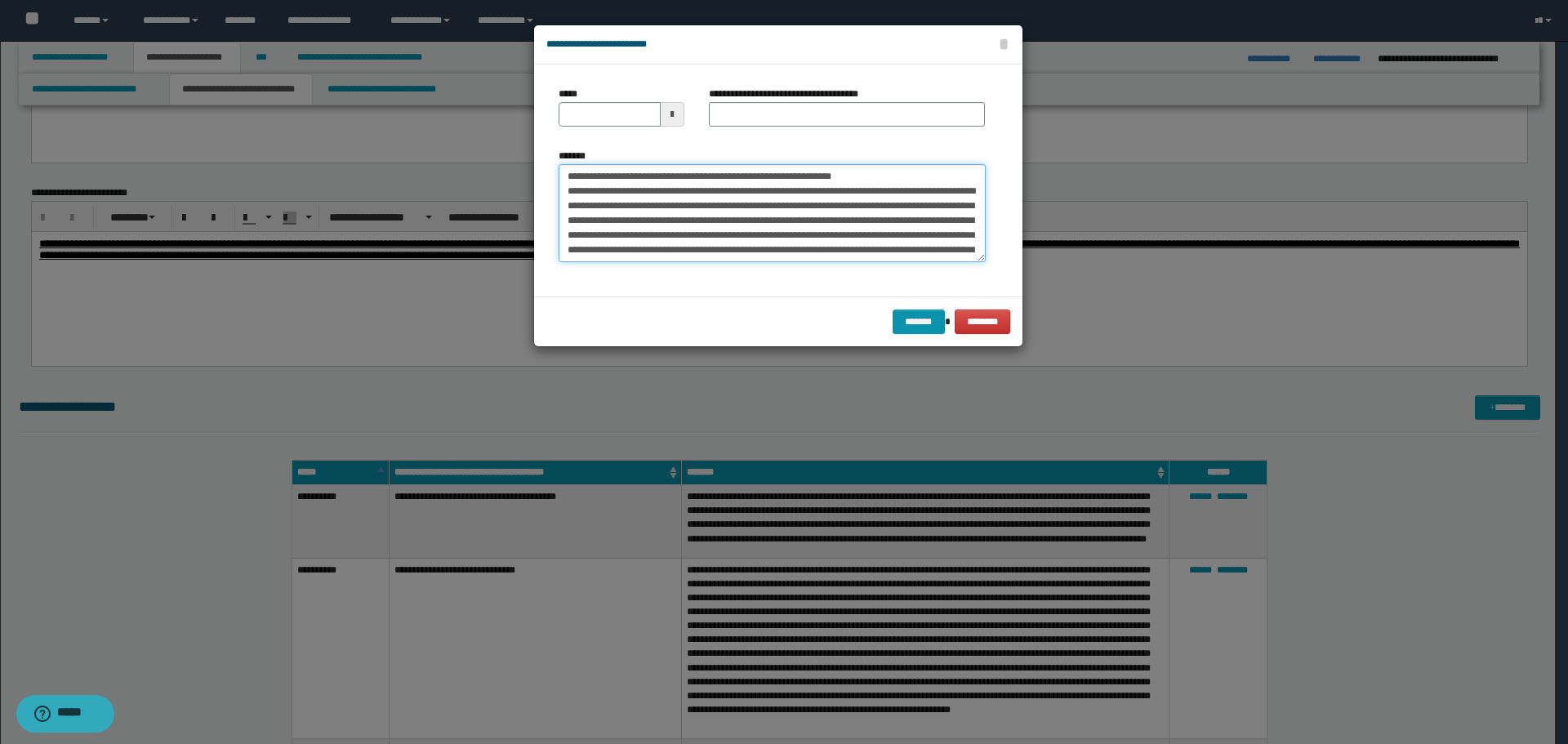 drag, startPoint x: 613, startPoint y: 176, endPoint x: 530, endPoint y: 181, distance: 83.150466 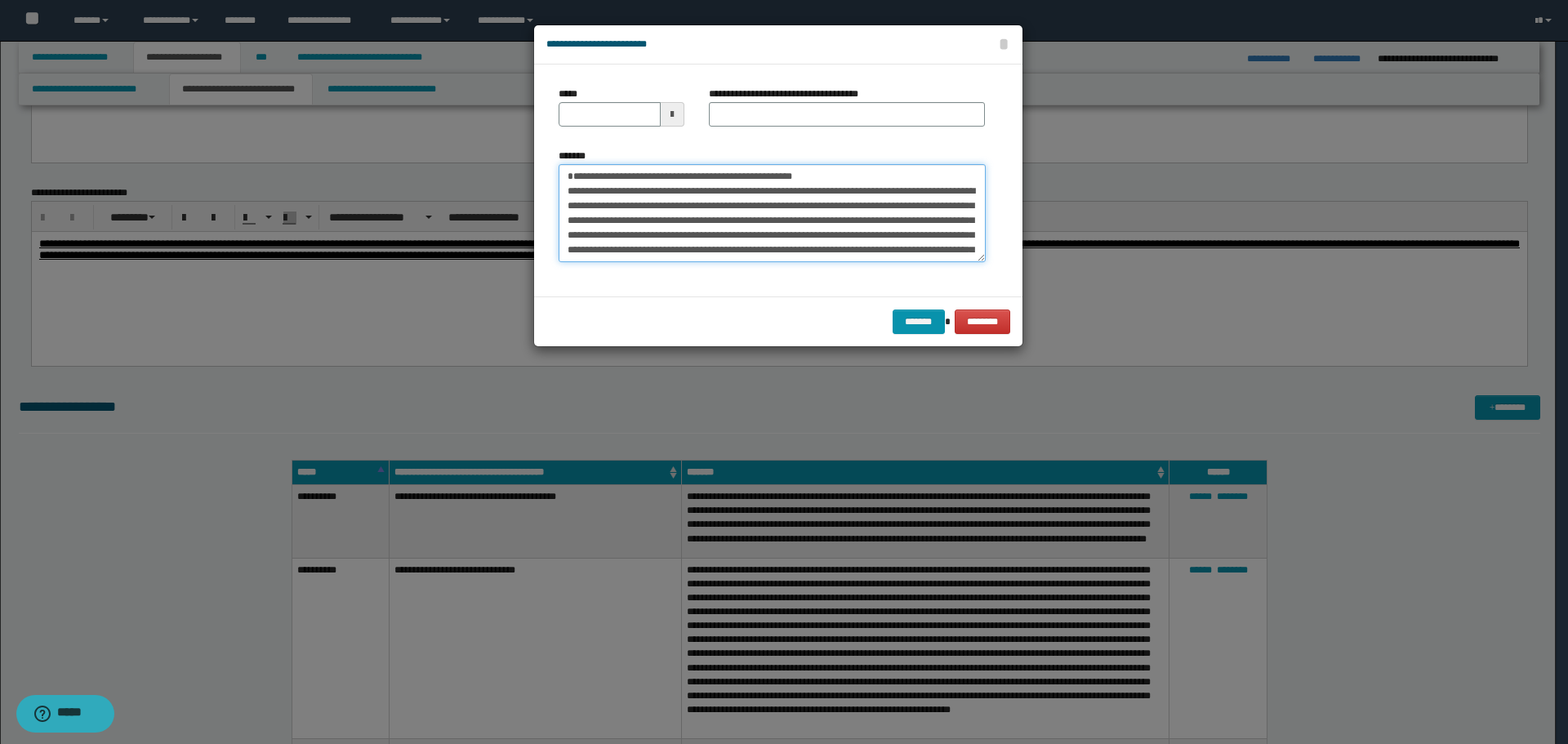 type 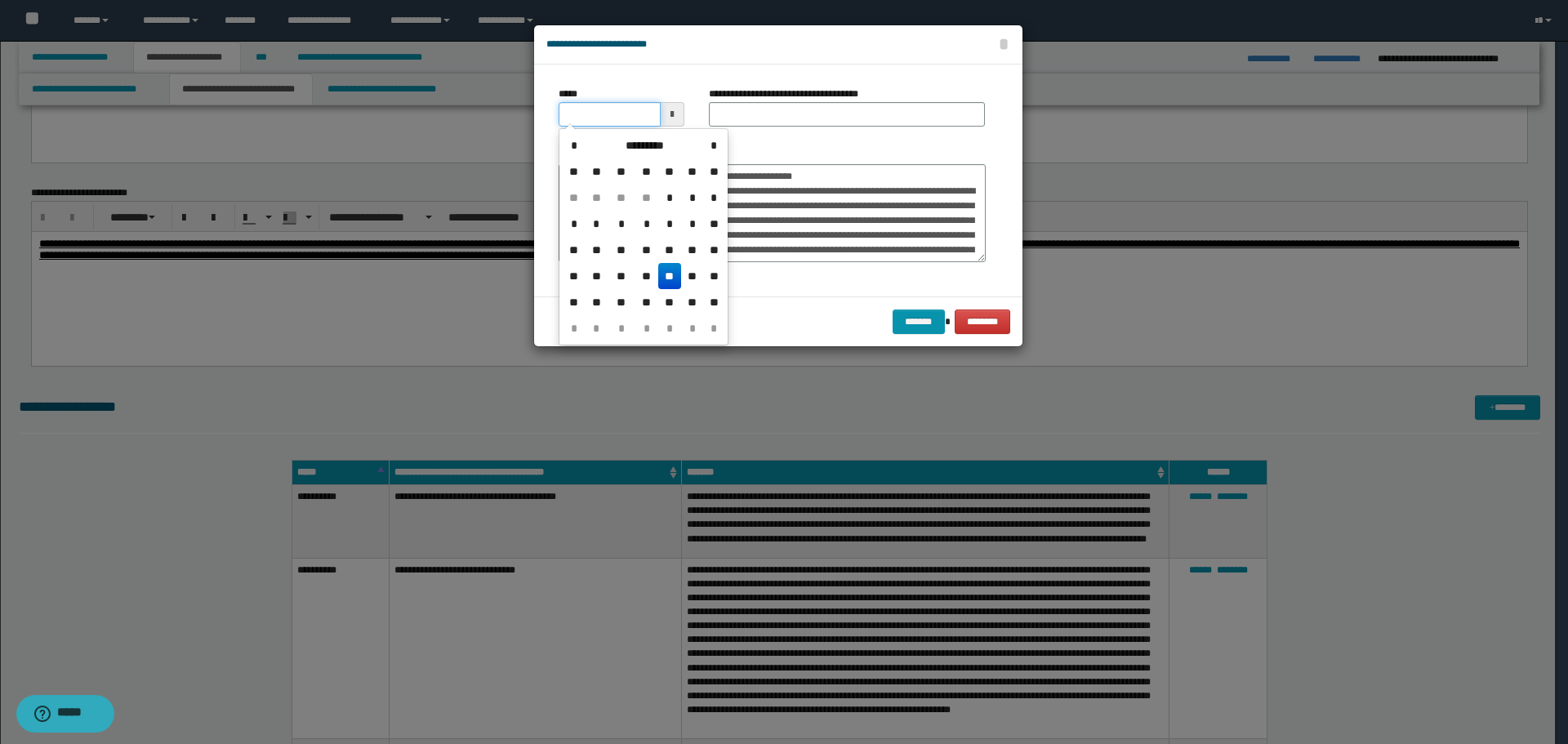 click on "*****" at bounding box center (609, 114) 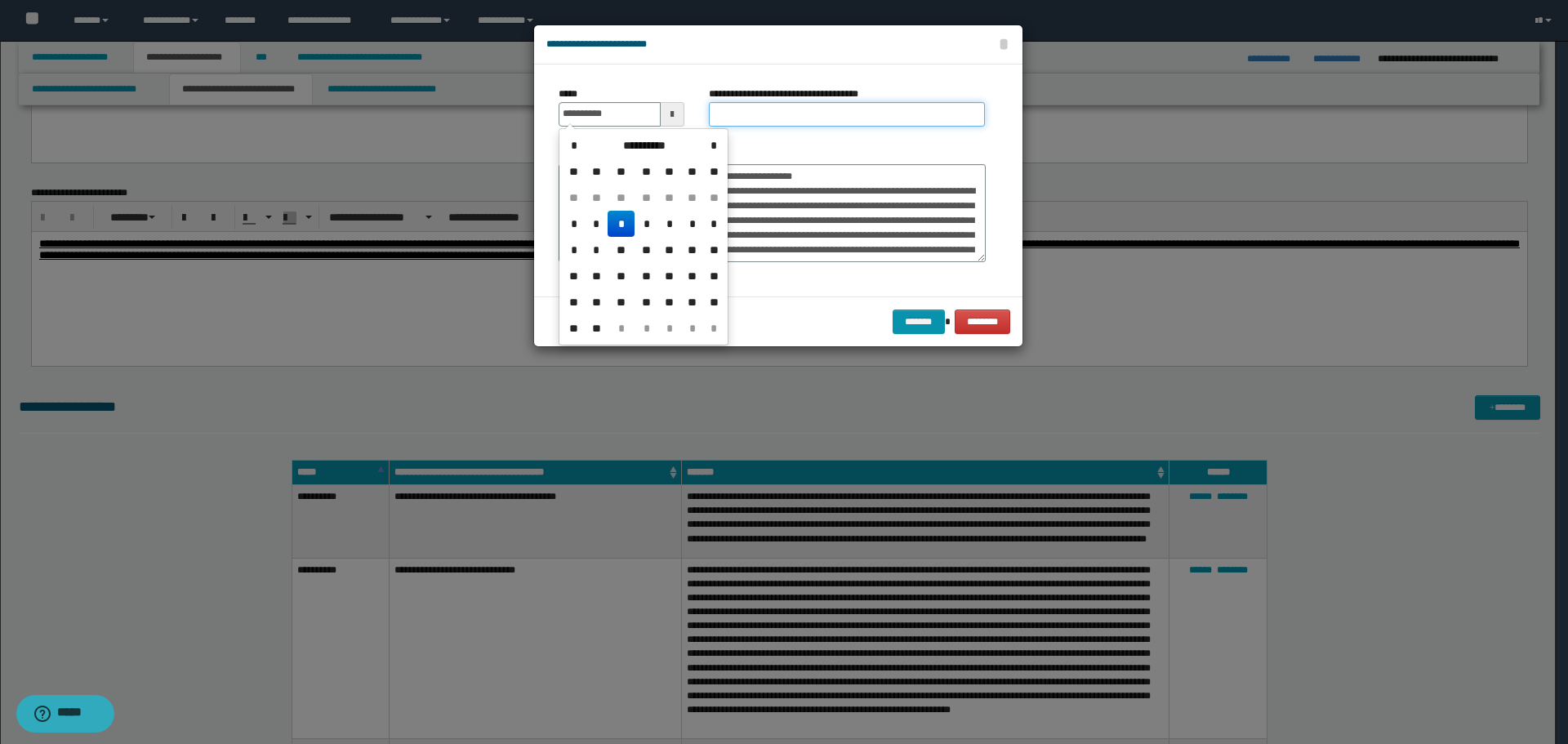 type on "**********" 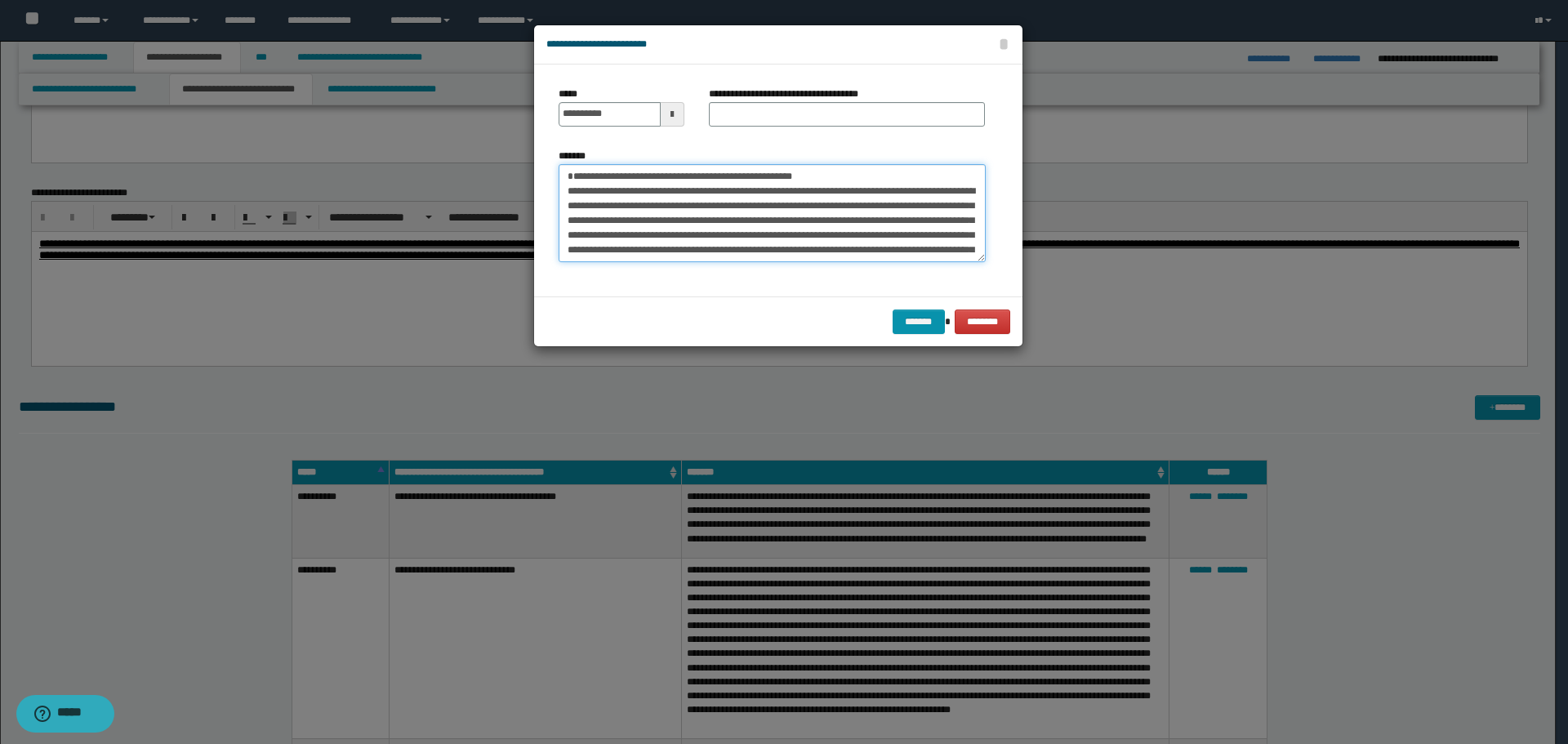 drag, startPoint x: 572, startPoint y: 176, endPoint x: 809, endPoint y: 172, distance: 237.0338 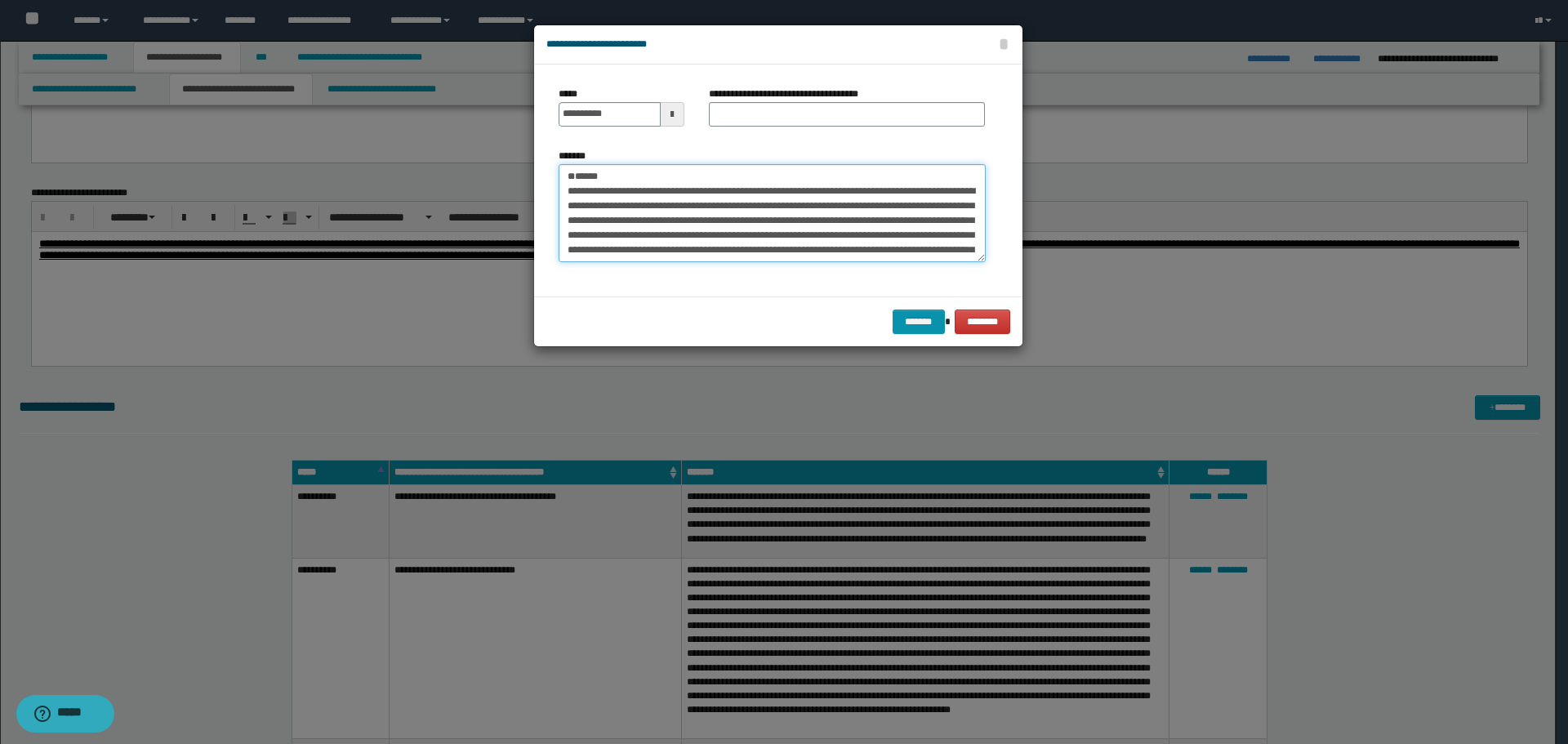 type on "**********" 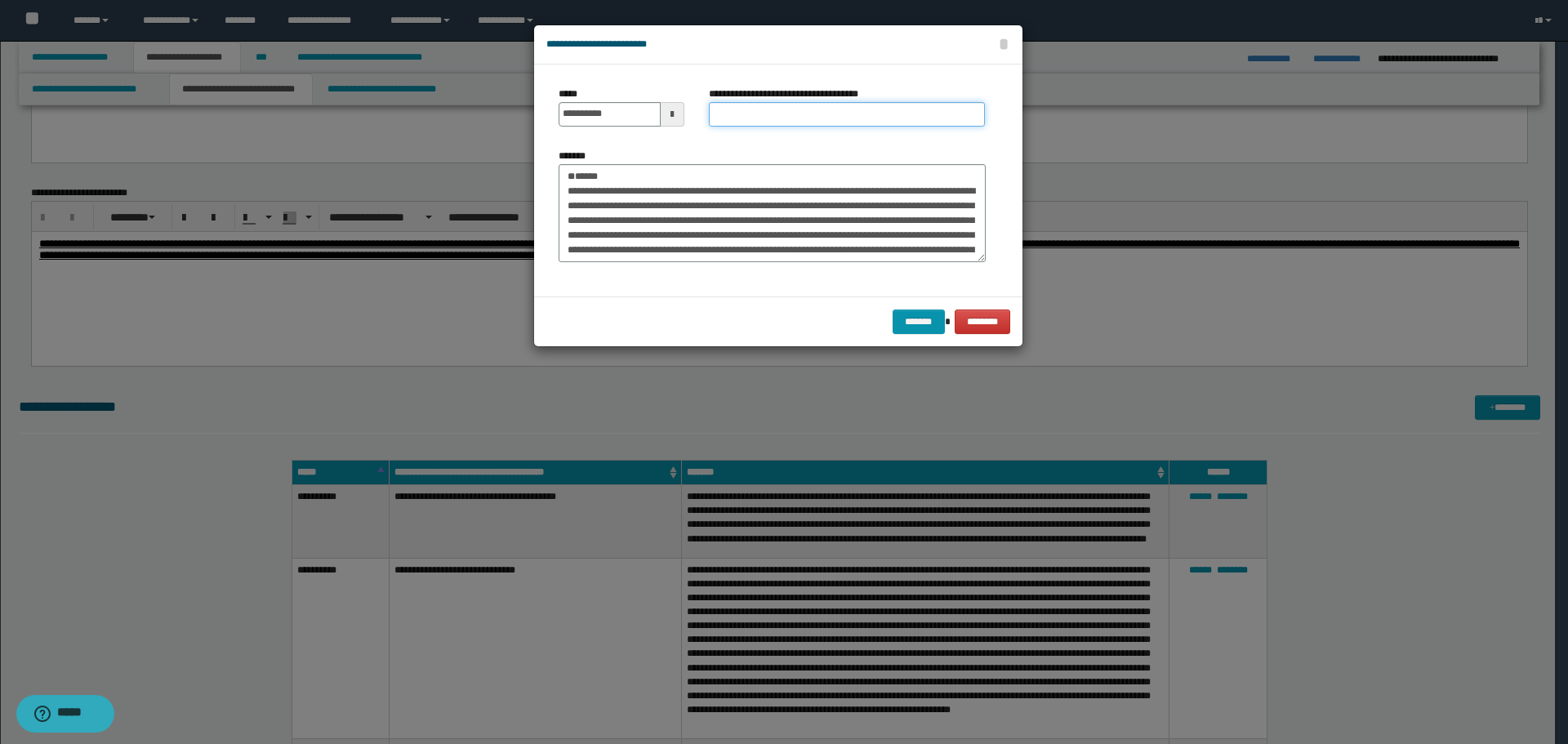 drag, startPoint x: 779, startPoint y: 116, endPoint x: 742, endPoint y: 126, distance: 38.327536 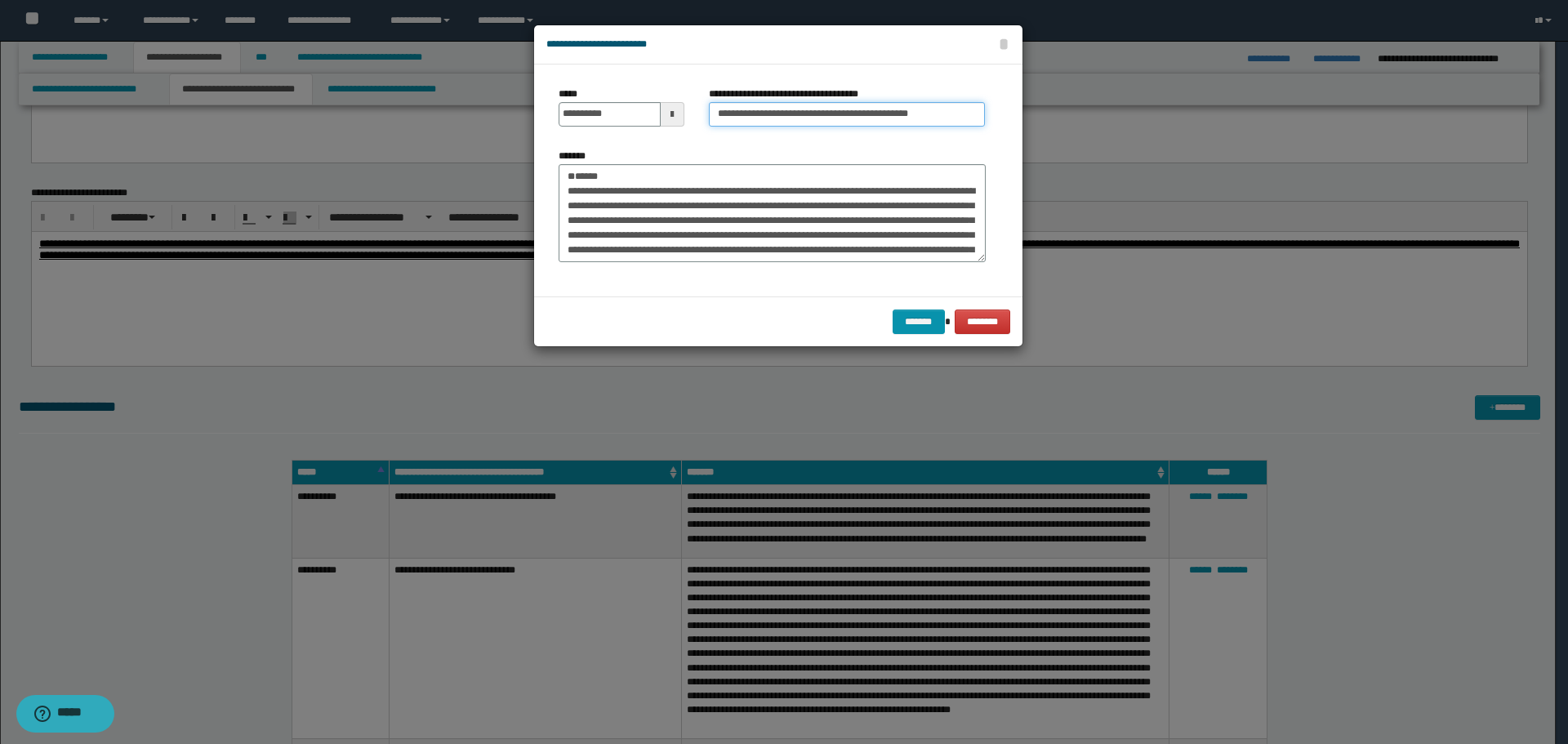 type on "**********" 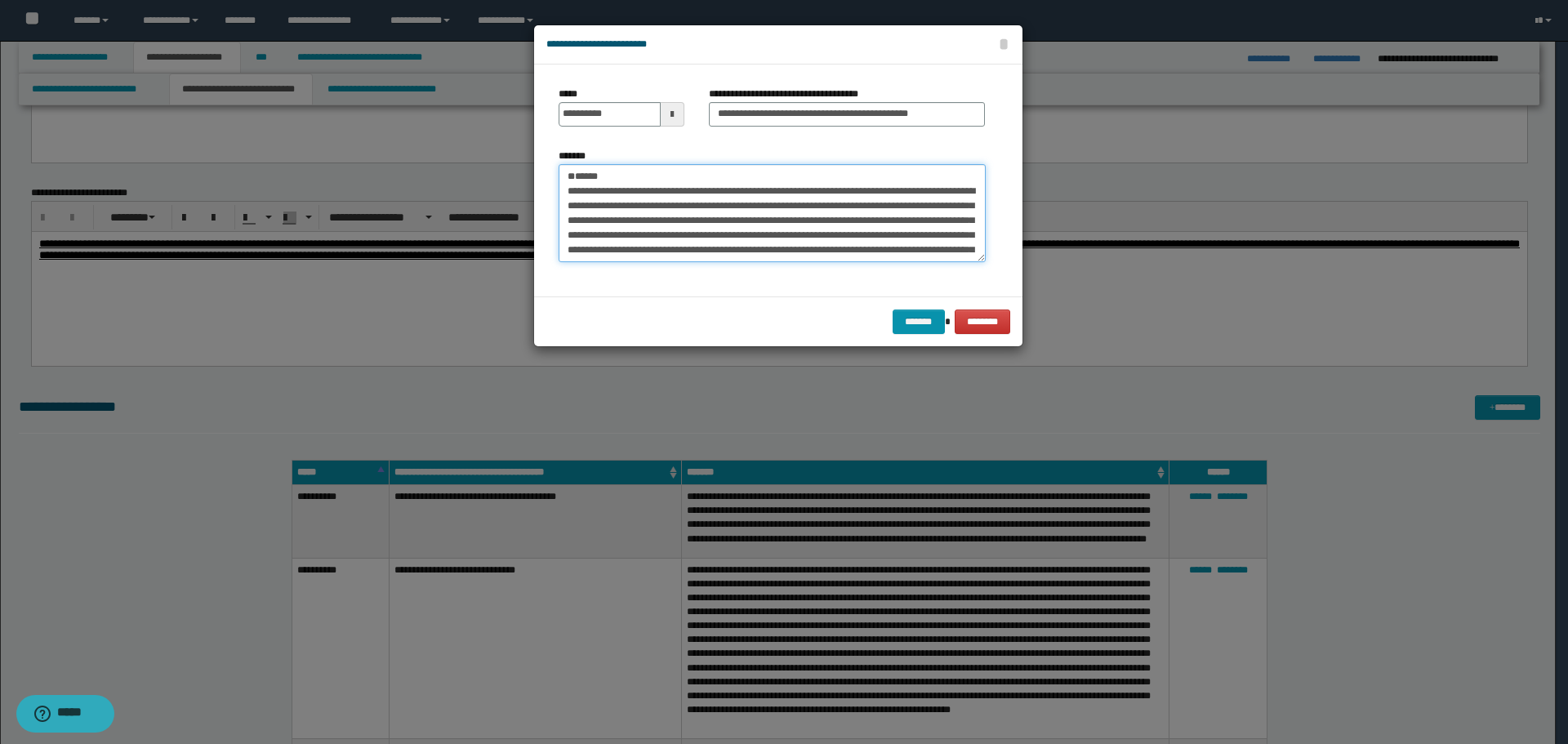 drag, startPoint x: 487, startPoint y: 167, endPoint x: 441, endPoint y: 167, distance: 46 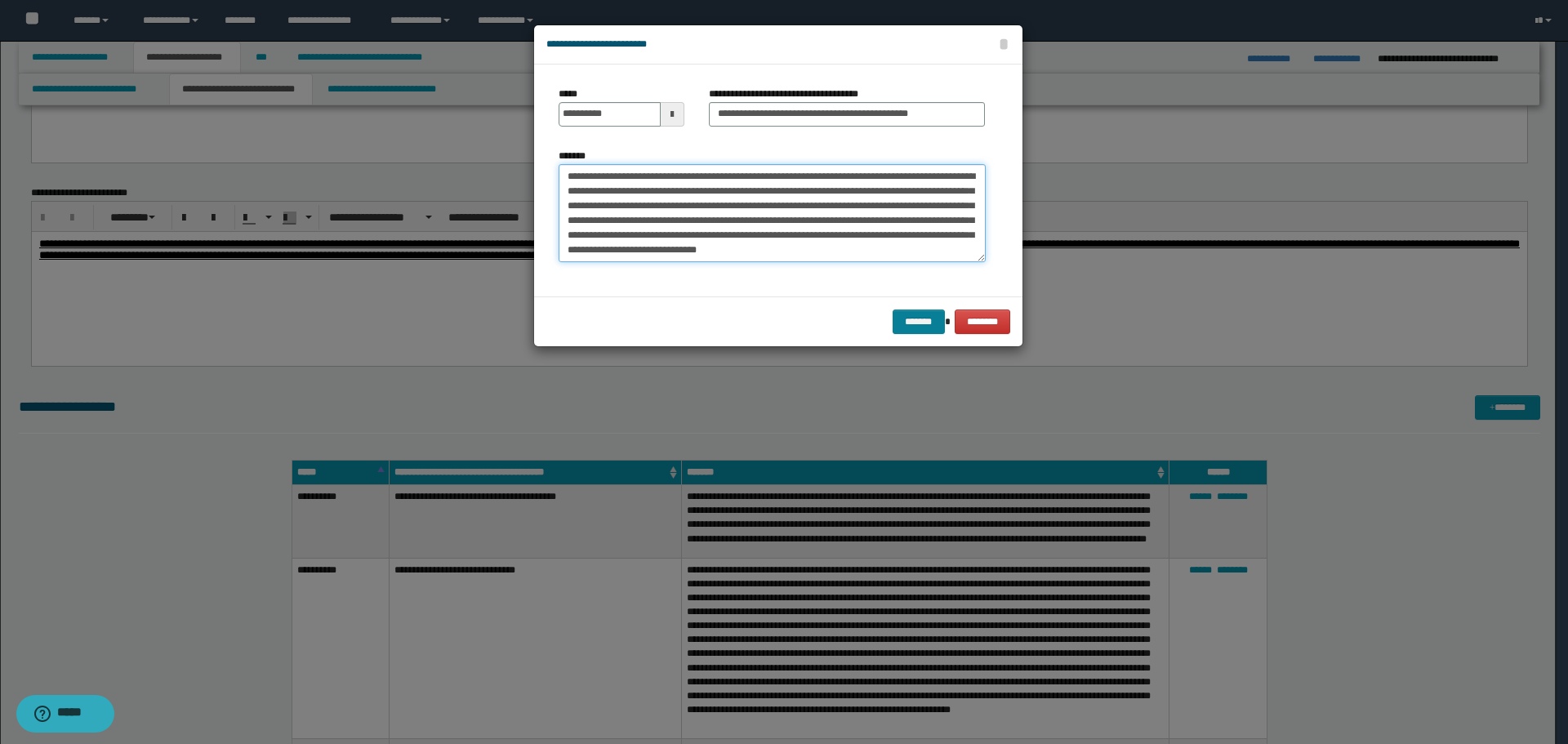 type on "**********" 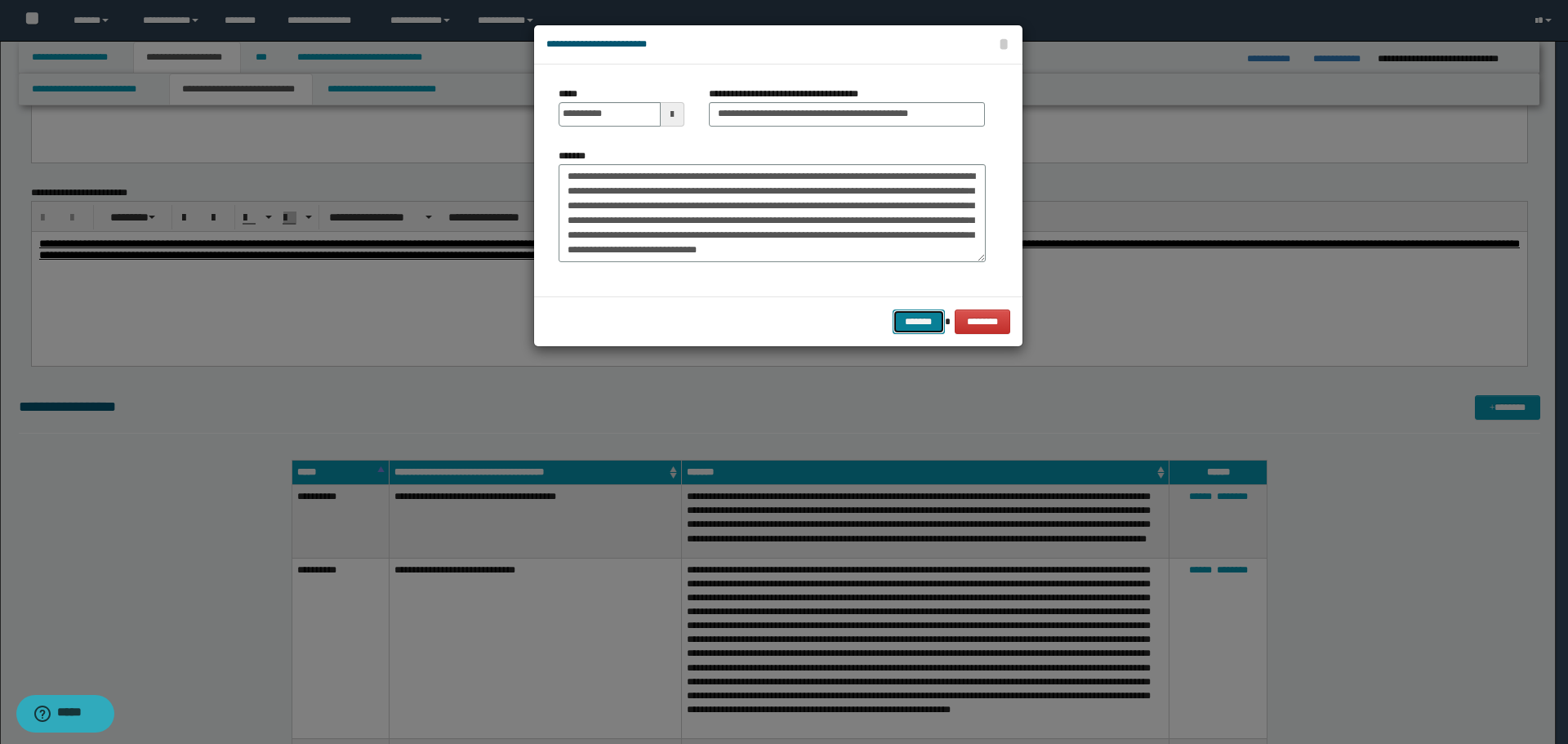 click on "*******" at bounding box center [919, 322] 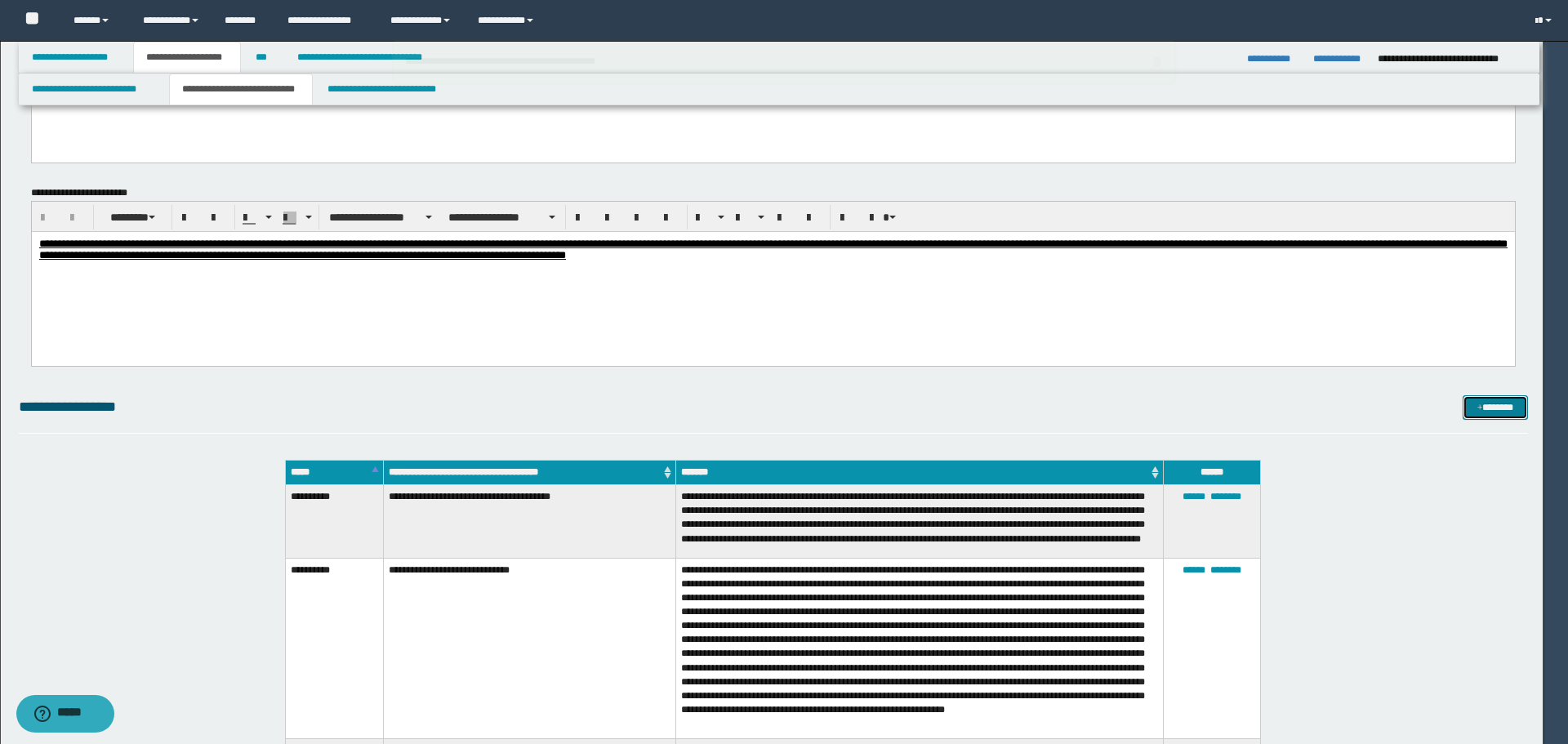 type 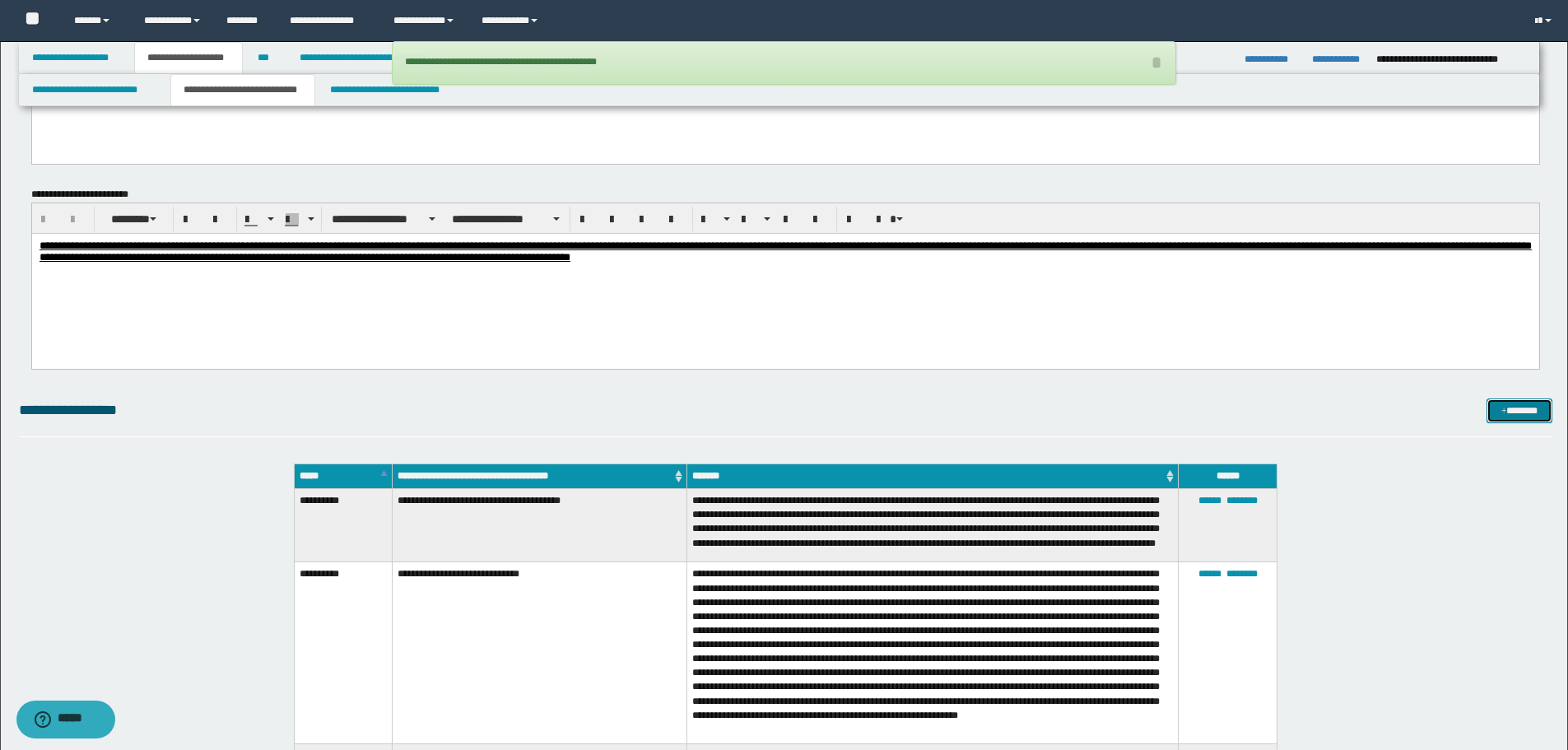 click on "*******" at bounding box center [1519, 411] 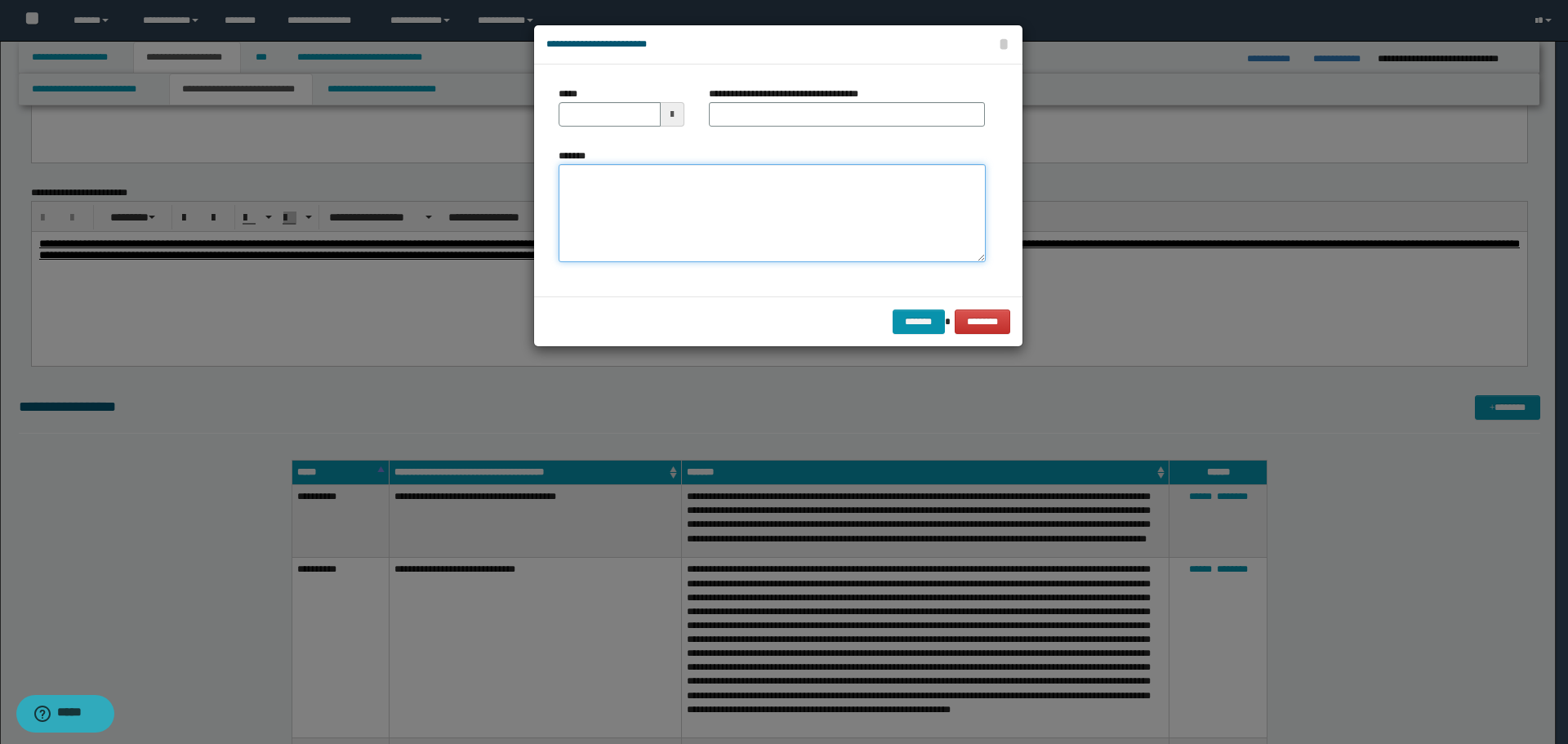 drag, startPoint x: 868, startPoint y: 187, endPoint x: 769, endPoint y: 194, distance: 99.24717 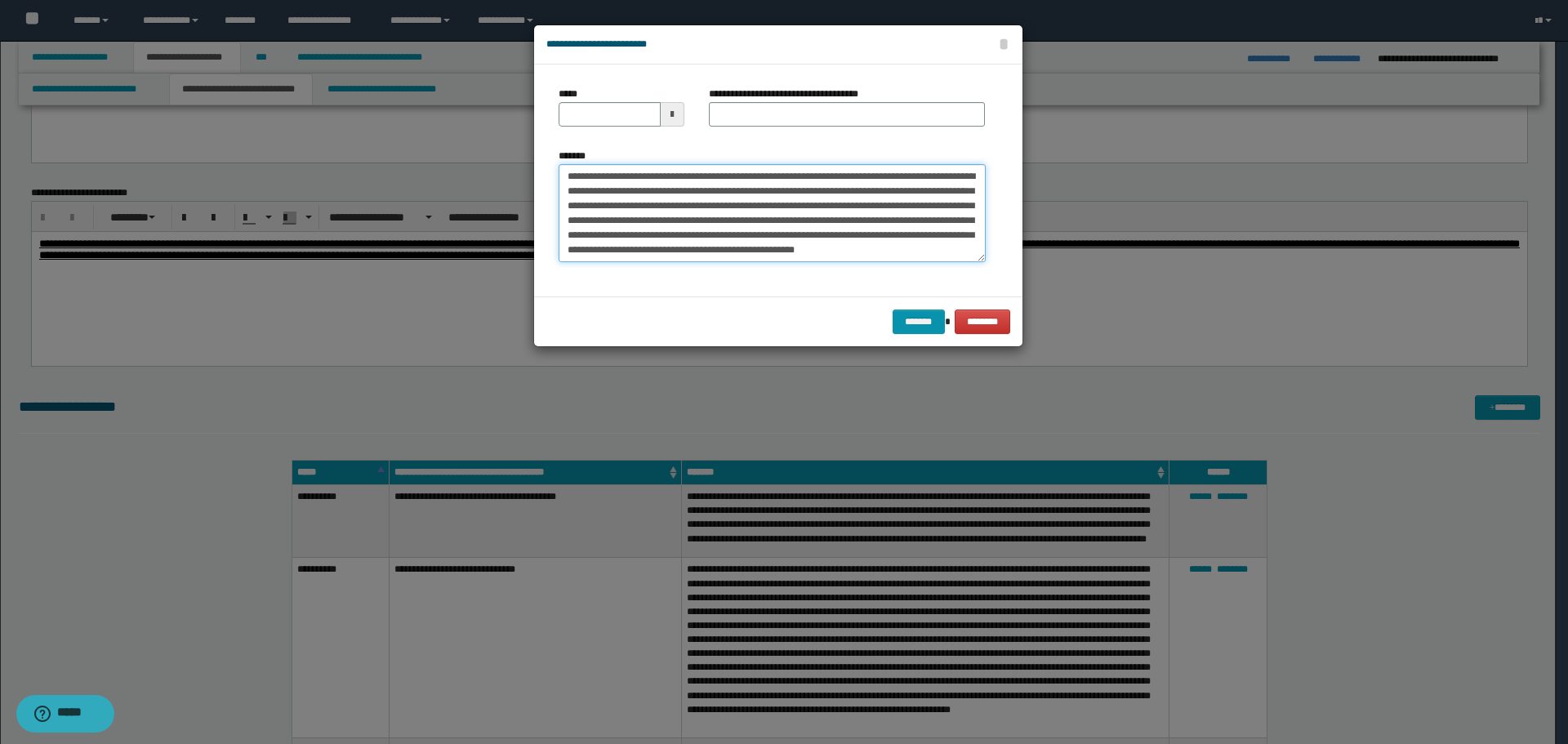 scroll, scrollTop: 0, scrollLeft: 0, axis: both 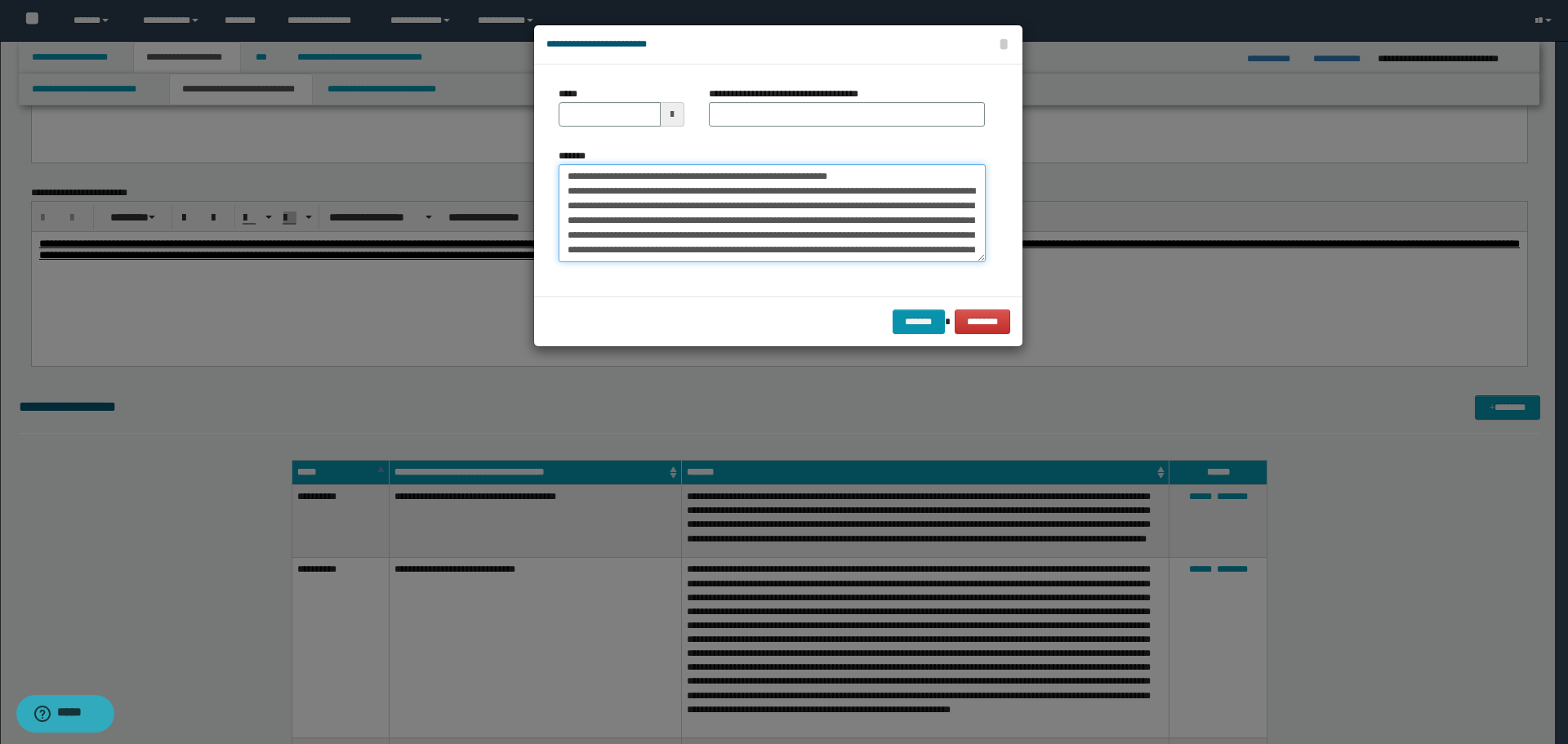 drag, startPoint x: 617, startPoint y: 176, endPoint x: 512, endPoint y: 172, distance: 105.076 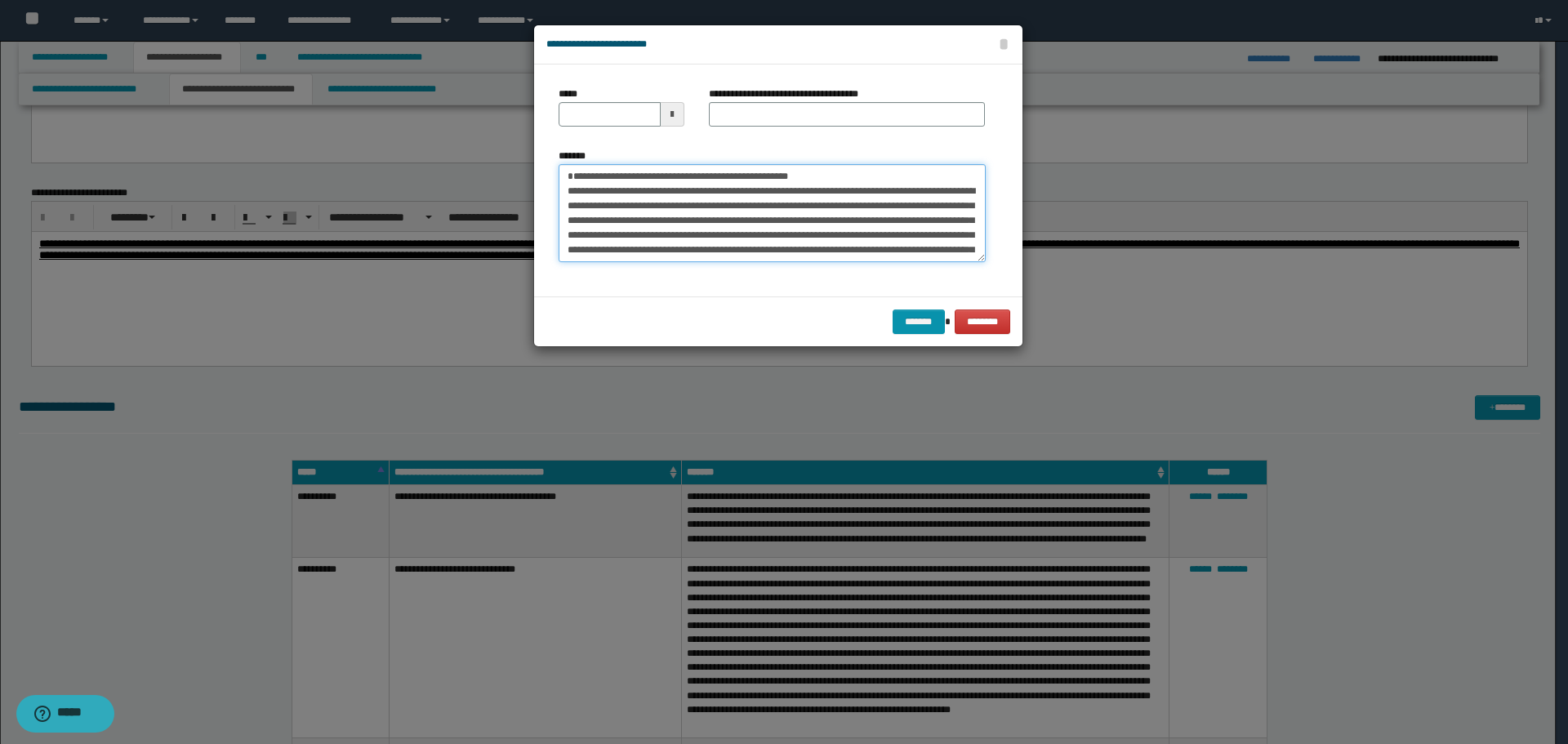 type 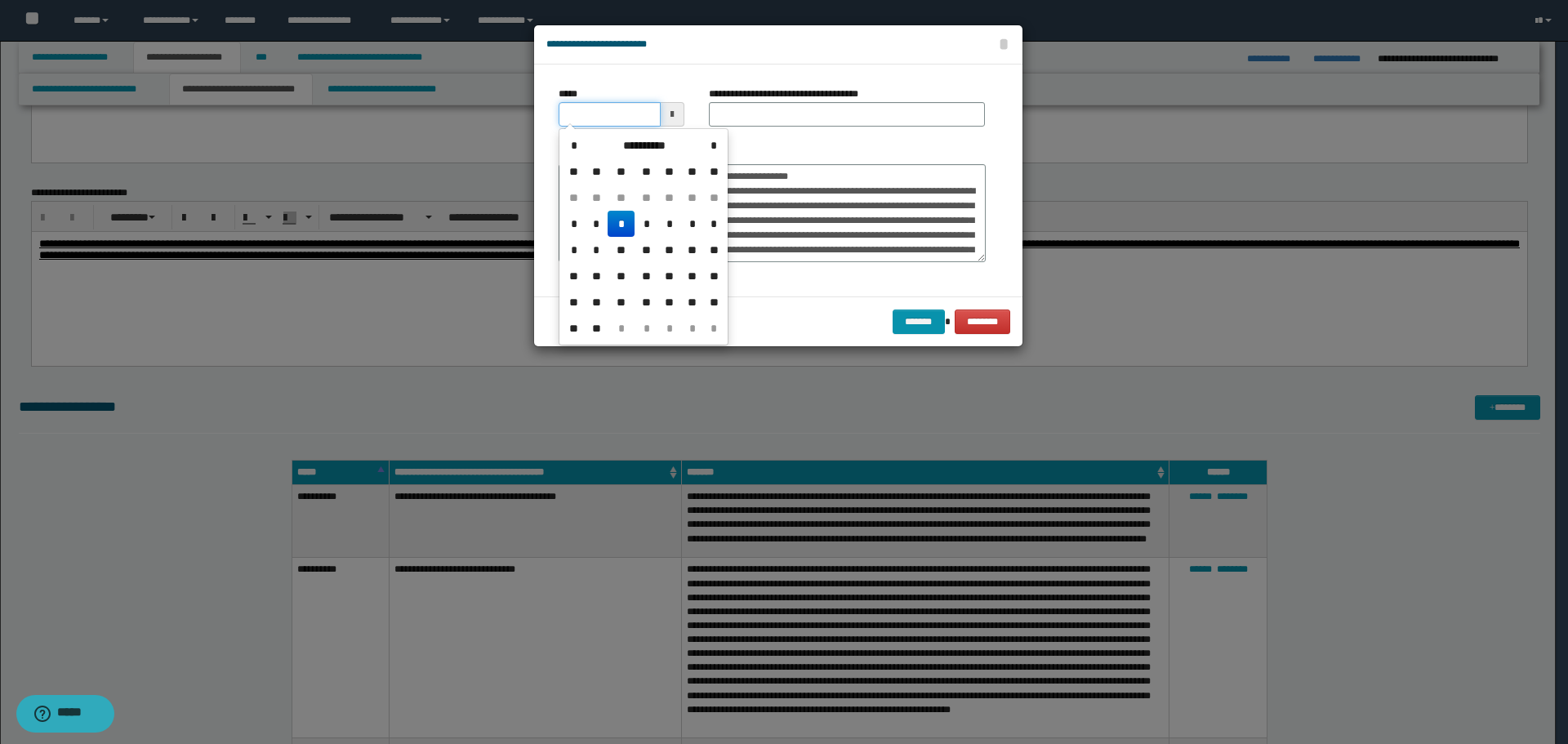 click on "*****" at bounding box center (609, 114) 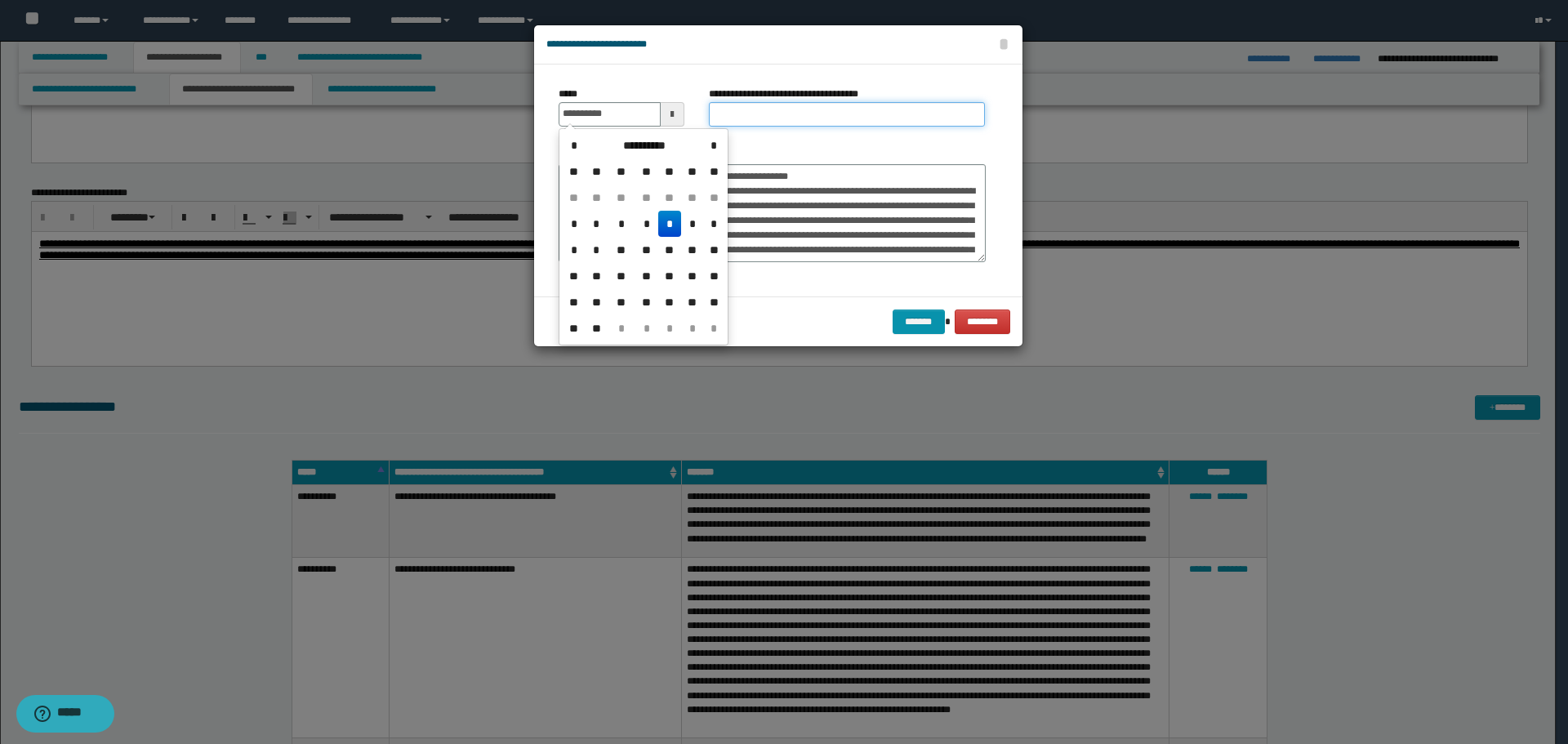 type on "**********" 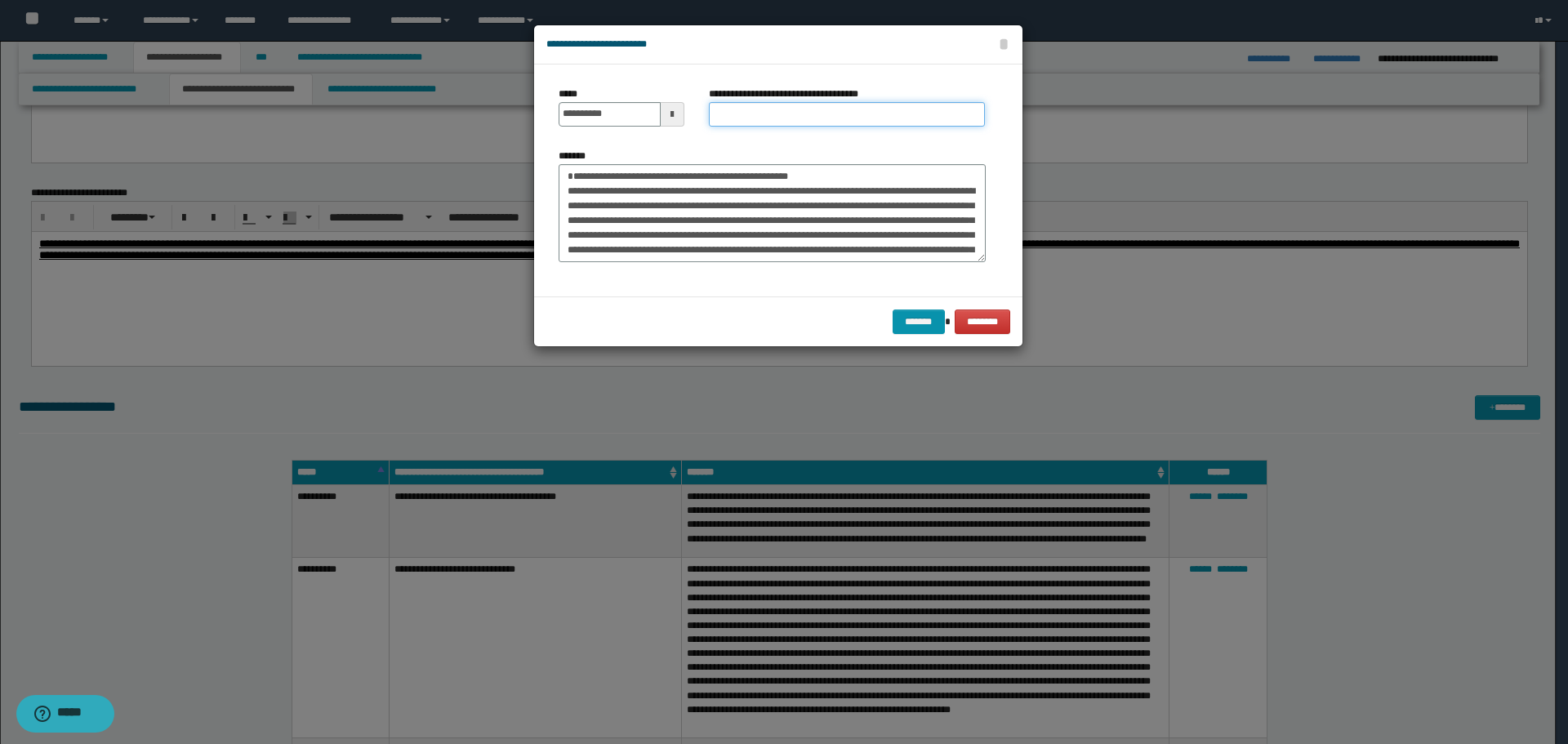 drag, startPoint x: 801, startPoint y: 118, endPoint x: 619, endPoint y: 163, distance: 187.48067 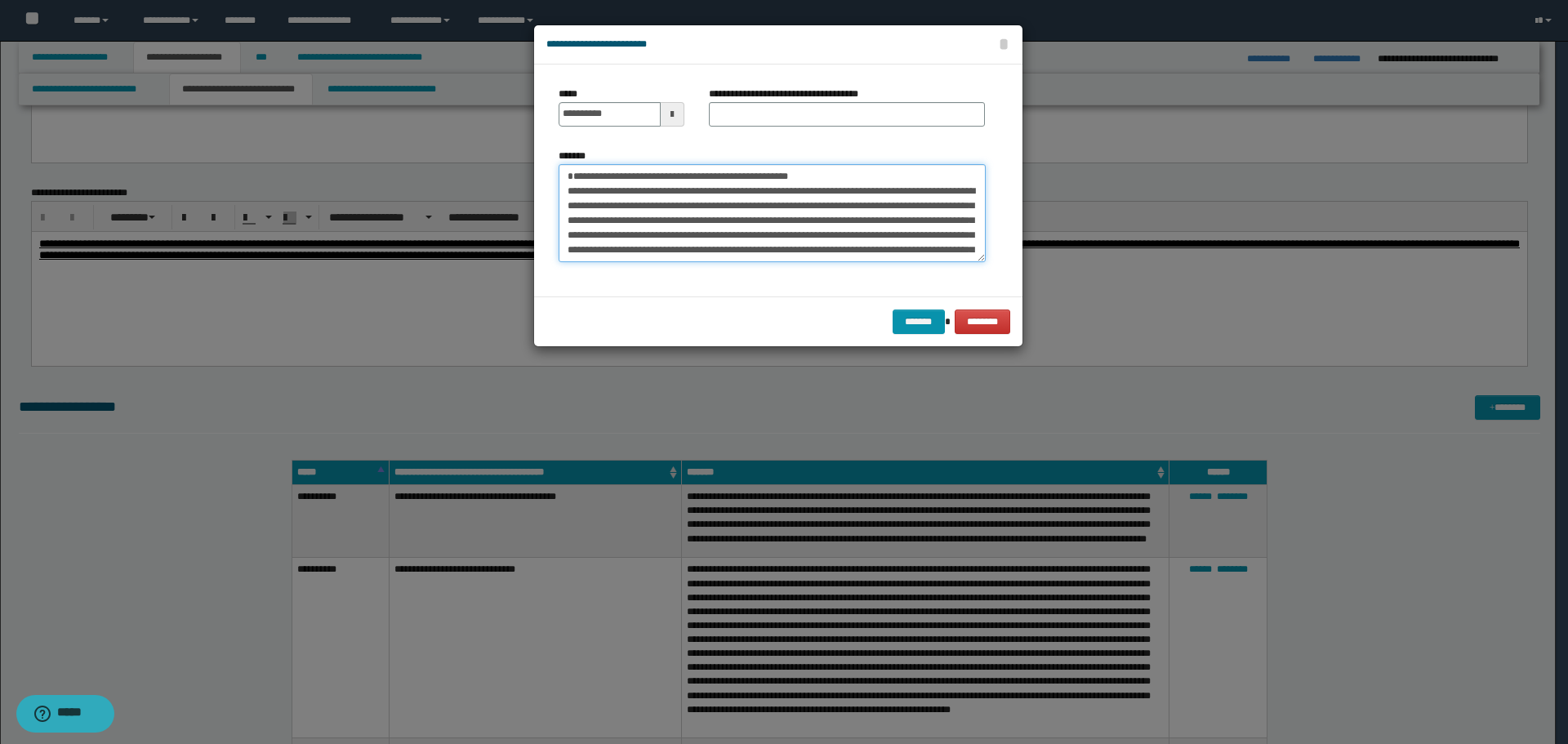 drag, startPoint x: 566, startPoint y: 176, endPoint x: 791, endPoint y: 172, distance: 225.03555 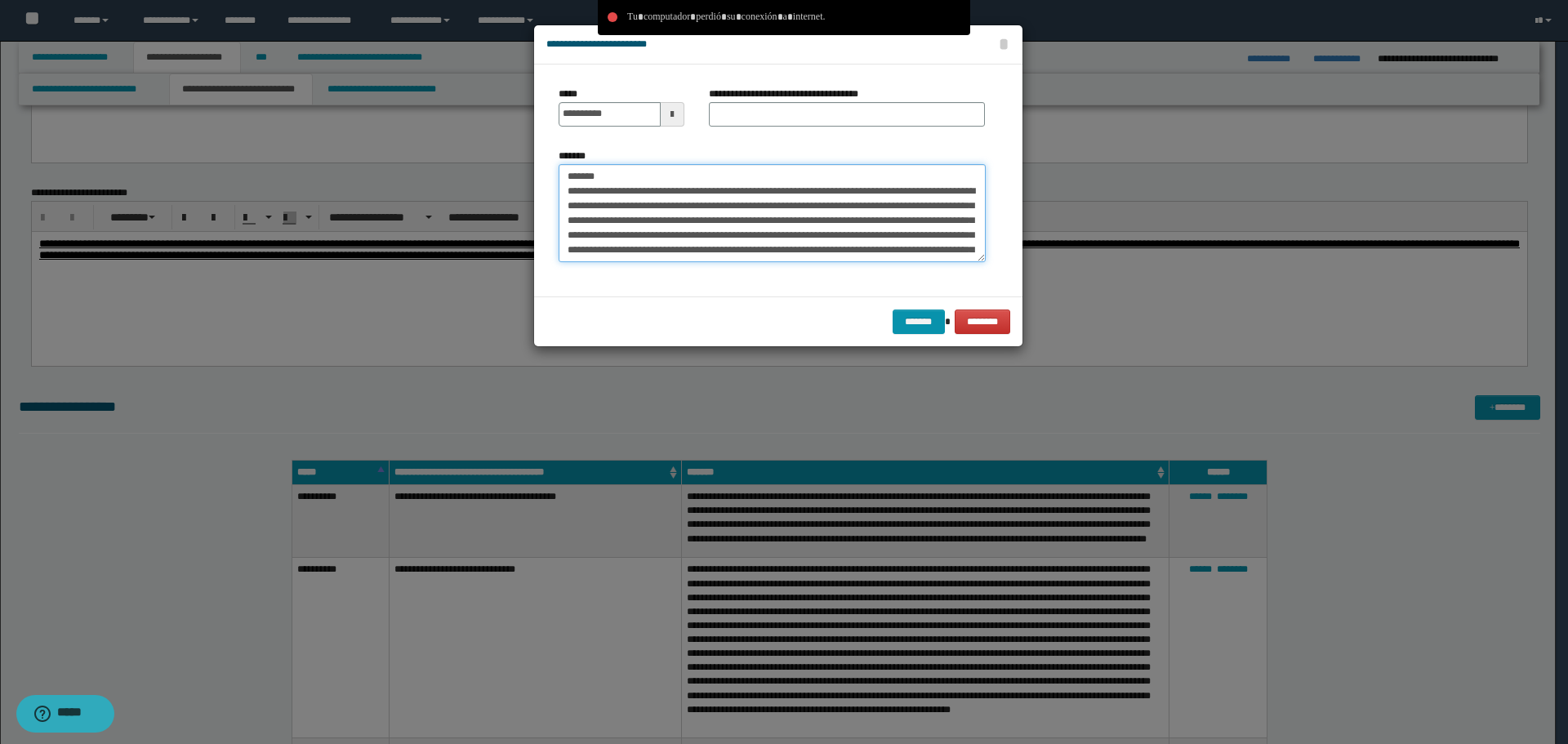 type on "**********" 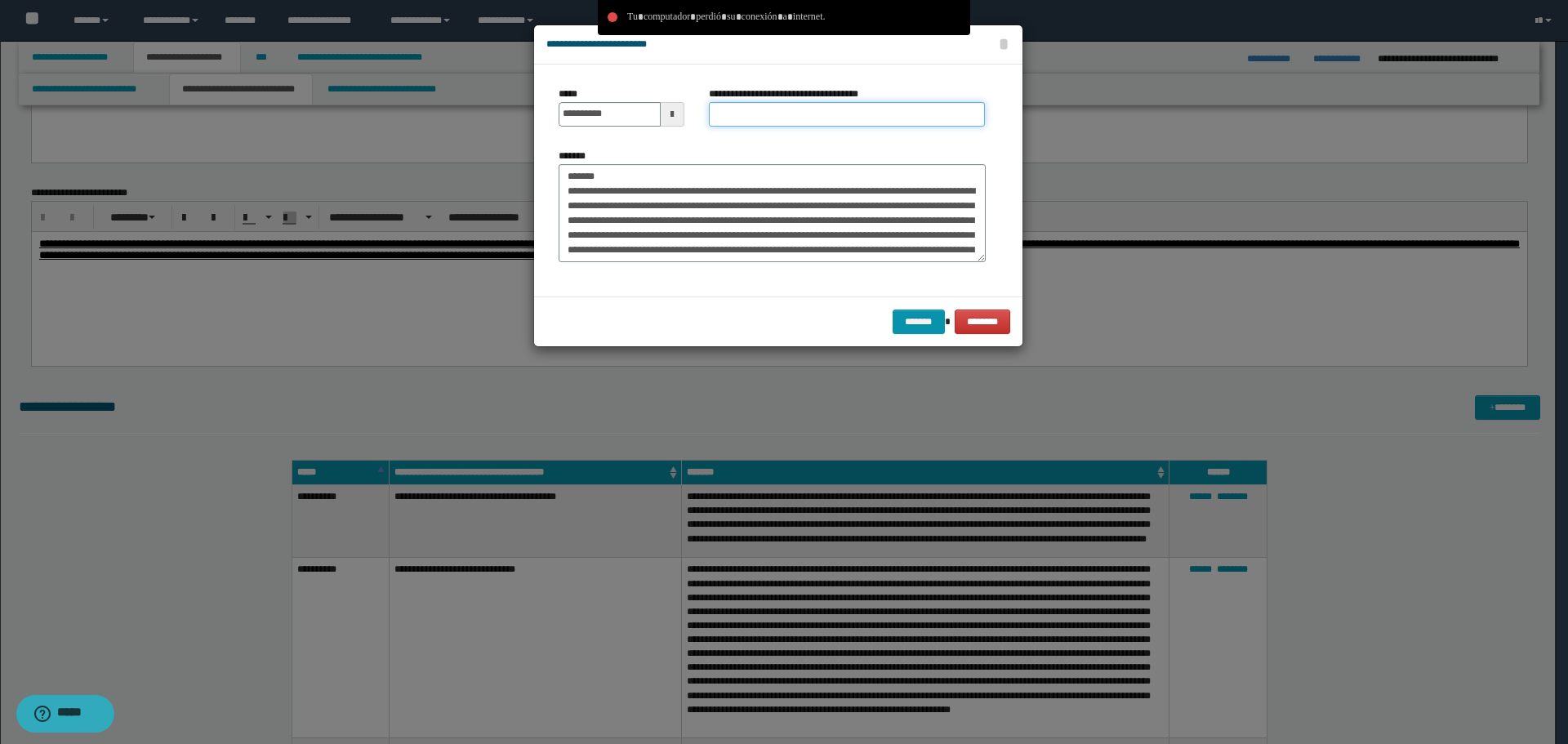 click on "**********" at bounding box center [847, 114] 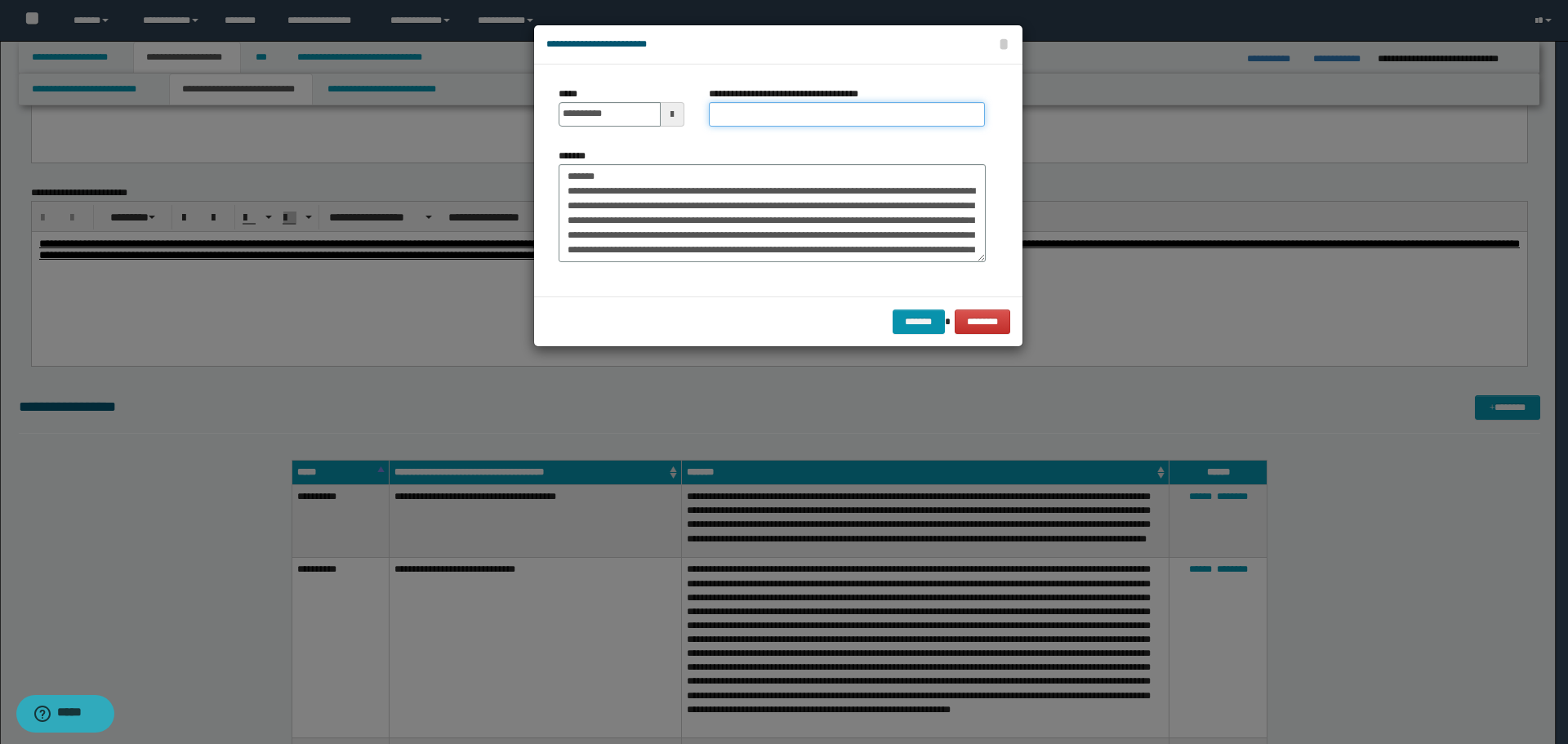 paste on "**********" 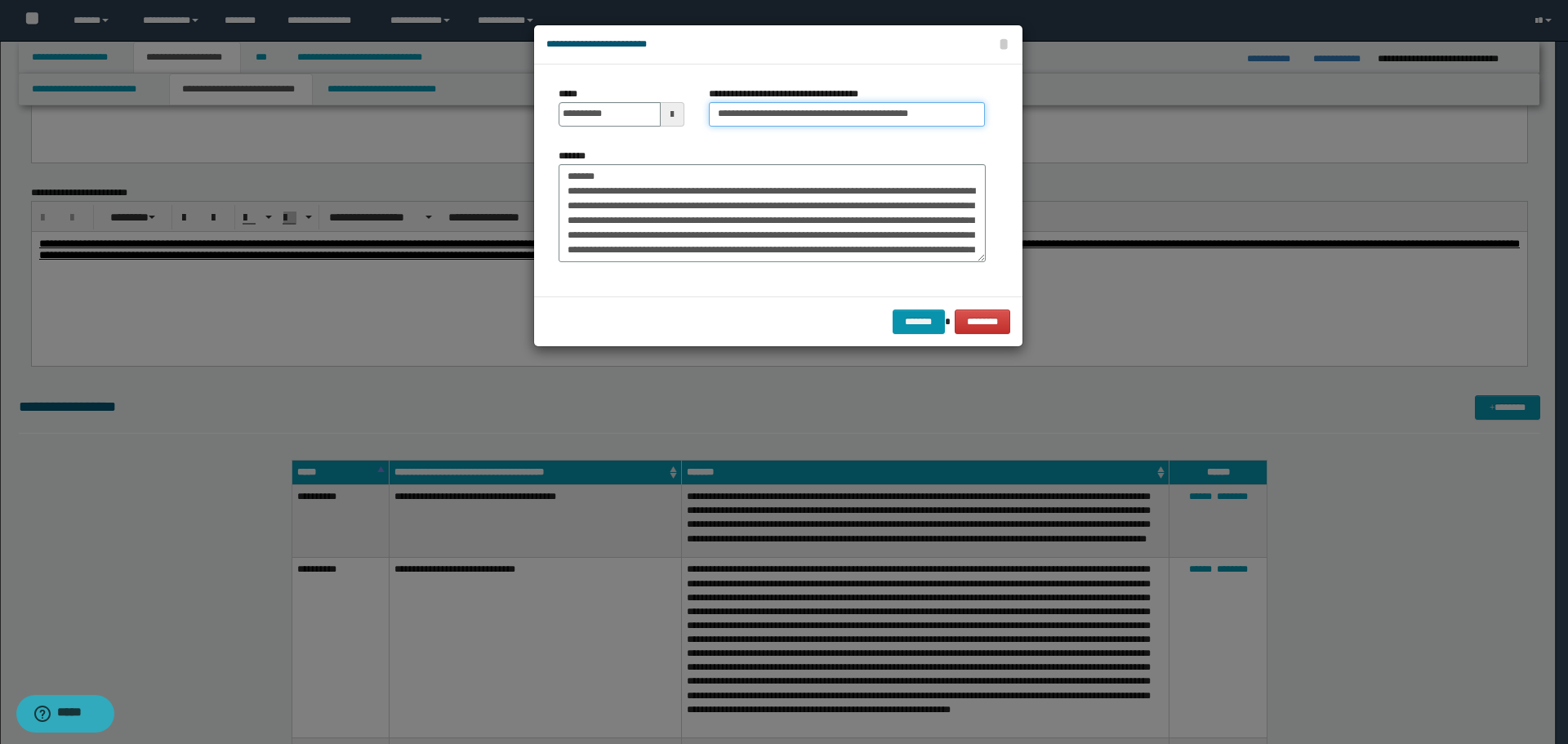 type on "**********" 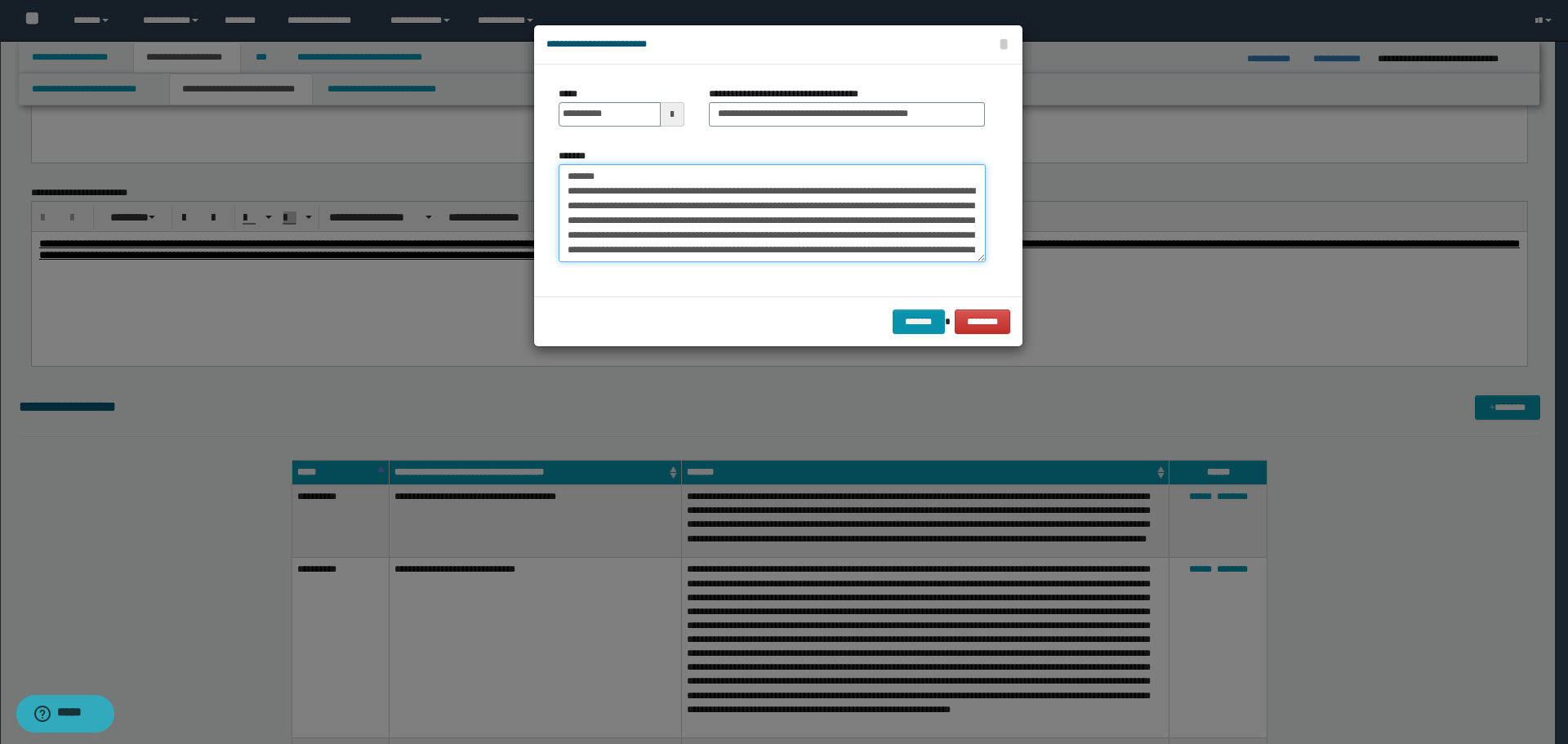 drag, startPoint x: 570, startPoint y: 174, endPoint x: 479, endPoint y: 180, distance: 91.19759 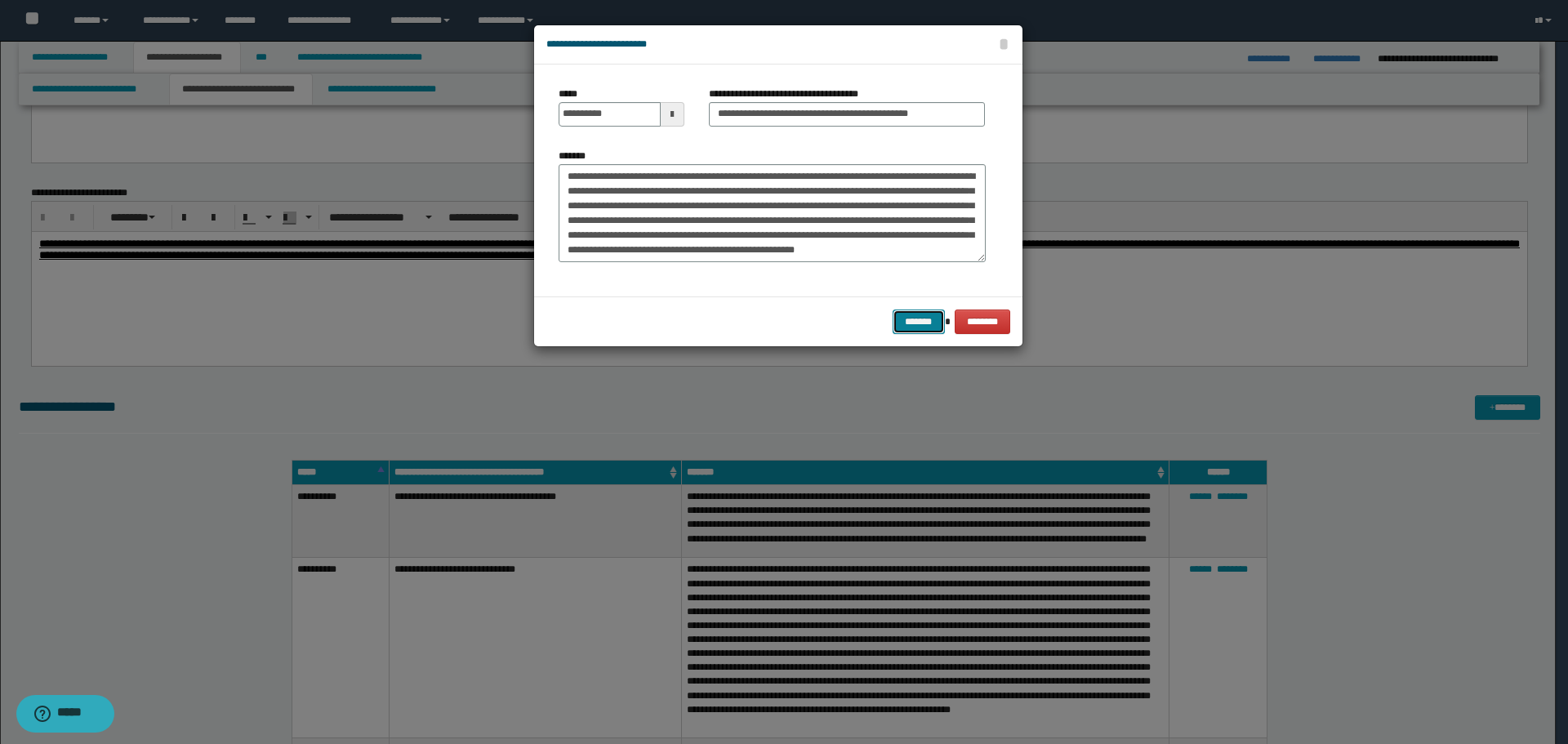 click on "*******" at bounding box center [919, 322] 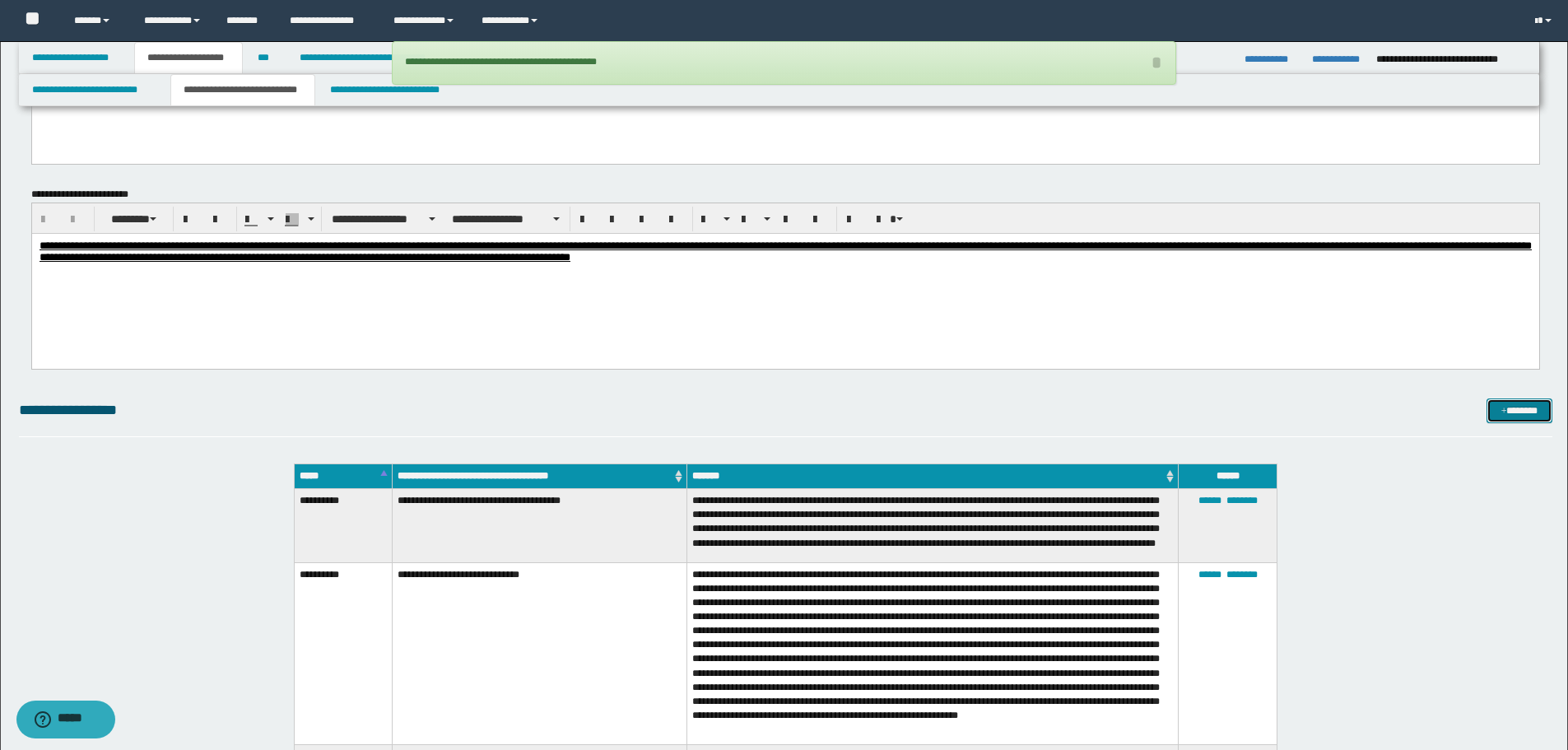 click on "*******" at bounding box center [1519, 411] 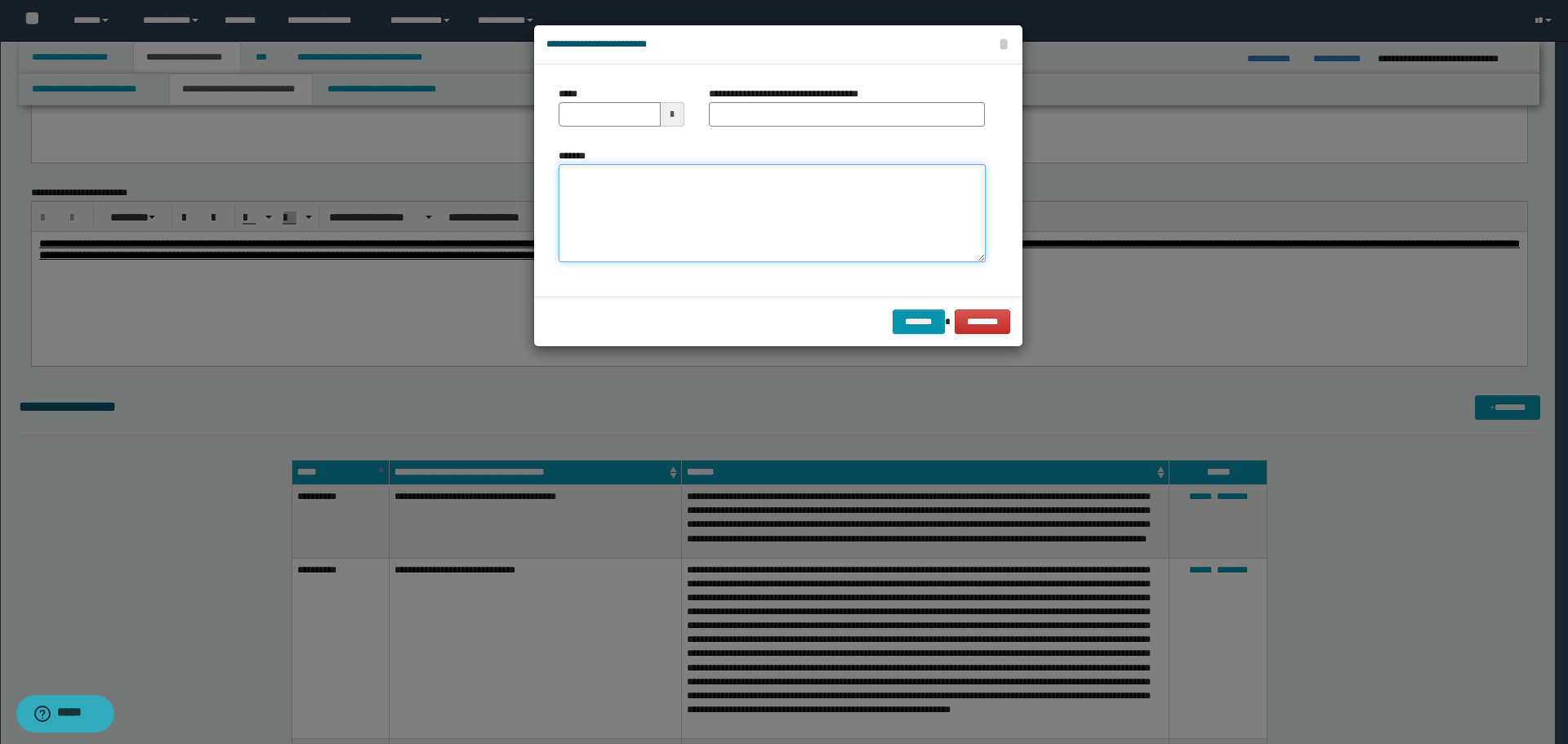 click on "*******" at bounding box center (772, 213) 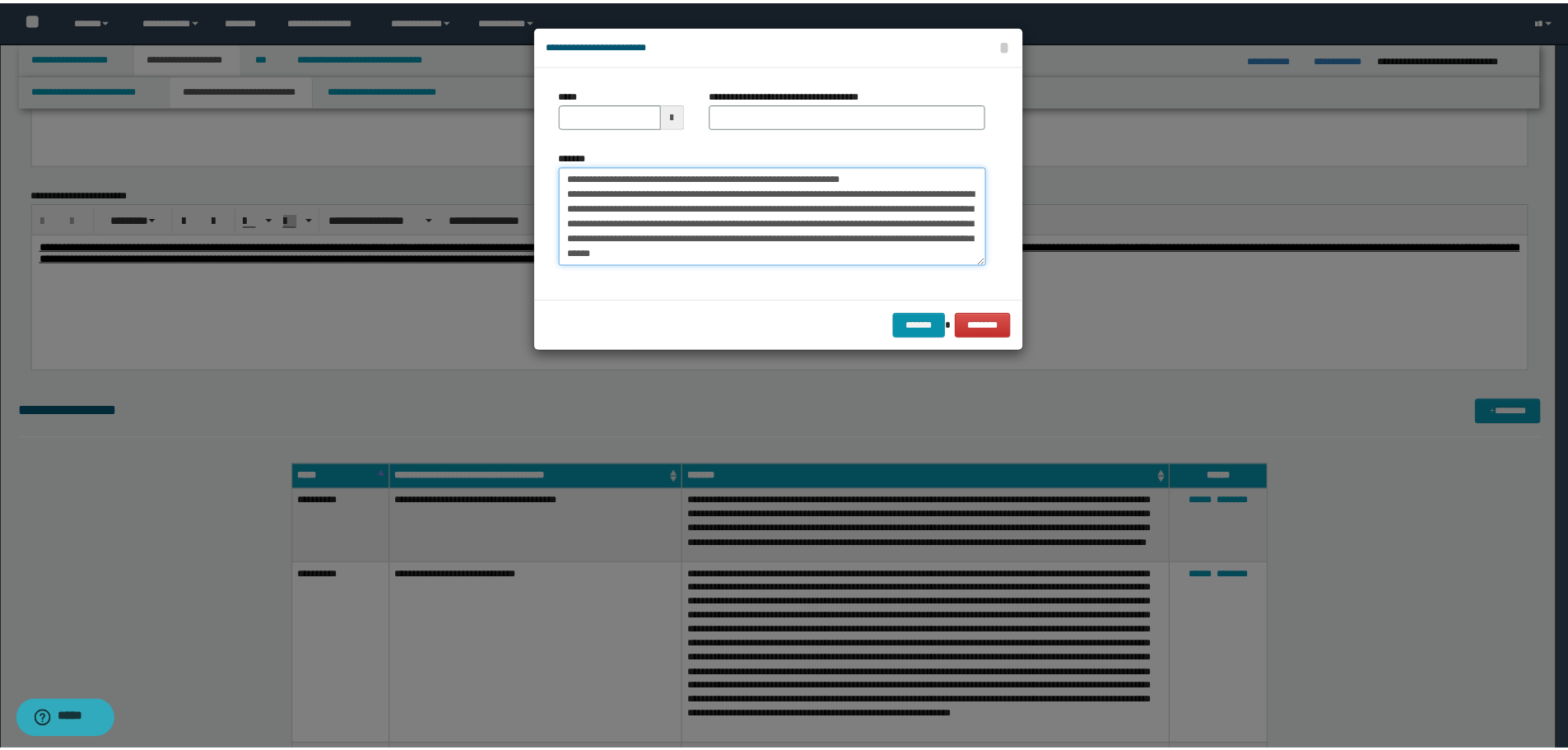 scroll, scrollTop: 0, scrollLeft: 0, axis: both 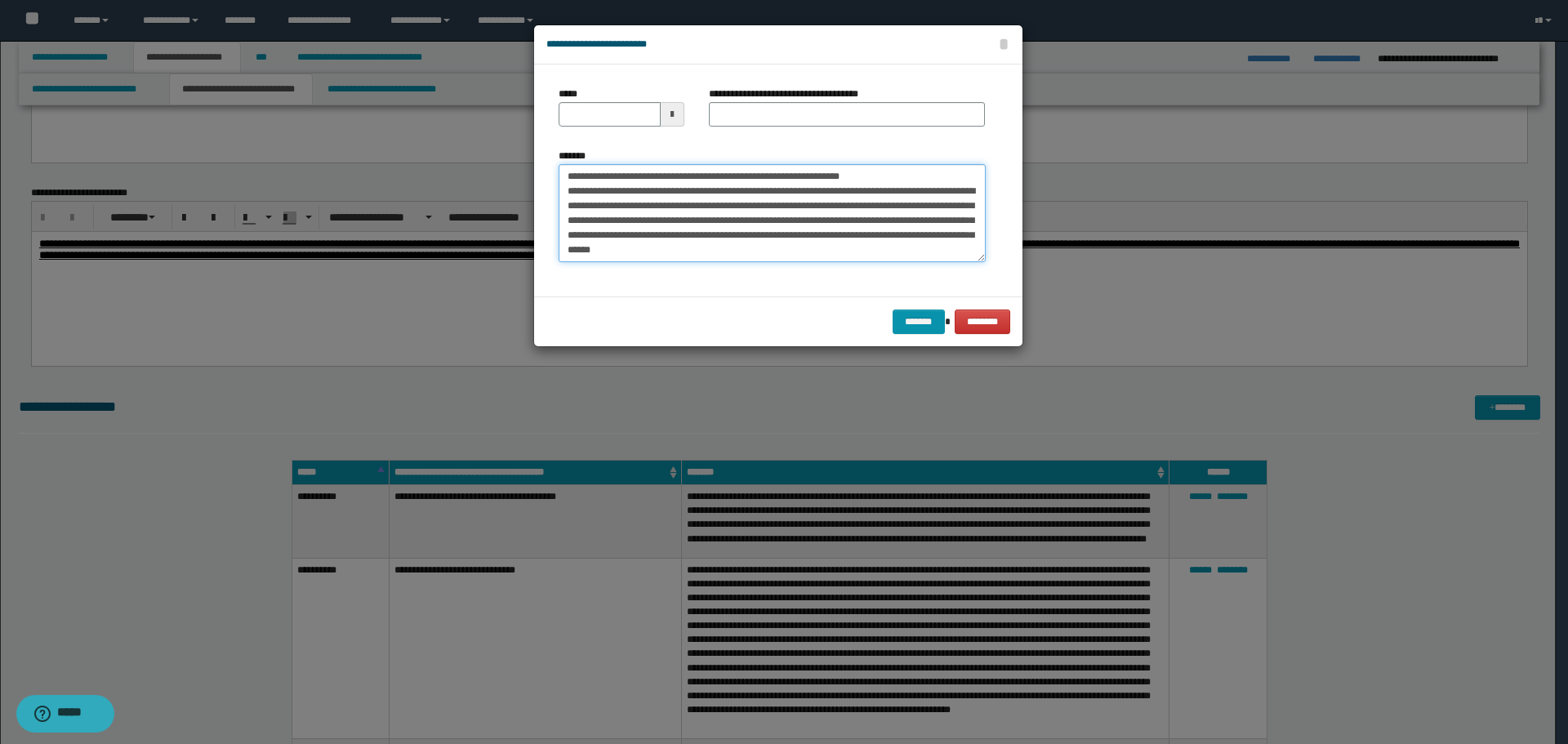 drag, startPoint x: 617, startPoint y: 176, endPoint x: 532, endPoint y: 172, distance: 85.09407 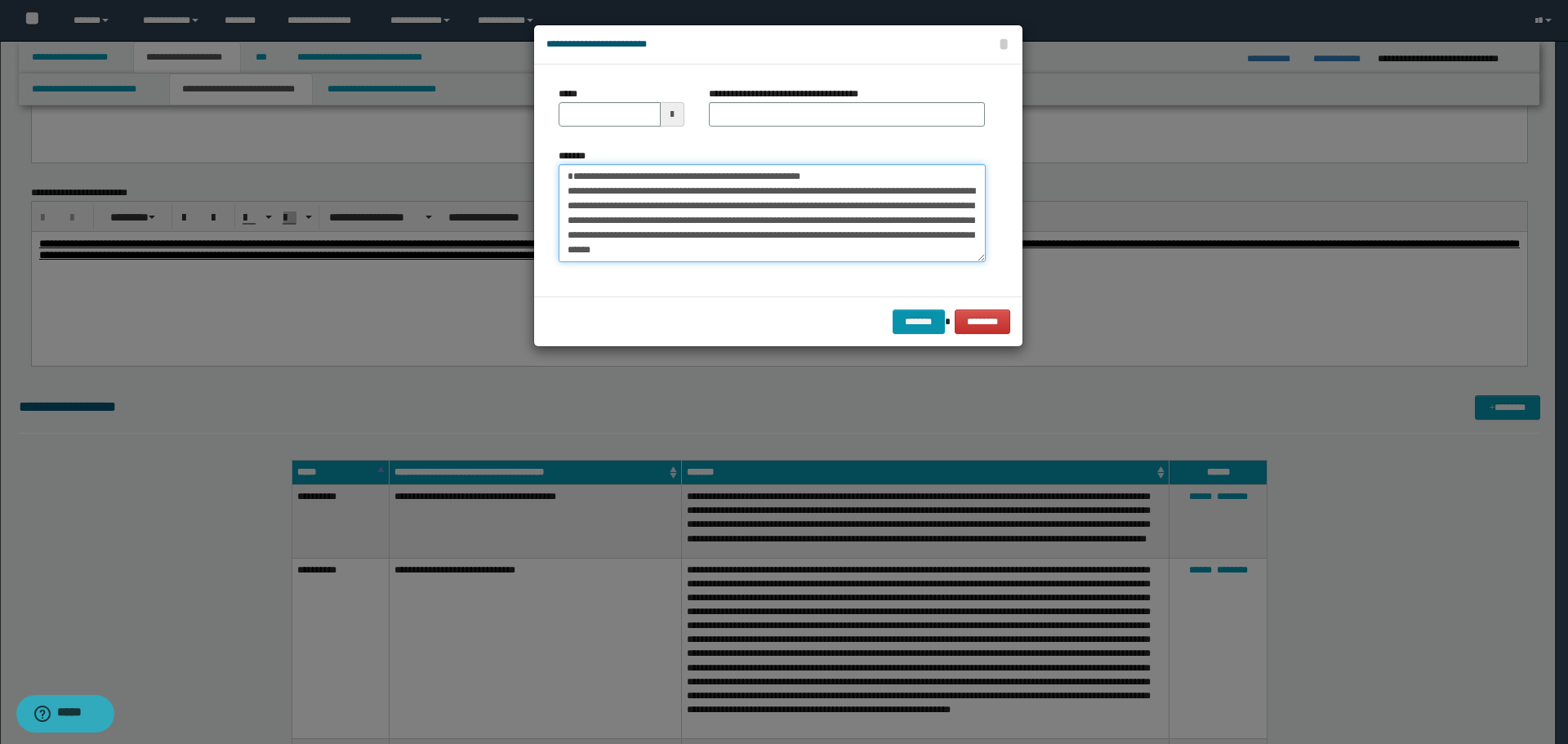 type 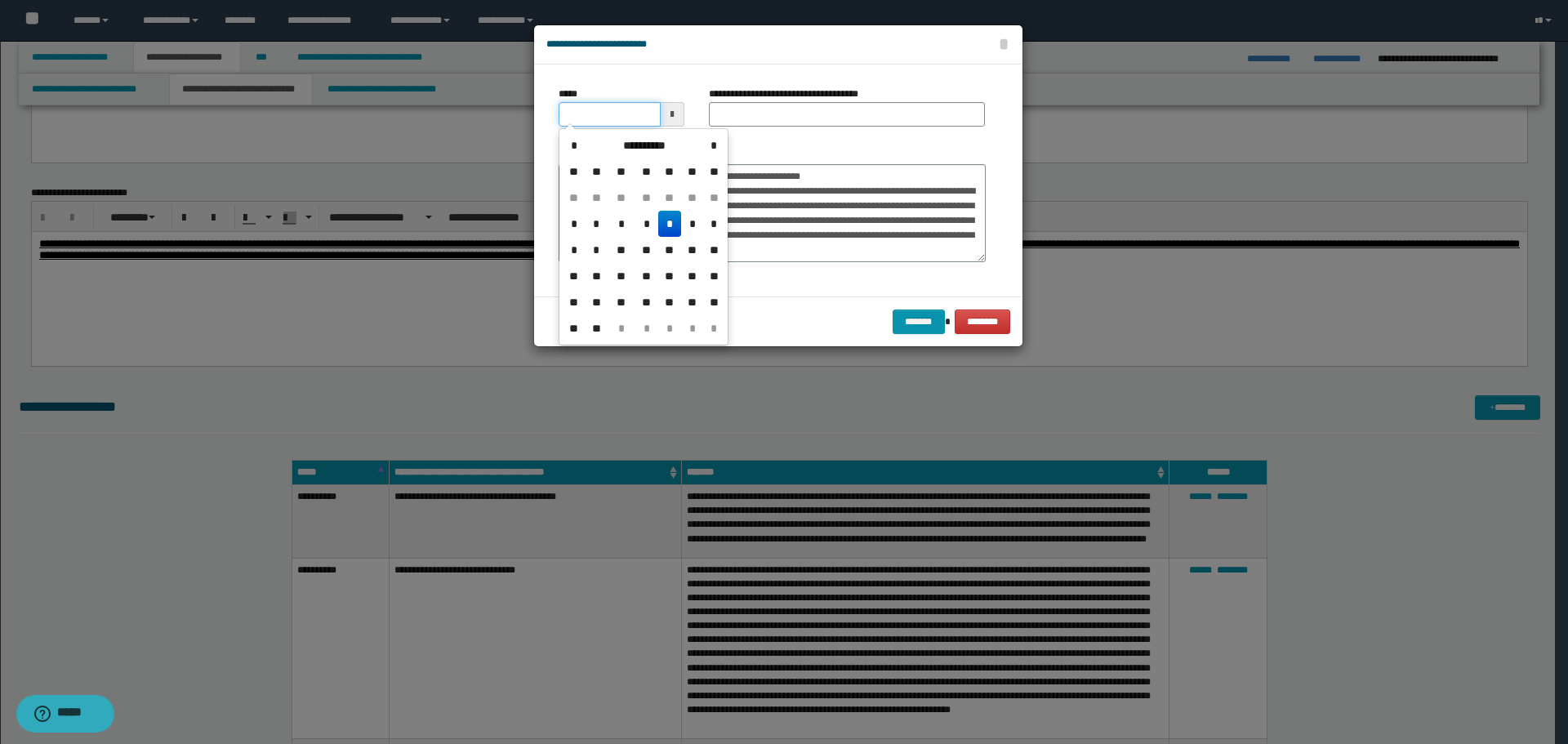 click on "*****" at bounding box center (609, 114) 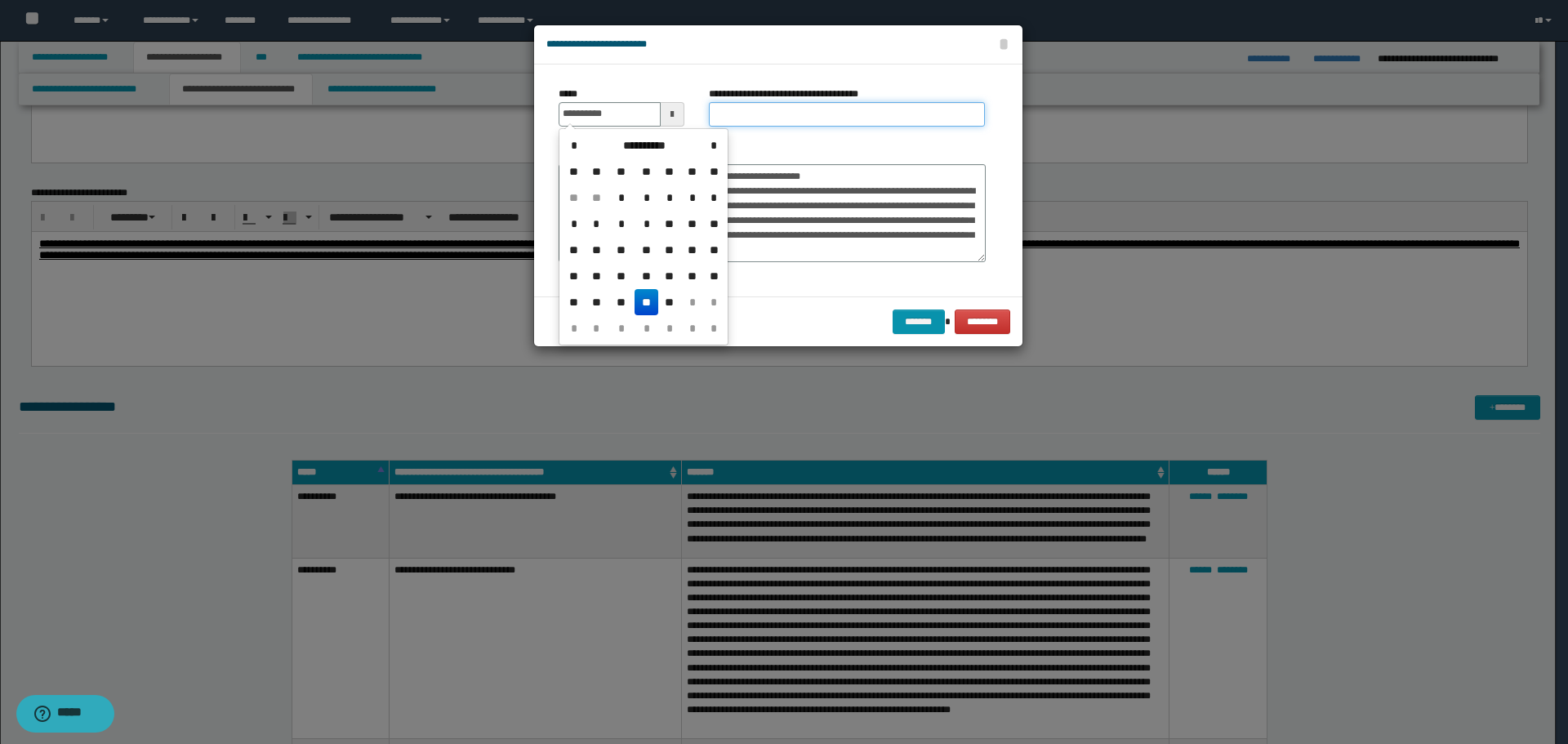 type on "**********" 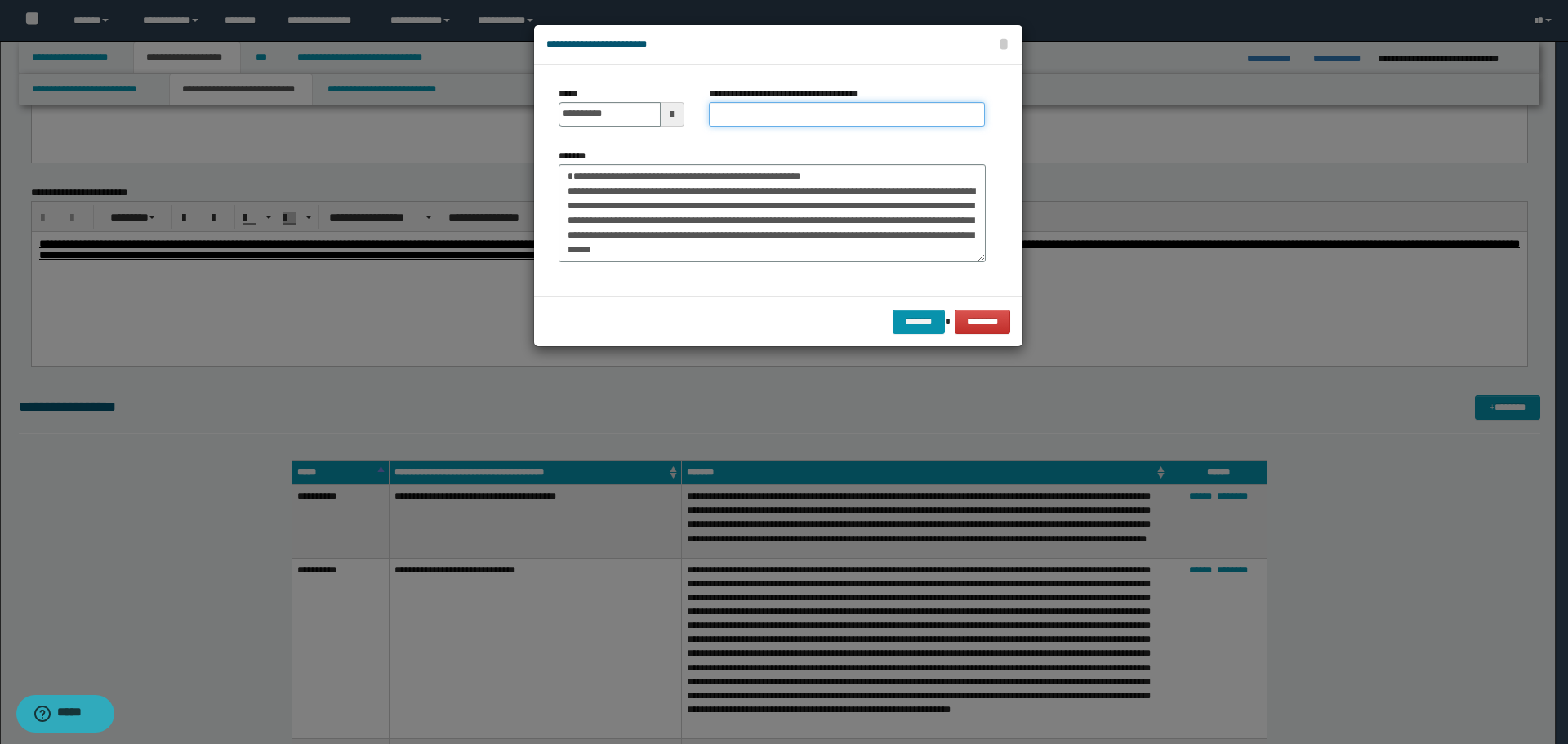 click on "**********" at bounding box center (847, 114) 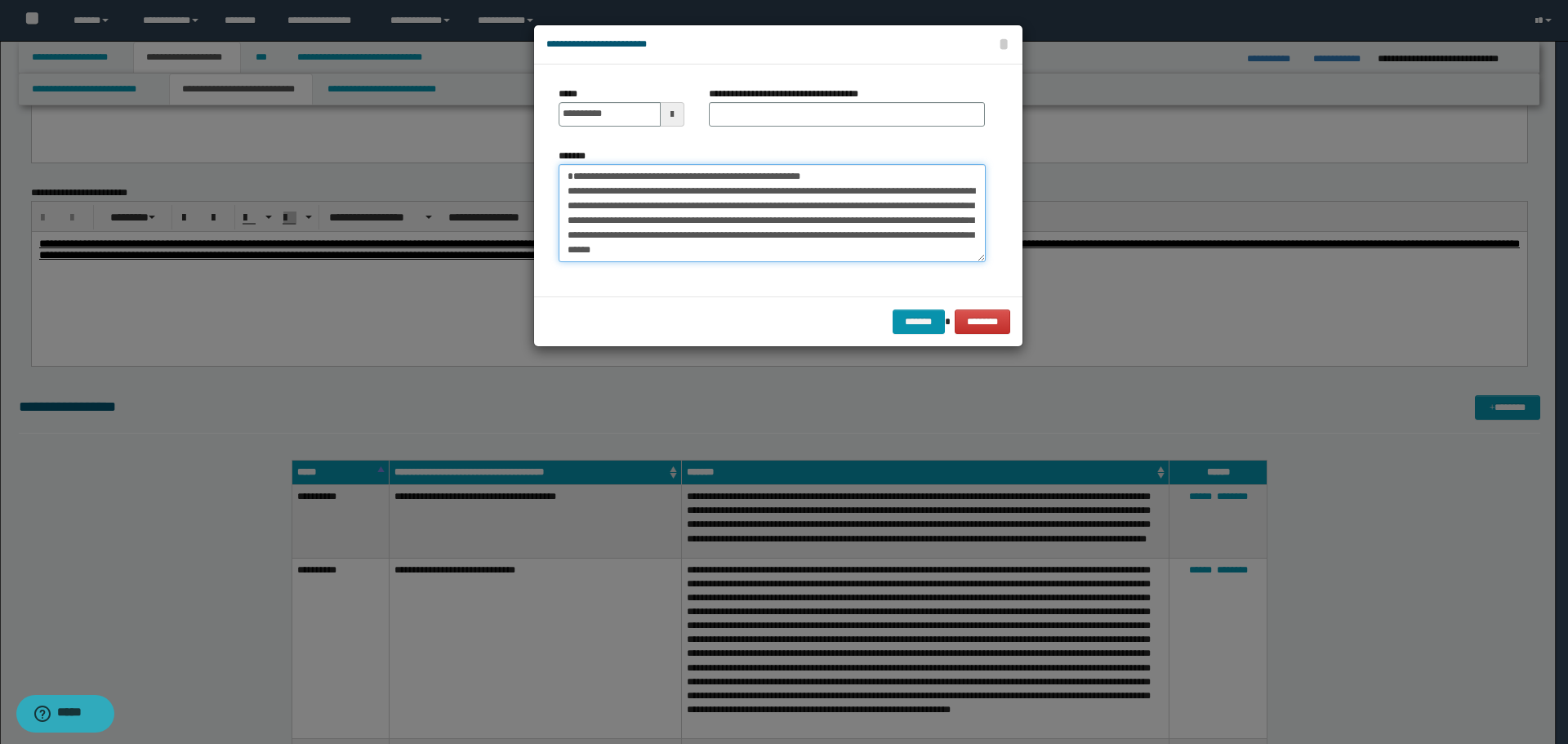 drag, startPoint x: 580, startPoint y: 175, endPoint x: 813, endPoint y: 166, distance: 233.1738 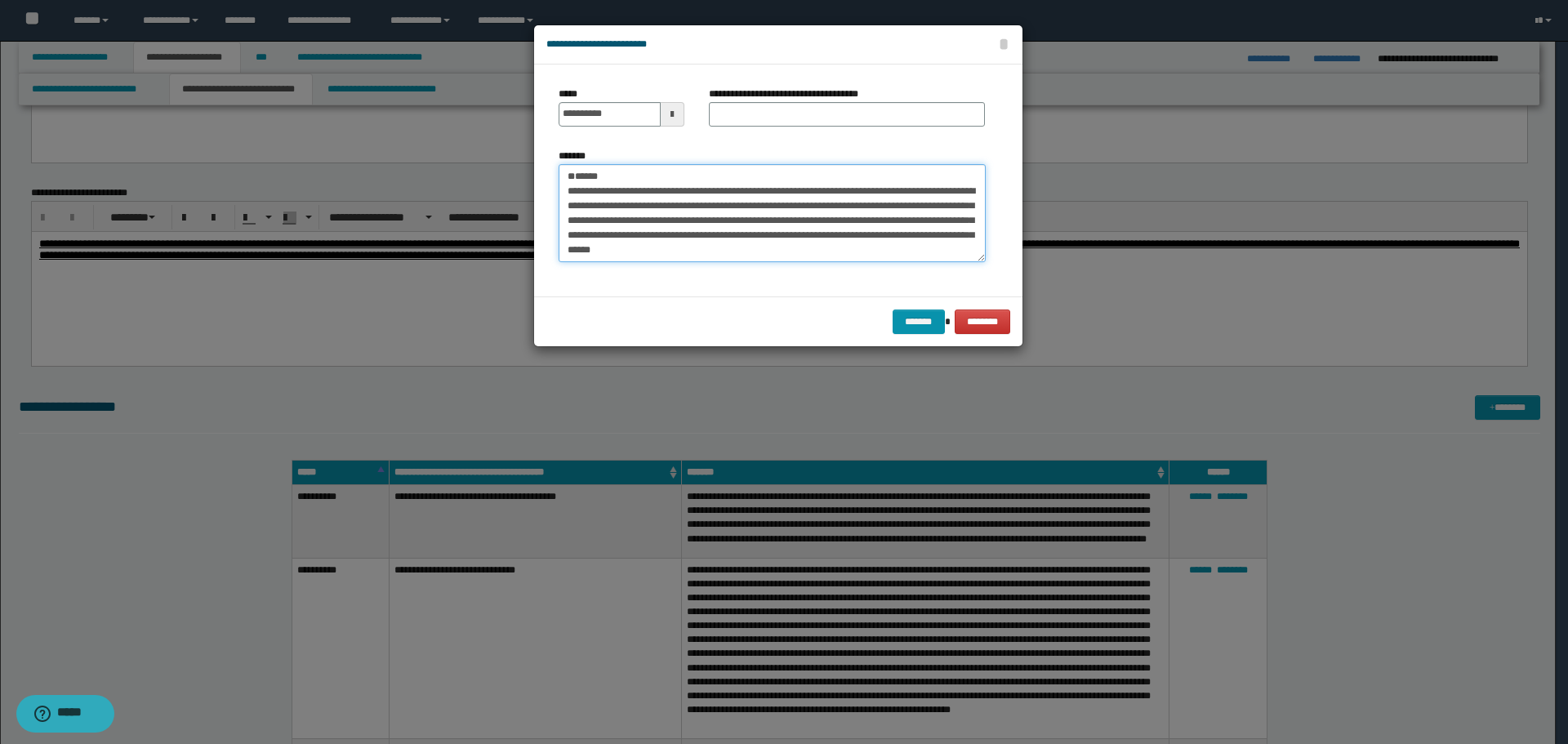 type on "**********" 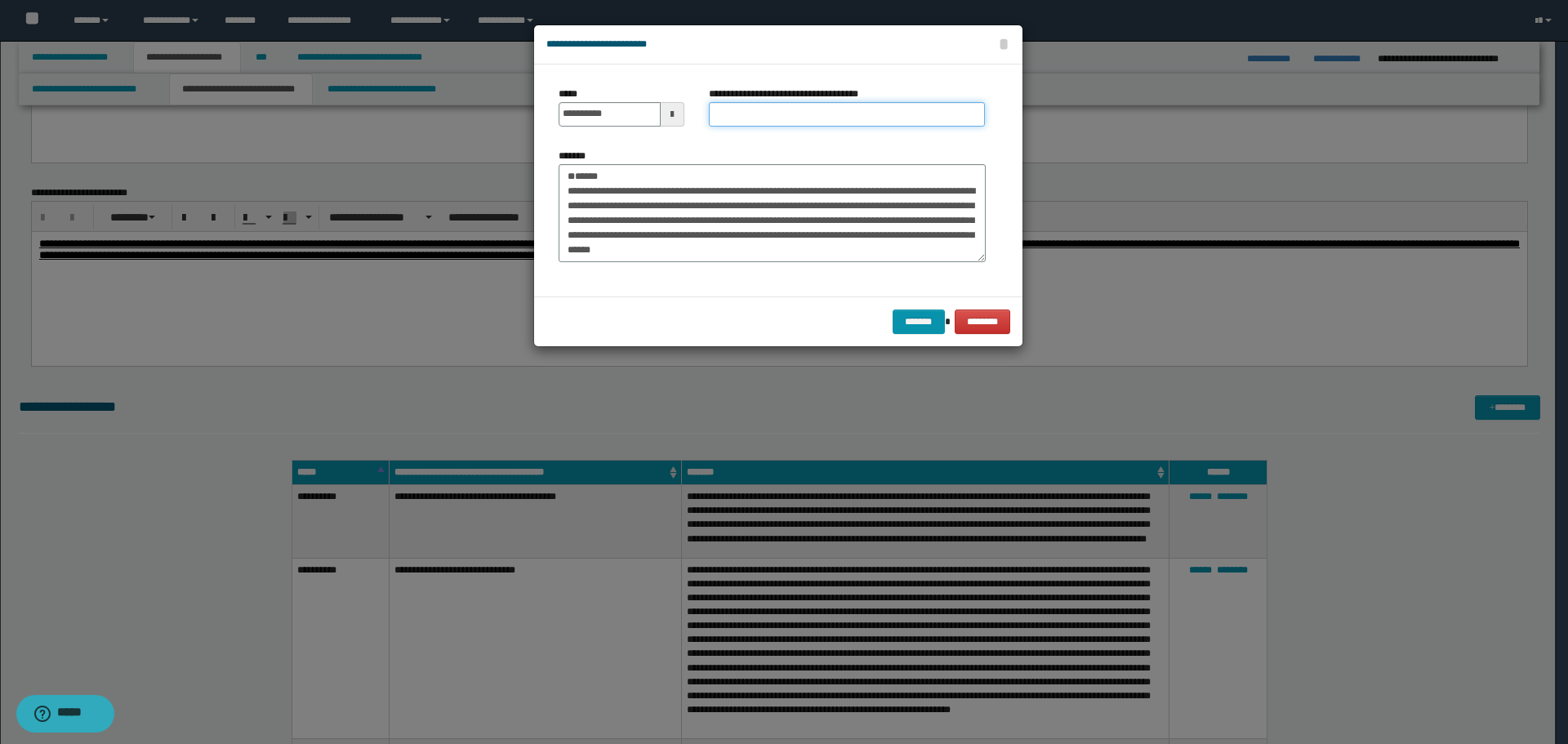 drag, startPoint x: 767, startPoint y: 124, endPoint x: 758, endPoint y: 123, distance: 9.055385 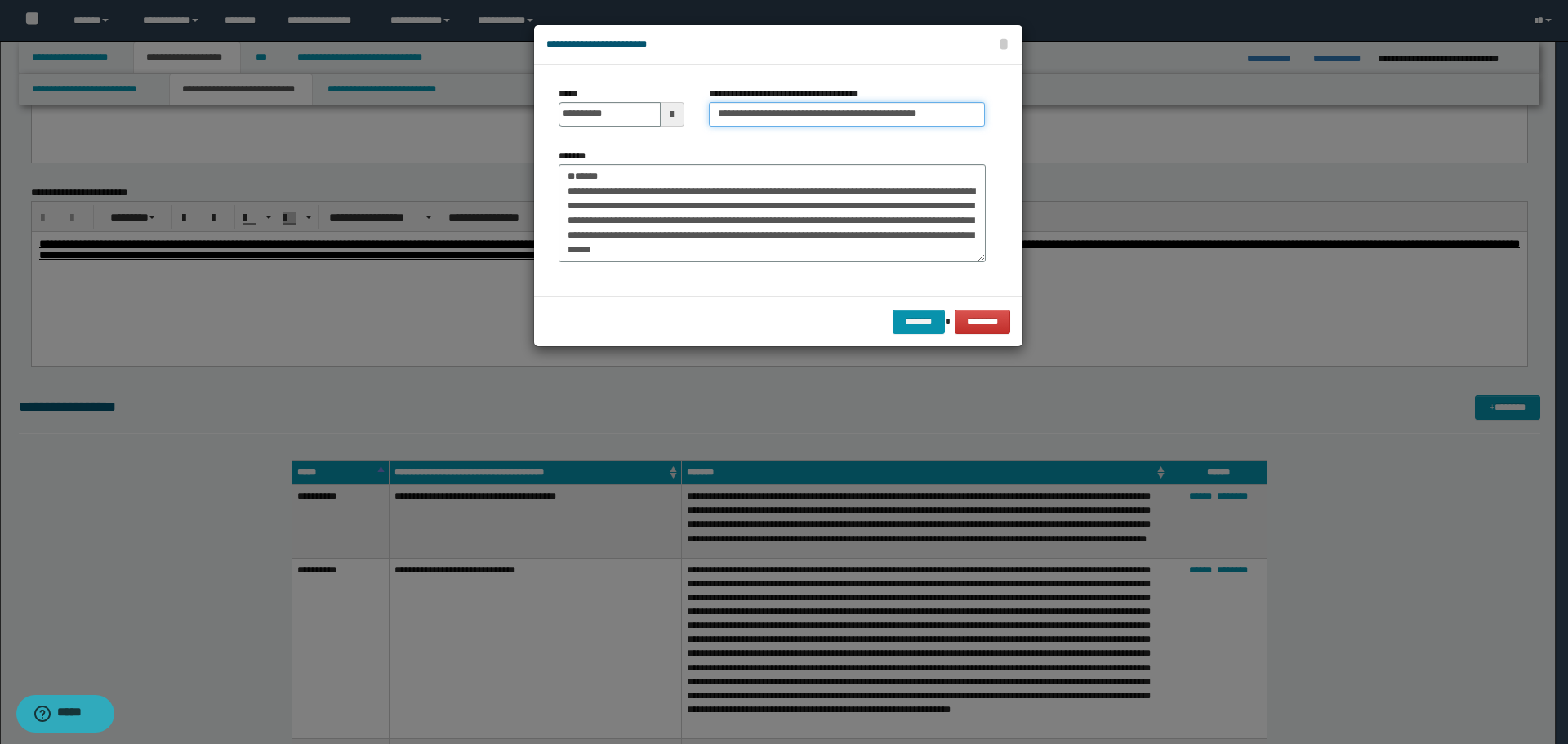 type on "**********" 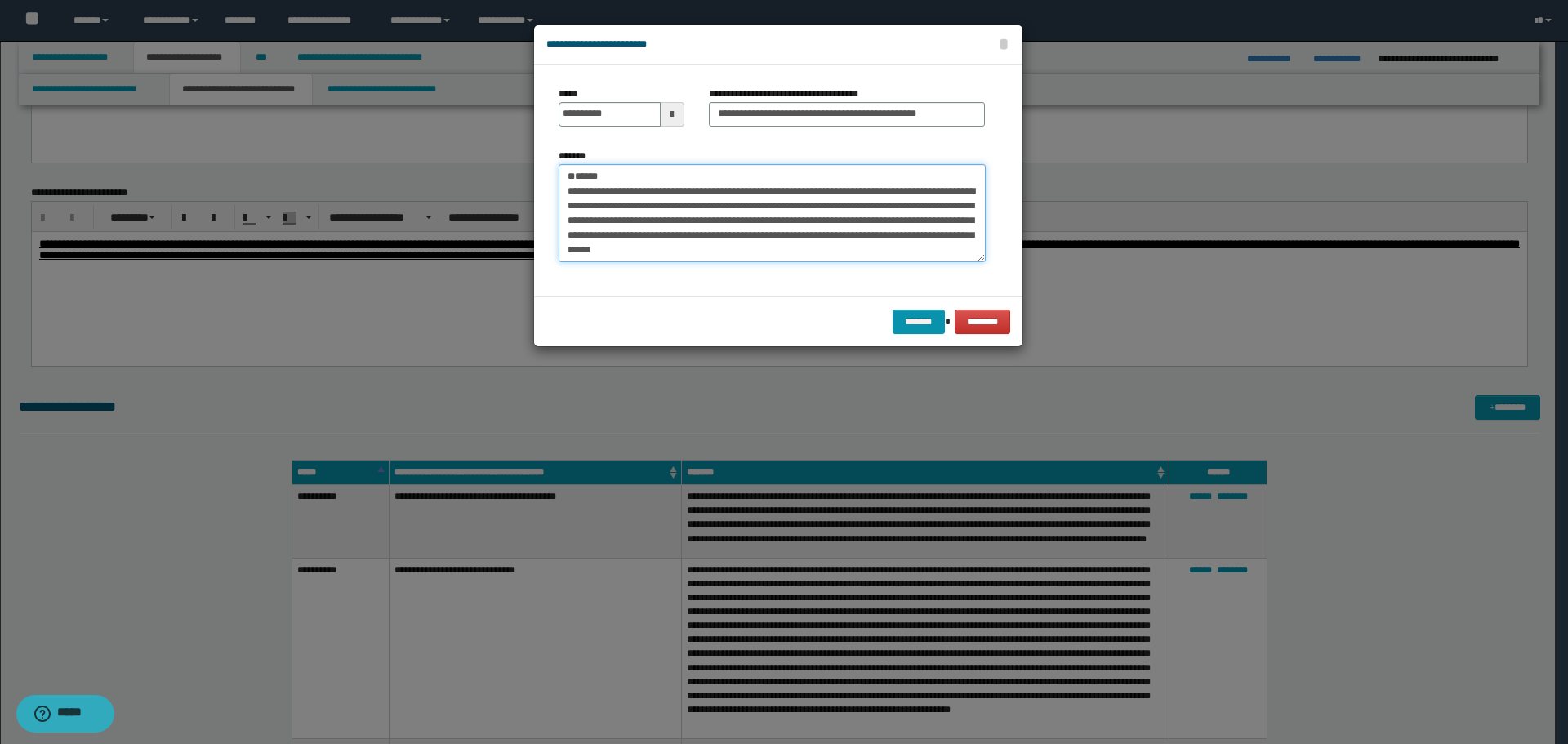 drag, startPoint x: 676, startPoint y: 168, endPoint x: 533, endPoint y: 162, distance: 143.12582 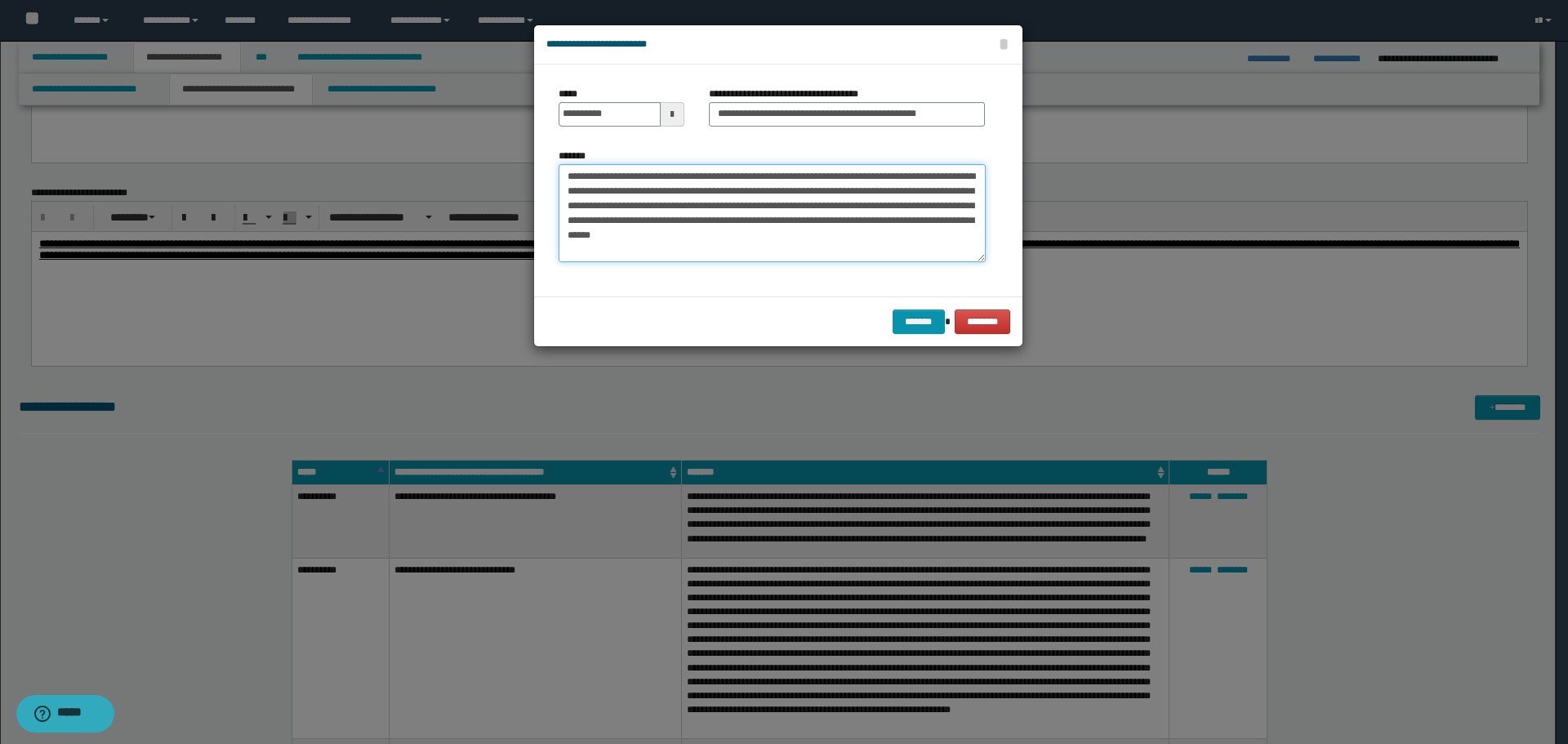 type on "**********" 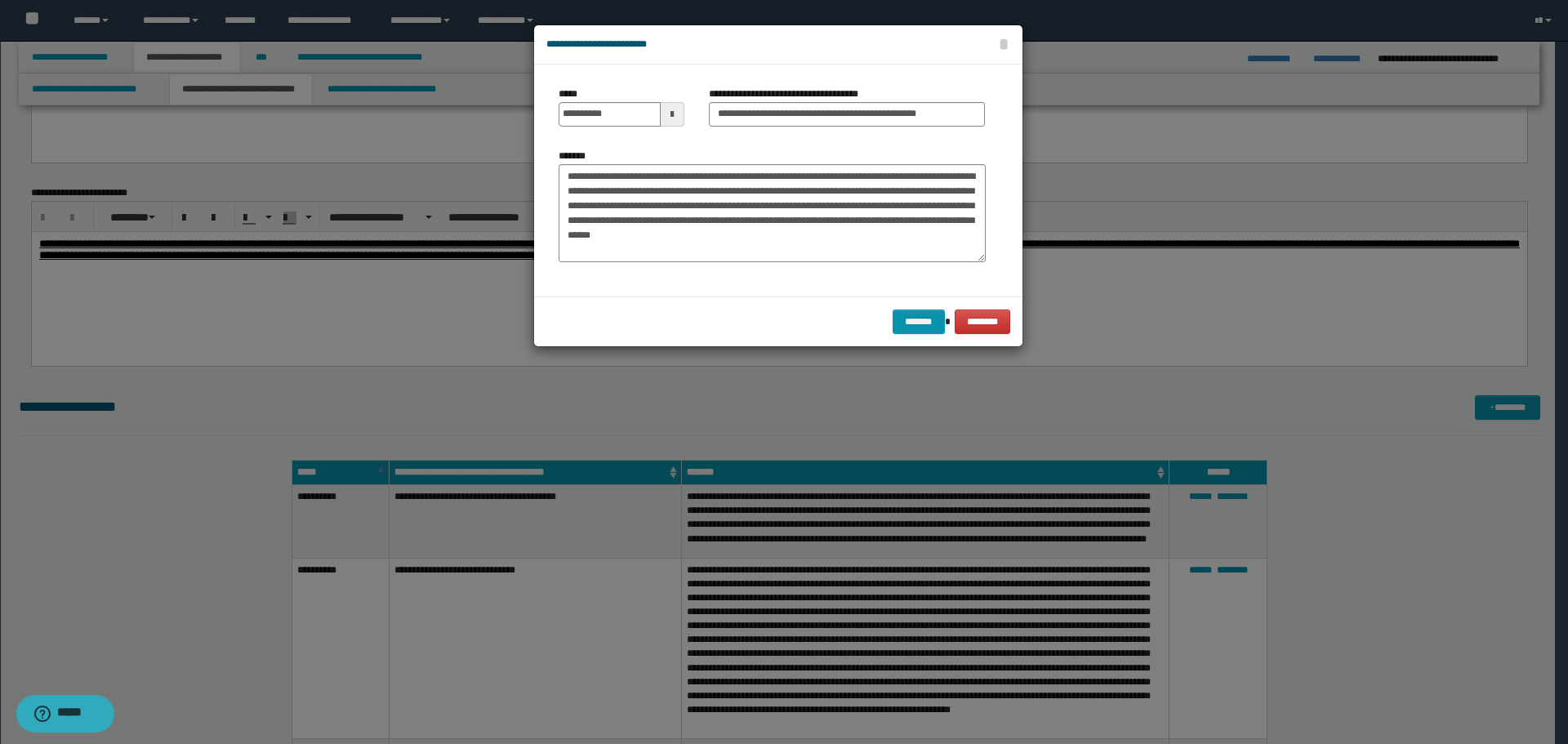 click on "*******
********" at bounding box center (778, 321) 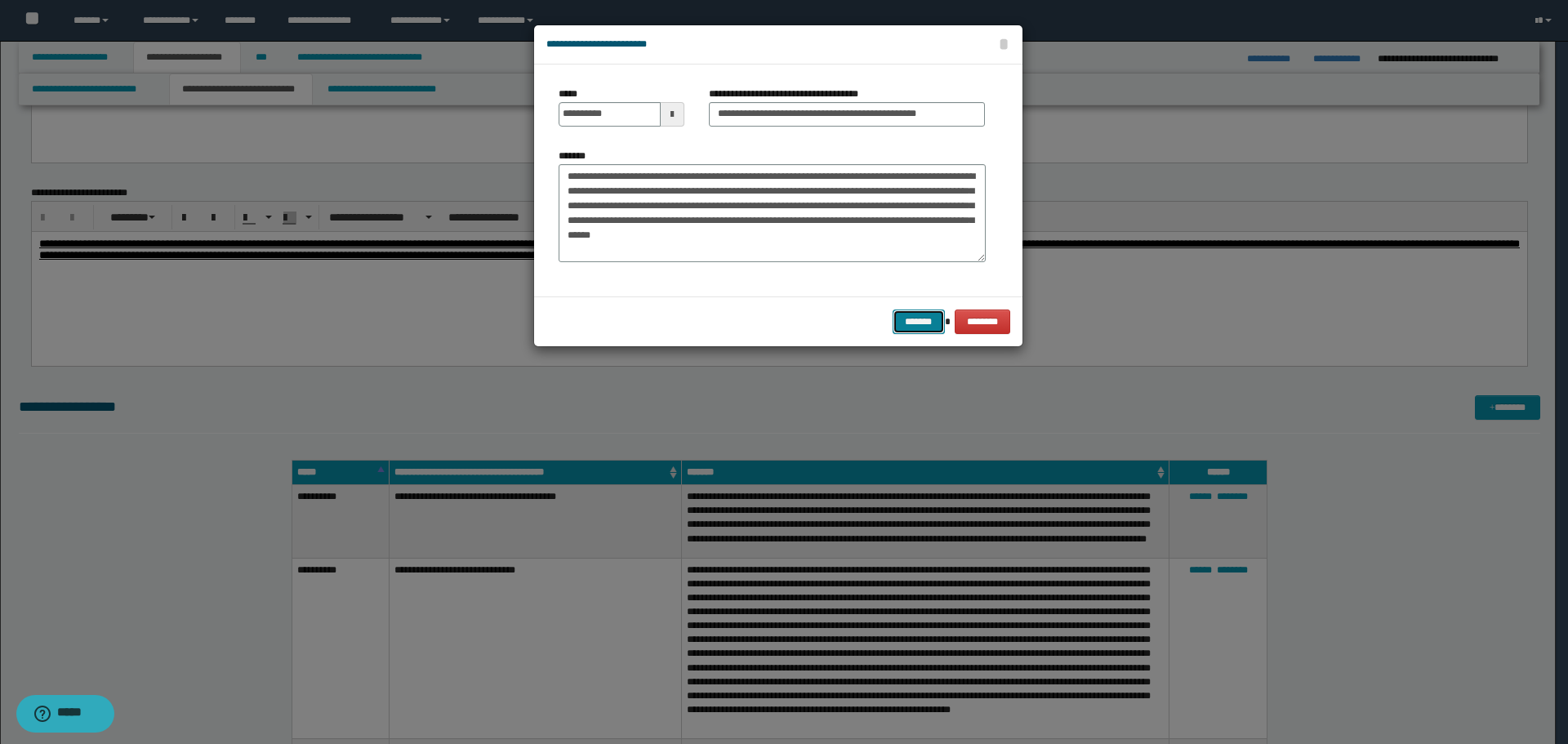 click on "*******" at bounding box center (919, 322) 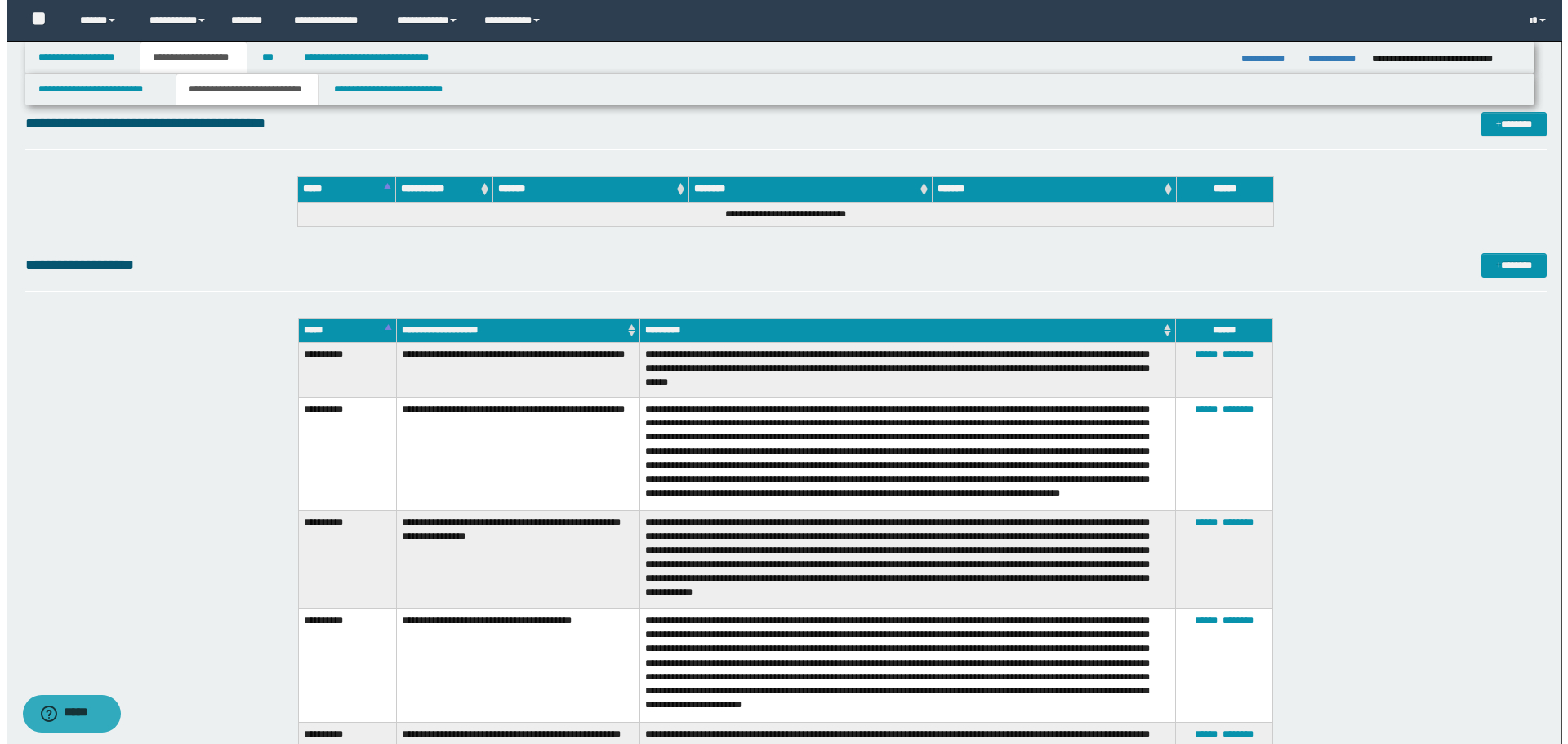 scroll, scrollTop: 5390, scrollLeft: 0, axis: vertical 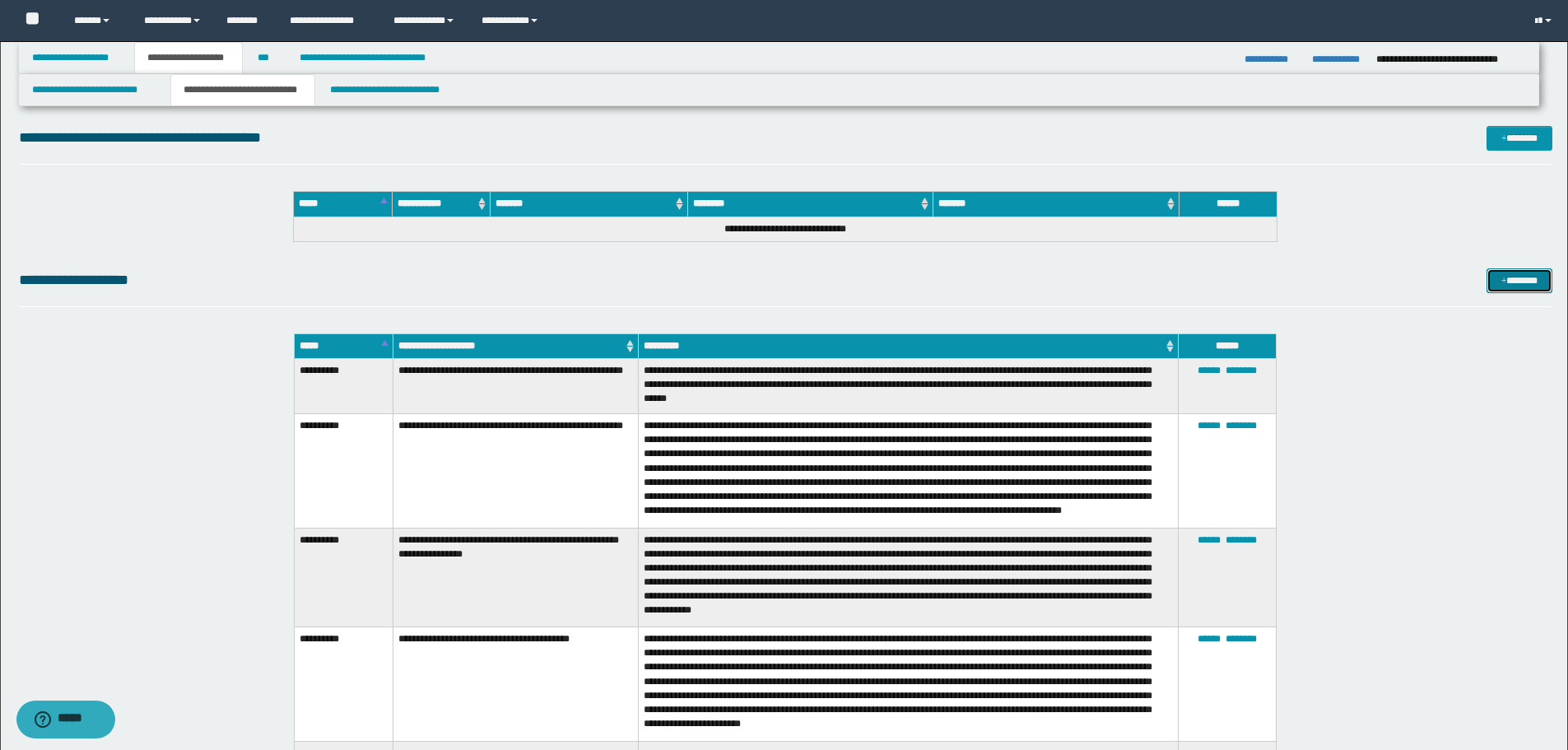 click on "*******" at bounding box center [1519, 281] 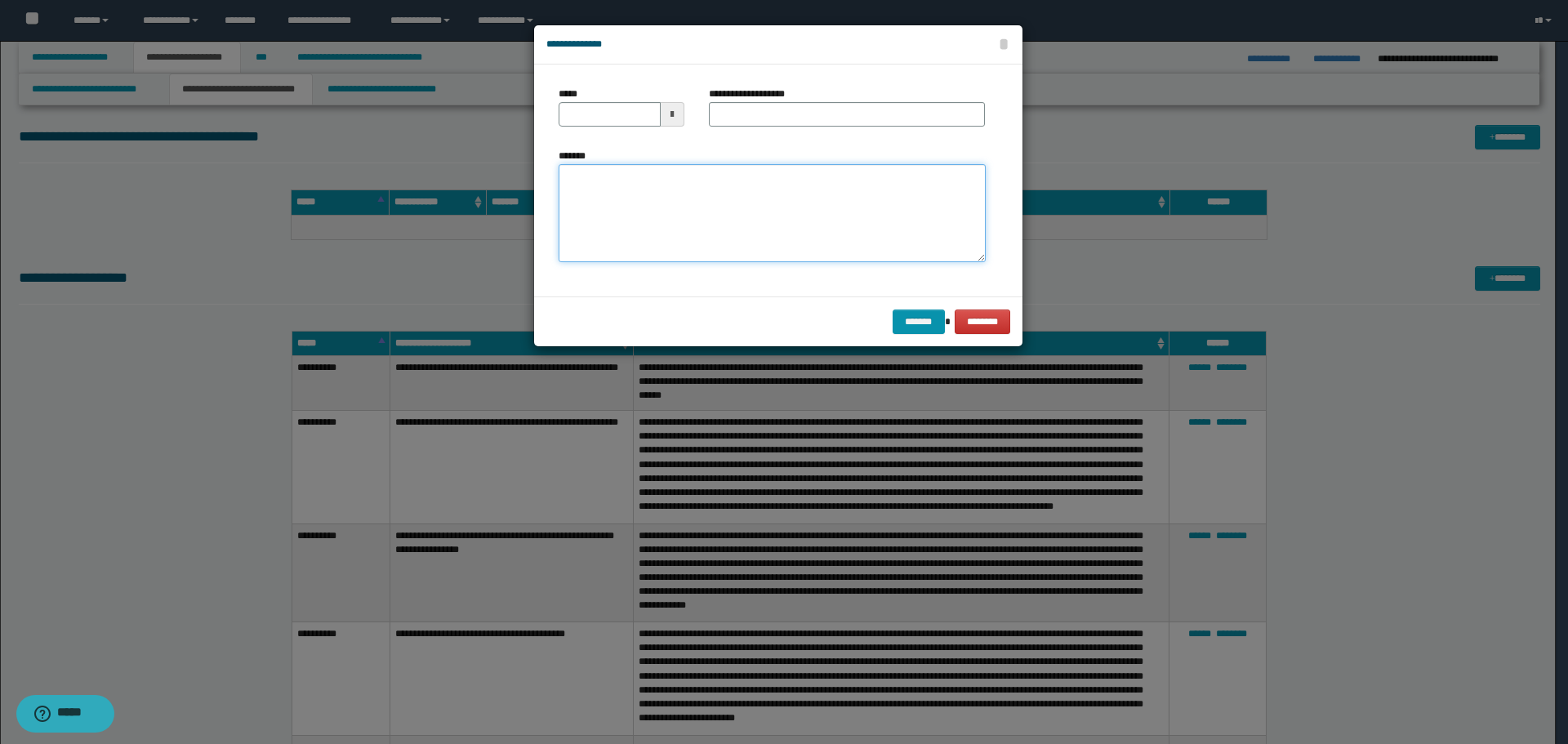 click on "*******" at bounding box center [772, 213] 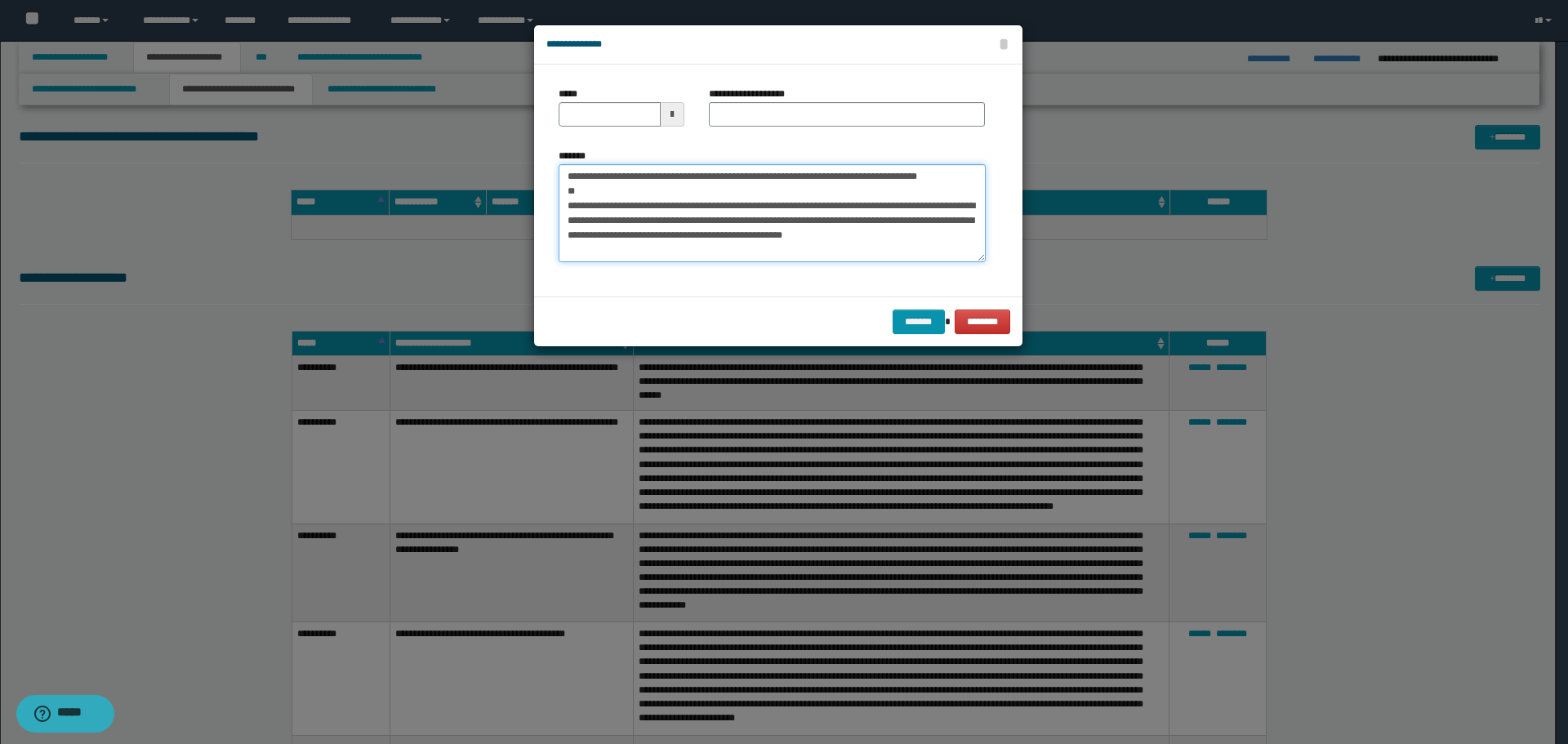 scroll, scrollTop: 0, scrollLeft: 0, axis: both 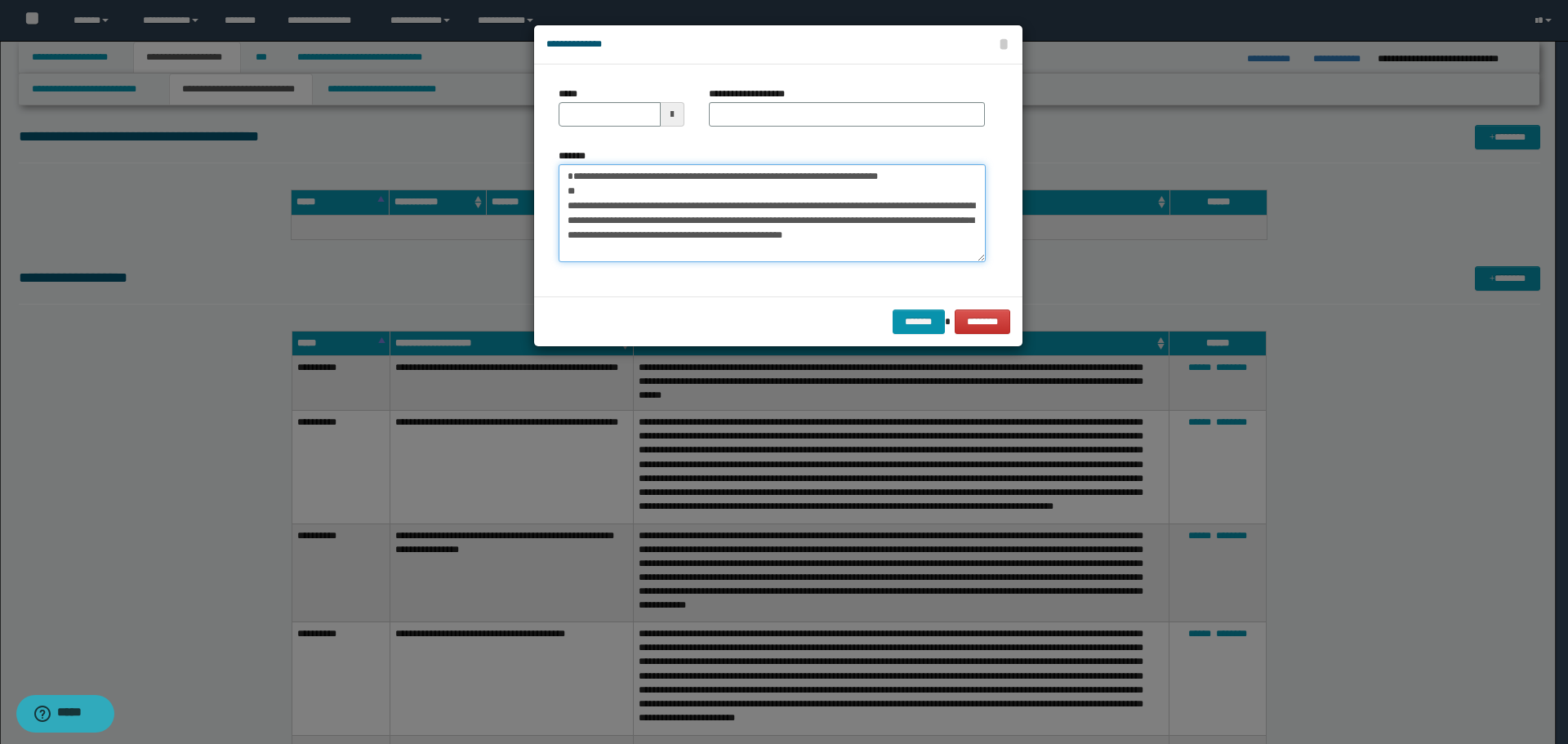 type 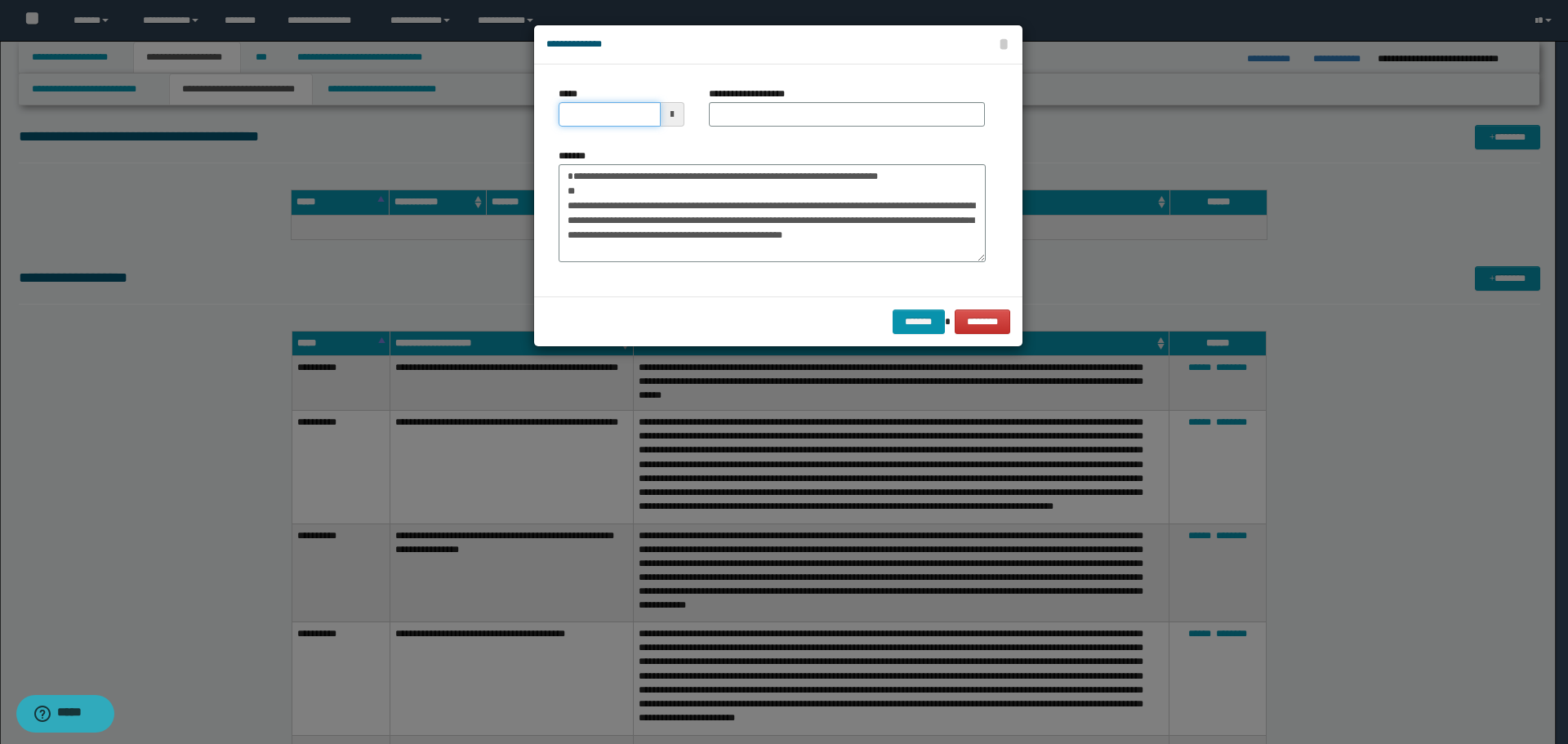 click on "*****" at bounding box center (609, 114) 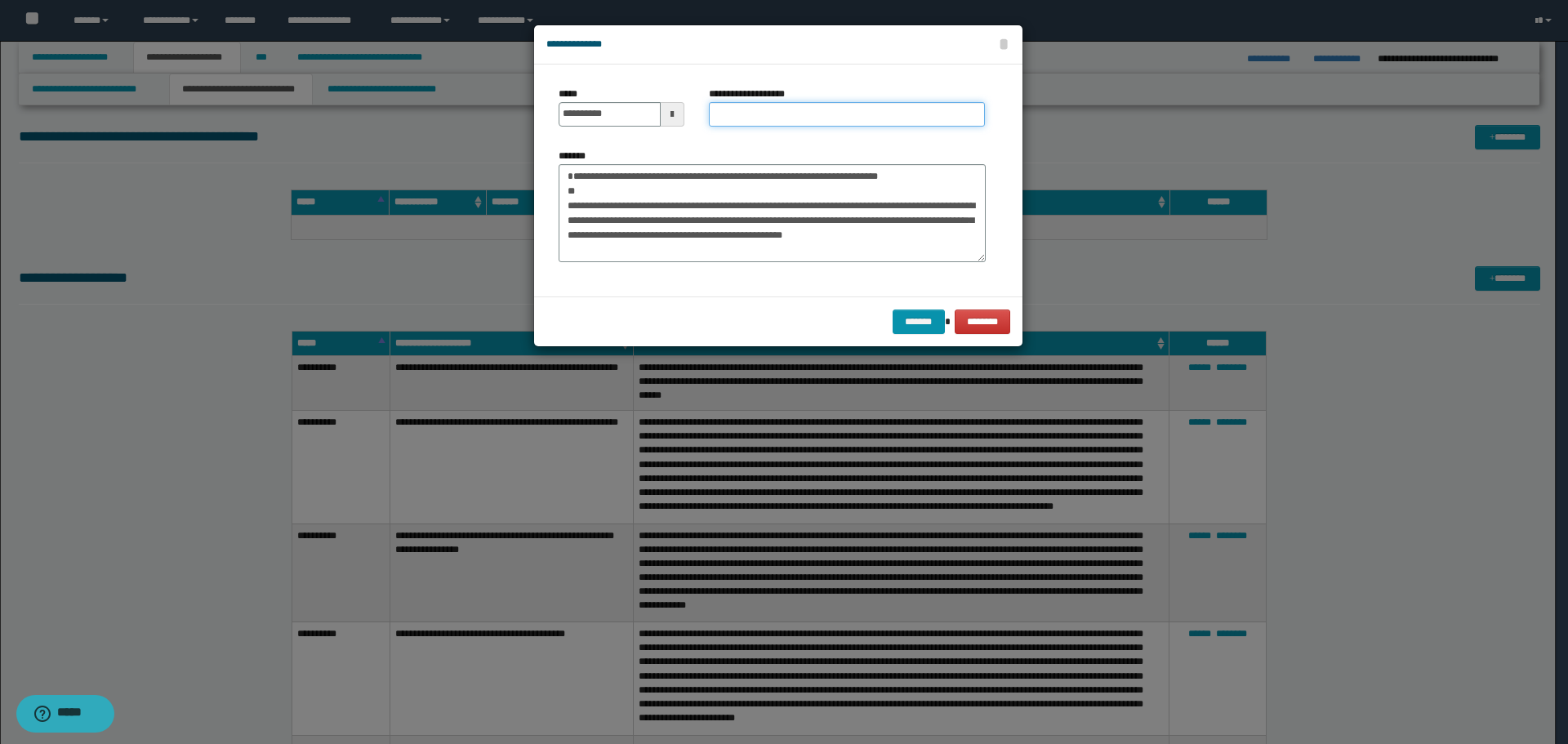 type on "**********" 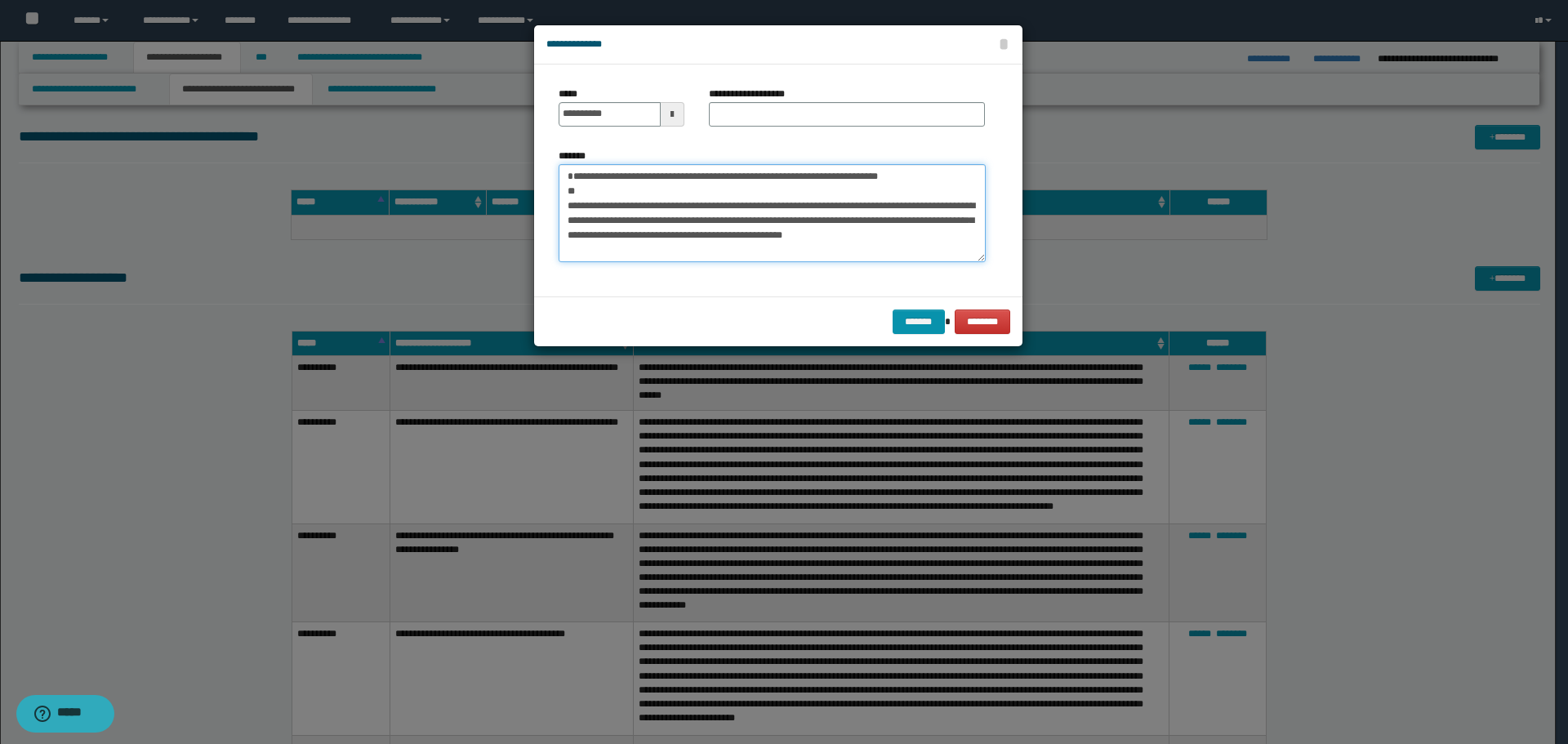 drag, startPoint x: 569, startPoint y: 177, endPoint x: 595, endPoint y: 185, distance: 27.202941 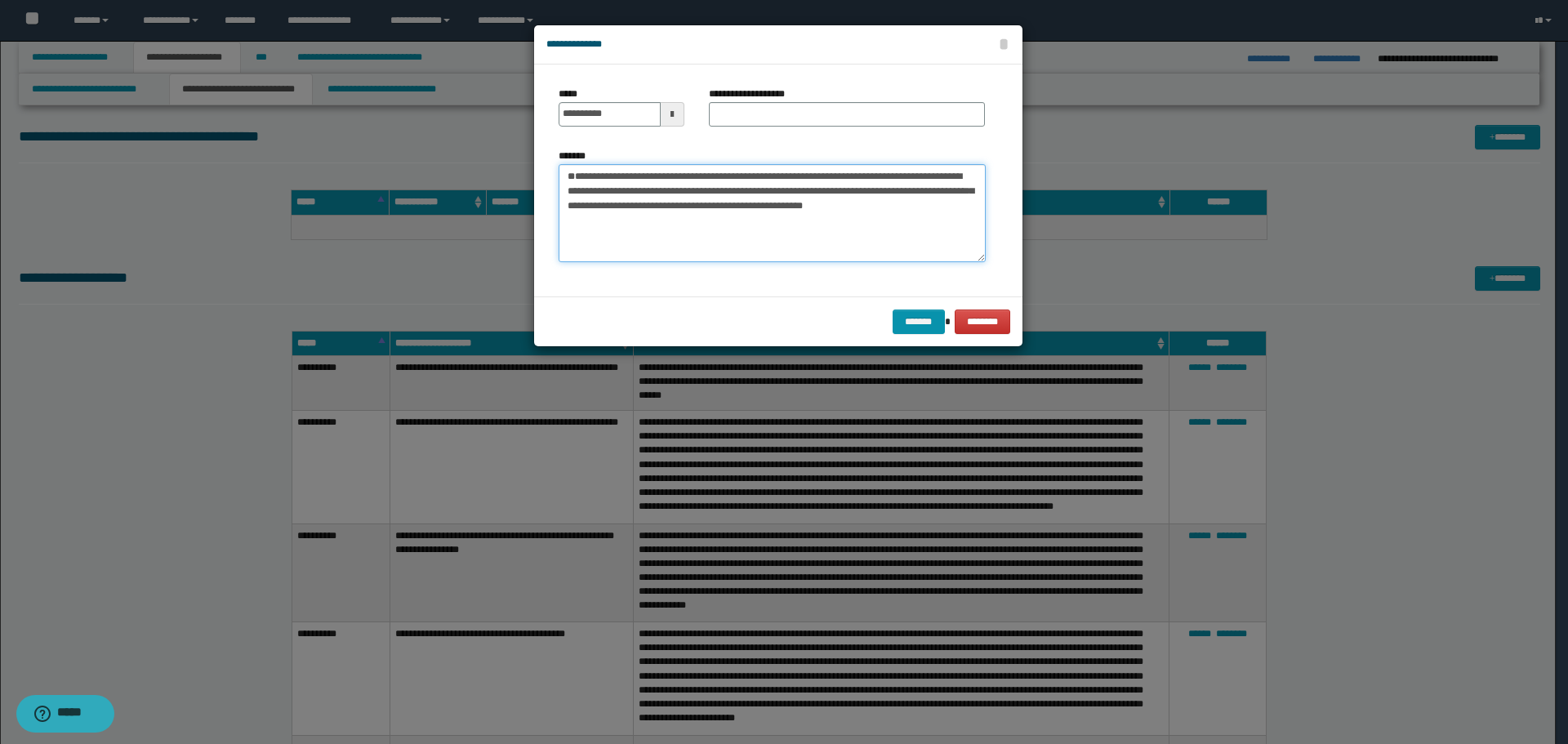 type on "**********" 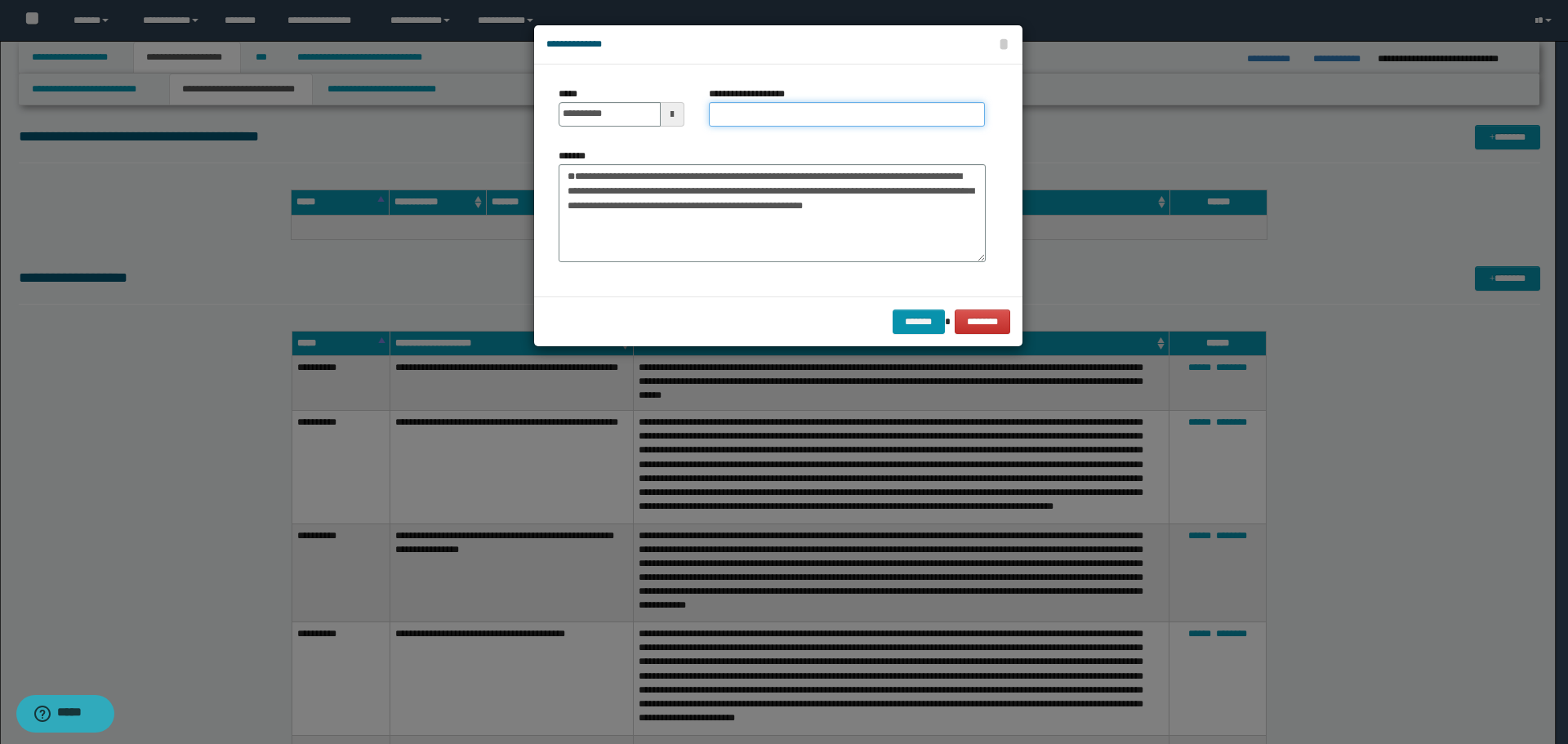 click on "**********" at bounding box center (847, 114) 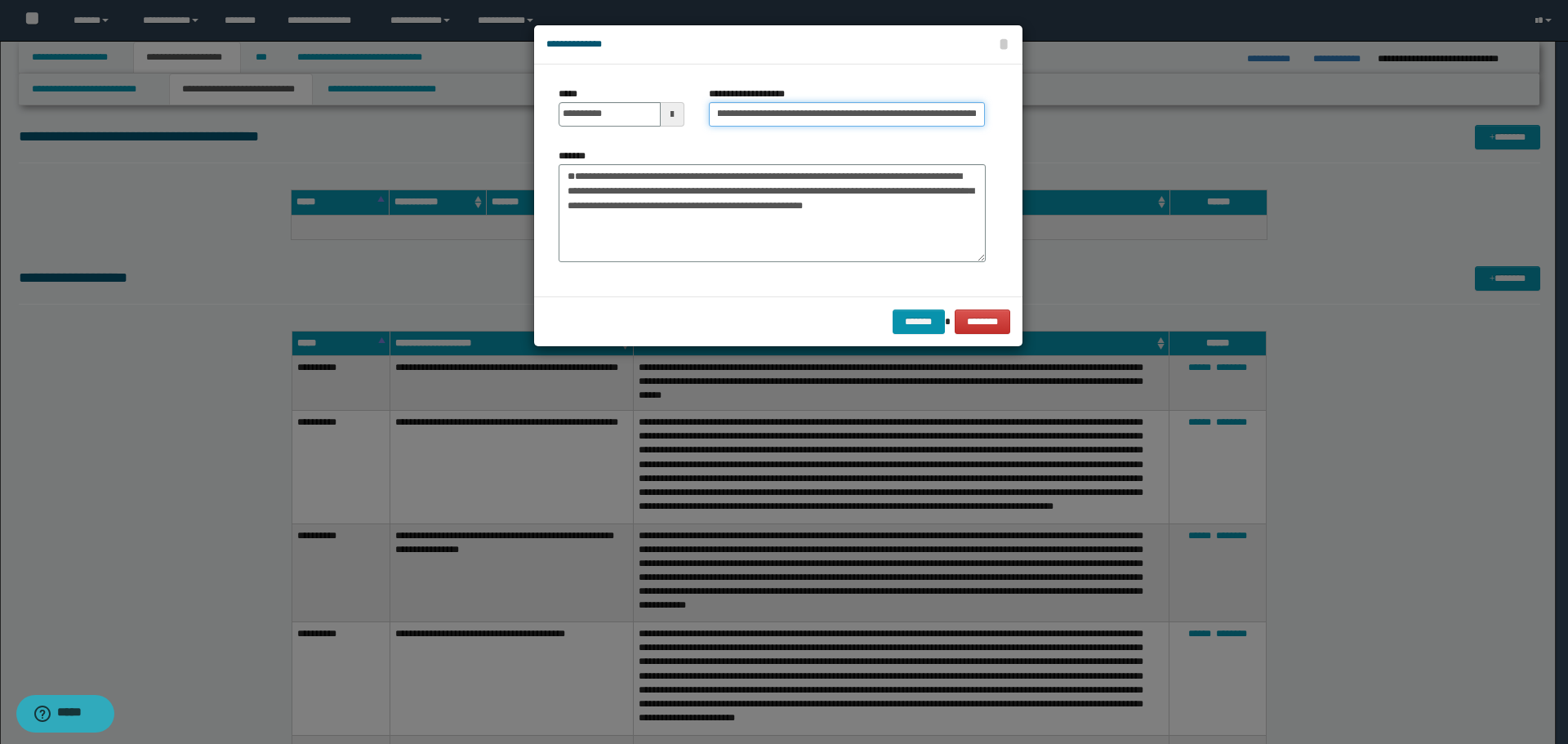 scroll, scrollTop: 0, scrollLeft: 105, axis: horizontal 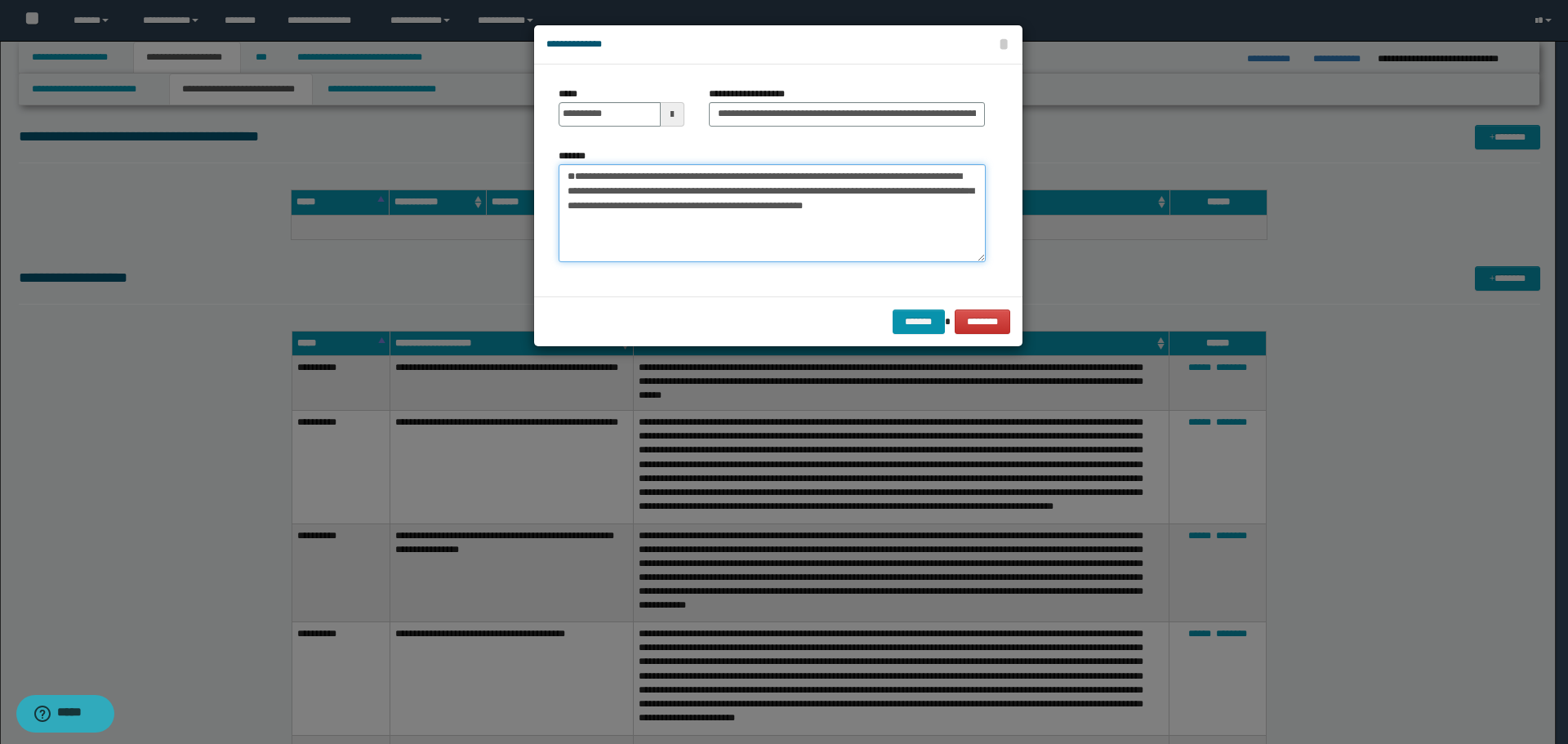 click on "**********" at bounding box center [772, 213] 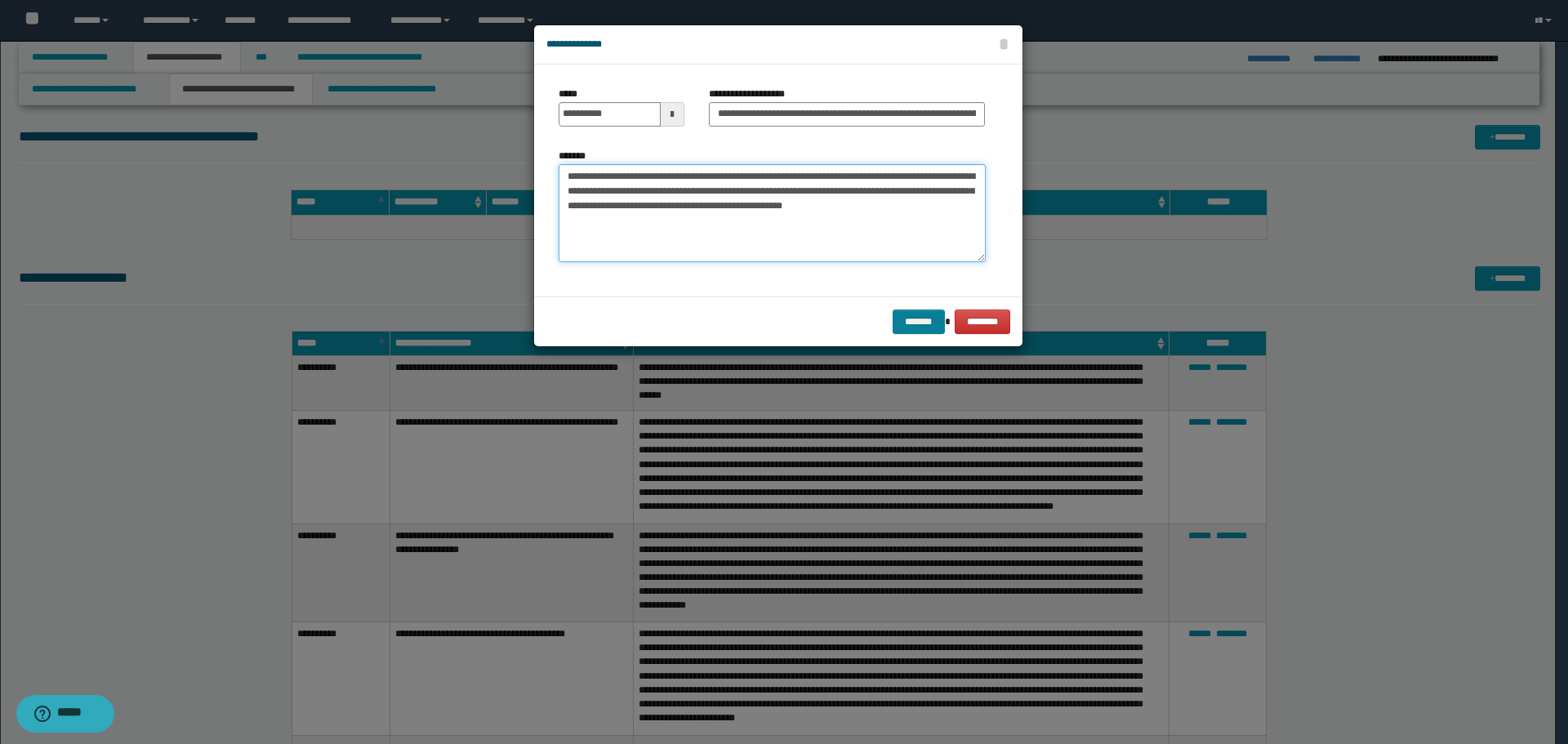 type on "**********" 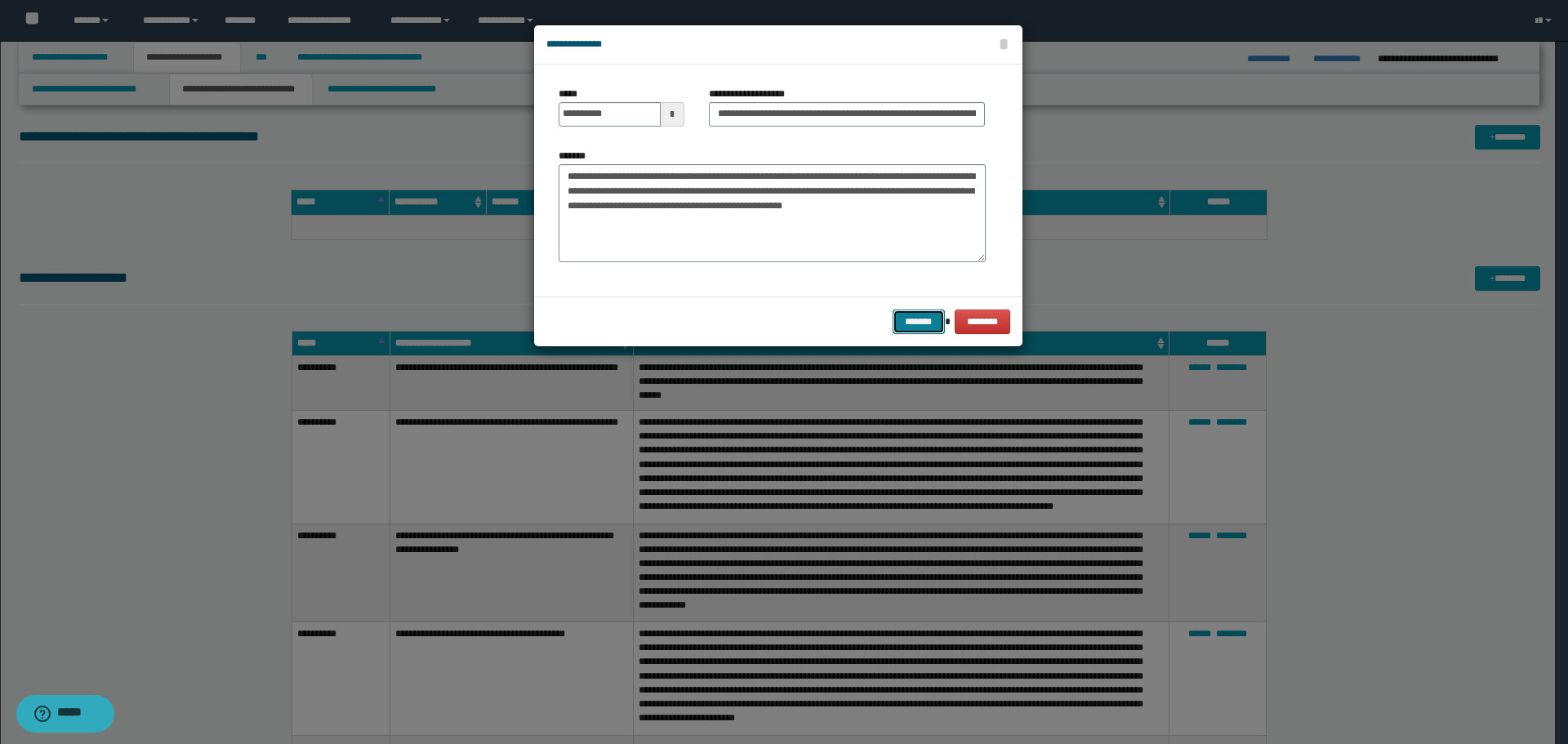 click on "*******" at bounding box center [919, 322] 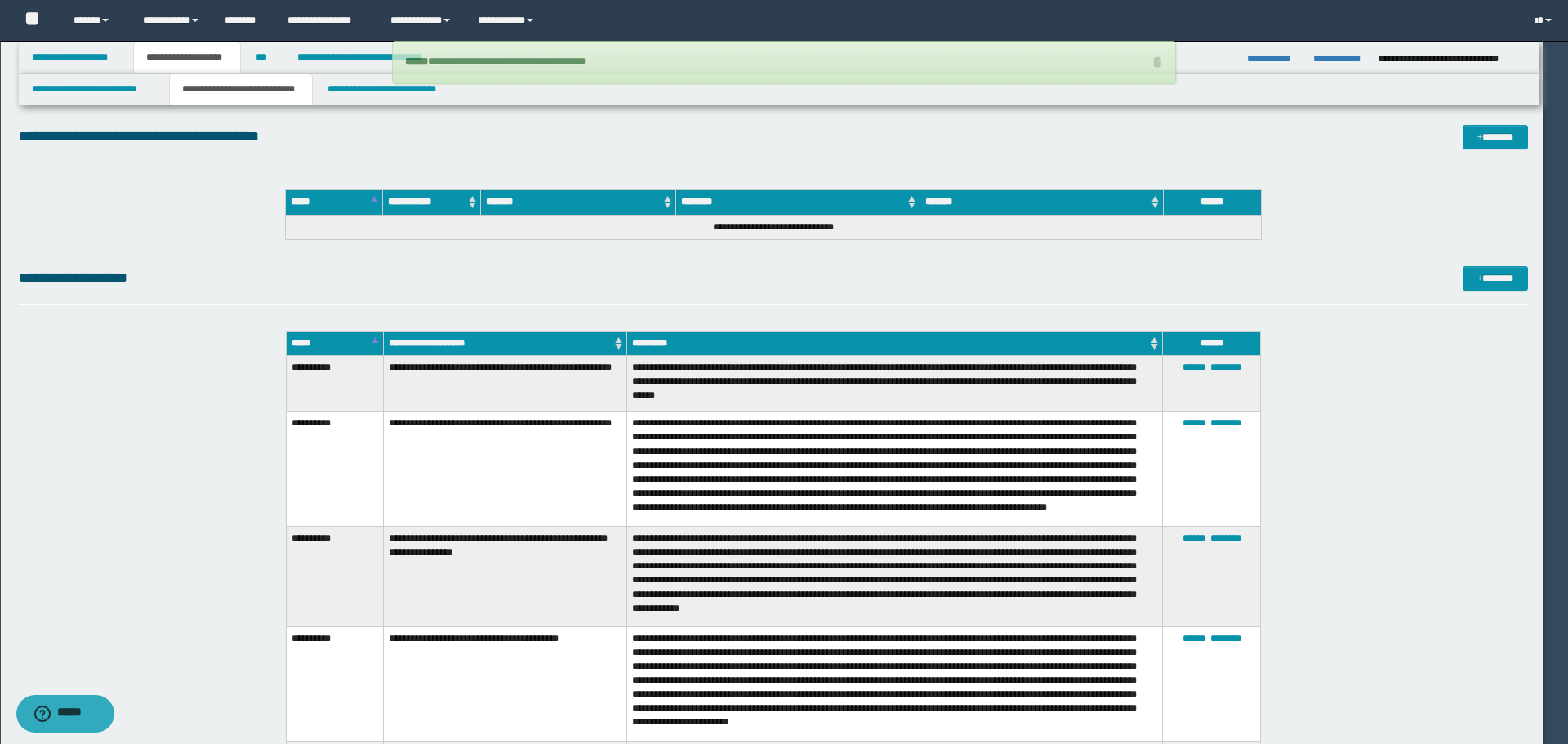 type 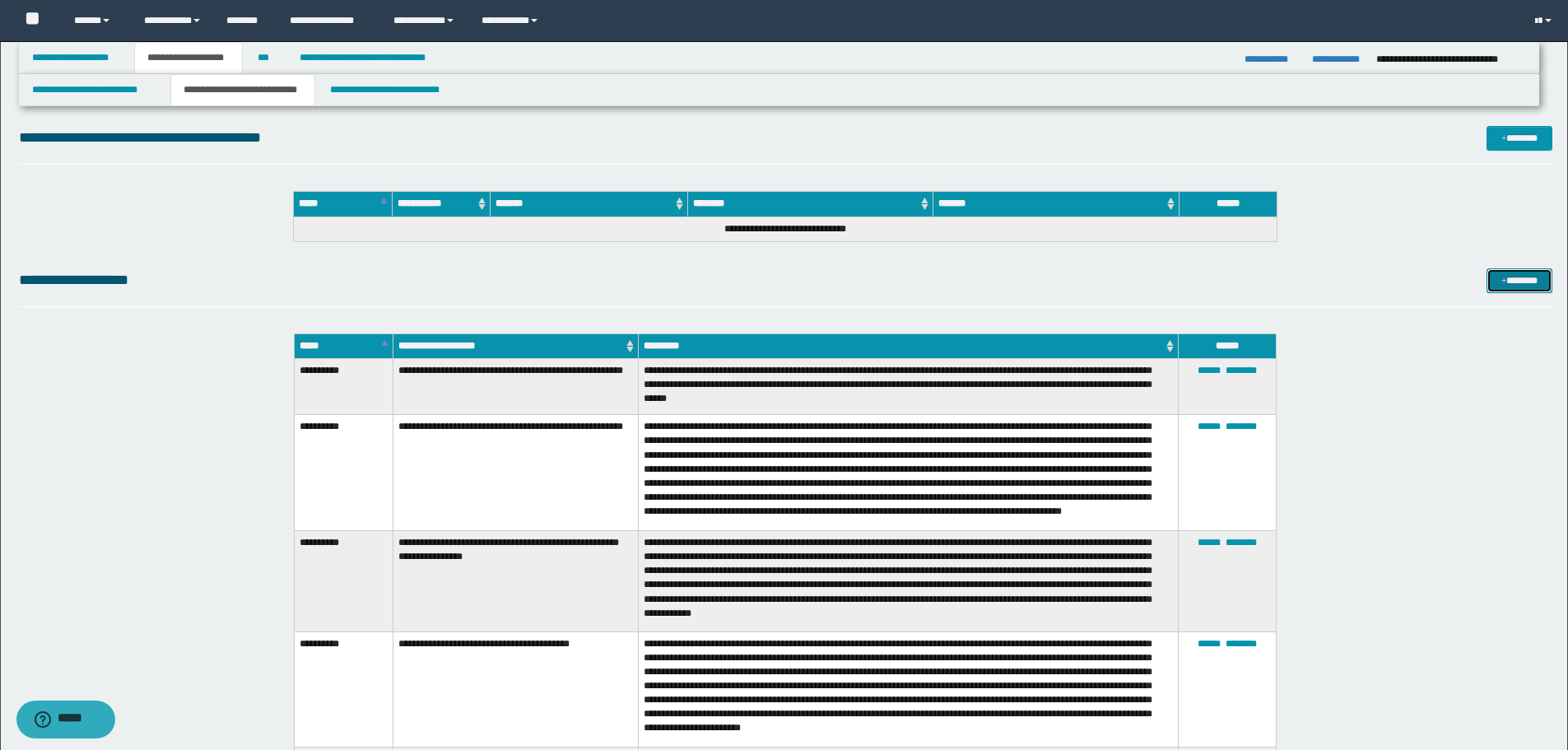 click on "*******" at bounding box center [1519, 281] 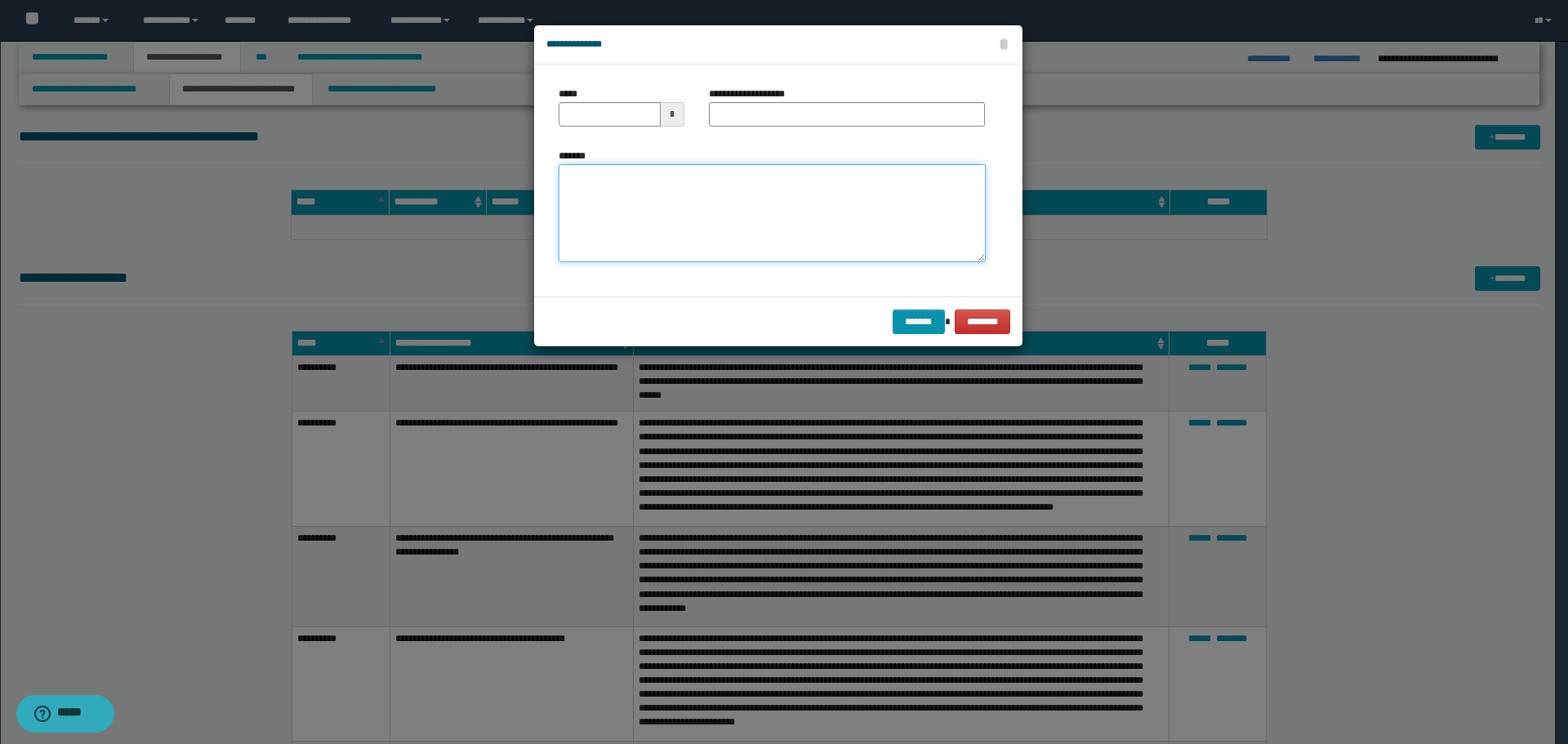 drag, startPoint x: 832, startPoint y: 190, endPoint x: 800, endPoint y: 187, distance: 32.1403 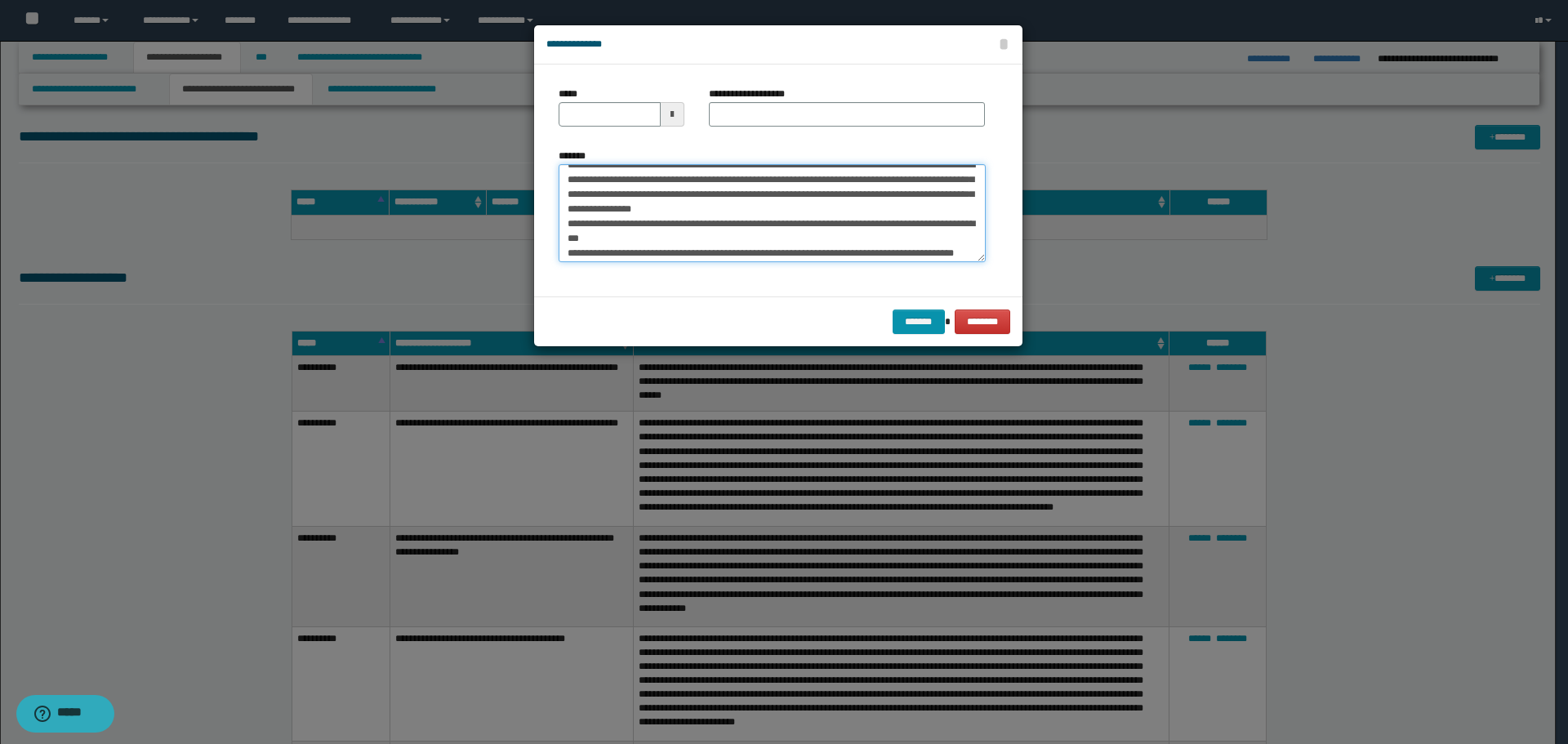 scroll, scrollTop: 0, scrollLeft: 0, axis: both 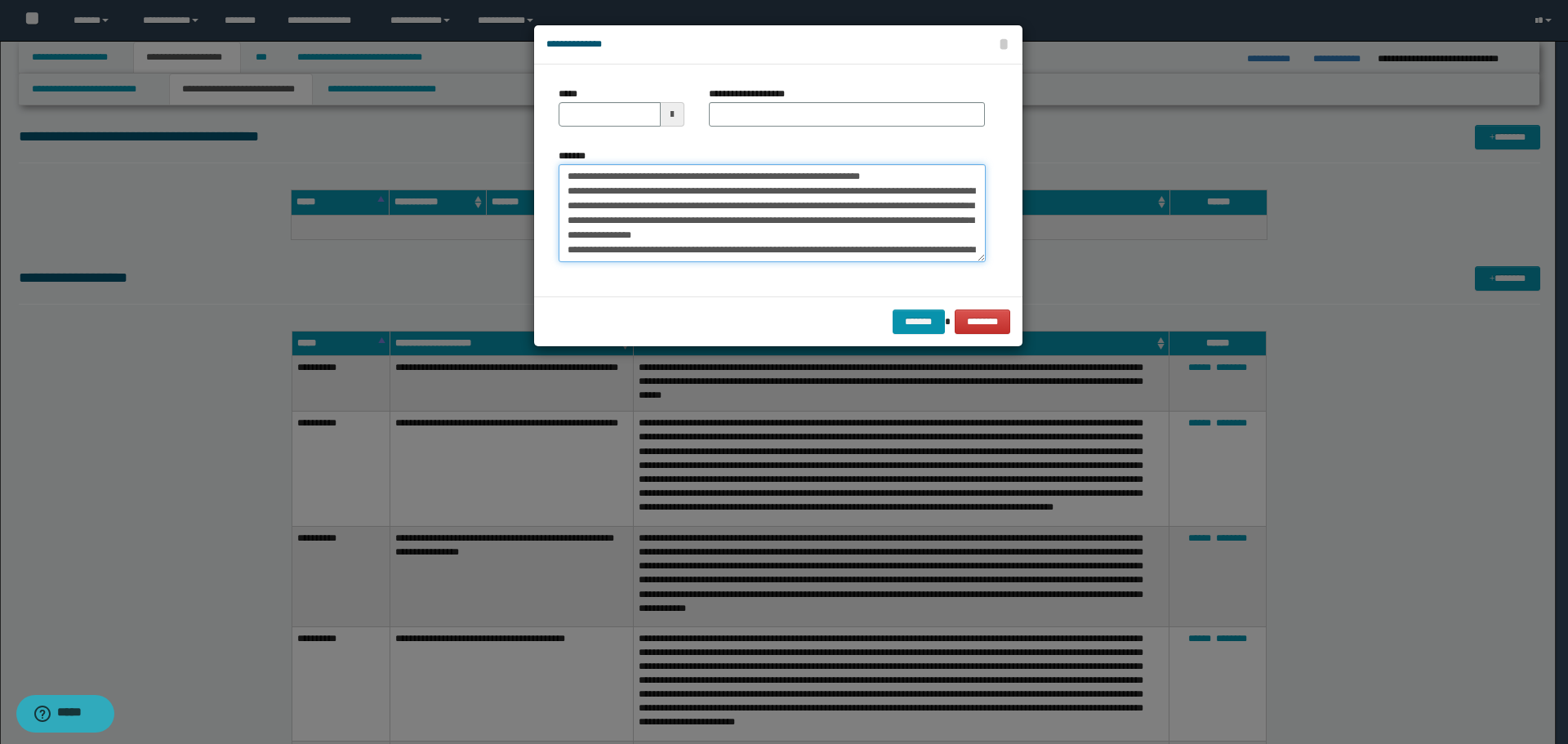 drag, startPoint x: 617, startPoint y: 179, endPoint x: 496, endPoint y: 171, distance: 121.26417 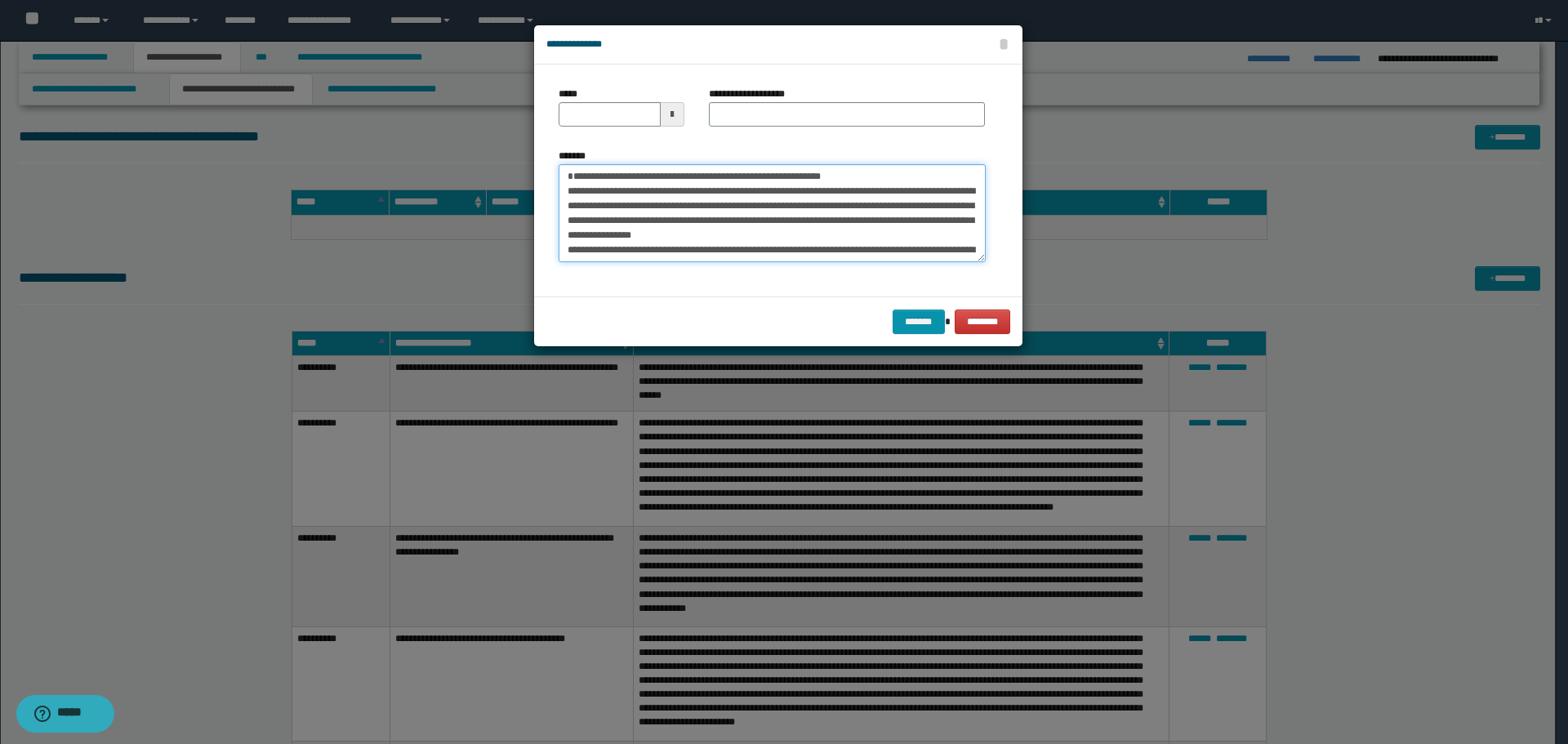 type 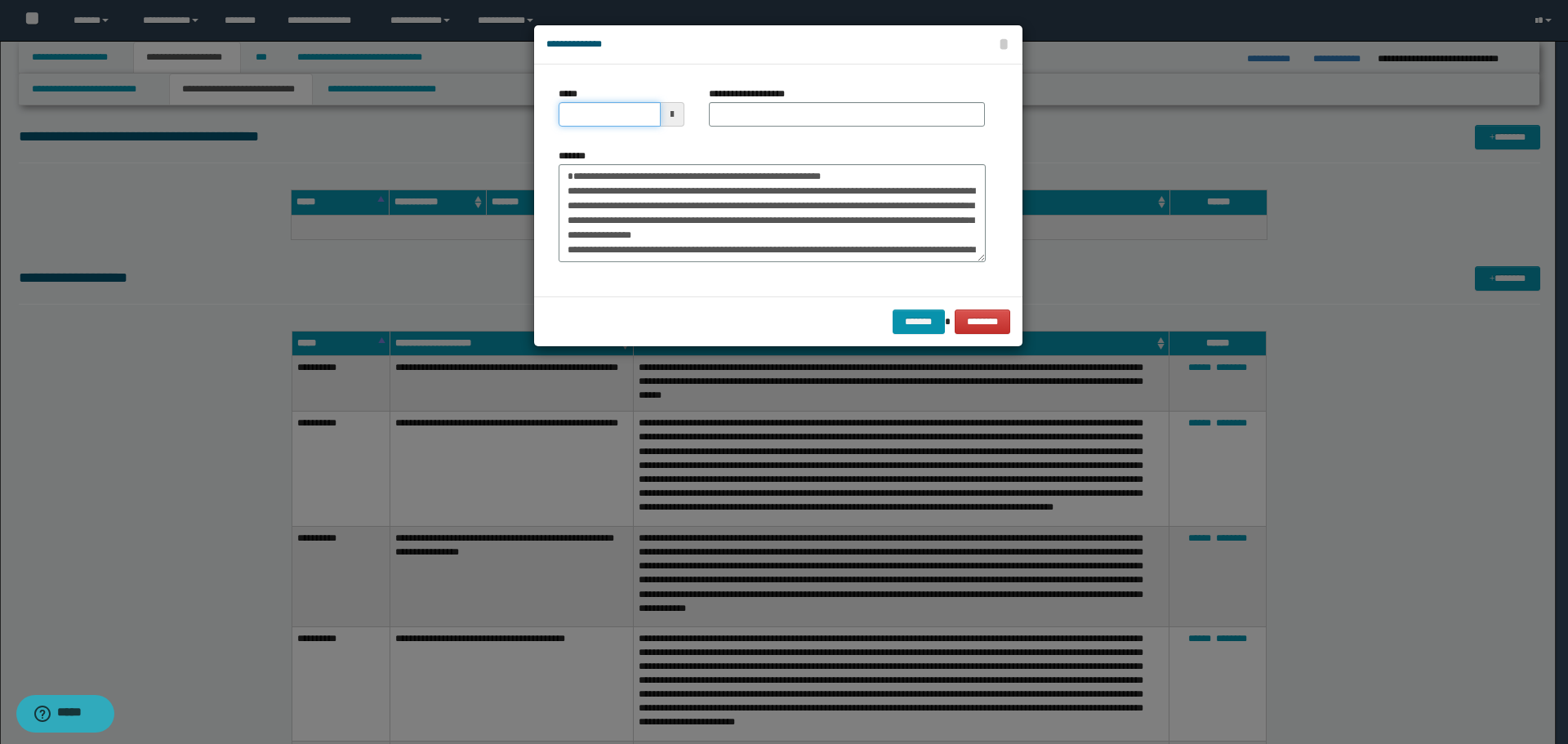click on "*****" at bounding box center (609, 114) 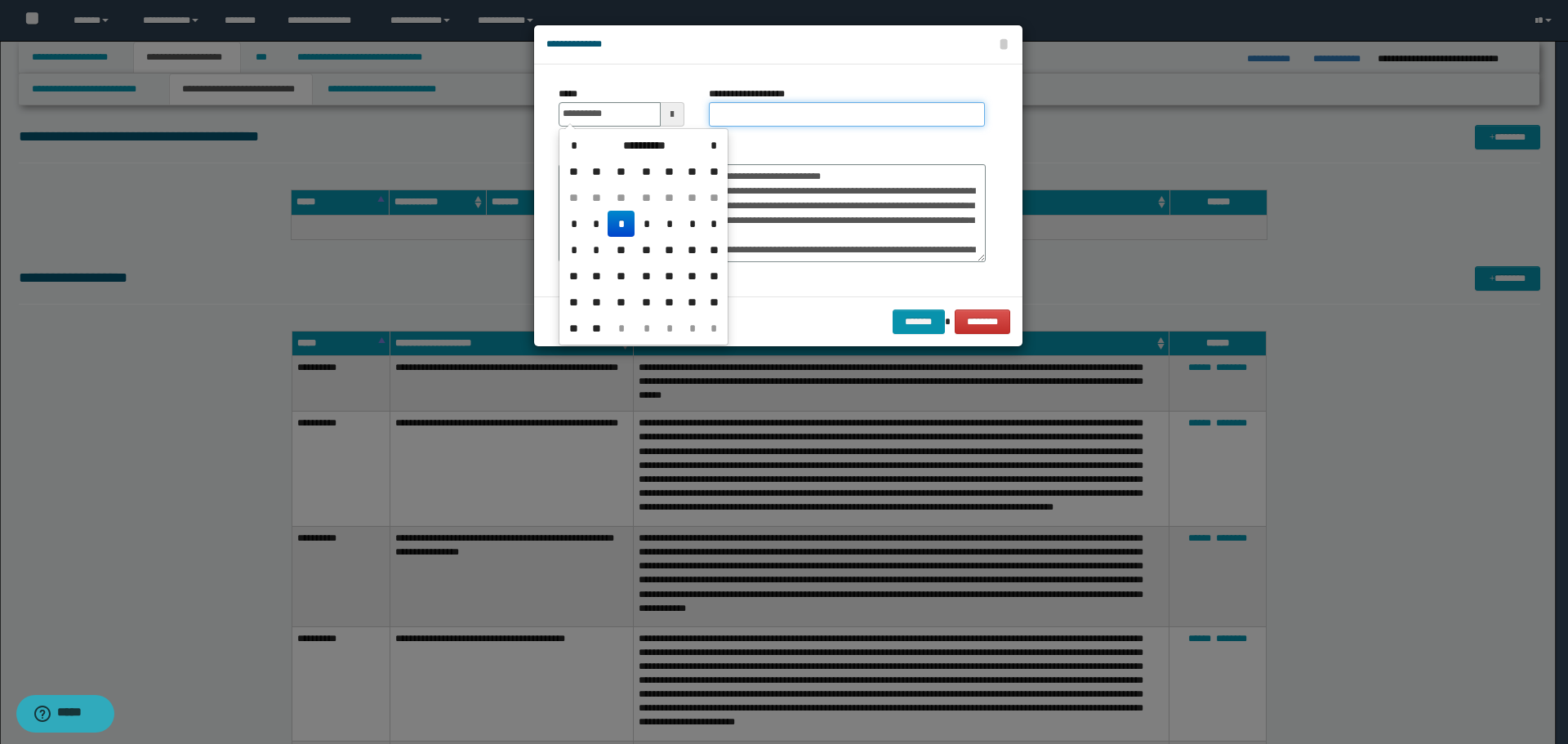 type on "**********" 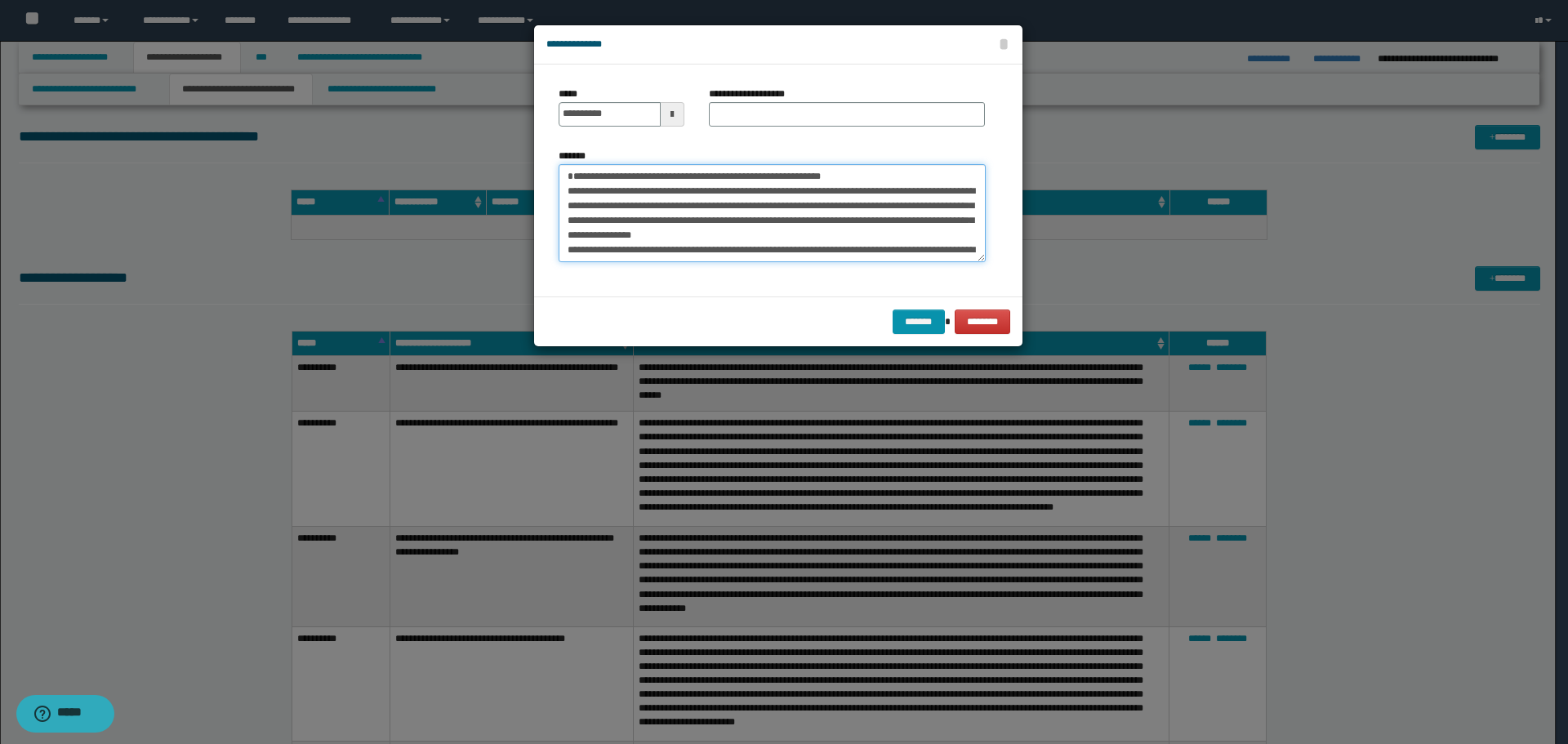 drag, startPoint x: 568, startPoint y: 176, endPoint x: 834, endPoint y: 177, distance: 266.00188 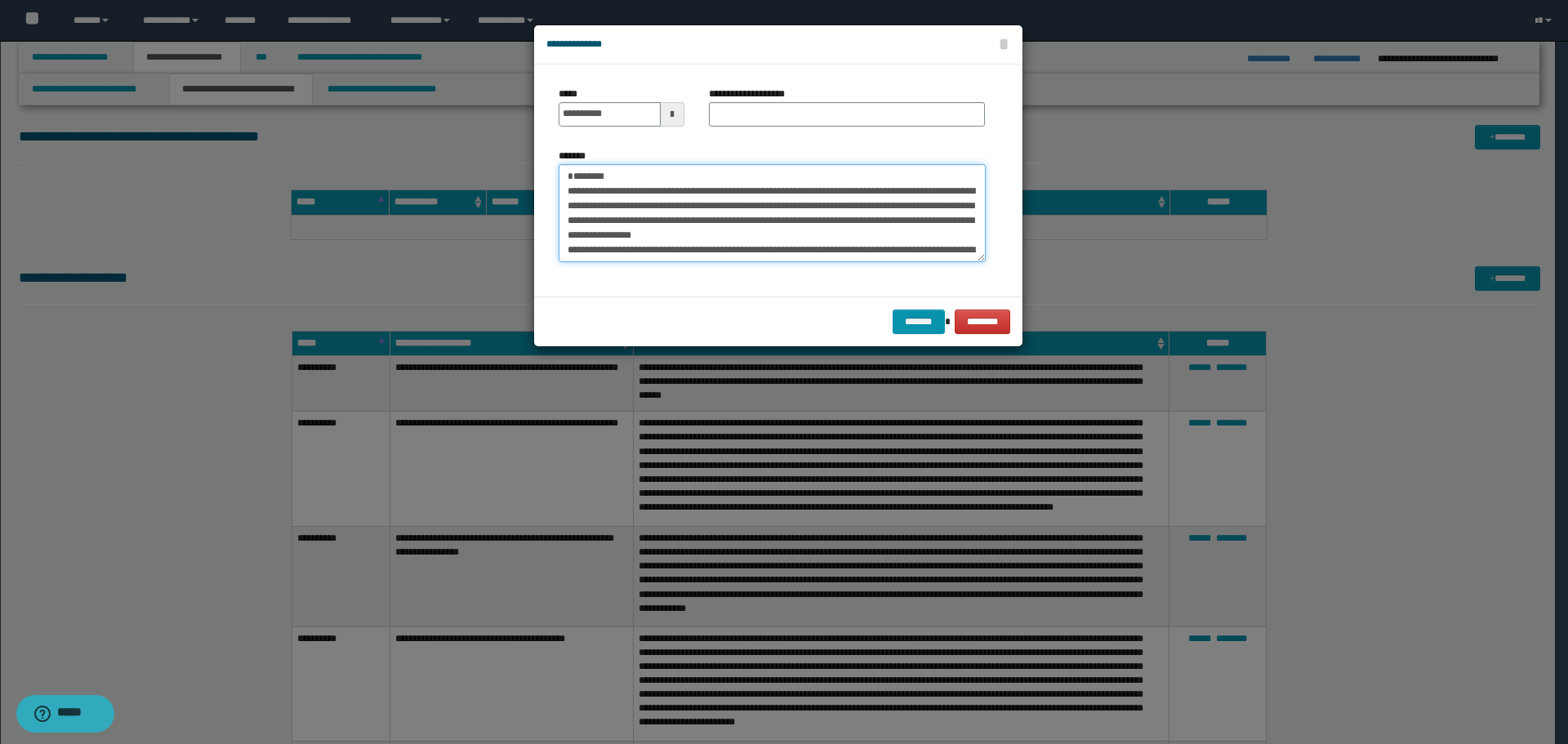 type on "**********" 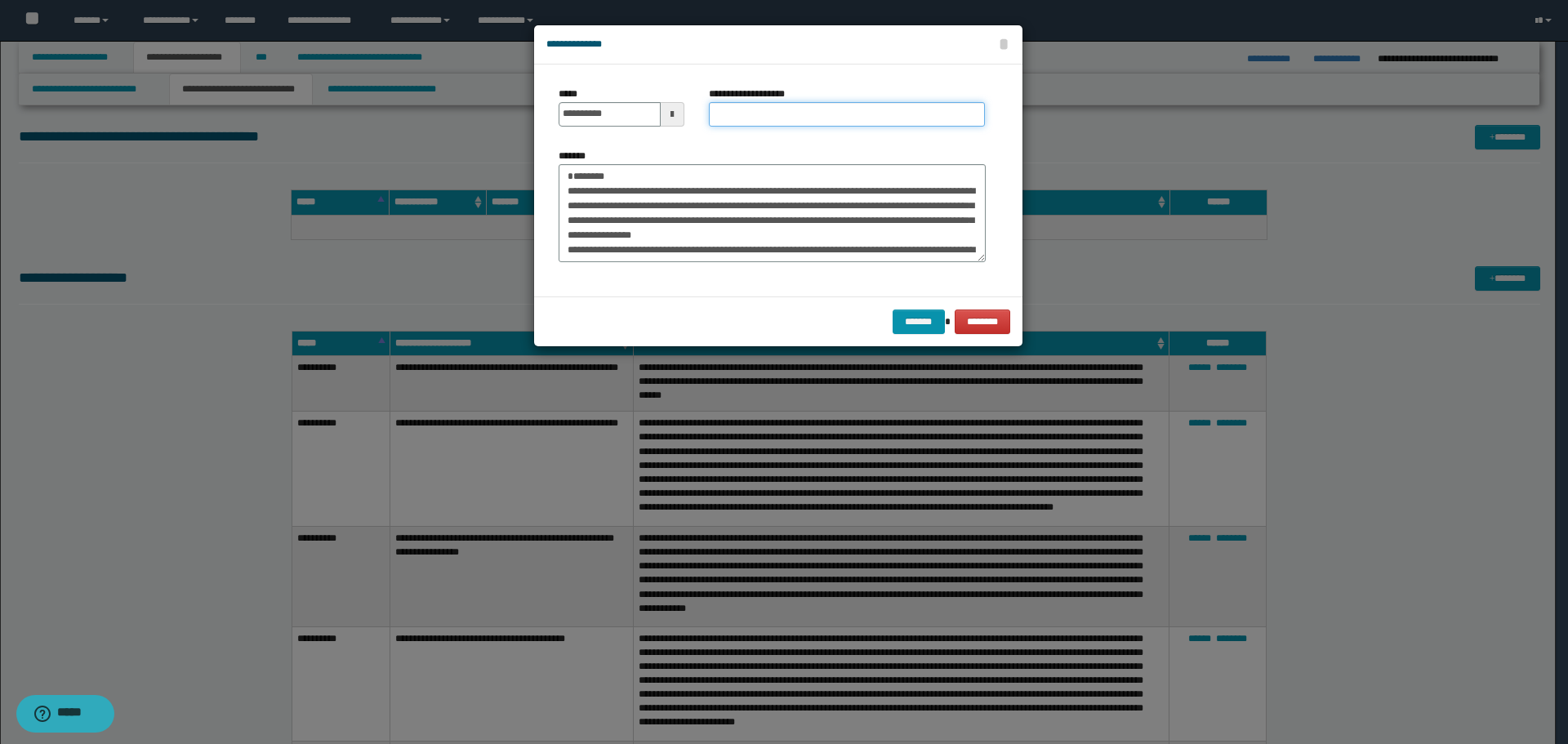 drag, startPoint x: 768, startPoint y: 115, endPoint x: 754, endPoint y: 117, distance: 14.142136 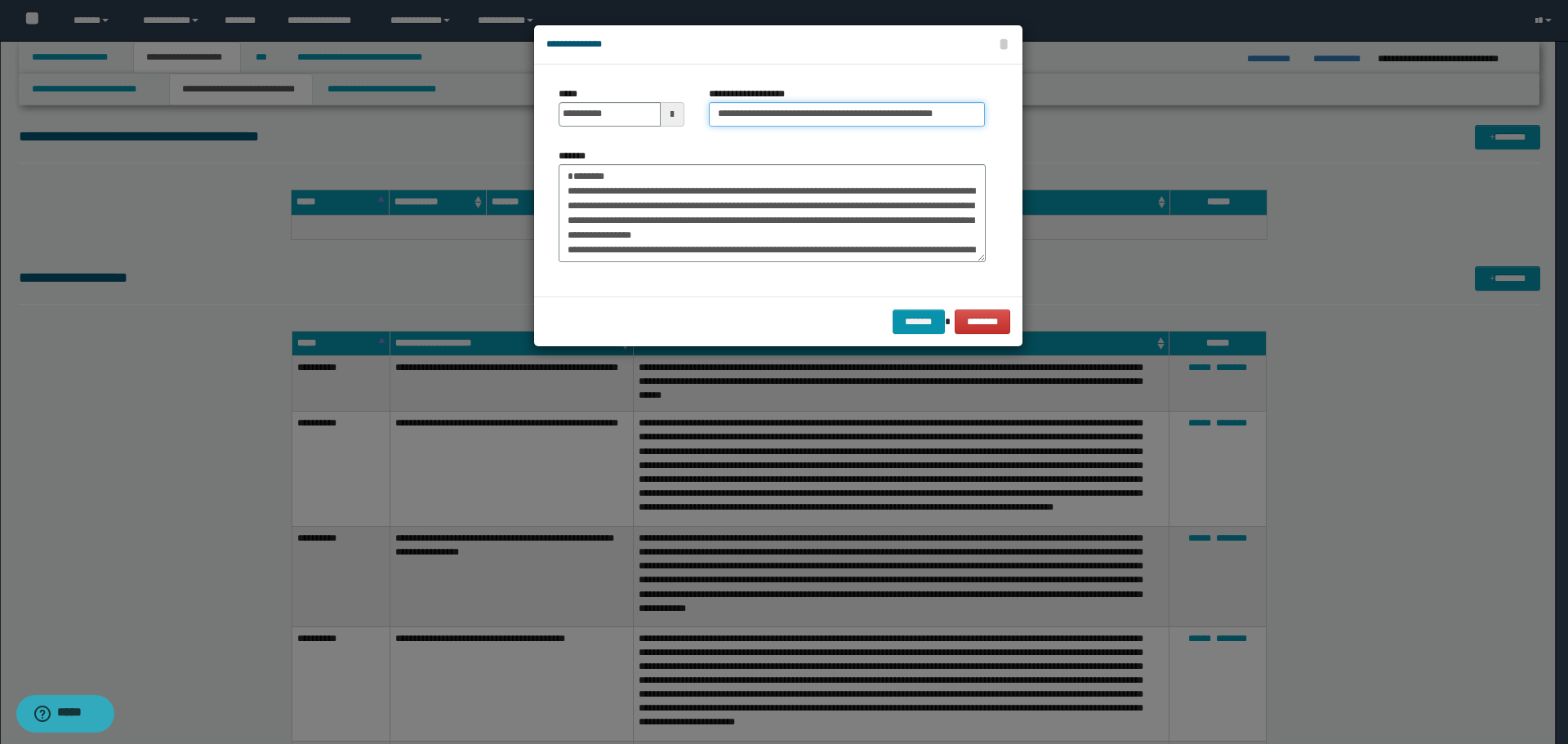 scroll, scrollTop: 0, scrollLeft: 9, axis: horizontal 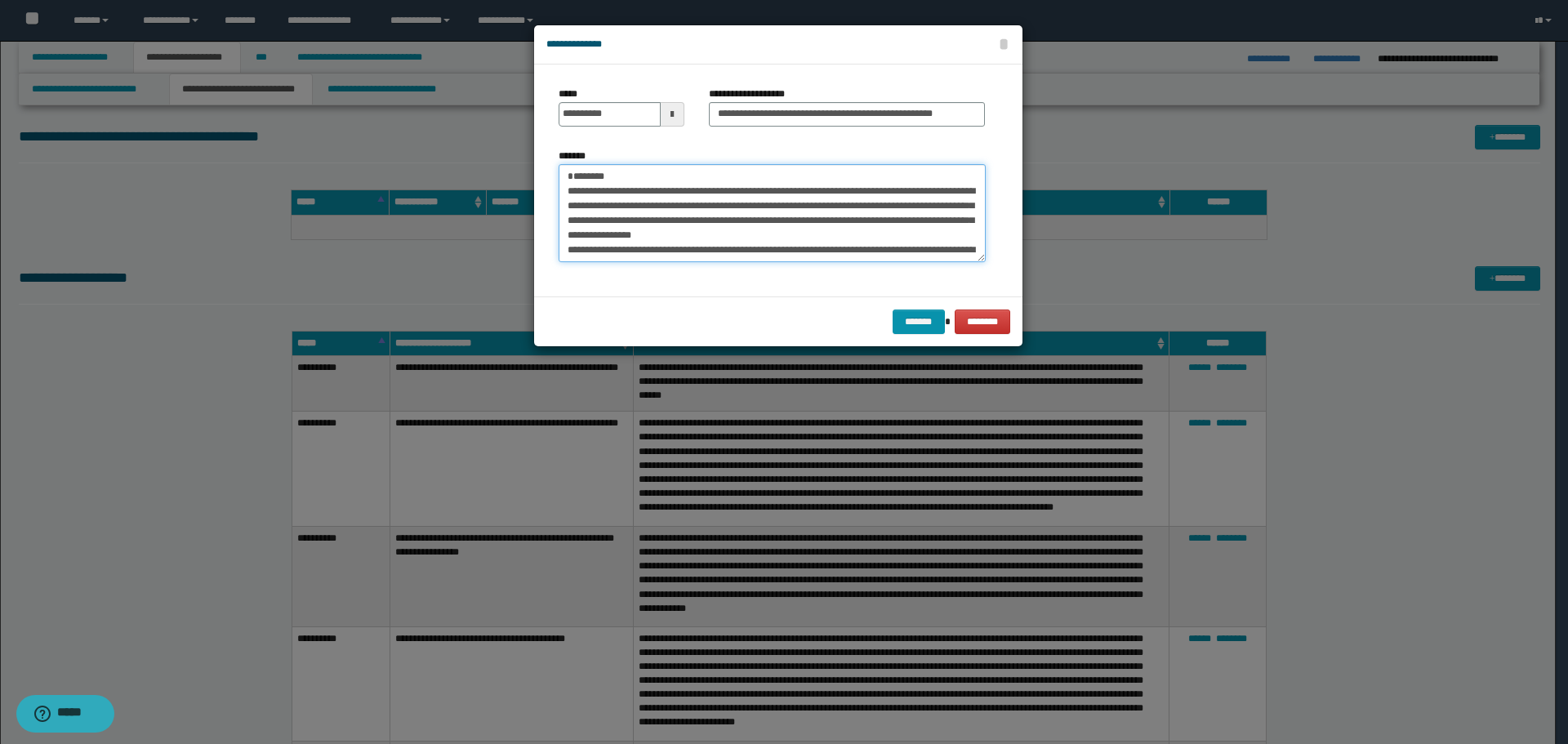 drag, startPoint x: 644, startPoint y: 173, endPoint x: 522, endPoint y: 169, distance: 122.06556 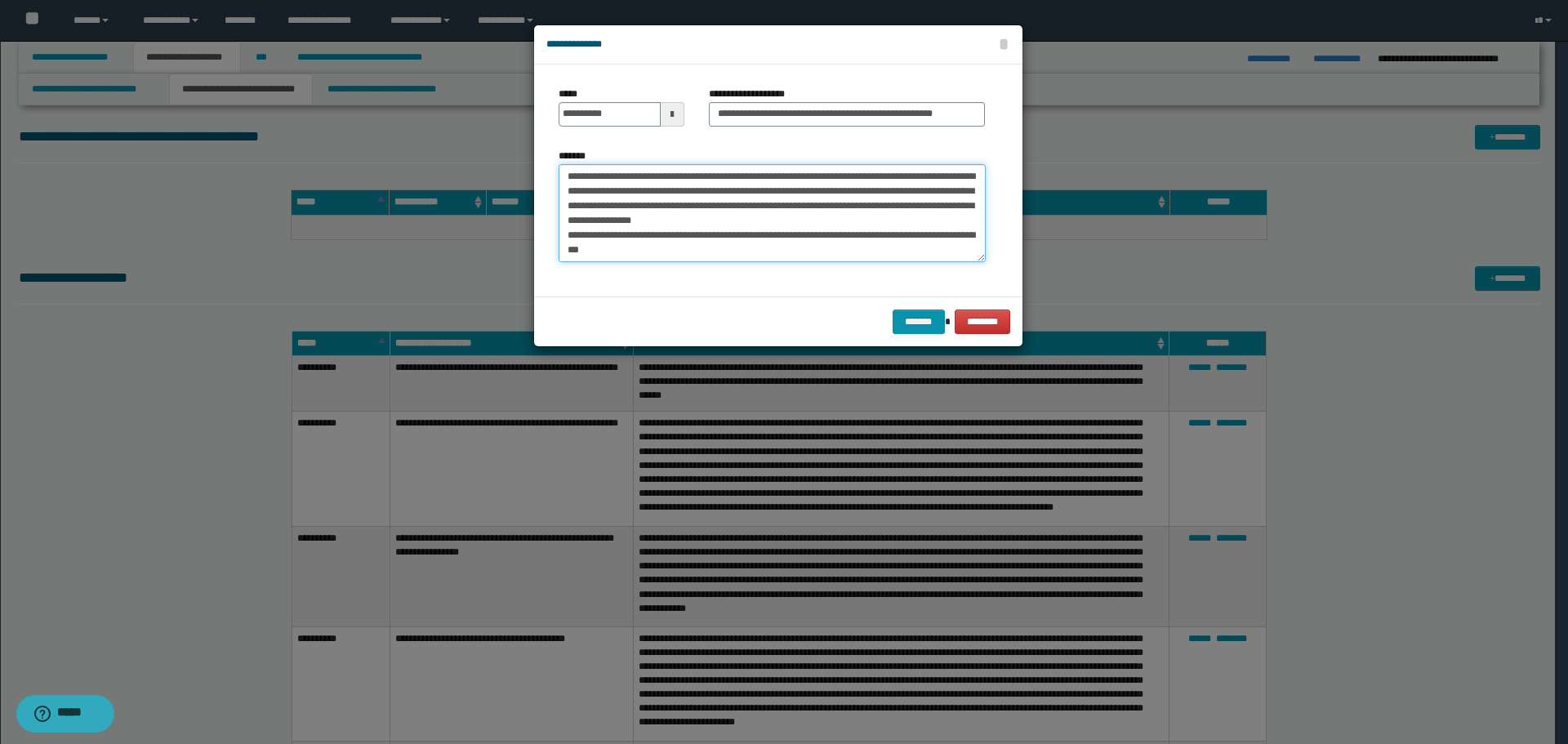 click on "**********" at bounding box center [772, 213] 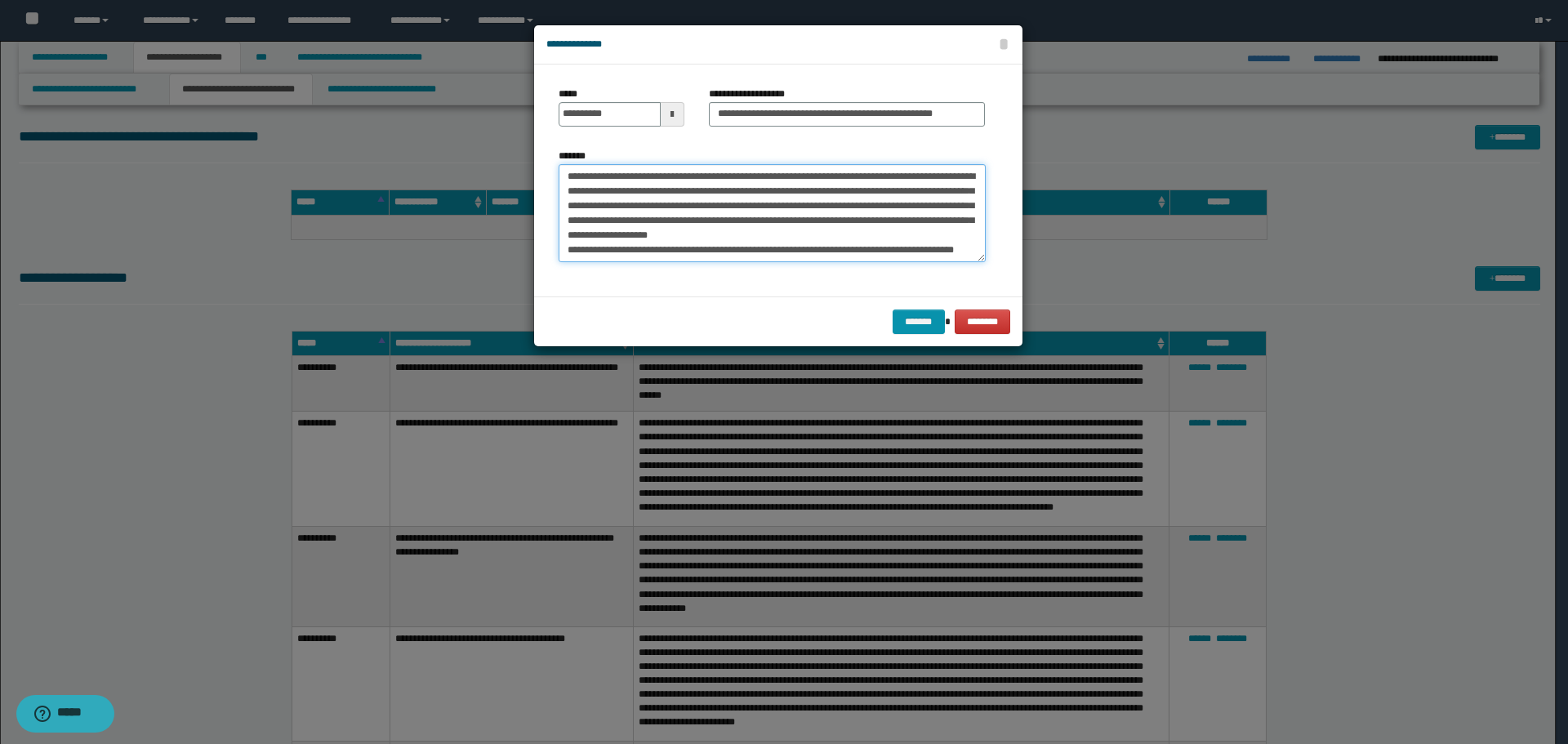 click on "**********" at bounding box center [772, 213] 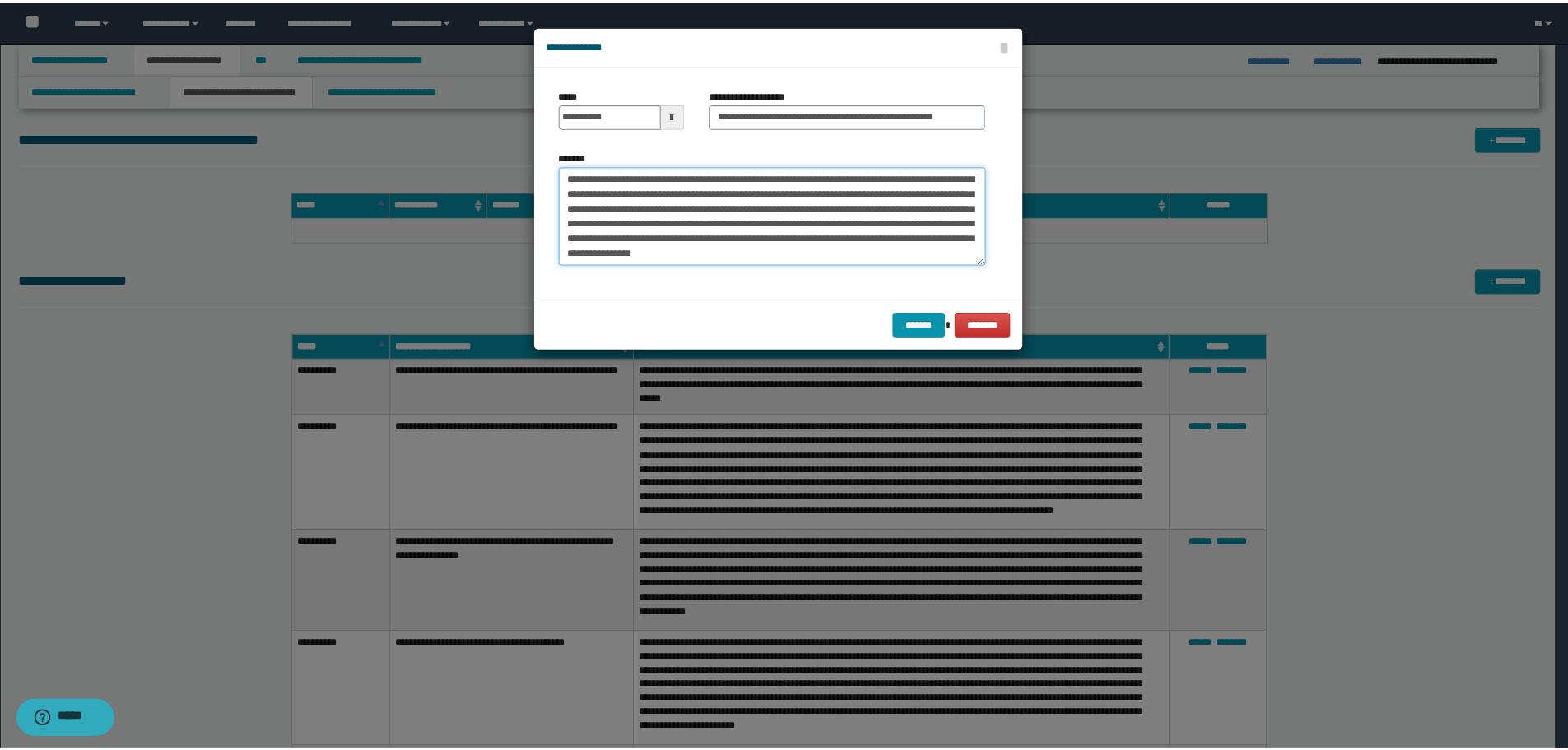 scroll, scrollTop: 15, scrollLeft: 0, axis: vertical 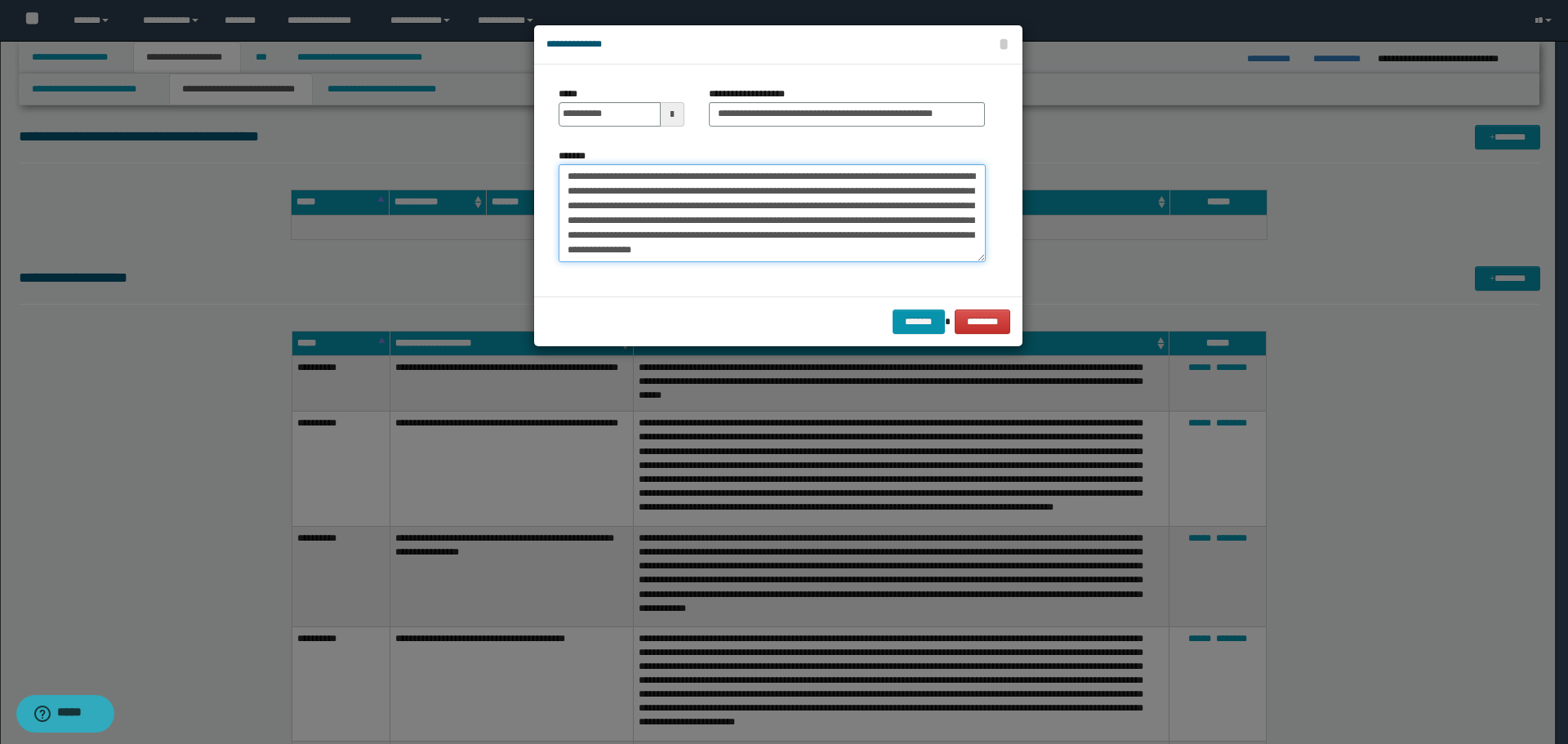 click on "**********" at bounding box center (772, 213) 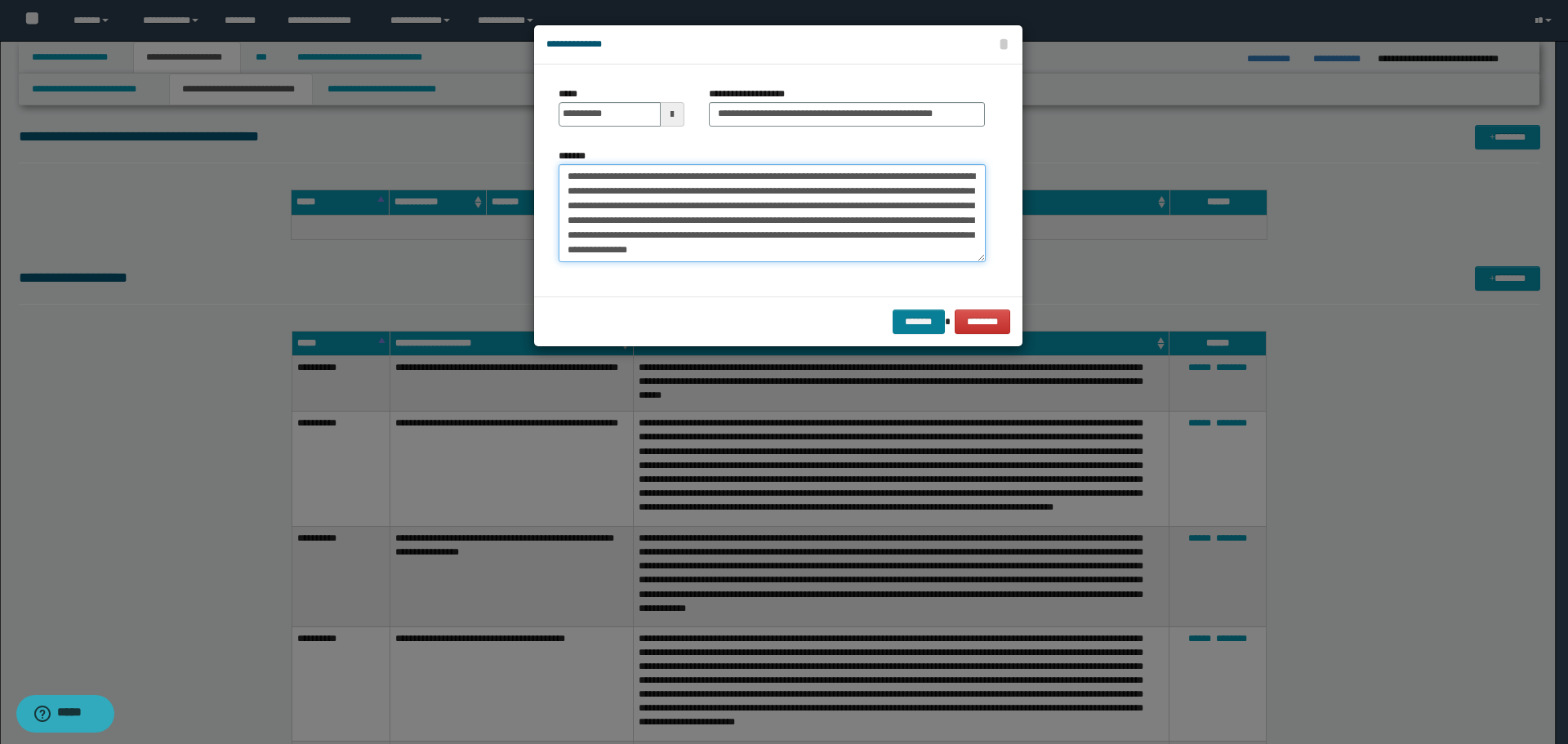 type on "**********" 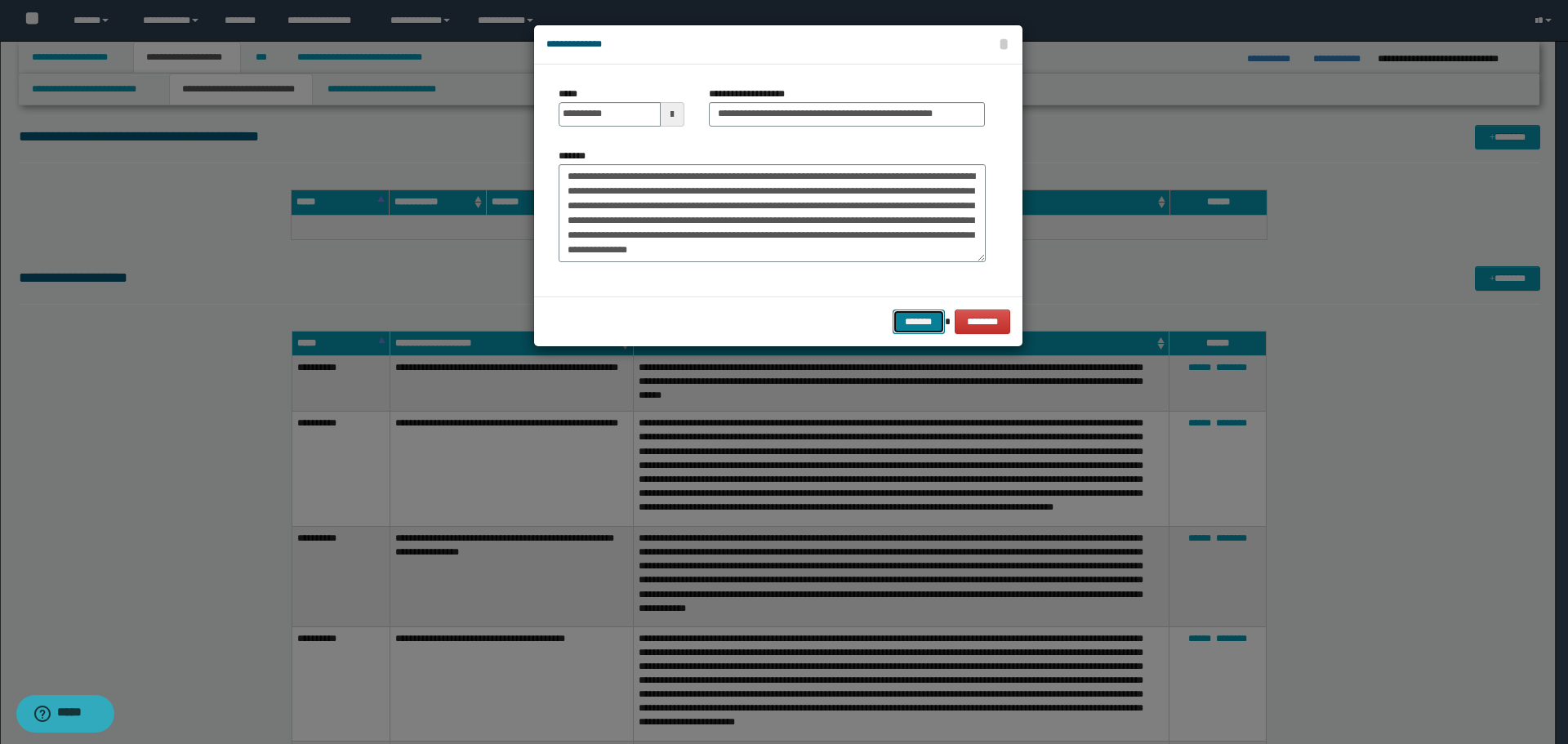 click on "*******" at bounding box center (919, 322) 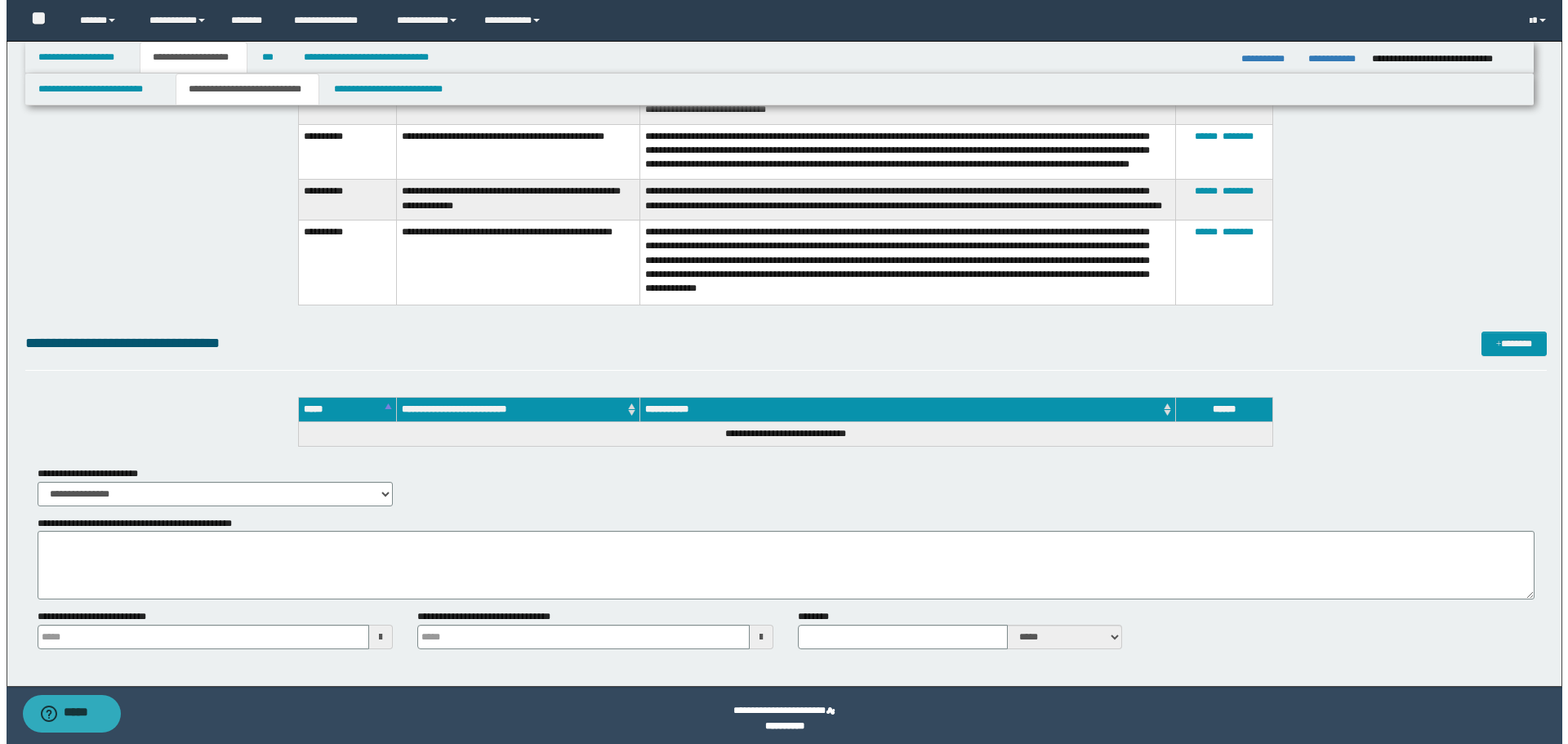 scroll, scrollTop: 6288, scrollLeft: 0, axis: vertical 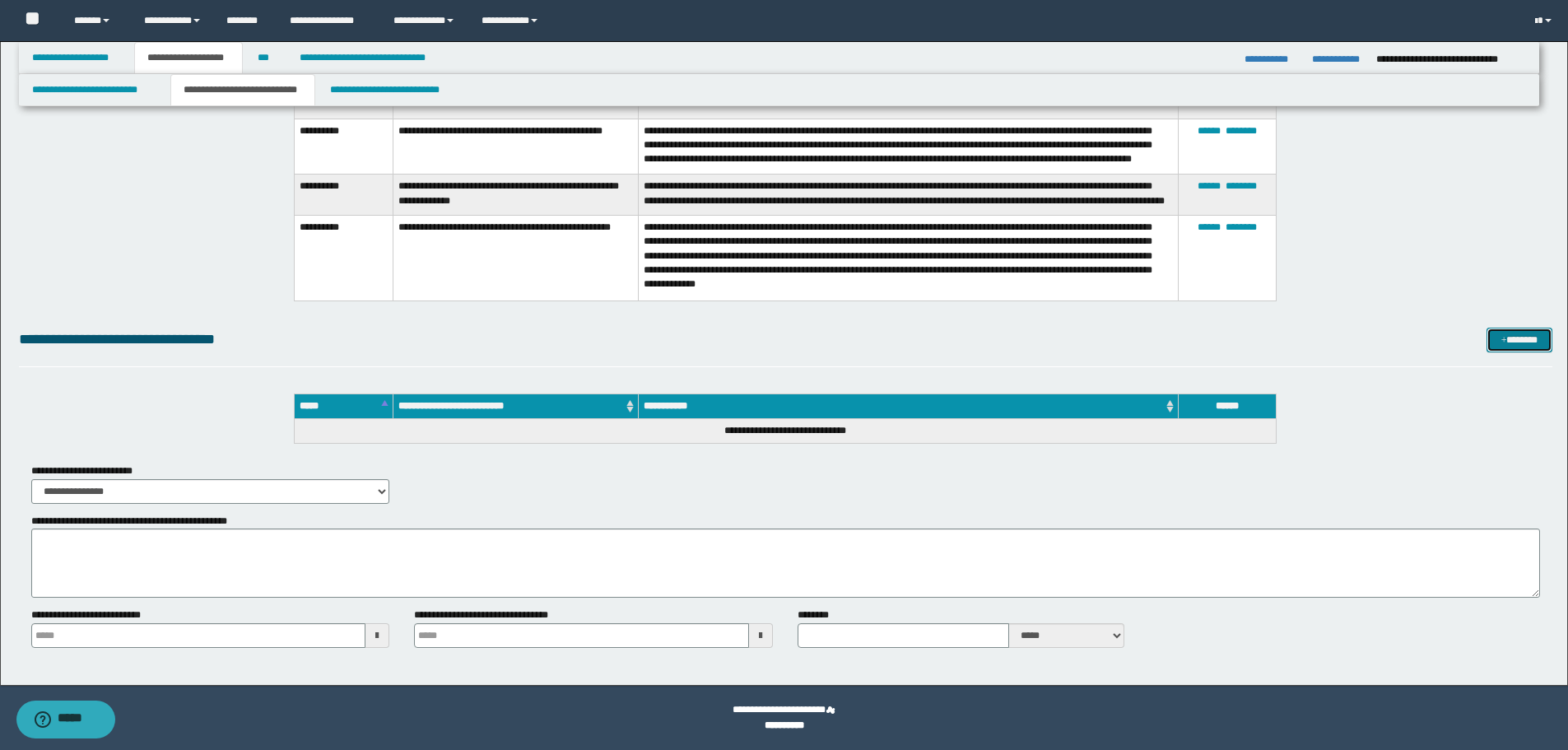 click on "*******" at bounding box center [1519, 340] 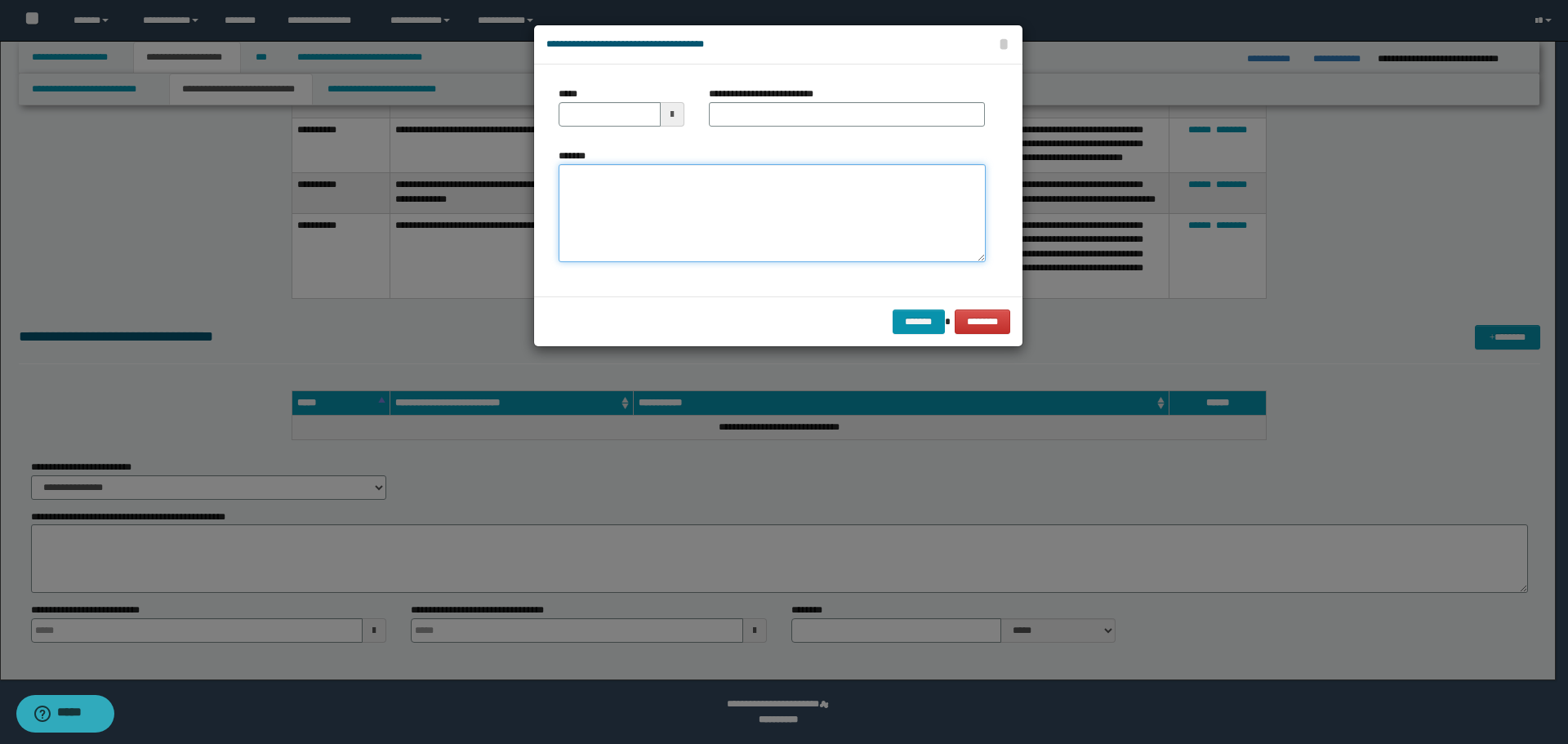 click on "*******" at bounding box center (772, 213) 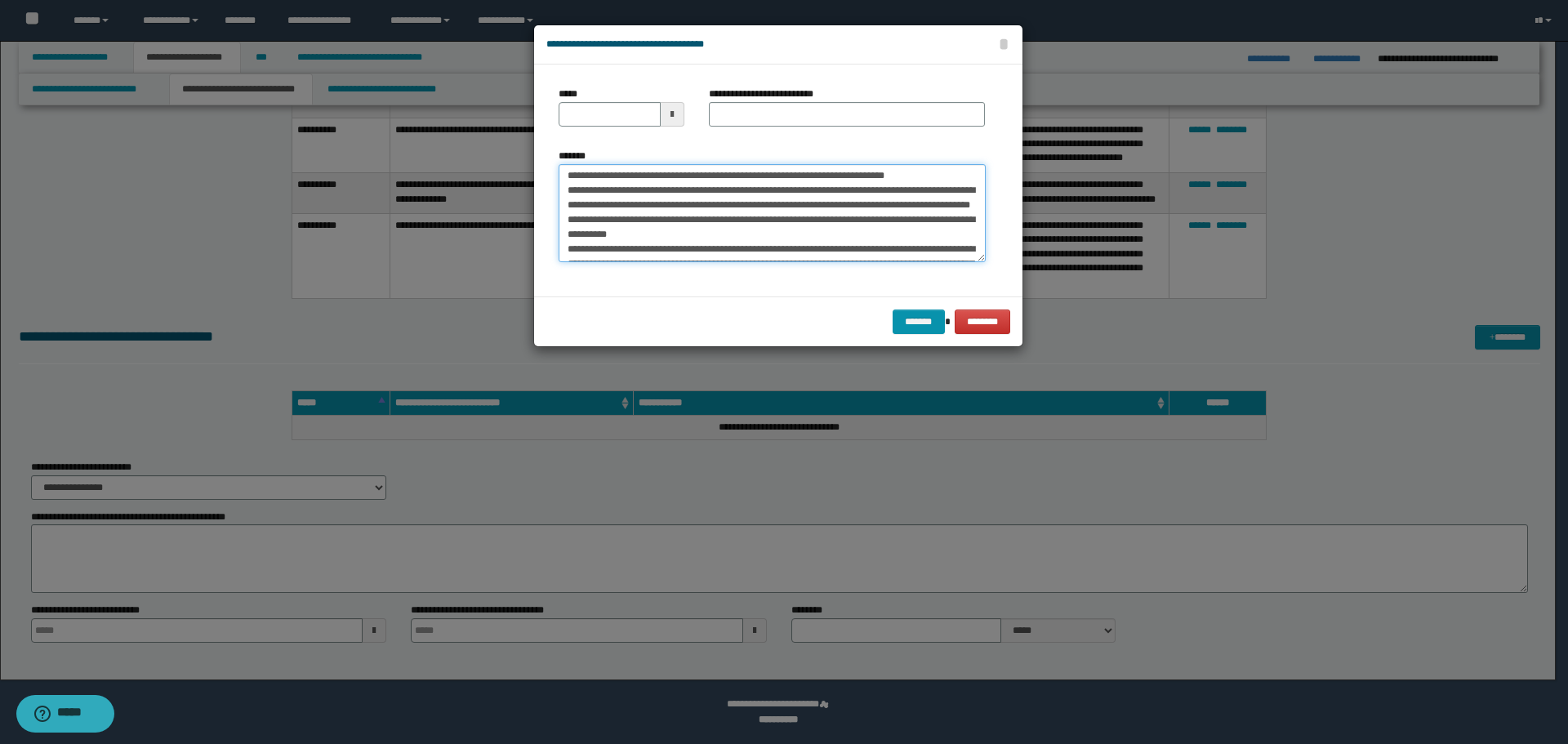 scroll, scrollTop: 0, scrollLeft: 0, axis: both 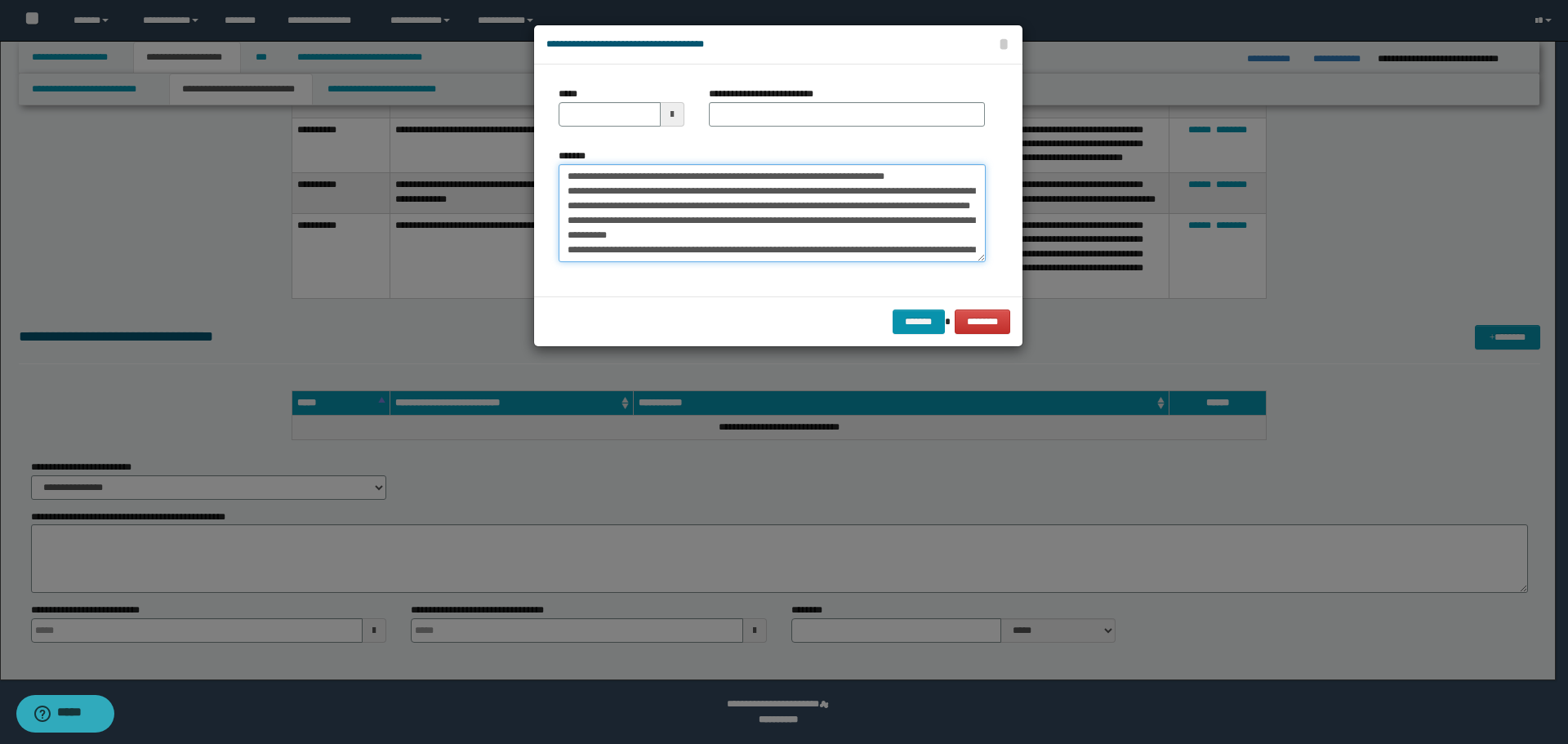 drag, startPoint x: 617, startPoint y: 174, endPoint x: 524, endPoint y: 171, distance: 93.04837 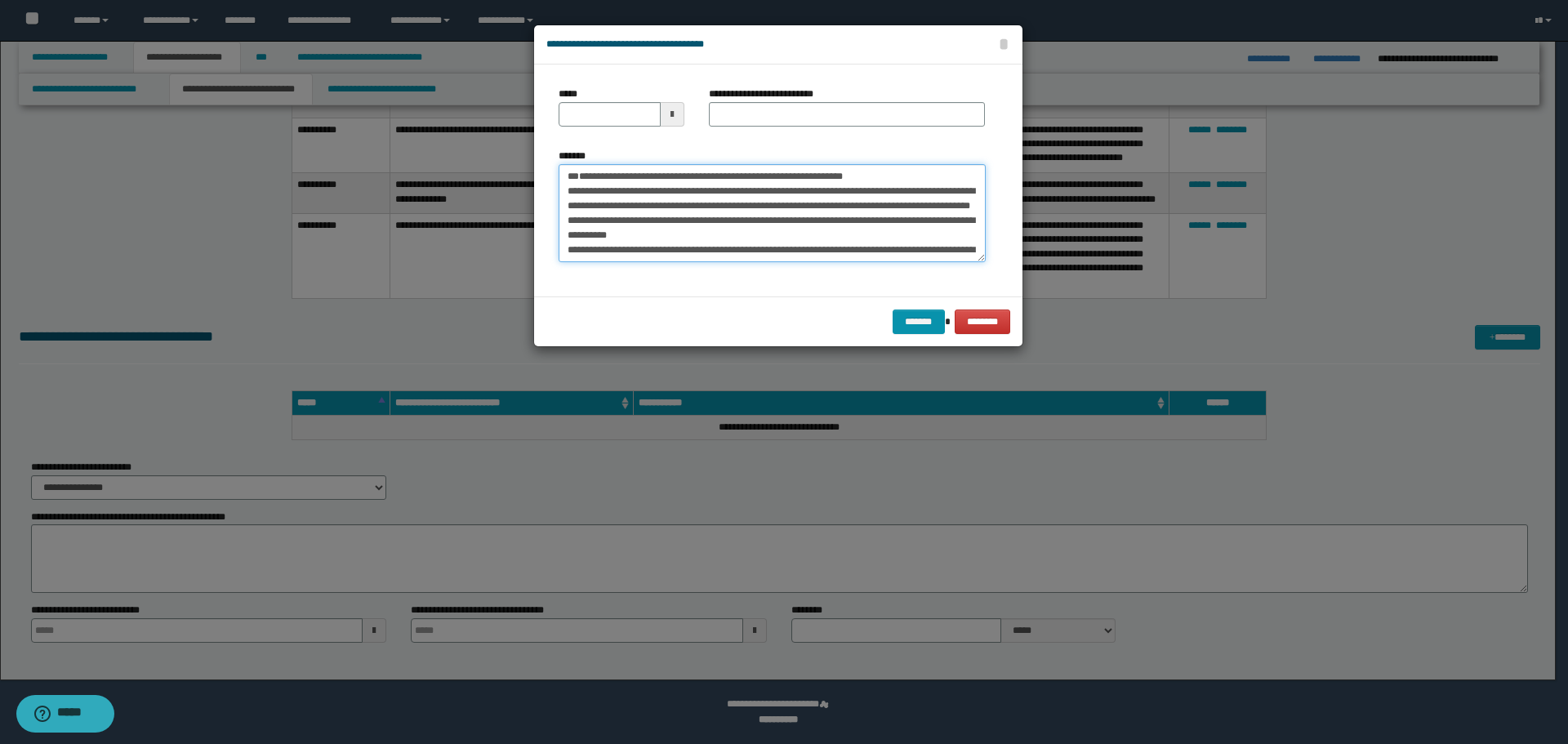 type 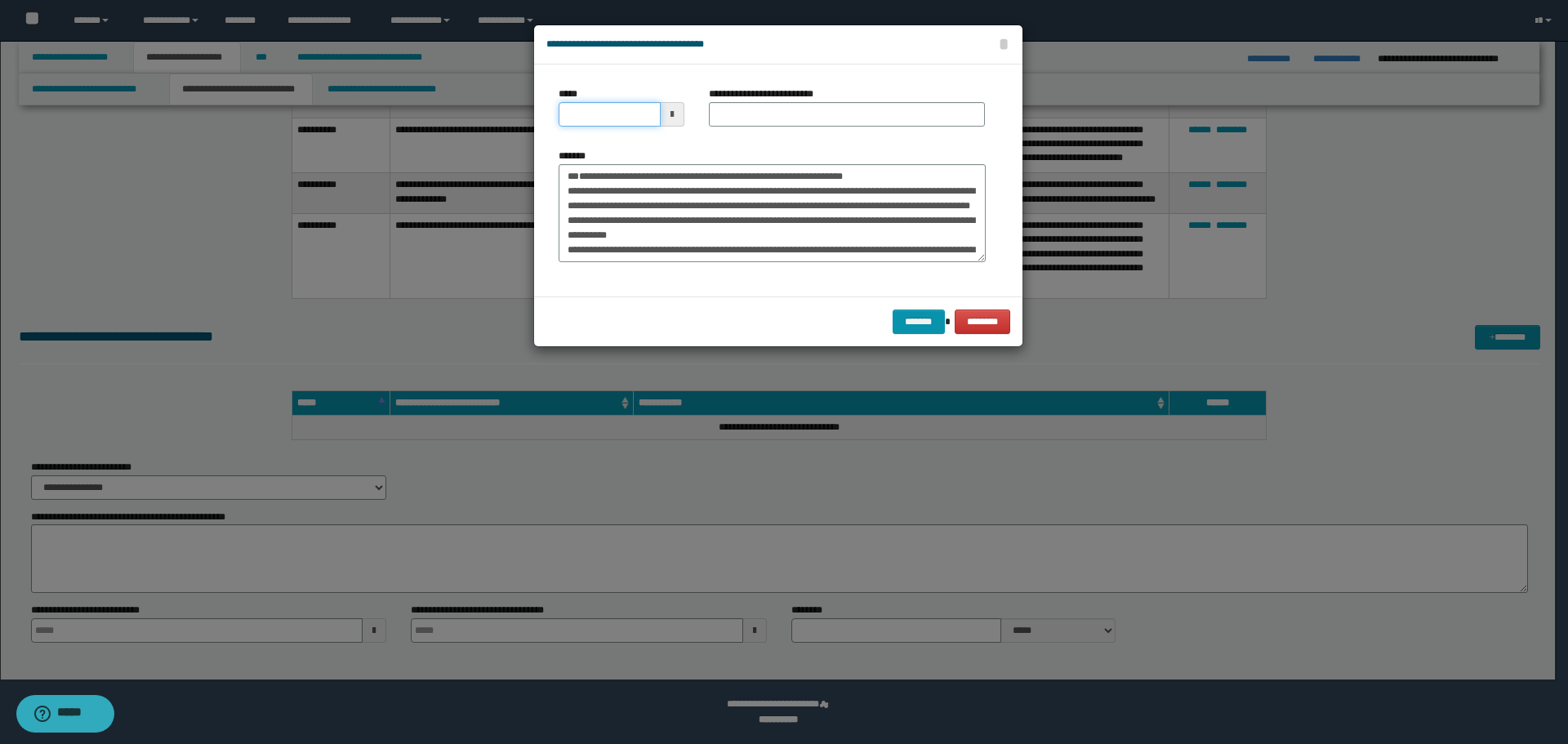click on "*****" at bounding box center (609, 114) 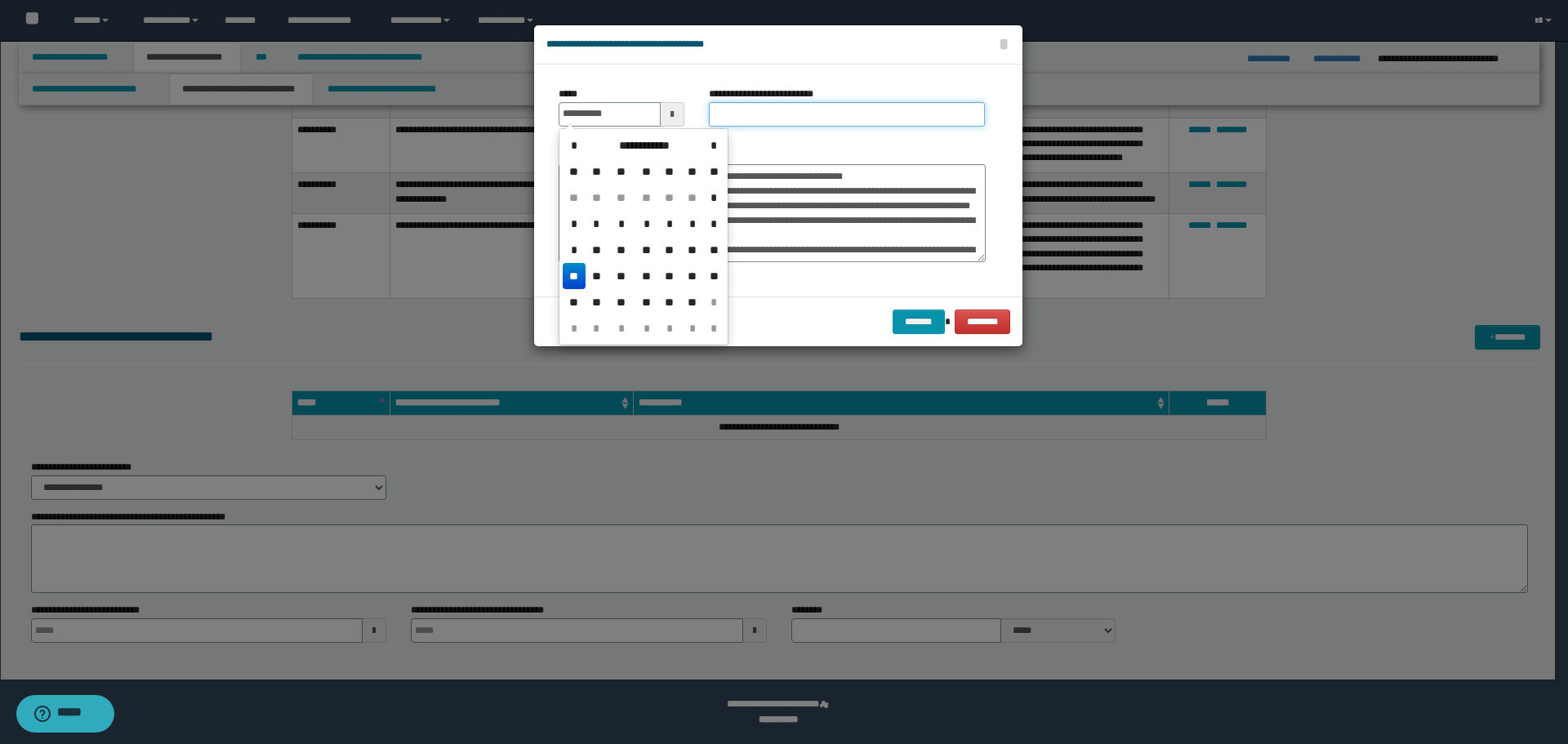 type on "**********" 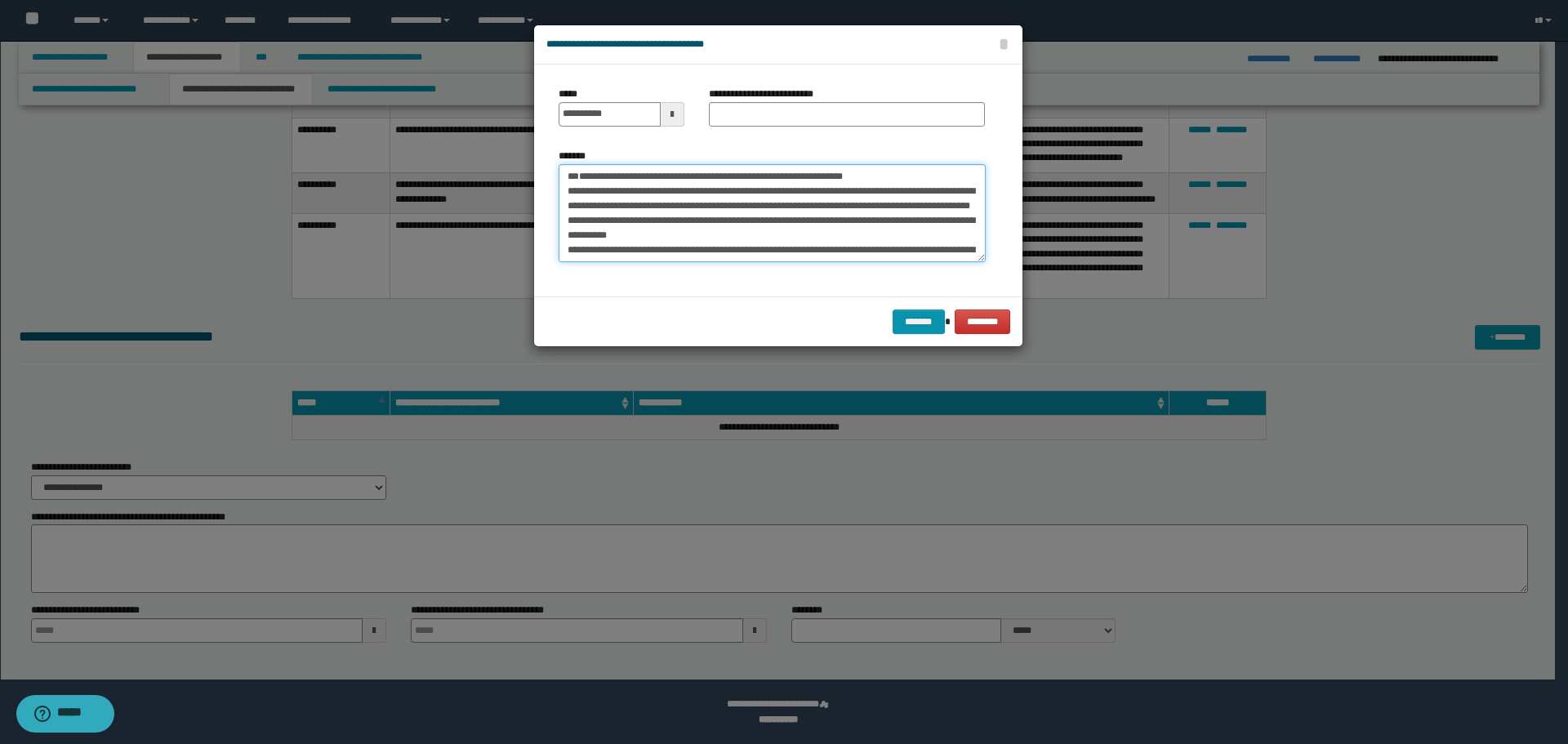 drag, startPoint x: 574, startPoint y: 175, endPoint x: 862, endPoint y: 176, distance: 288.00174 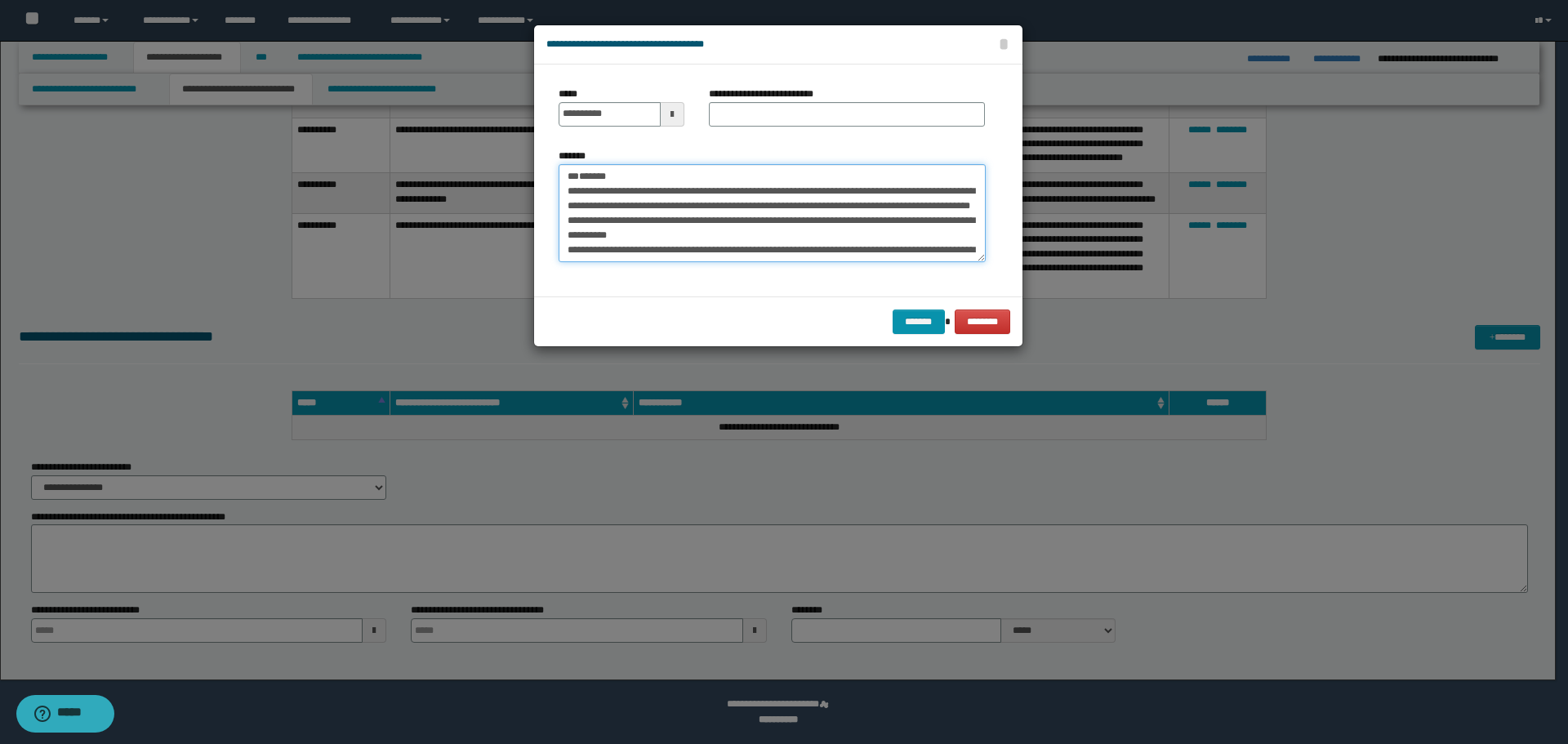 type on "**********" 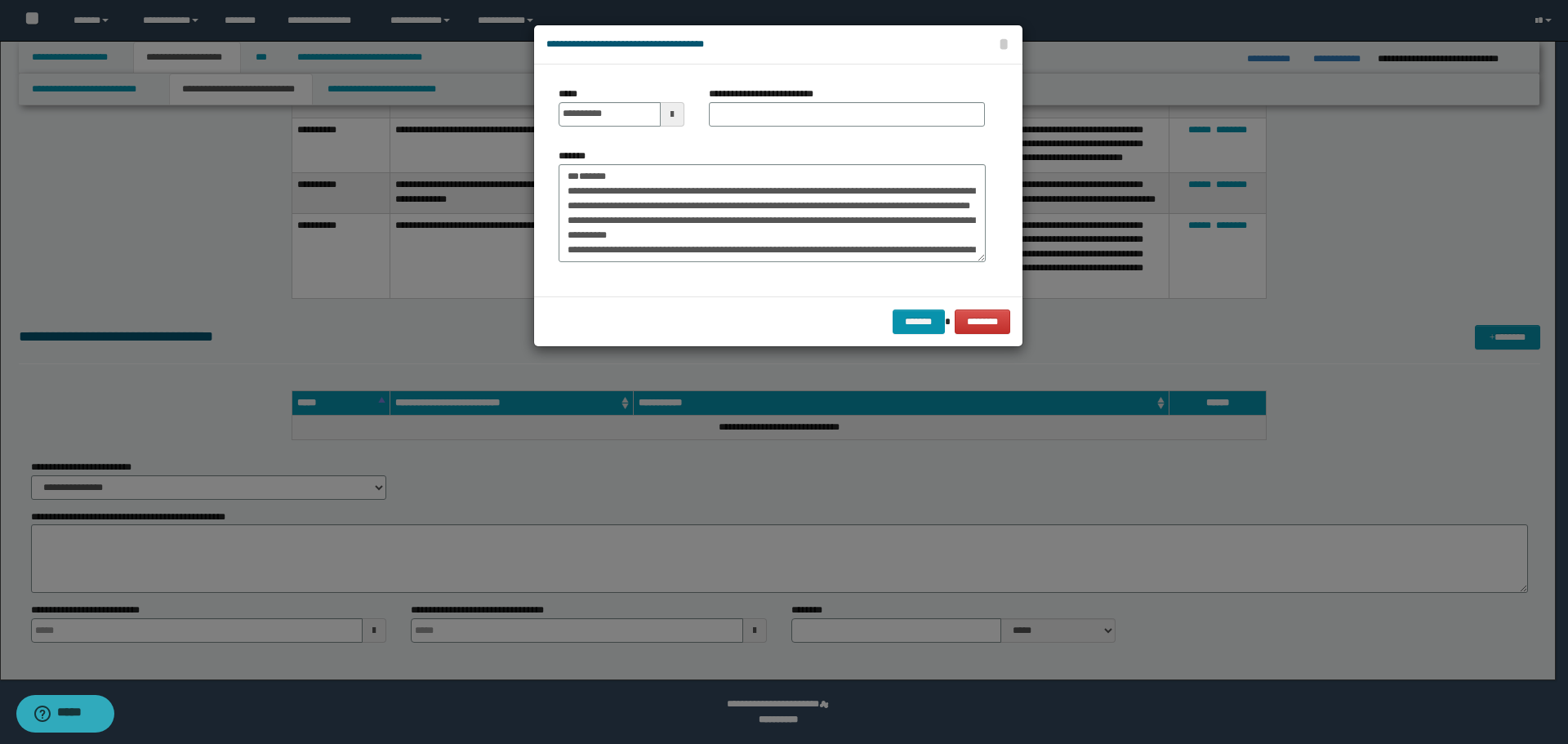 click on "**********" at bounding box center [766, 94] 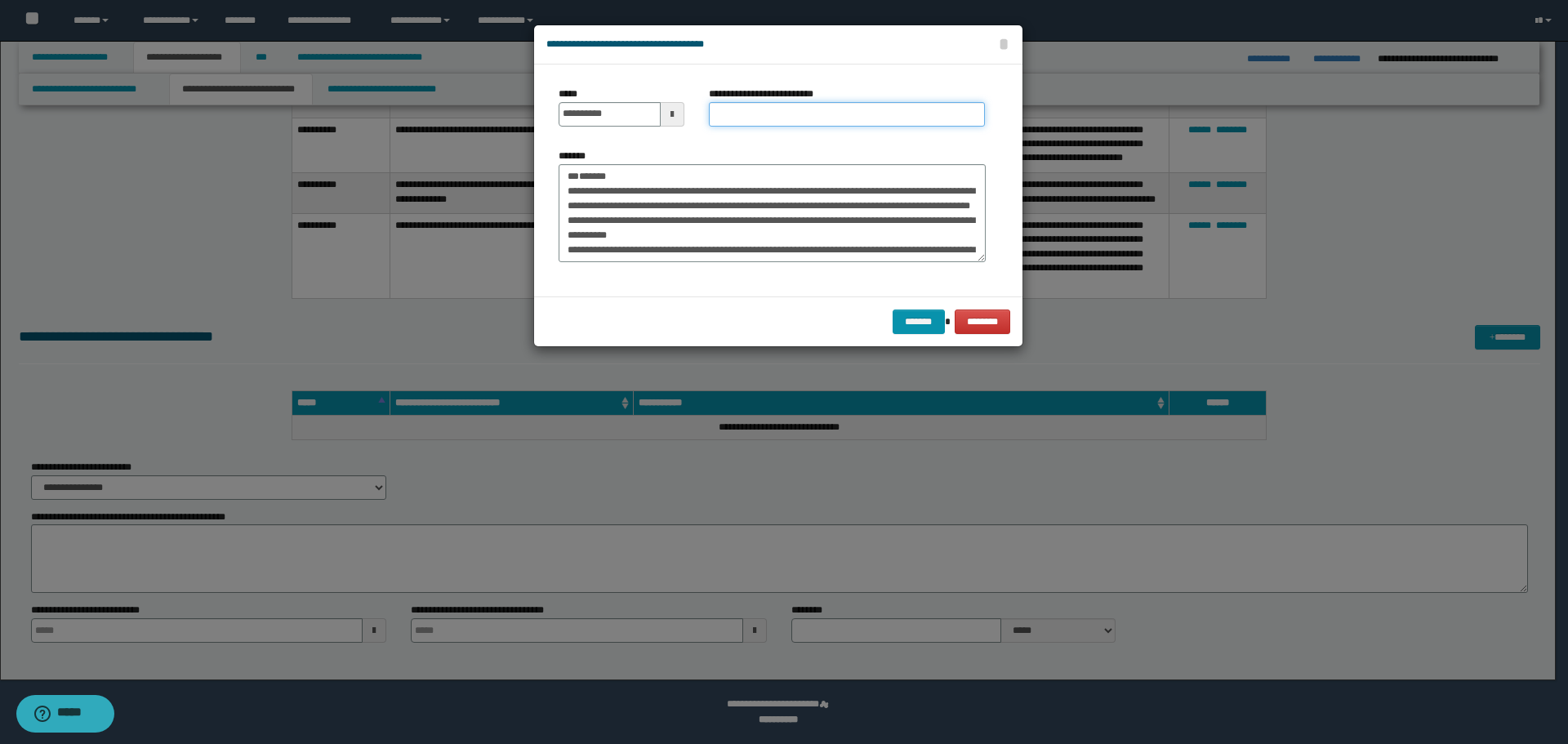 click on "**********" at bounding box center (847, 114) 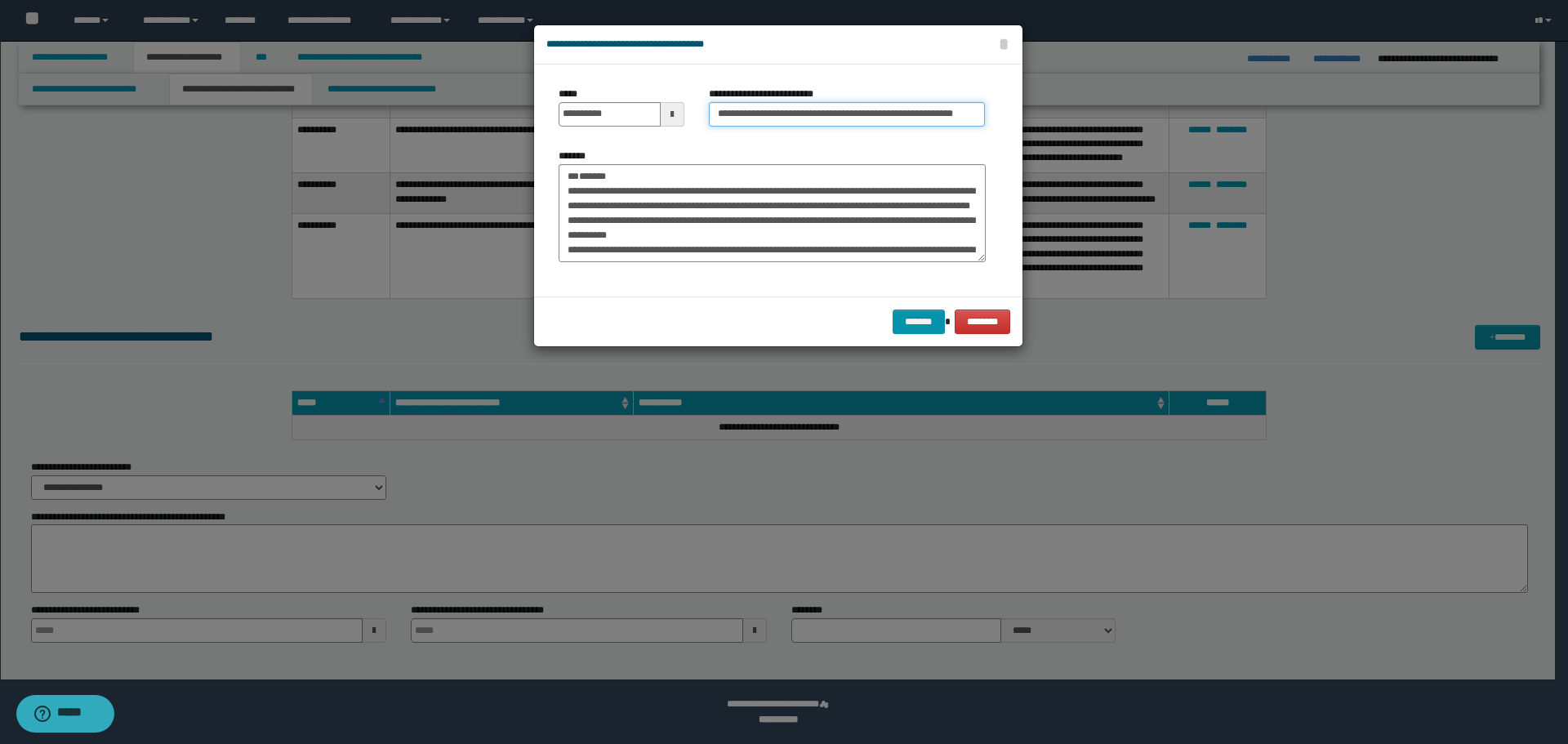 scroll, scrollTop: 0, scrollLeft: 26, axis: horizontal 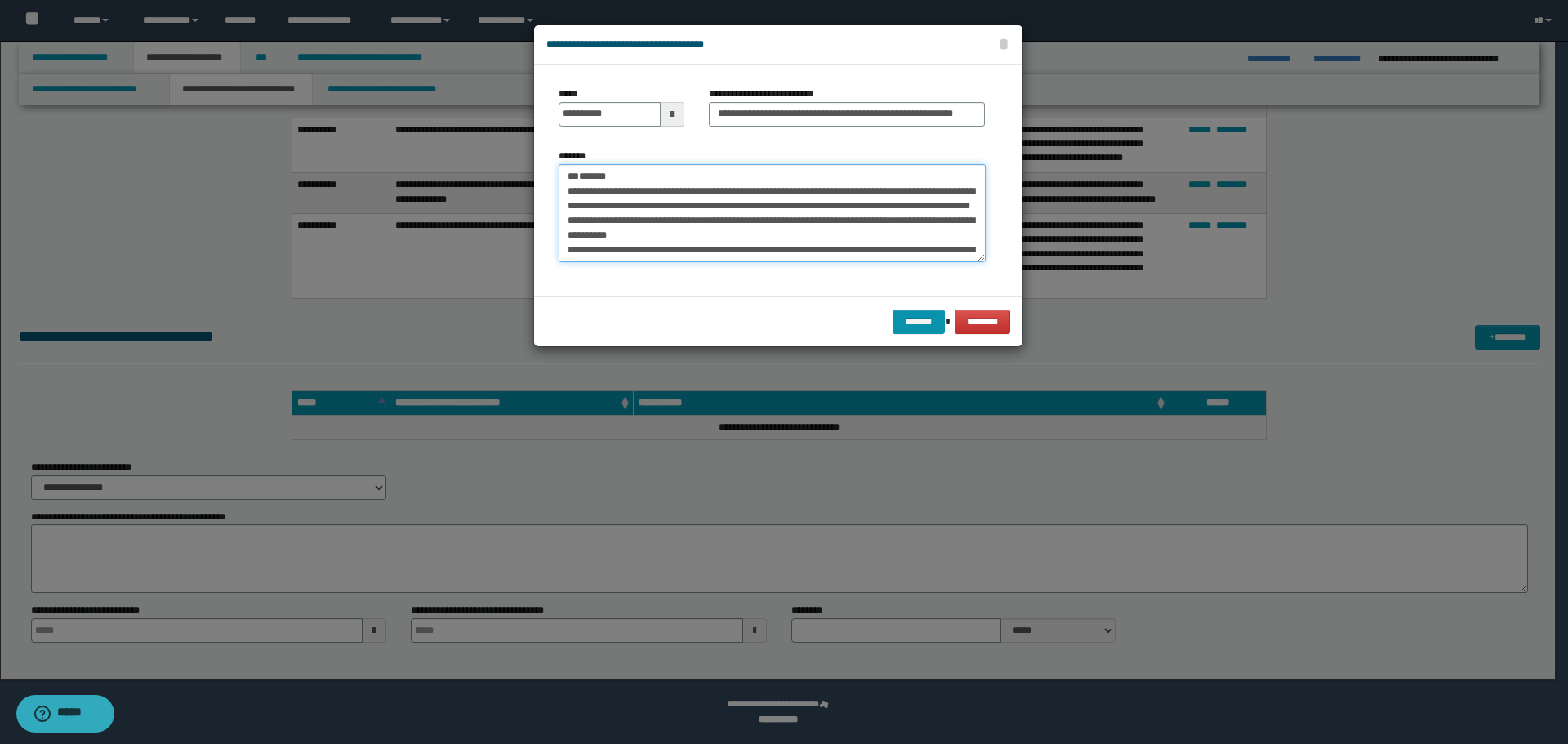 drag, startPoint x: 661, startPoint y: 176, endPoint x: 459, endPoint y: 173, distance: 202.02228 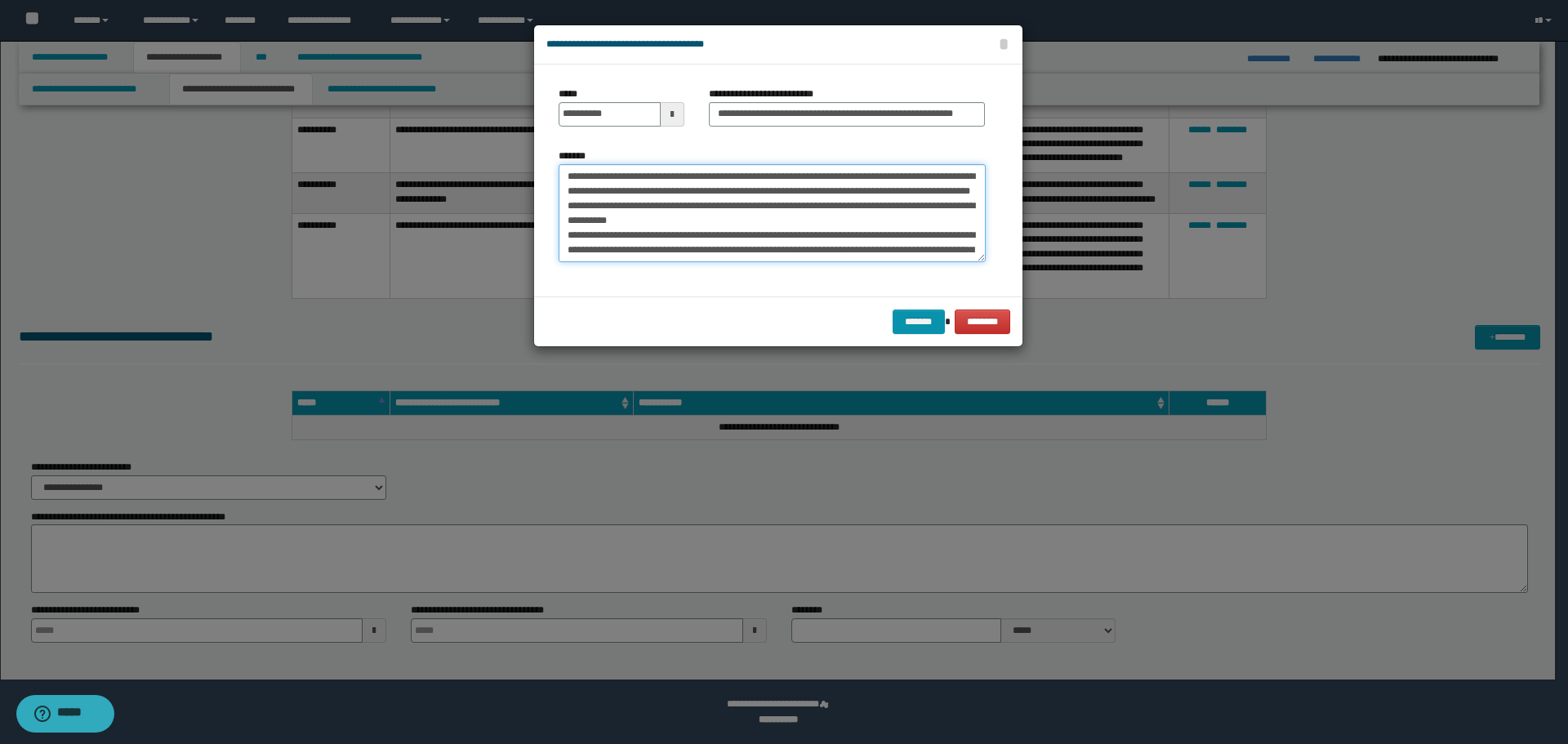 click on "**********" at bounding box center (772, 213) 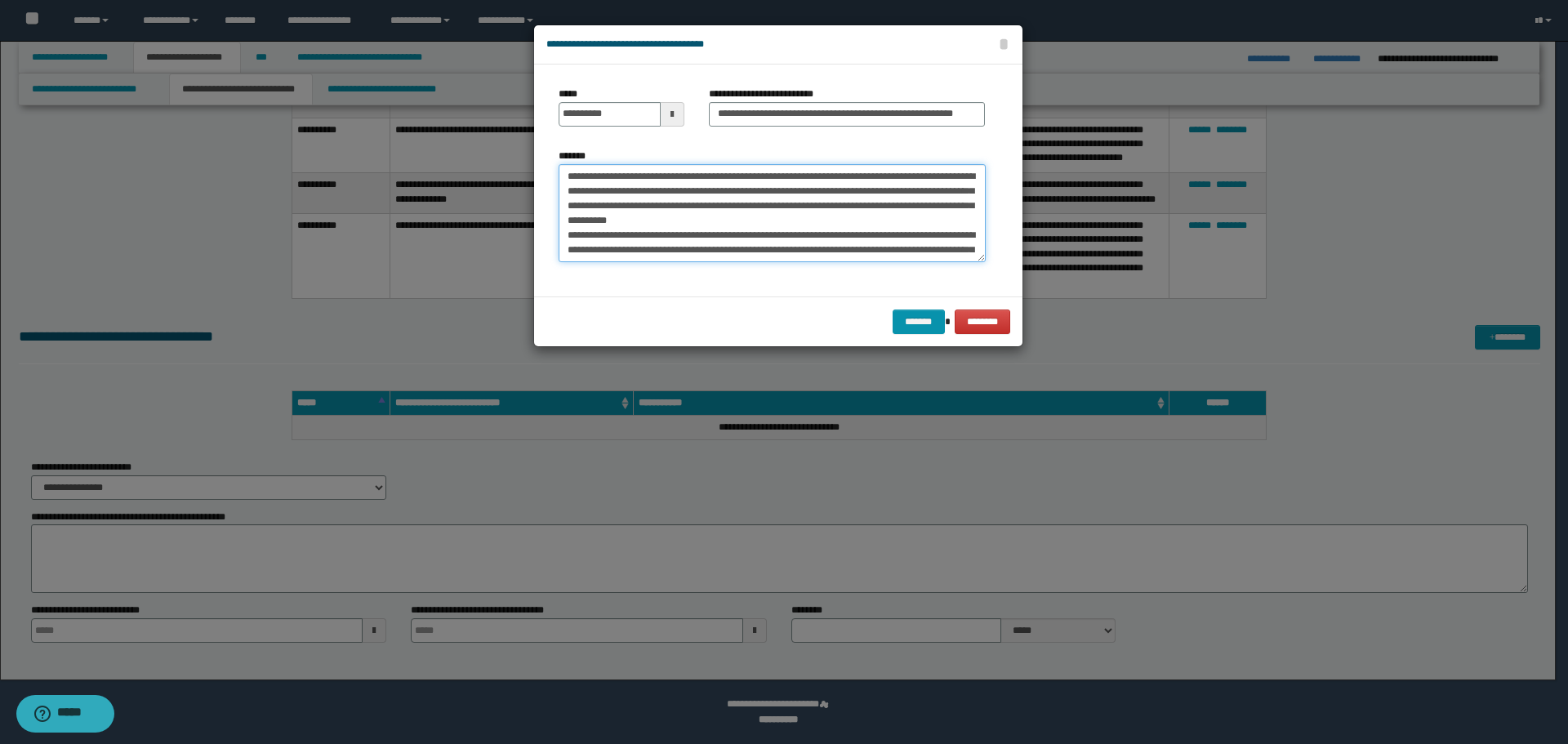 click on "**********" at bounding box center [772, 213] 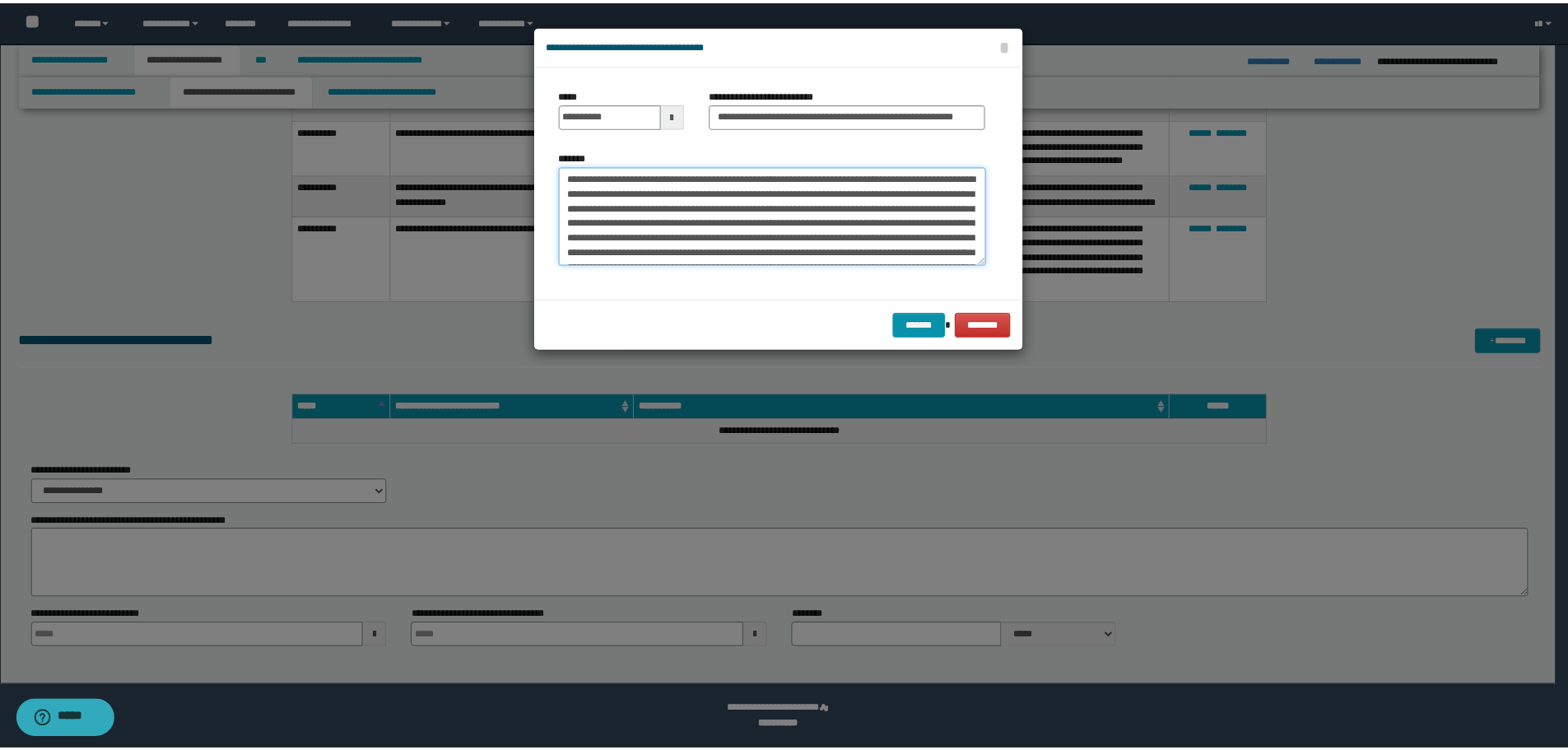 scroll, scrollTop: 74, scrollLeft: 0, axis: vertical 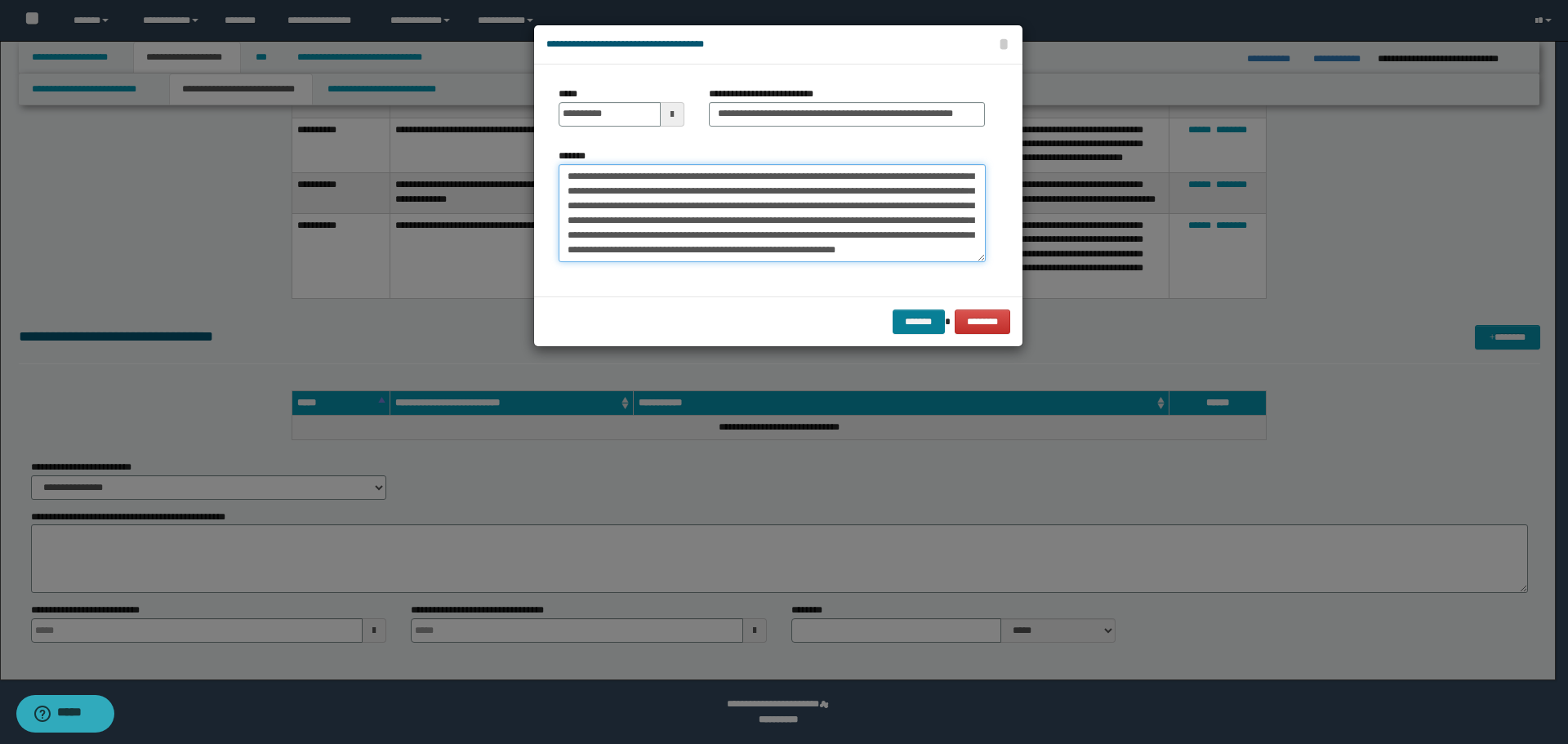 type on "**********" 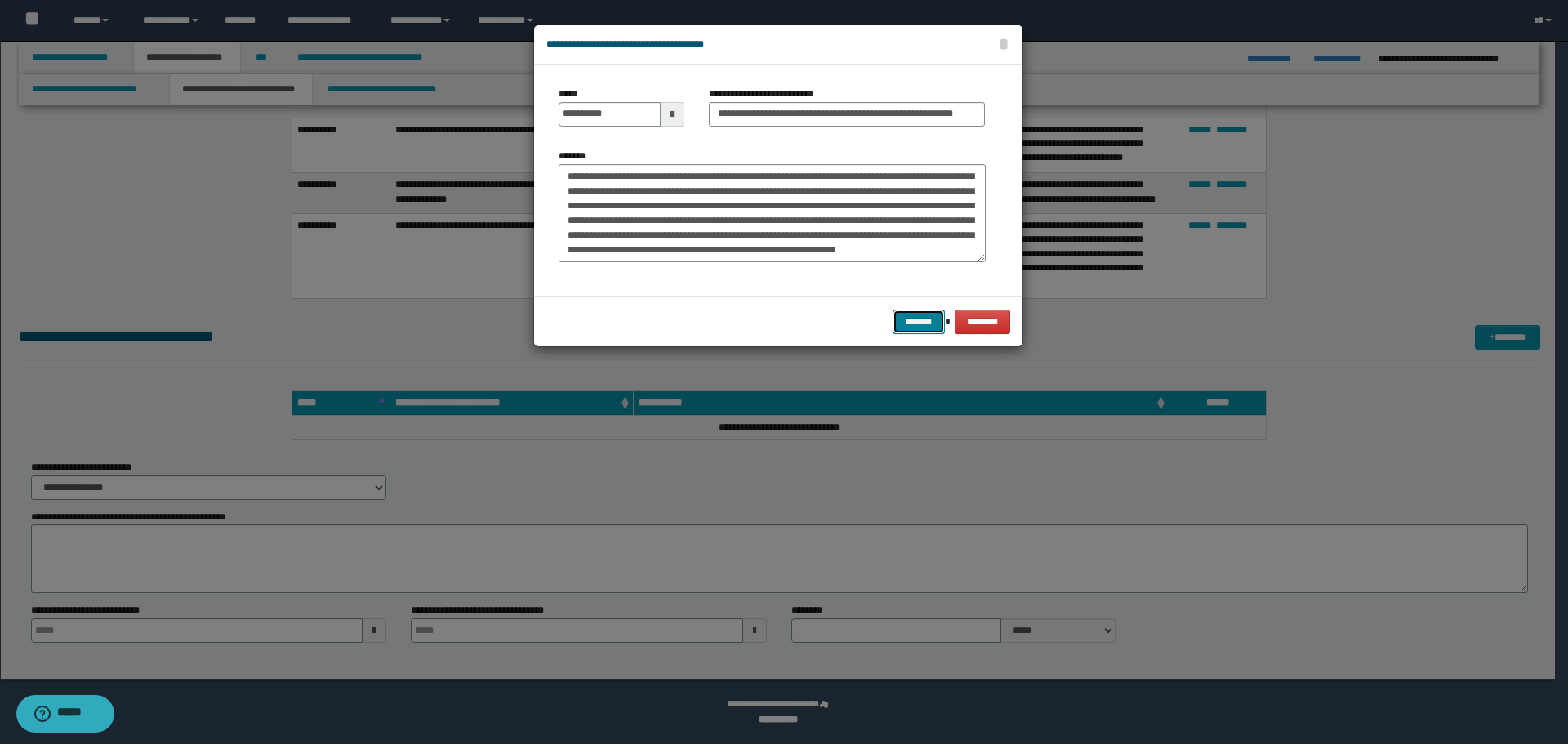 click on "*******" at bounding box center (919, 322) 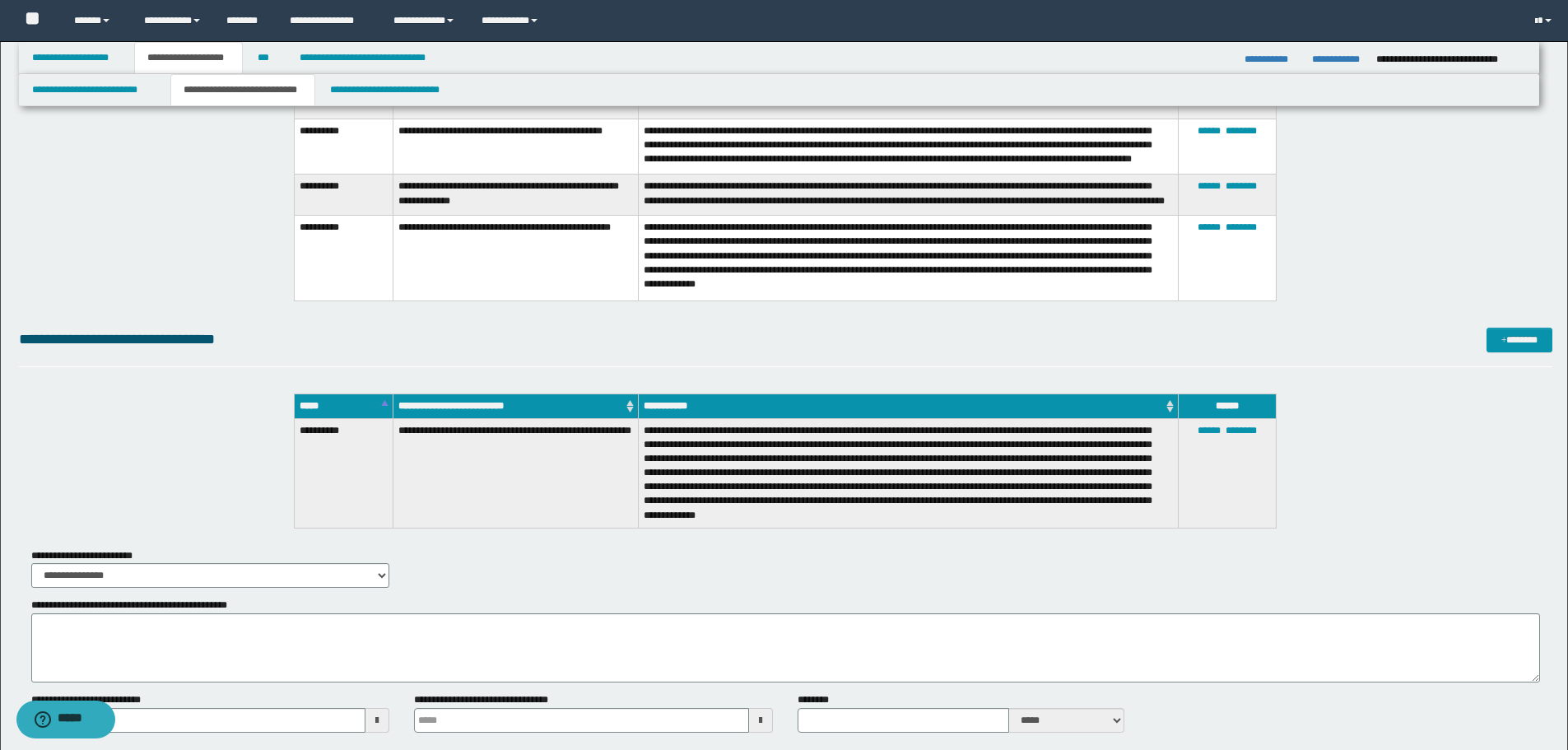 drag, startPoint x: 947, startPoint y: 338, endPoint x: 738, endPoint y: 167, distance: 270.04074 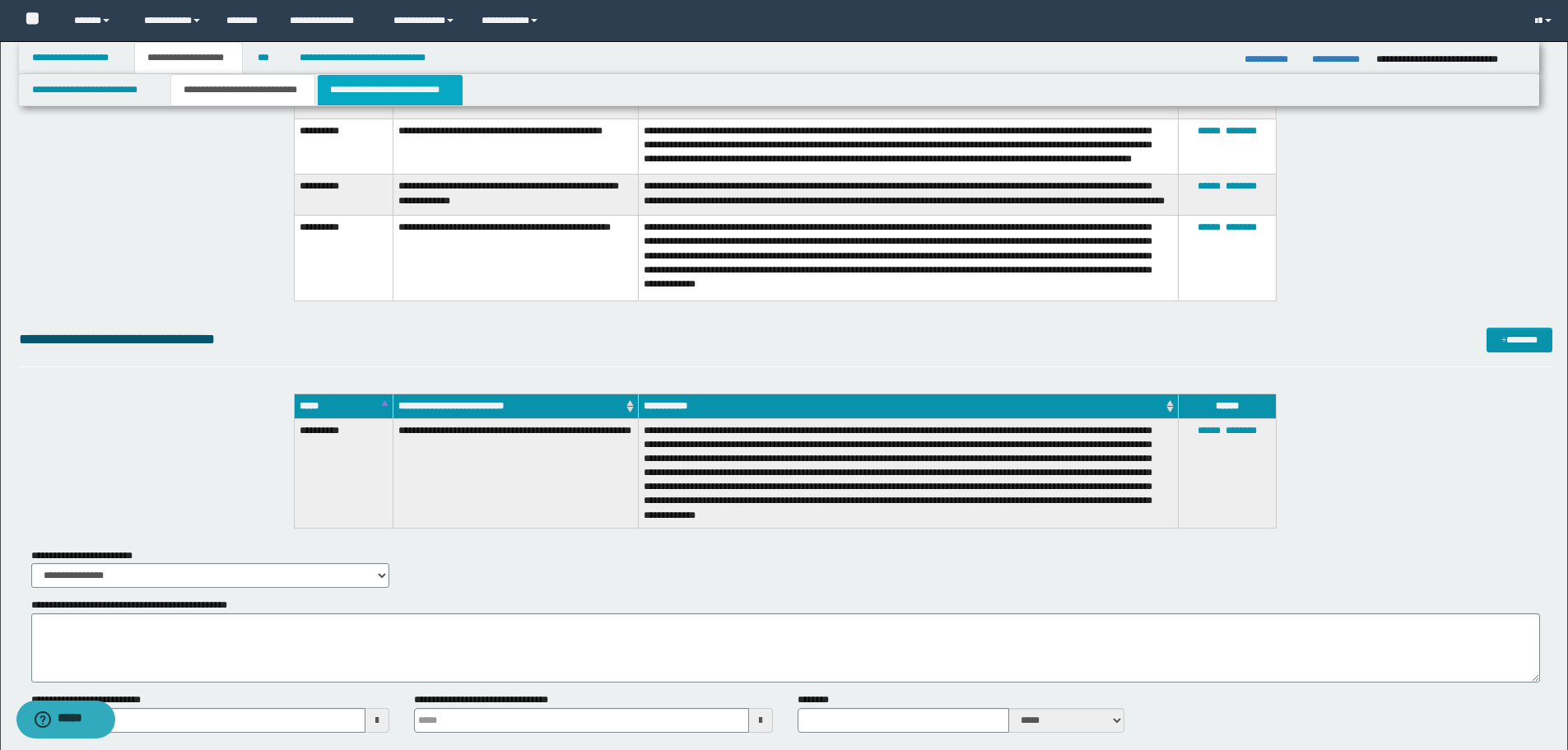 click on "**********" at bounding box center (390, 90) 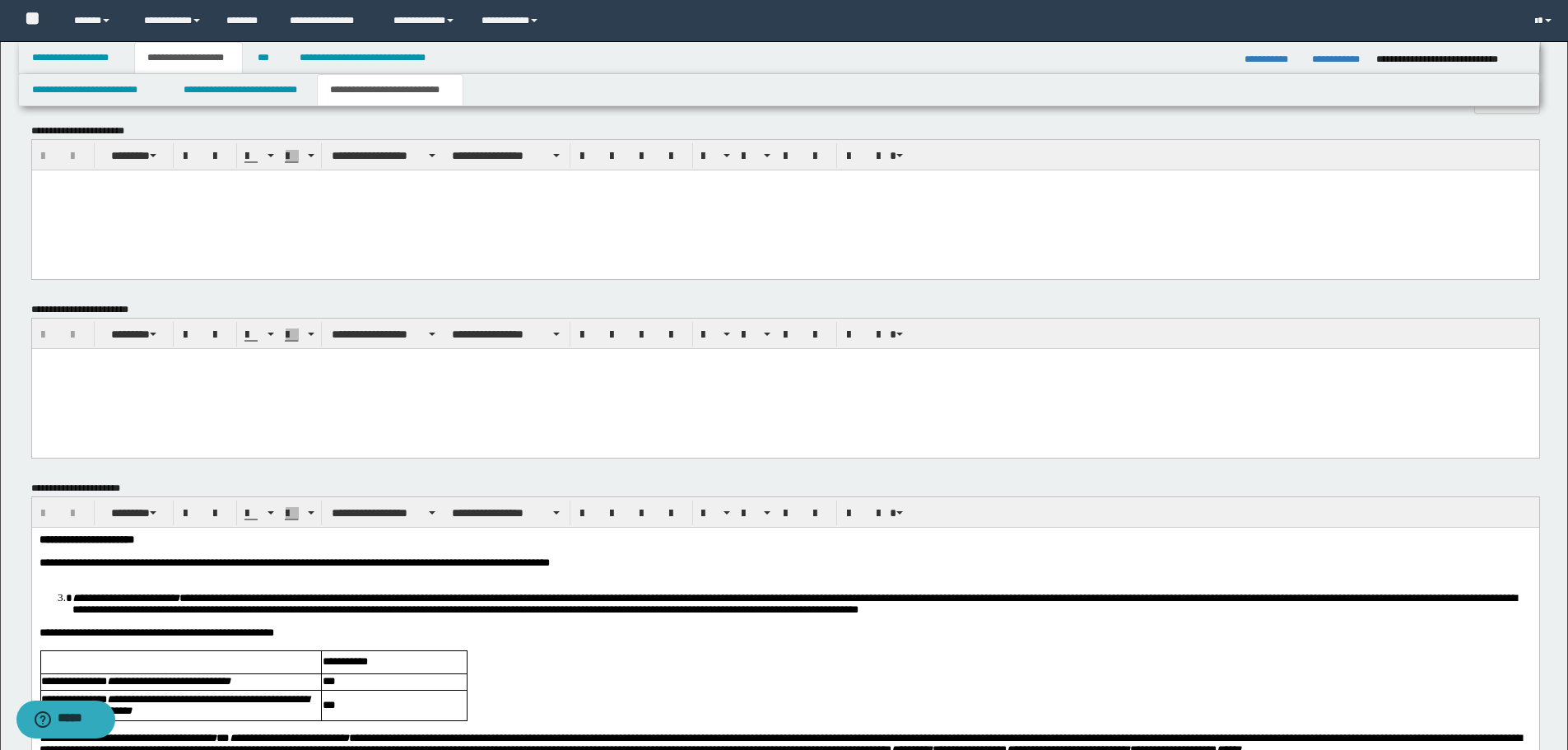 scroll, scrollTop: 1317, scrollLeft: 0, axis: vertical 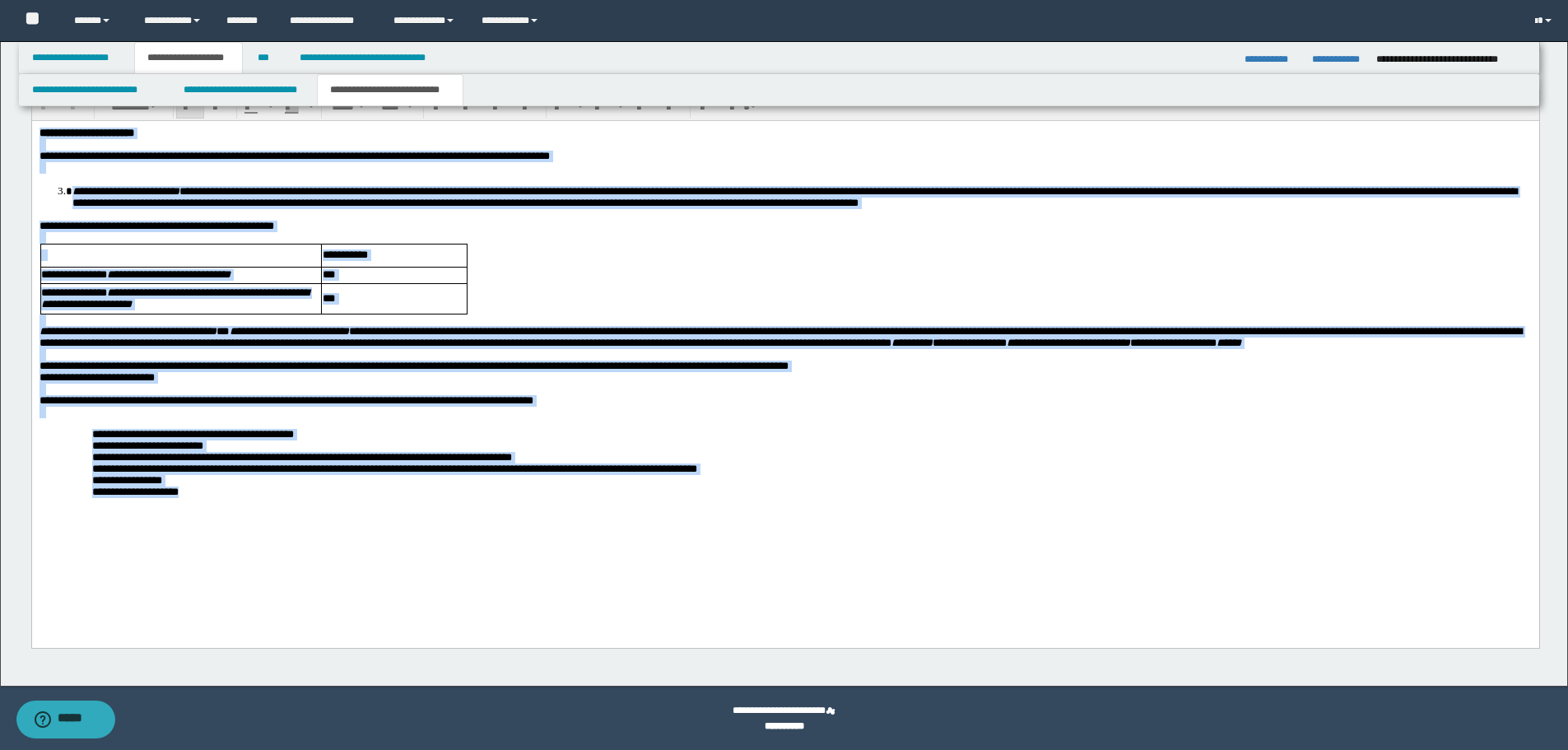 drag, startPoint x: 40, startPoint y: 131, endPoint x: 621, endPoint y: 580, distance: 734.2765 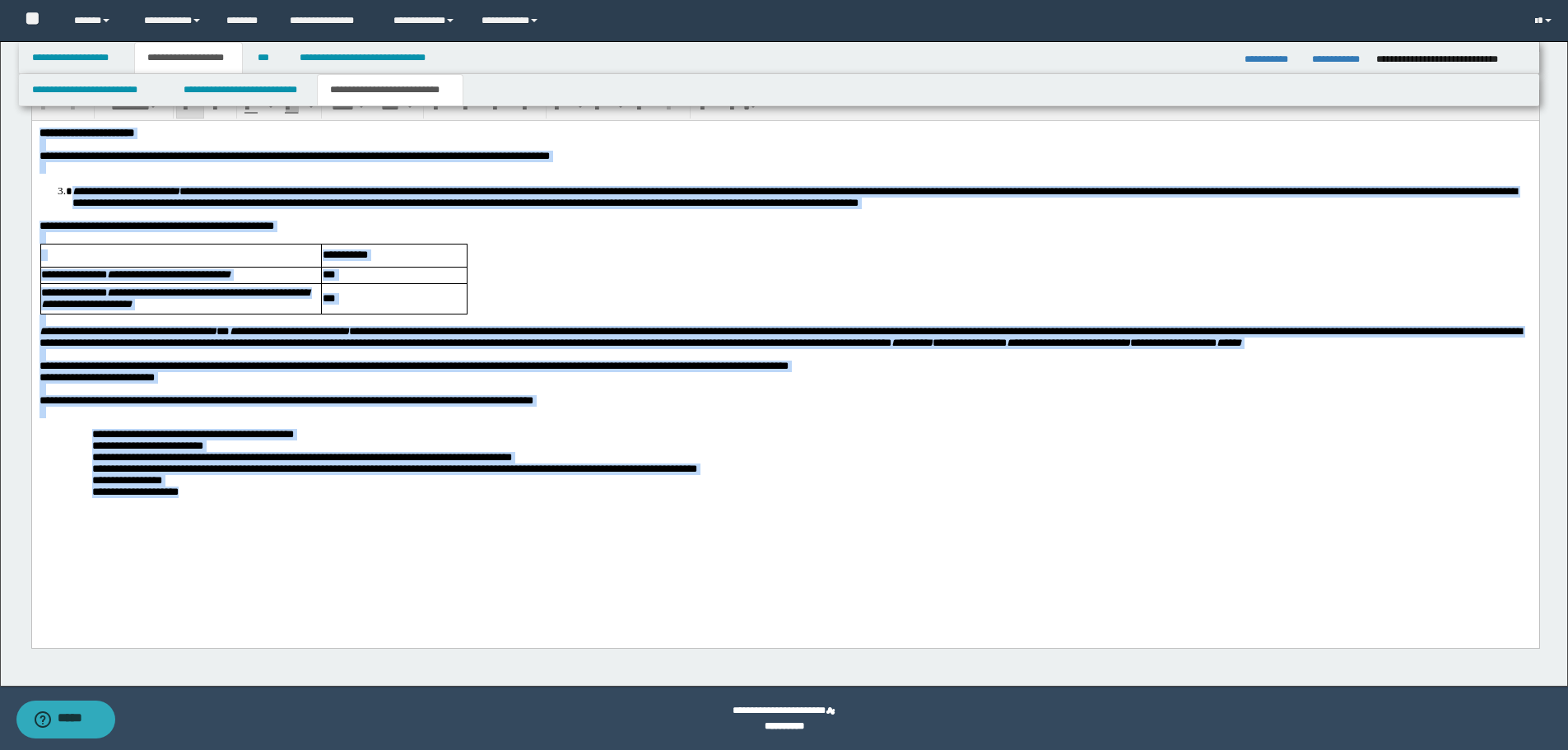 type 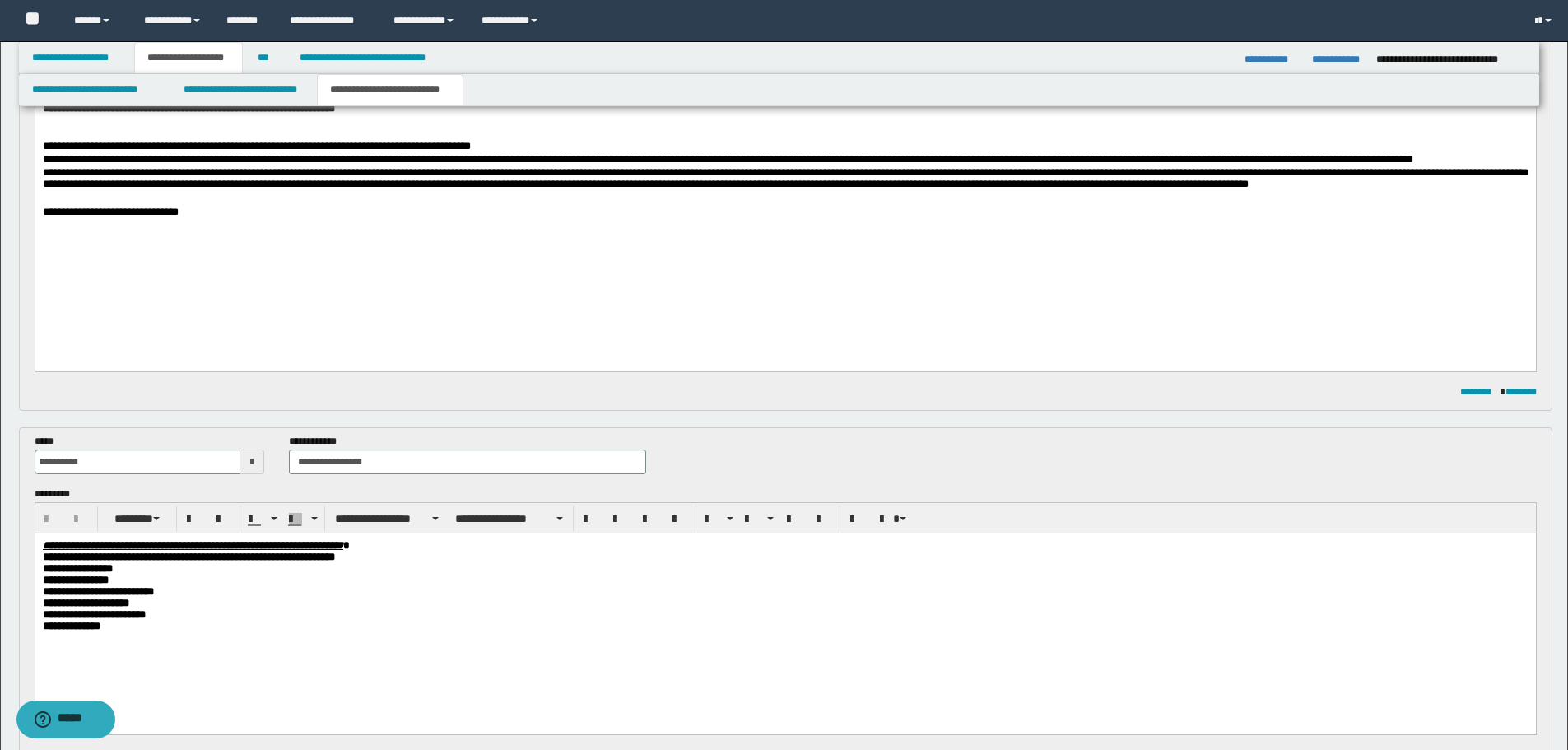 scroll, scrollTop: 179, scrollLeft: 0, axis: vertical 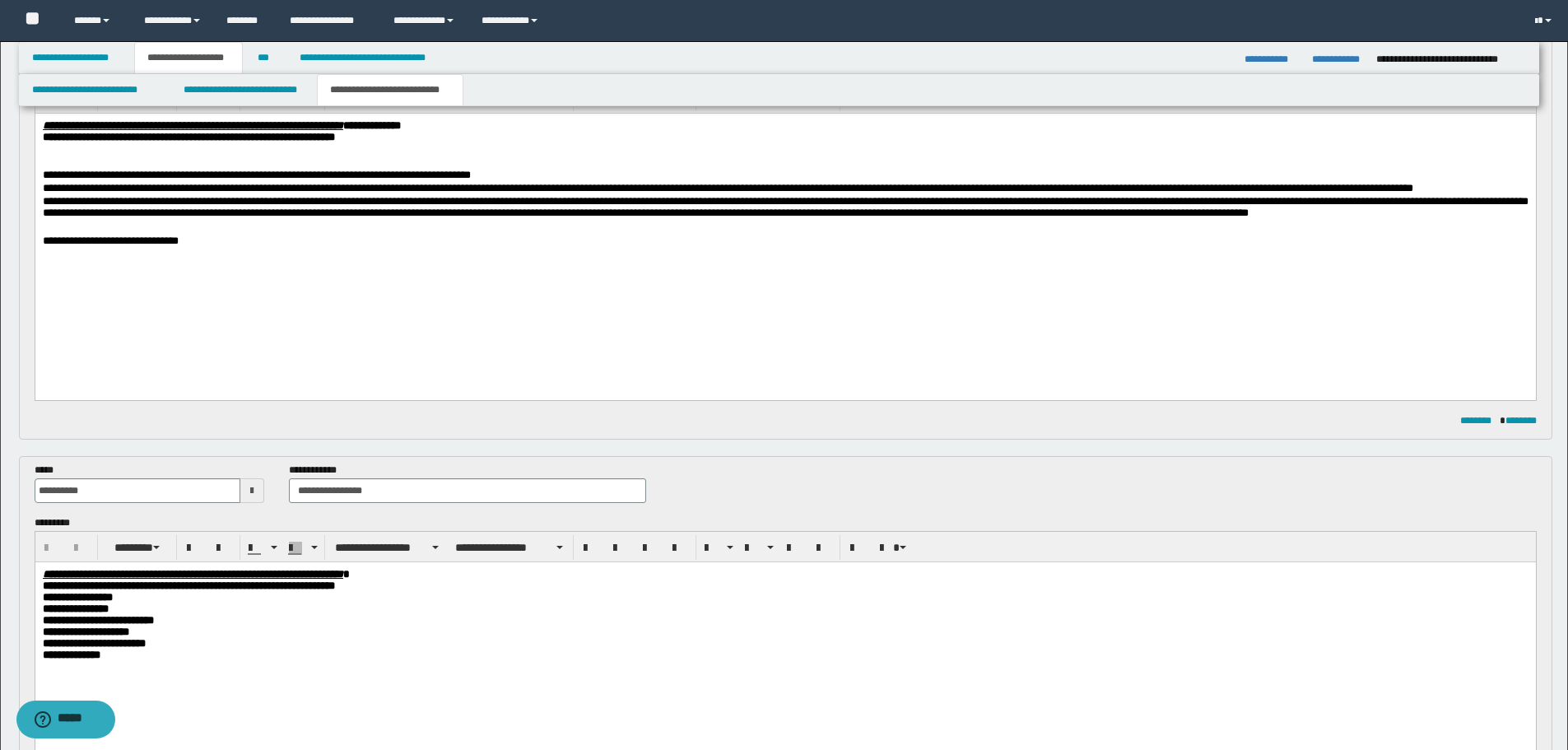 click on "**********" at bounding box center (785, 640) 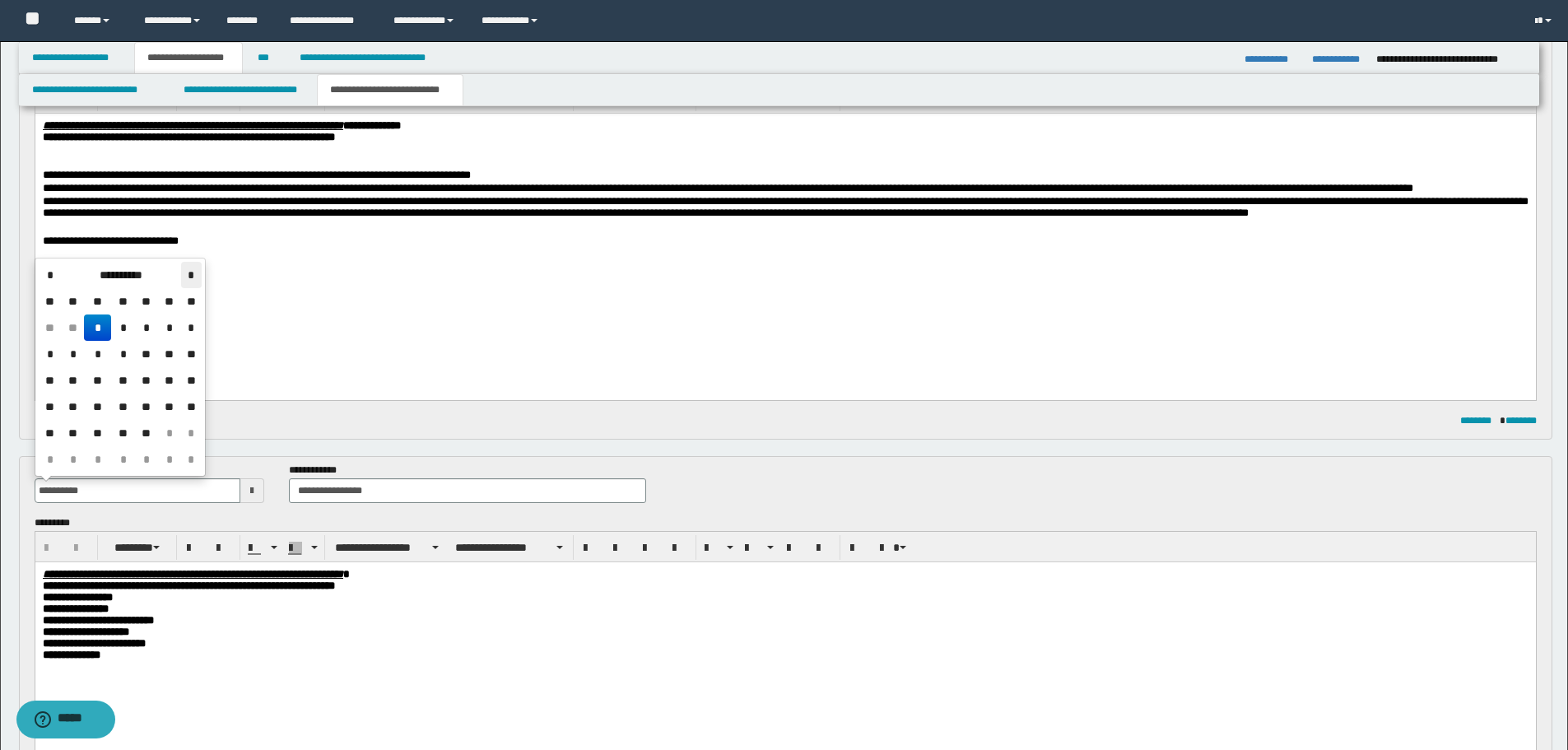 click on "*" at bounding box center (191, 275) 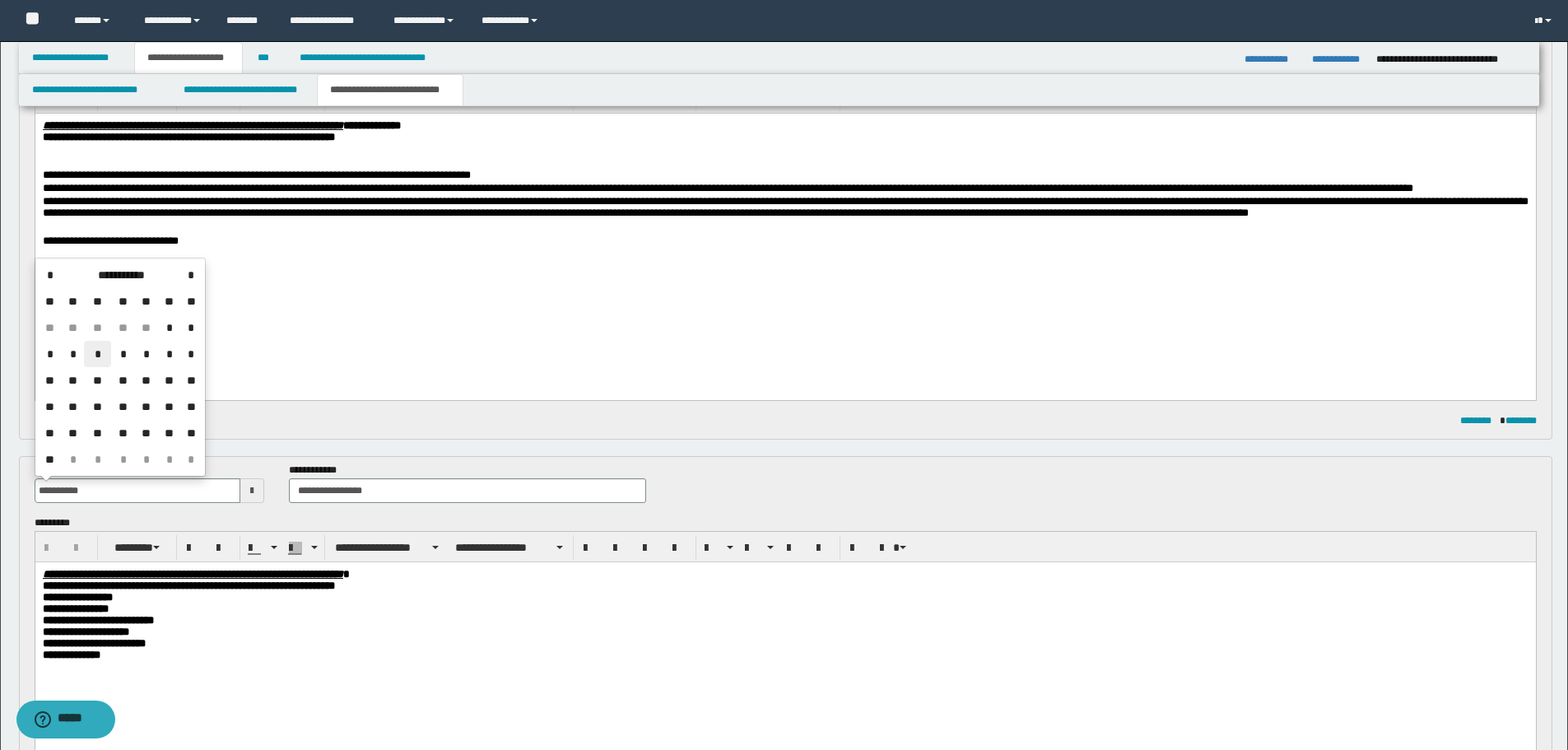 drag, startPoint x: 97, startPoint y: 356, endPoint x: 86, endPoint y: 241, distance: 115.52489 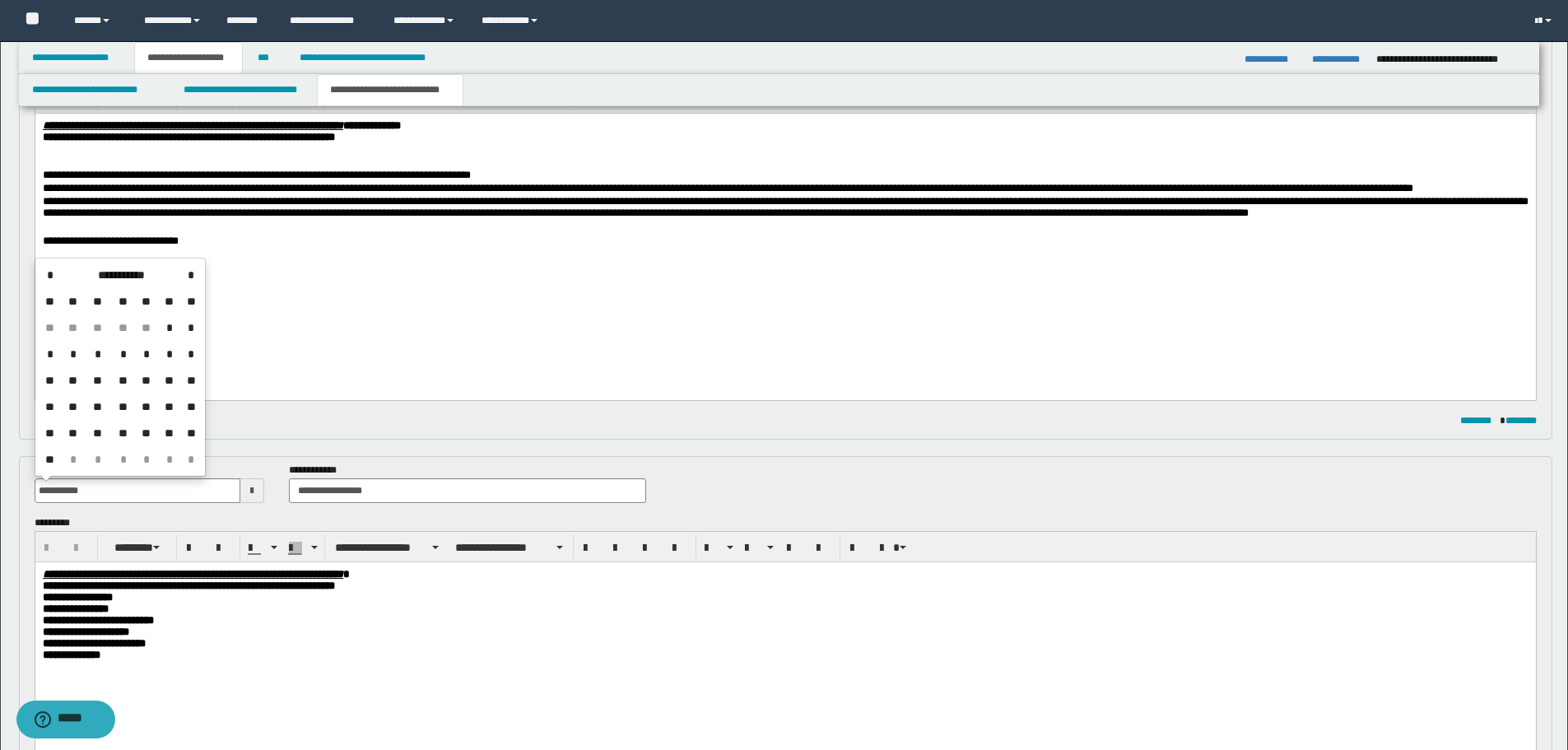 type on "**********" 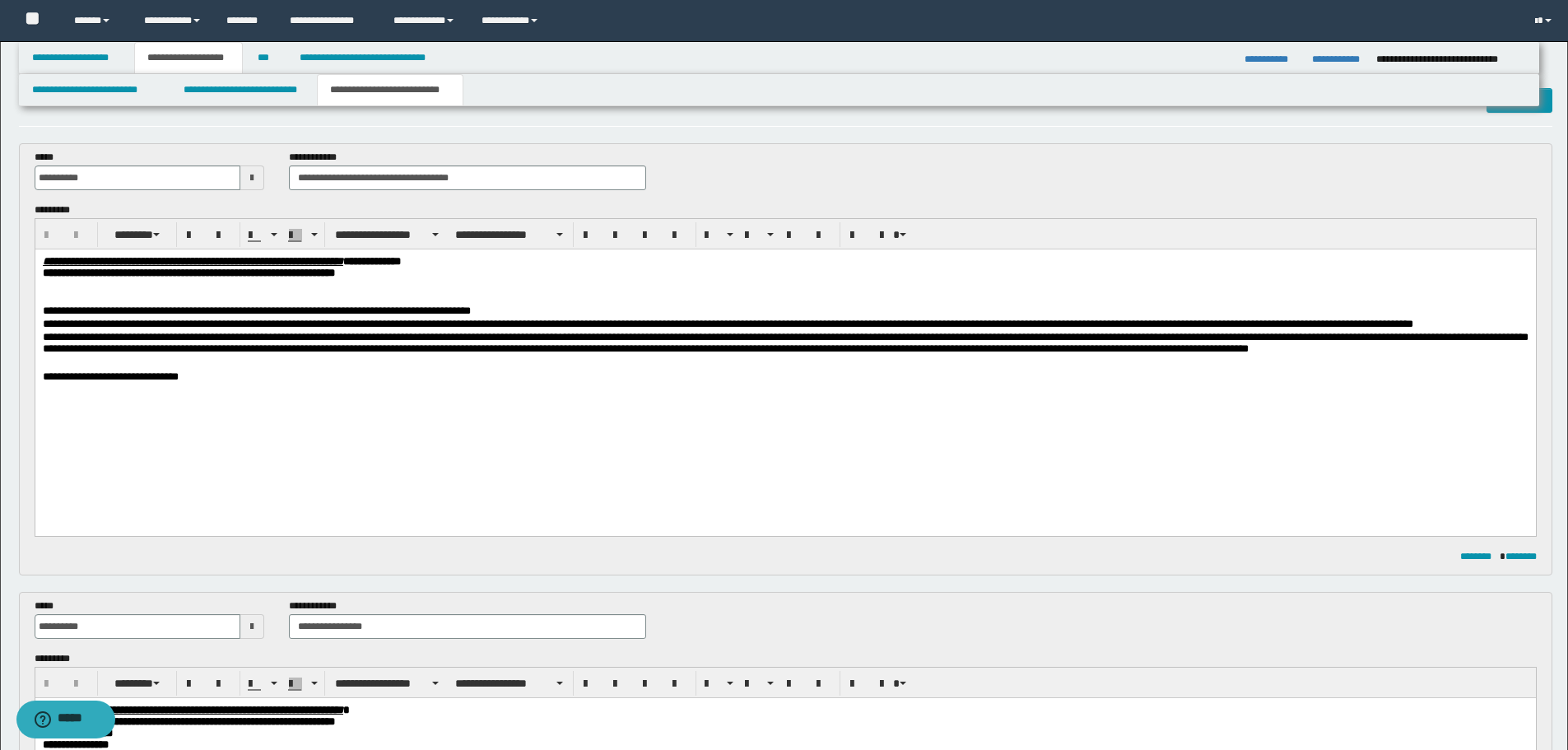 scroll, scrollTop: 14, scrollLeft: 0, axis: vertical 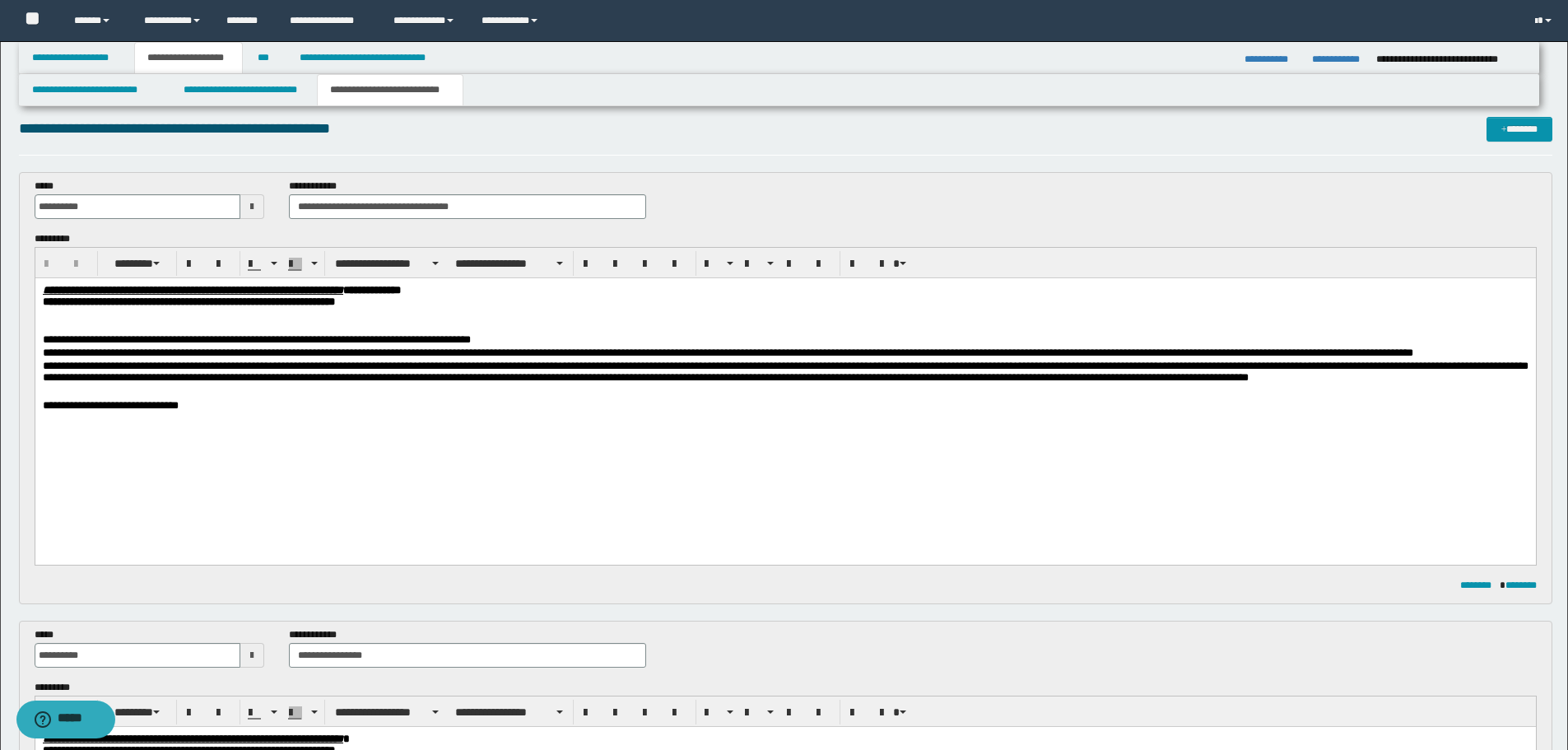 click at bounding box center (252, 207) 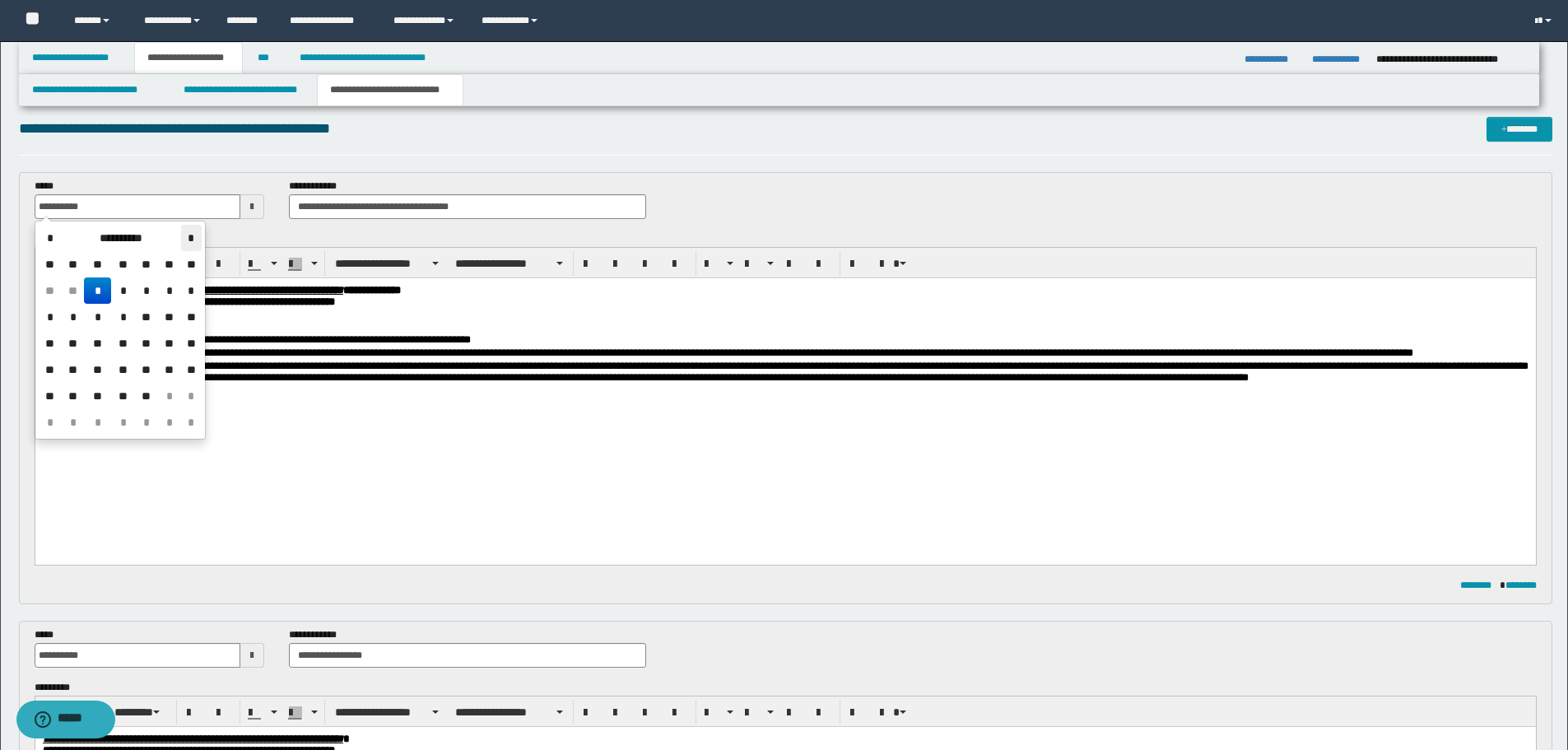 click on "*" at bounding box center [191, 238] 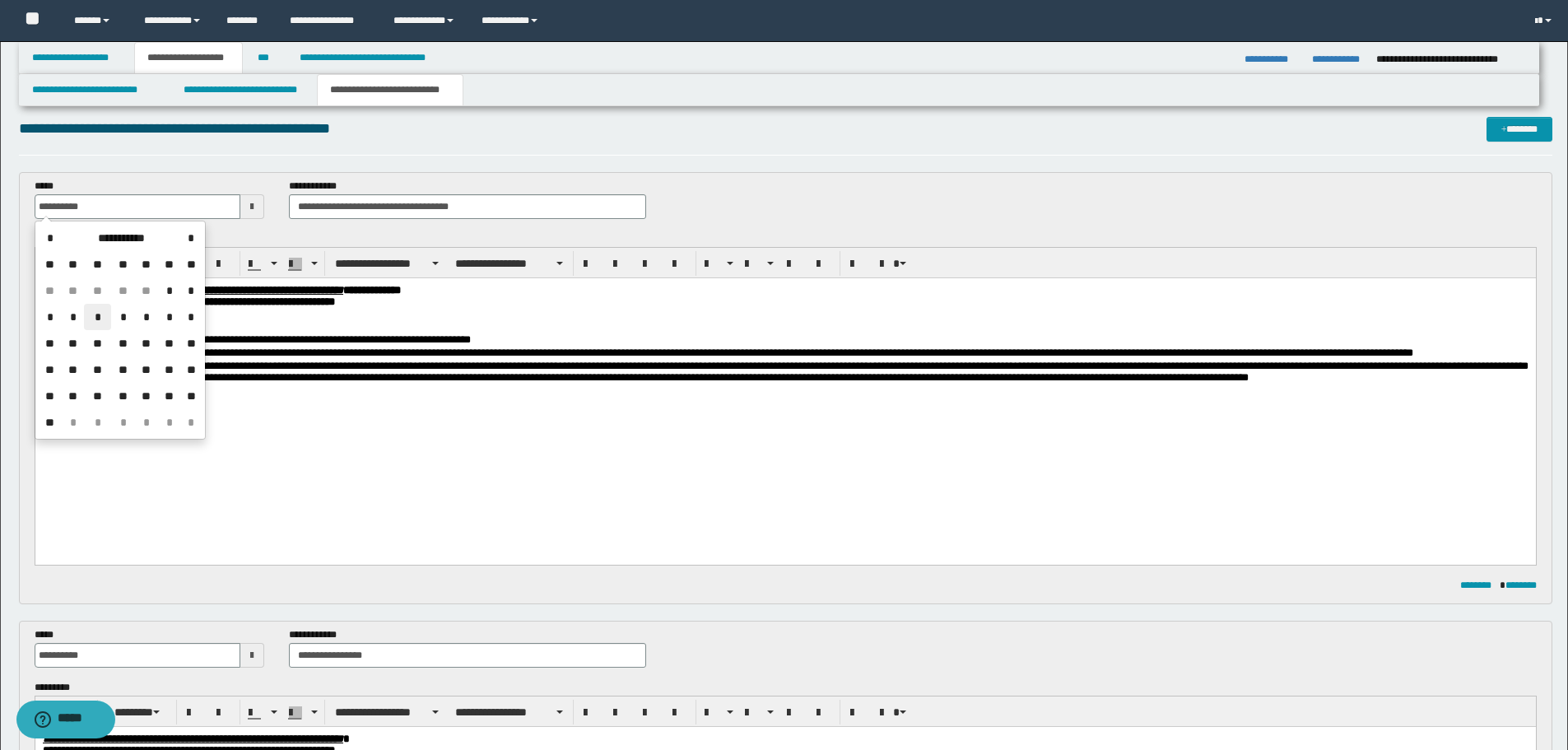click on "*" at bounding box center (97, 317) 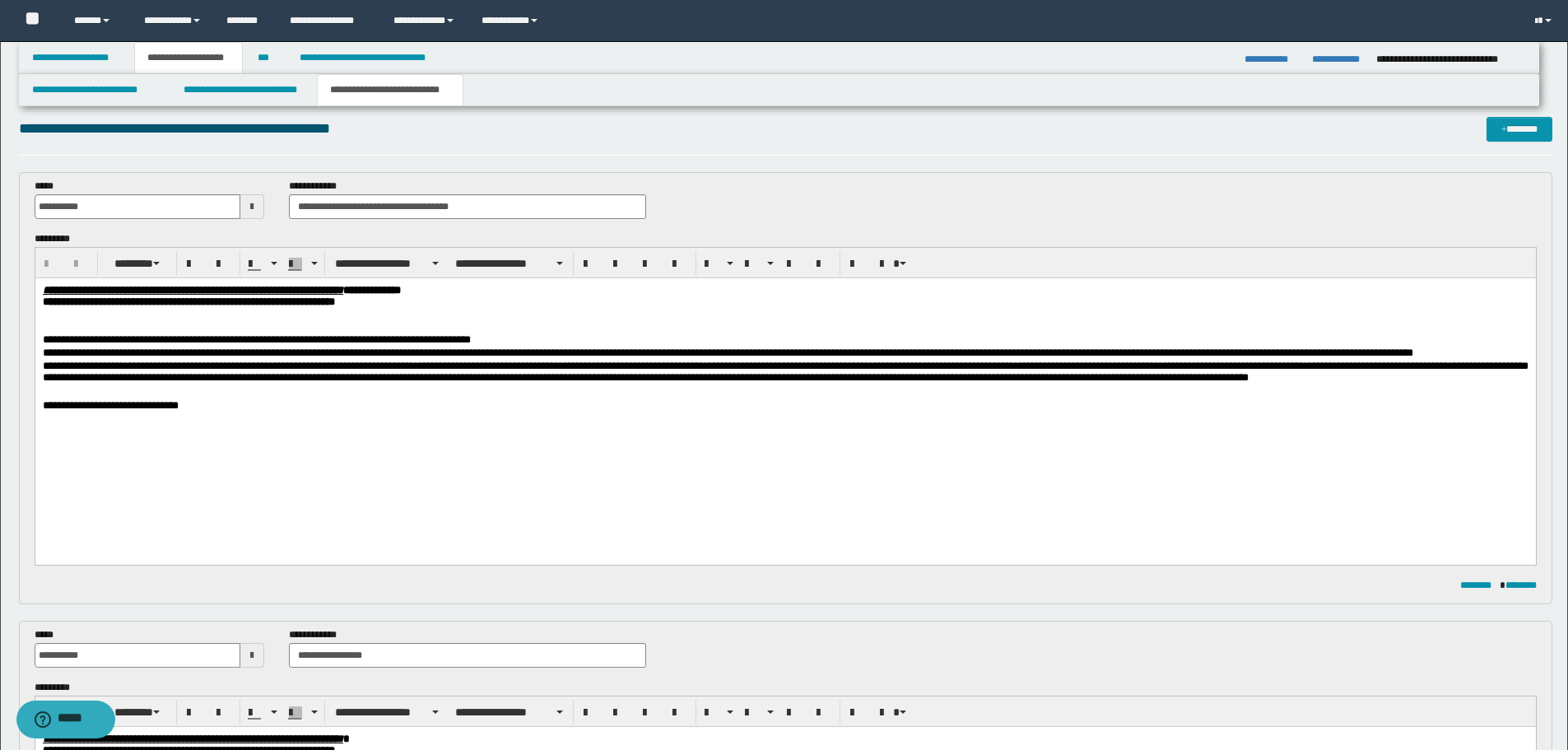 click at bounding box center [784, 463] 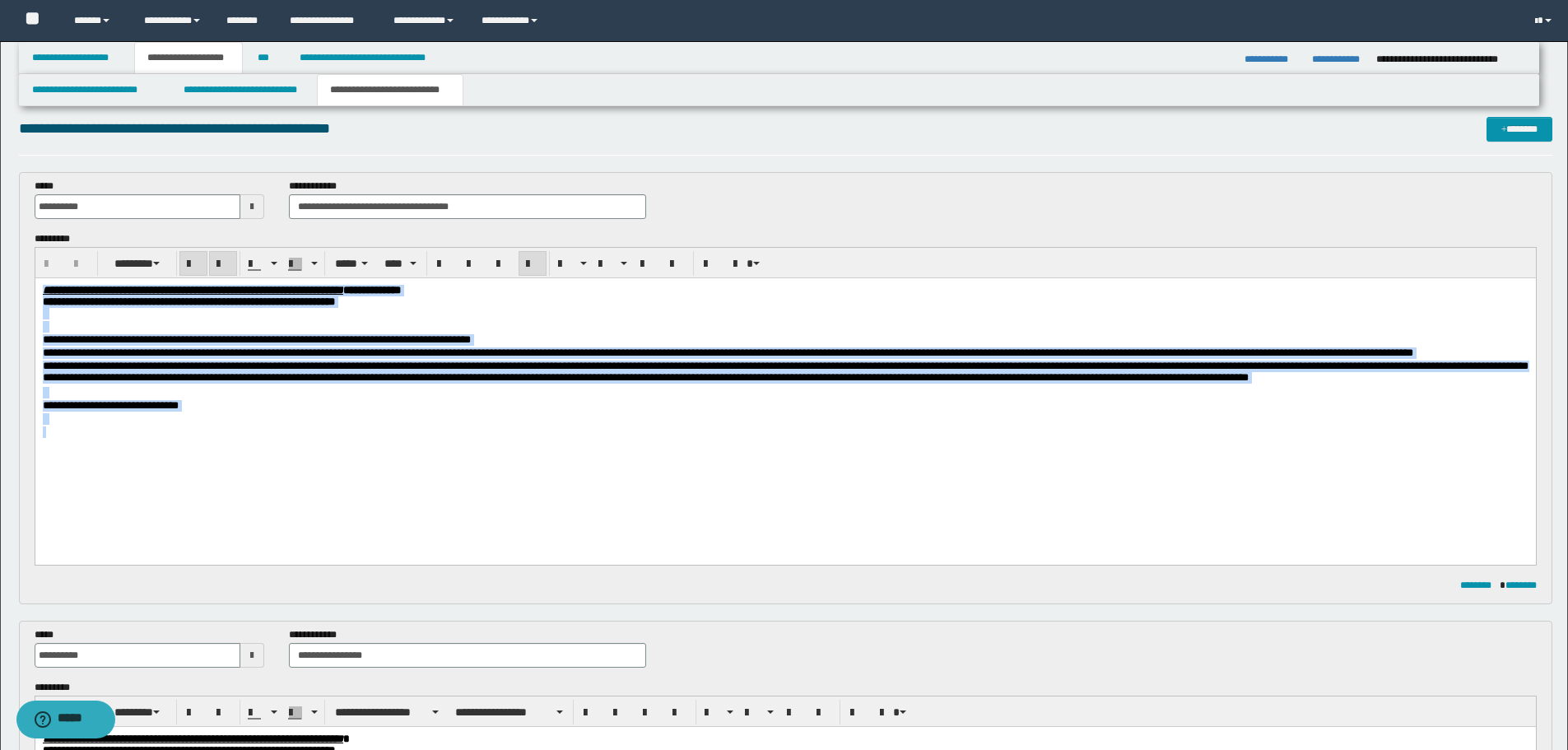 drag, startPoint x: 43, startPoint y: 292, endPoint x: 407, endPoint y: 436, distance: 391.449 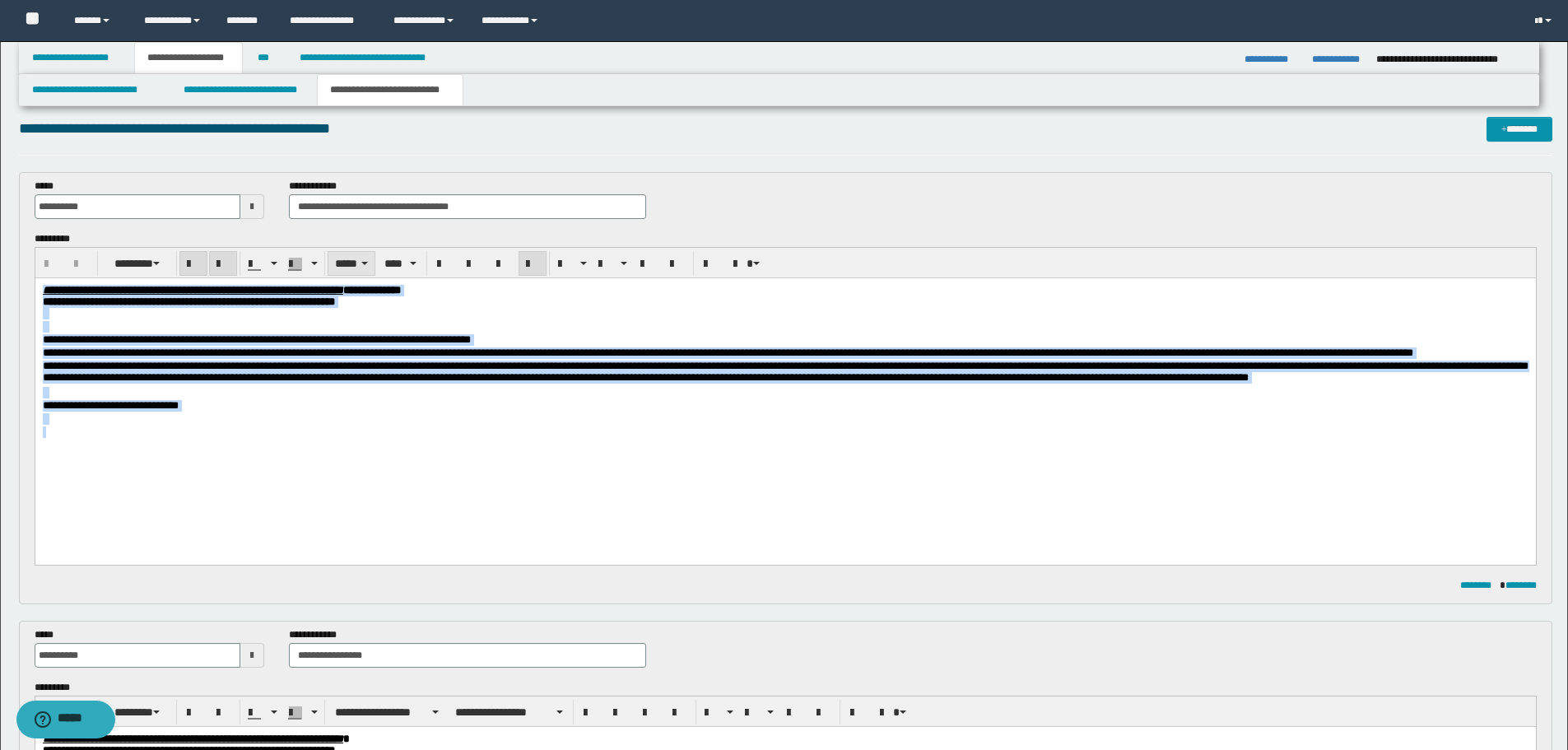 click on "*****" at bounding box center (351, 263) 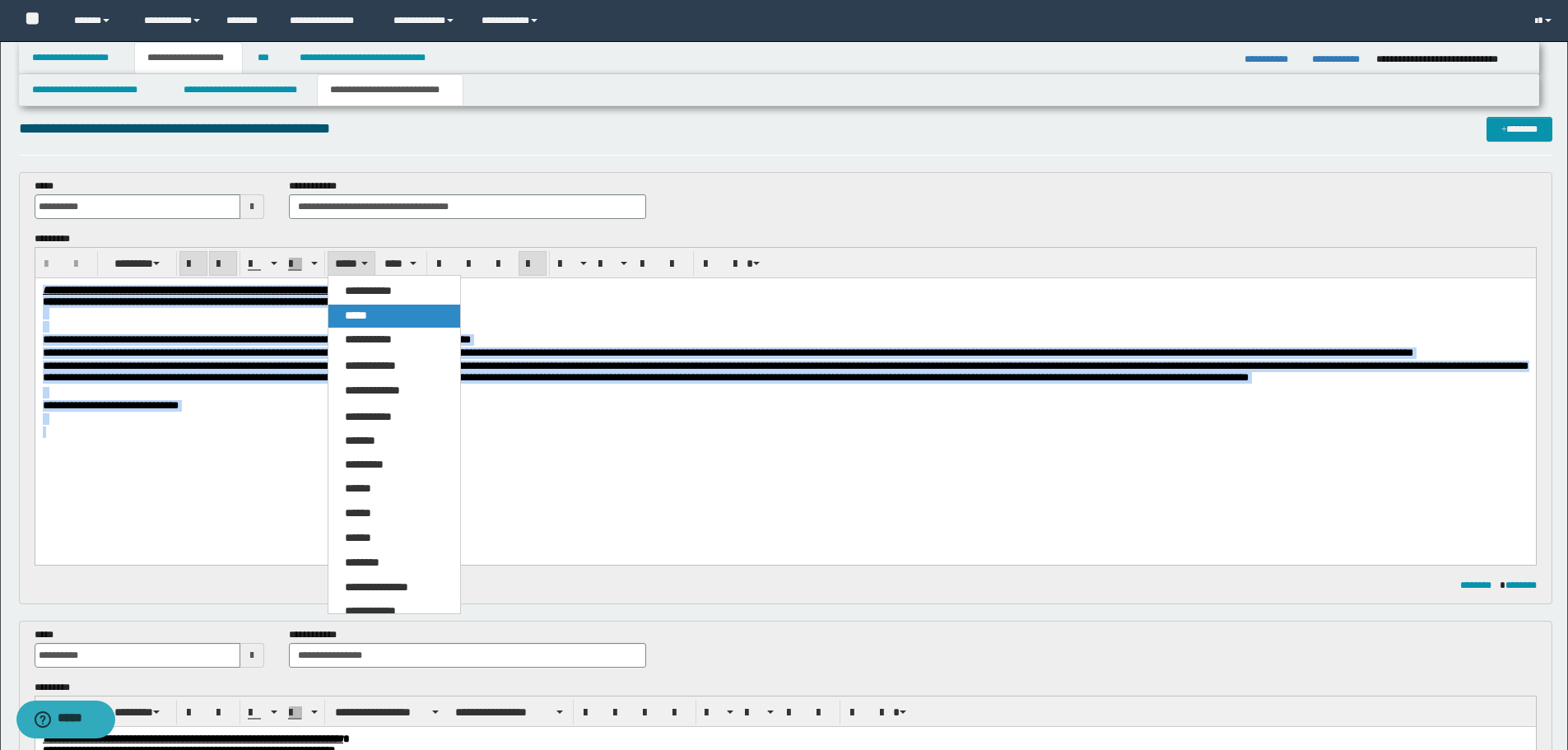 click on "*****" at bounding box center (356, 315) 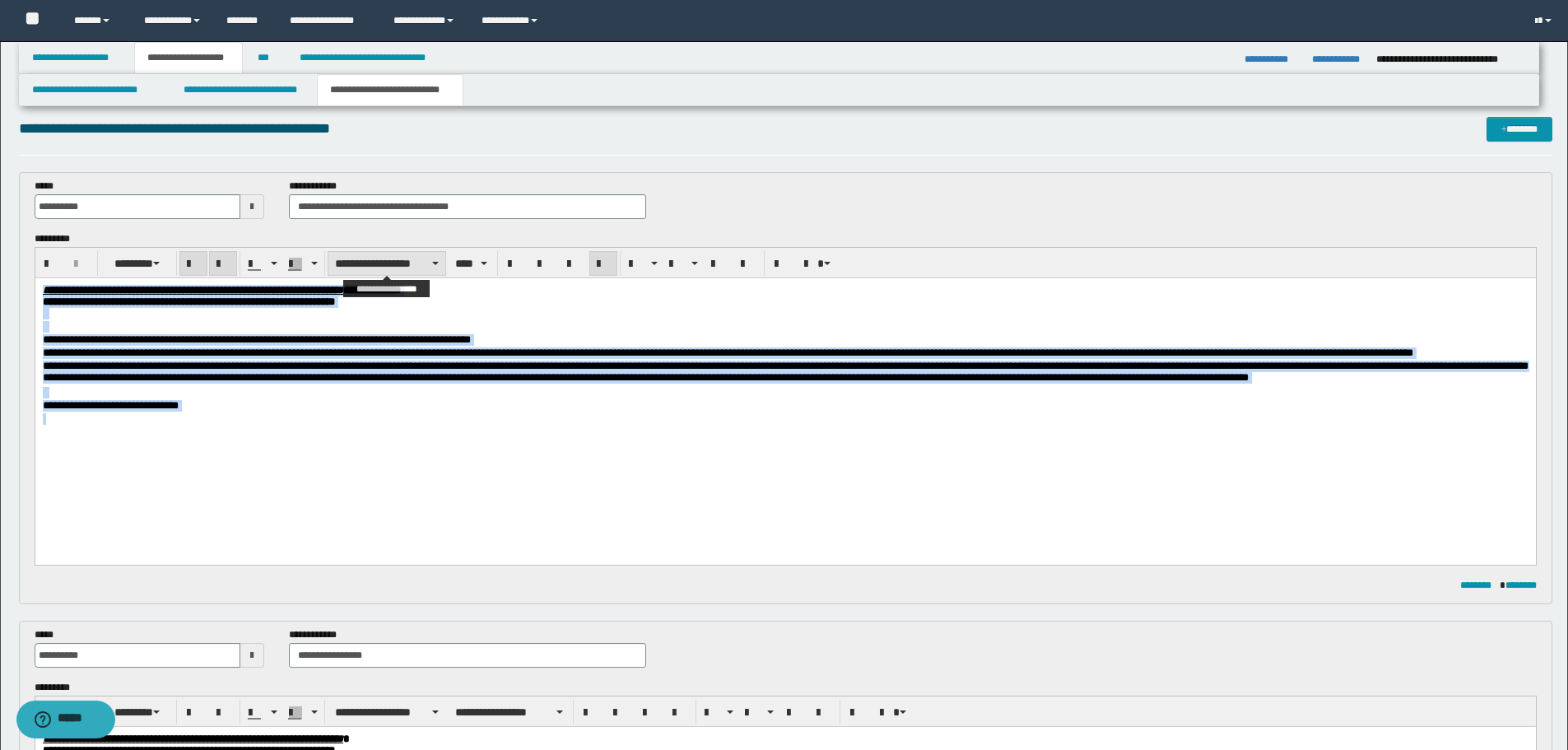 click on "**********" at bounding box center [387, 263] 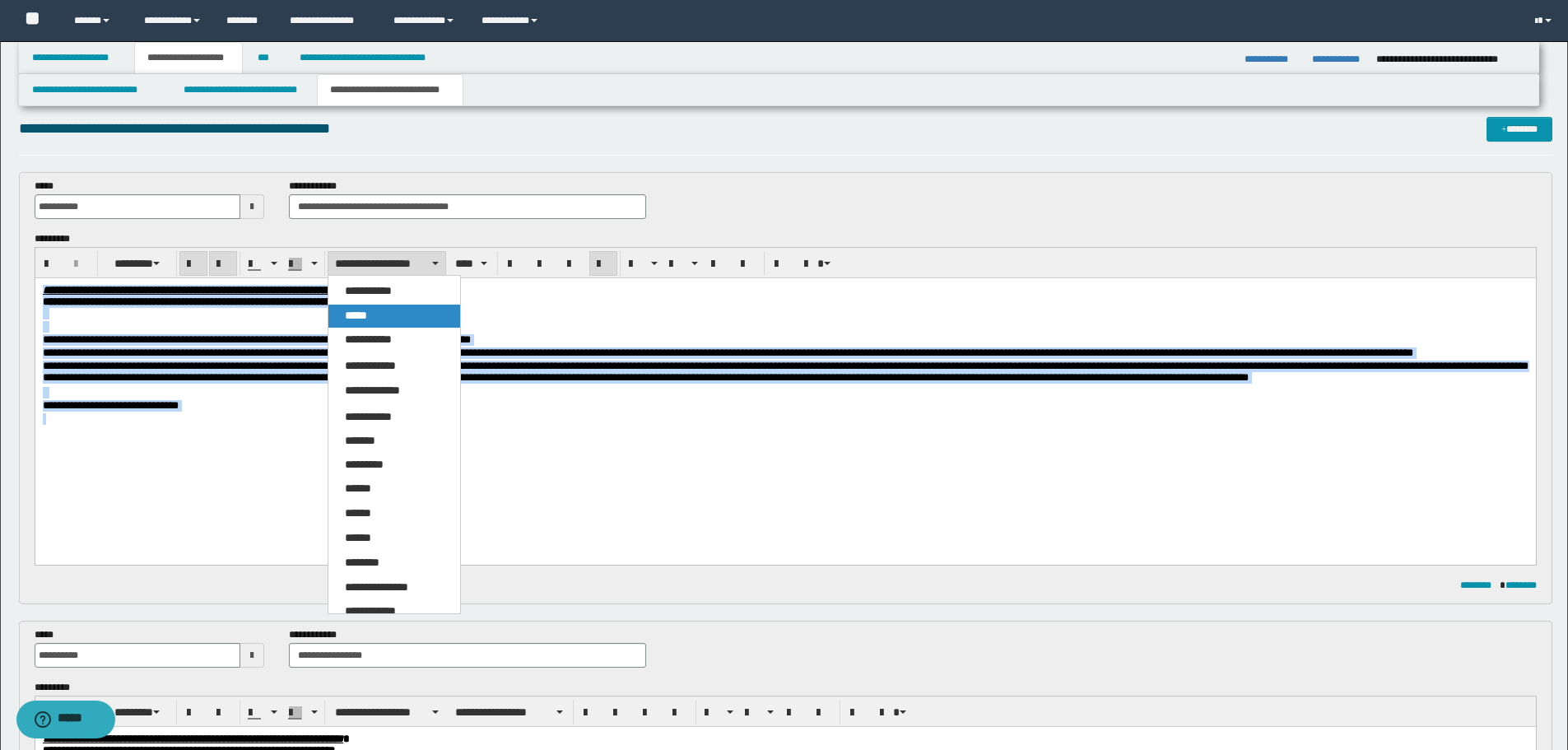 click on "*****" at bounding box center (394, 316) 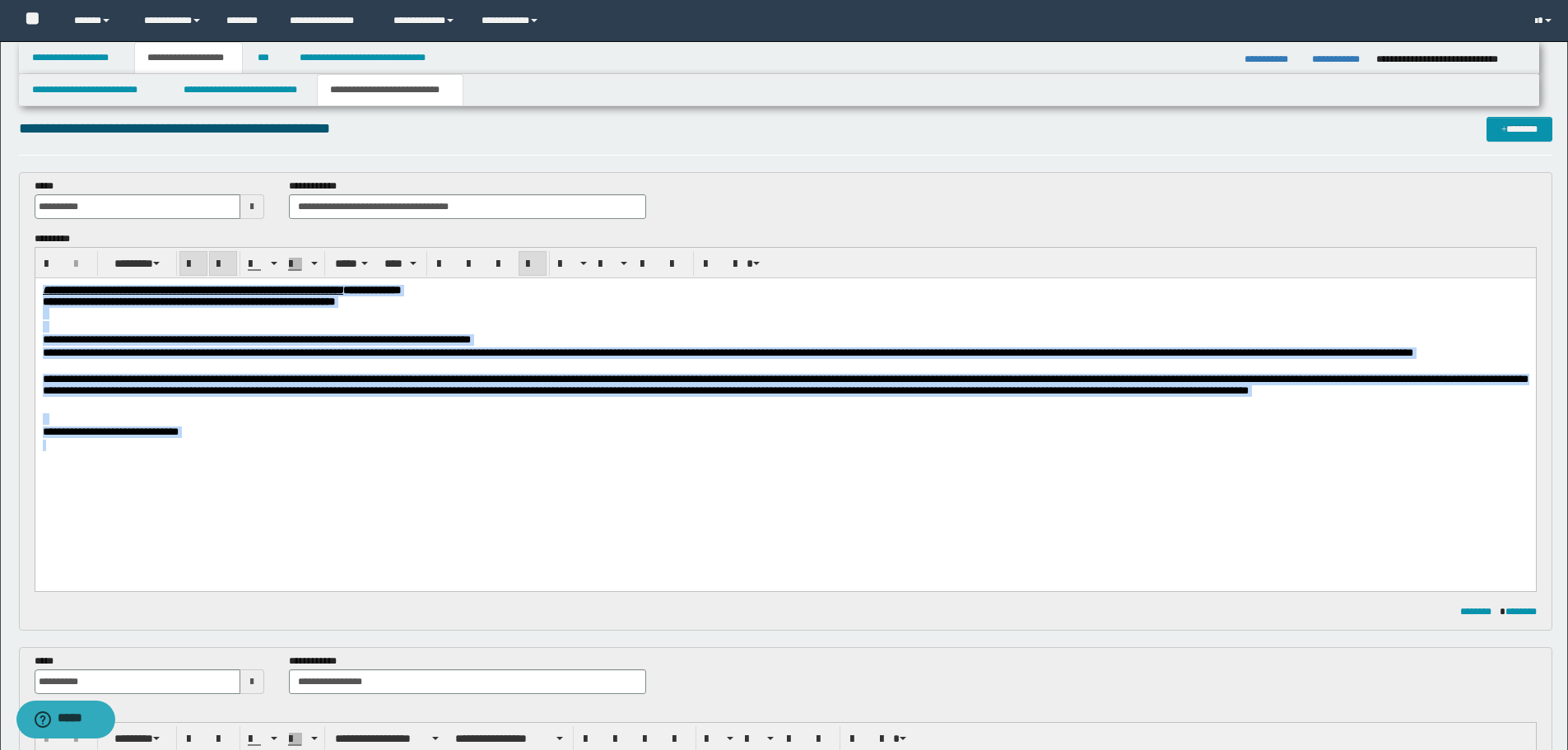 click at bounding box center [784, 459] 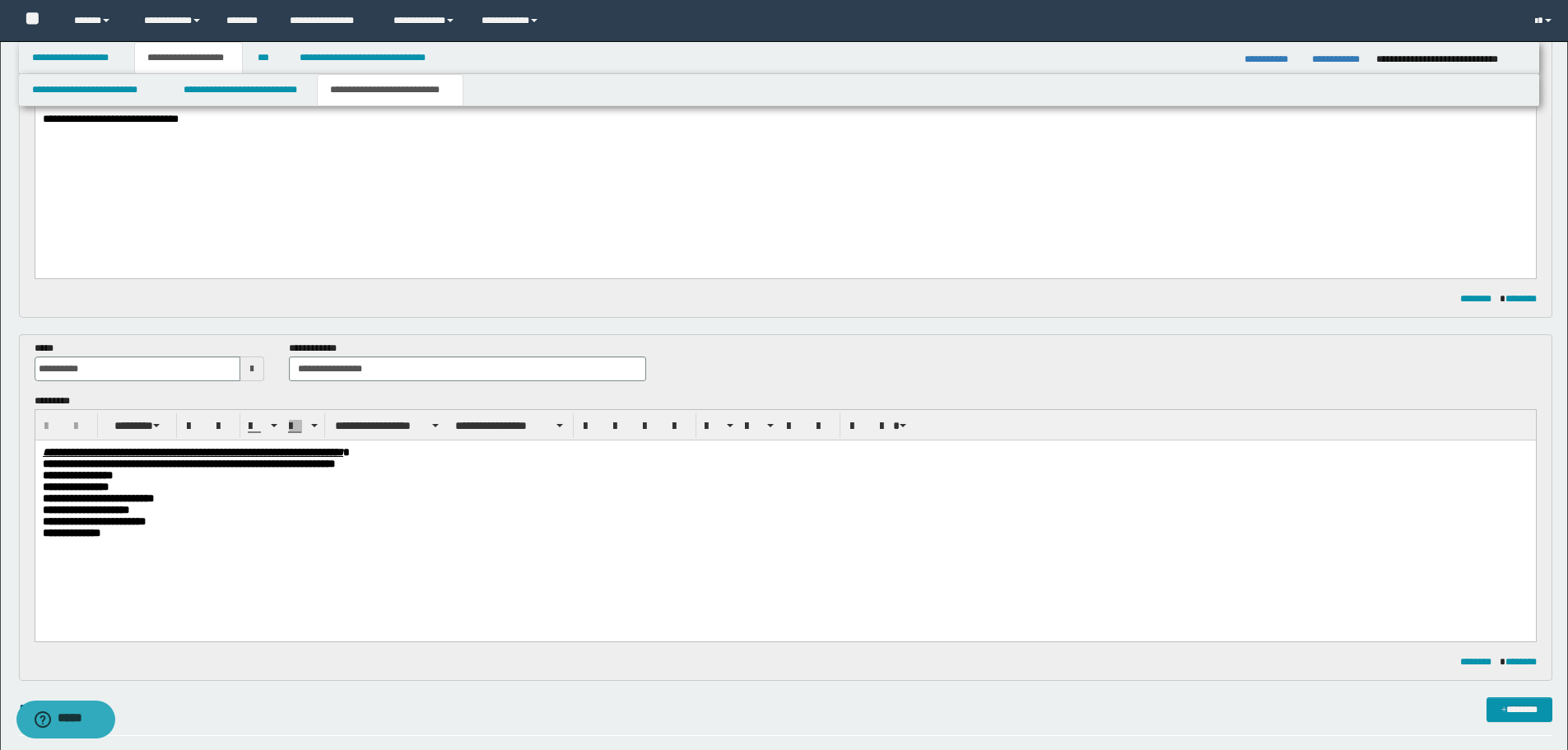 scroll, scrollTop: 426, scrollLeft: 0, axis: vertical 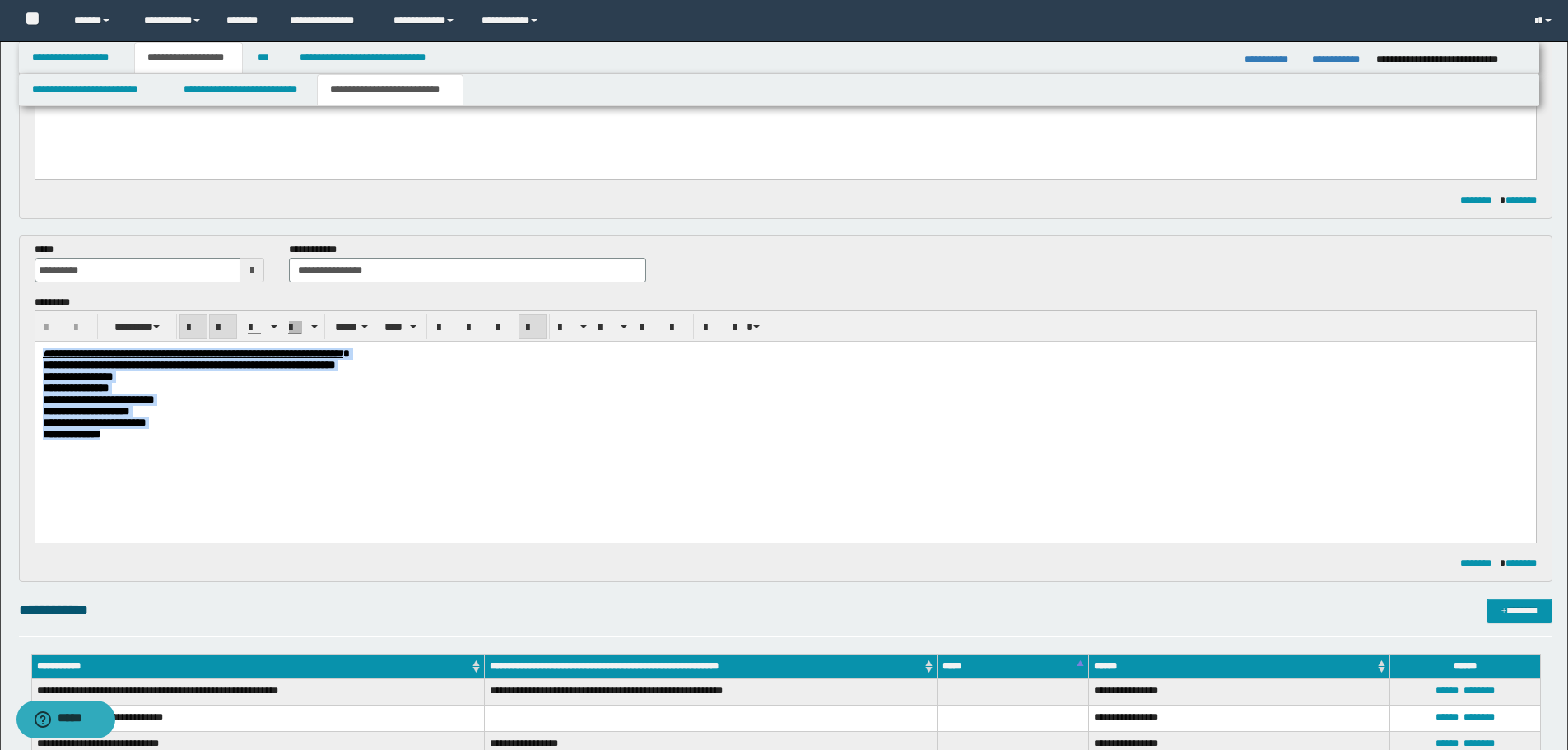 drag, startPoint x: 43, startPoint y: 351, endPoint x: 454, endPoint y: 374, distance: 411.64305 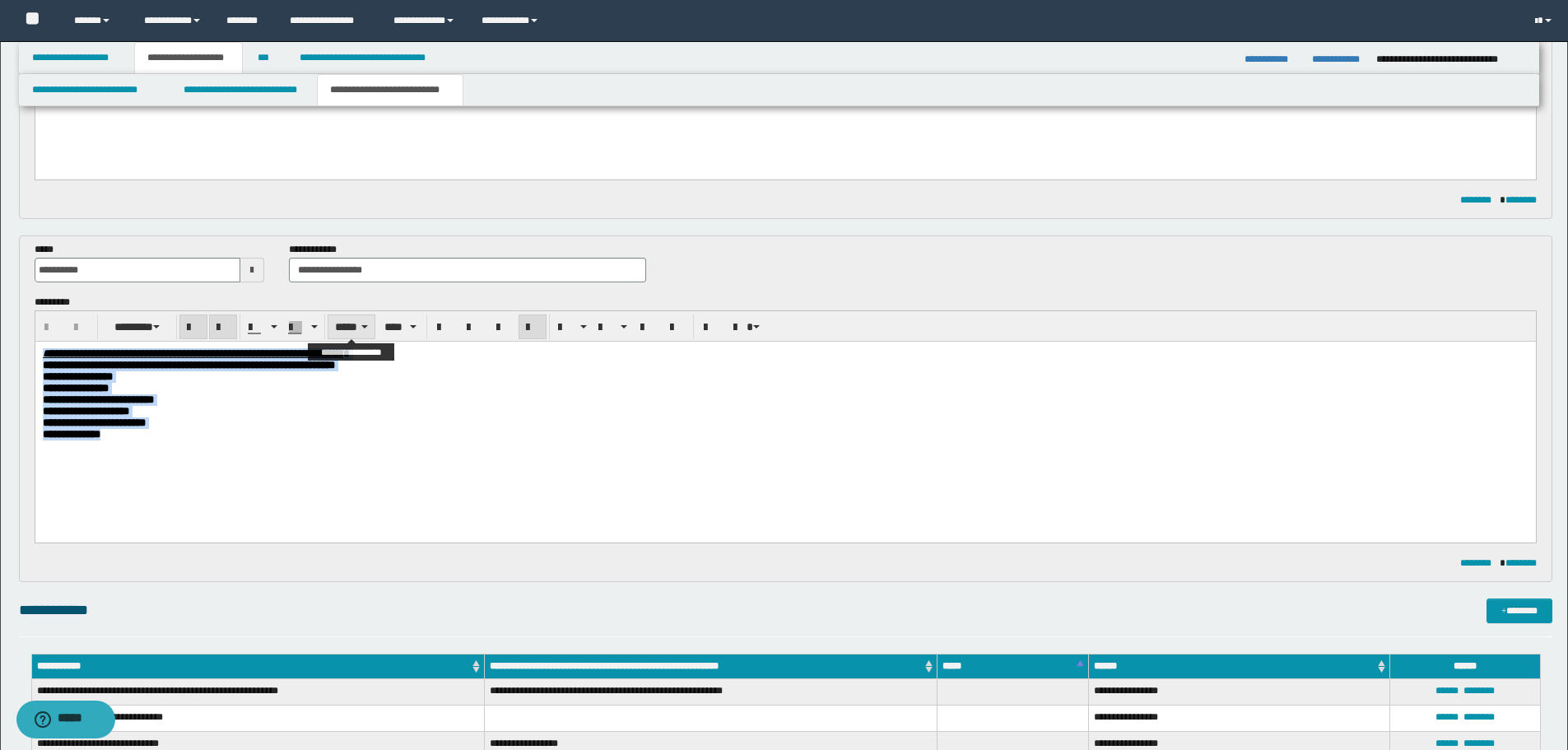 click on "*****" at bounding box center [351, 327] 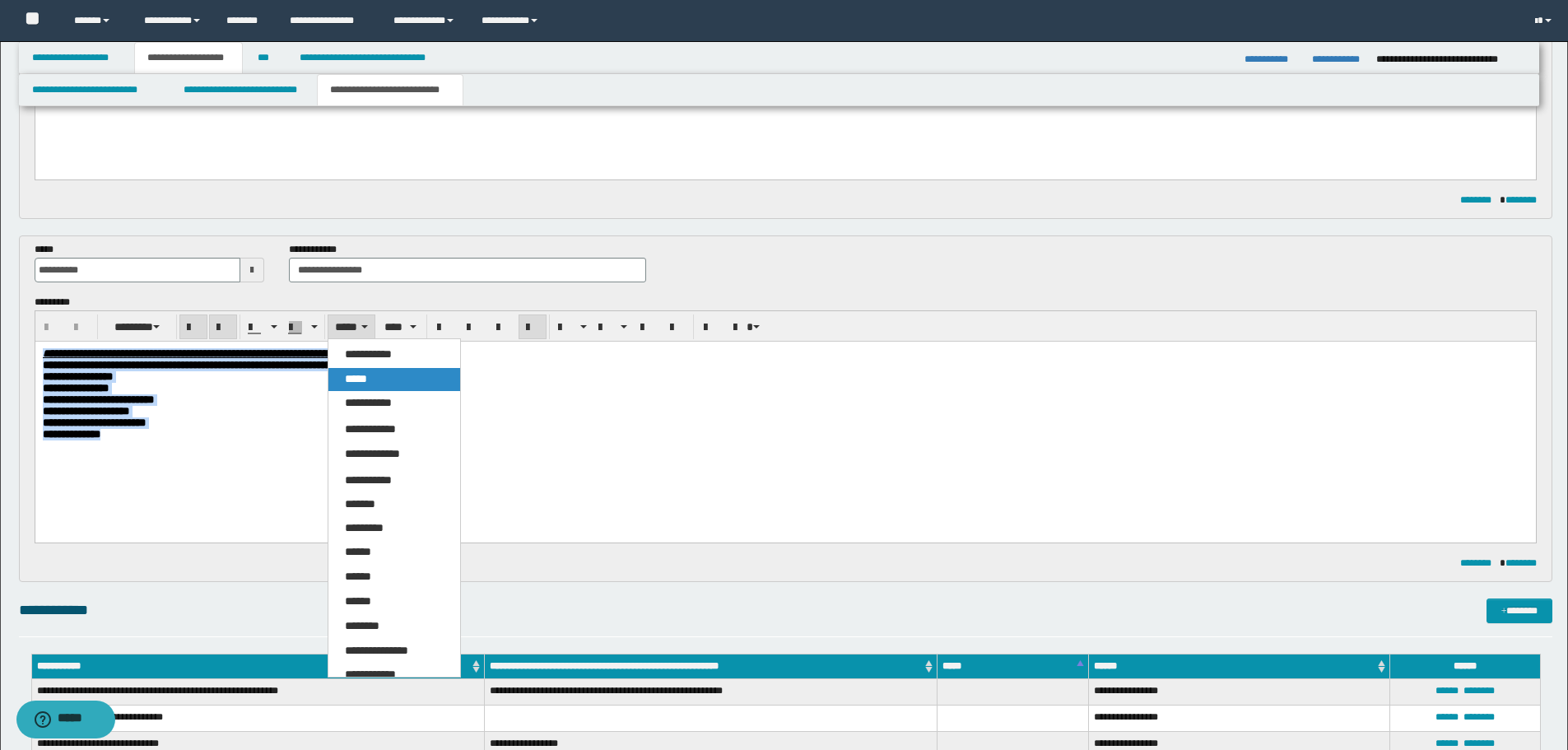 click on "*****" at bounding box center [394, 380] 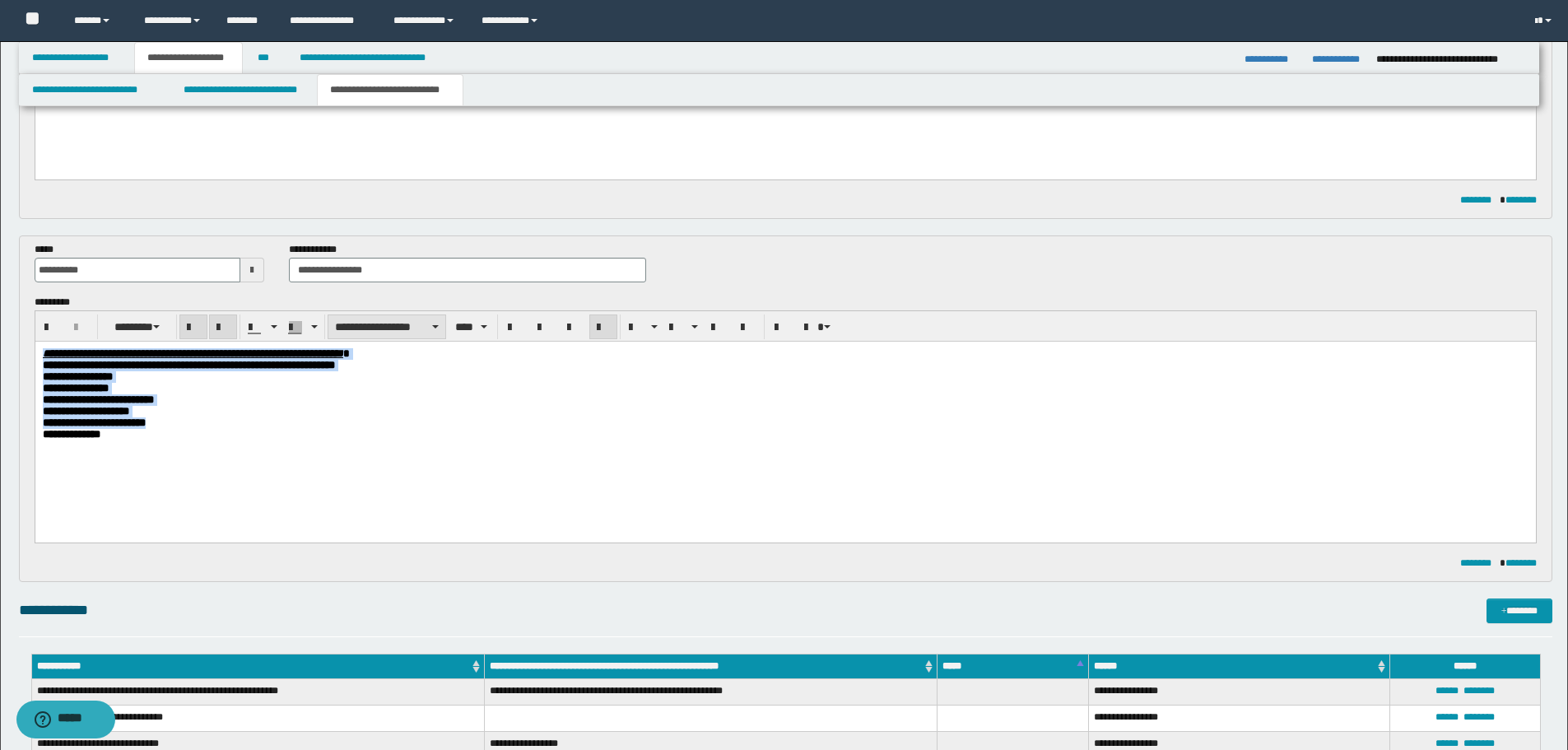 click on "**********" at bounding box center (387, 327) 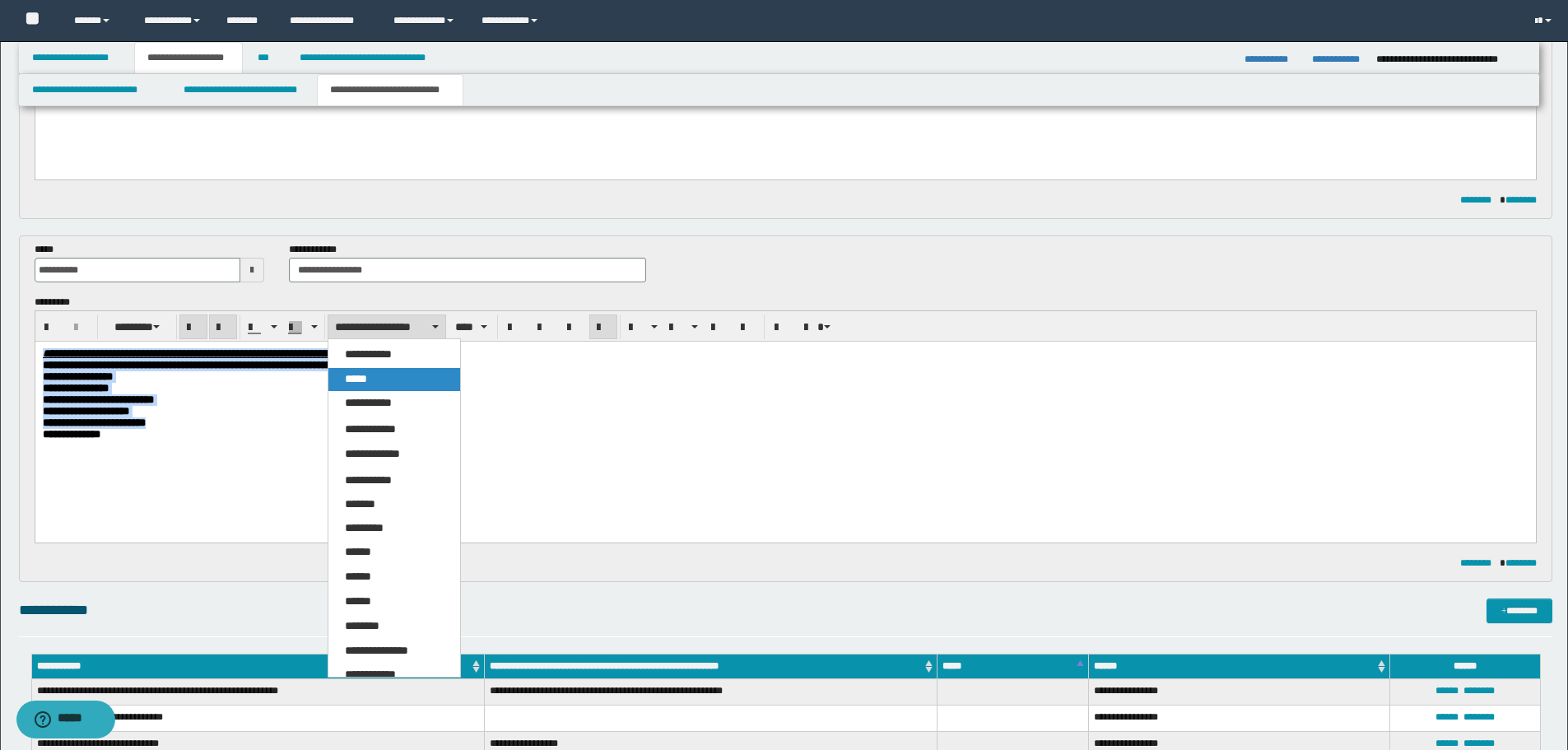 drag, startPoint x: 393, startPoint y: 368, endPoint x: 355, endPoint y: 28, distance: 342.11694 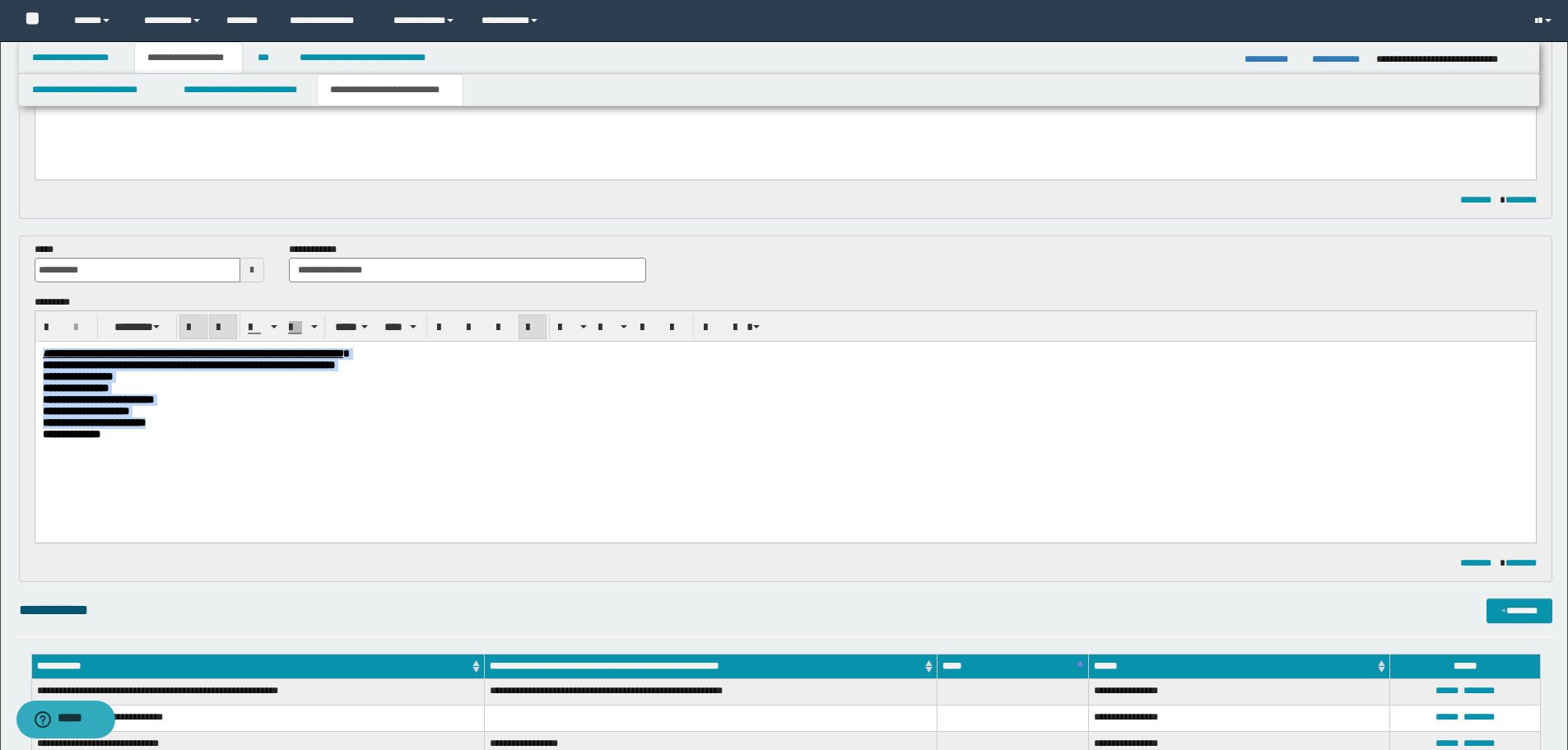 click on "**********" at bounding box center (784, 411) 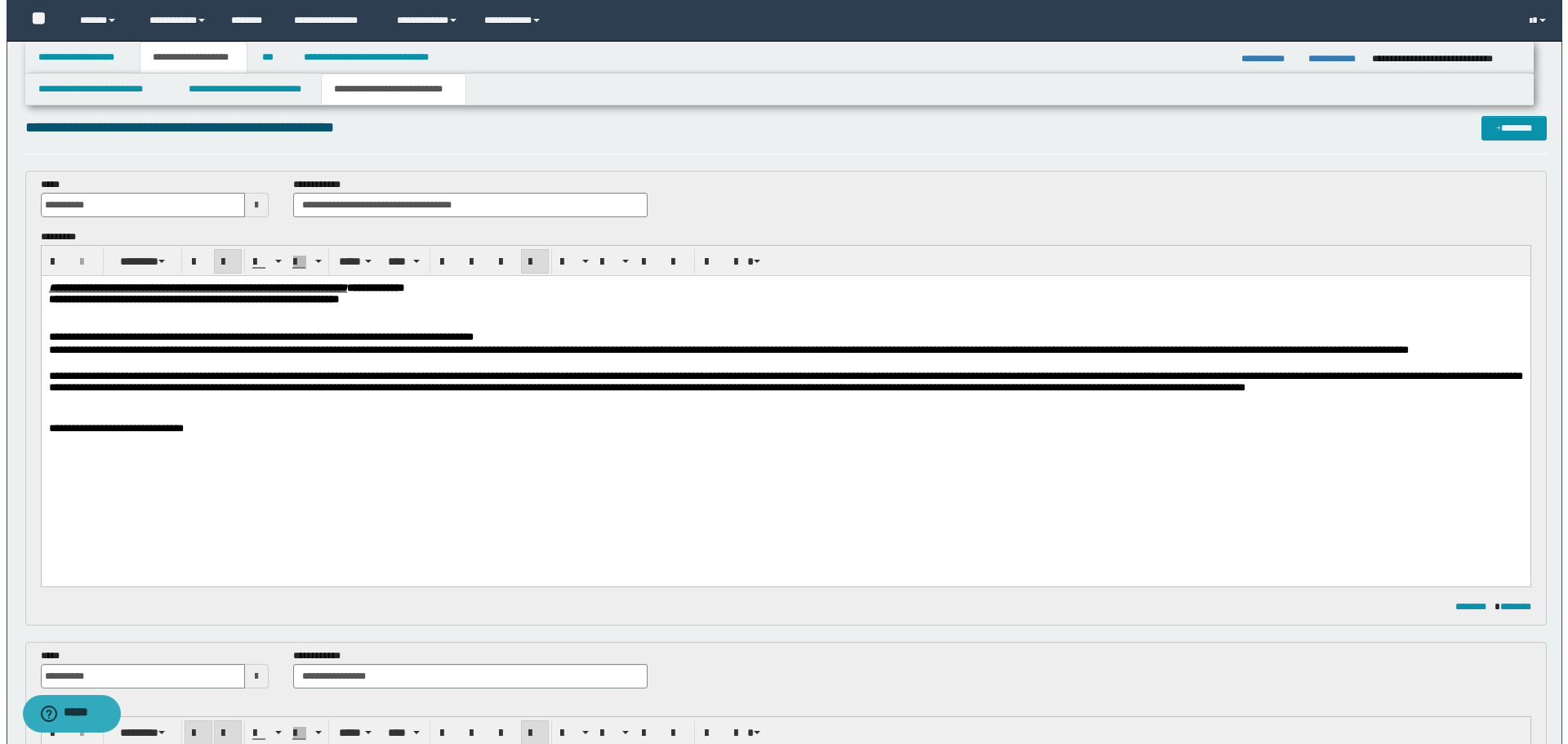 scroll, scrollTop: 0, scrollLeft: 0, axis: both 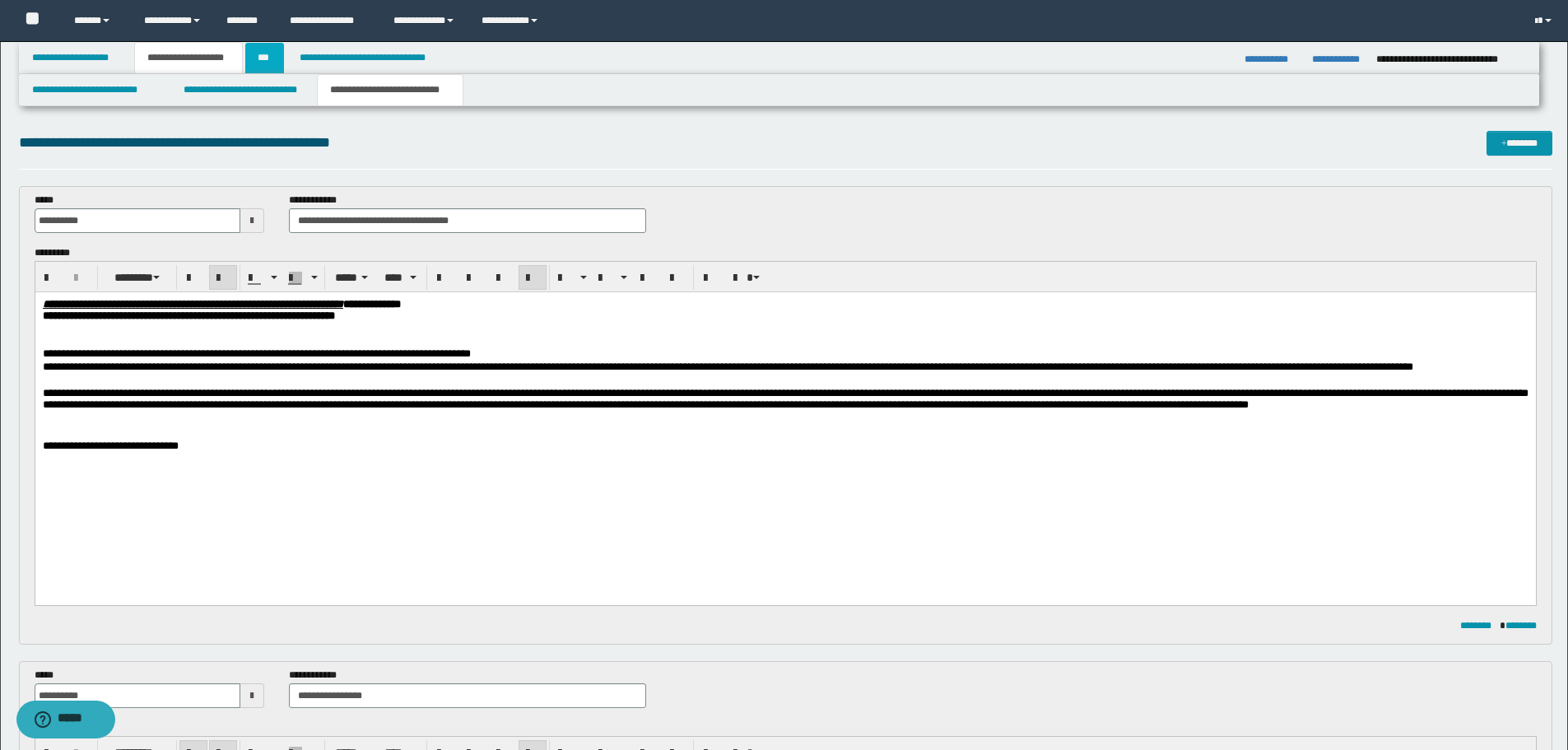 click on "***" at bounding box center [264, 58] 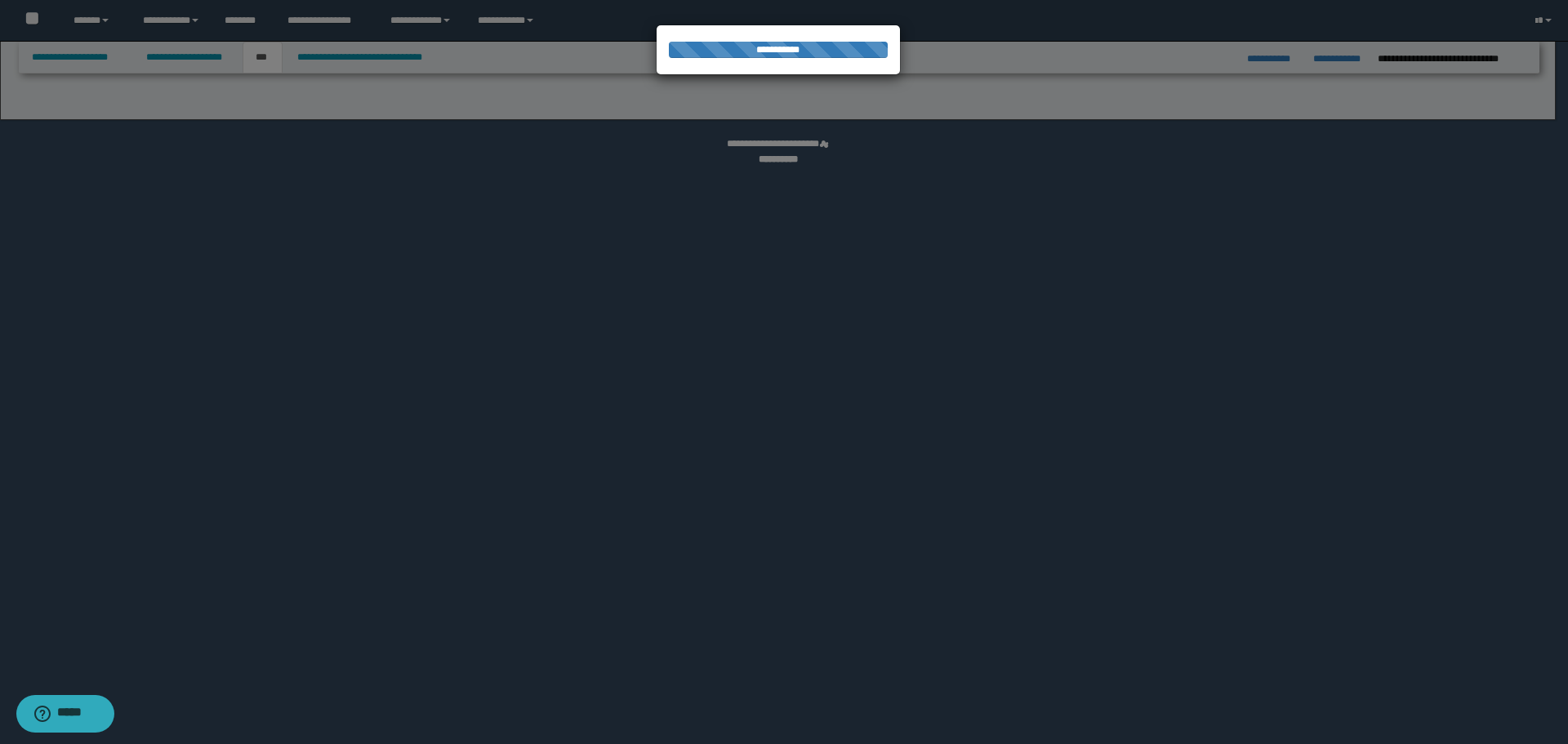 select on "**" 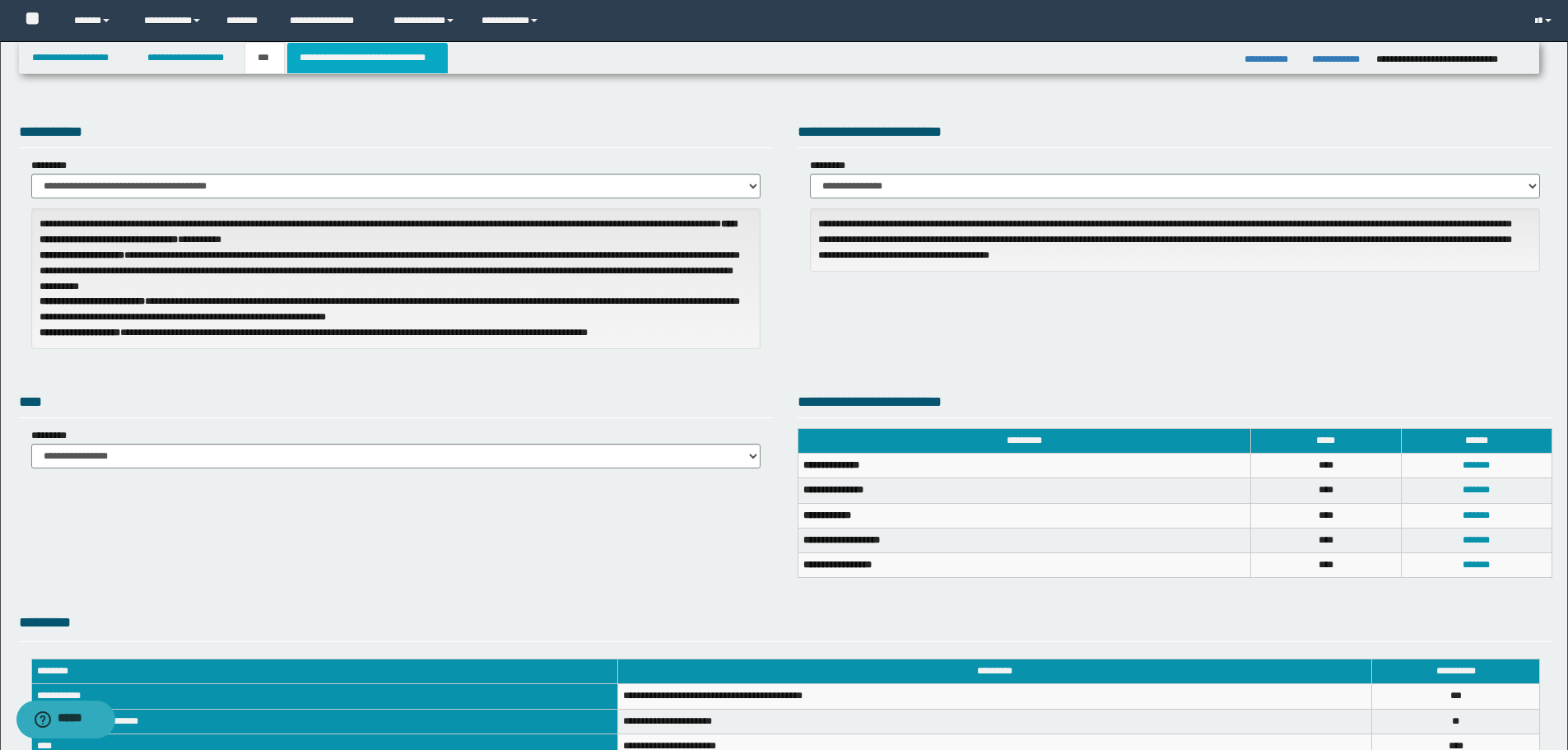 click on "**********" at bounding box center [367, 58] 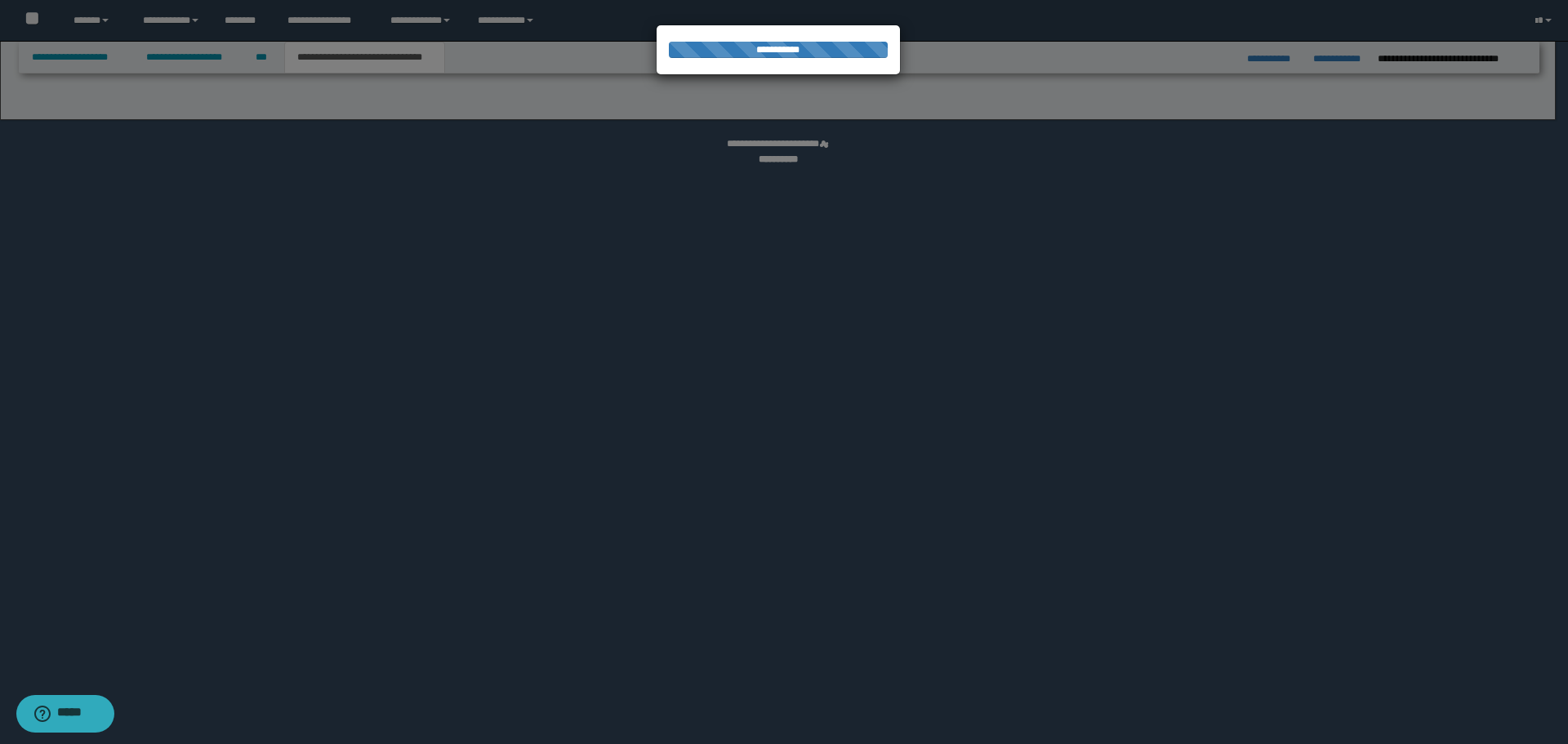 select on "*" 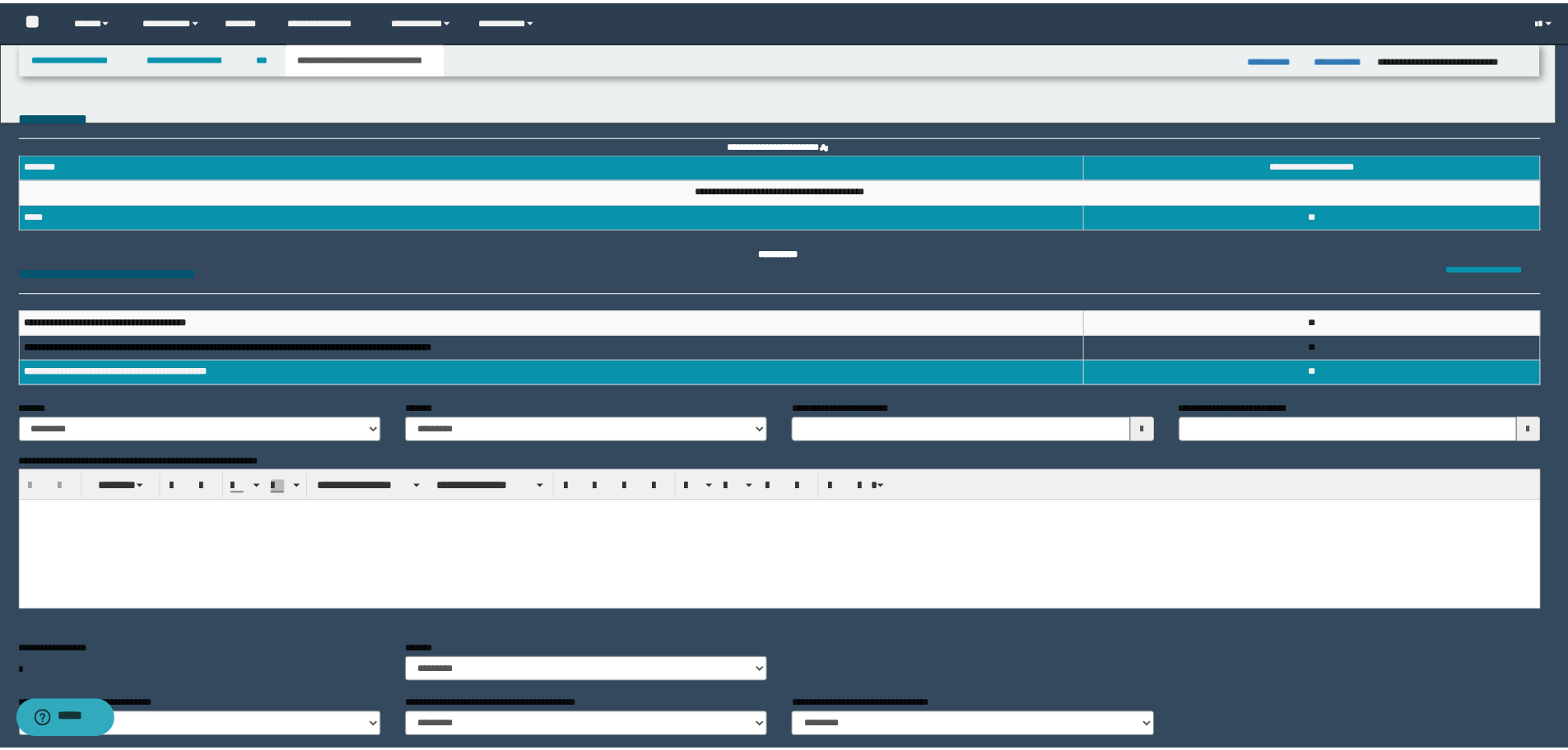 scroll, scrollTop: 0, scrollLeft: 0, axis: both 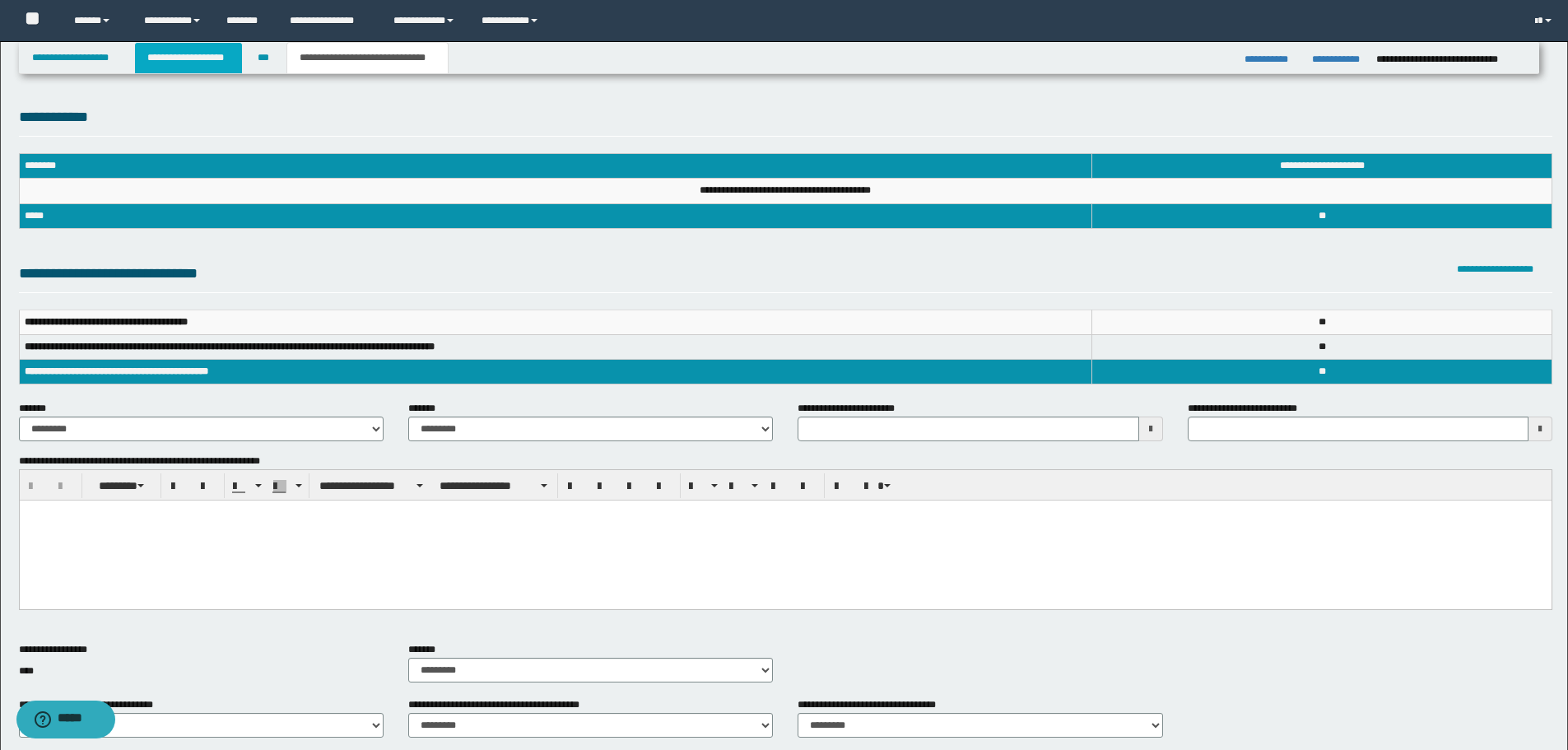 click on "**********" at bounding box center (188, 58) 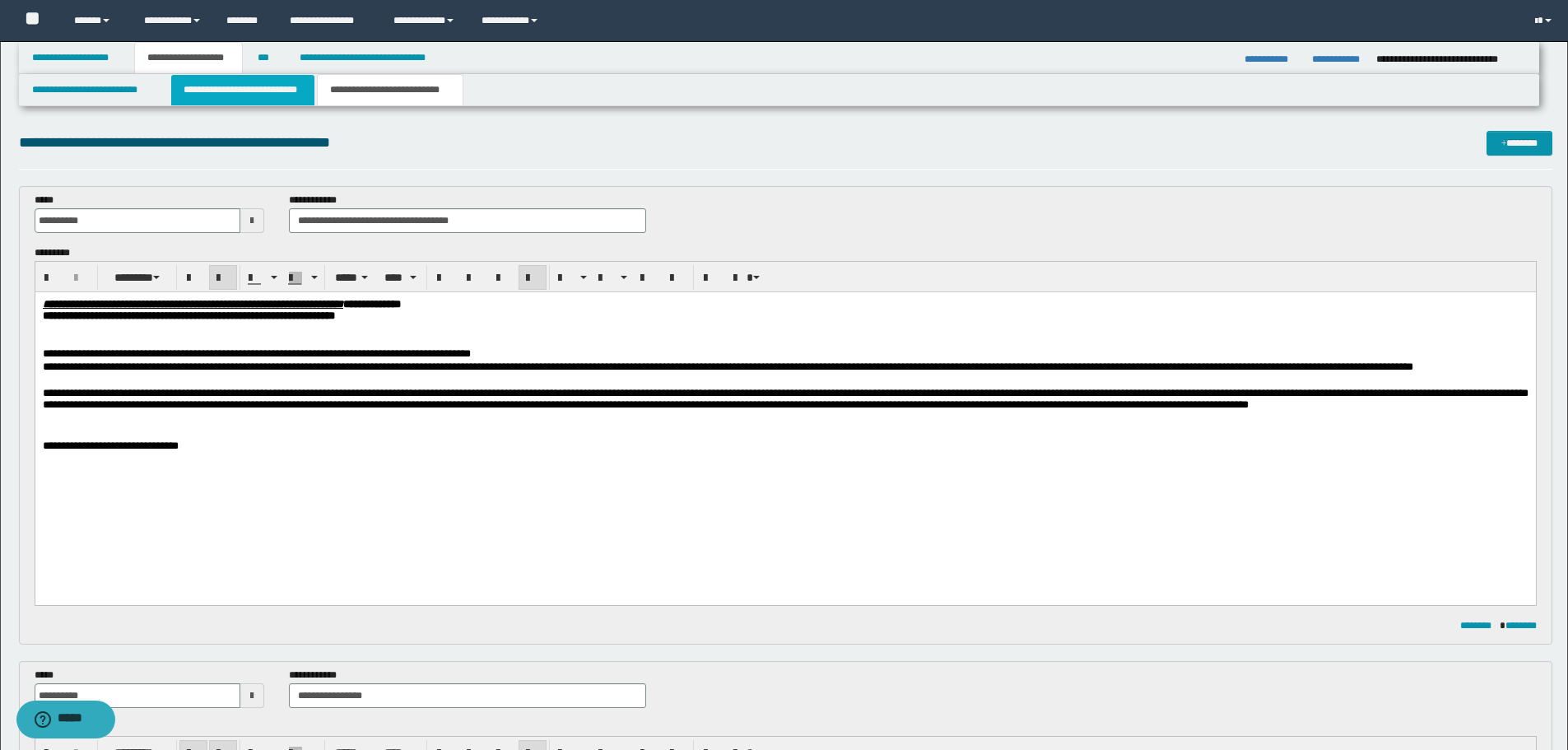 click on "**********" at bounding box center [243, 90] 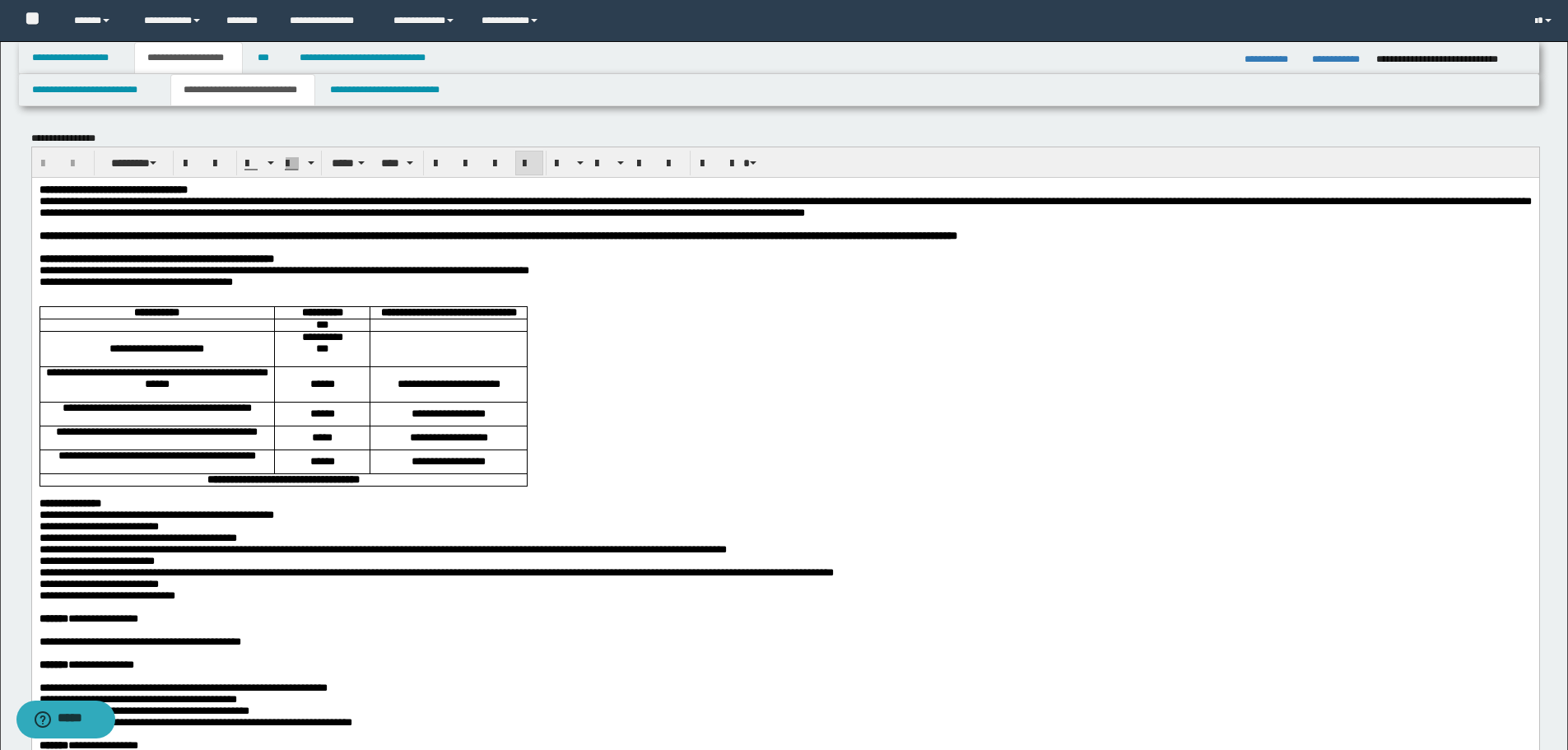 click on "**********" at bounding box center (382, 548) 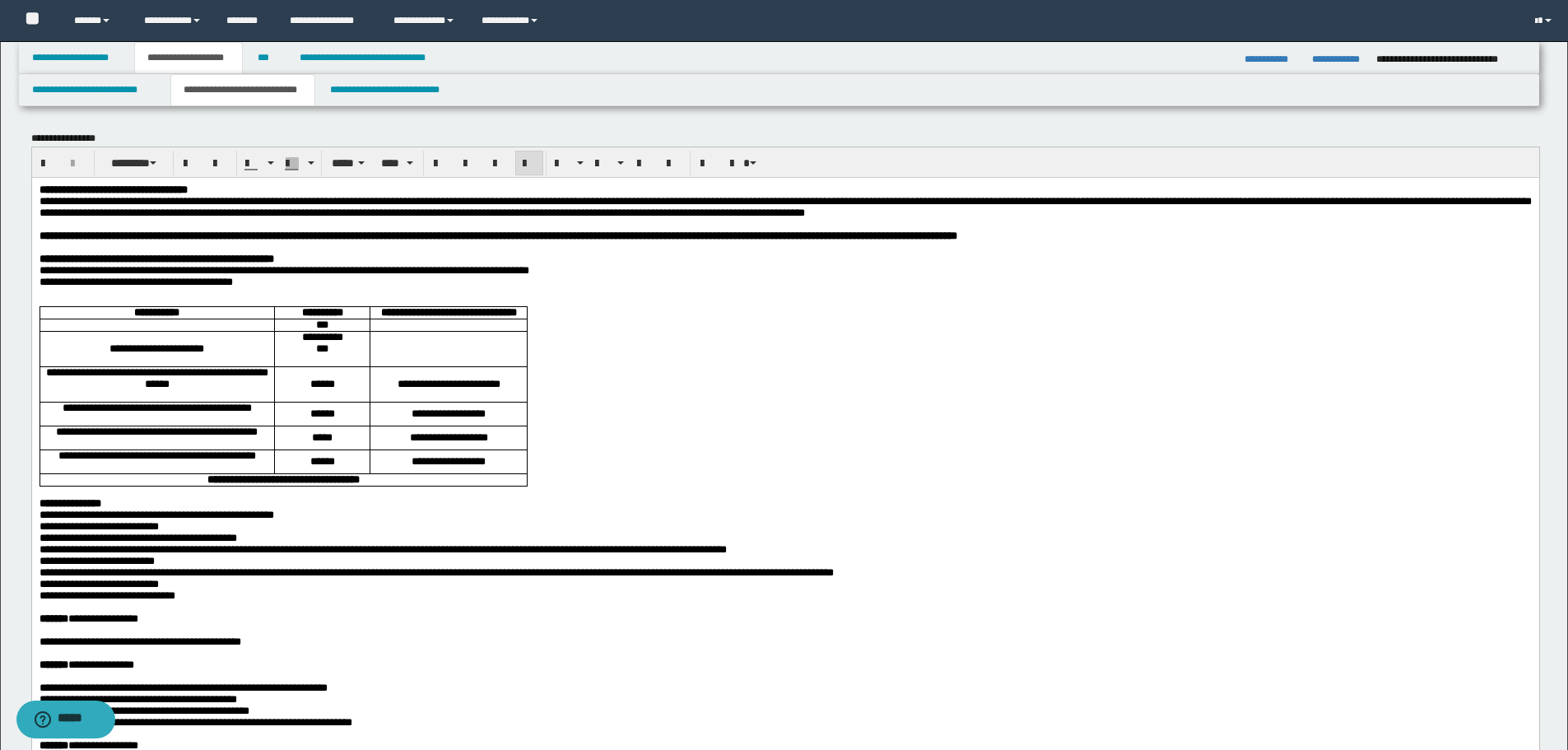click on "**********" at bounding box center [435, 571] 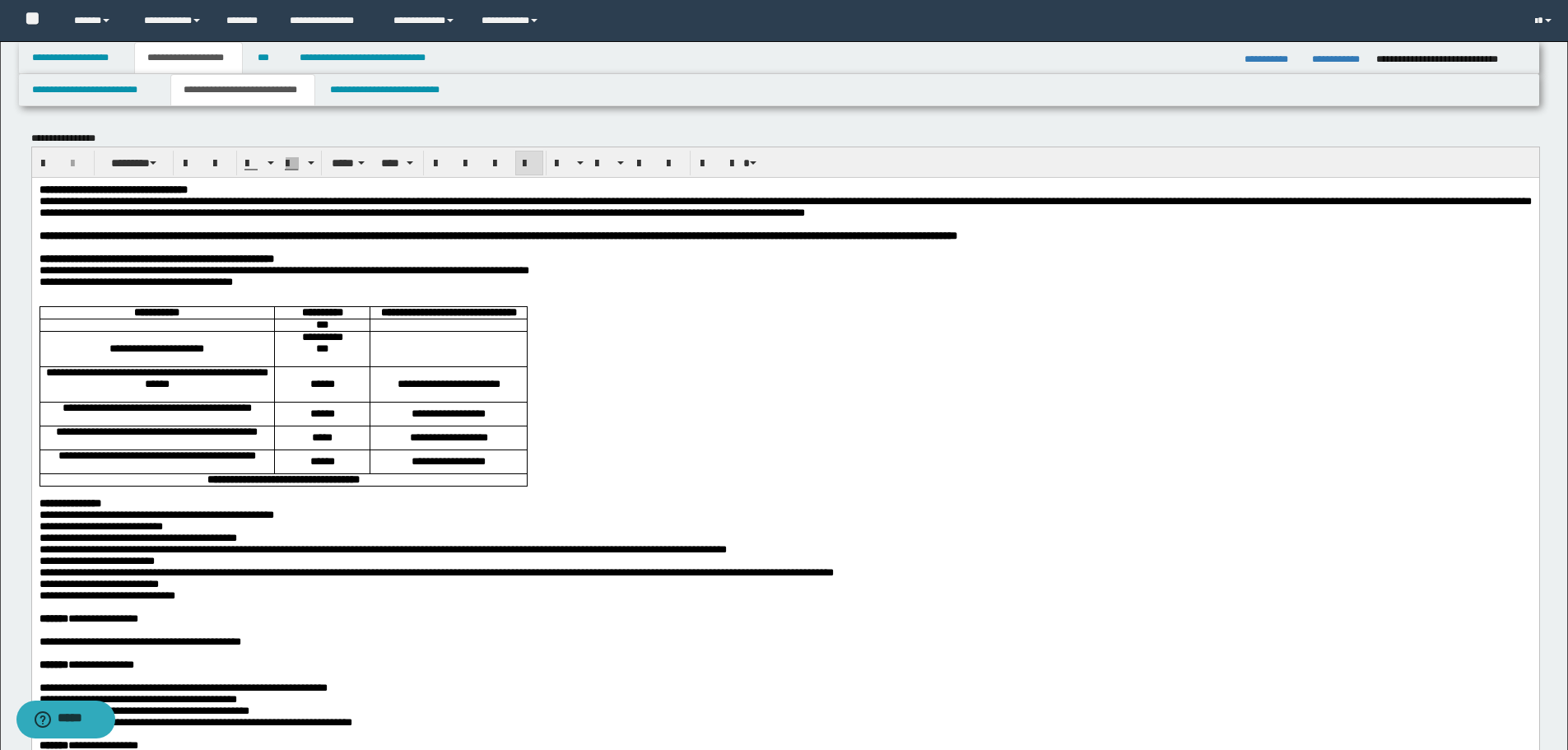 click on "**********" at bounding box center (137, 537) 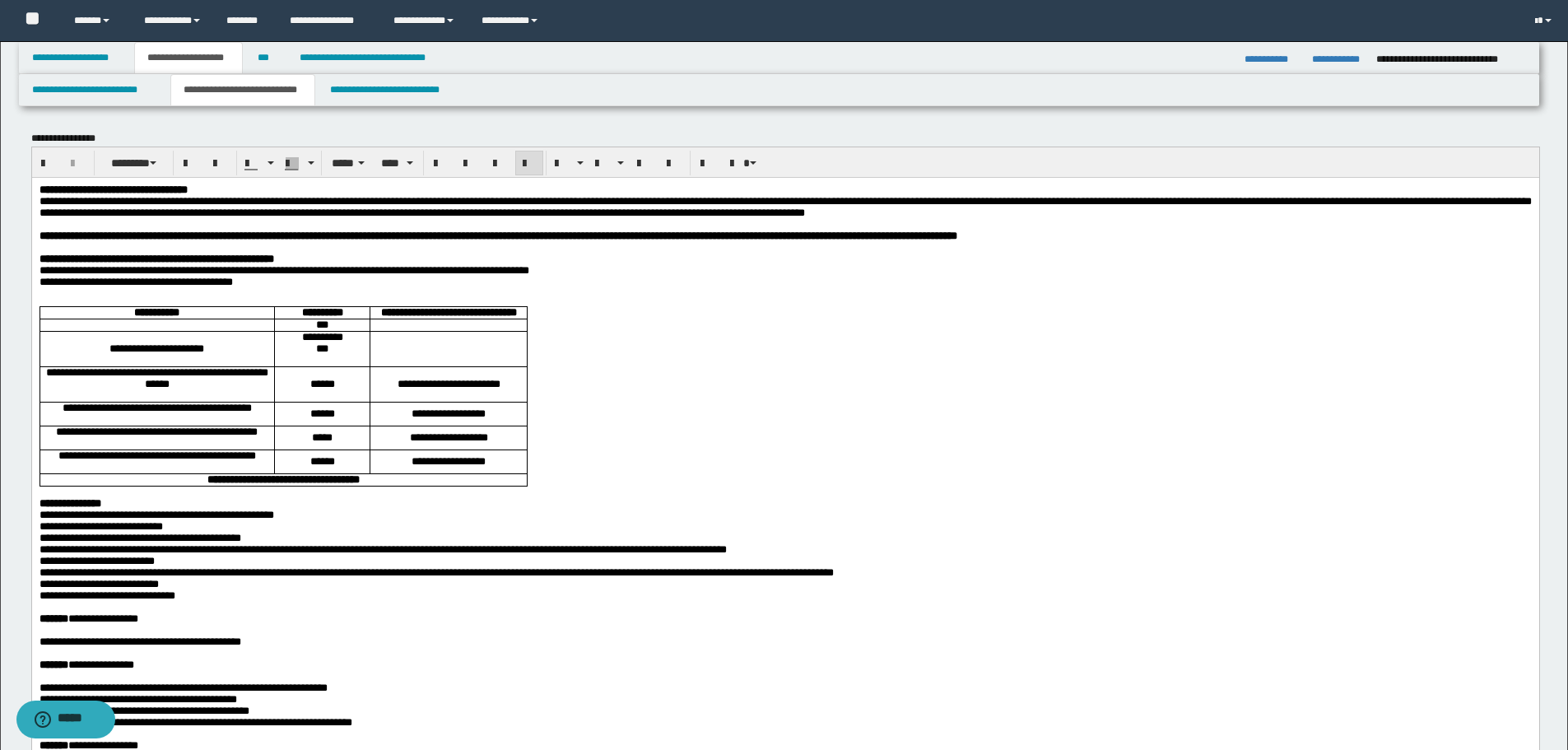 click on "**********" at bounding box center (382, 548) 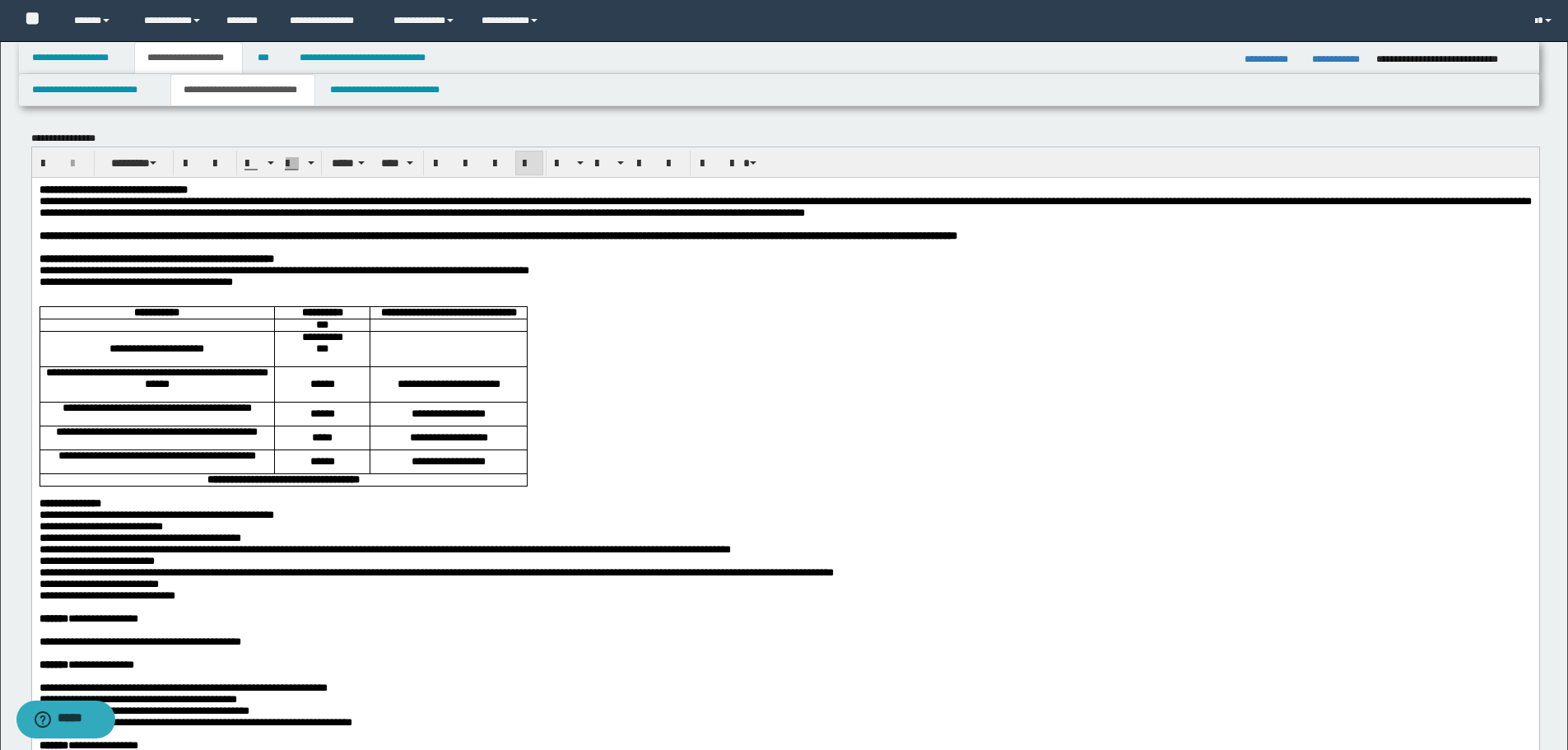 click on "**********" at bounding box center (96, 560) 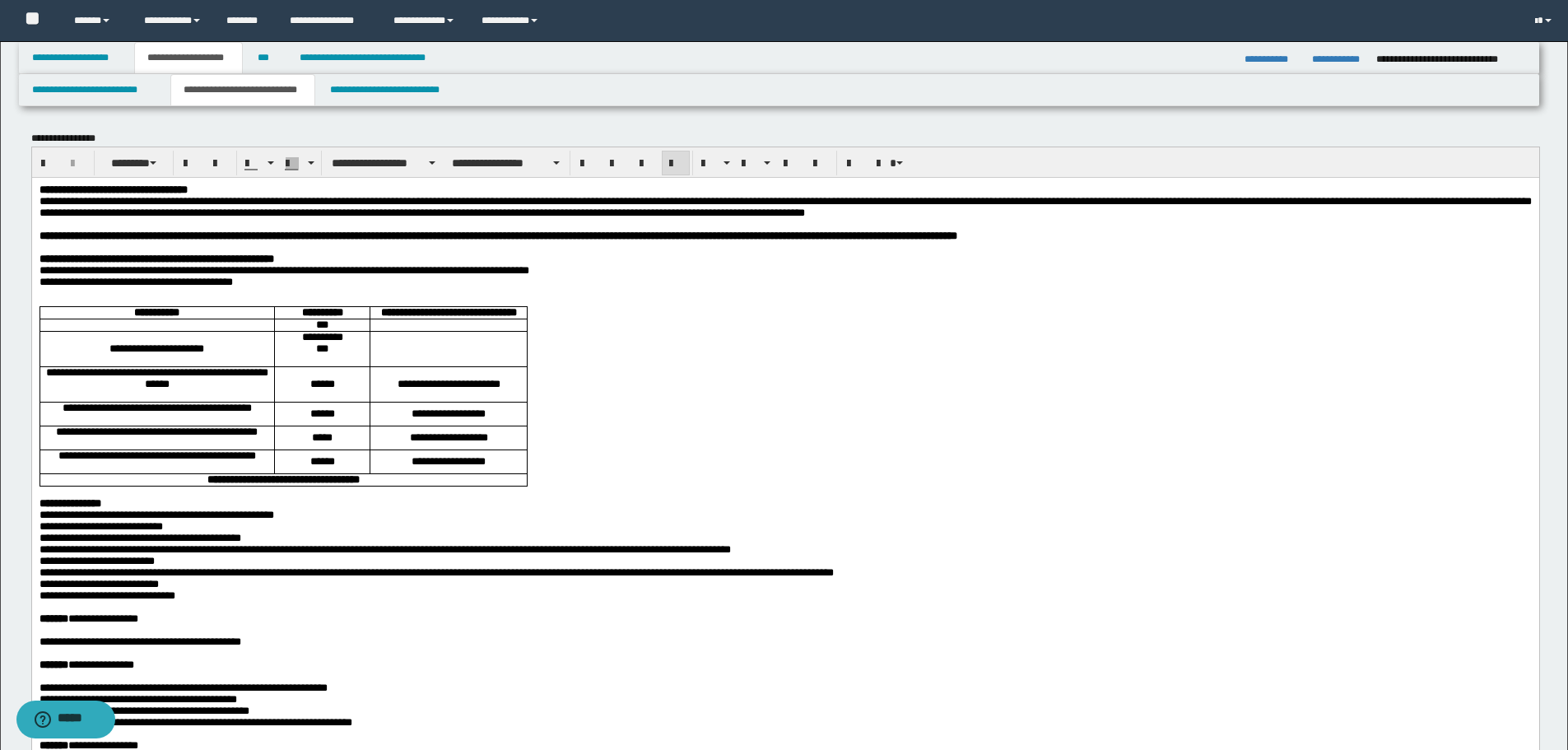 click on "**********" at bounding box center (435, 571) 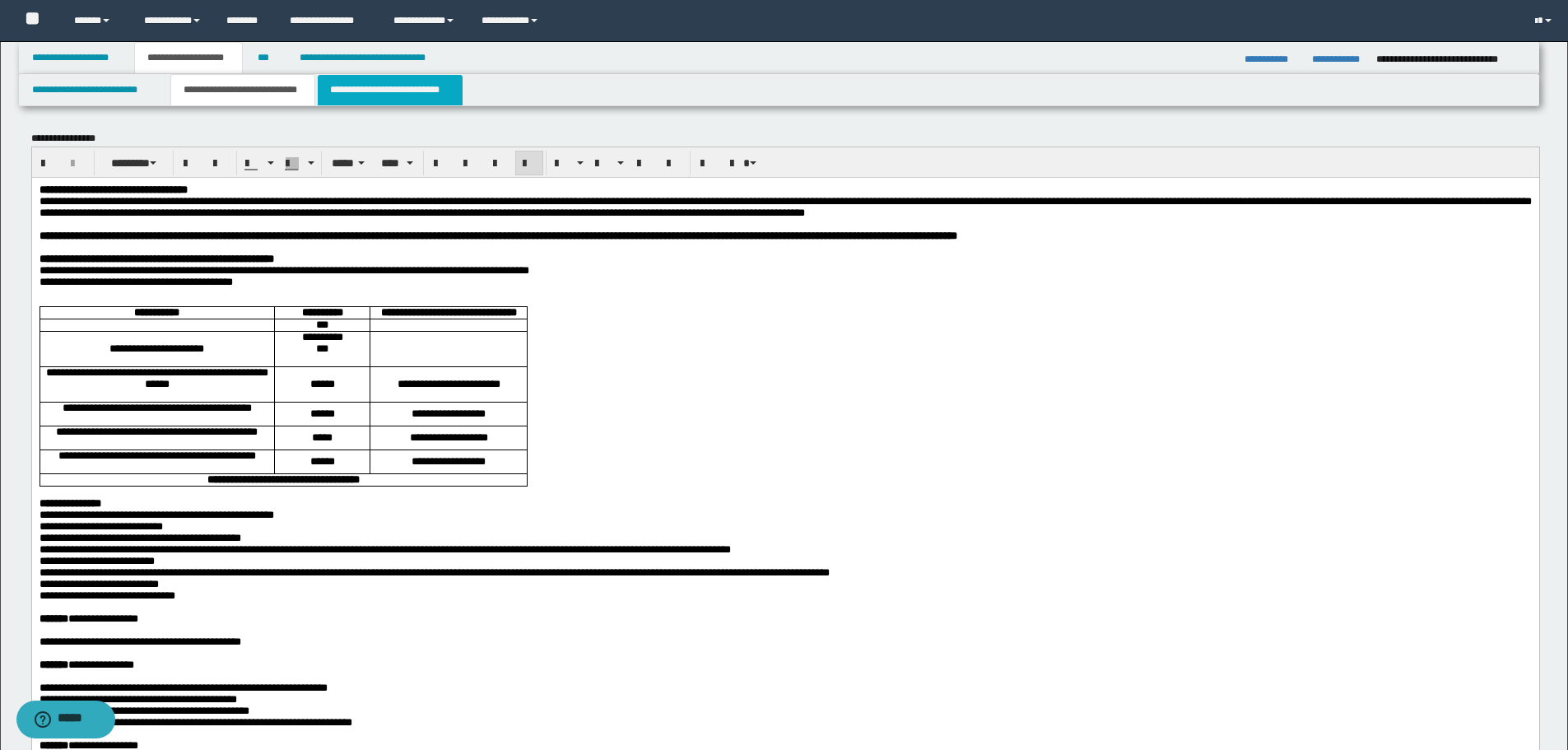 click on "**********" at bounding box center [390, 90] 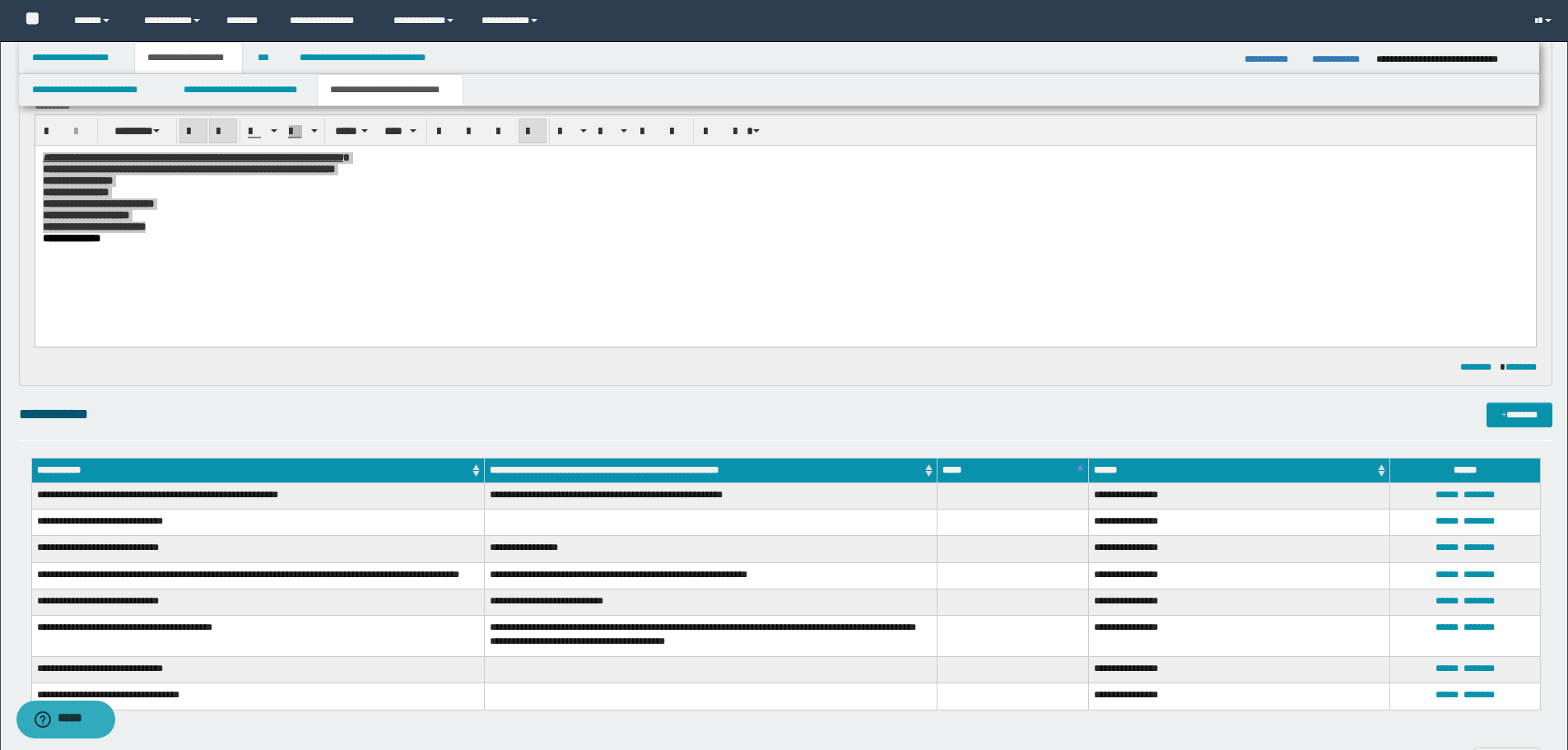 scroll, scrollTop: 741, scrollLeft: 0, axis: vertical 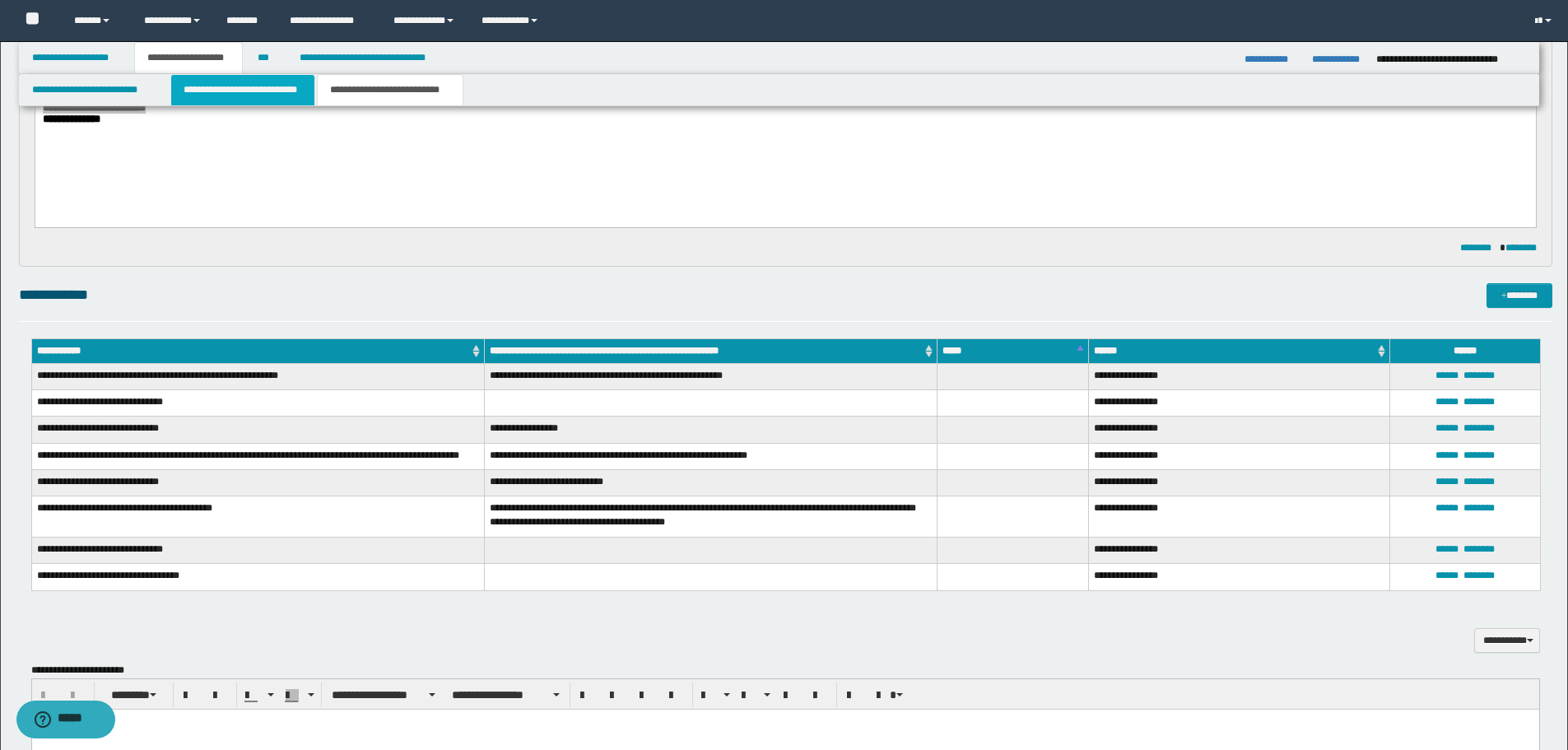 click on "**********" at bounding box center (243, 90) 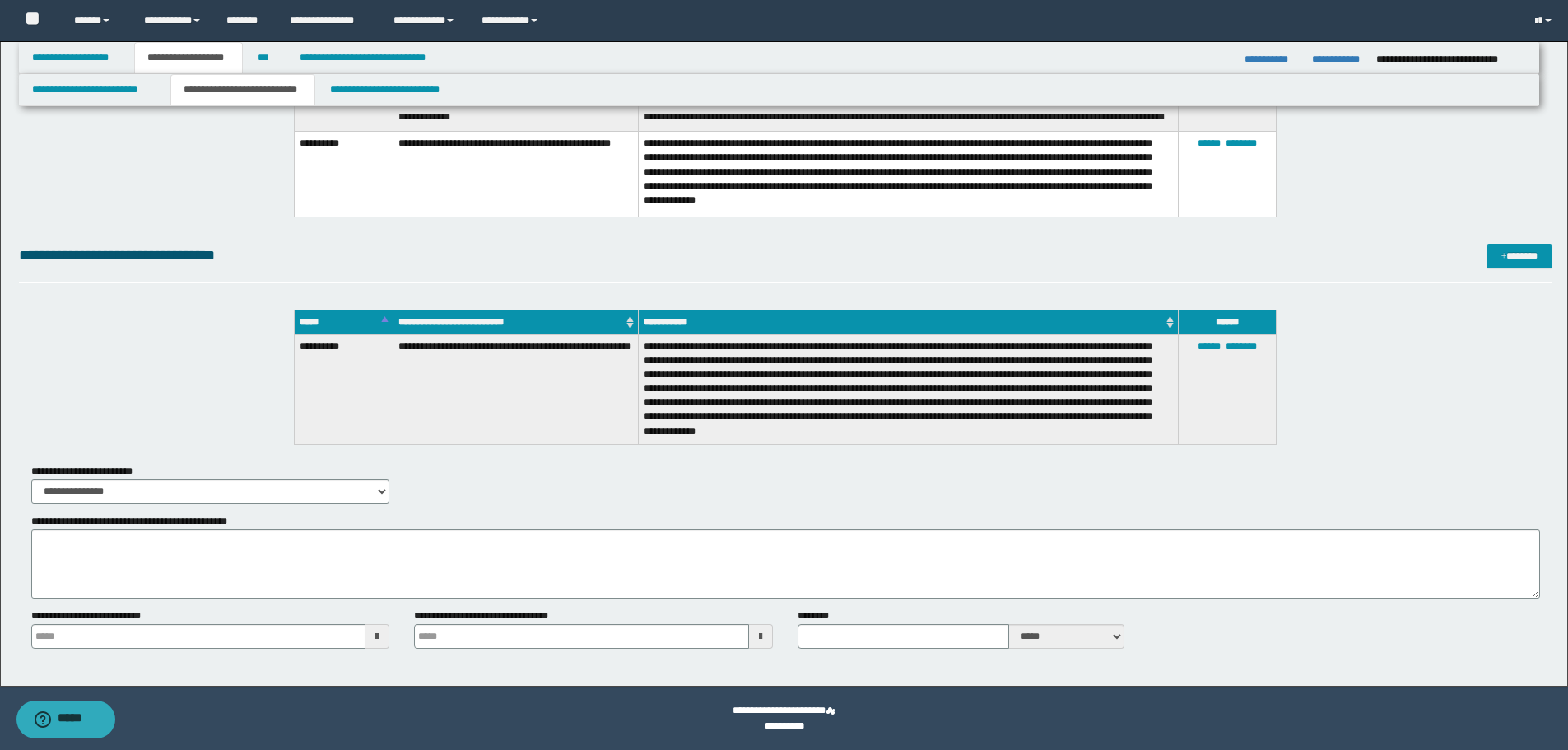 scroll, scrollTop: 6424, scrollLeft: 0, axis: vertical 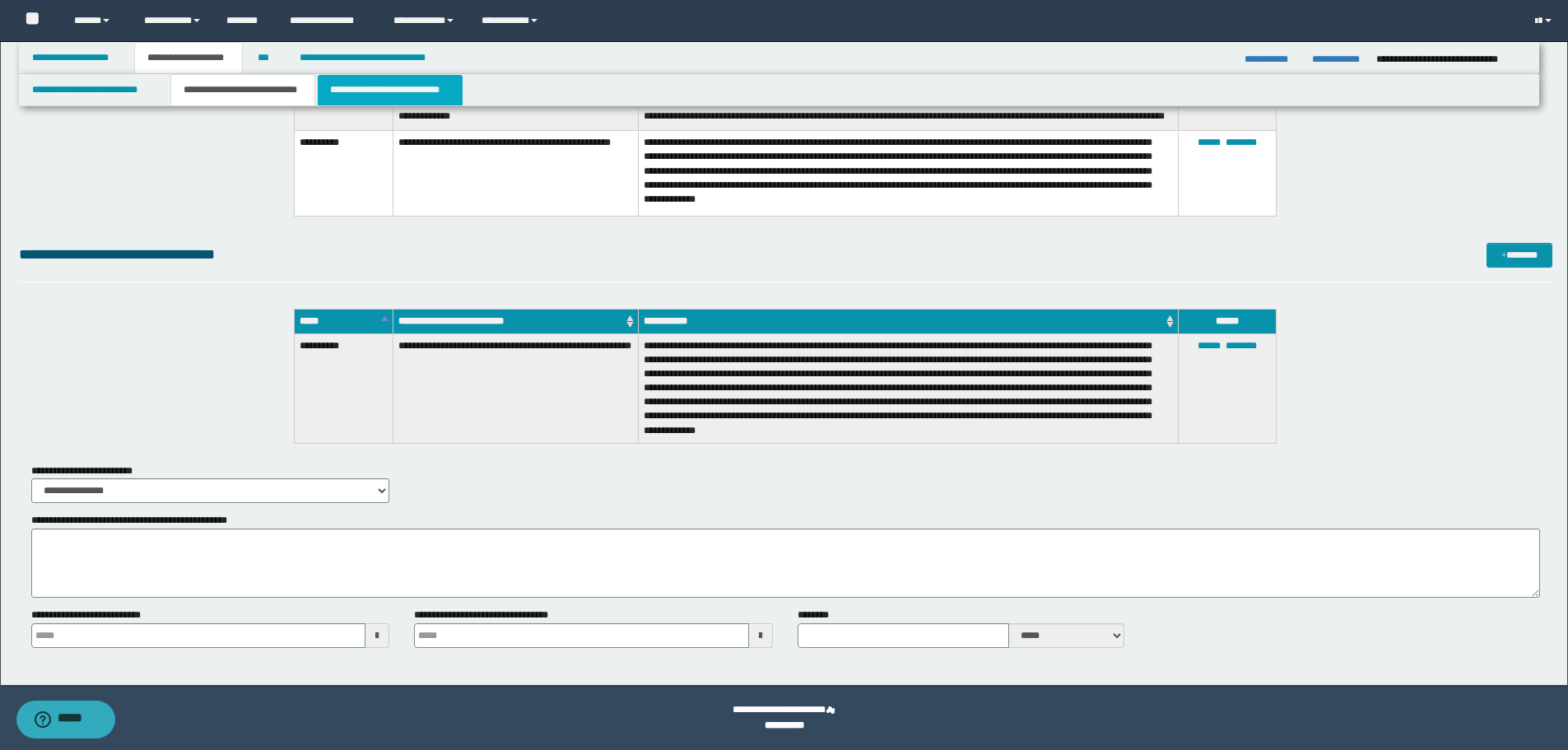 click on "**********" at bounding box center (390, 90) 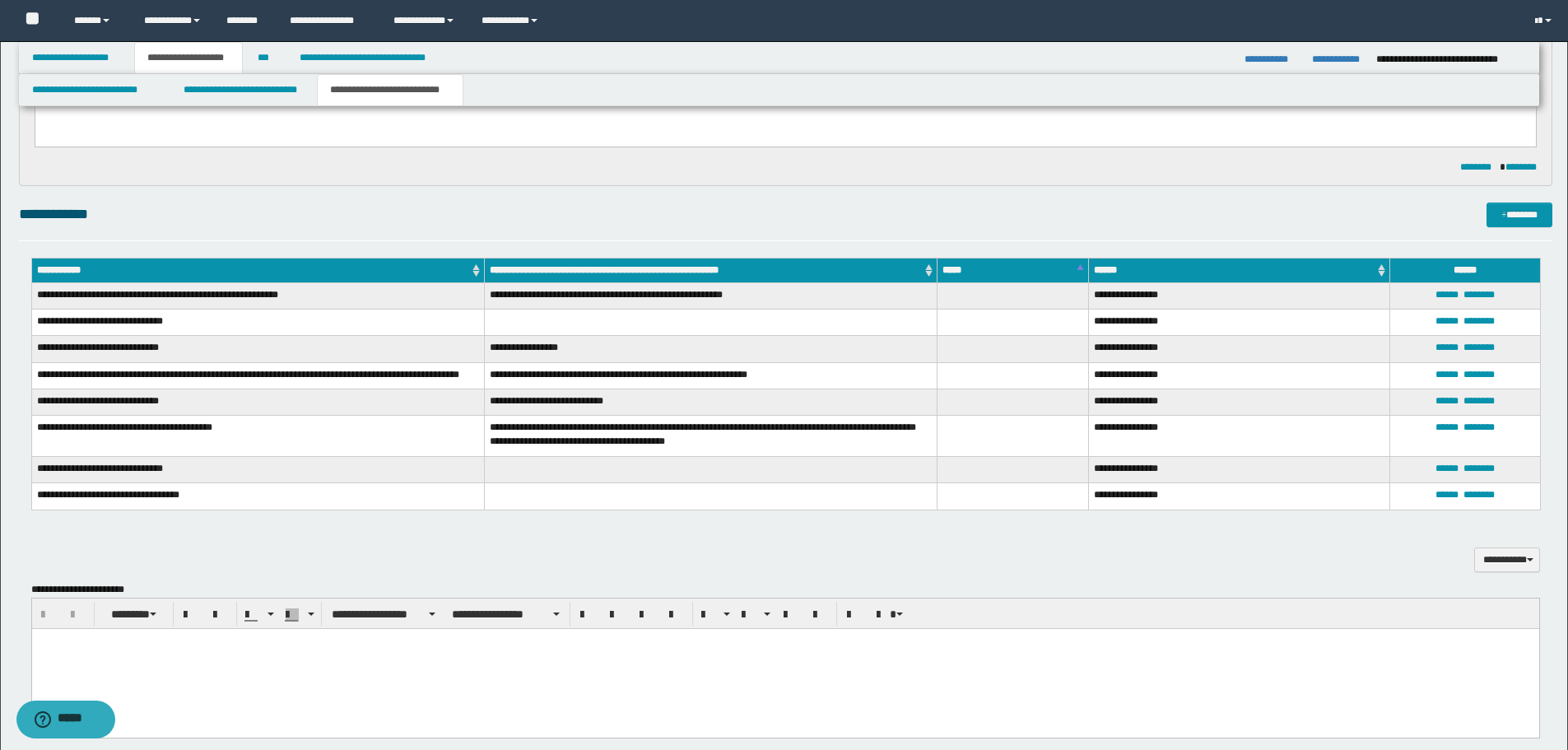 scroll, scrollTop: 818, scrollLeft: 0, axis: vertical 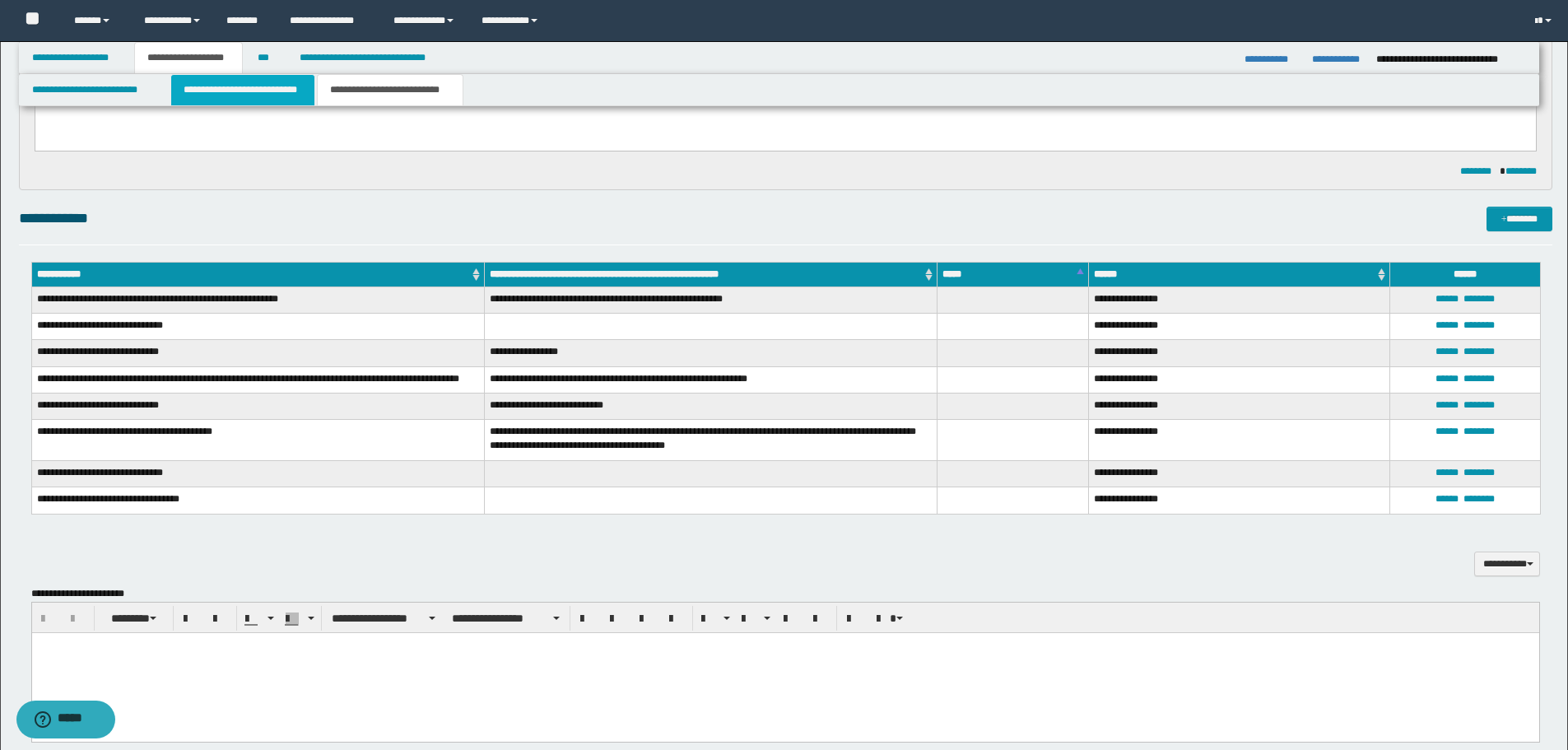 click on "**********" at bounding box center [243, 90] 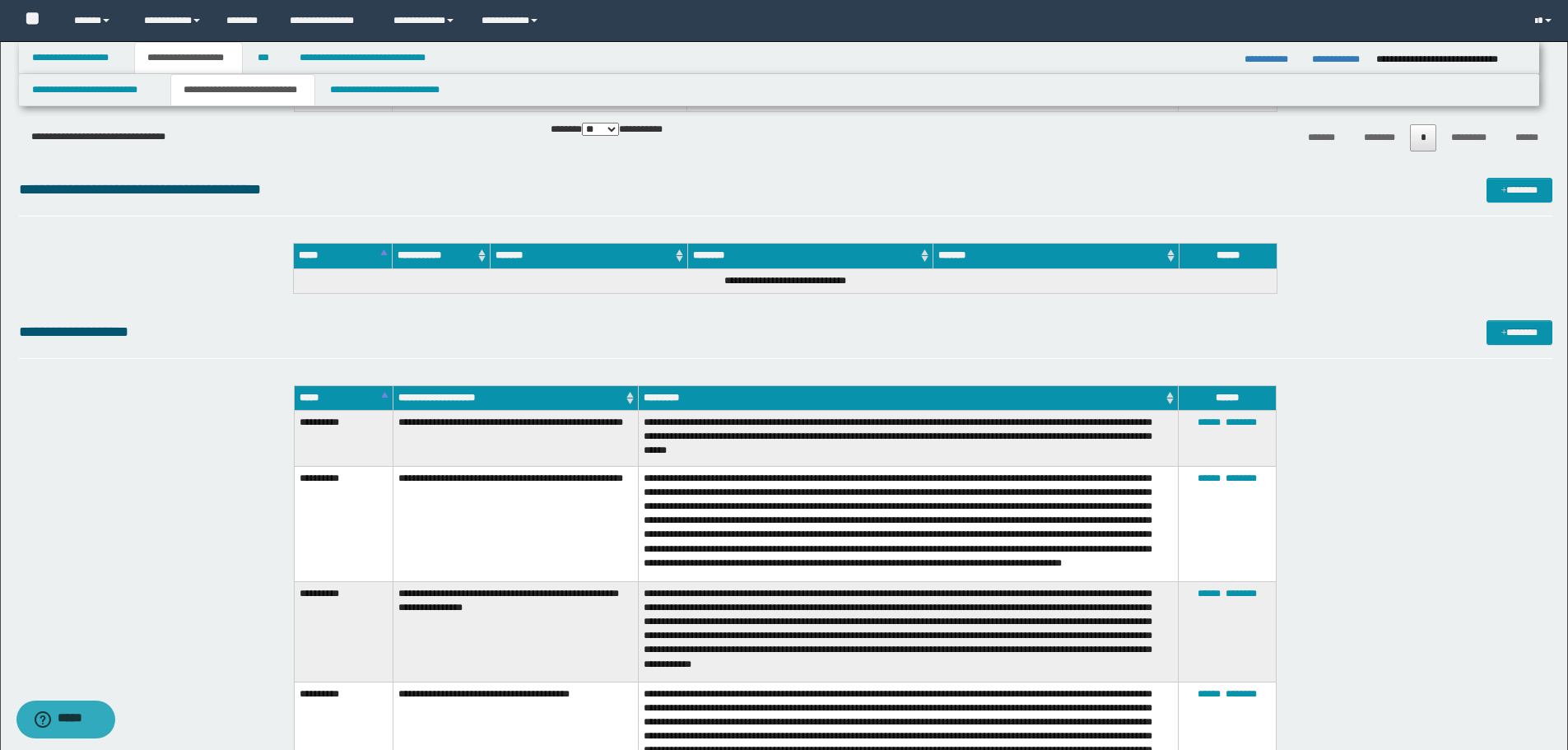 scroll, scrollTop: 5510, scrollLeft: 0, axis: vertical 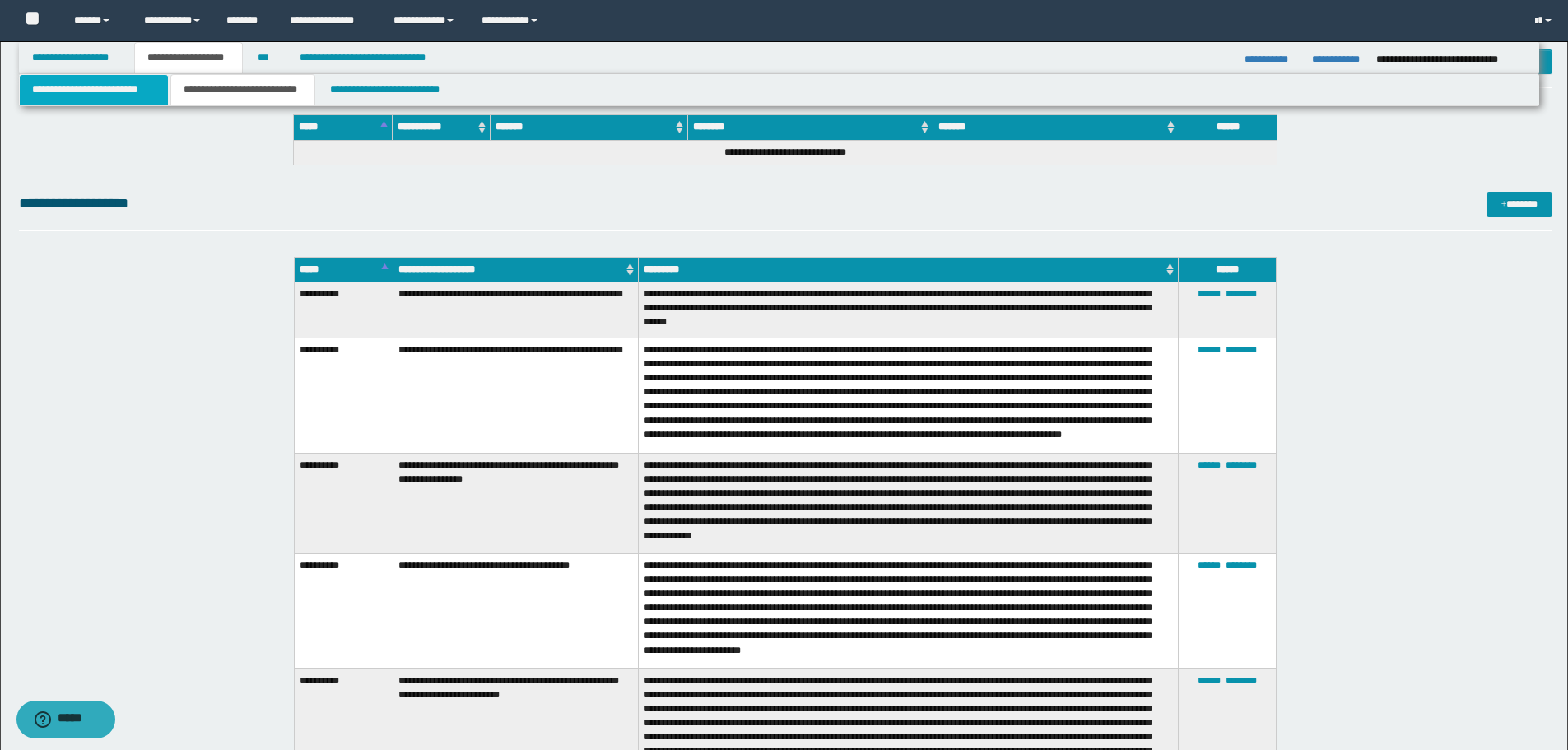 click on "**********" at bounding box center [94, 90] 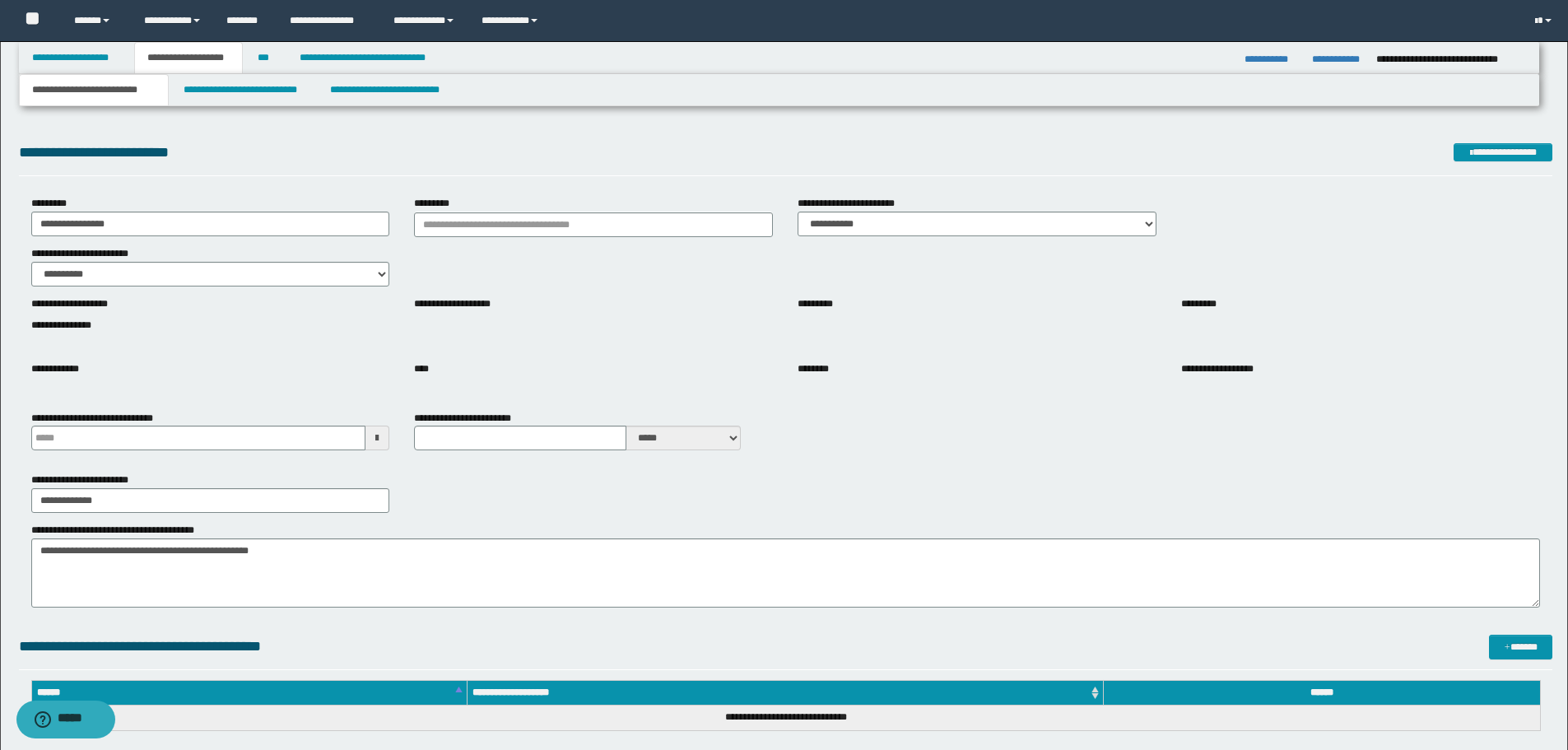 scroll, scrollTop: 0, scrollLeft: 0, axis: both 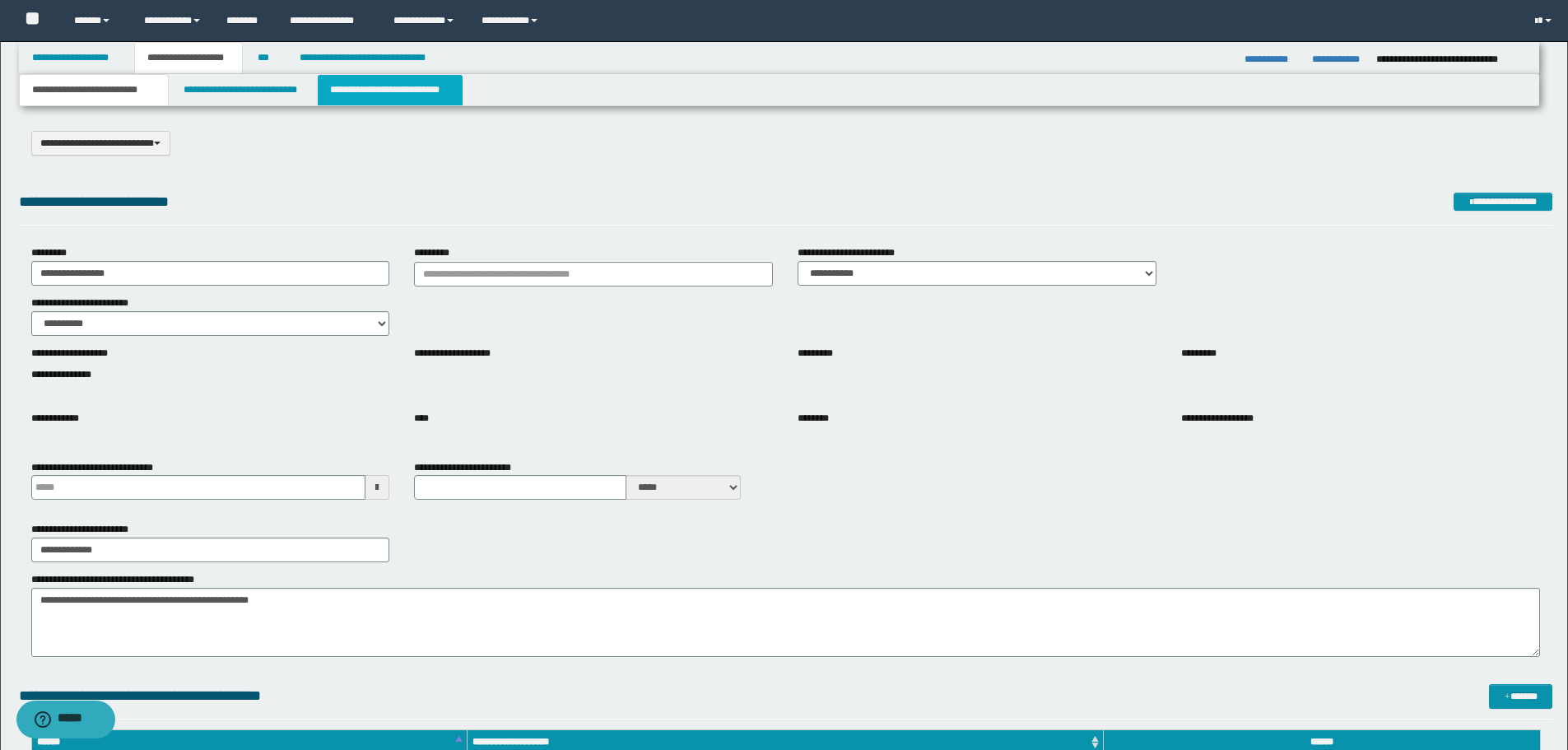 click on "**********" at bounding box center [390, 90] 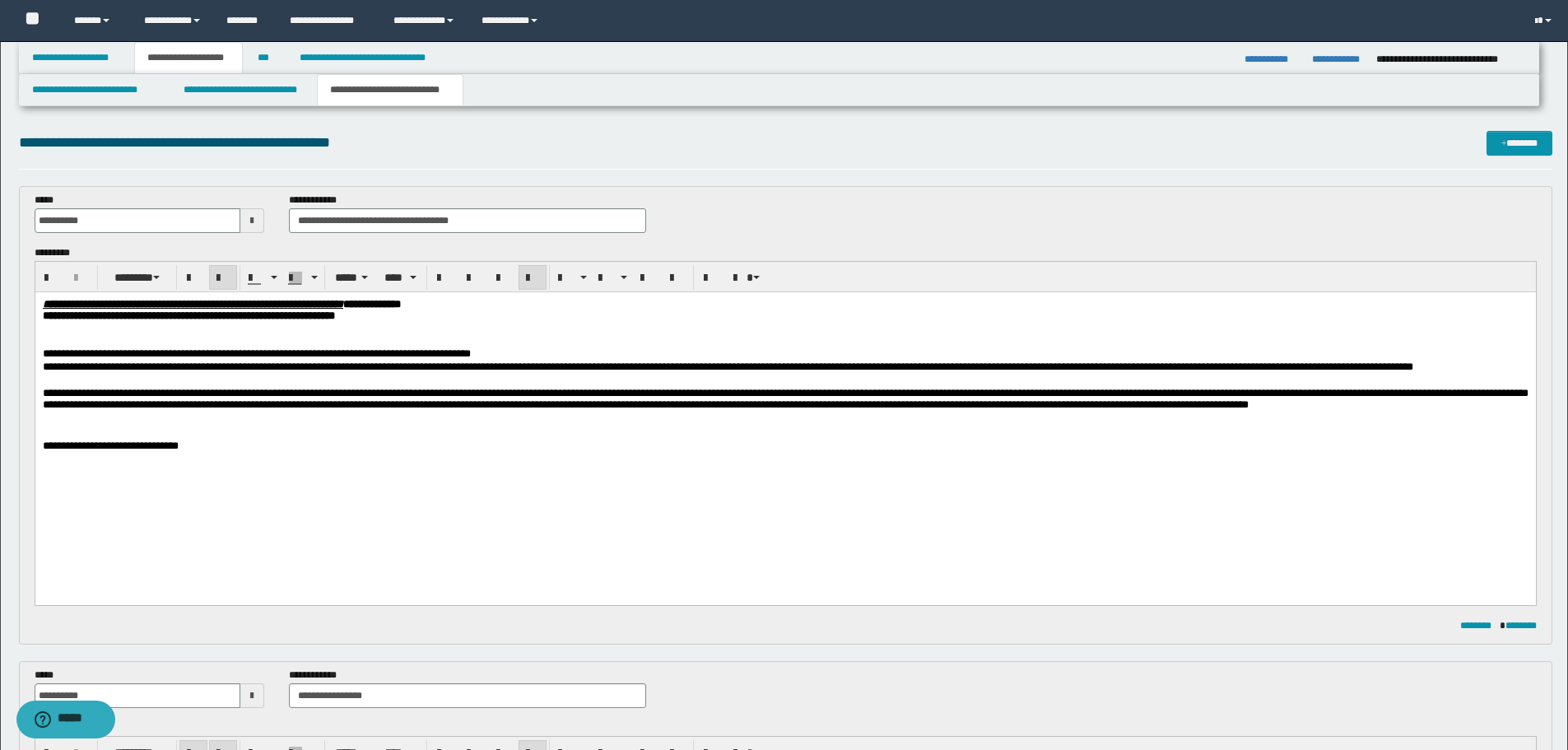 click at bounding box center [784, 342] 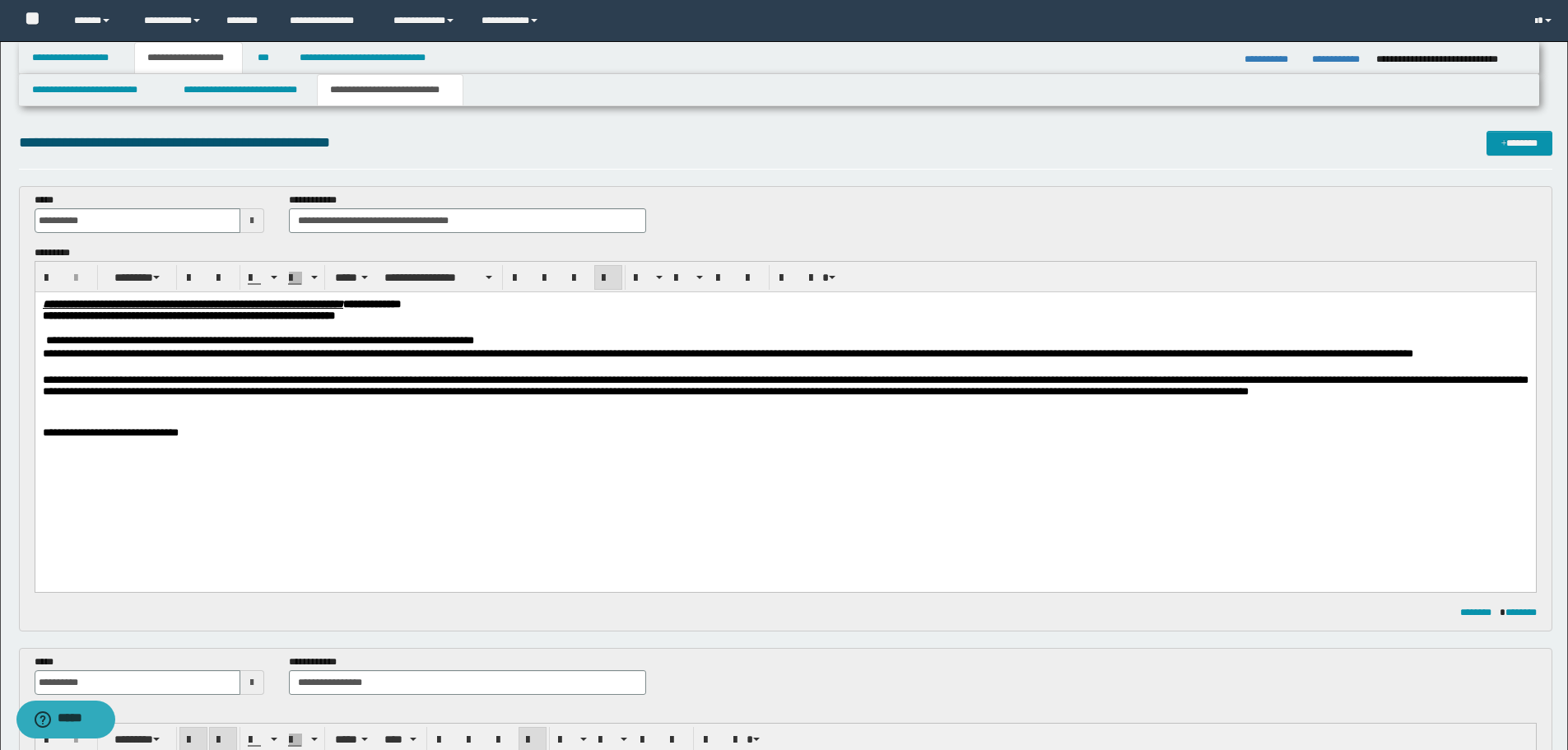 type 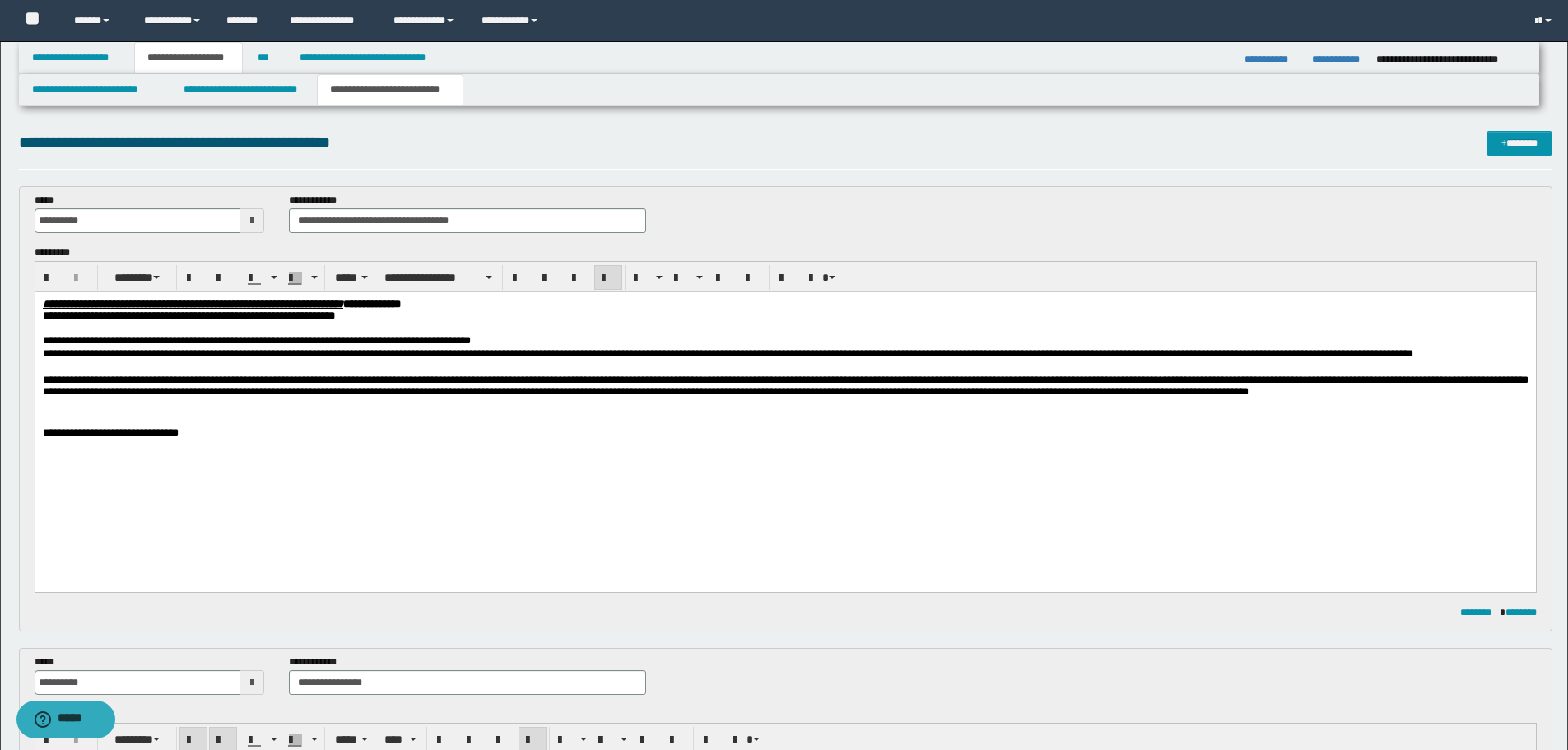 drag, startPoint x: 184, startPoint y: 372, endPoint x: 230, endPoint y: 392, distance: 50.15974 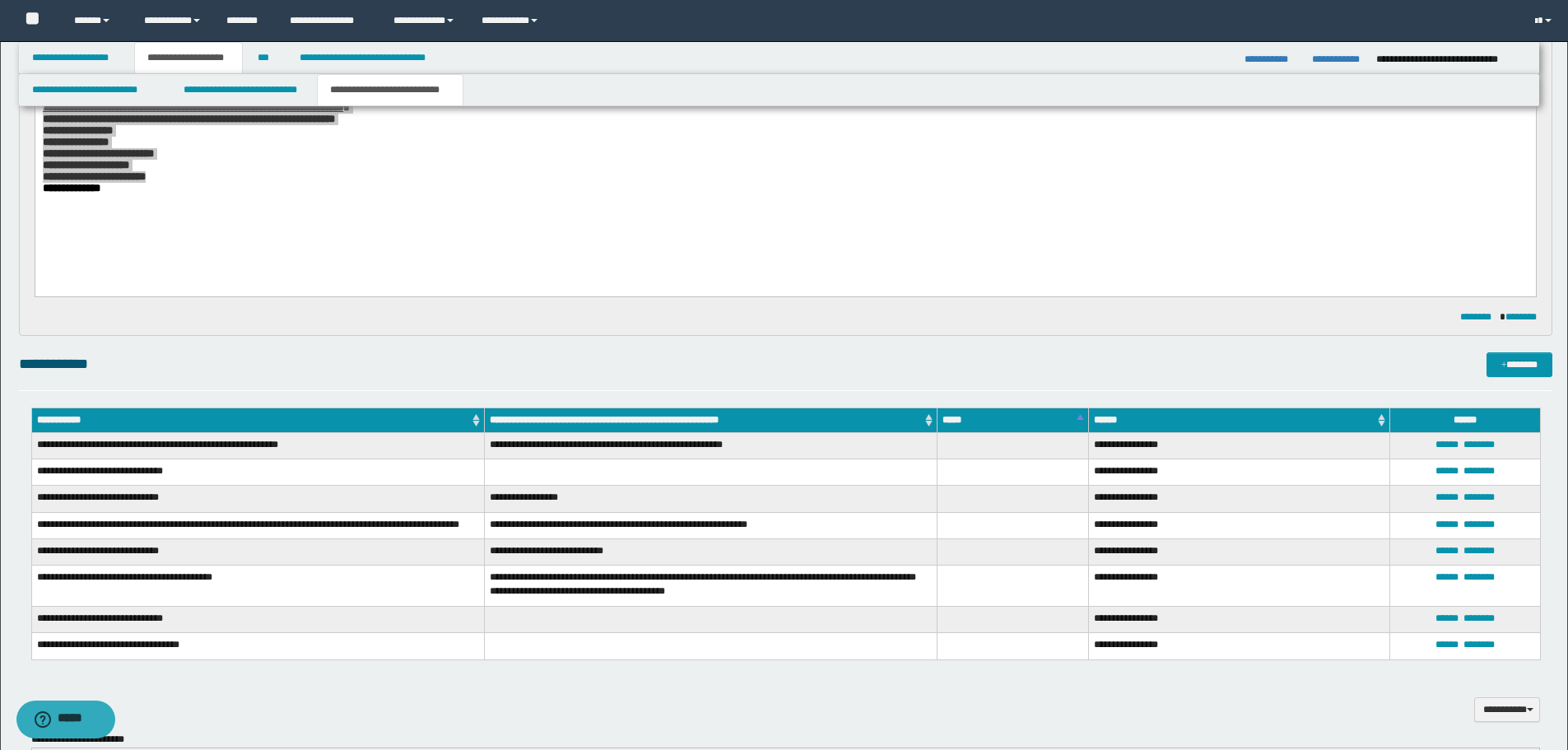 scroll, scrollTop: 823, scrollLeft: 0, axis: vertical 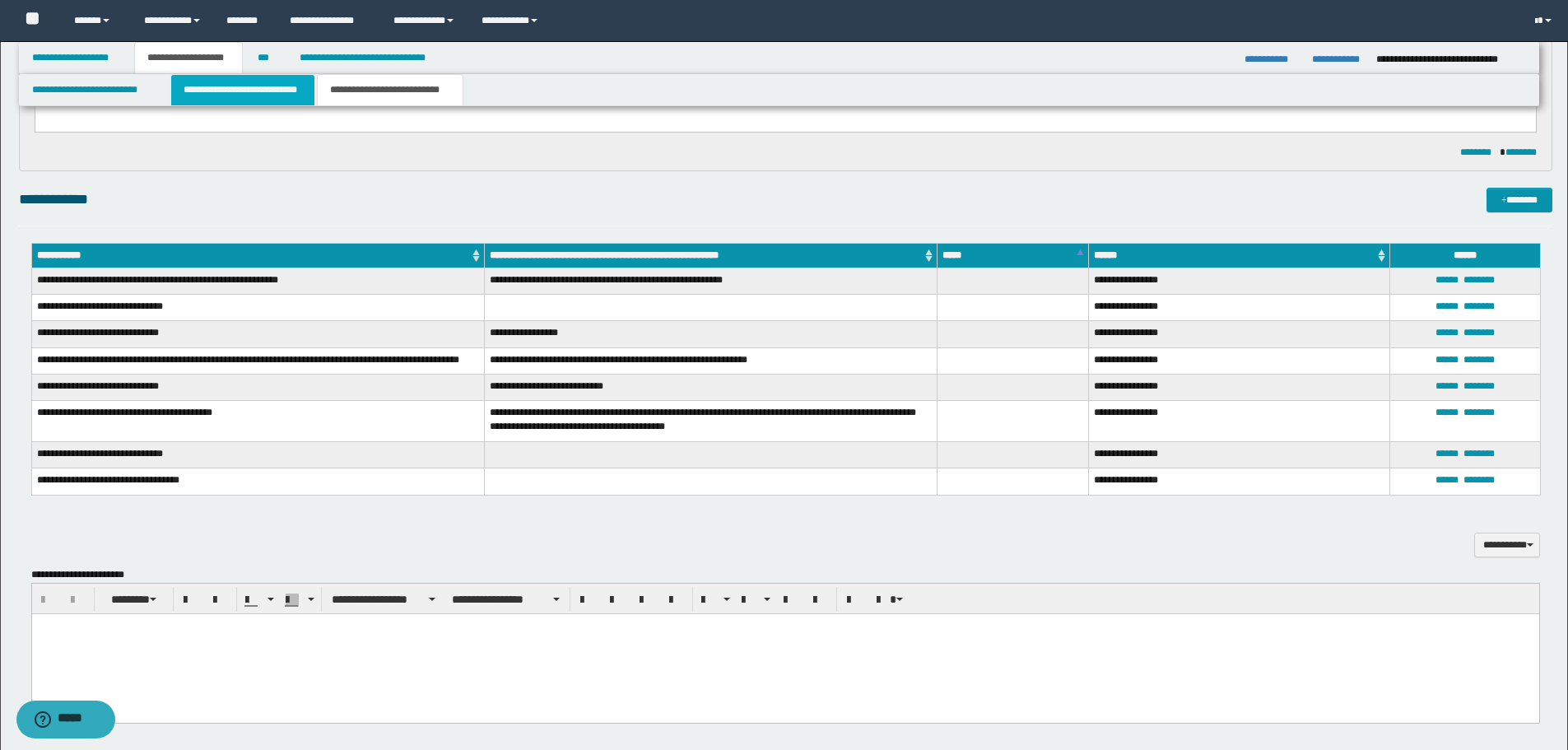 click on "**********" at bounding box center [243, 90] 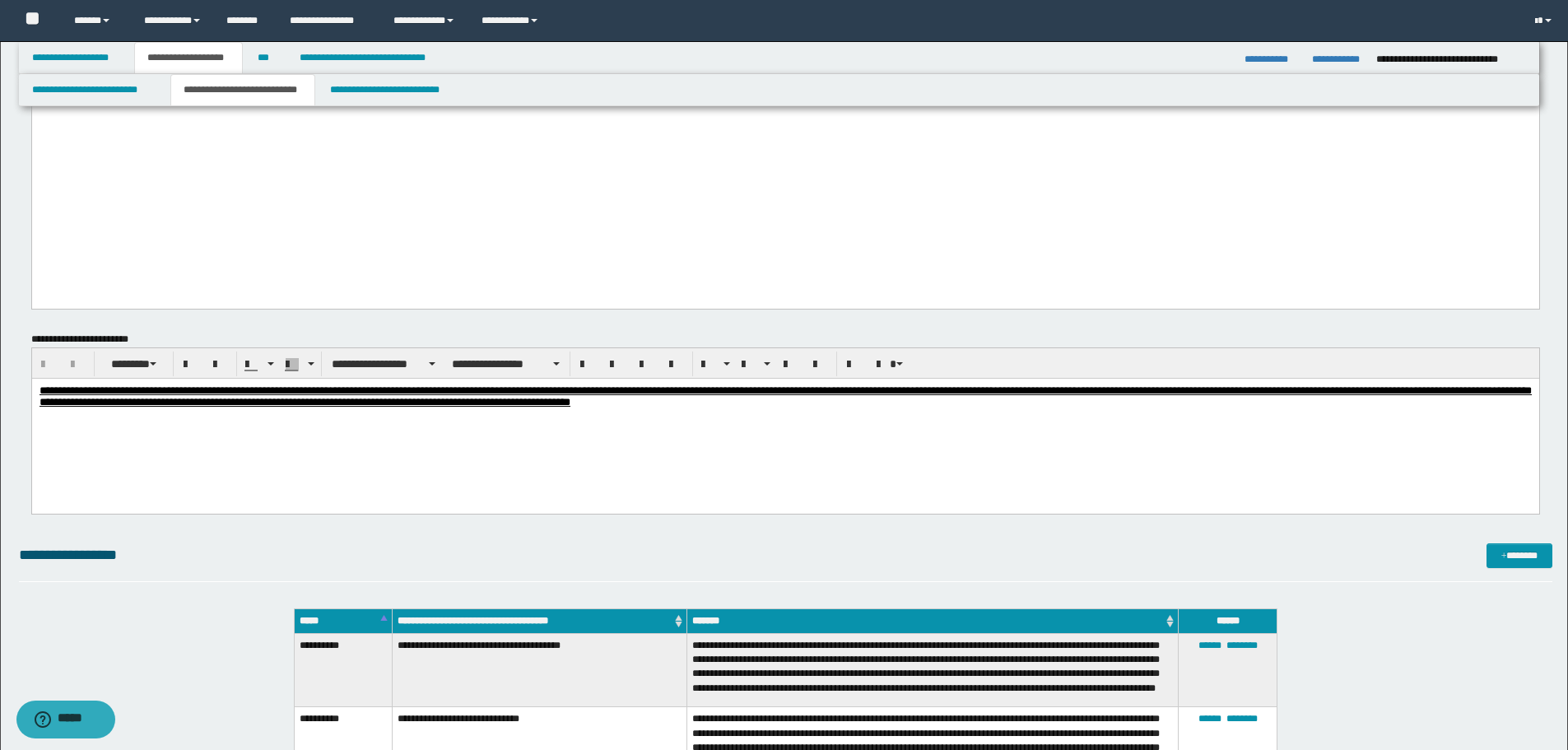 scroll, scrollTop: 1894, scrollLeft: 0, axis: vertical 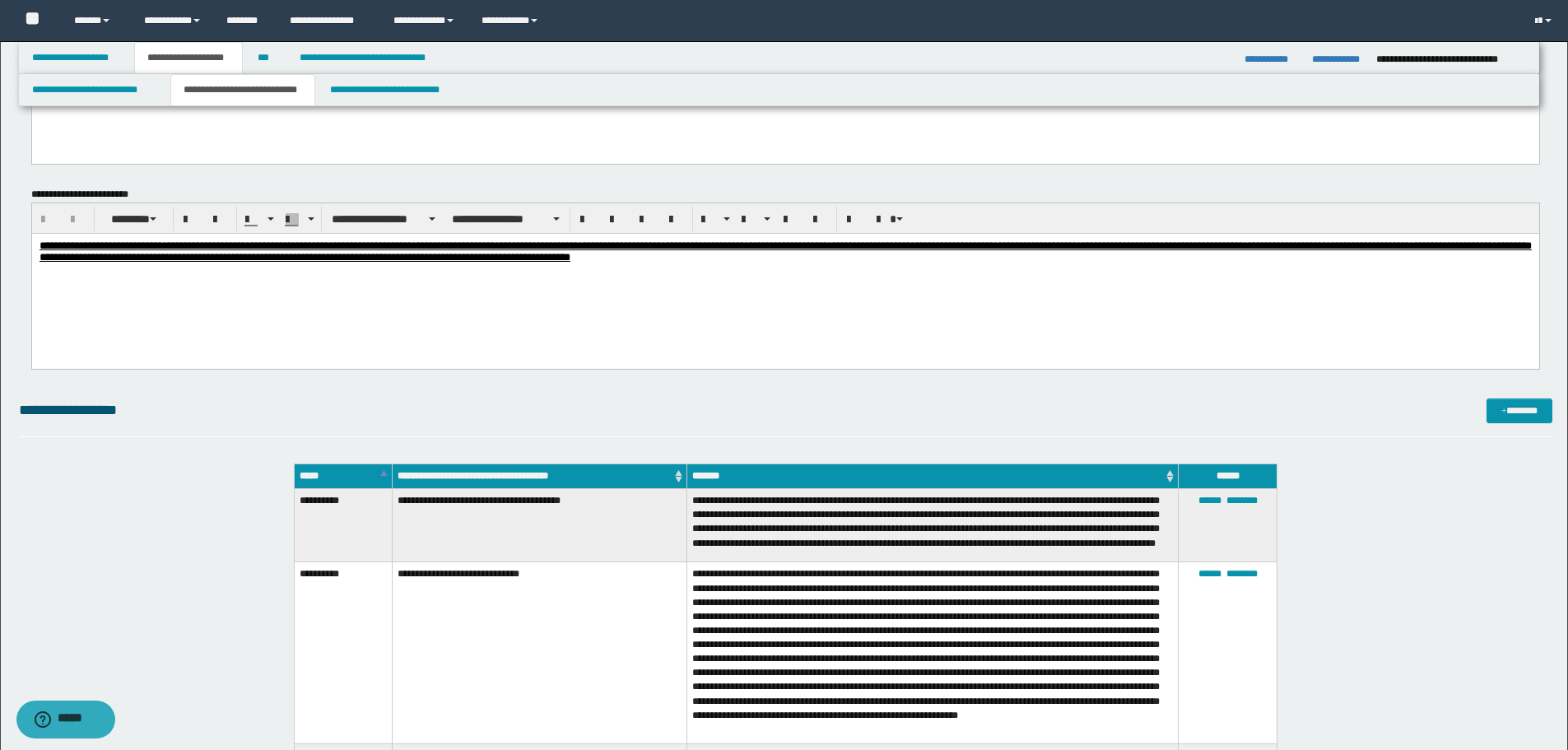 click on "**********" at bounding box center (784, 277) 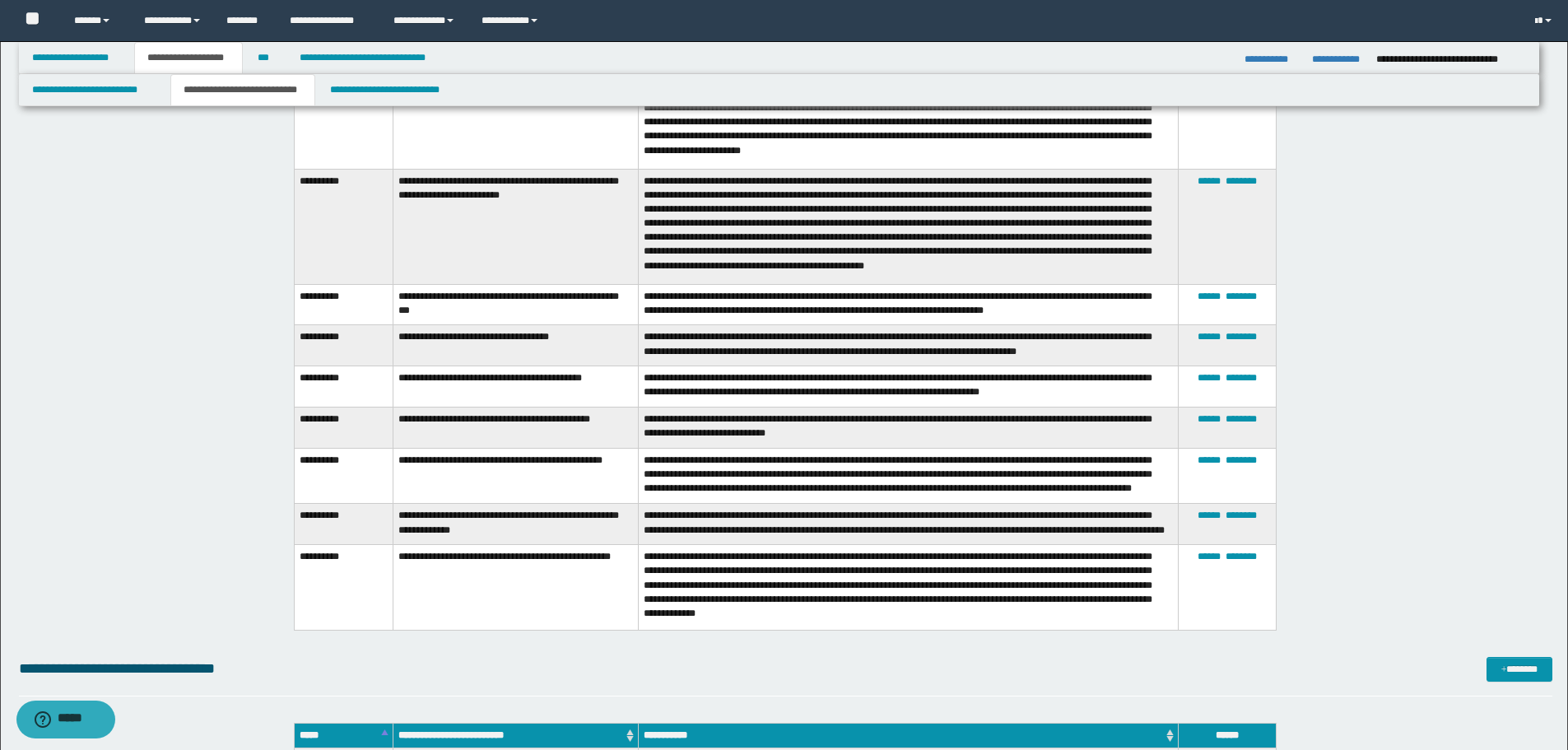 scroll, scrollTop: 6257, scrollLeft: 0, axis: vertical 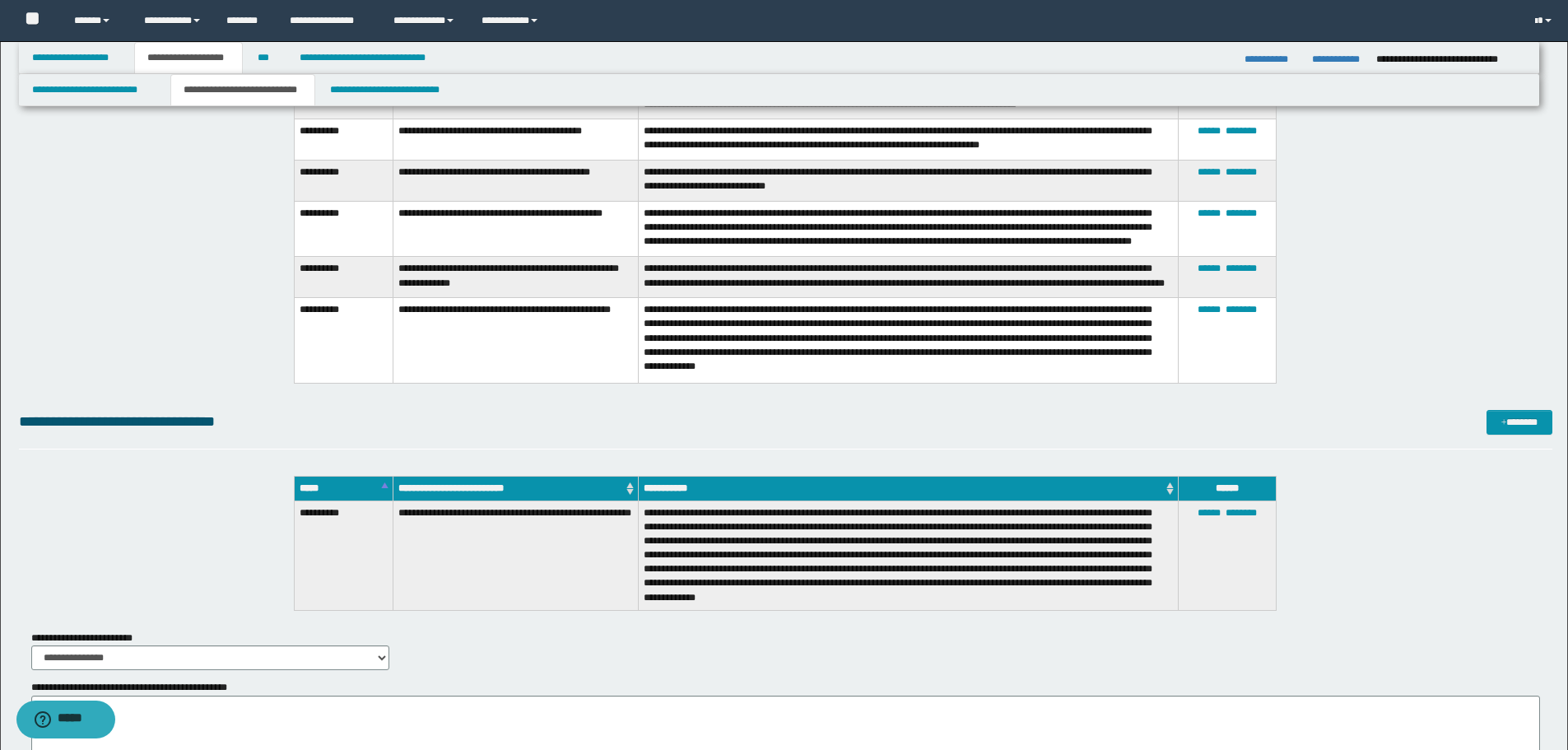 click on "**********" at bounding box center (188, 58) 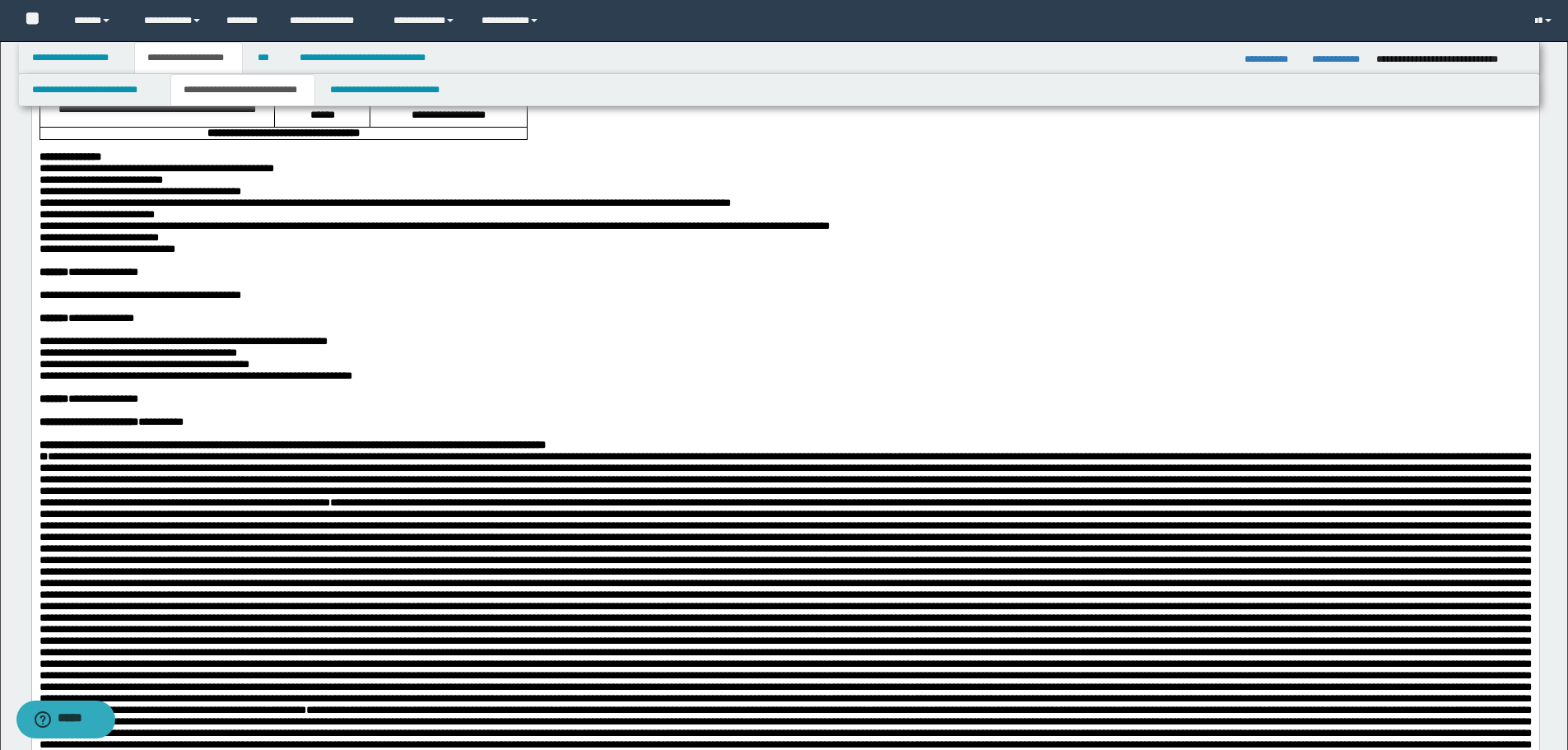 scroll, scrollTop: 247, scrollLeft: 0, axis: vertical 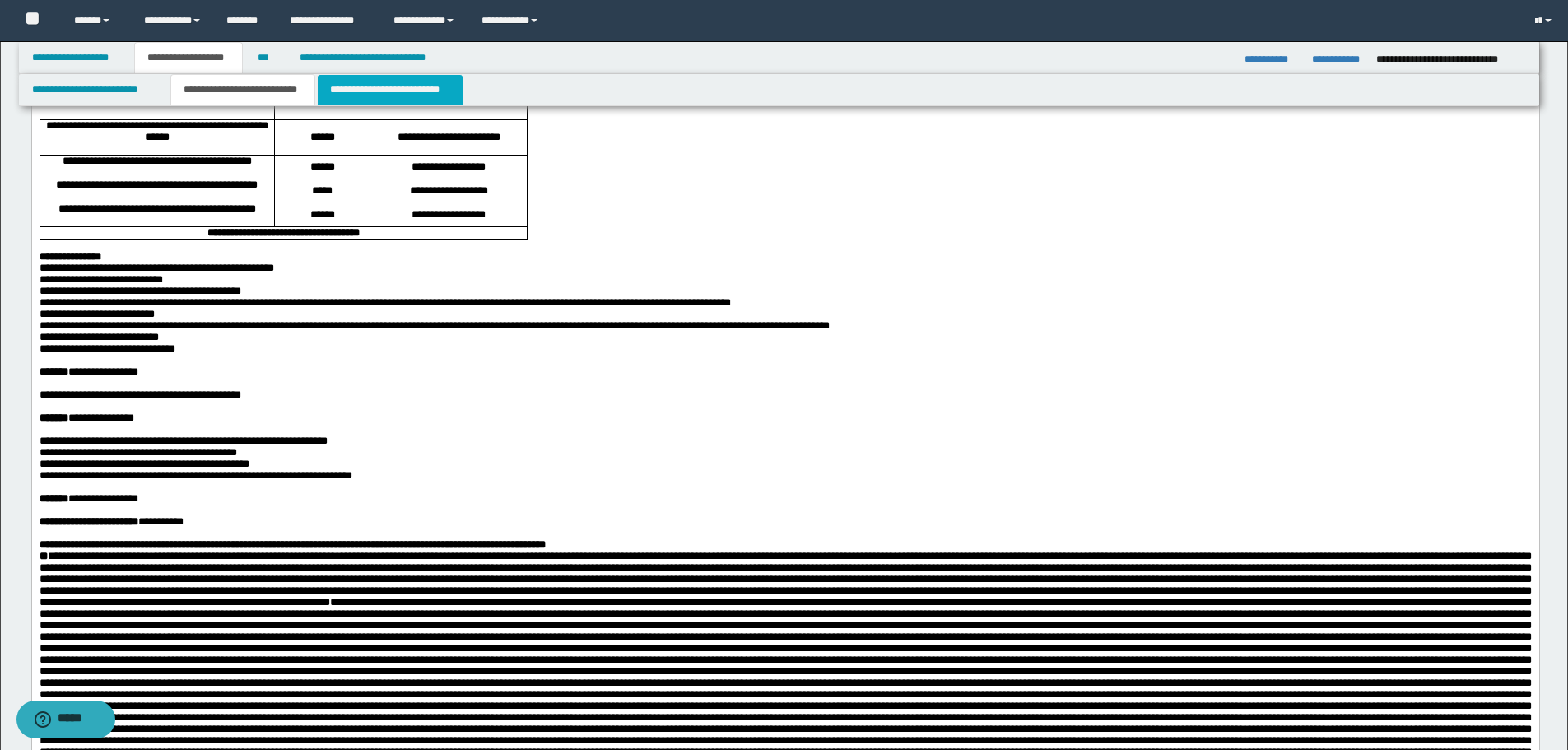 click on "**********" at bounding box center (390, 90) 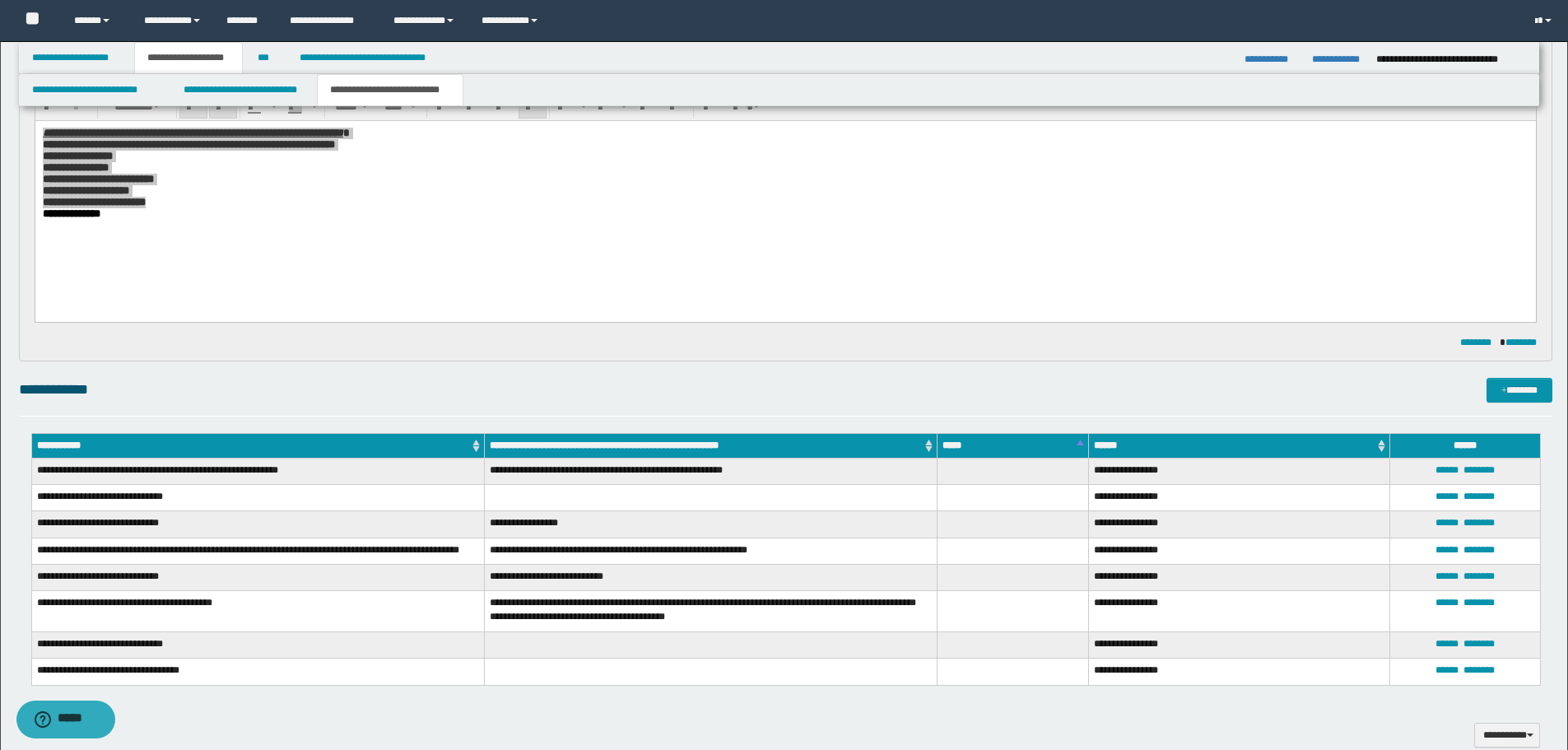 scroll, scrollTop: 659, scrollLeft: 0, axis: vertical 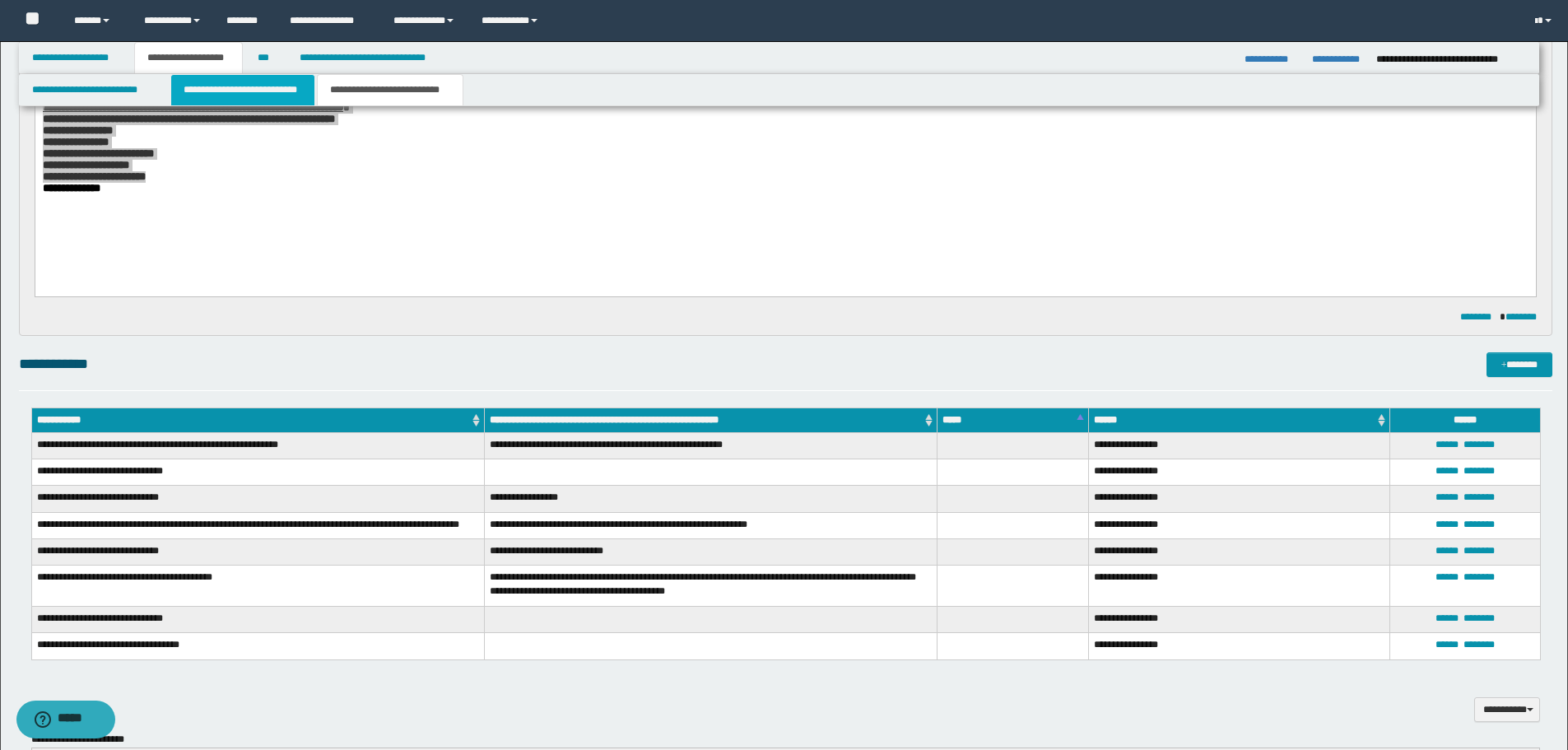 click on "**********" at bounding box center [243, 90] 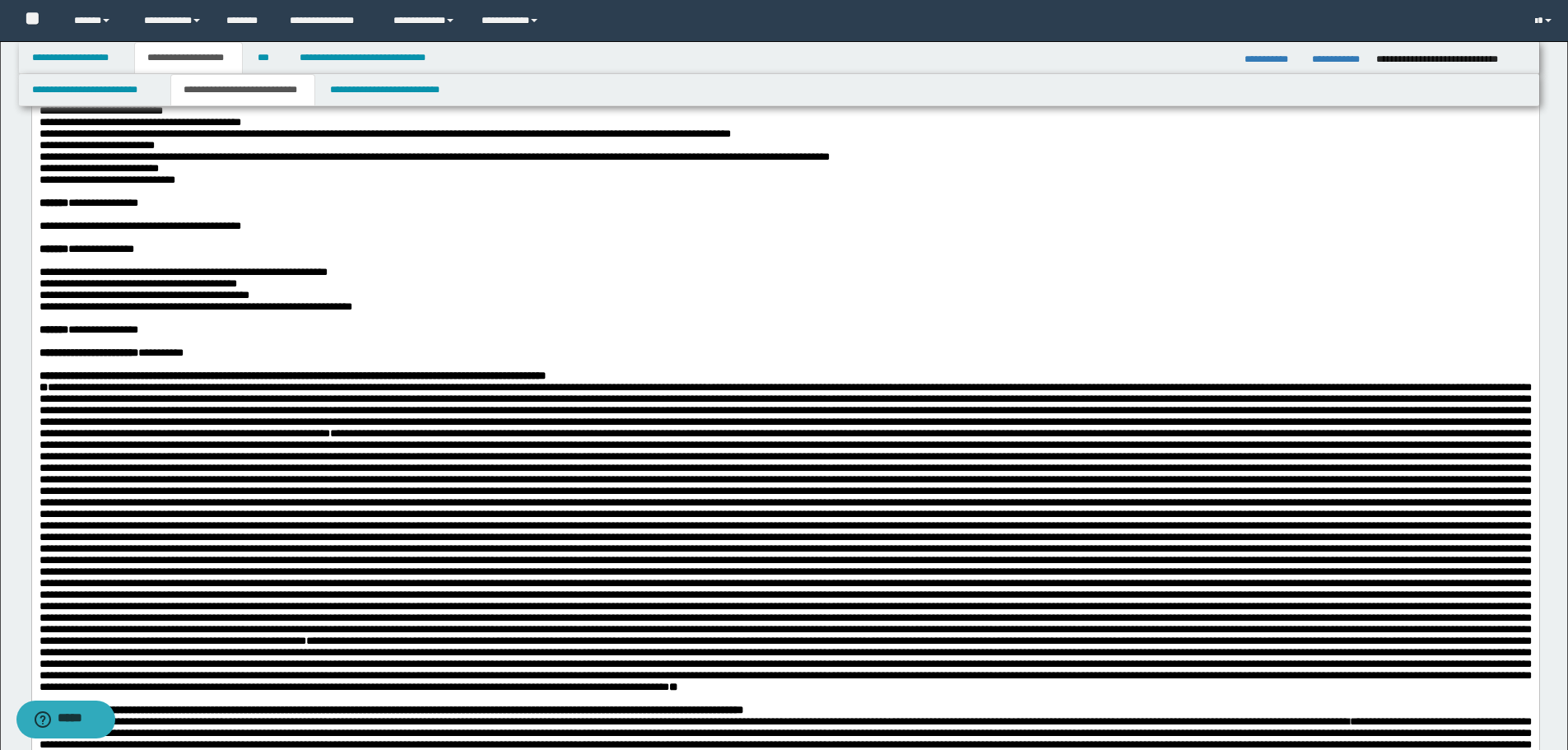 scroll, scrollTop: 412, scrollLeft: 0, axis: vertical 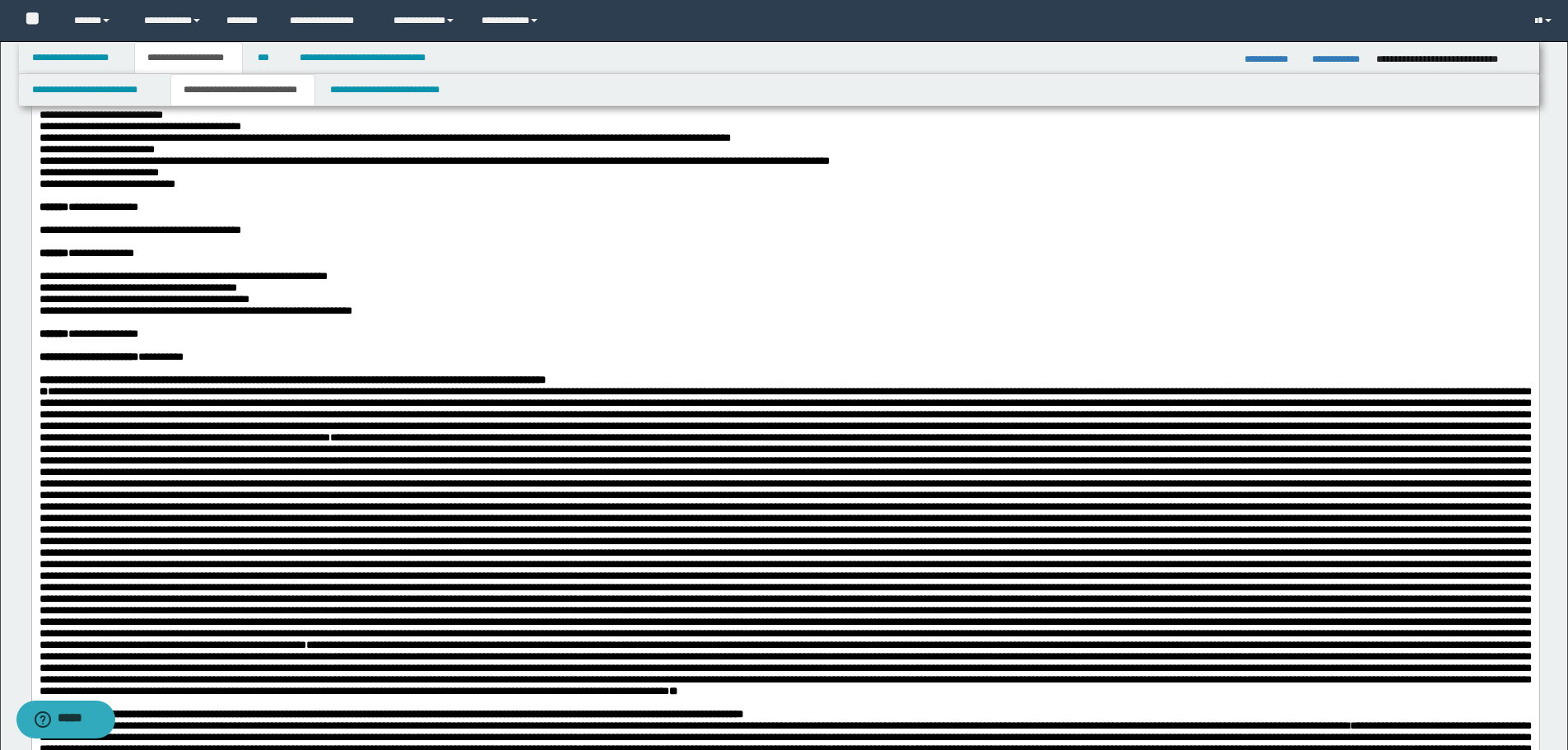click on "**********" at bounding box center (384, 137) 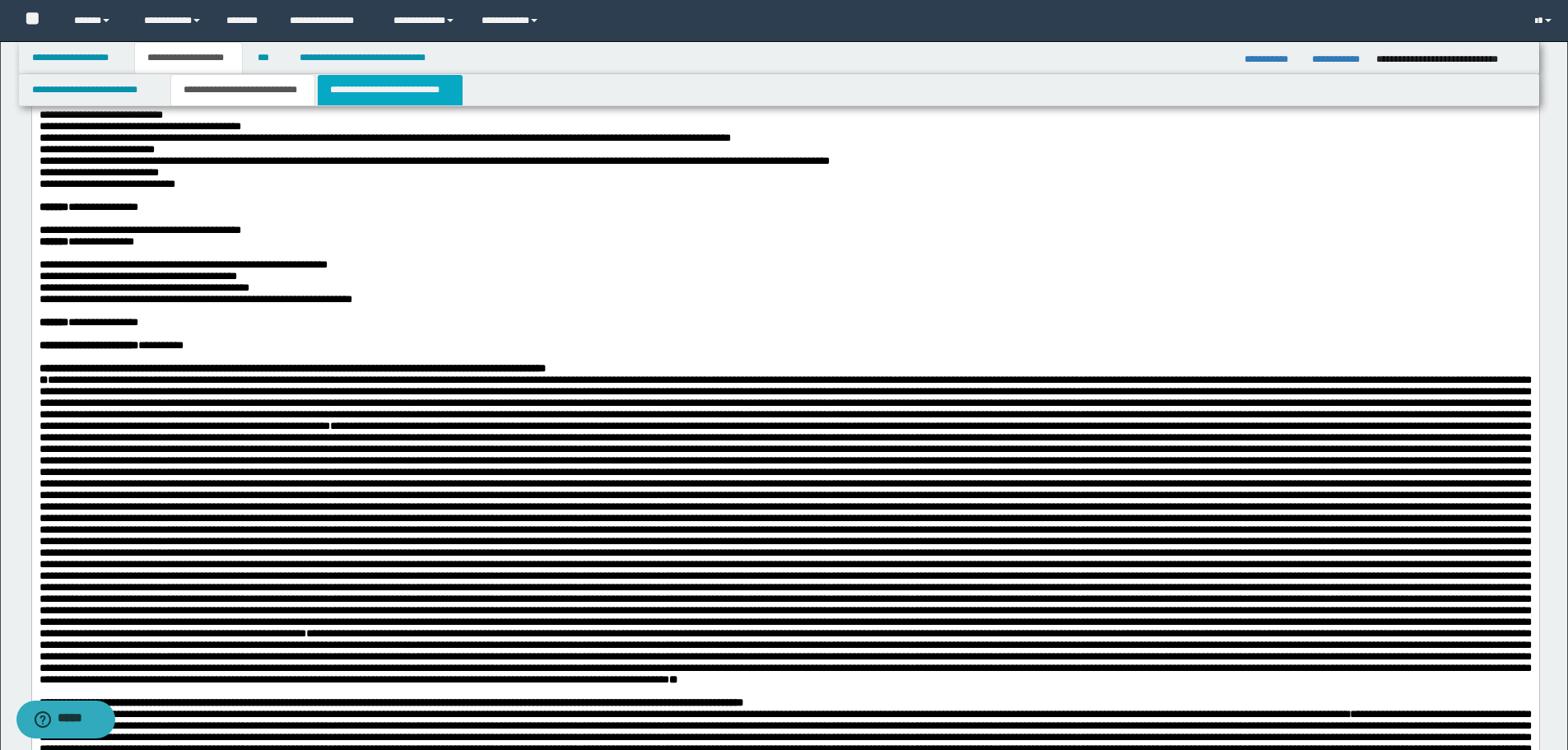 click on "**********" at bounding box center (390, 90) 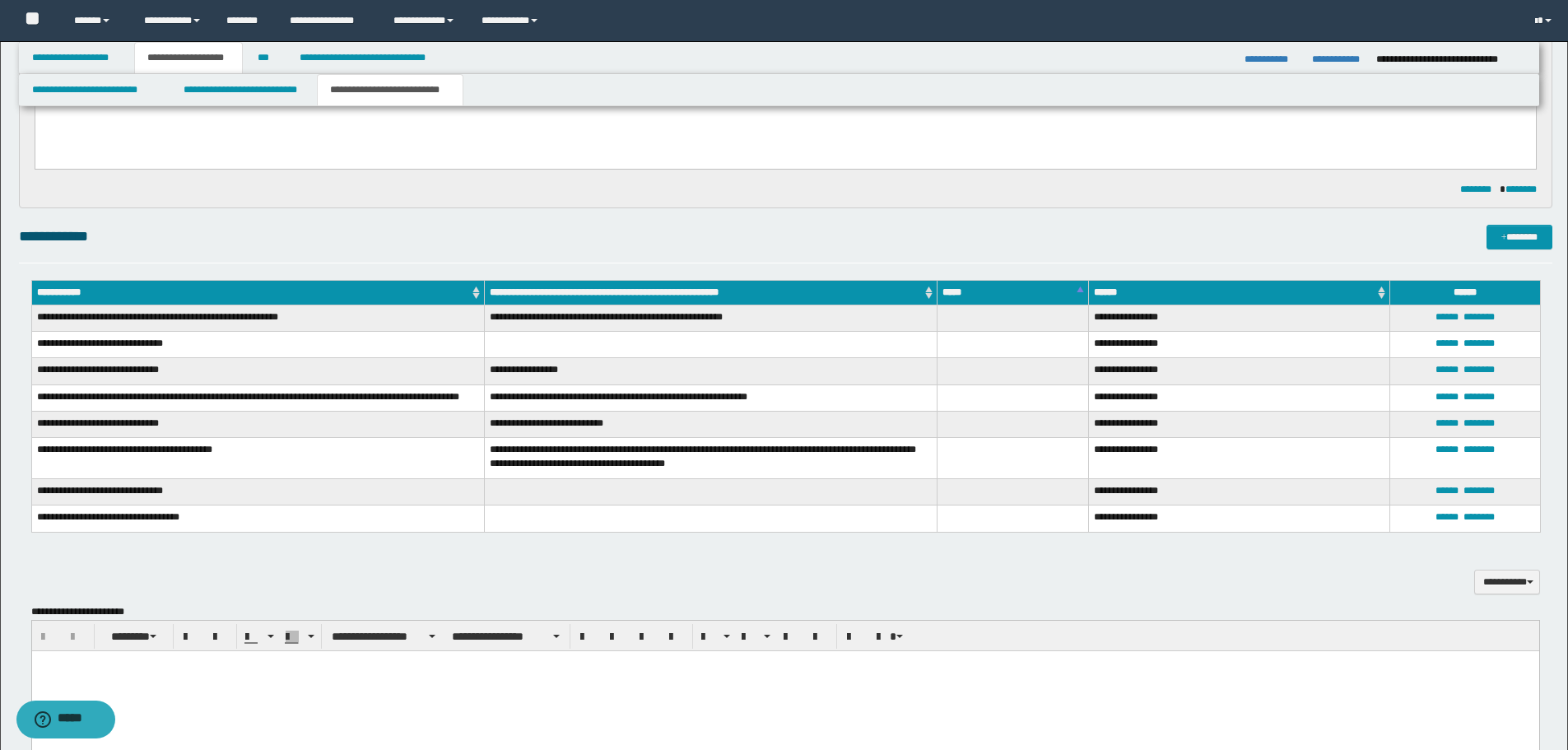 scroll, scrollTop: 906, scrollLeft: 0, axis: vertical 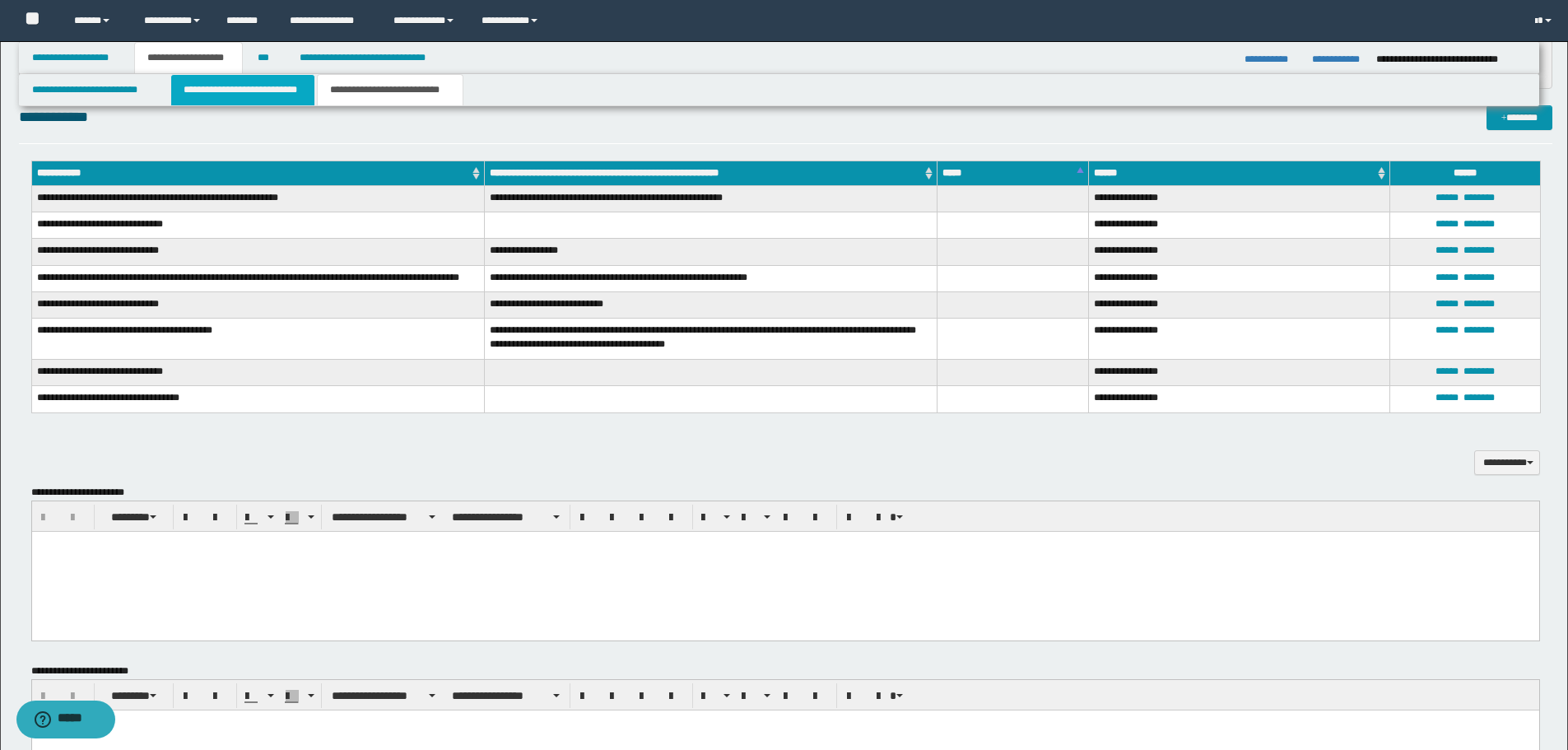 click on "**********" at bounding box center (243, 90) 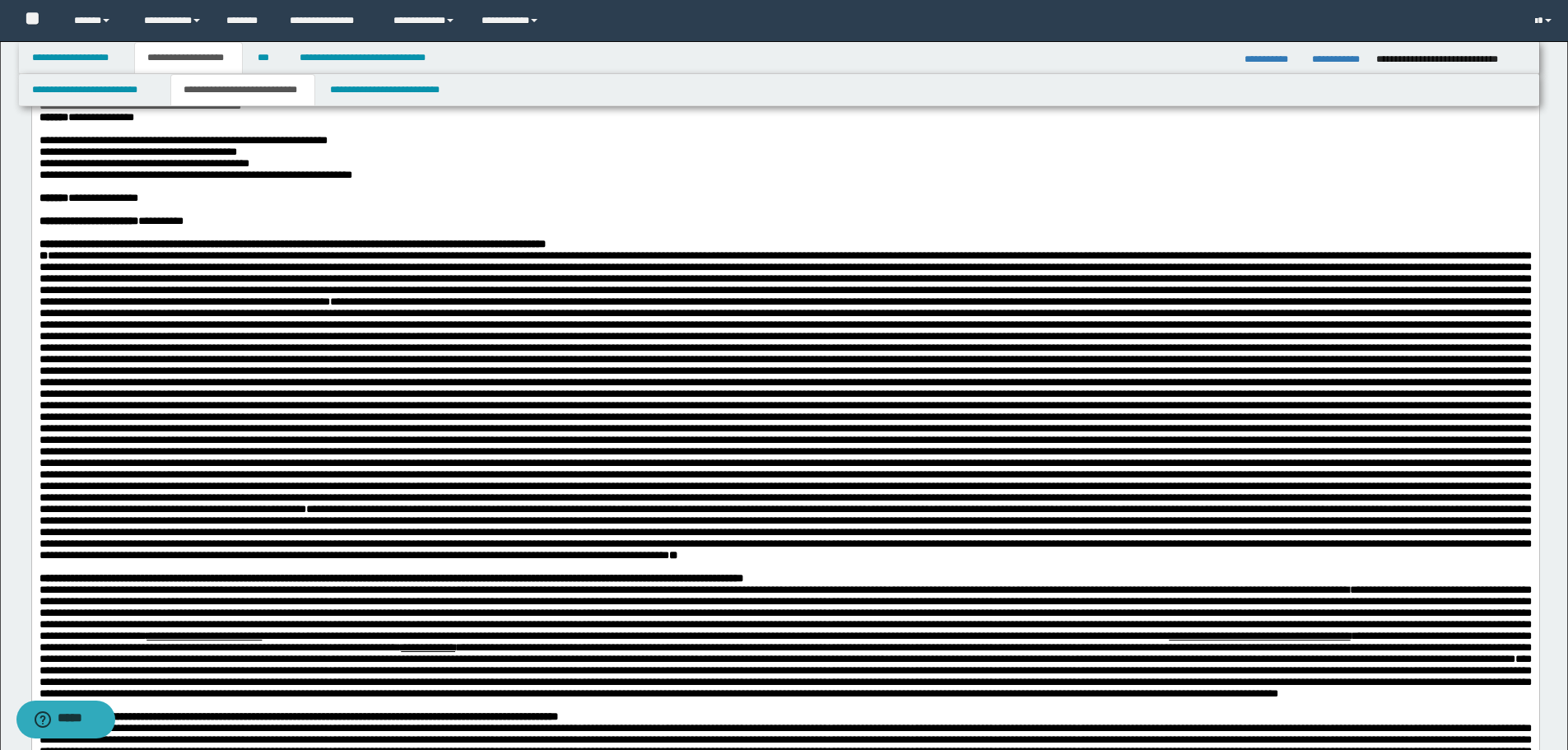 scroll, scrollTop: 412, scrollLeft: 0, axis: vertical 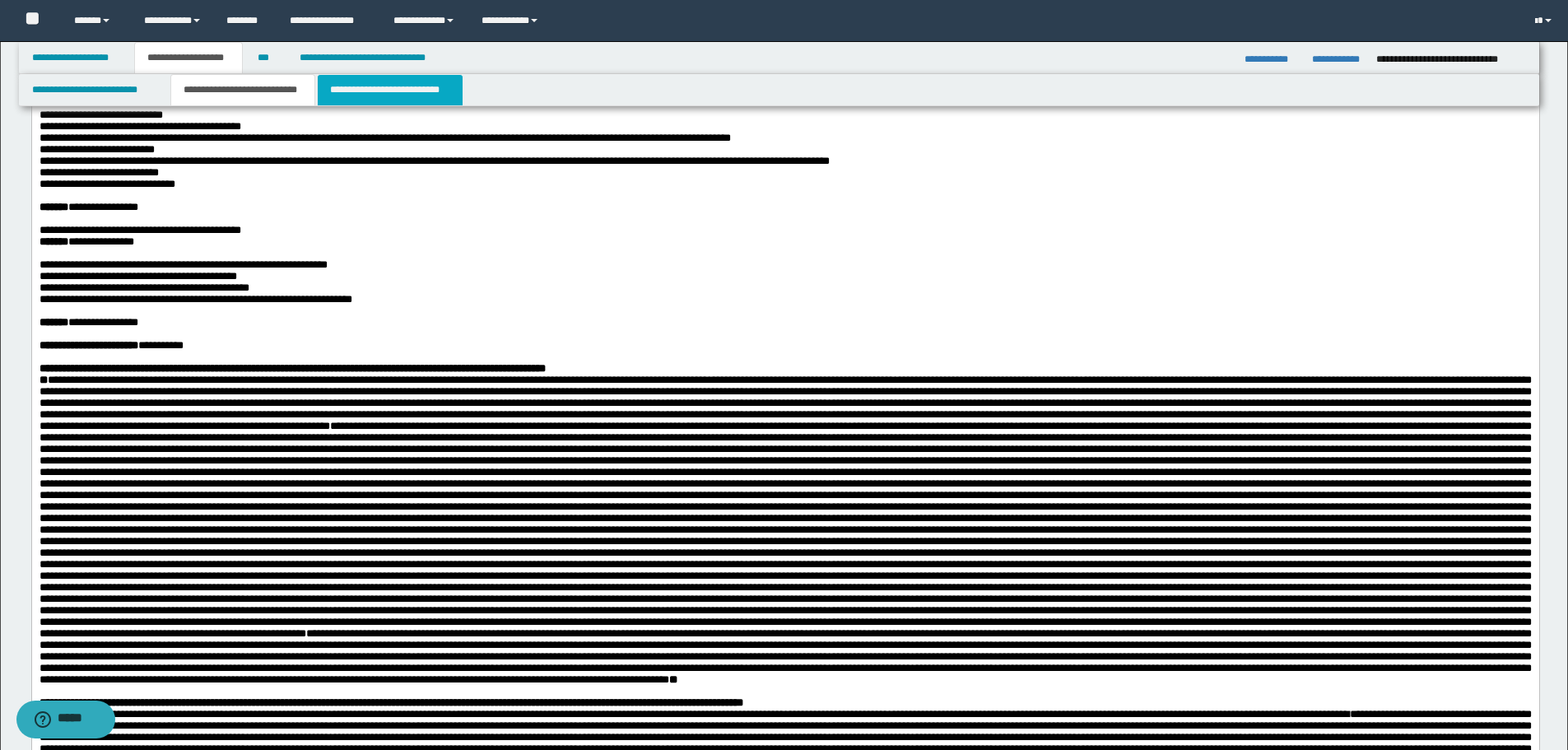 click on "**********" at bounding box center (390, 90) 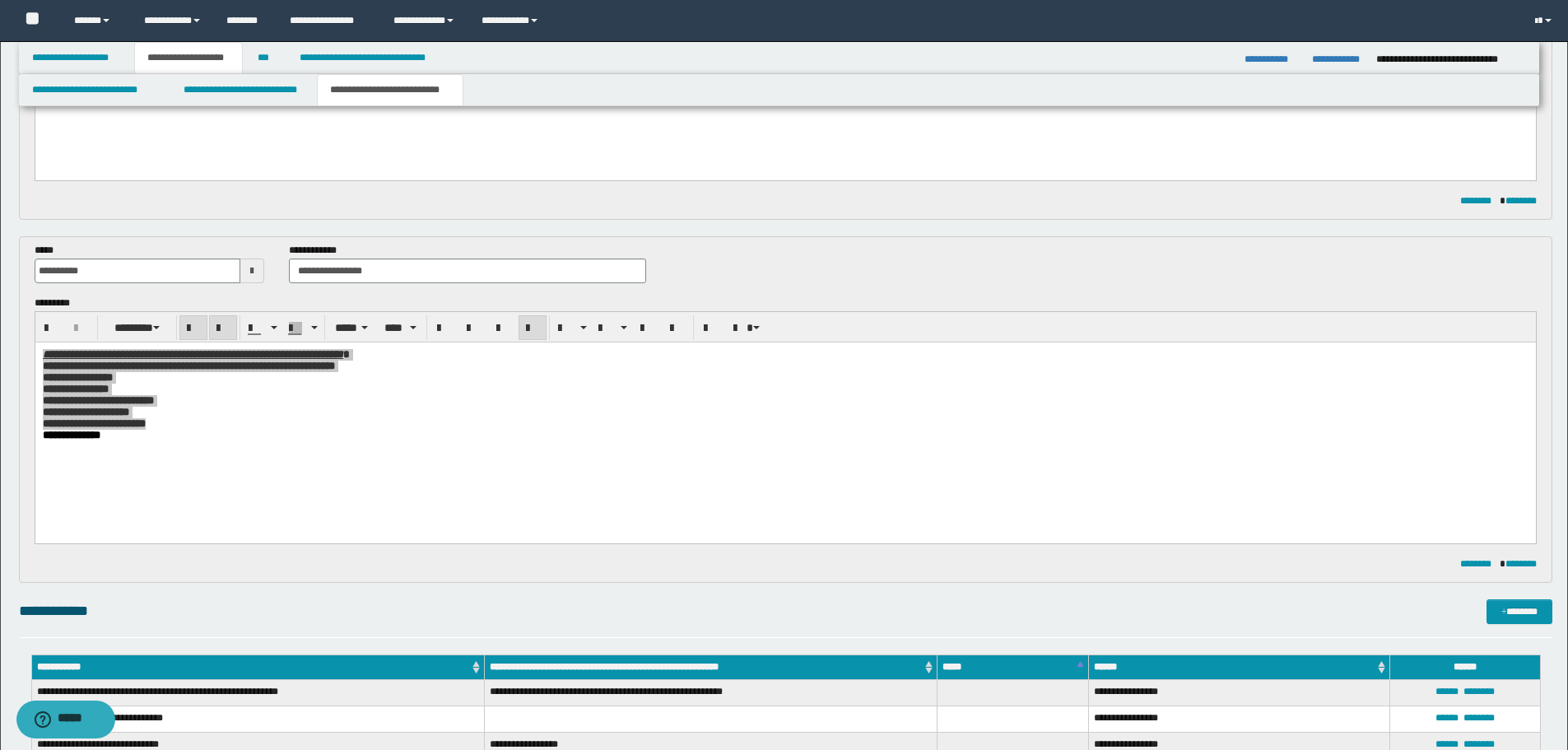 scroll, scrollTop: 659, scrollLeft: 0, axis: vertical 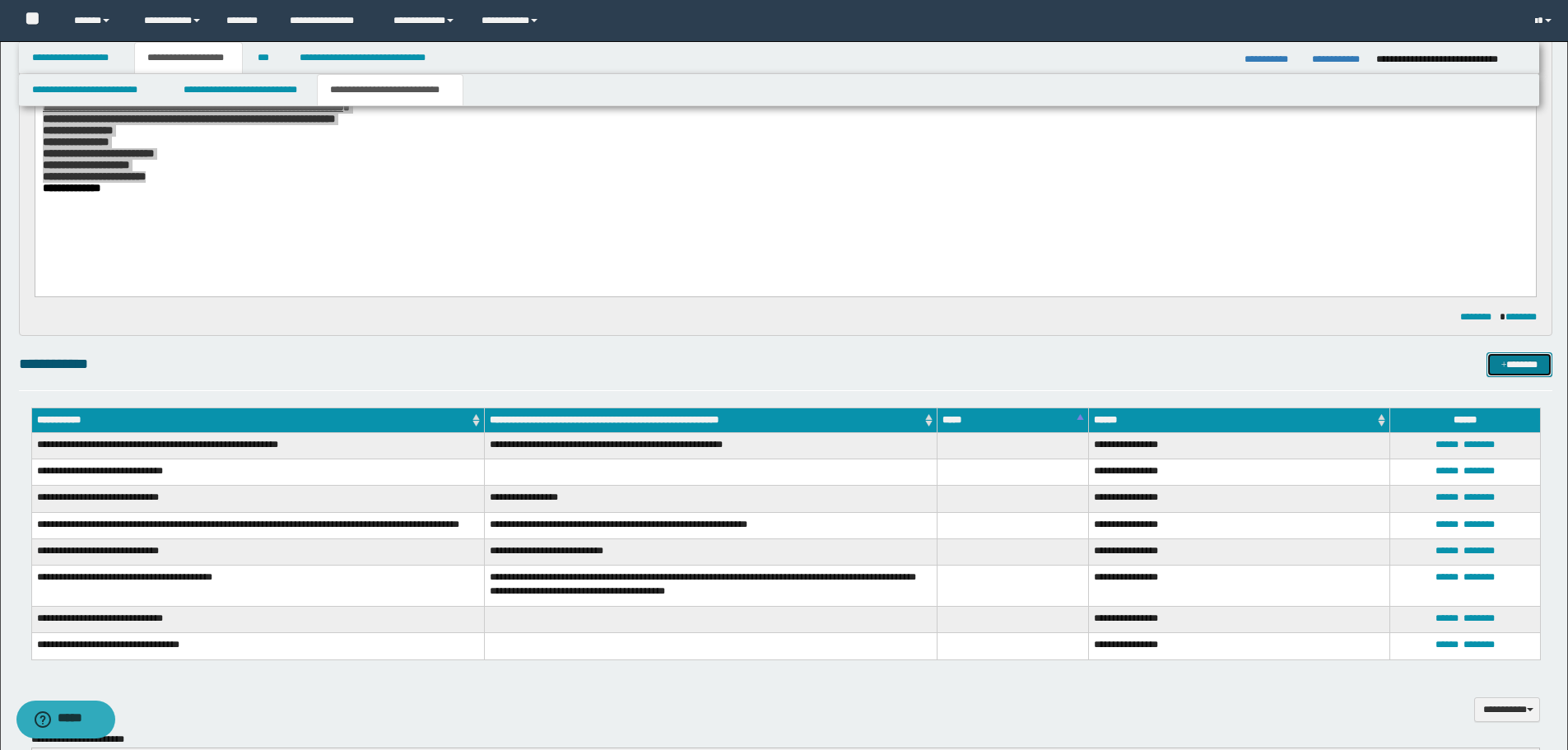 click on "*******" at bounding box center (1519, 365) 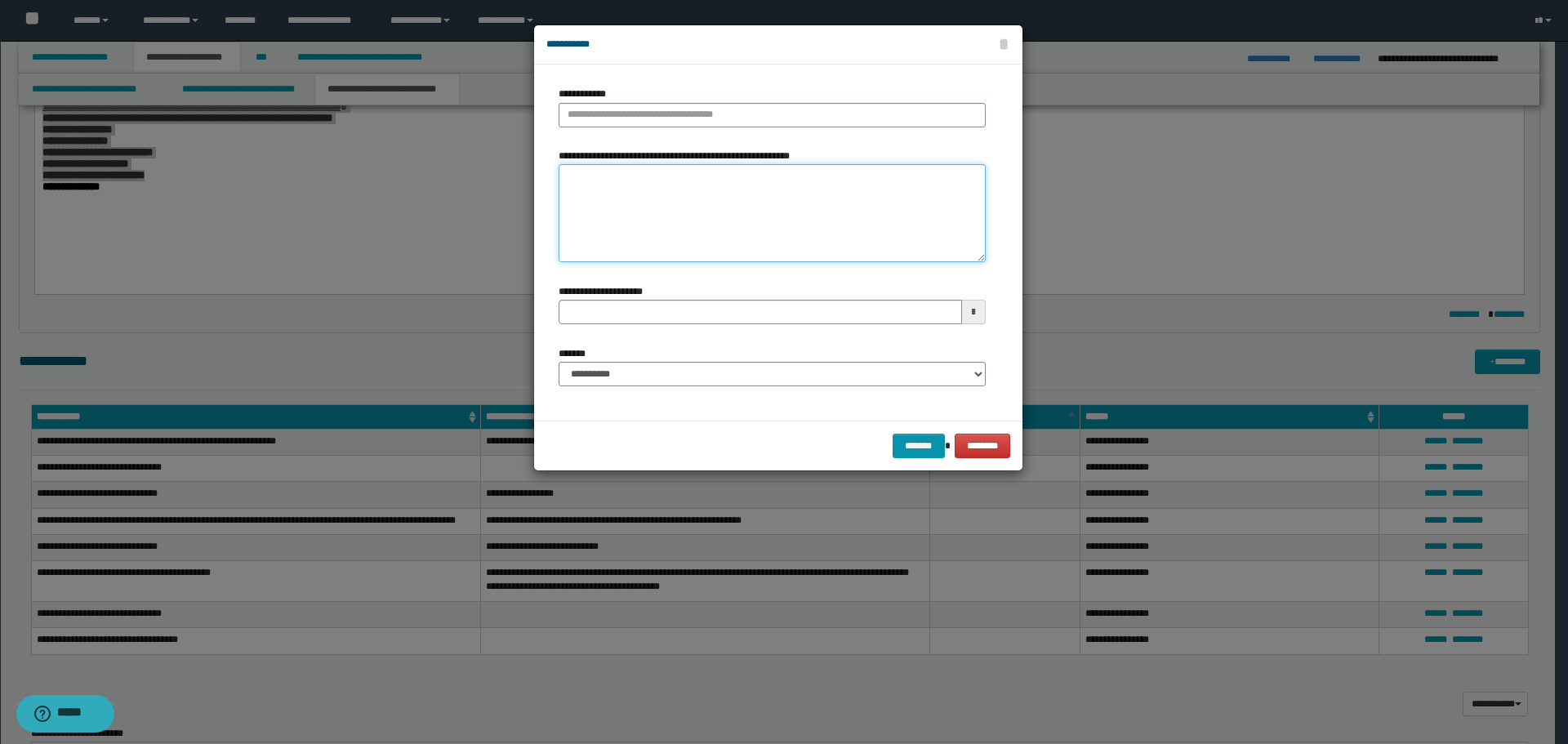 click on "**********" at bounding box center (772, 213) 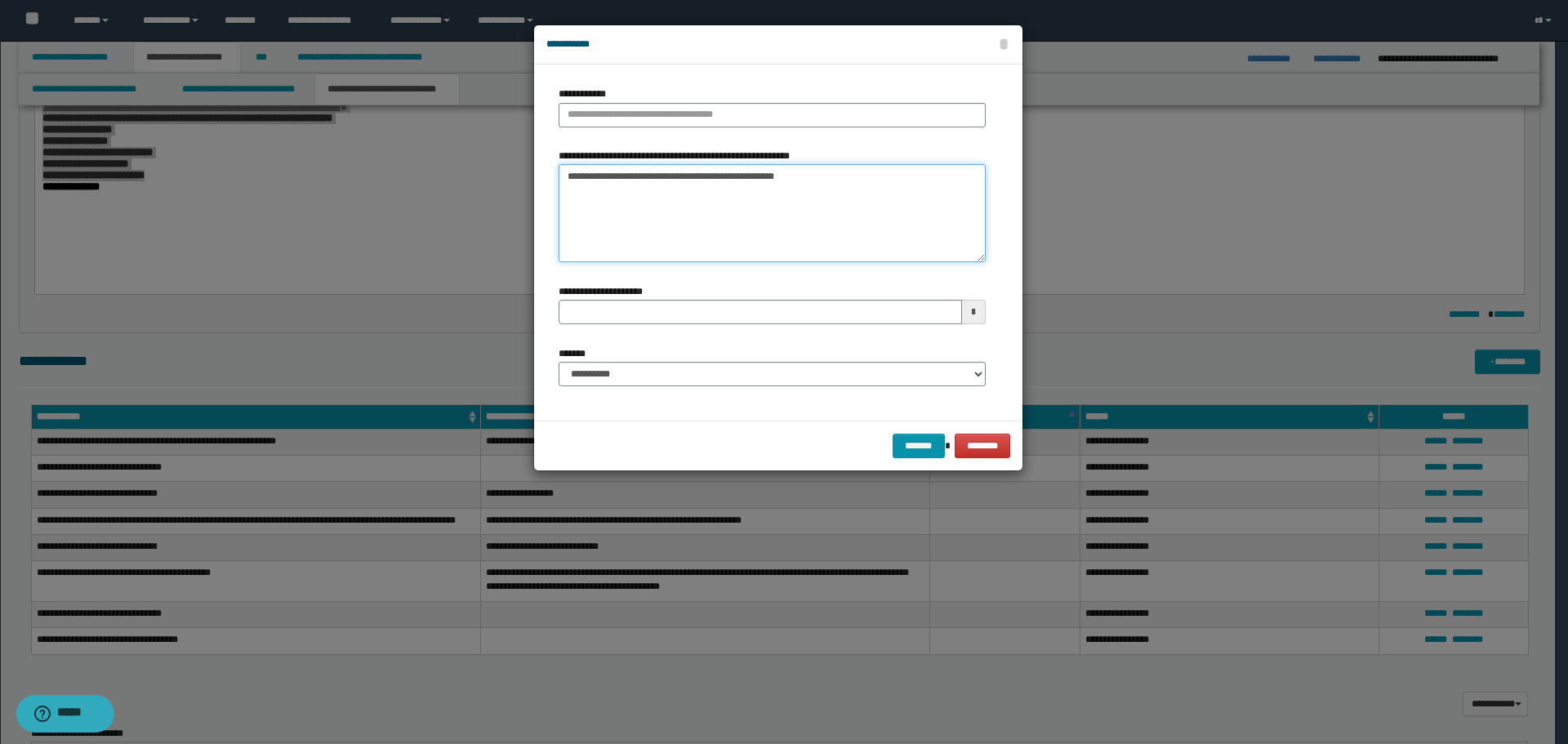type on "**********" 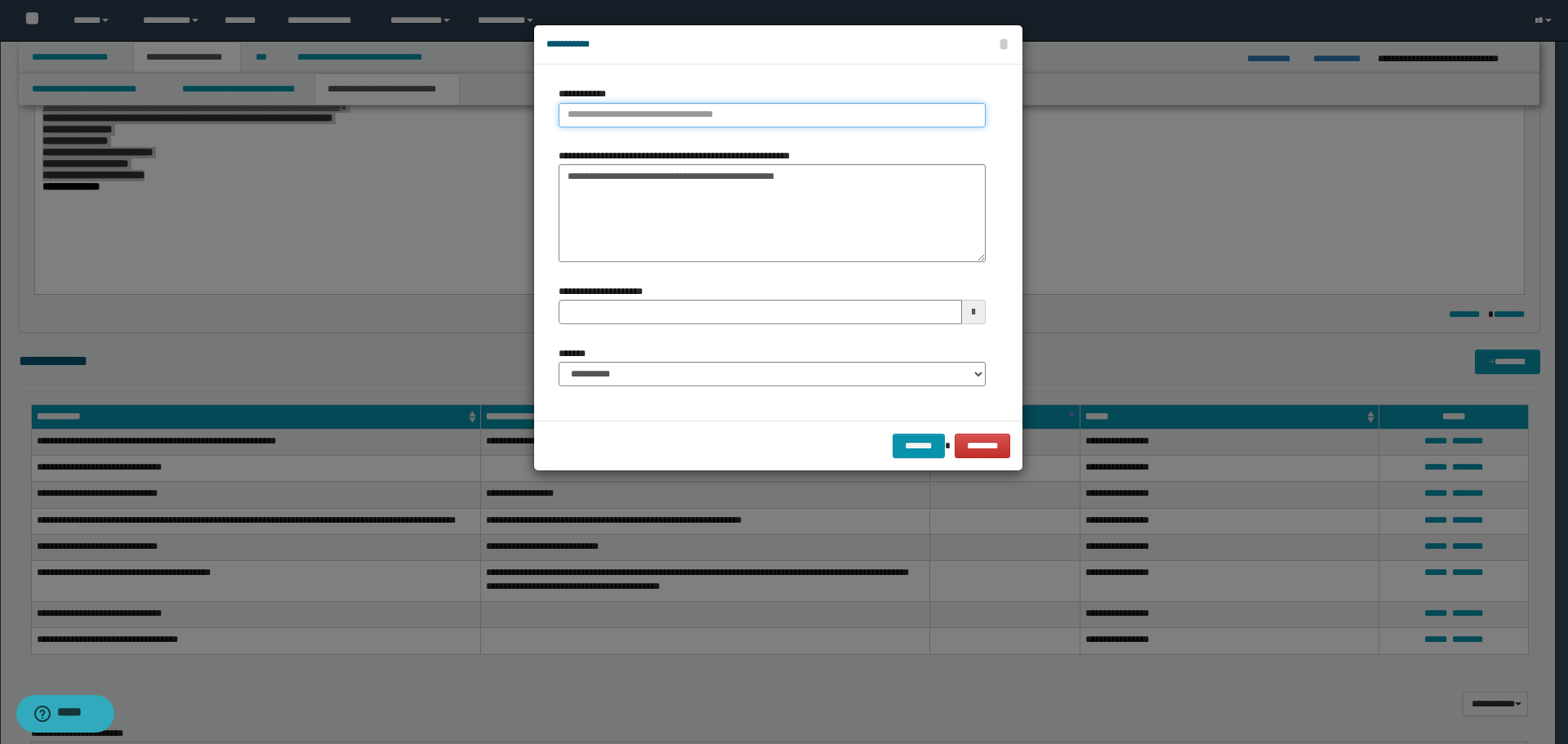 click on "**********" at bounding box center [772, 115] 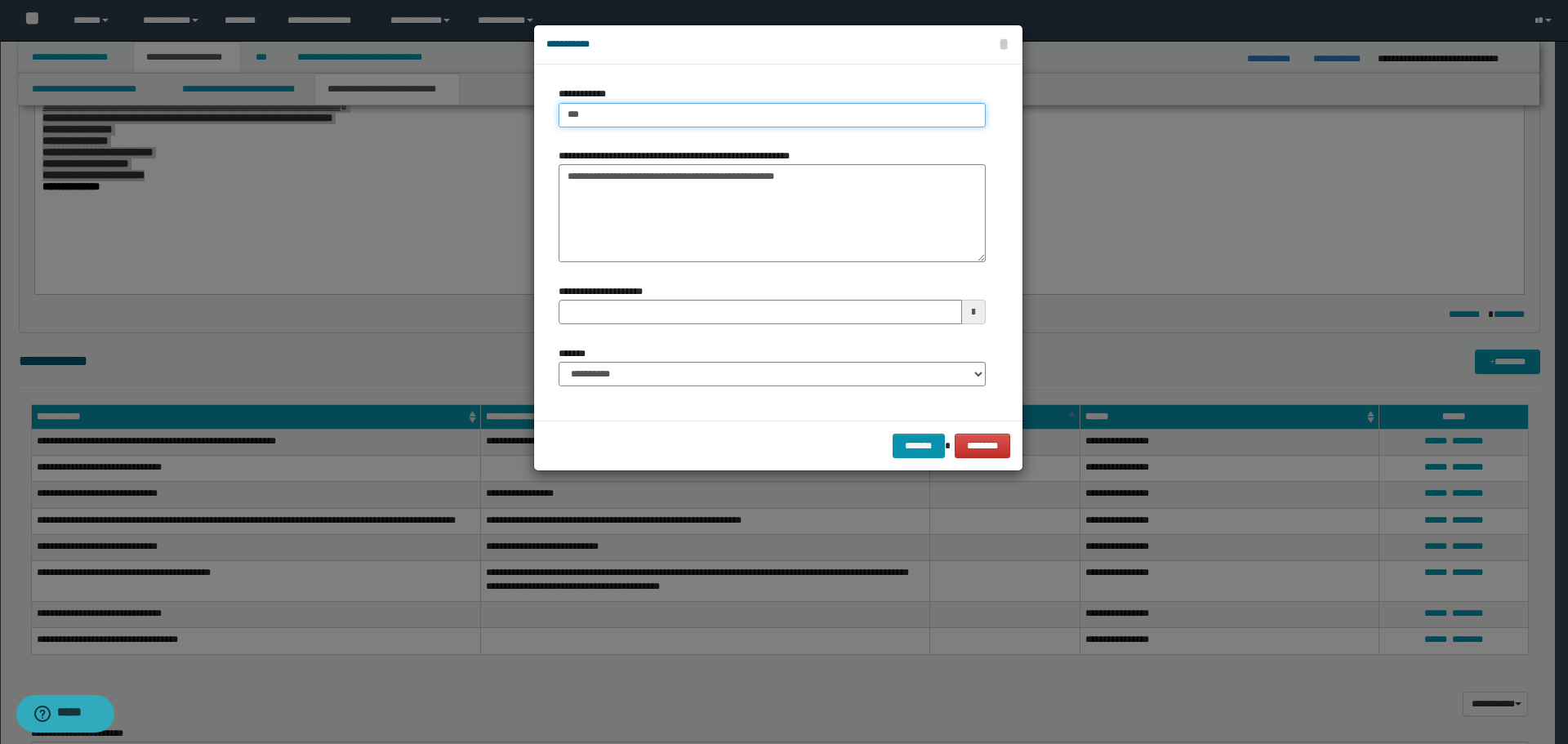 type on "****" 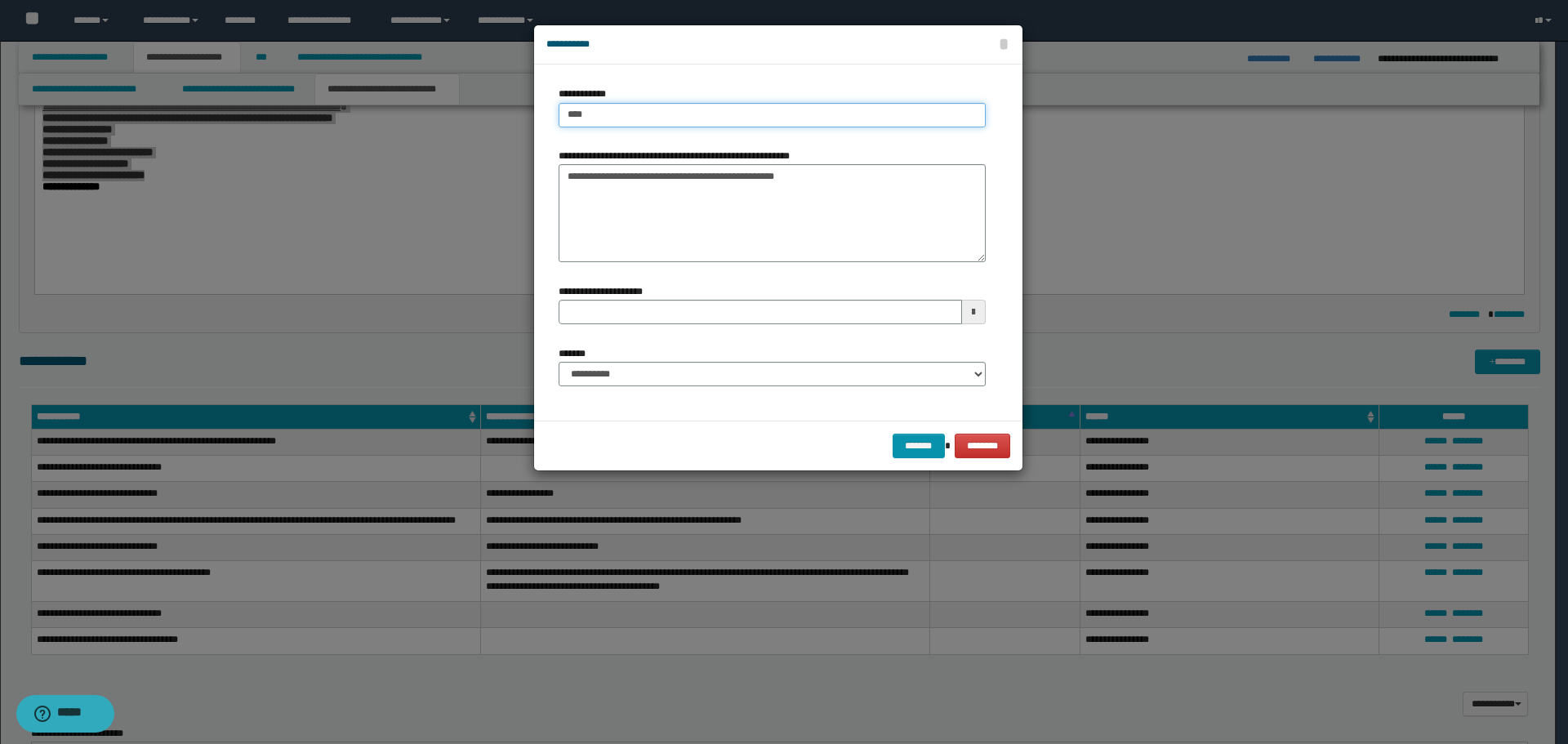 type on "****" 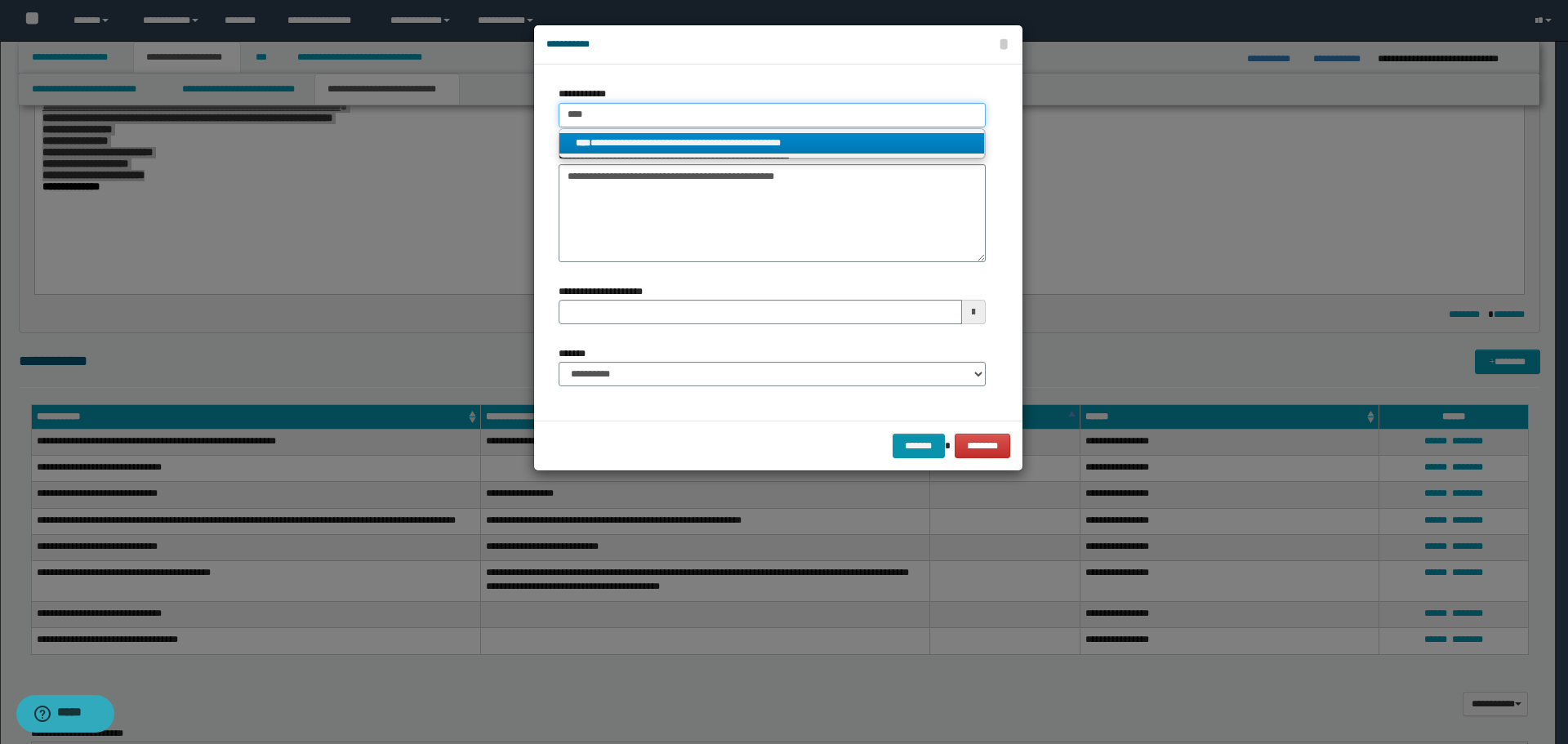 type on "****" 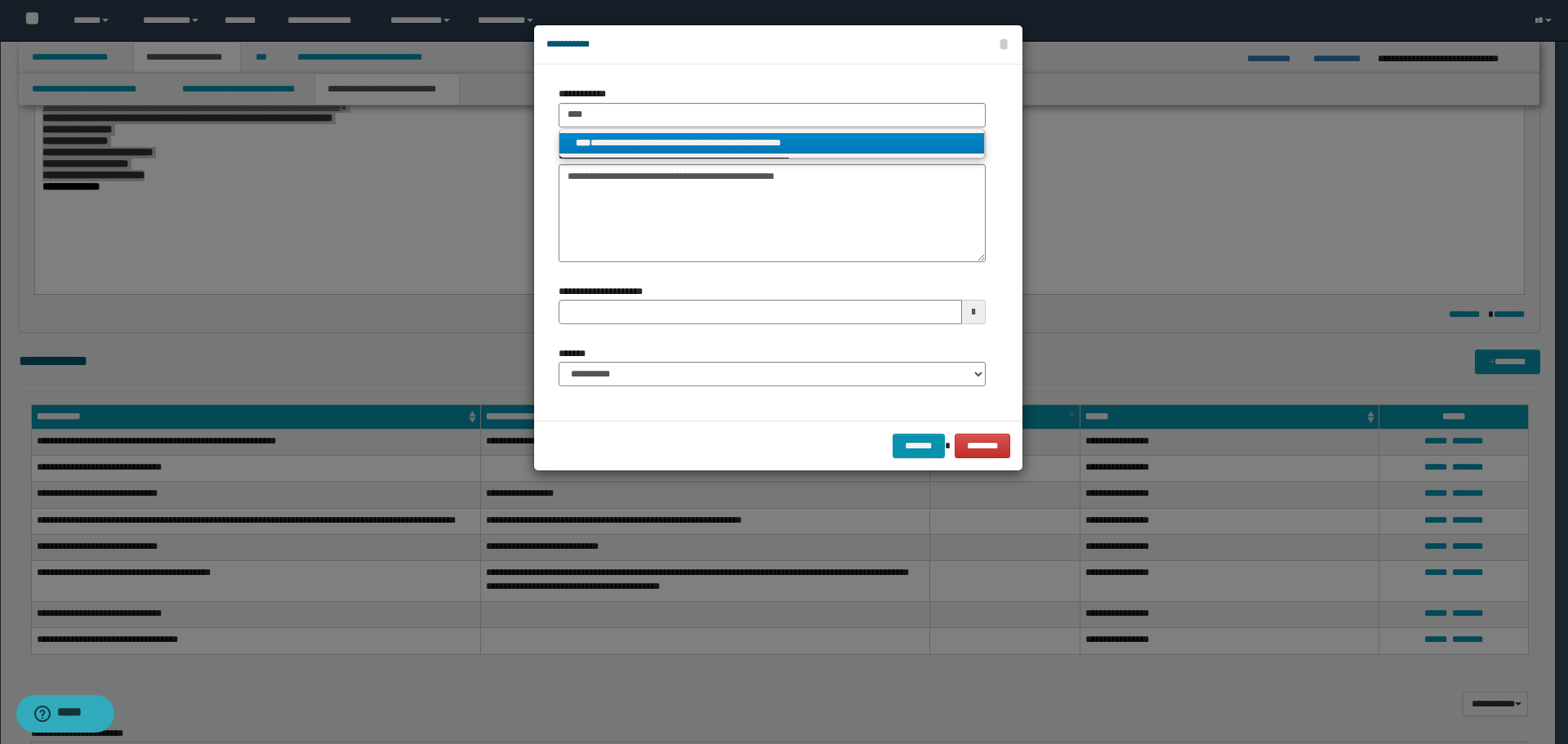 click on "**********" at bounding box center [772, 143] 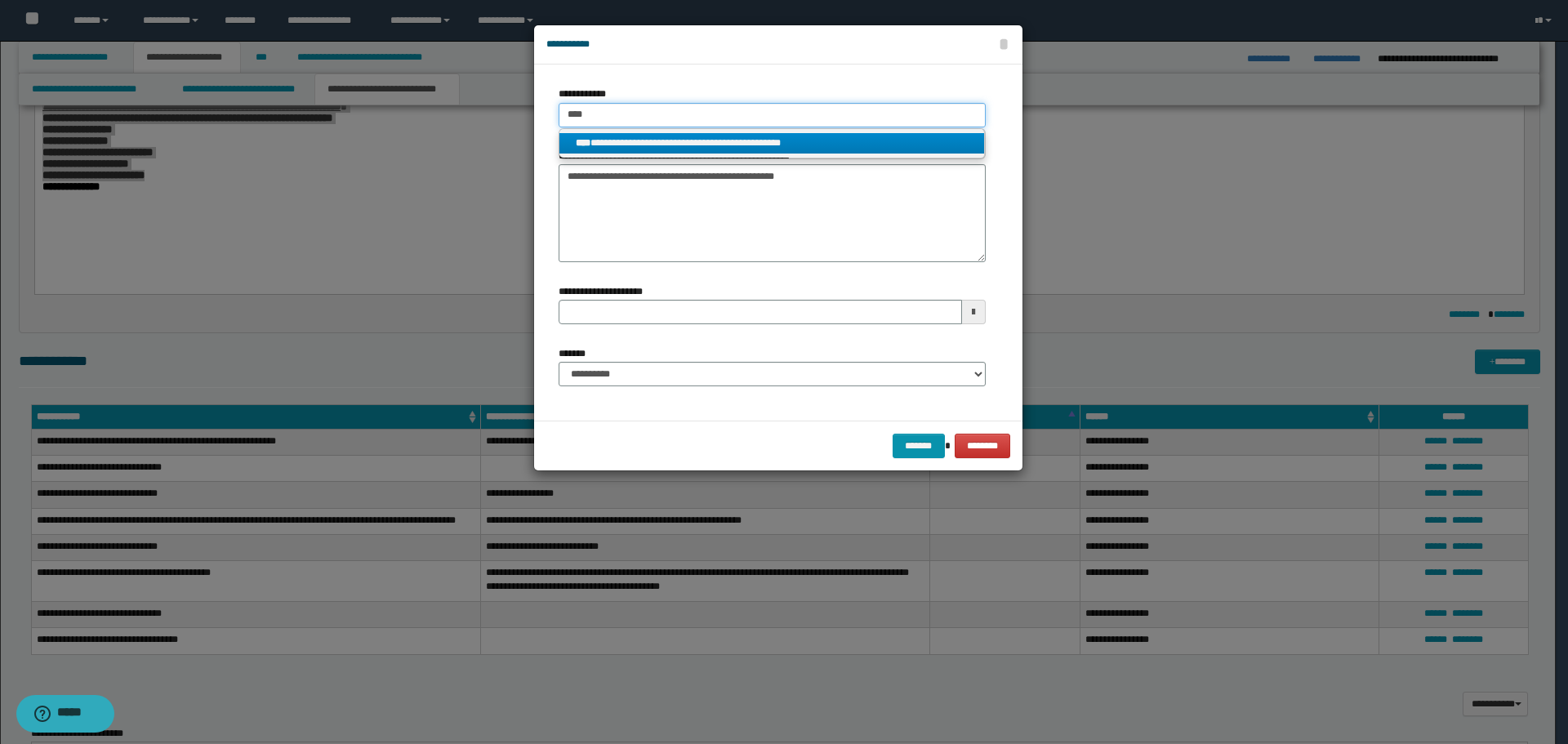 type 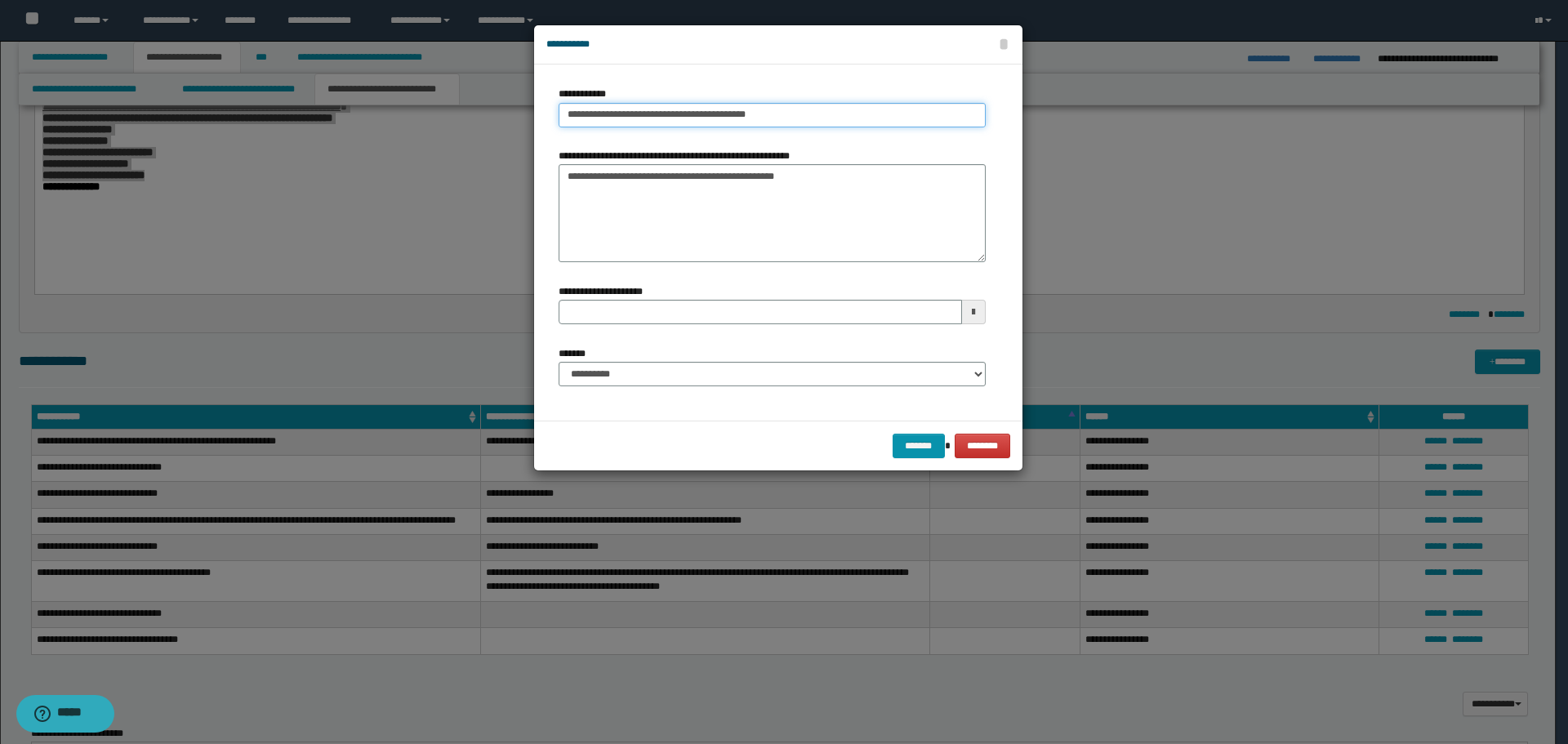 type 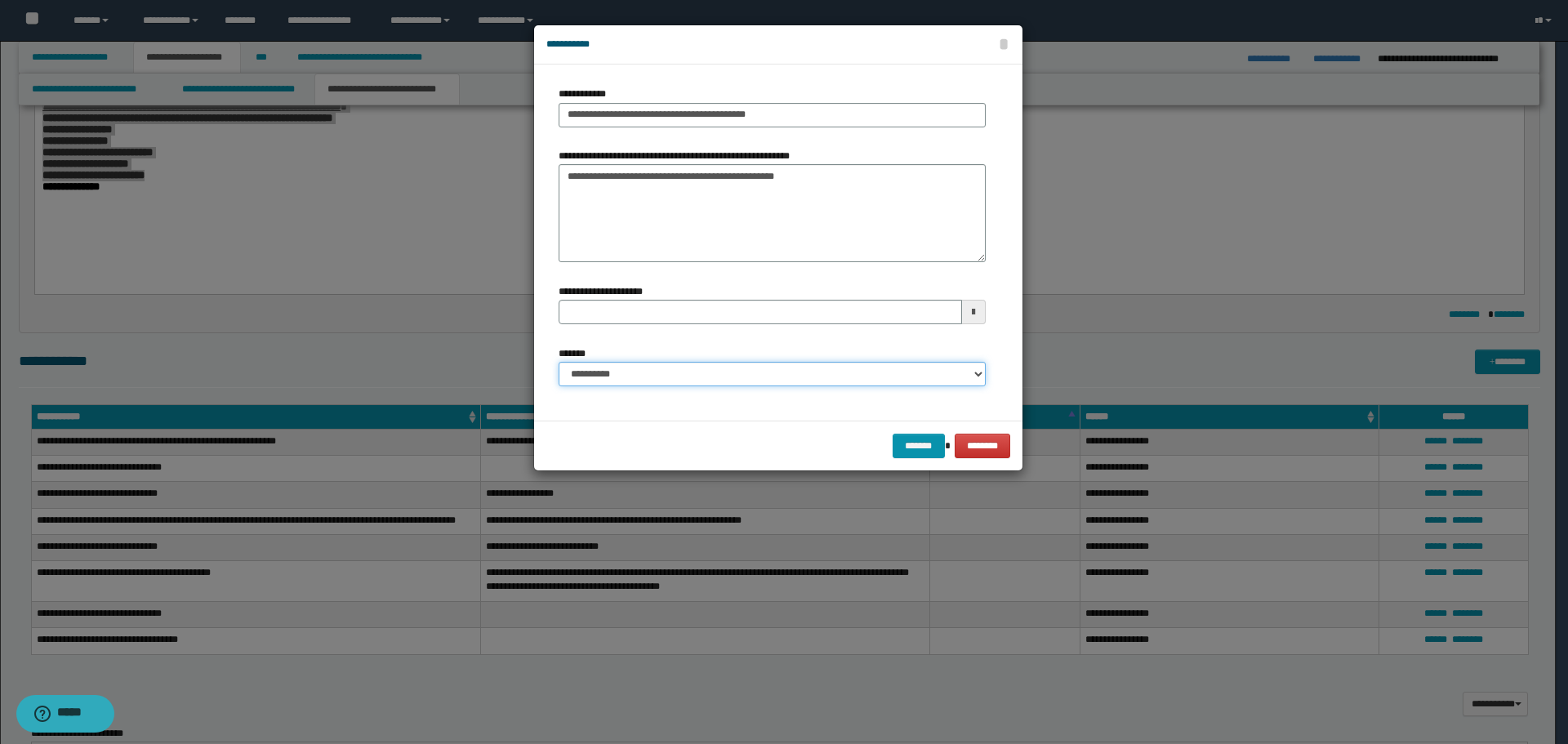 click on "**********" at bounding box center (772, 374) 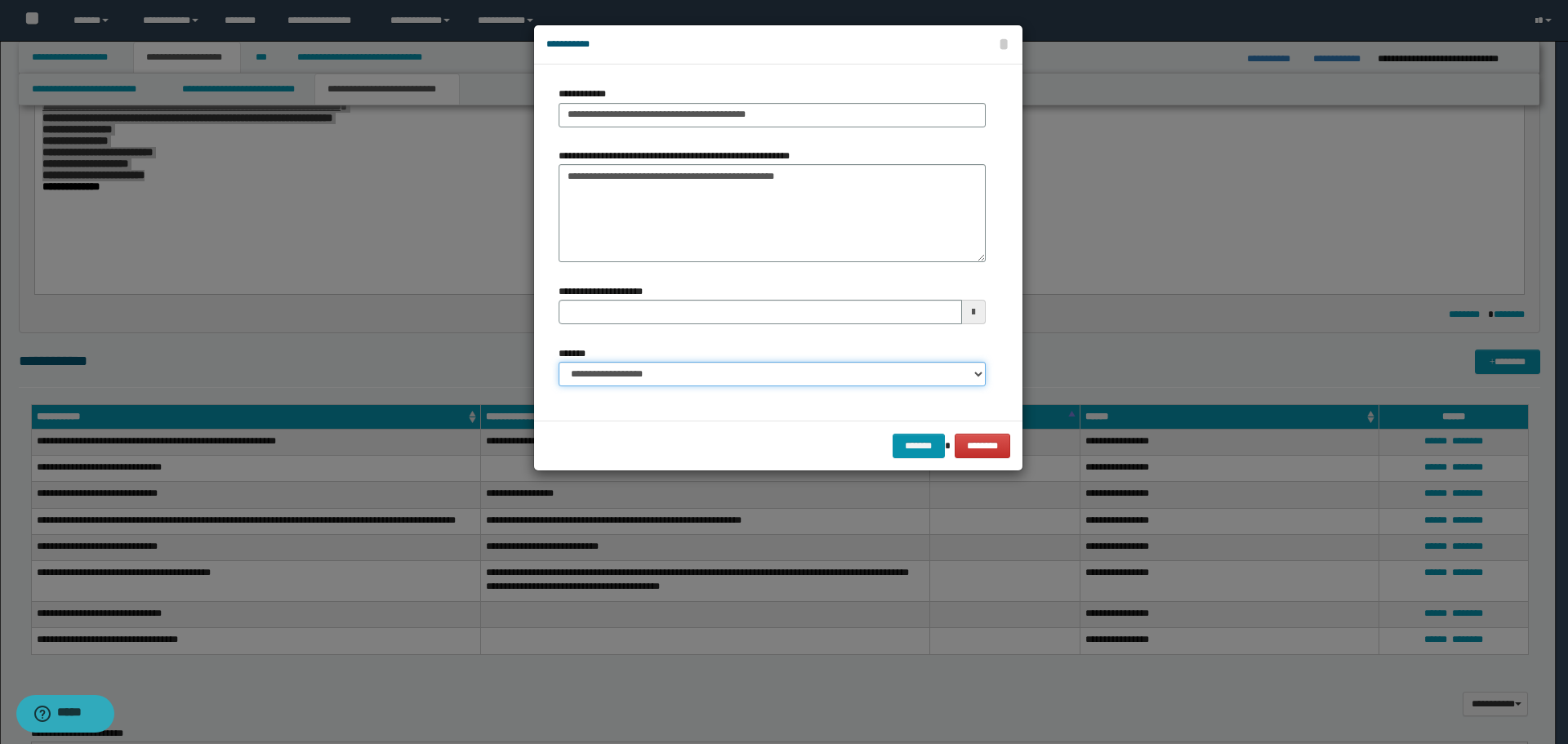 type 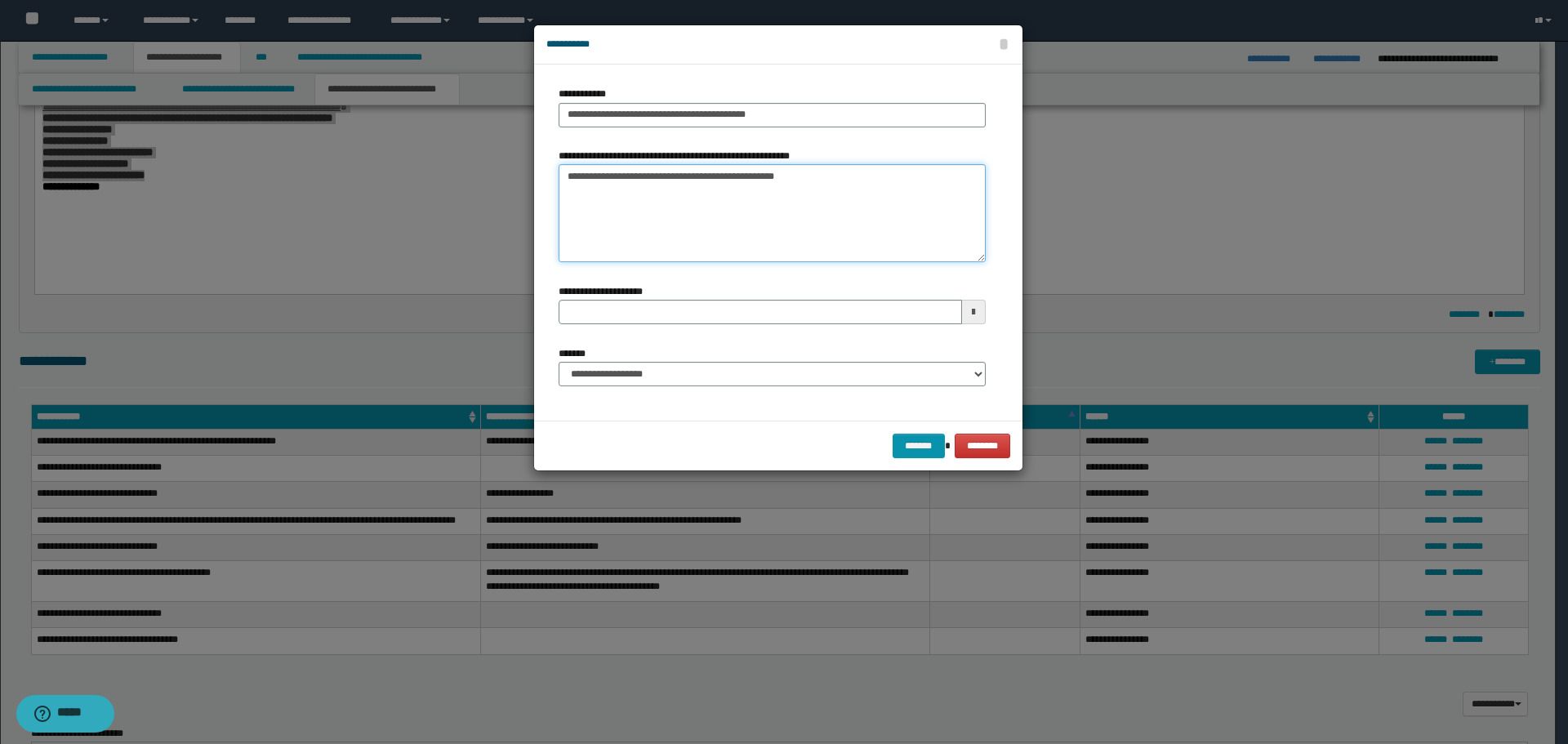 drag, startPoint x: 565, startPoint y: 177, endPoint x: 929, endPoint y: 189, distance: 364.19775 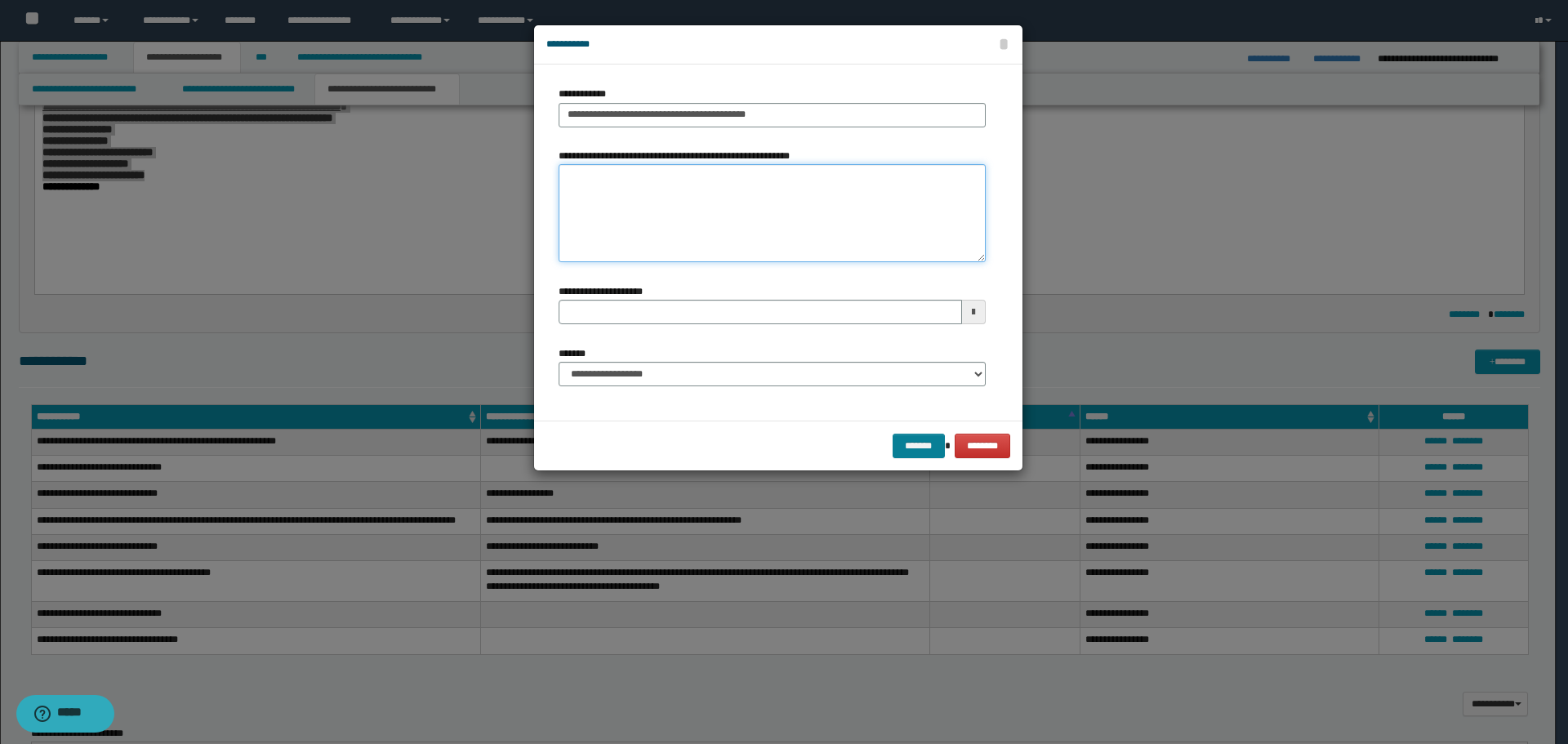 type 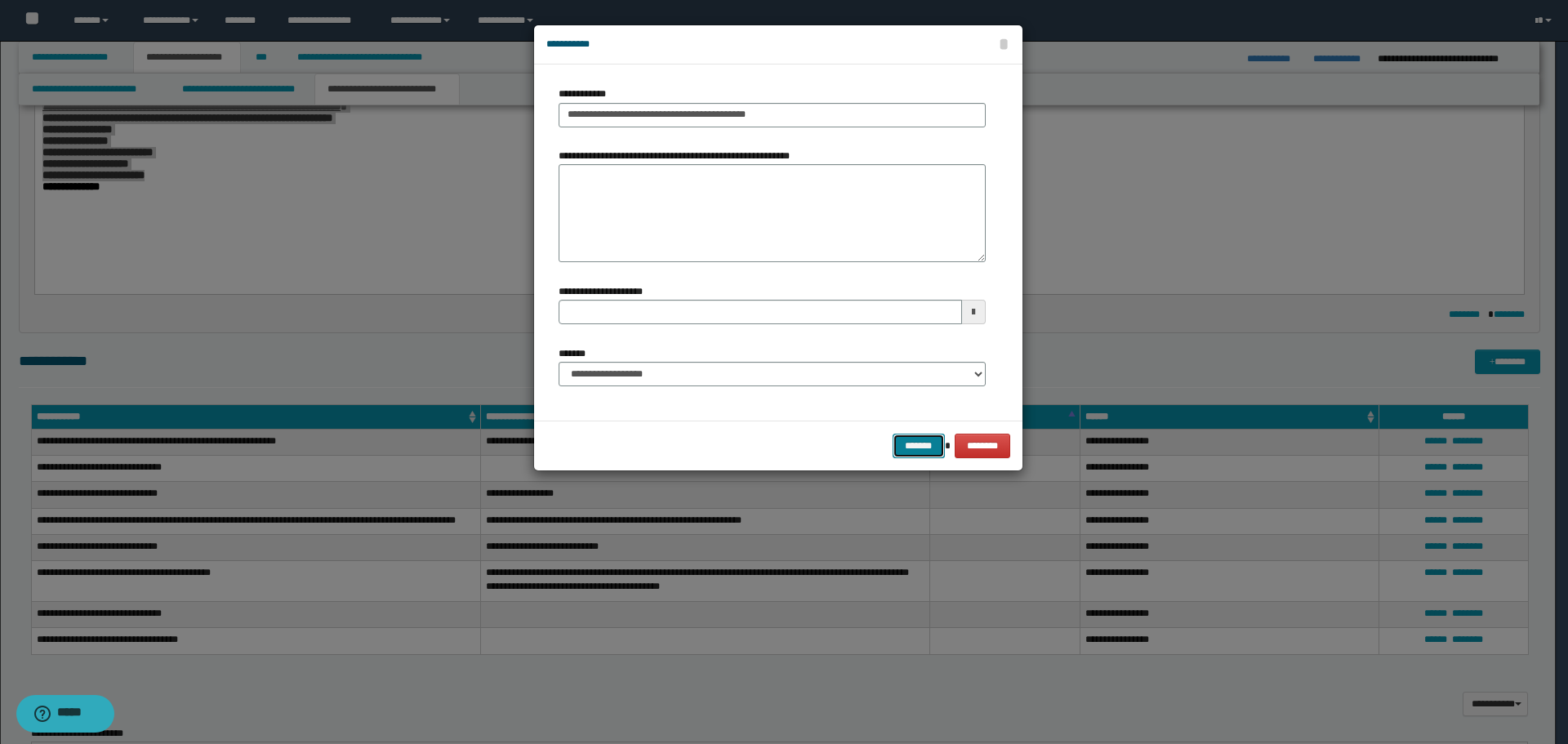 click on "*******" at bounding box center [919, 446] 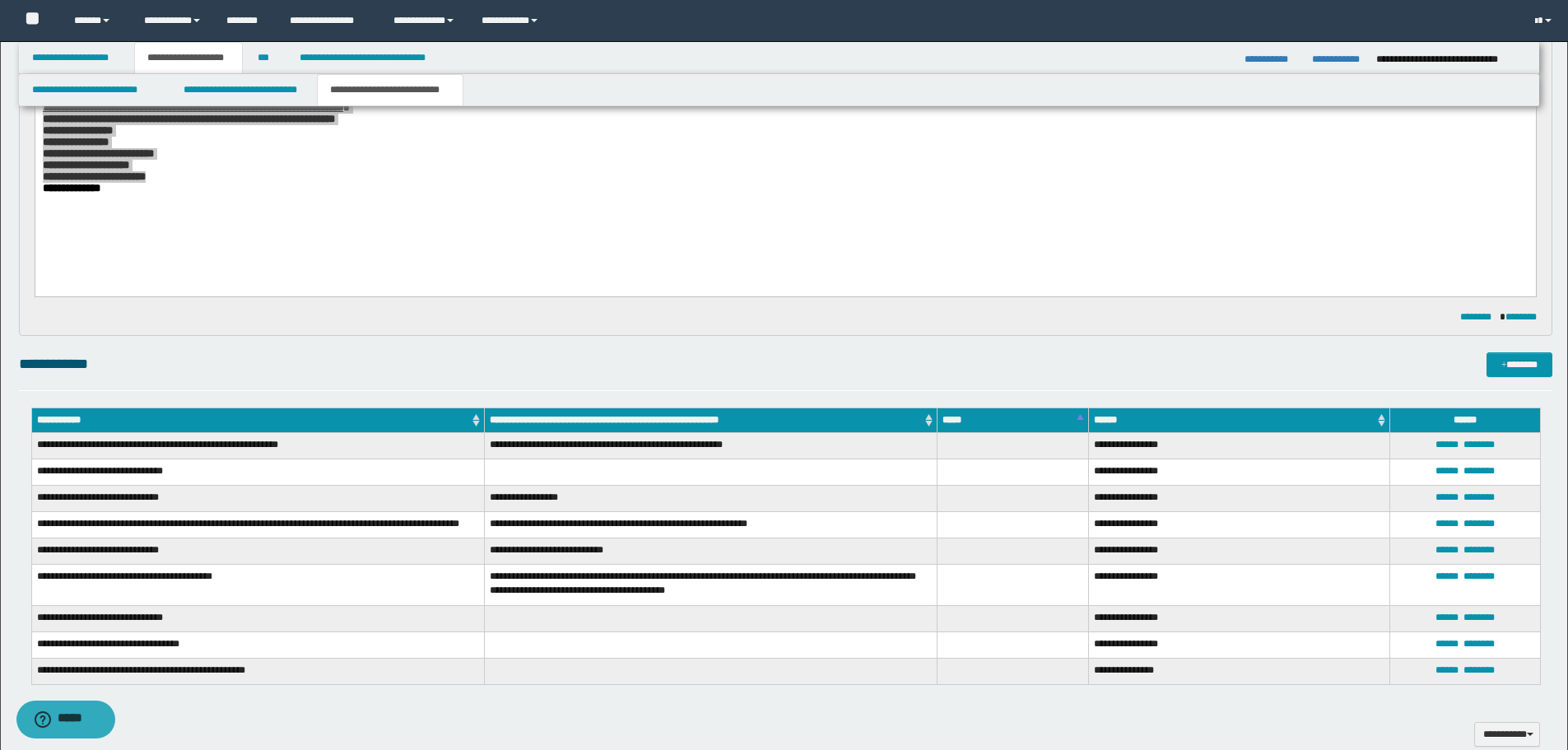 click on "**********" at bounding box center (785, 726) 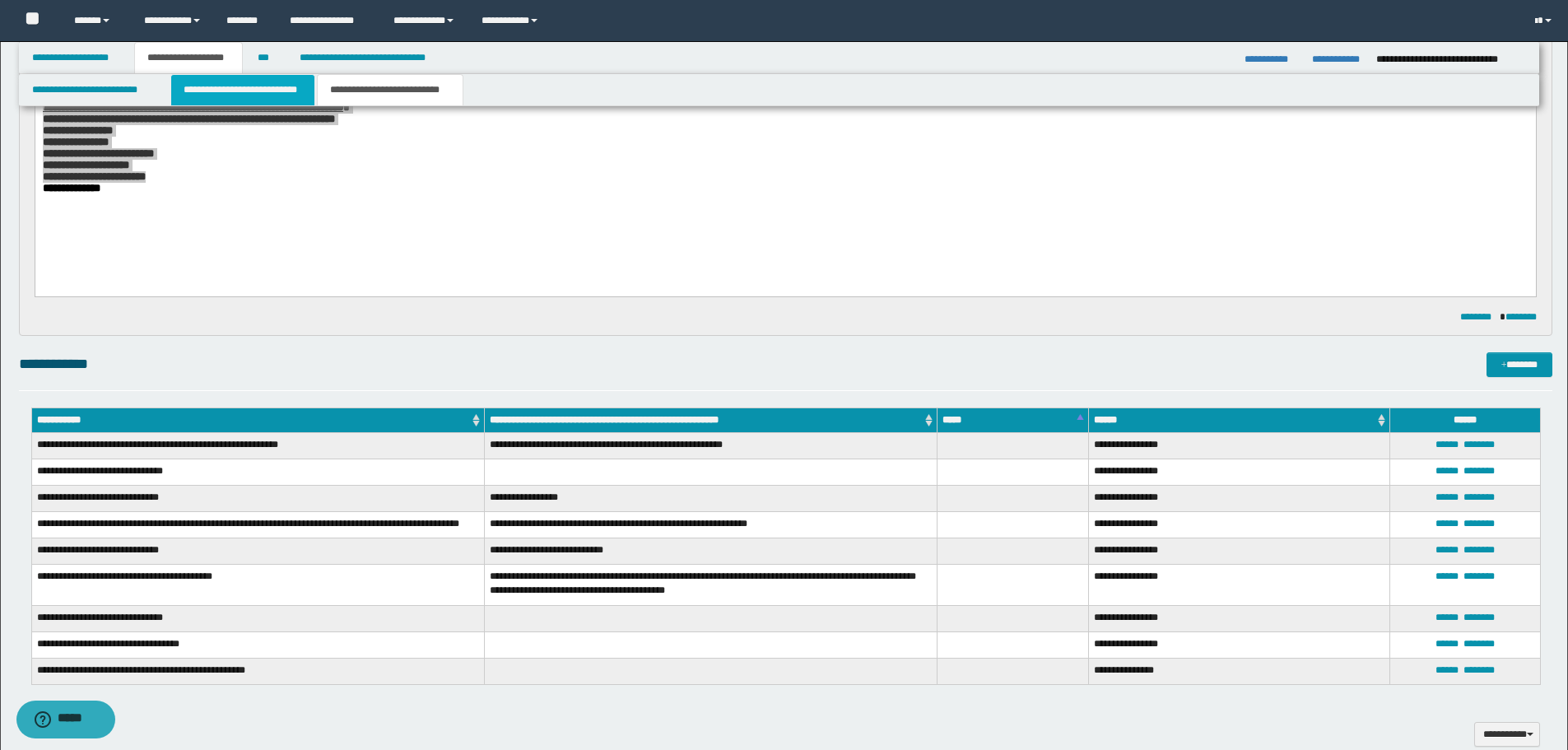 click on "**********" at bounding box center (243, 90) 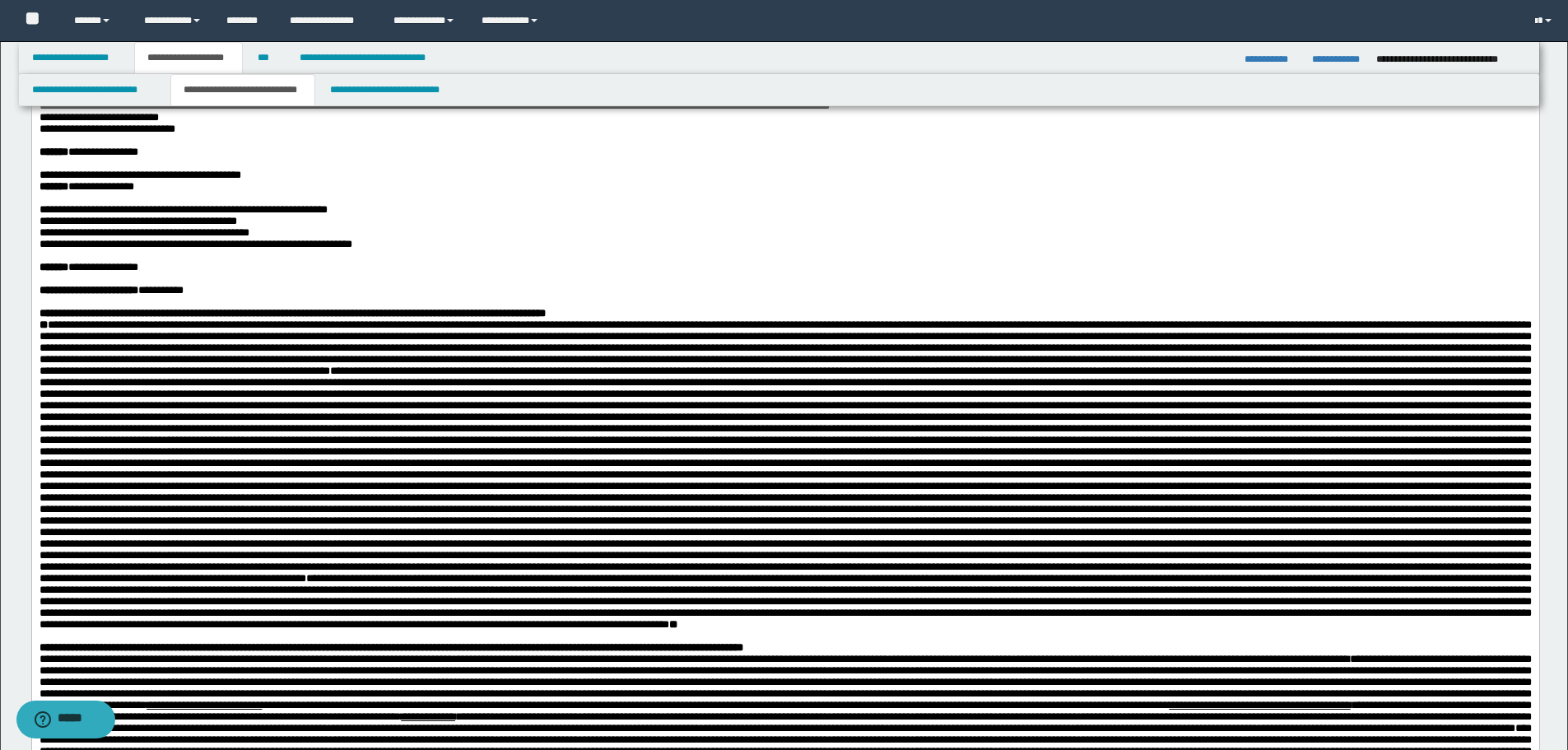 scroll, scrollTop: 329, scrollLeft: 0, axis: vertical 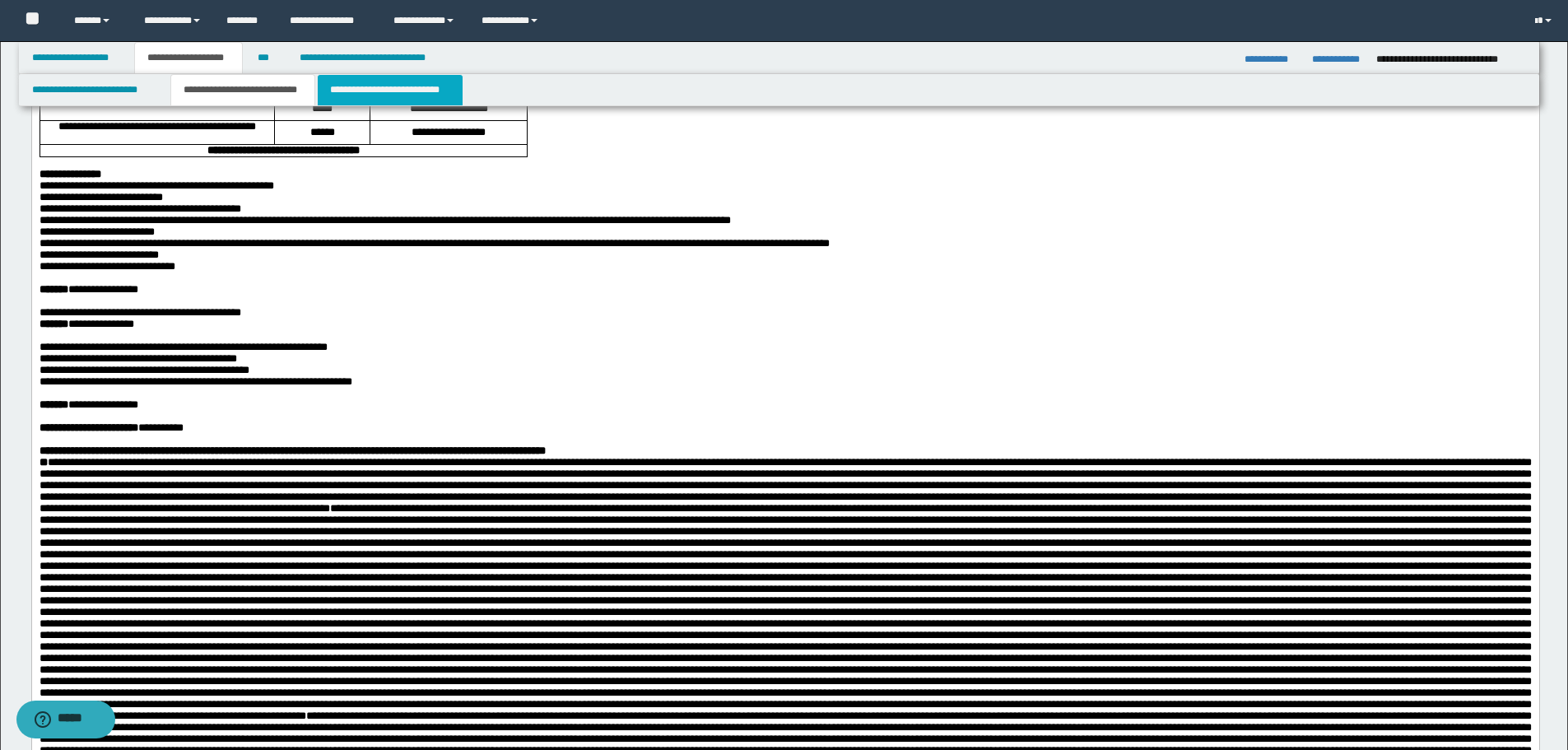 click on "**********" at bounding box center [390, 90] 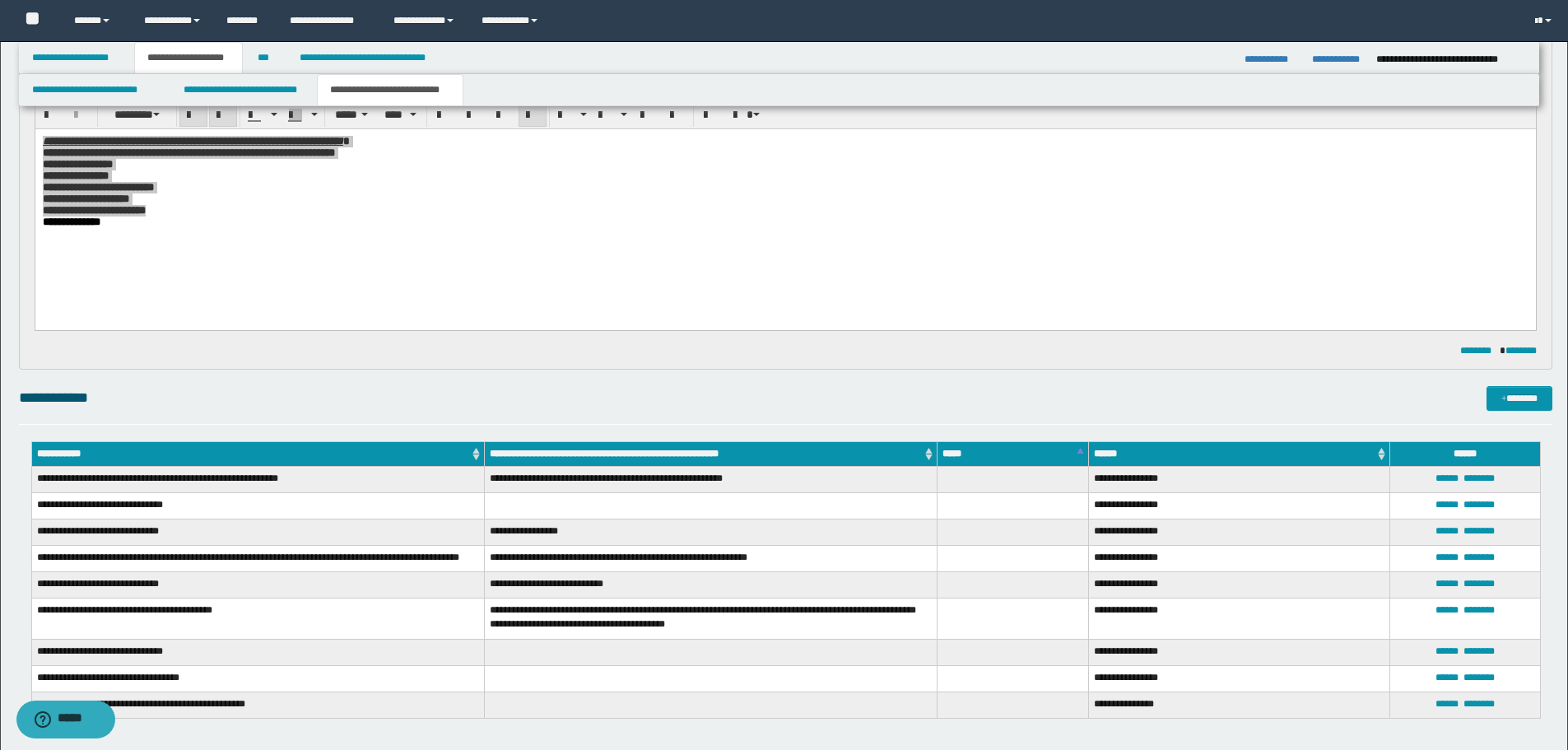 scroll, scrollTop: 741, scrollLeft: 0, axis: vertical 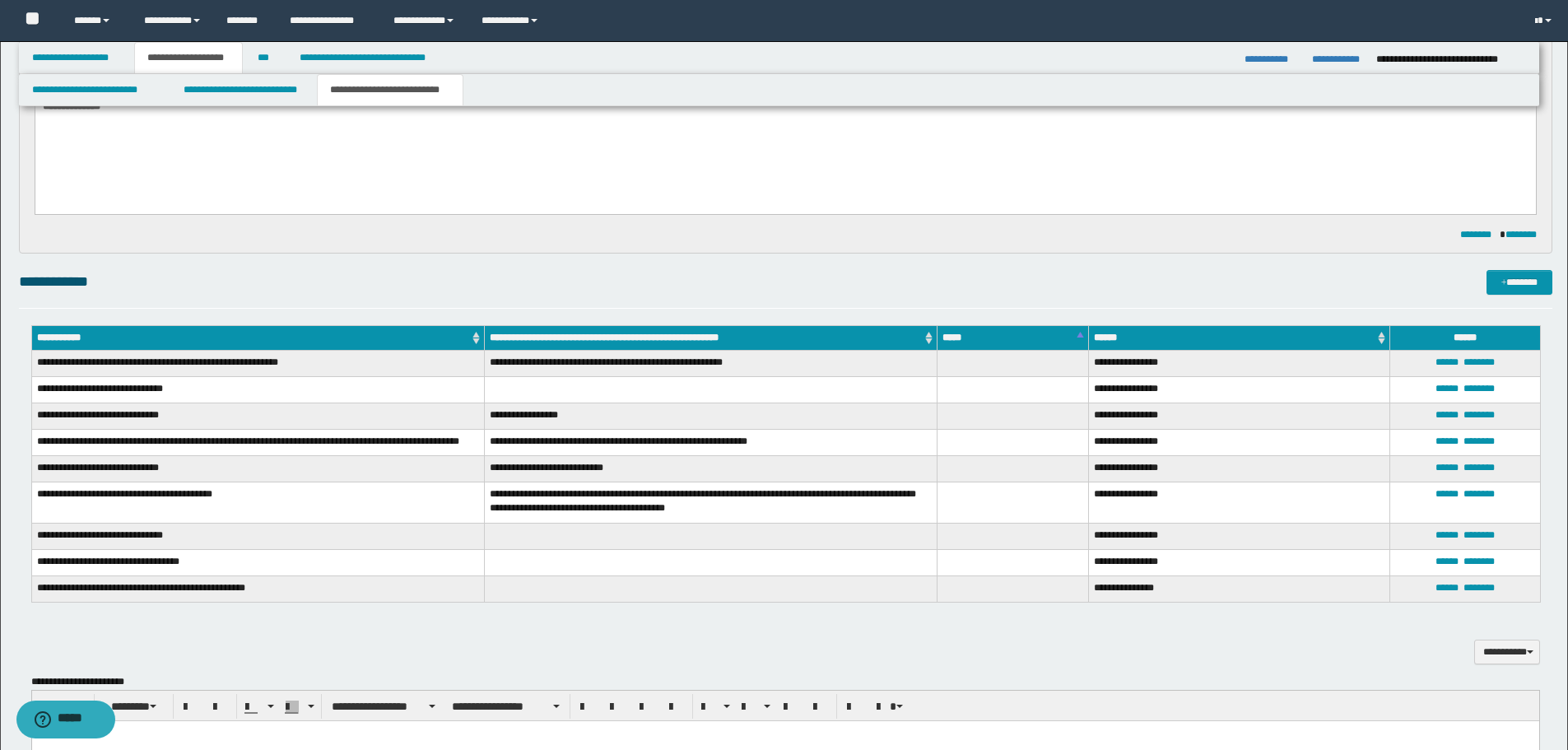 click on "**********" at bounding box center [188, 58] 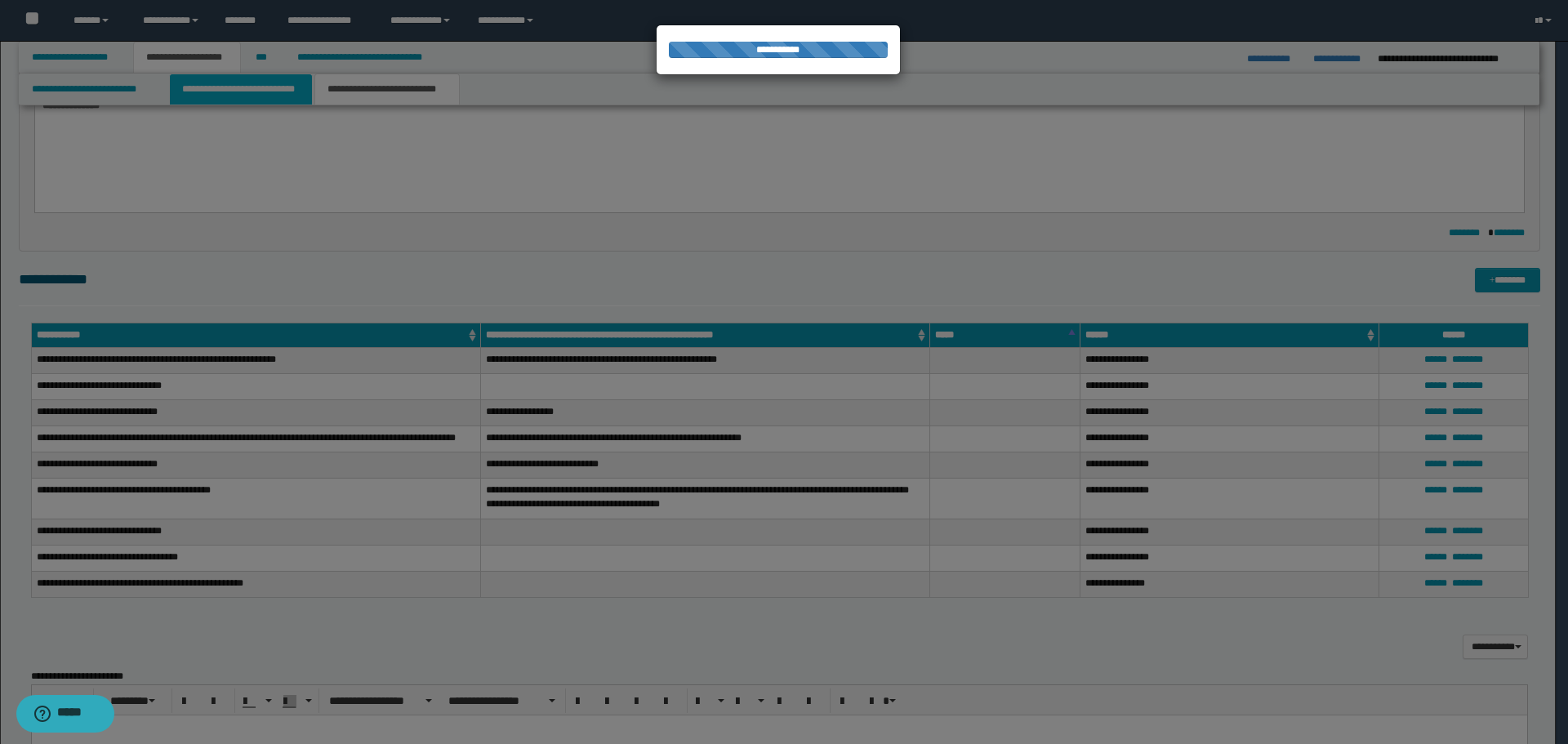 click on "**********" at bounding box center [777, -363] 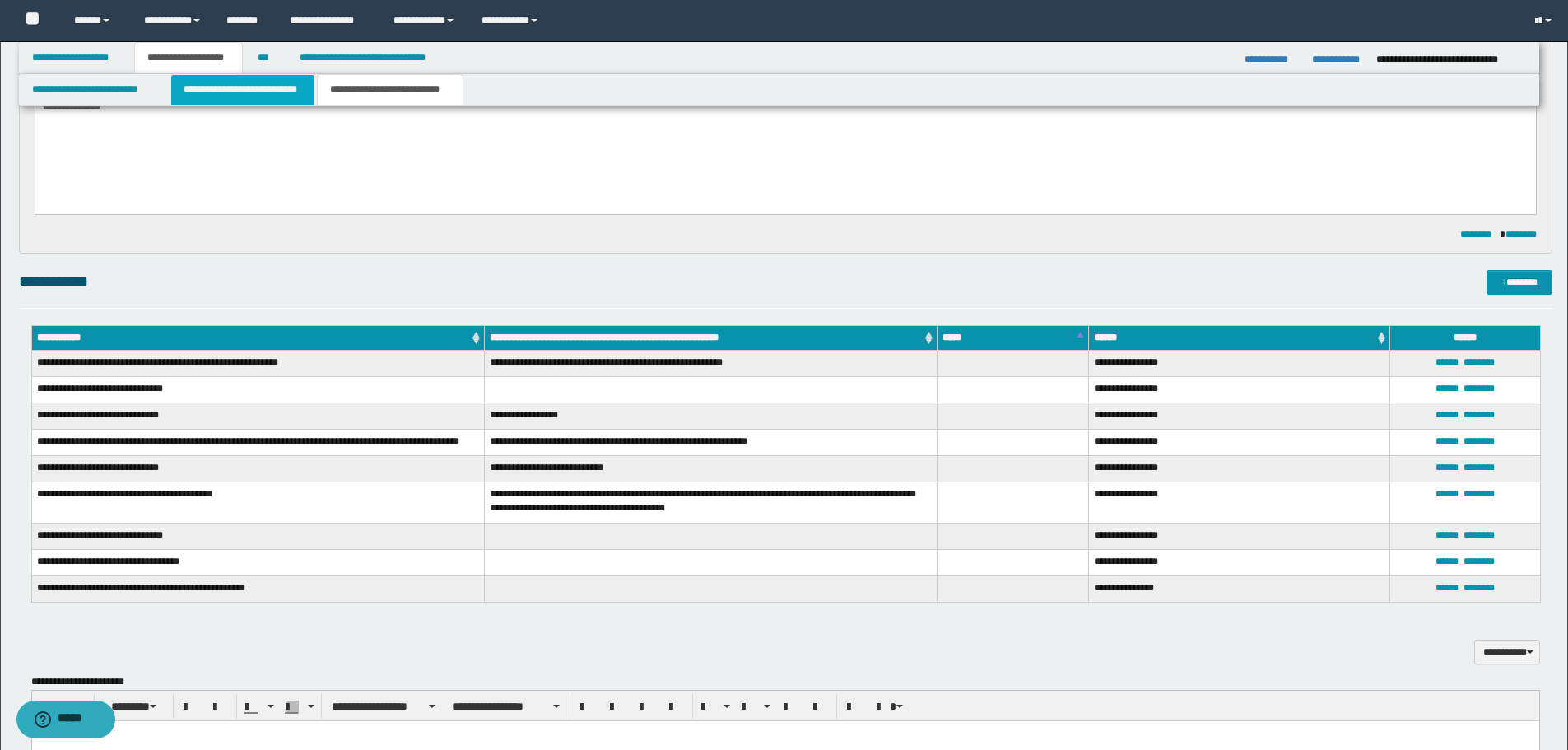 click on "**********" at bounding box center (243, 90) 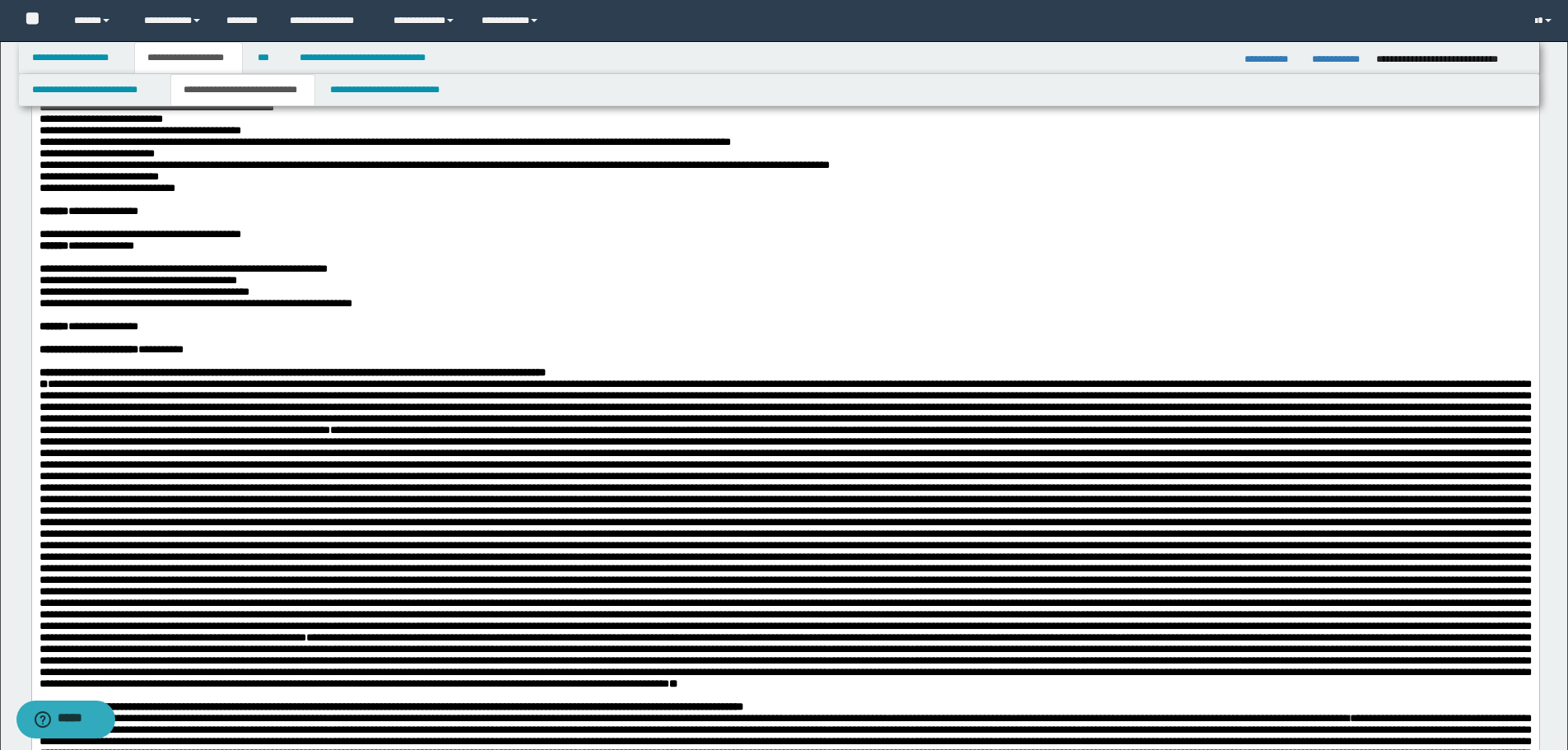 scroll, scrollTop: 247, scrollLeft: 0, axis: vertical 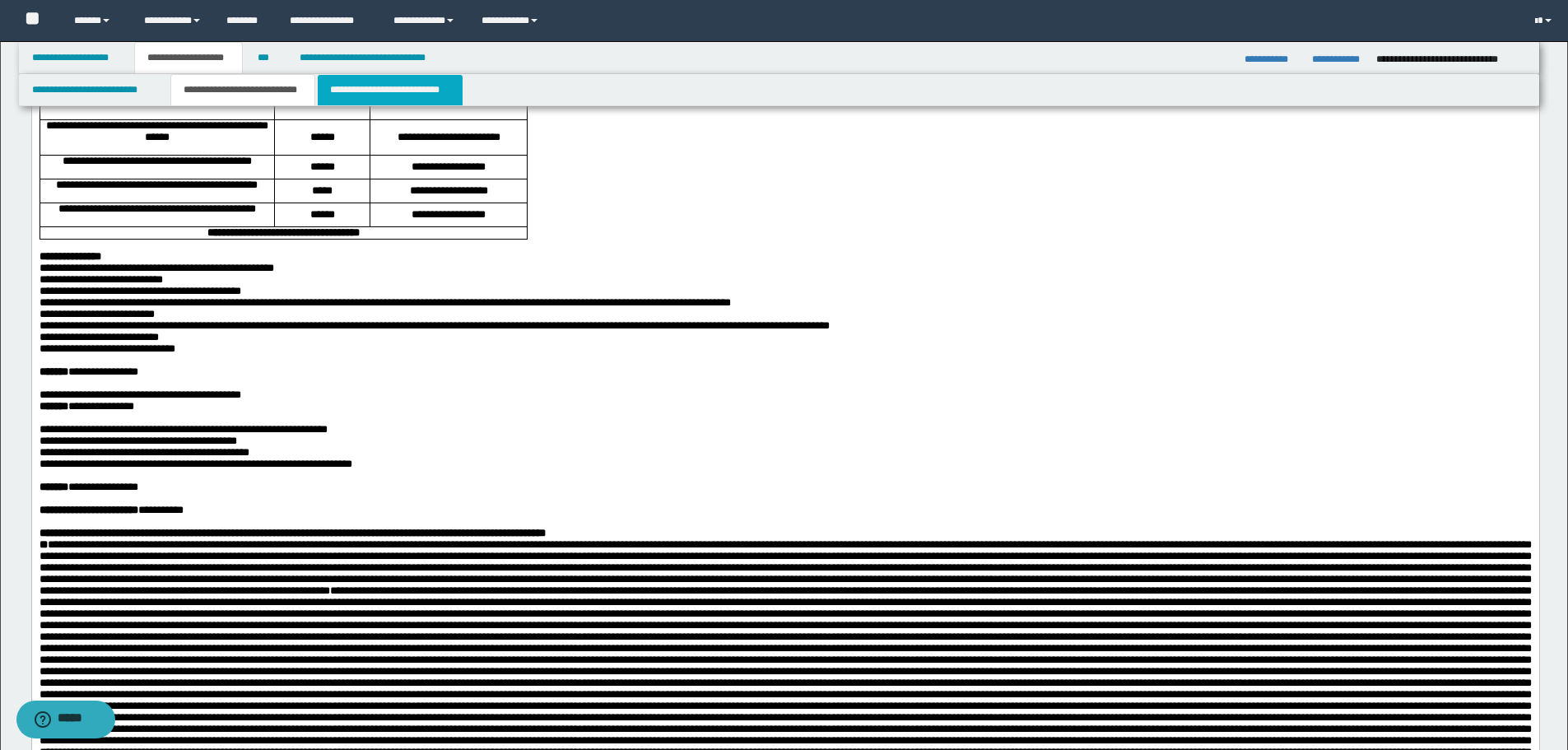 click on "**********" at bounding box center [390, 90] 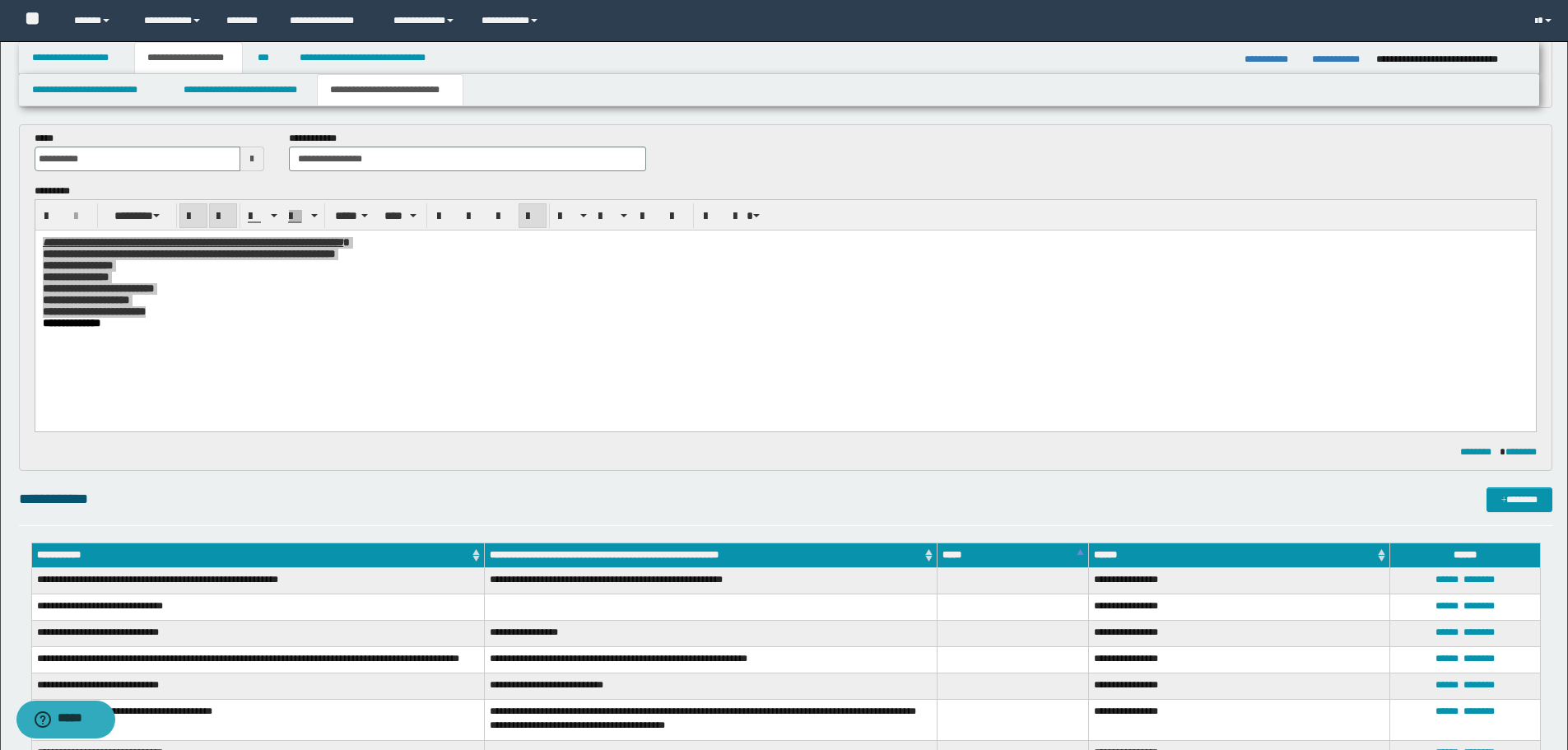 scroll, scrollTop: 659, scrollLeft: 0, axis: vertical 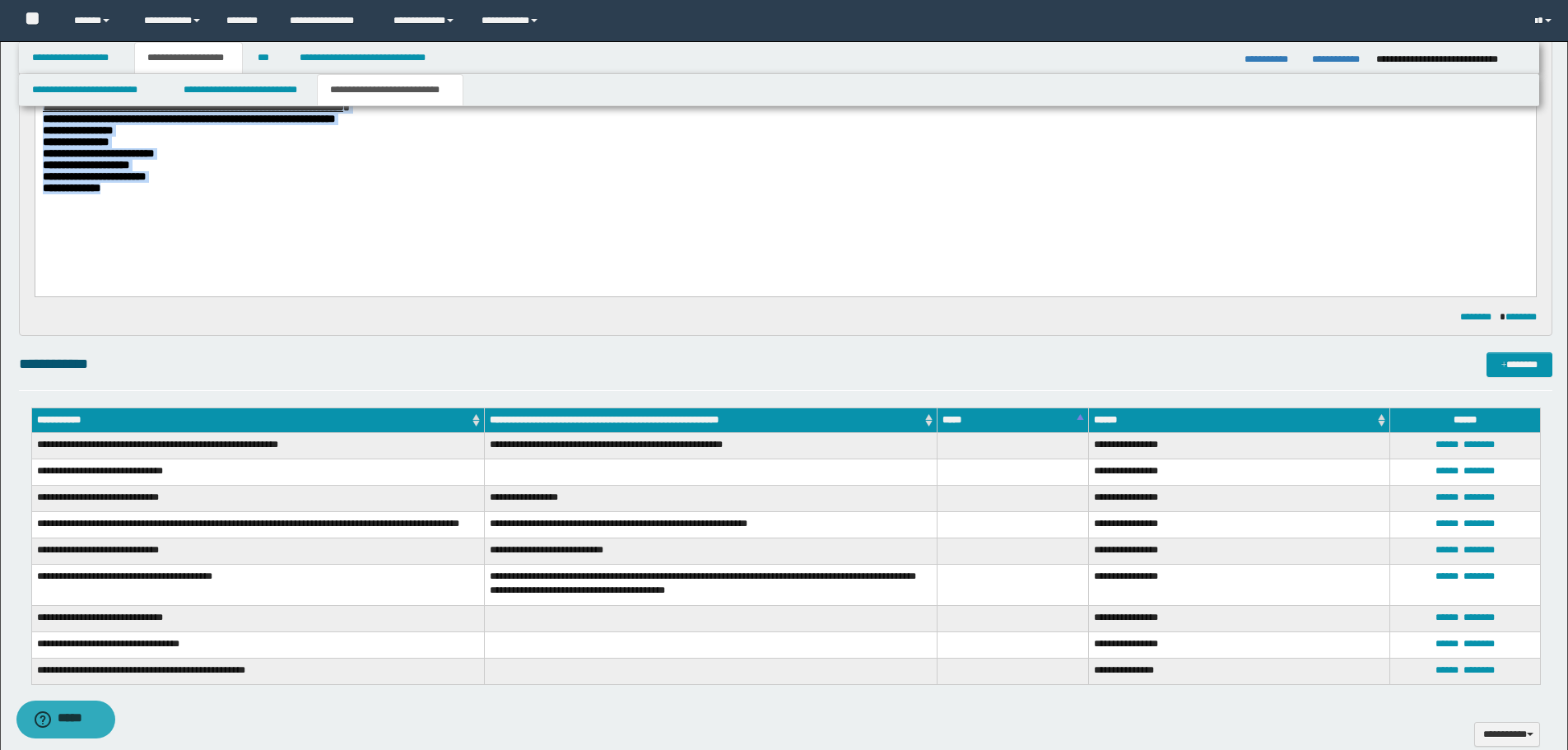 click on "**********" at bounding box center (784, 165) 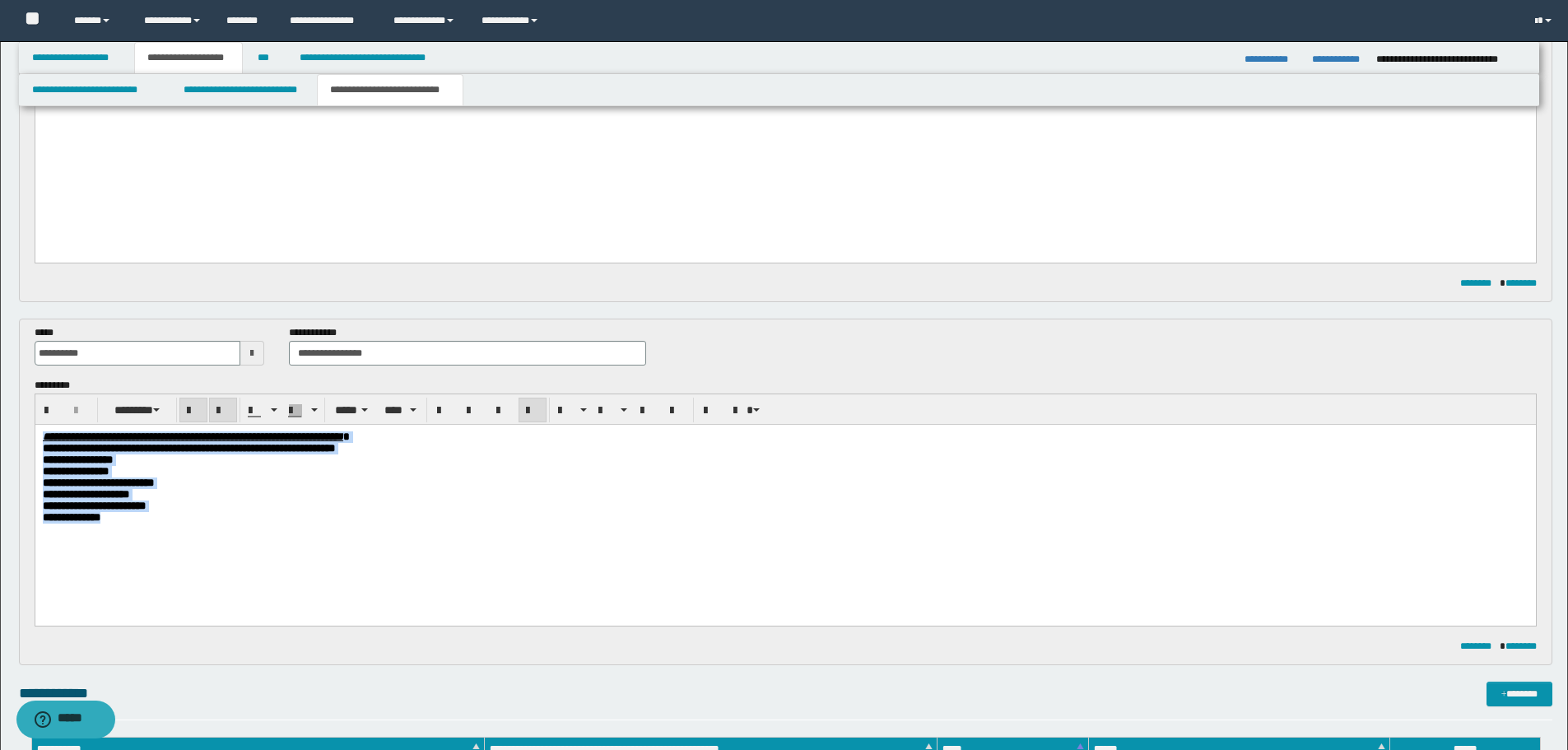 scroll, scrollTop: 165, scrollLeft: 0, axis: vertical 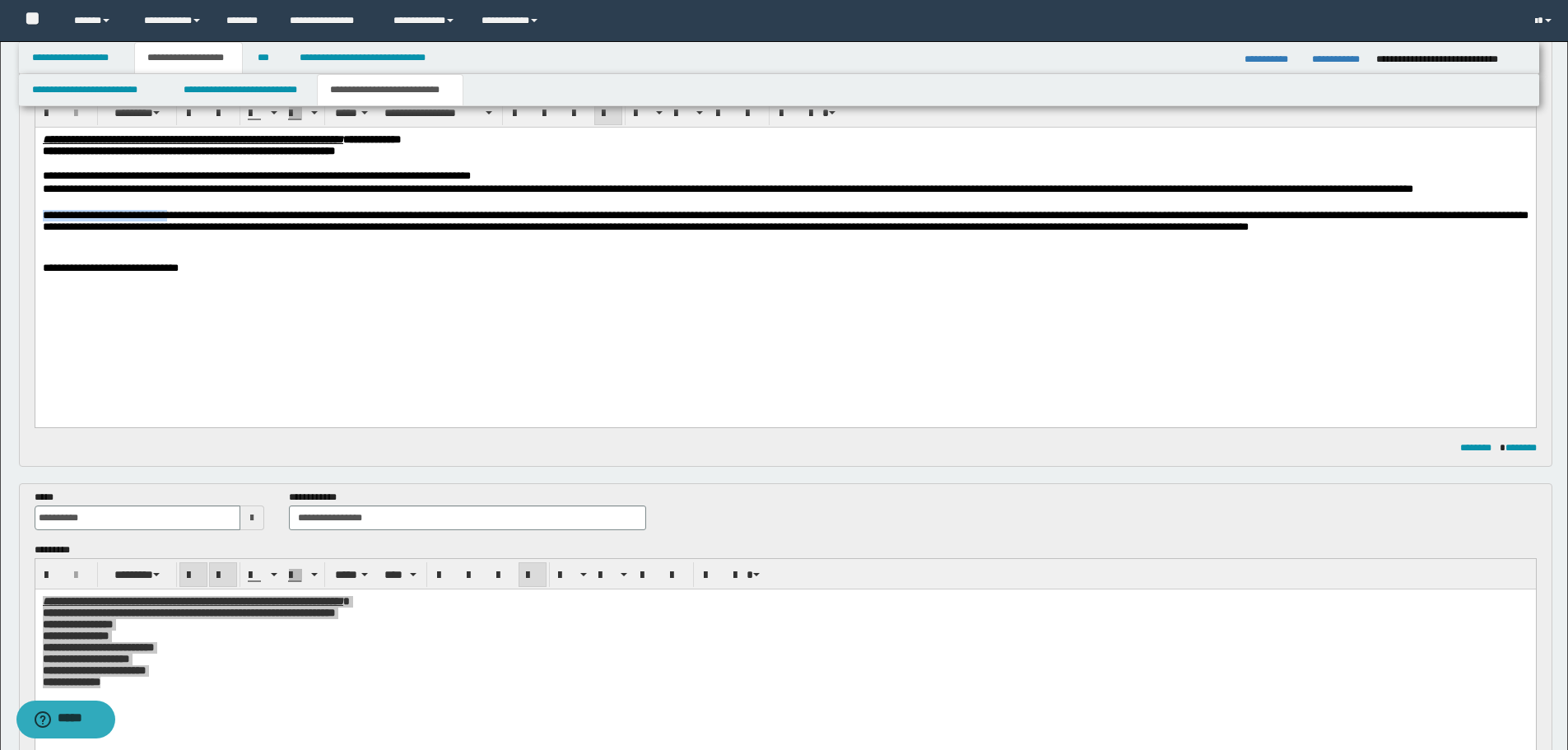 click on "**********" at bounding box center (784, 269) 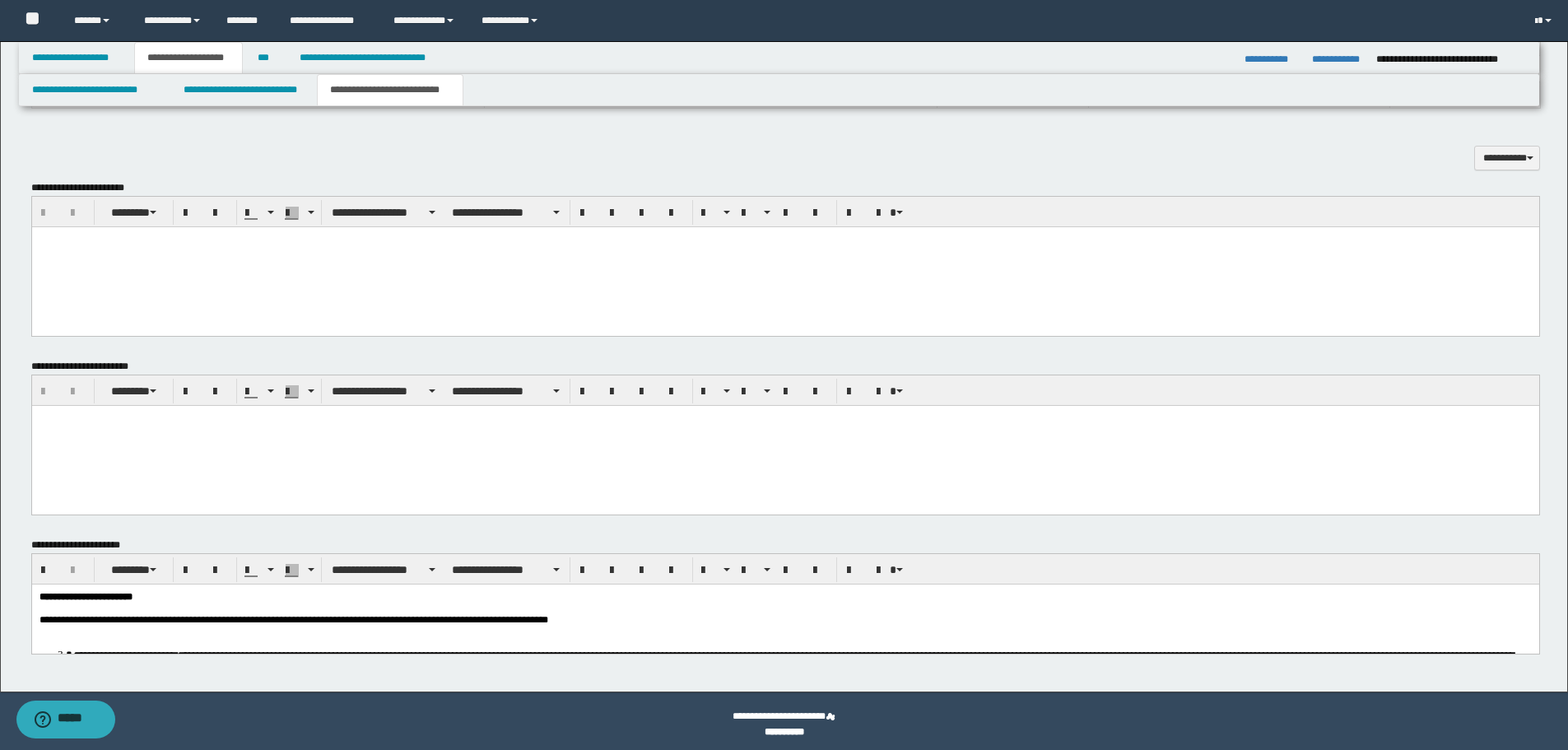 scroll, scrollTop: 1241, scrollLeft: 0, axis: vertical 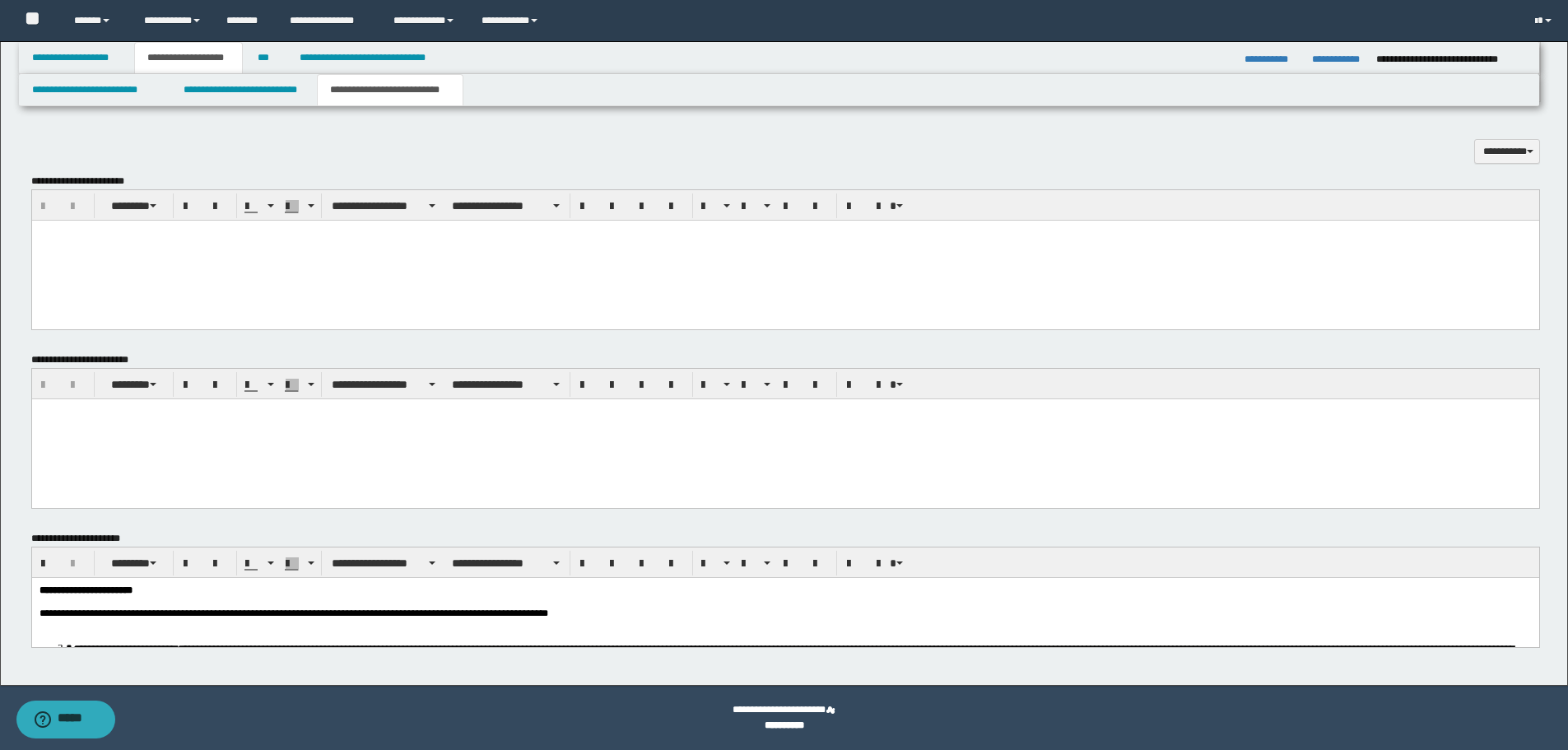 drag, startPoint x: 1109, startPoint y: 601, endPoint x: 1097, endPoint y: 608, distance: 13.892444 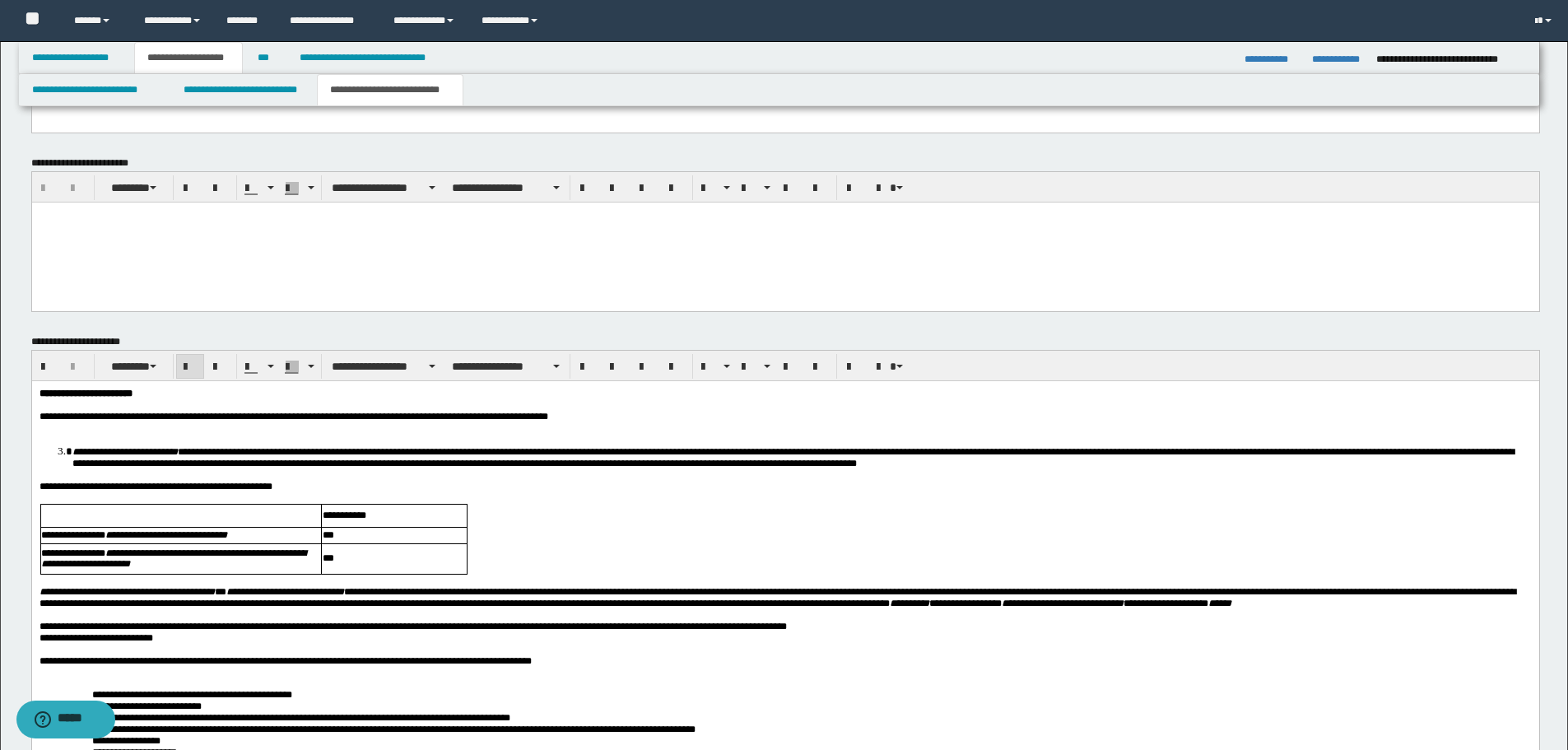 scroll, scrollTop: 1571, scrollLeft: 0, axis: vertical 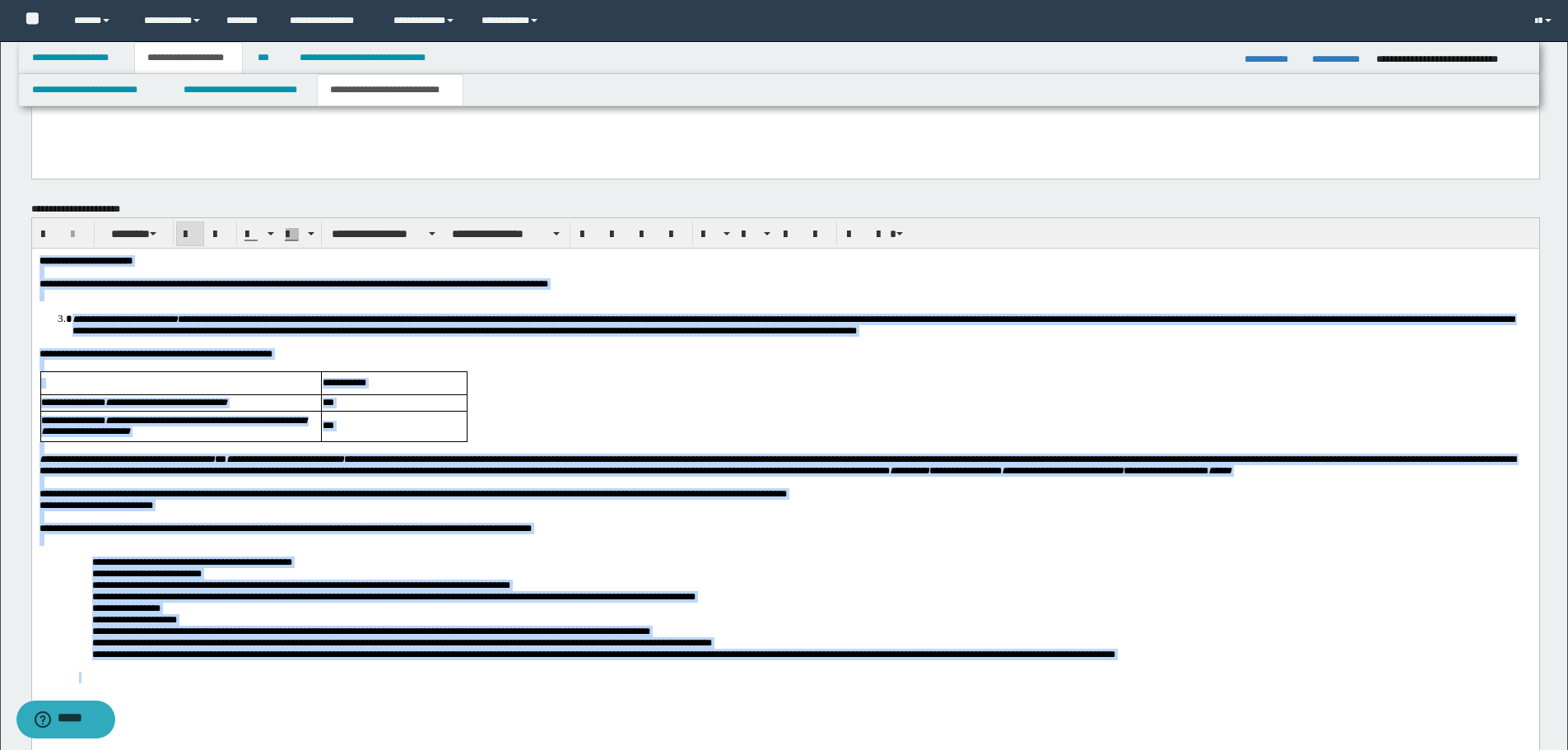 drag, startPoint x: 40, startPoint y: 263, endPoint x: 760, endPoint y: 367, distance: 727.4723 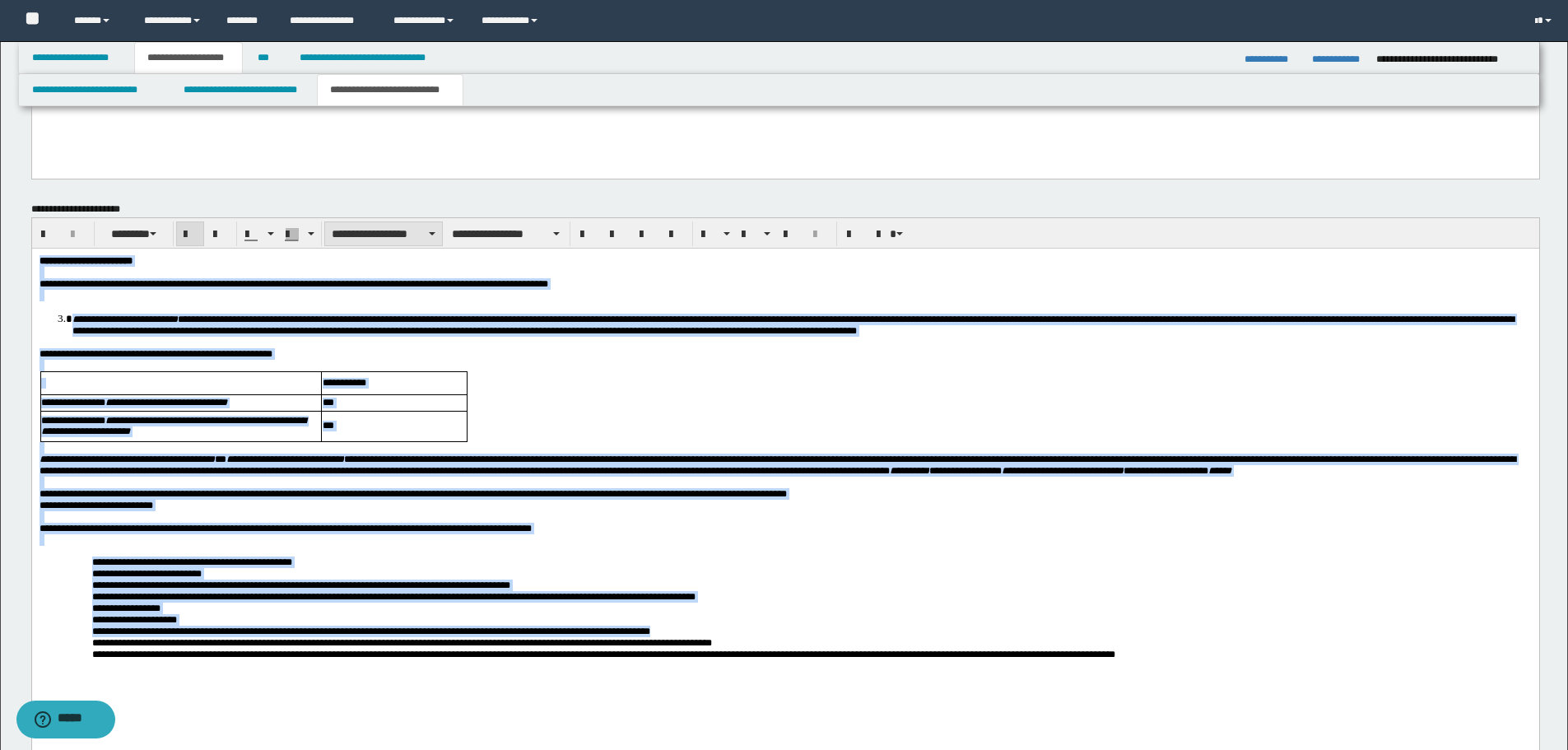 click on "**********" at bounding box center (384, 234) 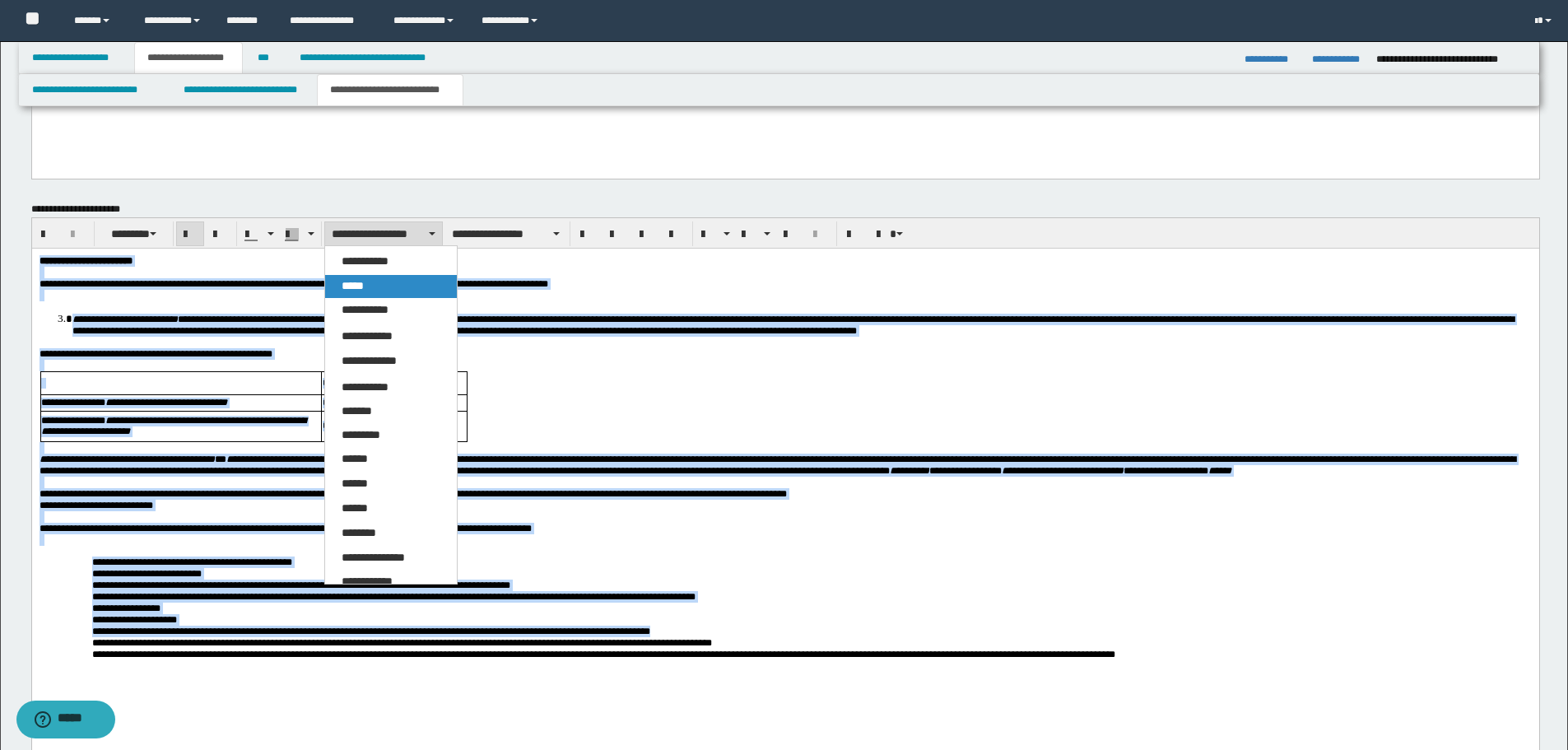 click on "*****" at bounding box center [391, 286] 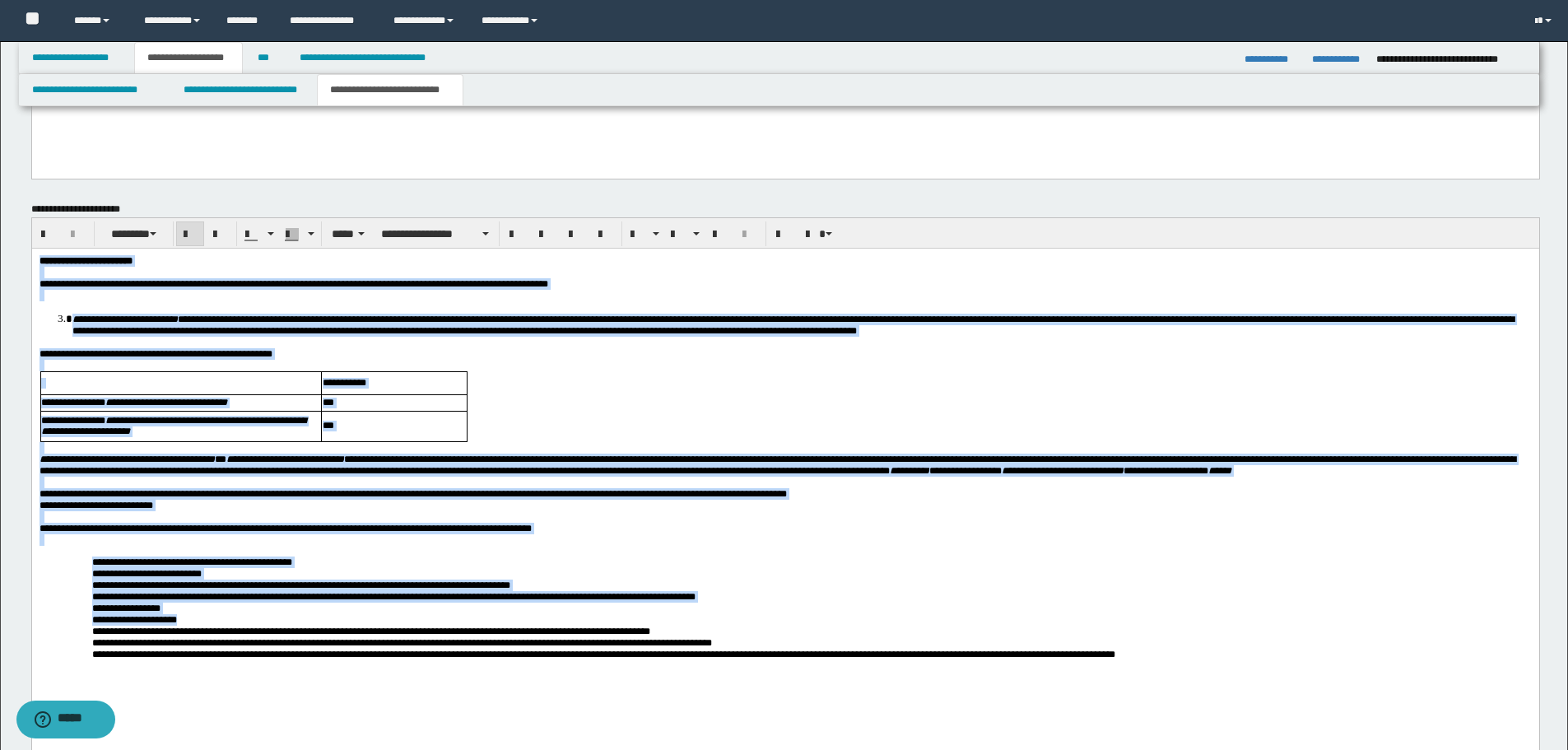 click on "**********" at bounding box center (784, 489) 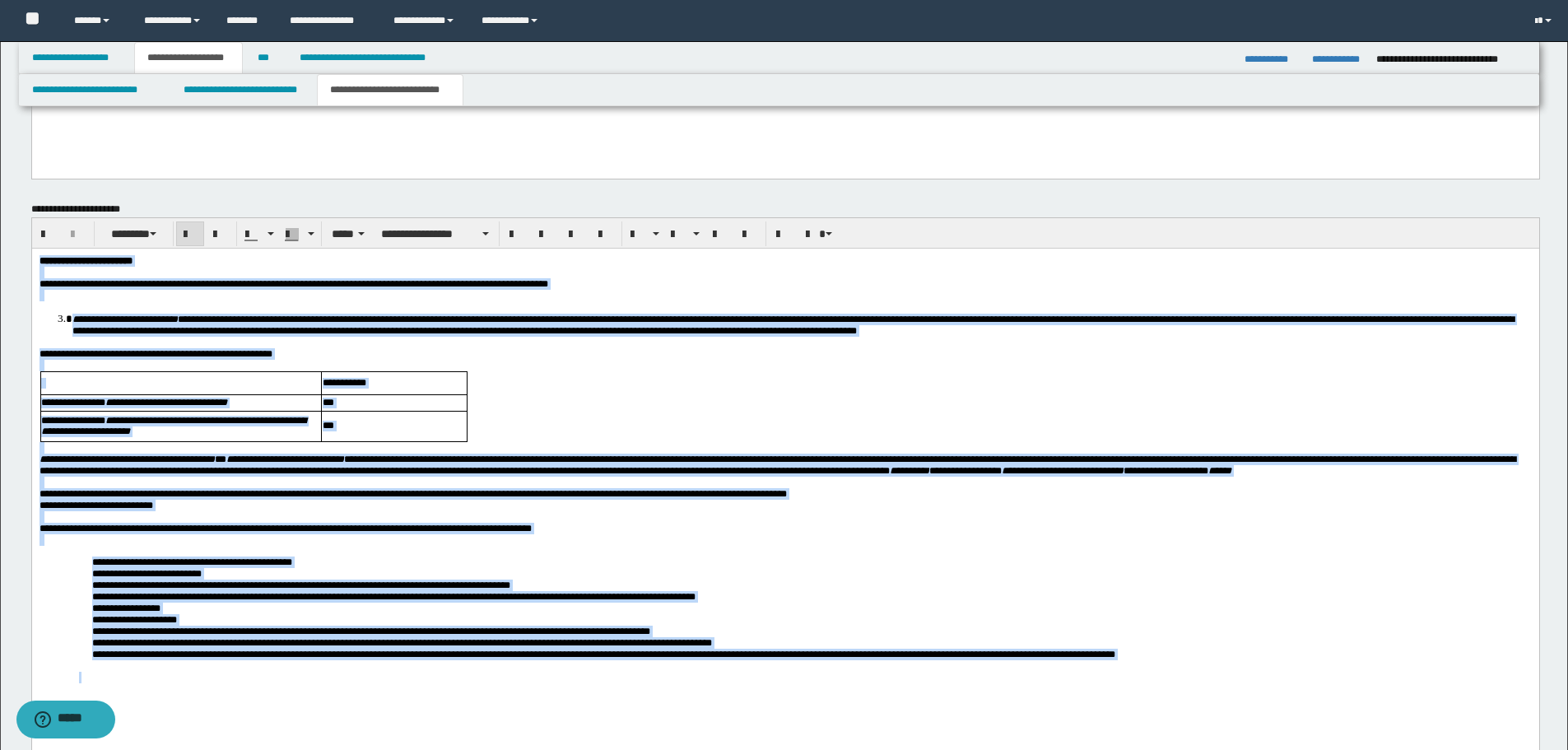 scroll, scrollTop: 1739, scrollLeft: 0, axis: vertical 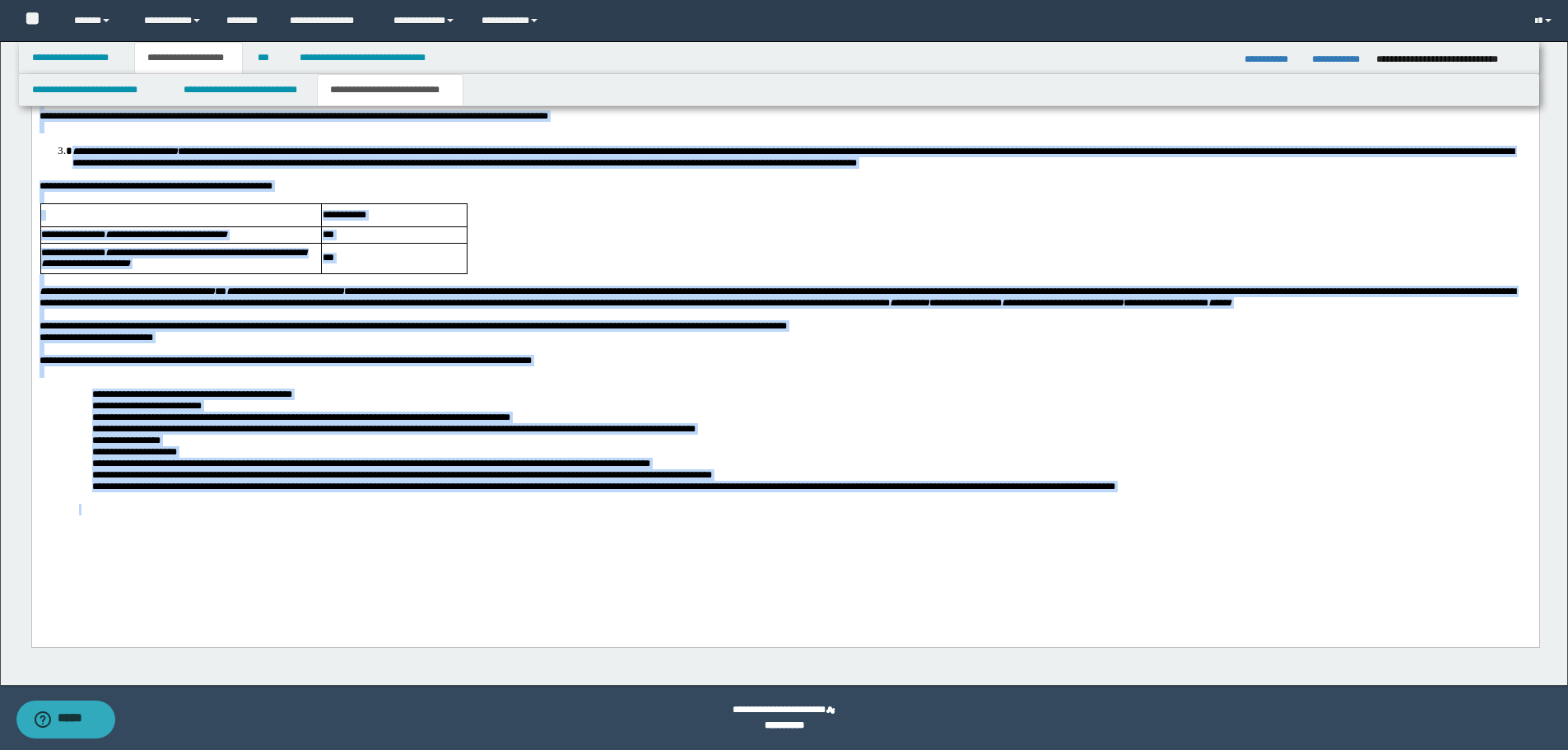 drag, startPoint x: 40, startPoint y: 92, endPoint x: 771, endPoint y: 352, distance: 775.8615 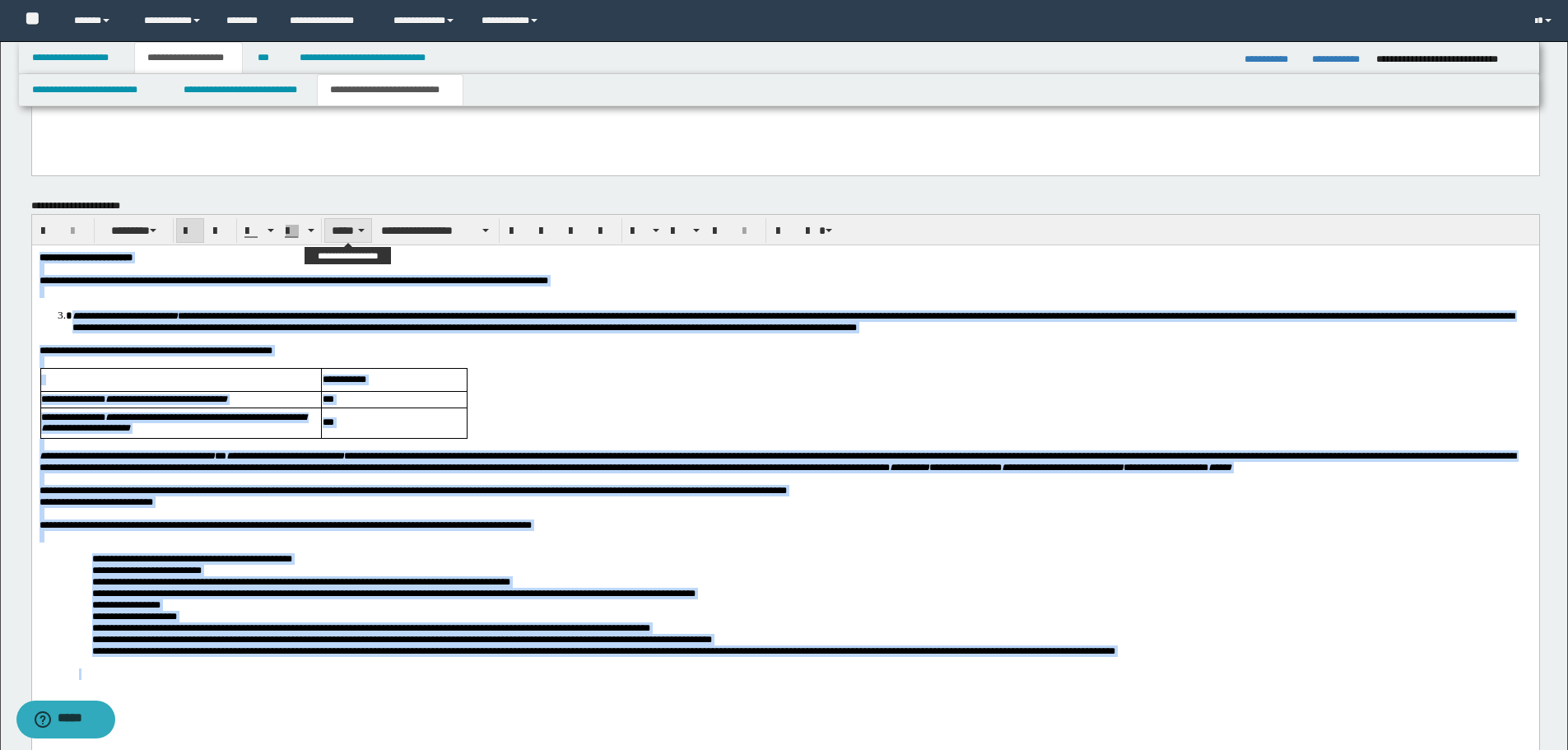 click on "*****" at bounding box center [348, 231] 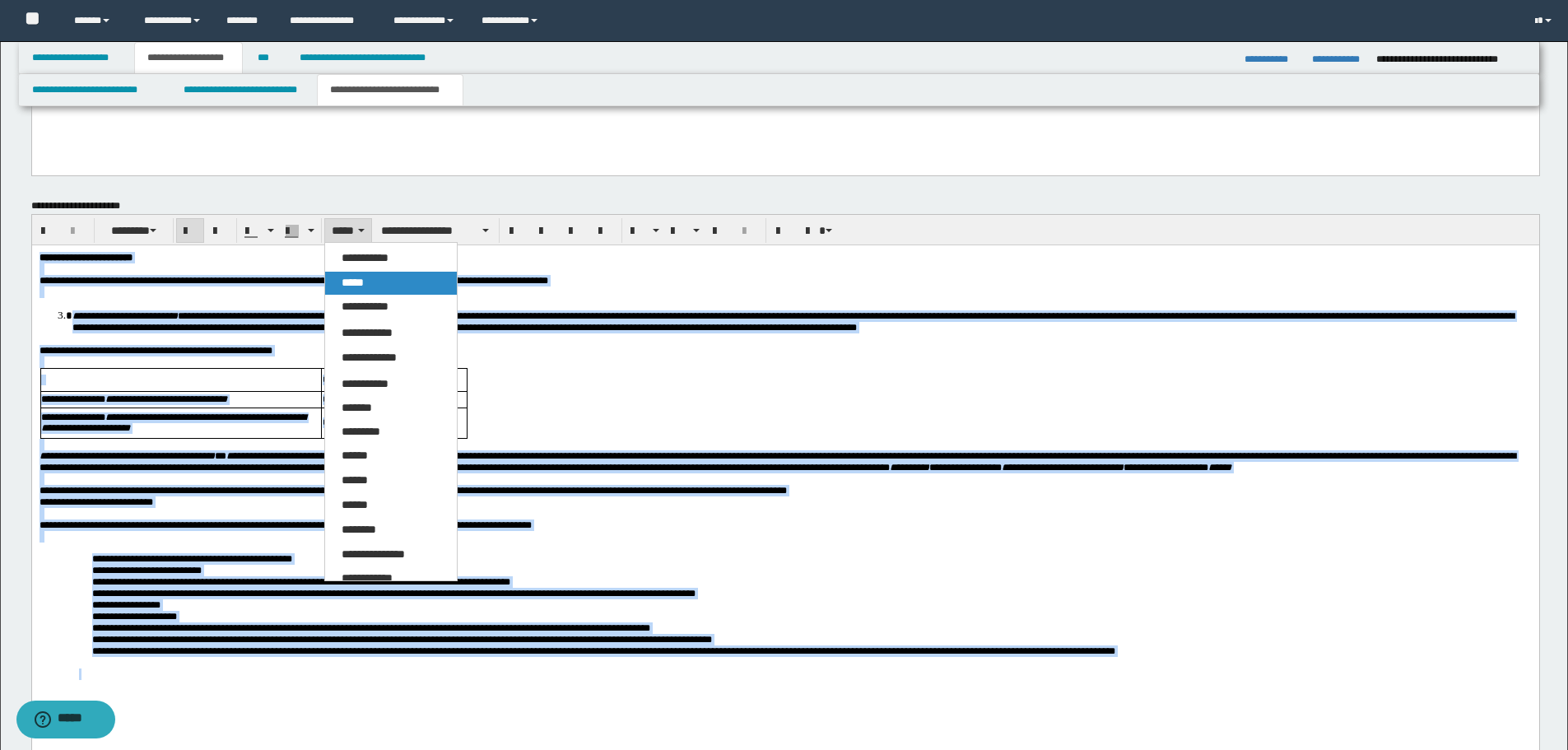 click on "*****" at bounding box center (352, 282) 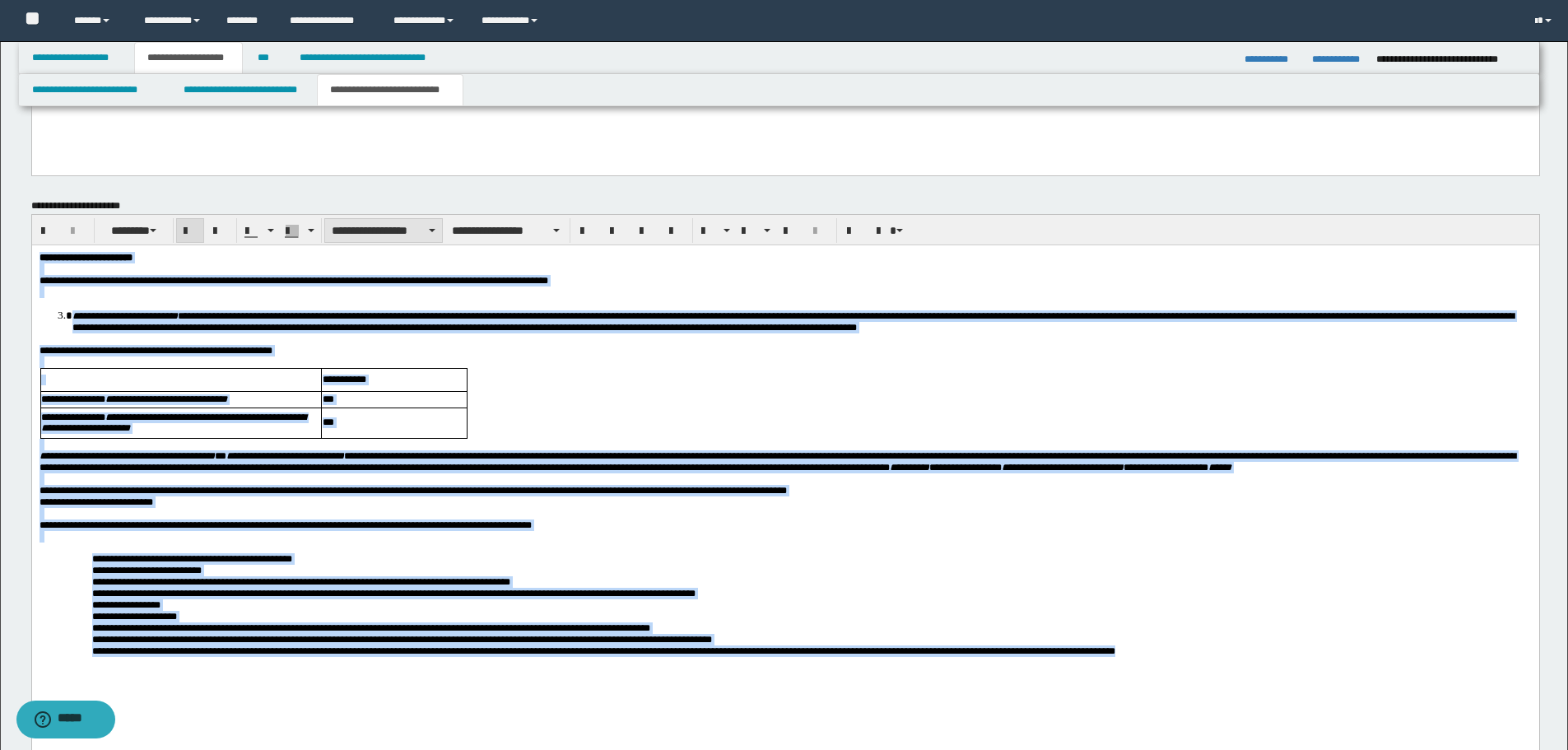 click on "**********" at bounding box center [384, 231] 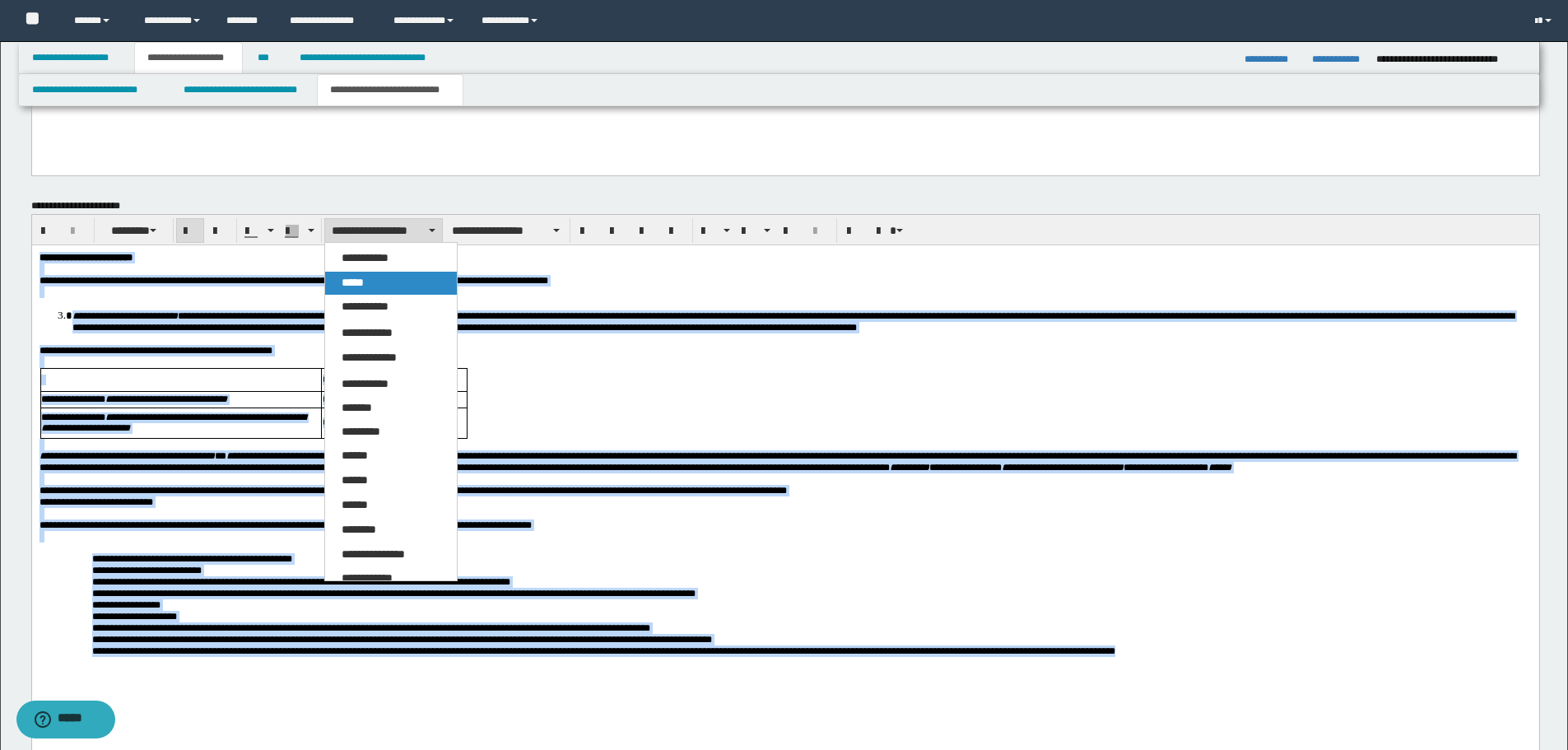 click on "*****" at bounding box center (391, 283) 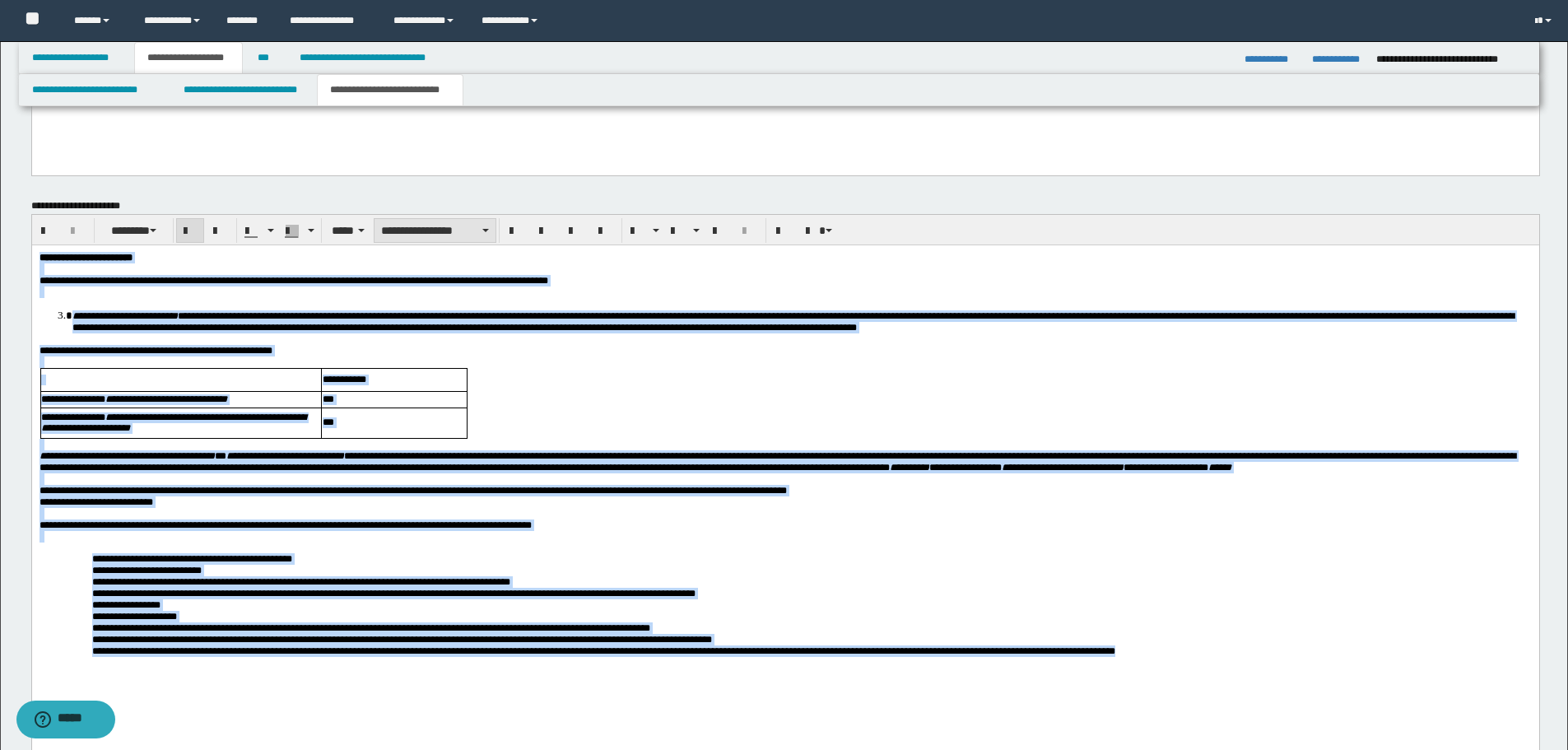 click on "**********" at bounding box center (435, 231) 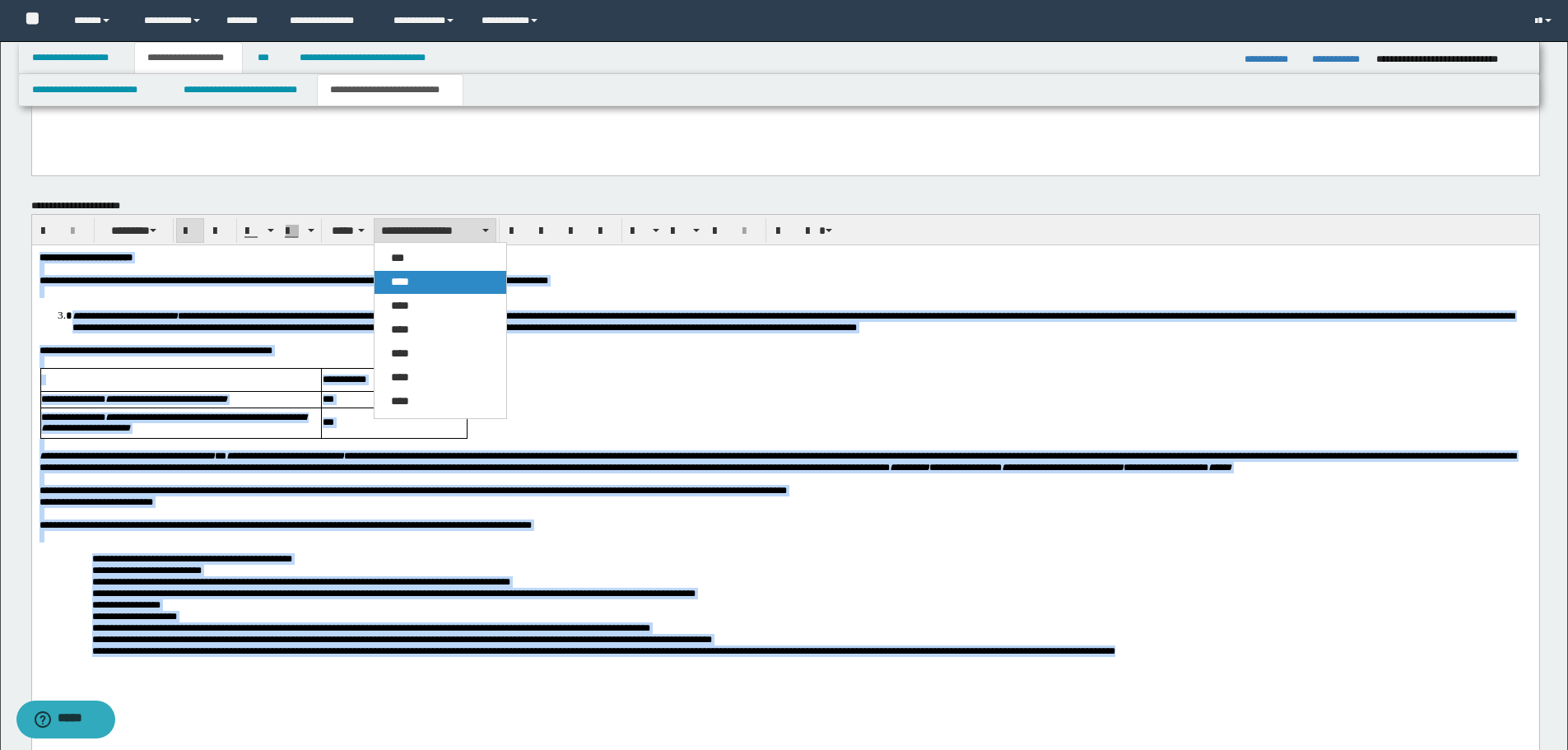 drag, startPoint x: 428, startPoint y: 274, endPoint x: 702, endPoint y: 143, distance: 303.7054 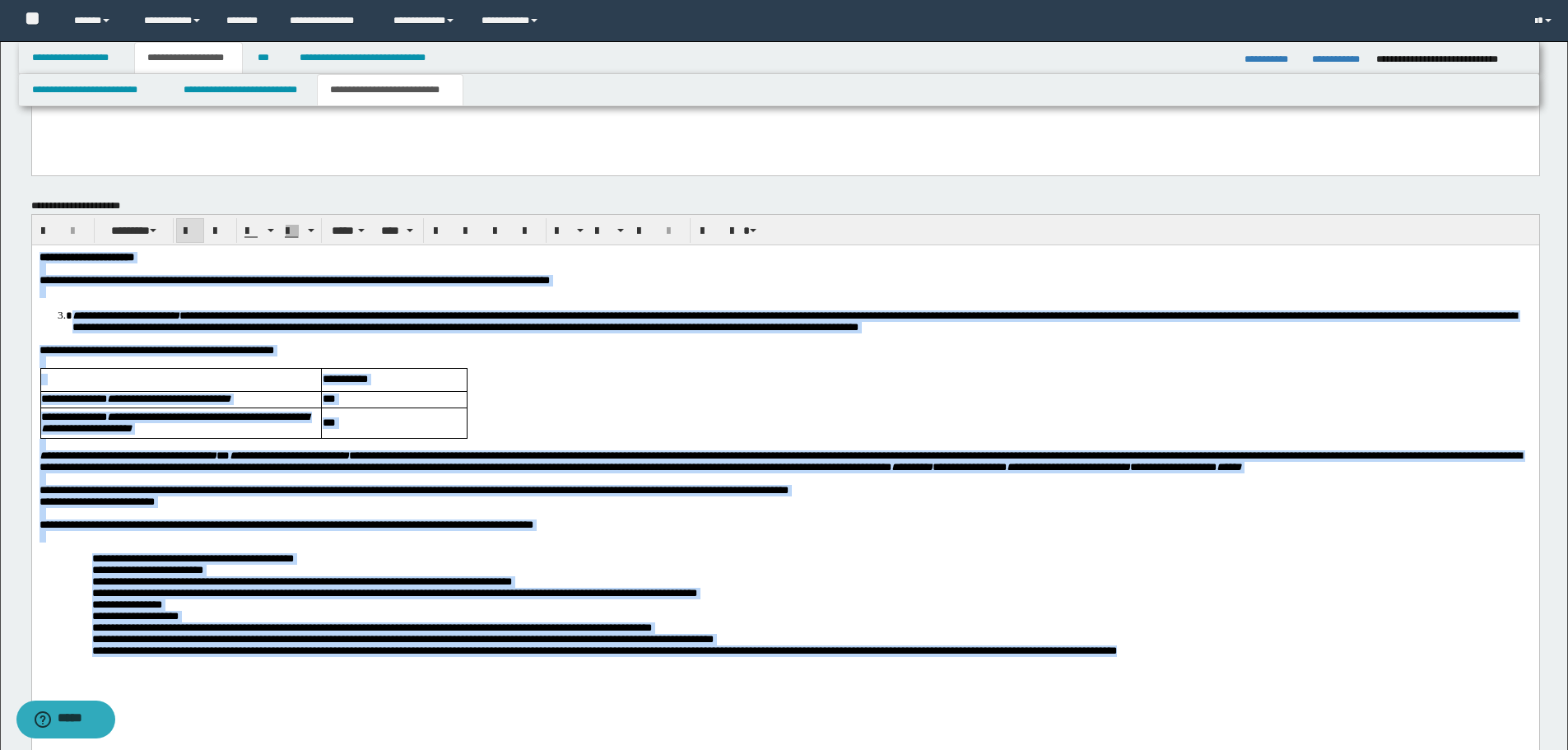 drag, startPoint x: 756, startPoint y: 433, endPoint x: 747, endPoint y: 438, distance: 10.29563 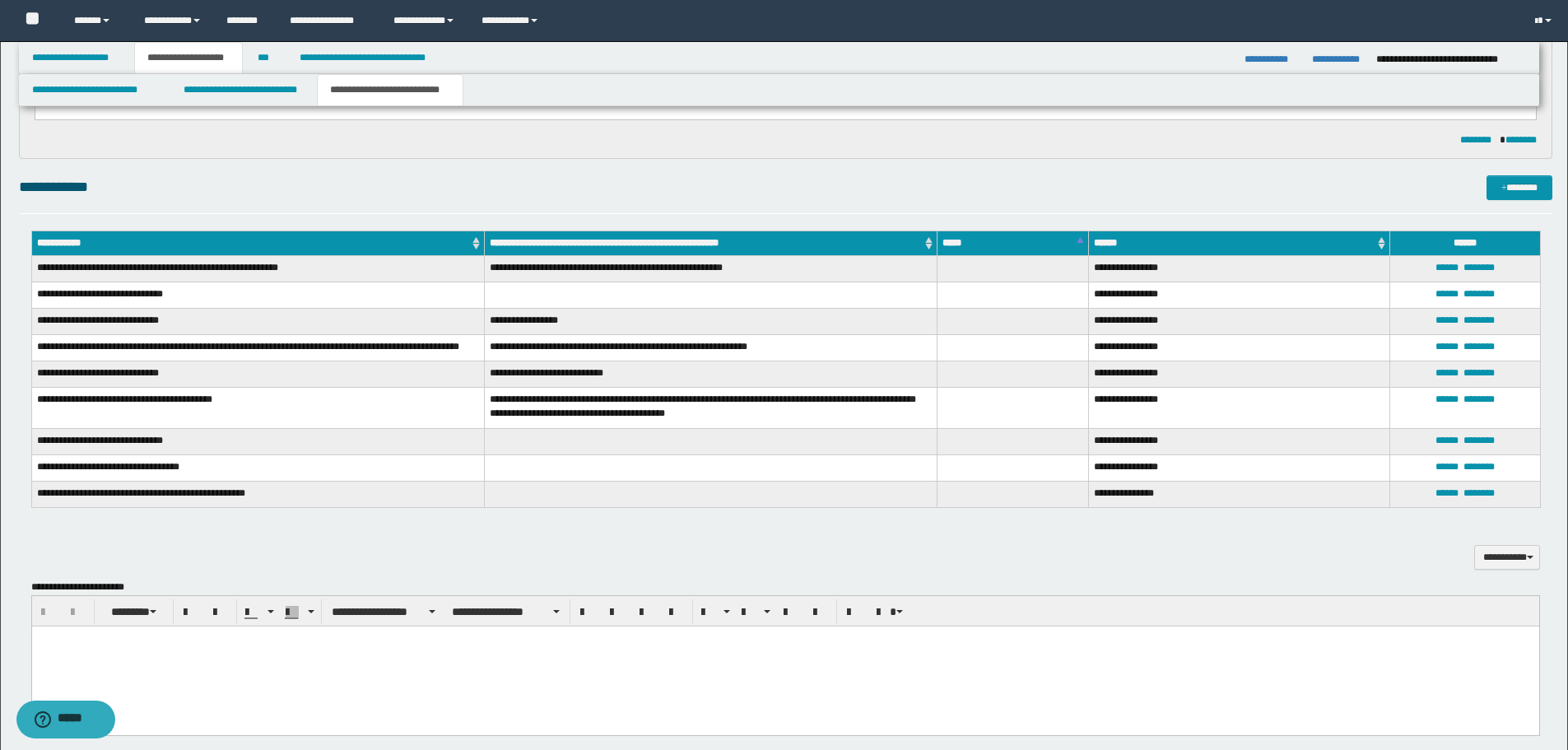 scroll, scrollTop: 682, scrollLeft: 0, axis: vertical 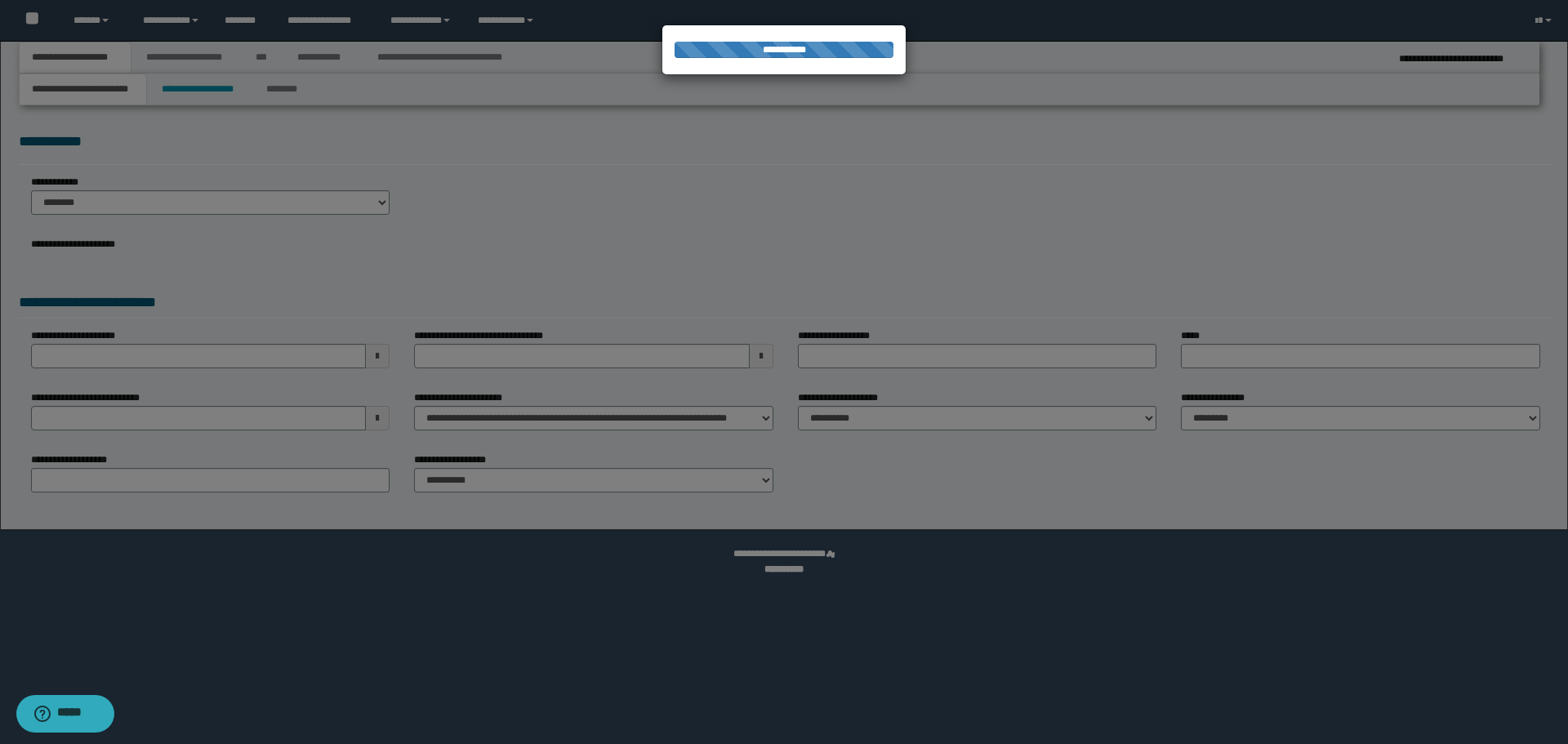 select on "*" 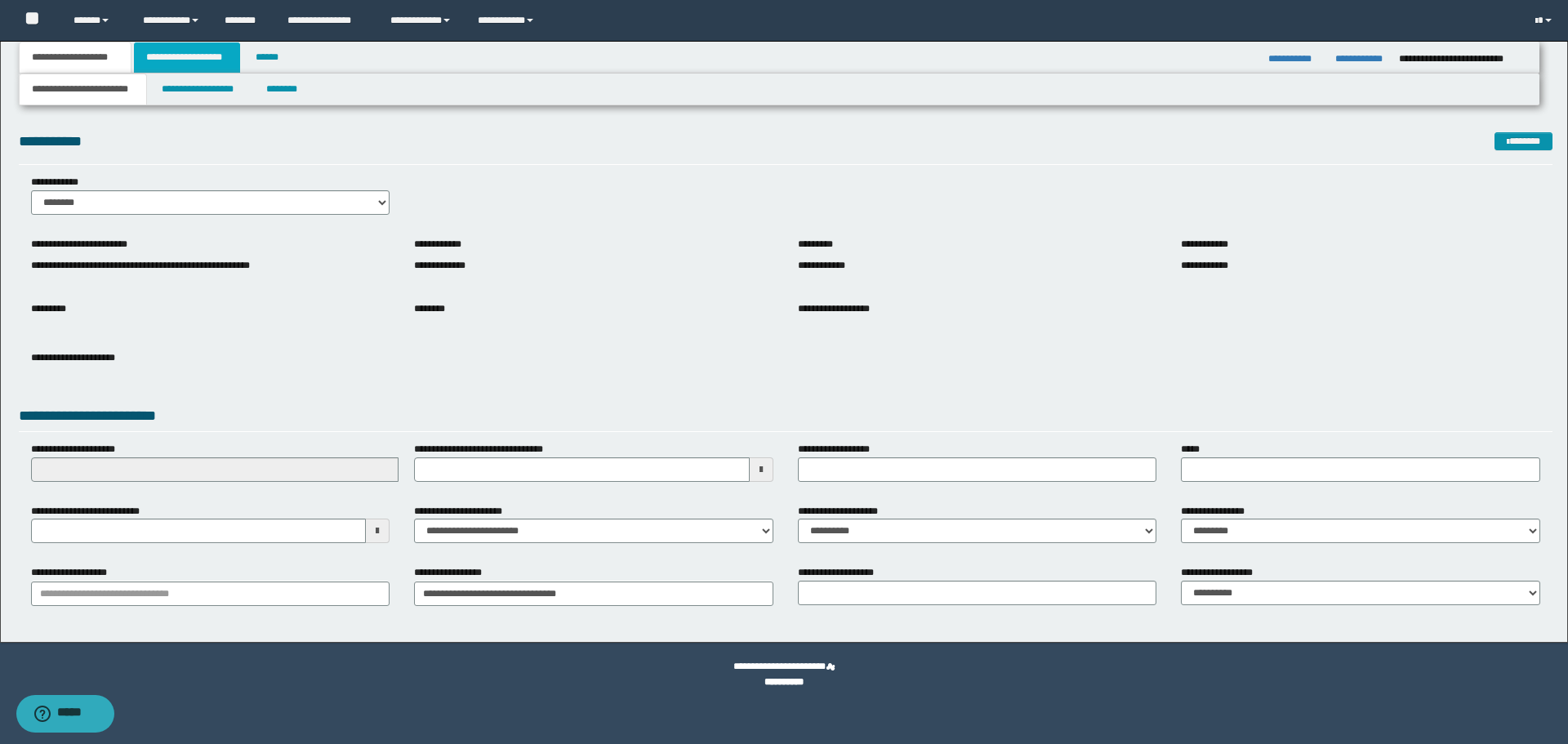 click on "**********" at bounding box center [187, 57] 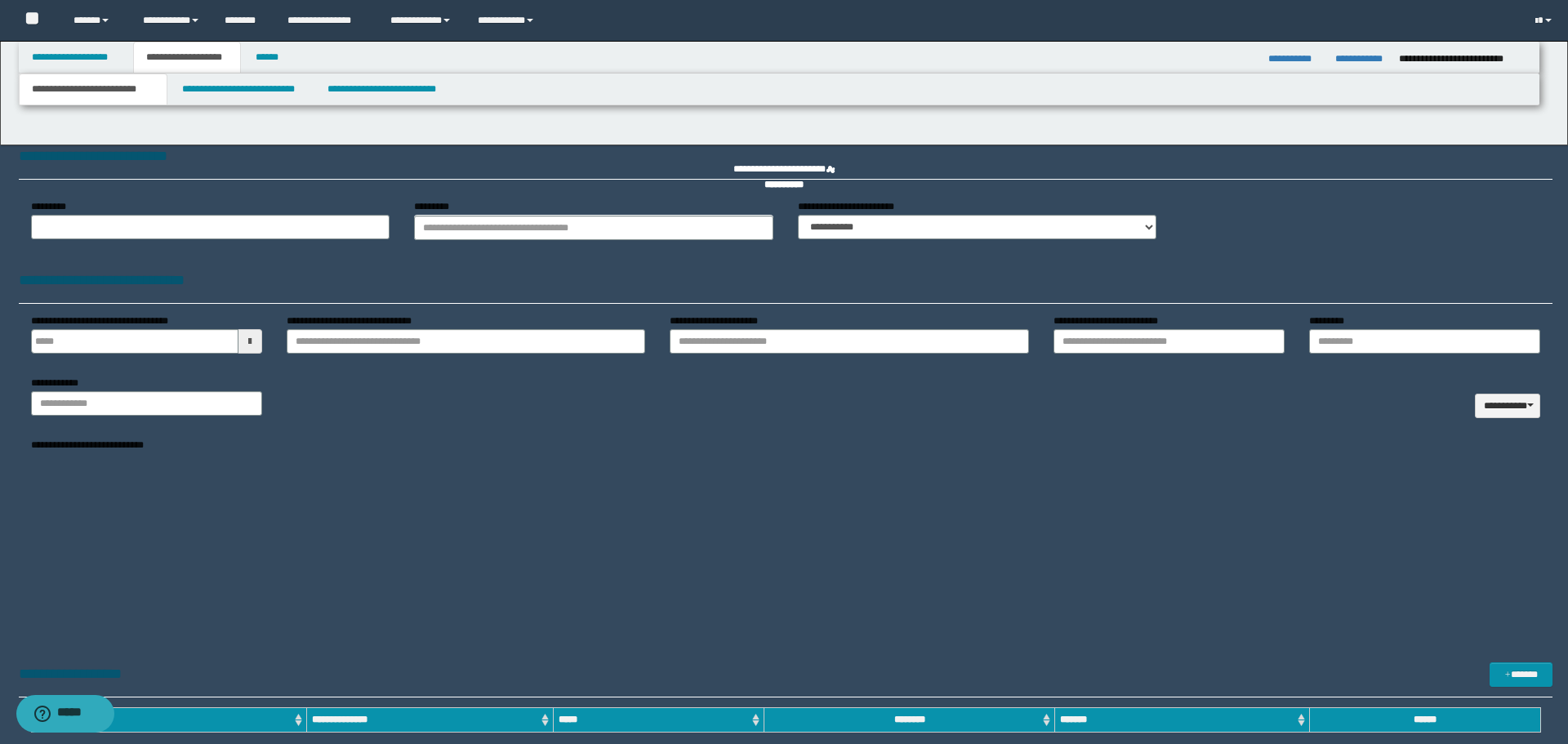 type 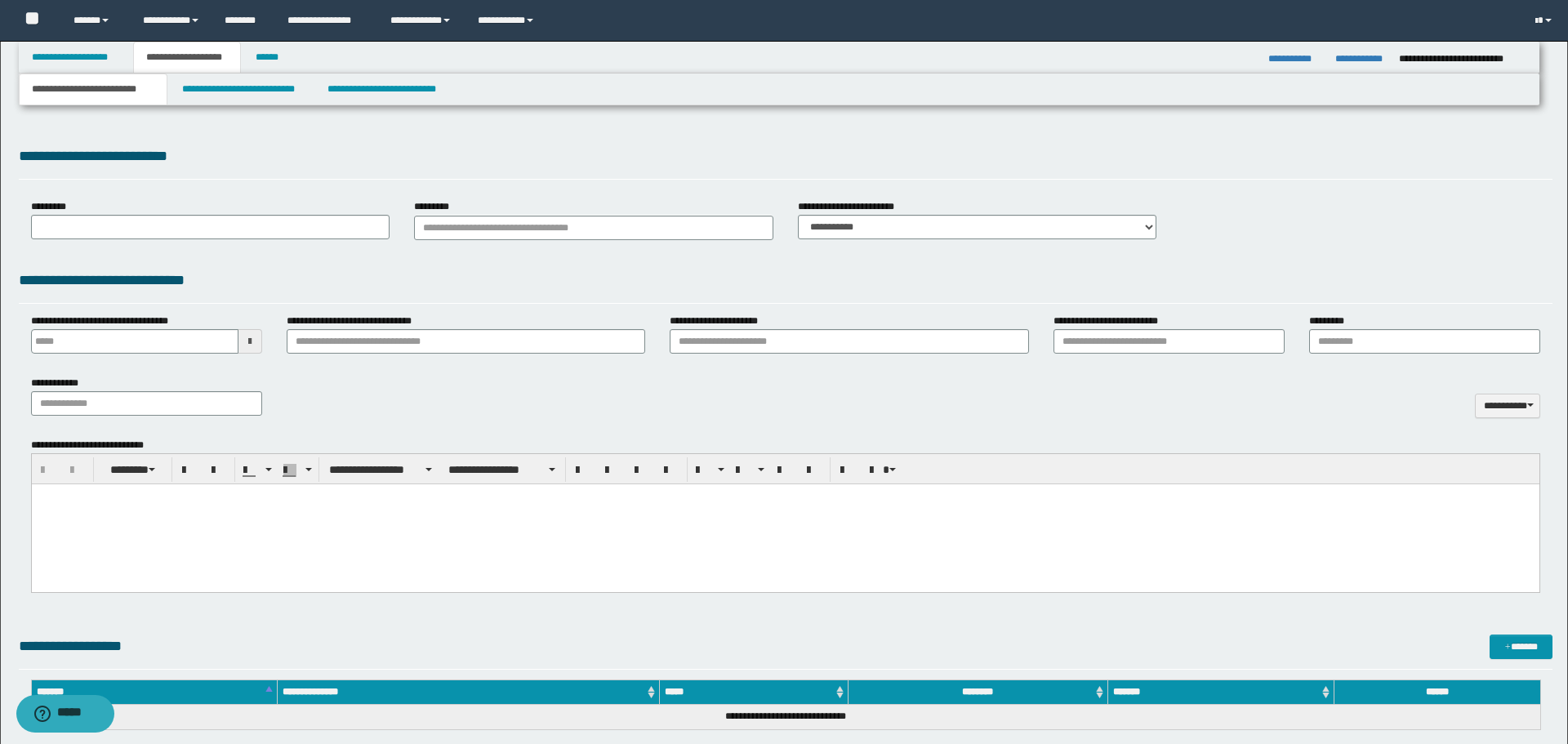 type on "**********" 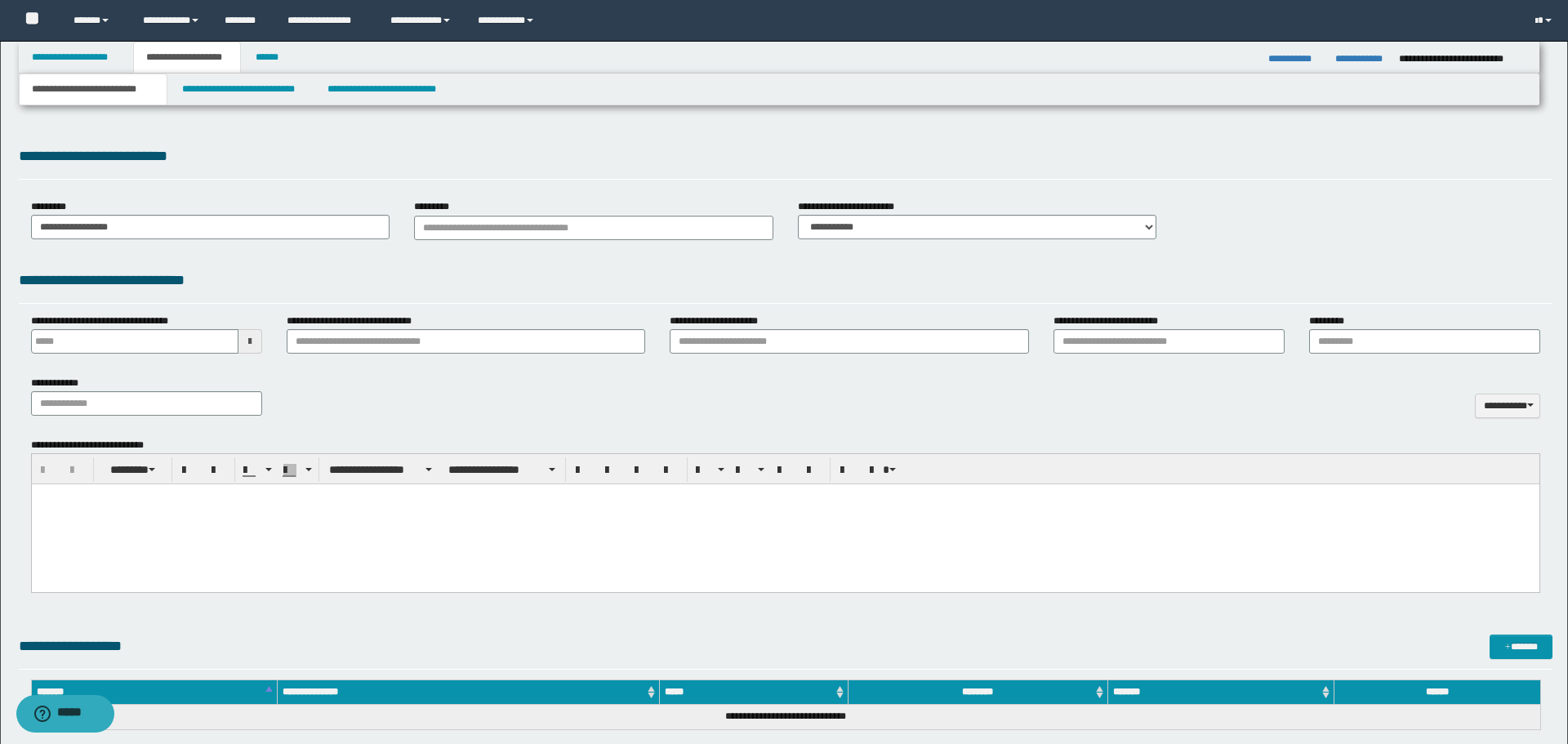 scroll, scrollTop: 0, scrollLeft: 0, axis: both 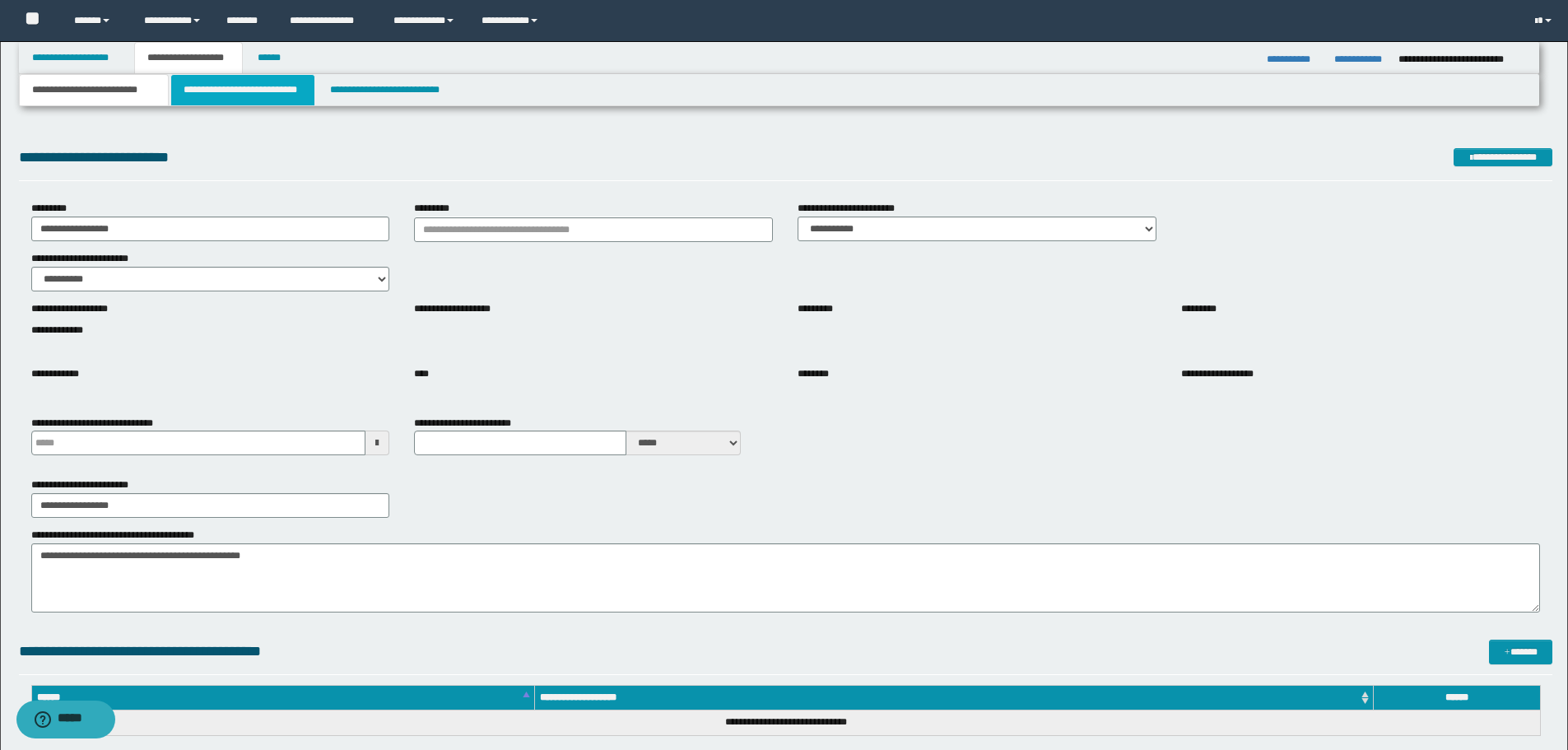 click on "**********" at bounding box center [243, 90] 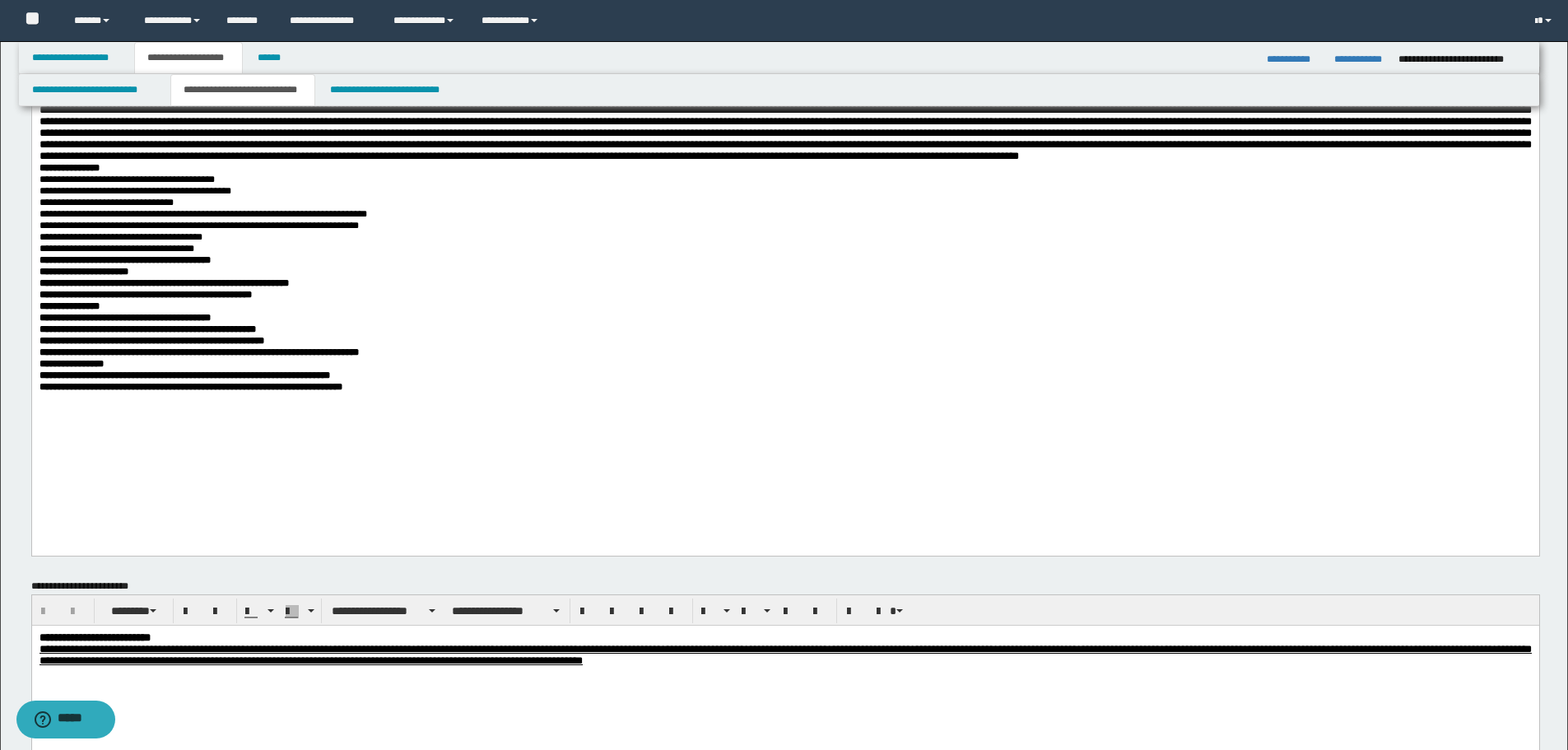scroll, scrollTop: 0, scrollLeft: 0, axis: both 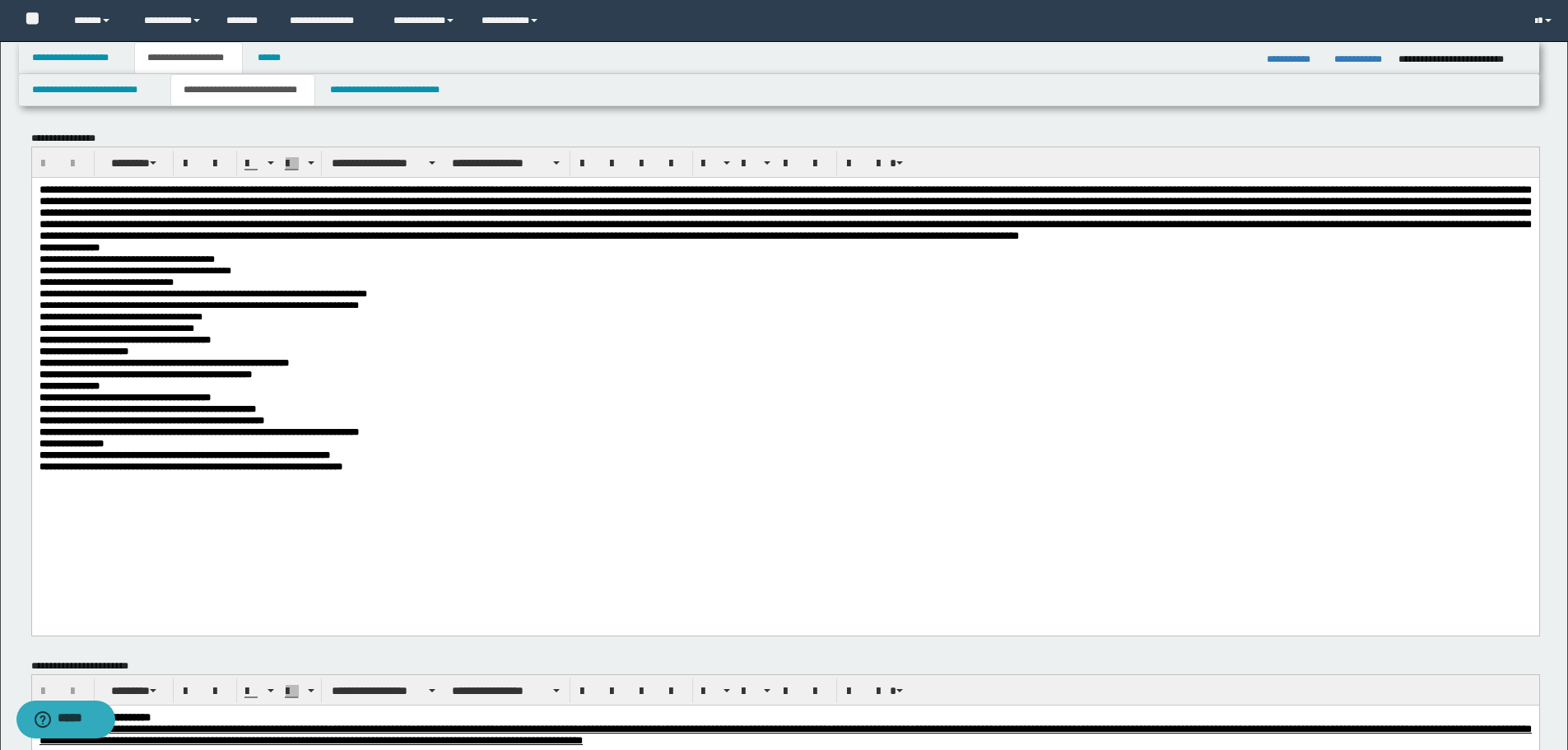 click on "**********" at bounding box center (68, 247) 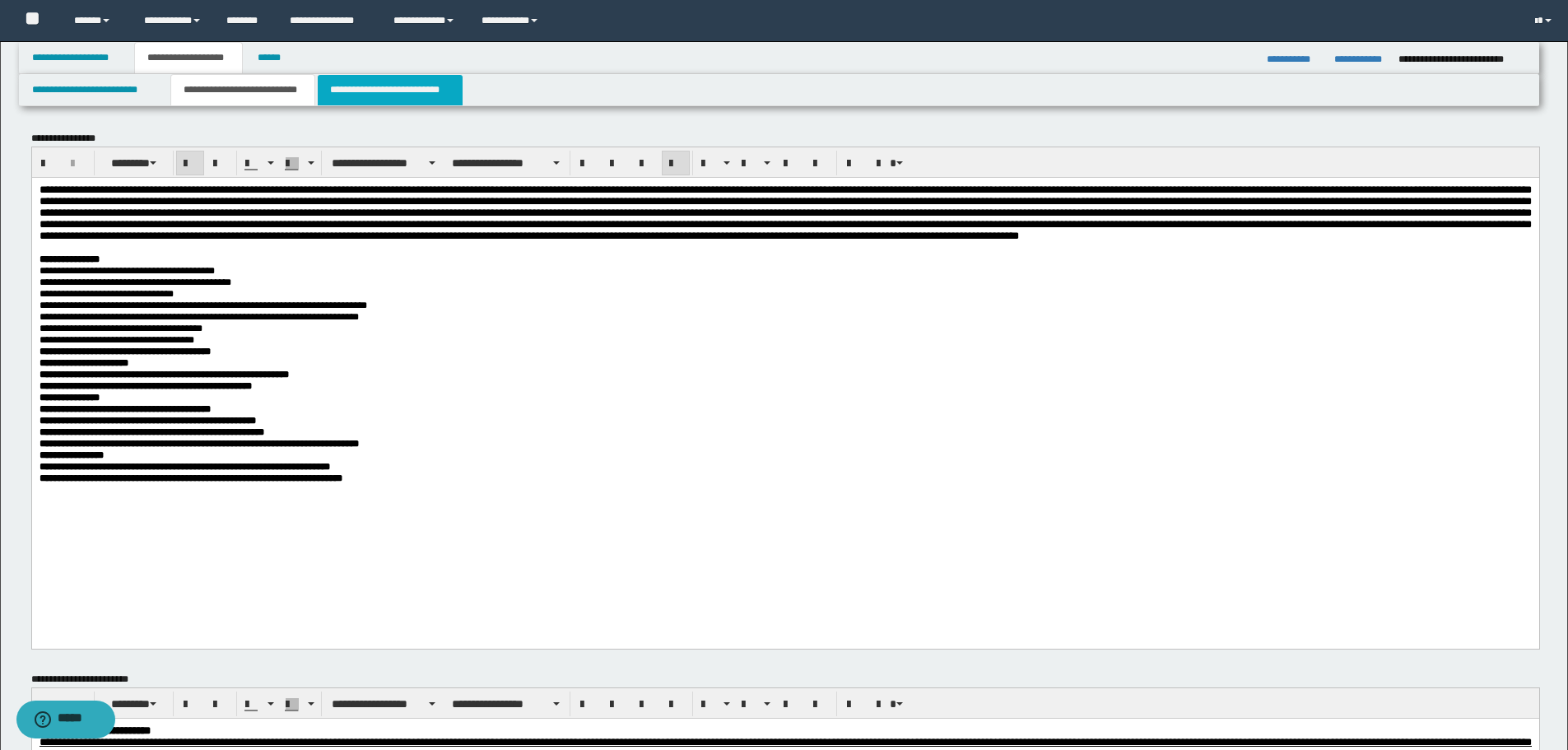 click on "**********" at bounding box center [390, 90] 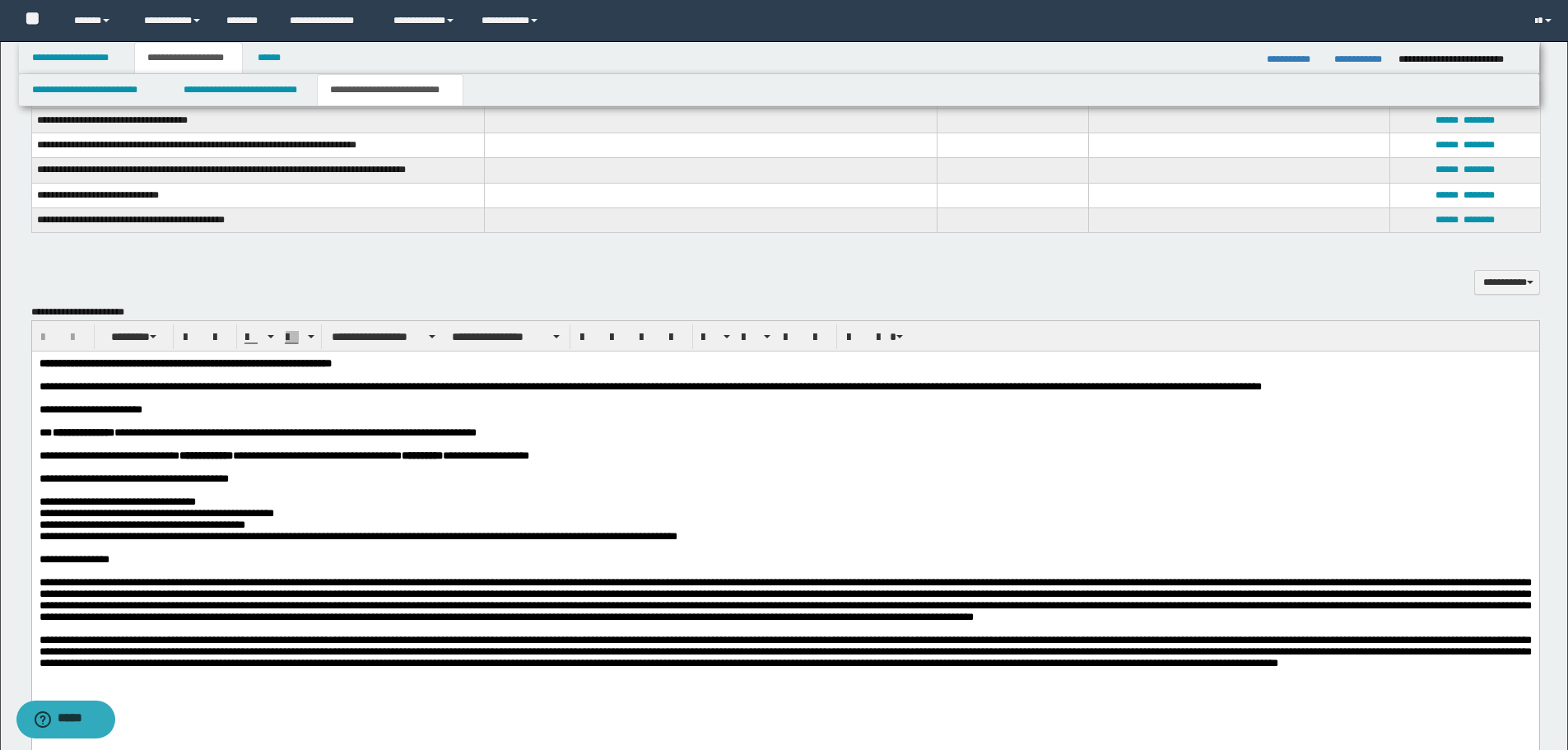 scroll, scrollTop: 1400, scrollLeft: 0, axis: vertical 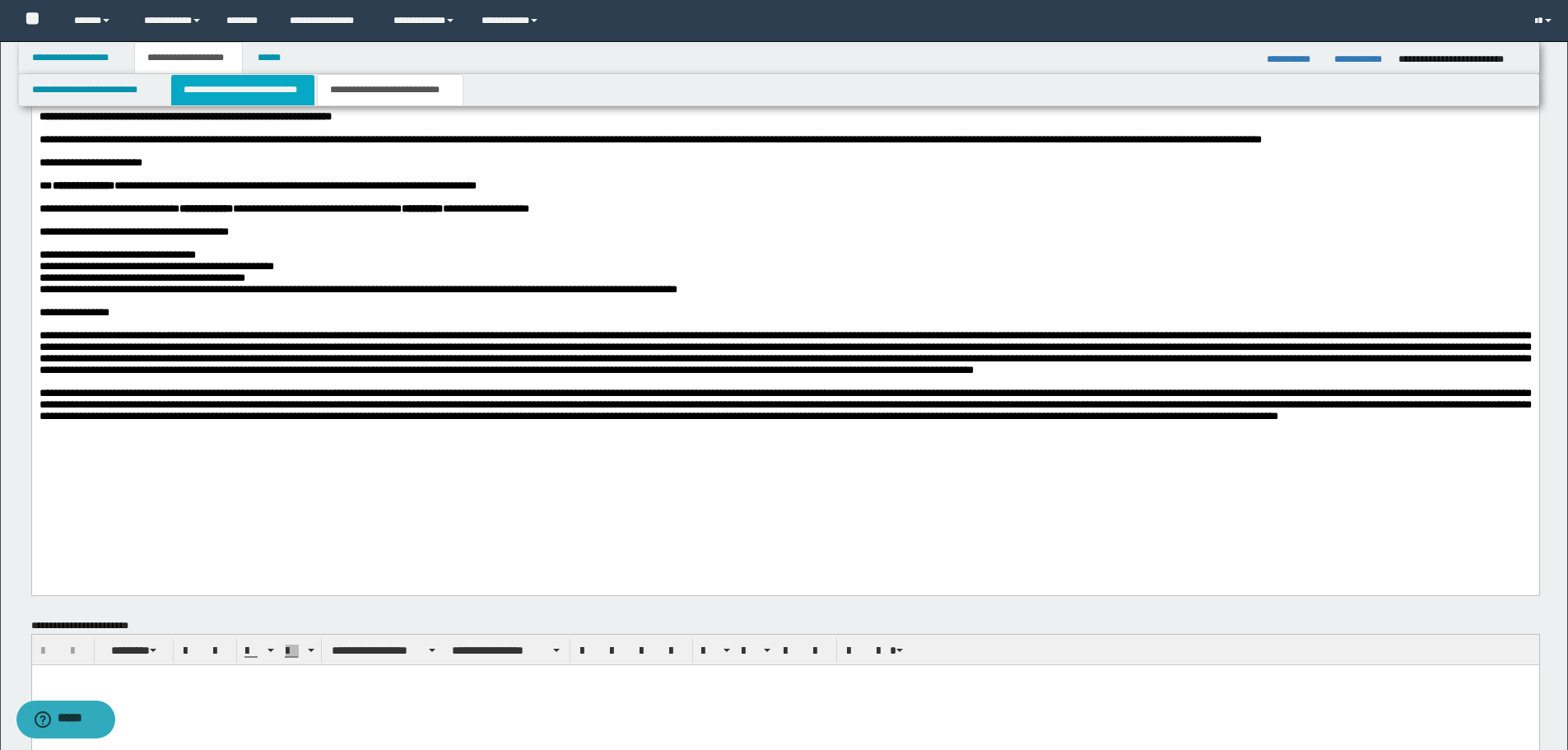 click on "**********" at bounding box center [243, 90] 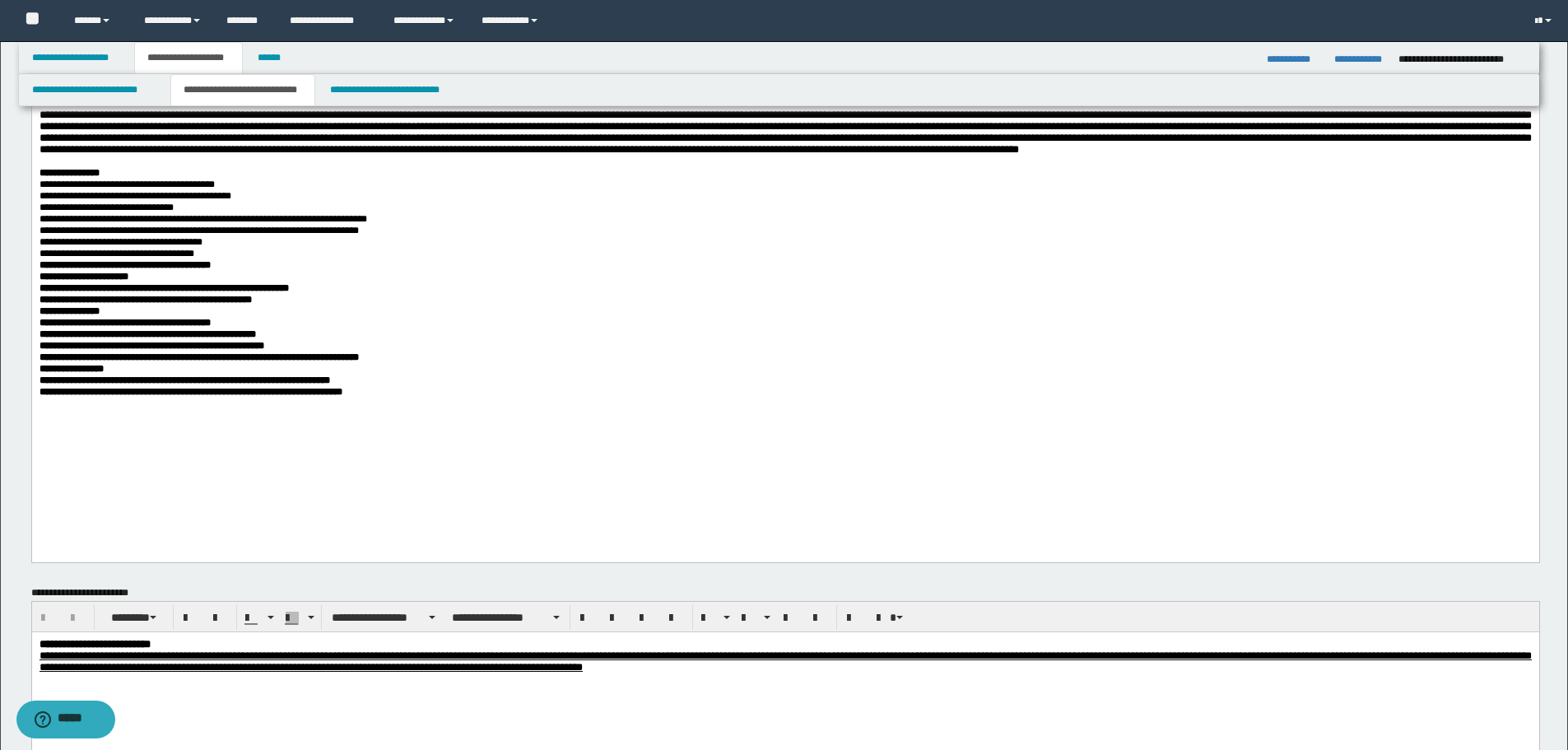 scroll, scrollTop: 0, scrollLeft: 0, axis: both 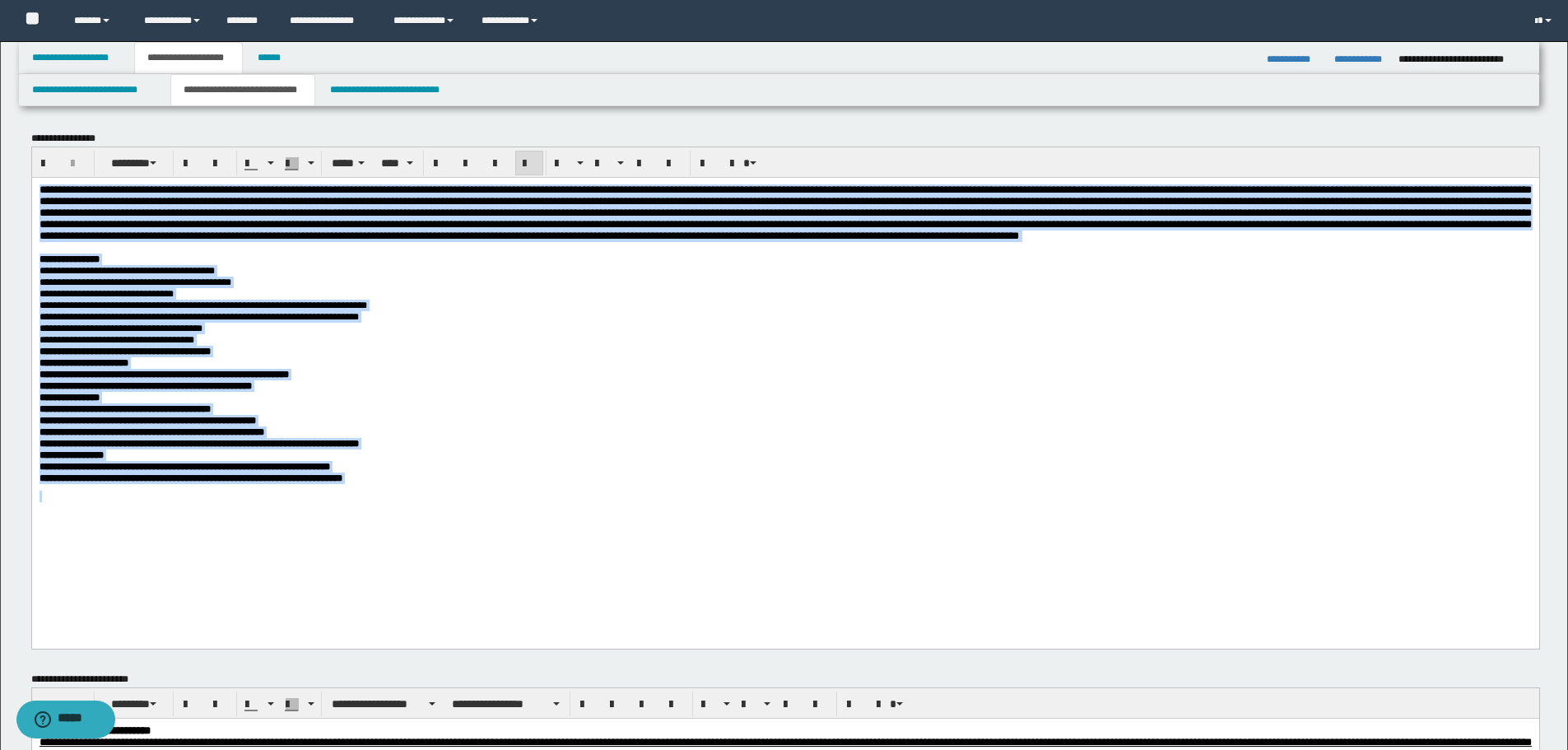 drag, startPoint x: 53, startPoint y: 192, endPoint x: 361, endPoint y: 179, distance: 308.27423 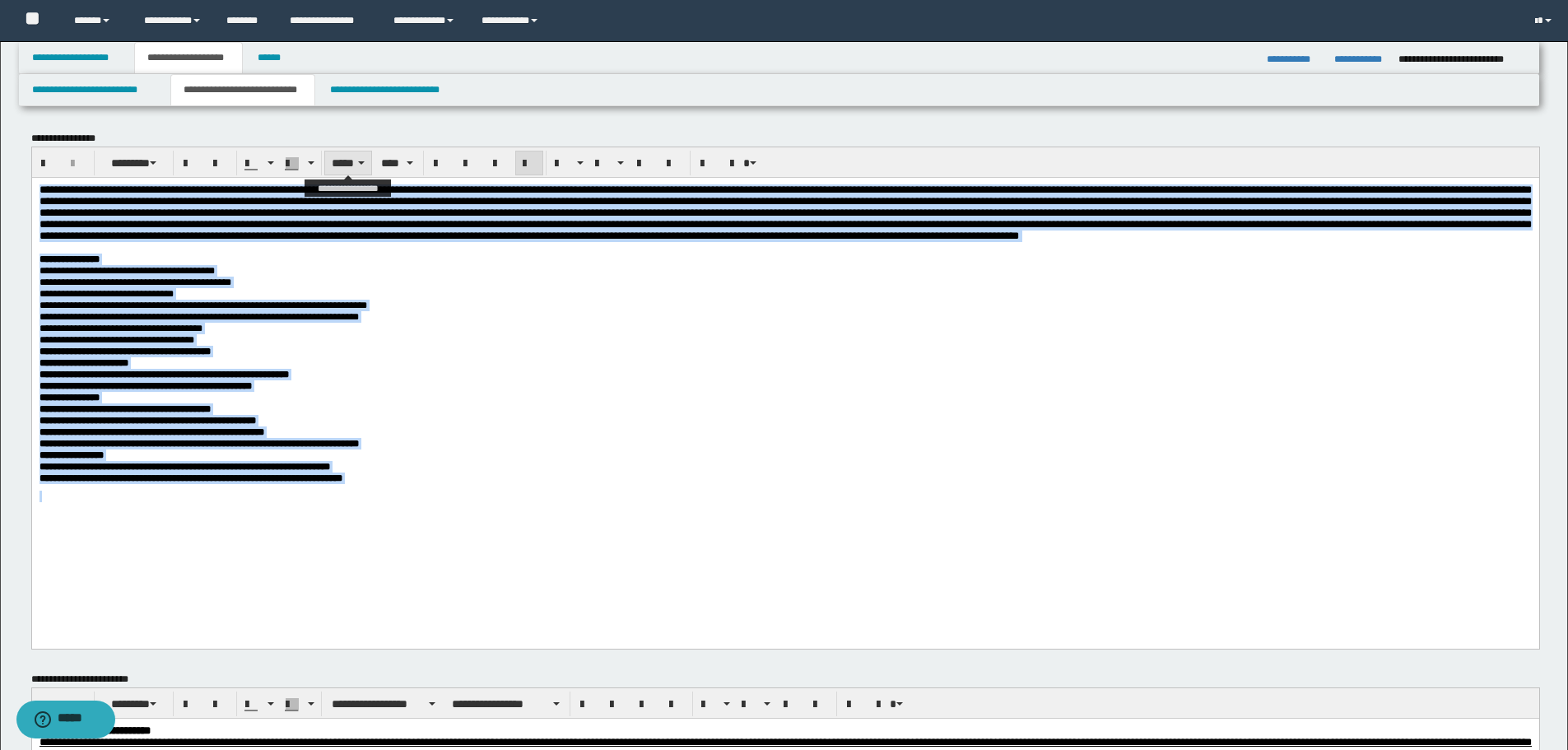 click on "*****" at bounding box center [348, 163] 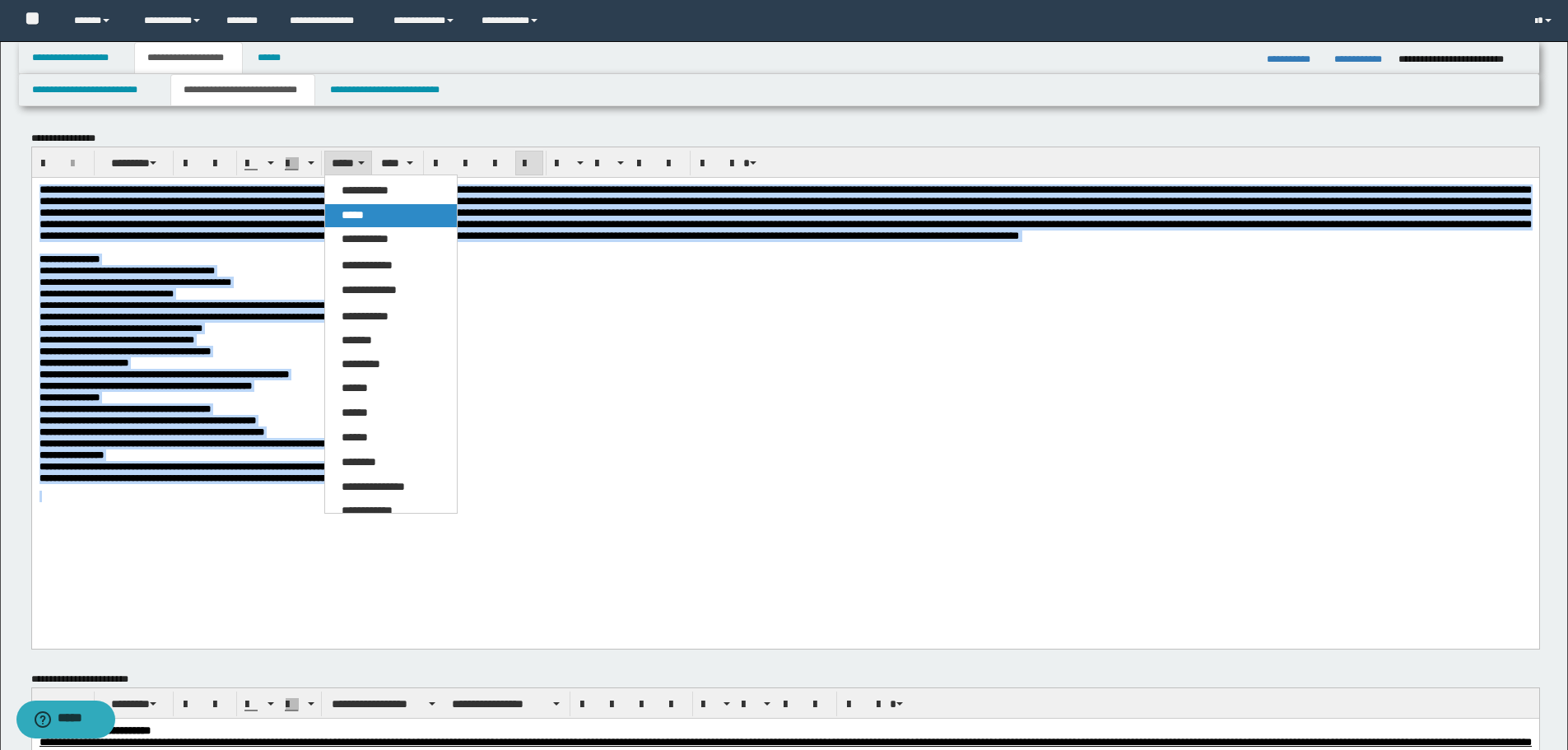 click on "*****" at bounding box center [352, 215] 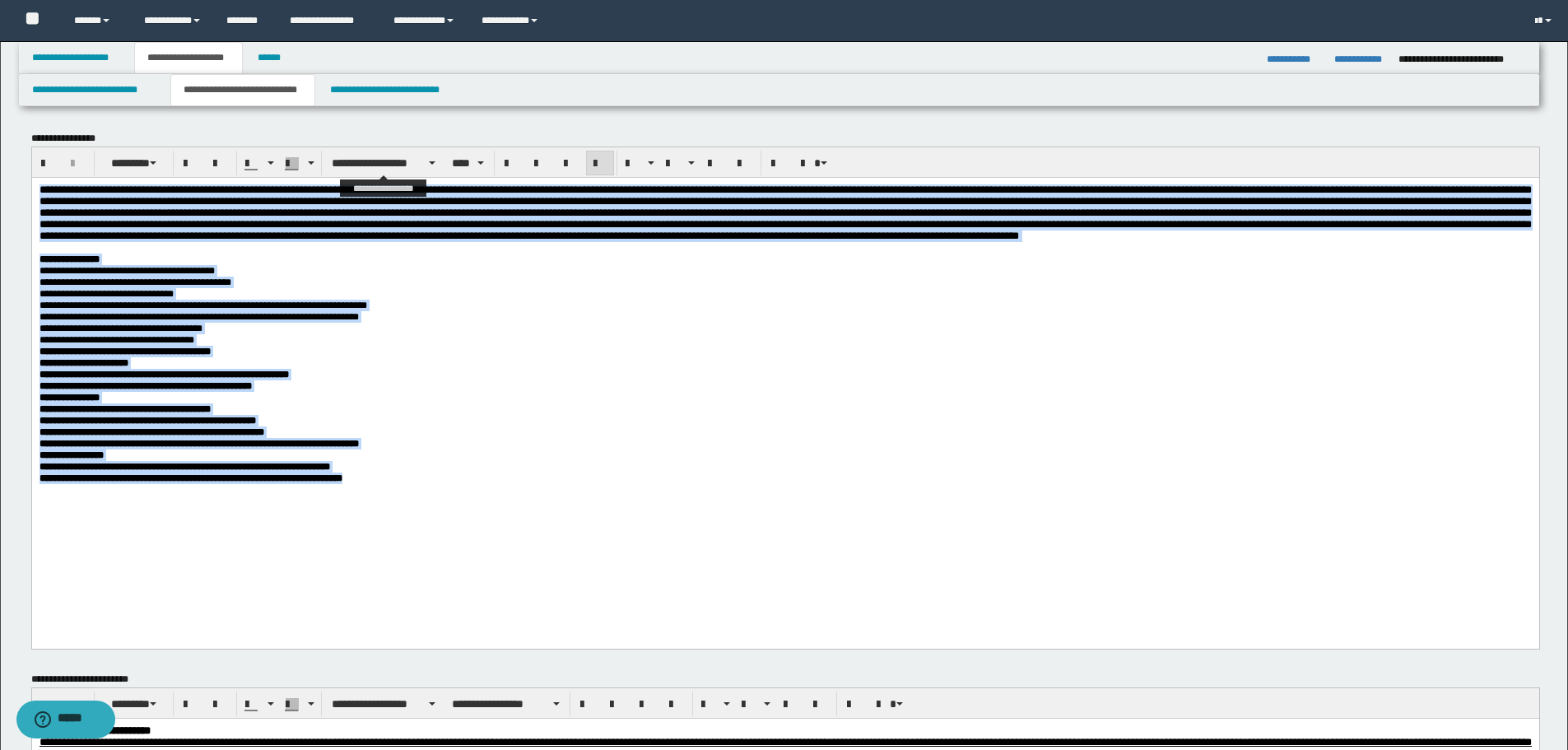 drag, startPoint x: 333, startPoint y: 164, endPoint x: 345, endPoint y: 176, distance: 16.970563 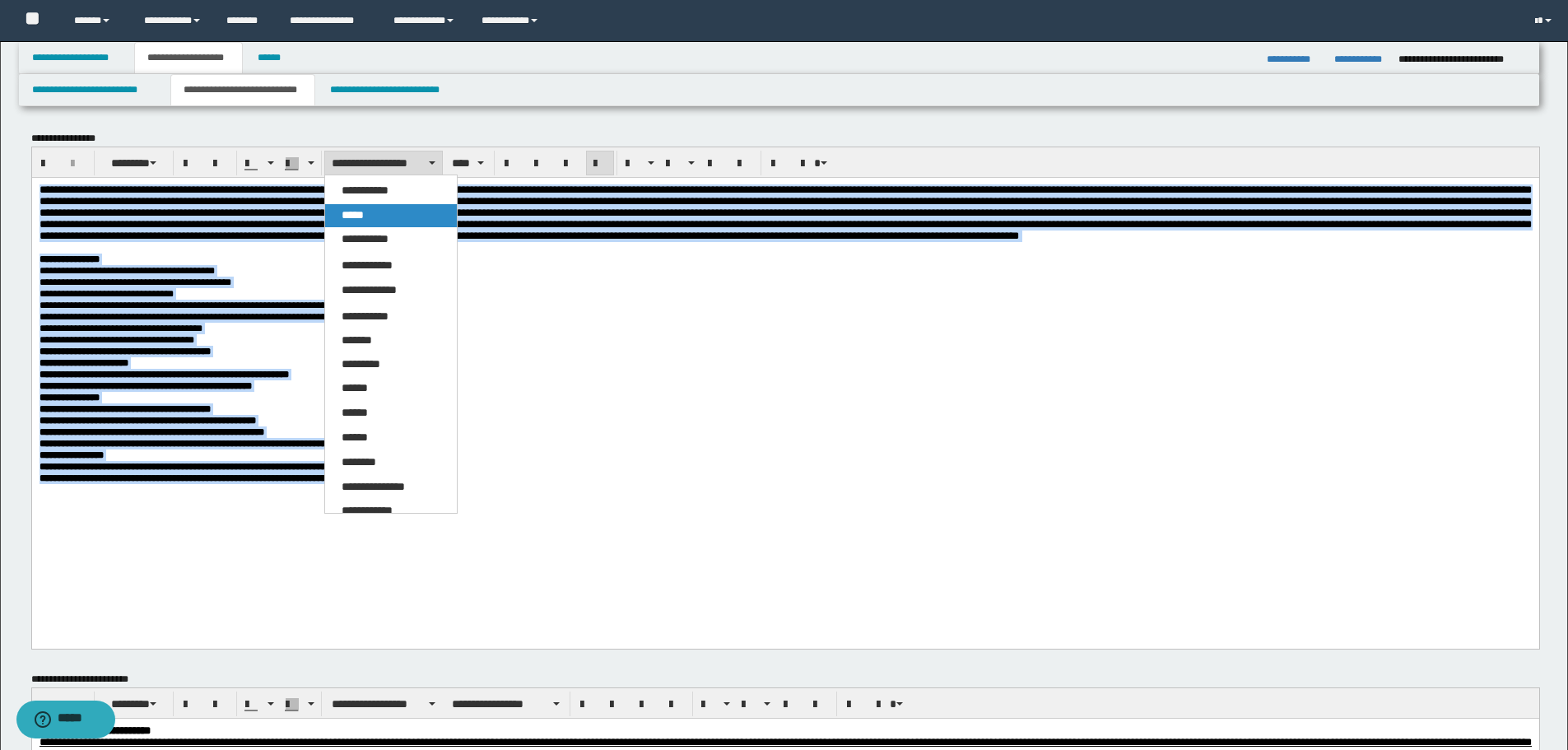 click on "*****" at bounding box center [391, 216] 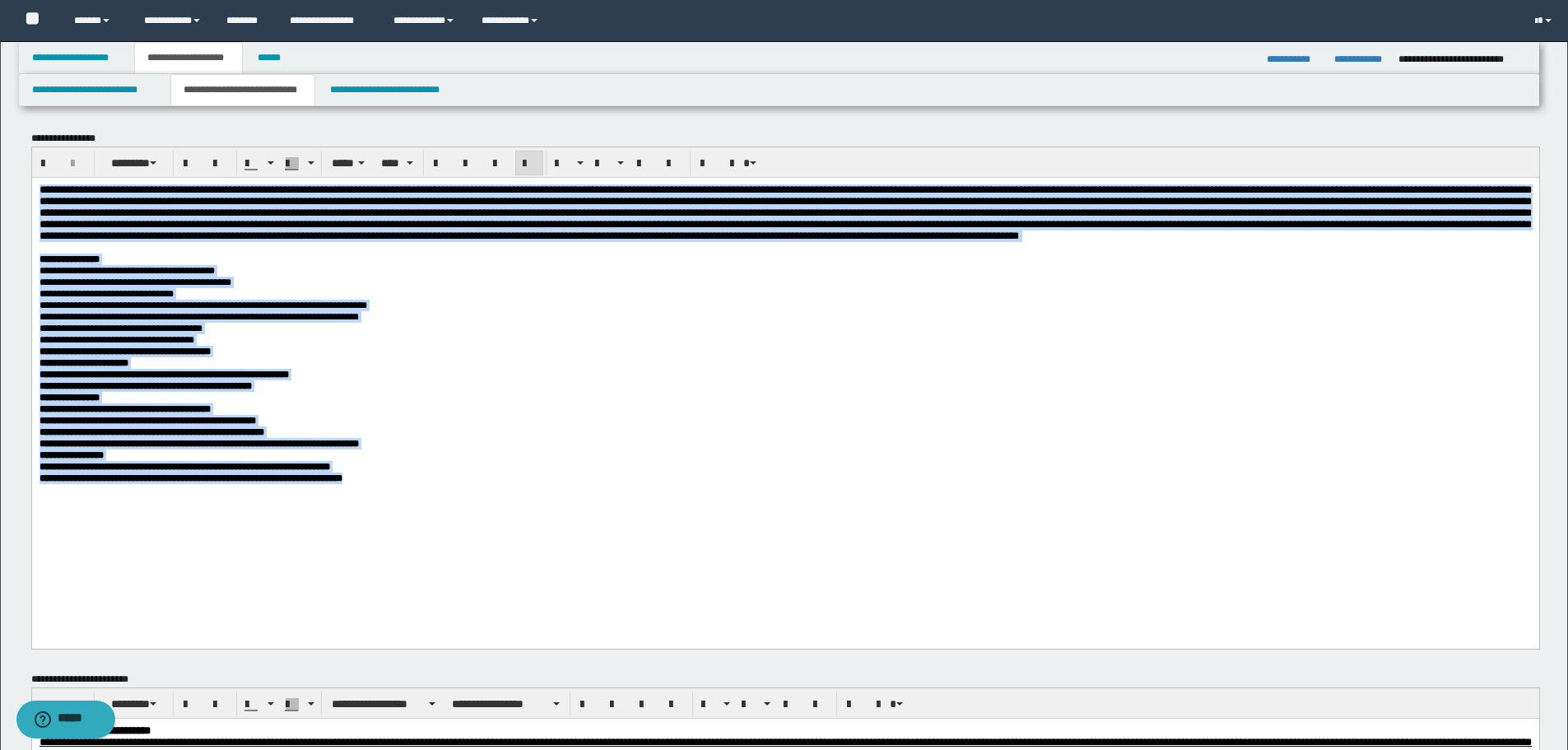 click on "**********" at bounding box center [784, 328] 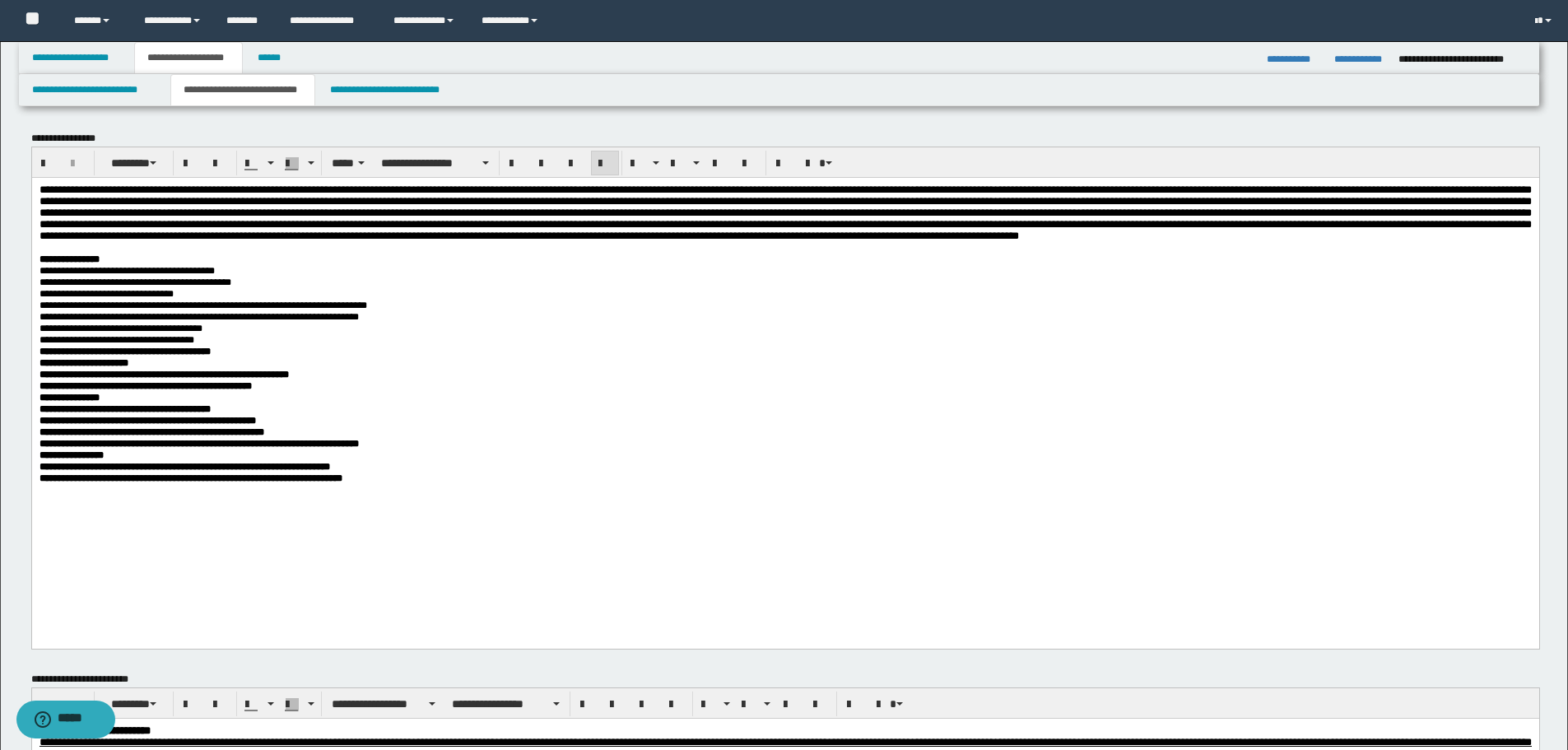 click on "**********" at bounding box center [126, 270] 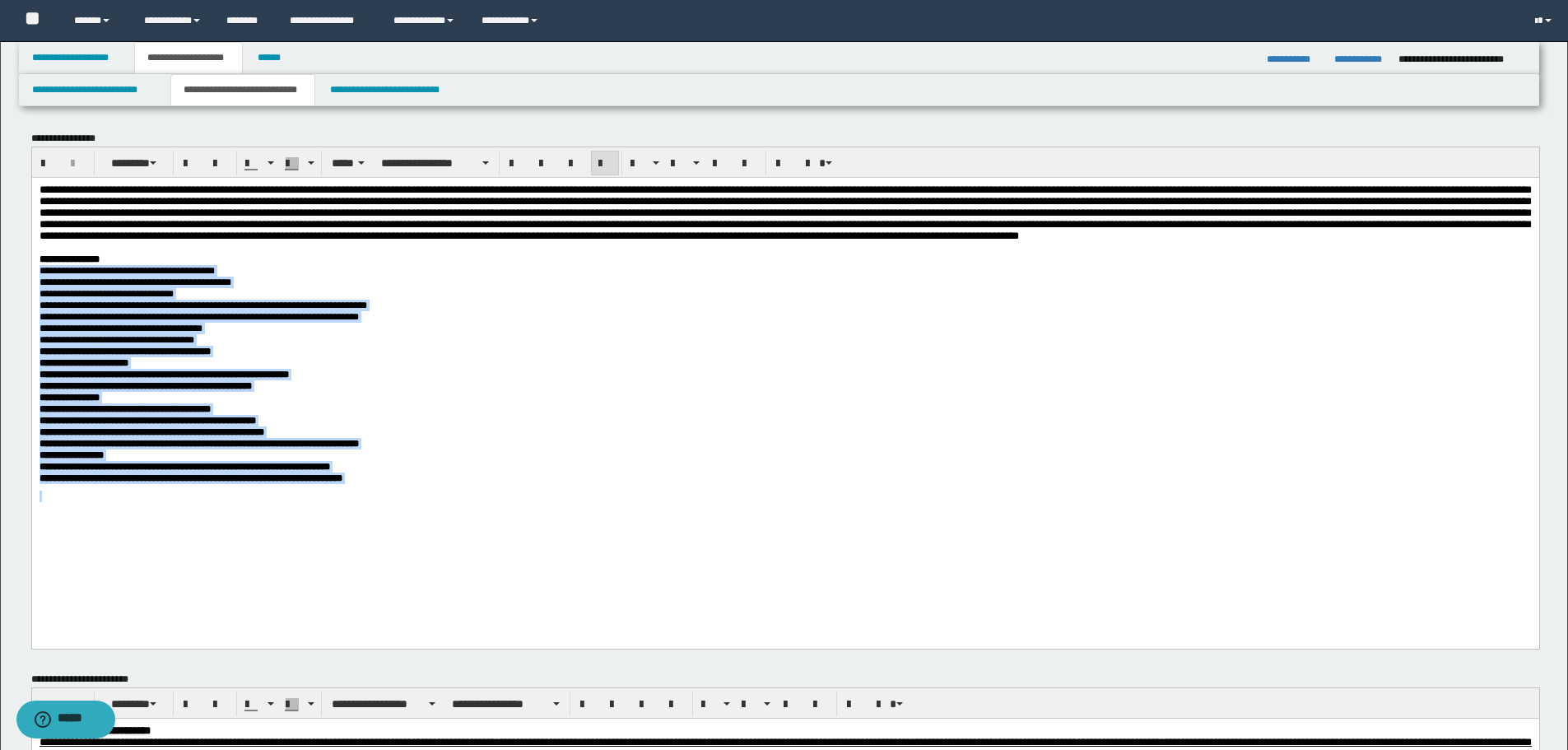 drag, startPoint x: 39, startPoint y: 296, endPoint x: 321, endPoint y: 259, distance: 284.4169 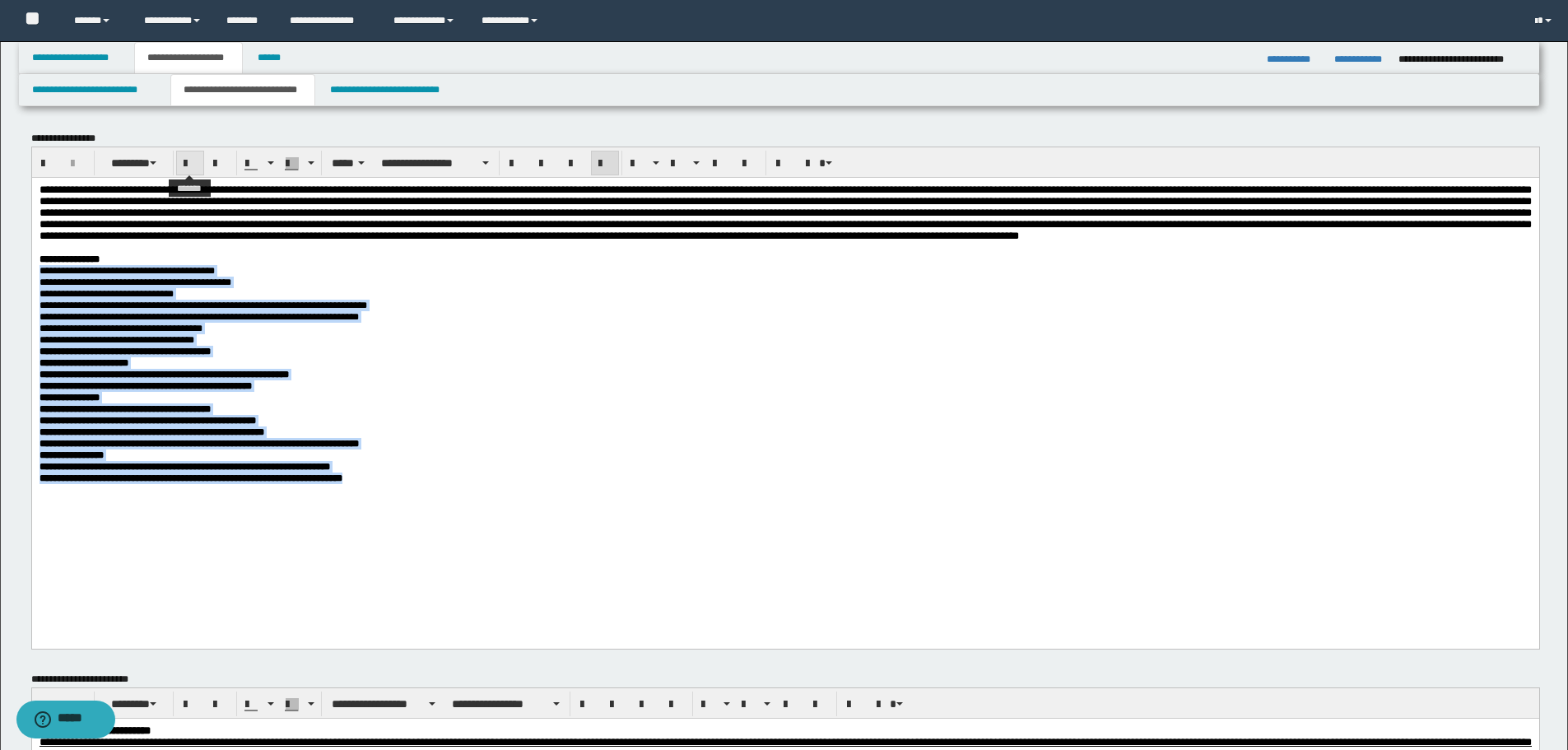 click at bounding box center [190, 164] 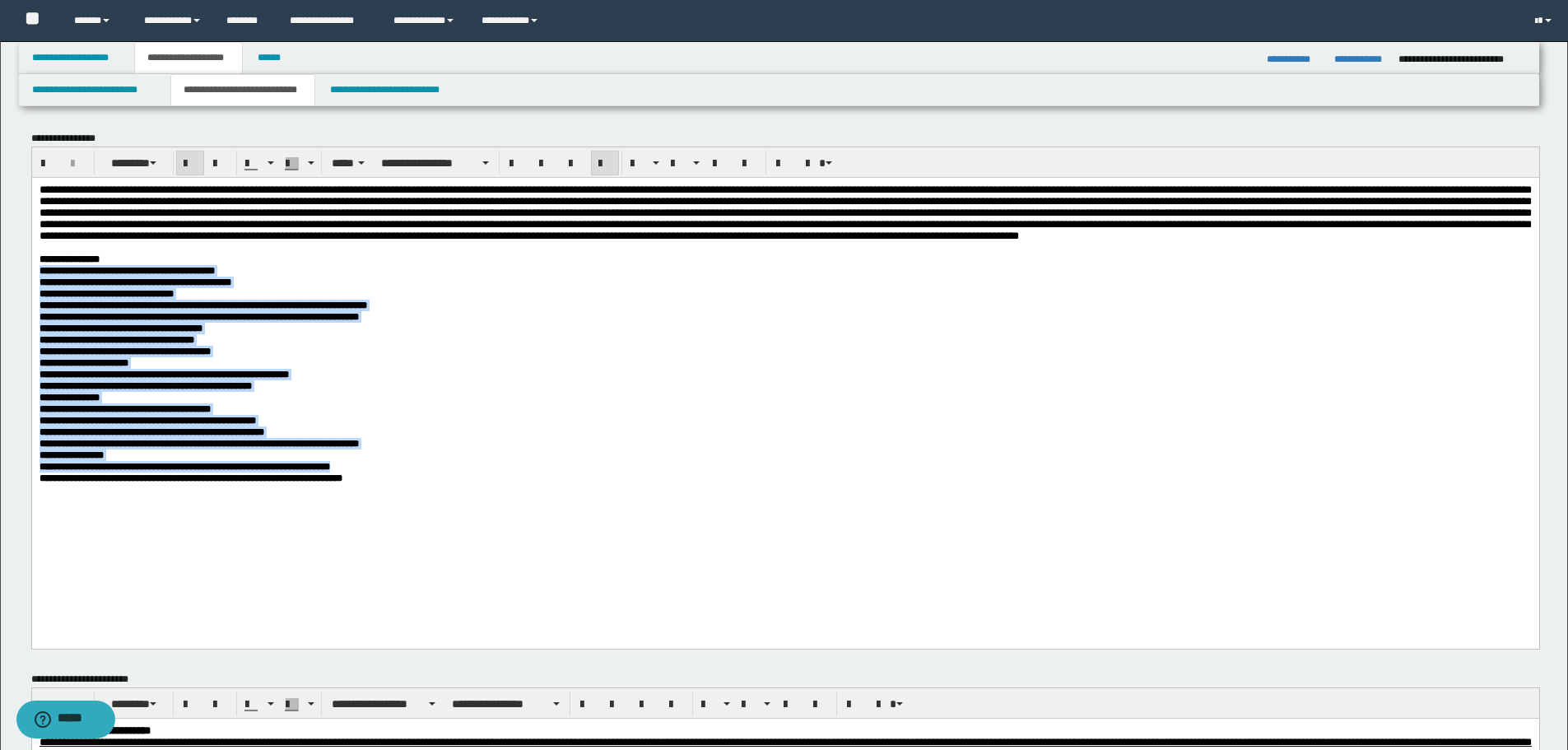 click on "**********" at bounding box center (784, 420) 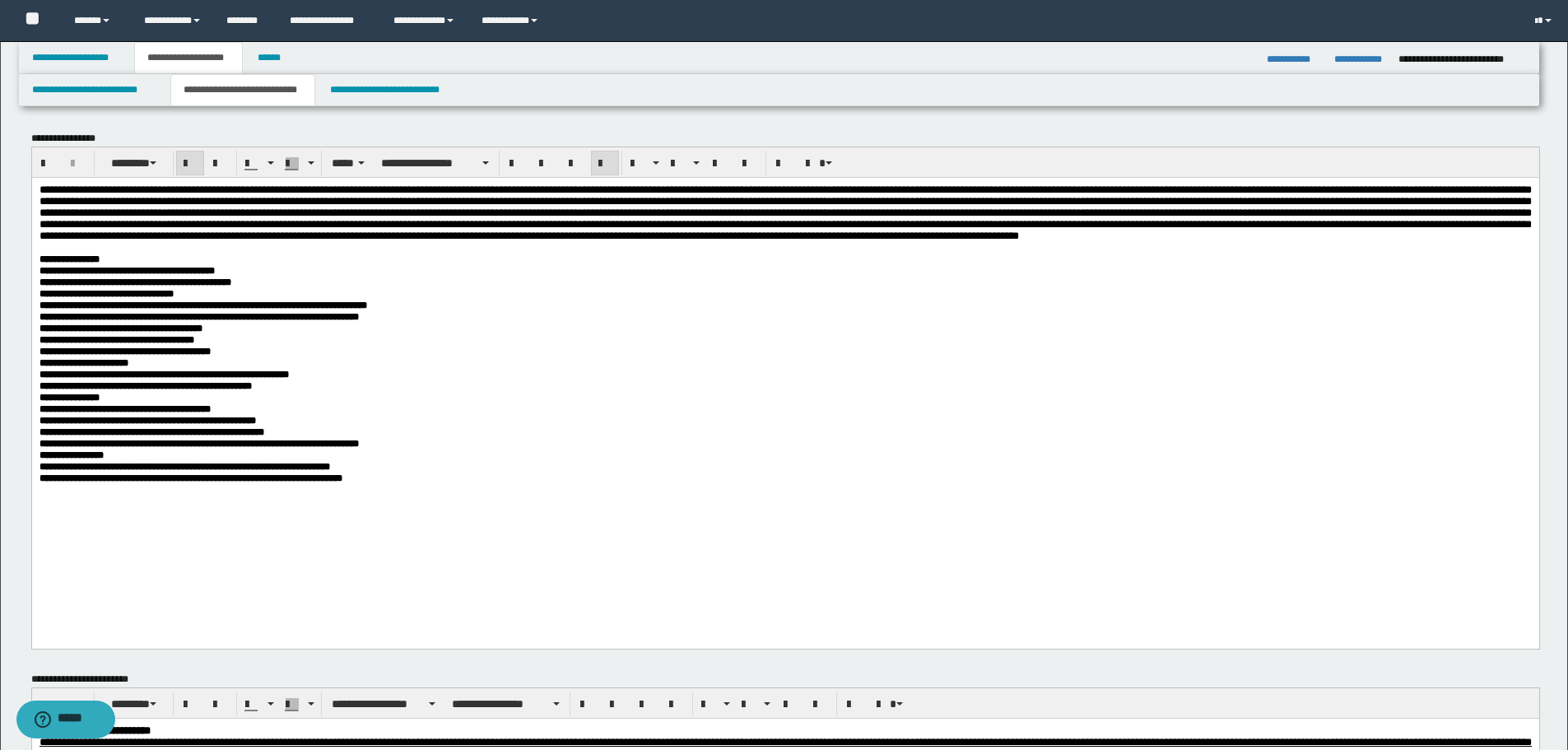 drag, startPoint x: 35, startPoint y: 282, endPoint x: 46, endPoint y: 280, distance: 11.18034 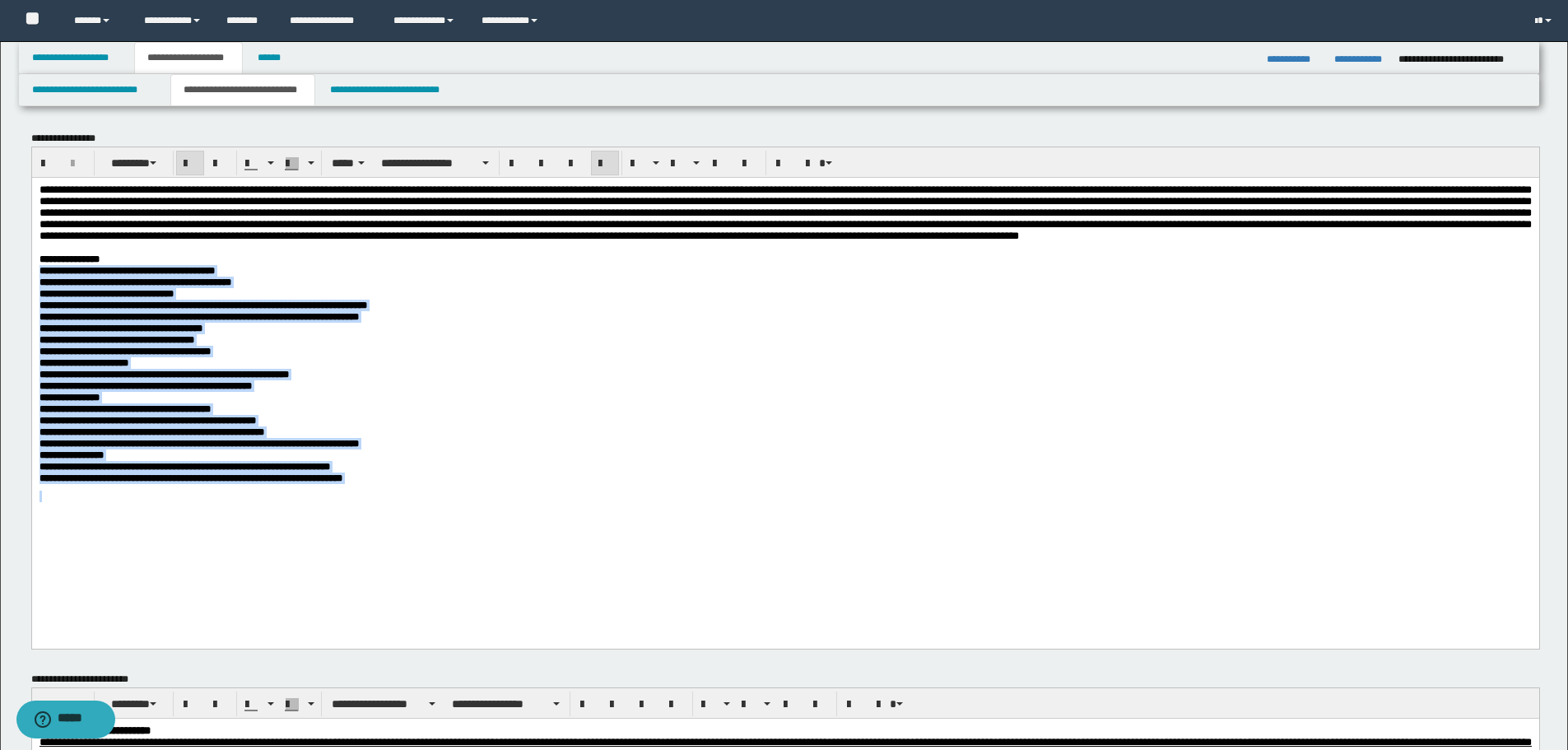 drag, startPoint x: 39, startPoint y: 296, endPoint x: 268, endPoint y: 241, distance: 235.51221 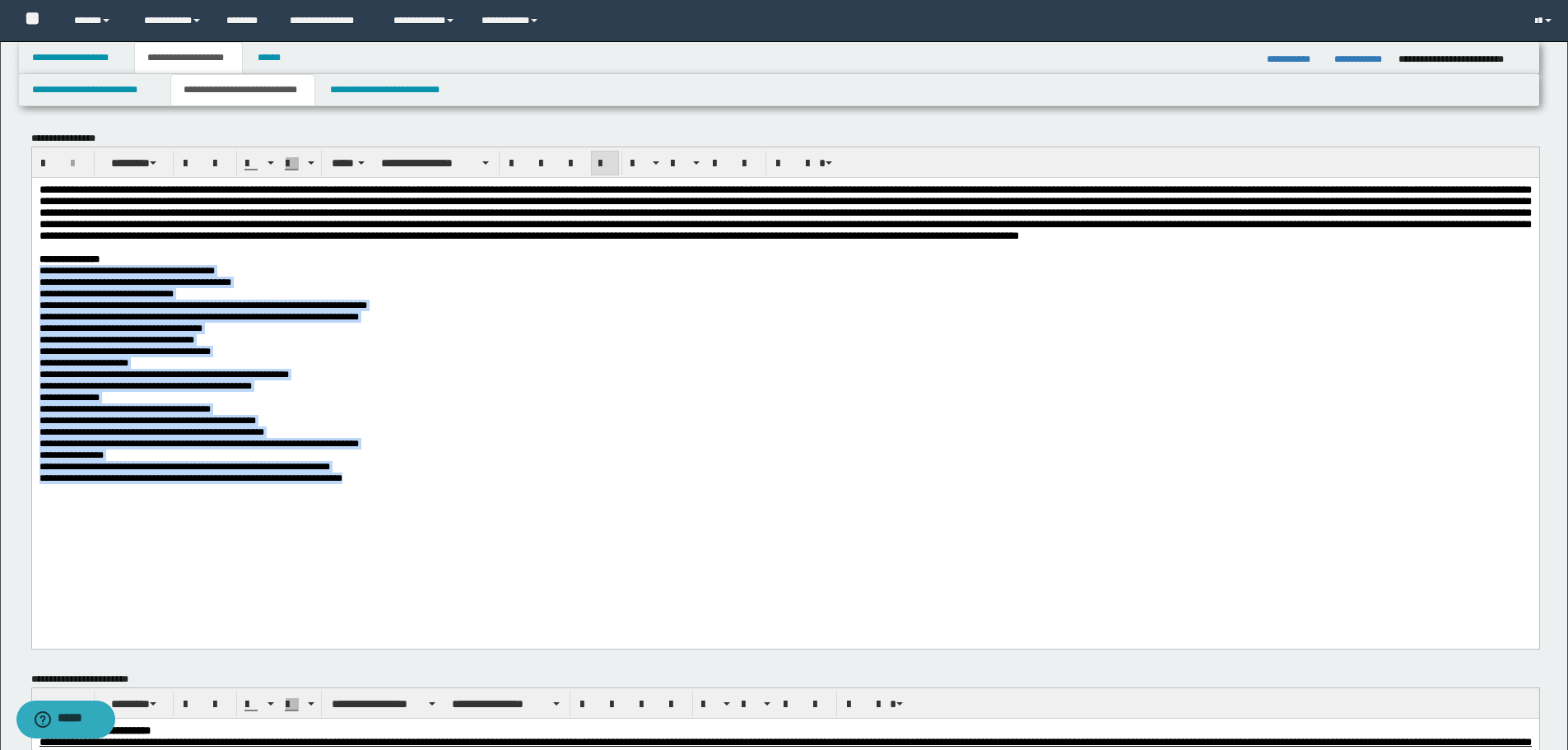 click on "**********" at bounding box center (784, 374) 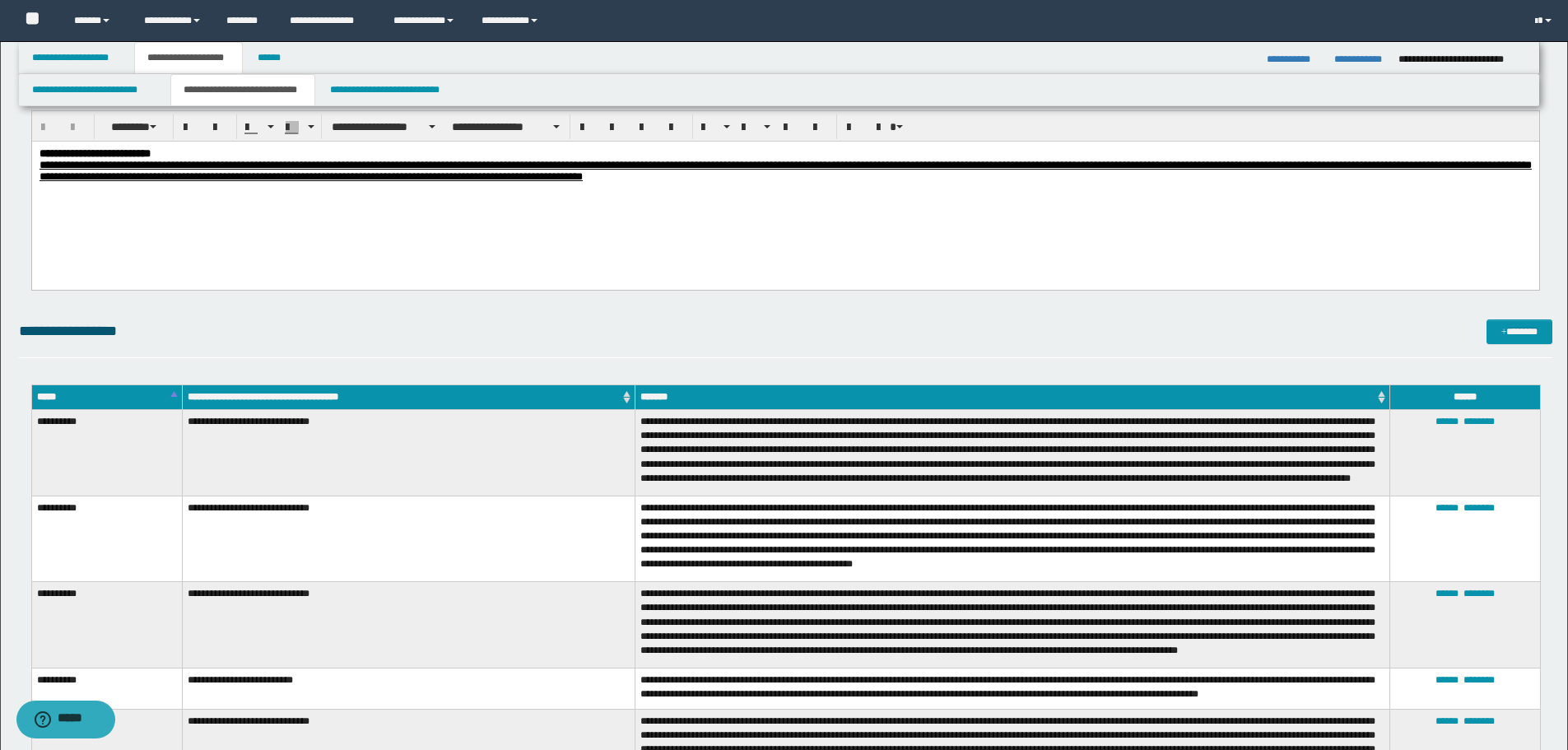 scroll, scrollTop: 741, scrollLeft: 0, axis: vertical 